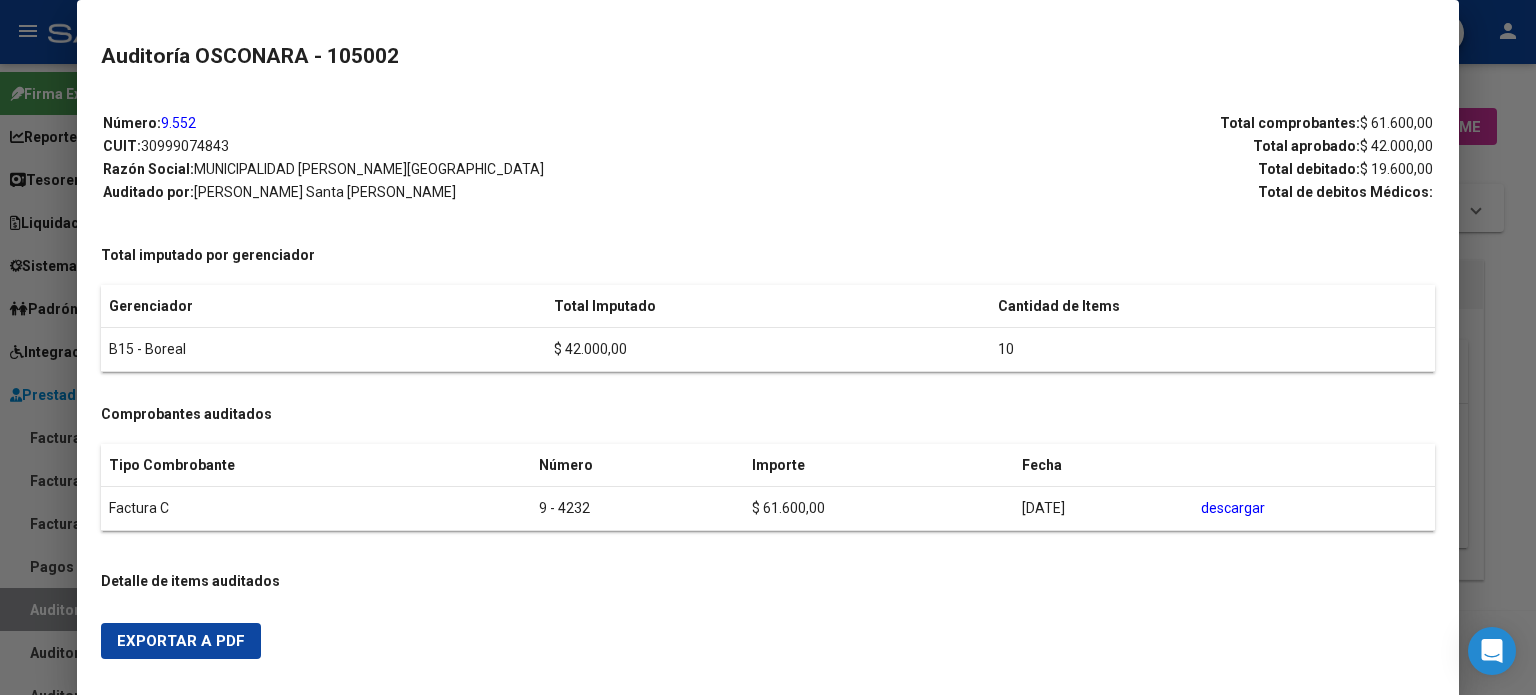 scroll, scrollTop: 0, scrollLeft: 0, axis: both 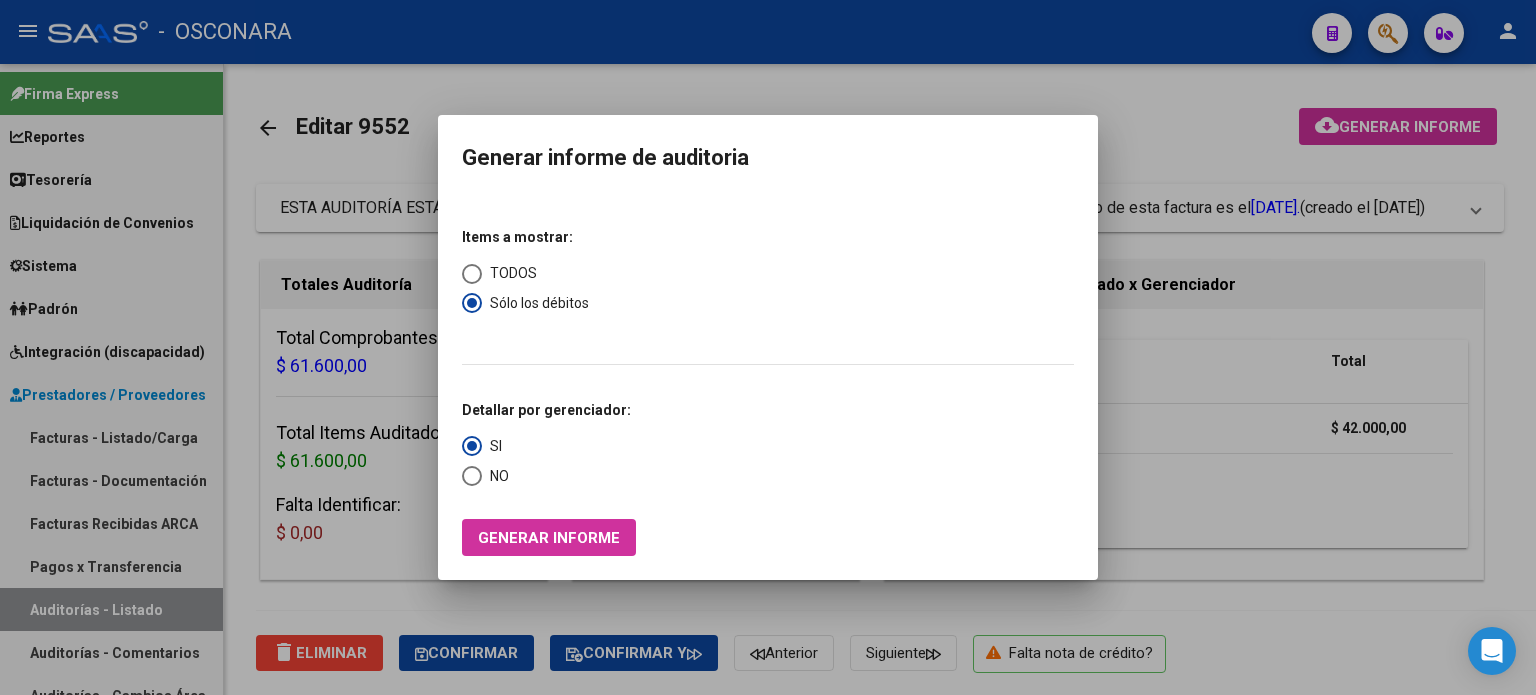 click at bounding box center (768, 347) 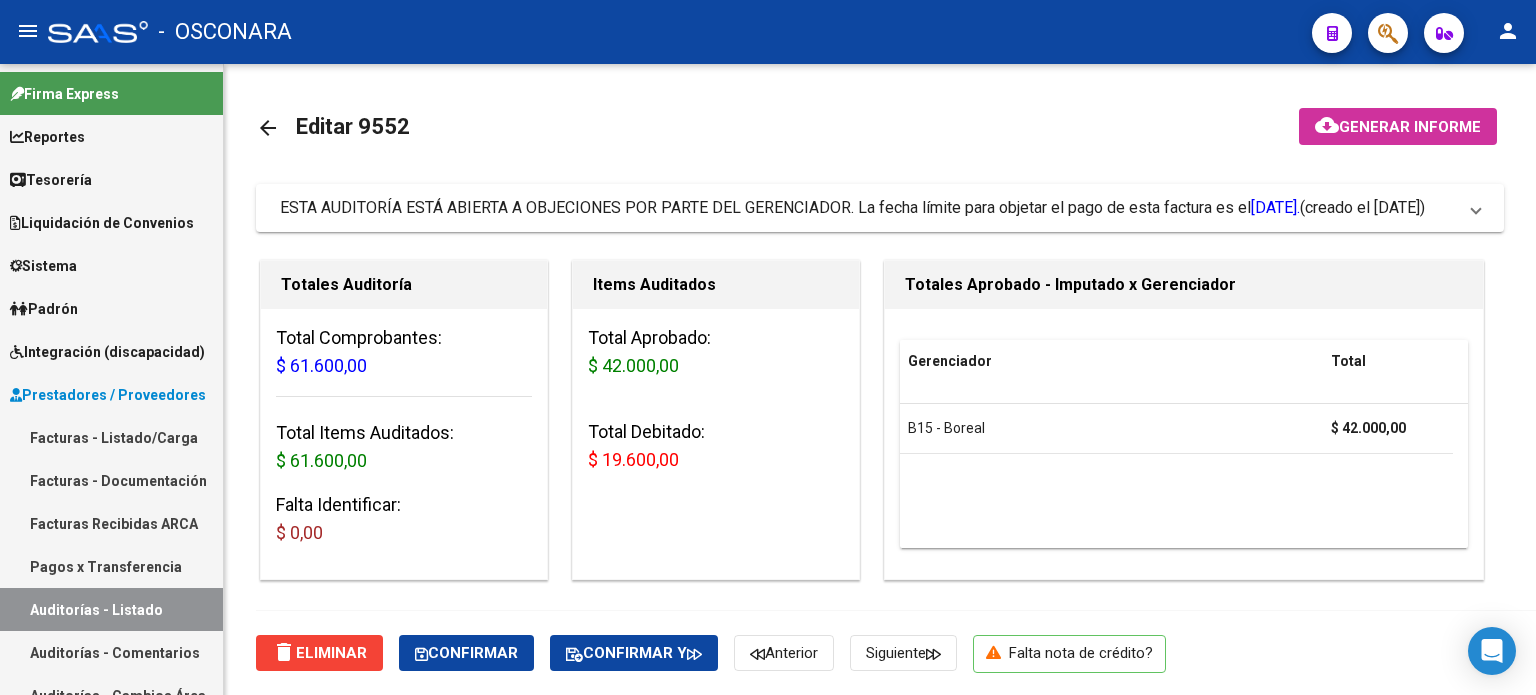 click on "Facturas - Listado/Carga" at bounding box center (111, 437) 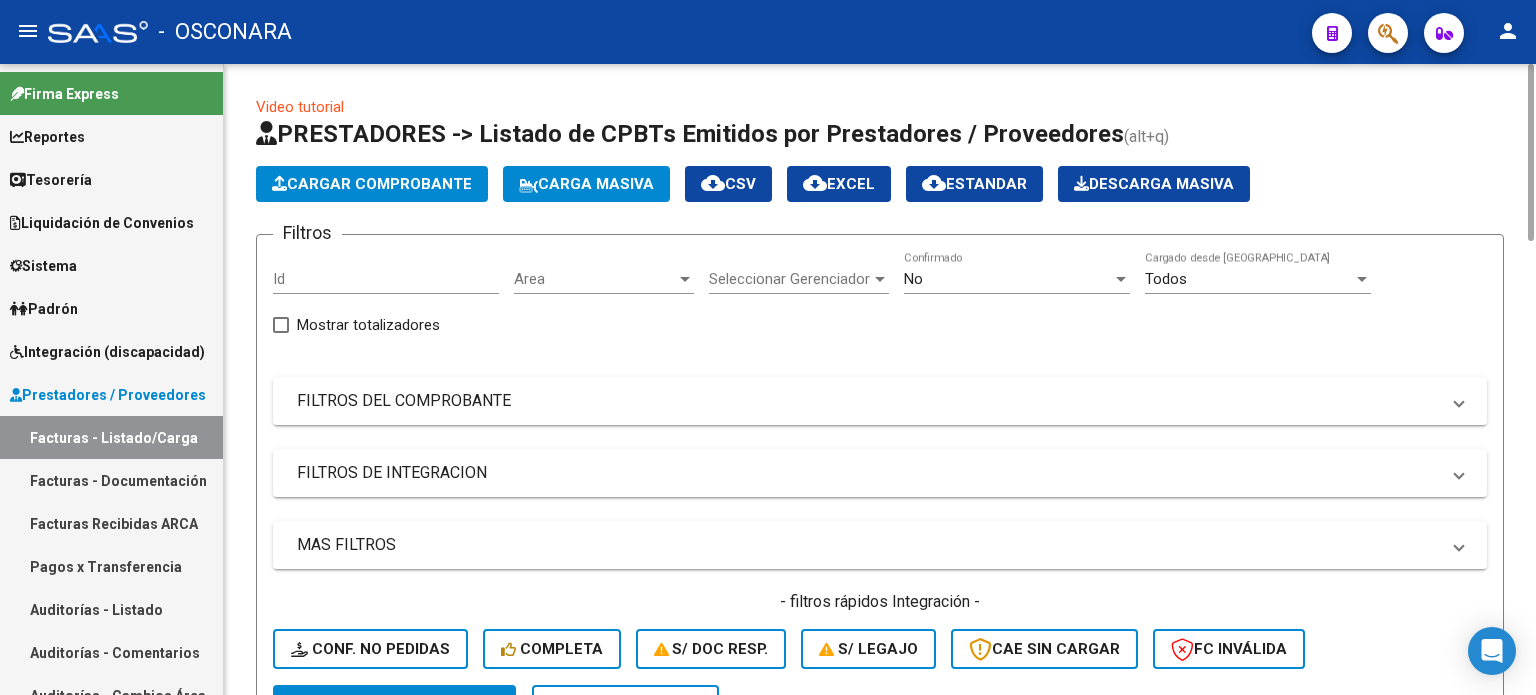 click on "Cargar Comprobante" 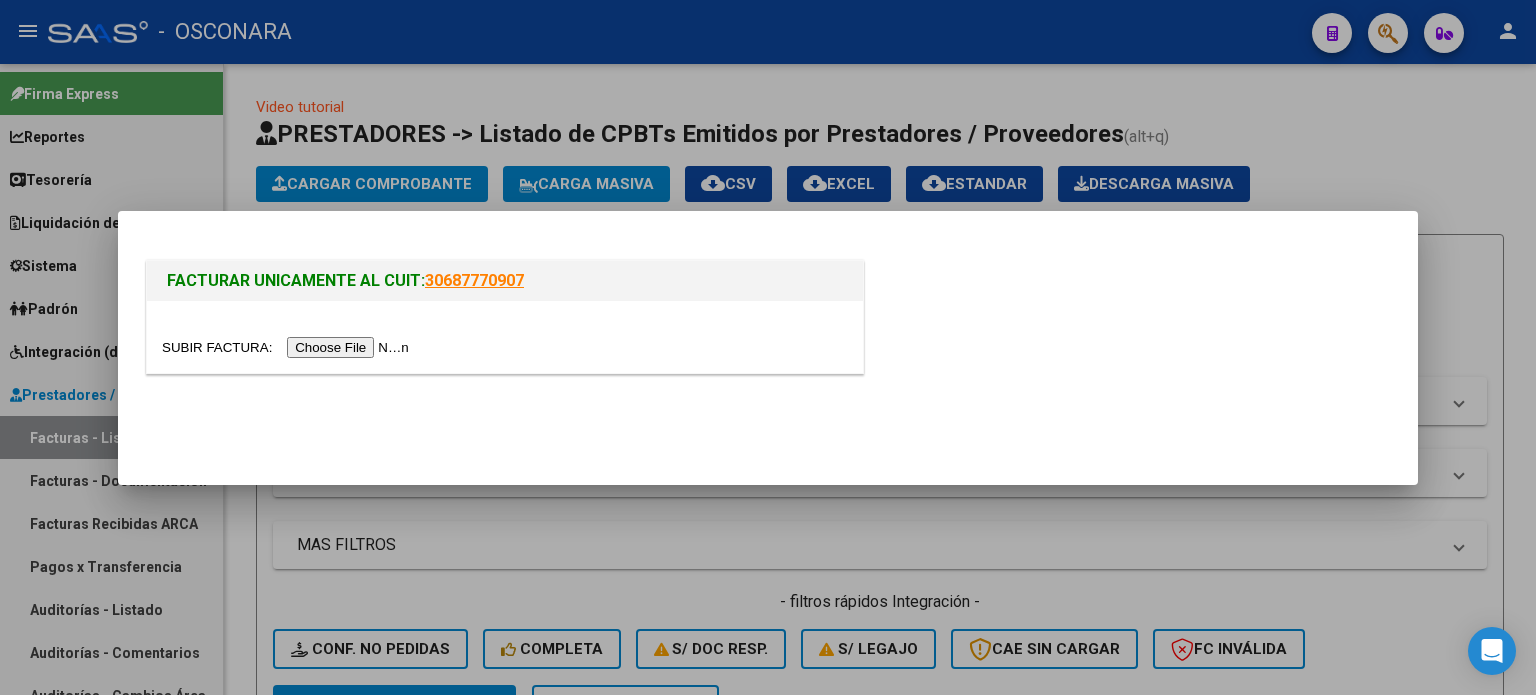 click at bounding box center [288, 347] 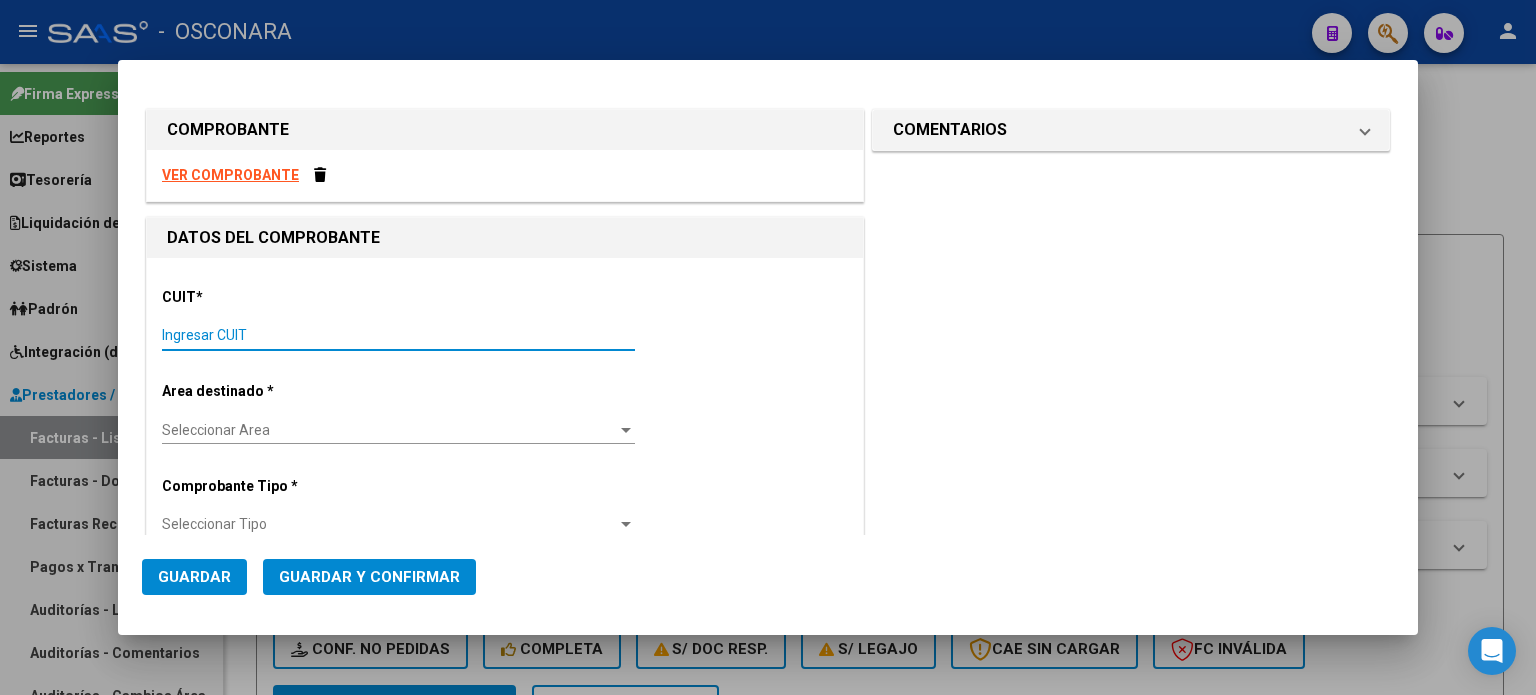click on "Ingresar CUIT" at bounding box center (398, 335) 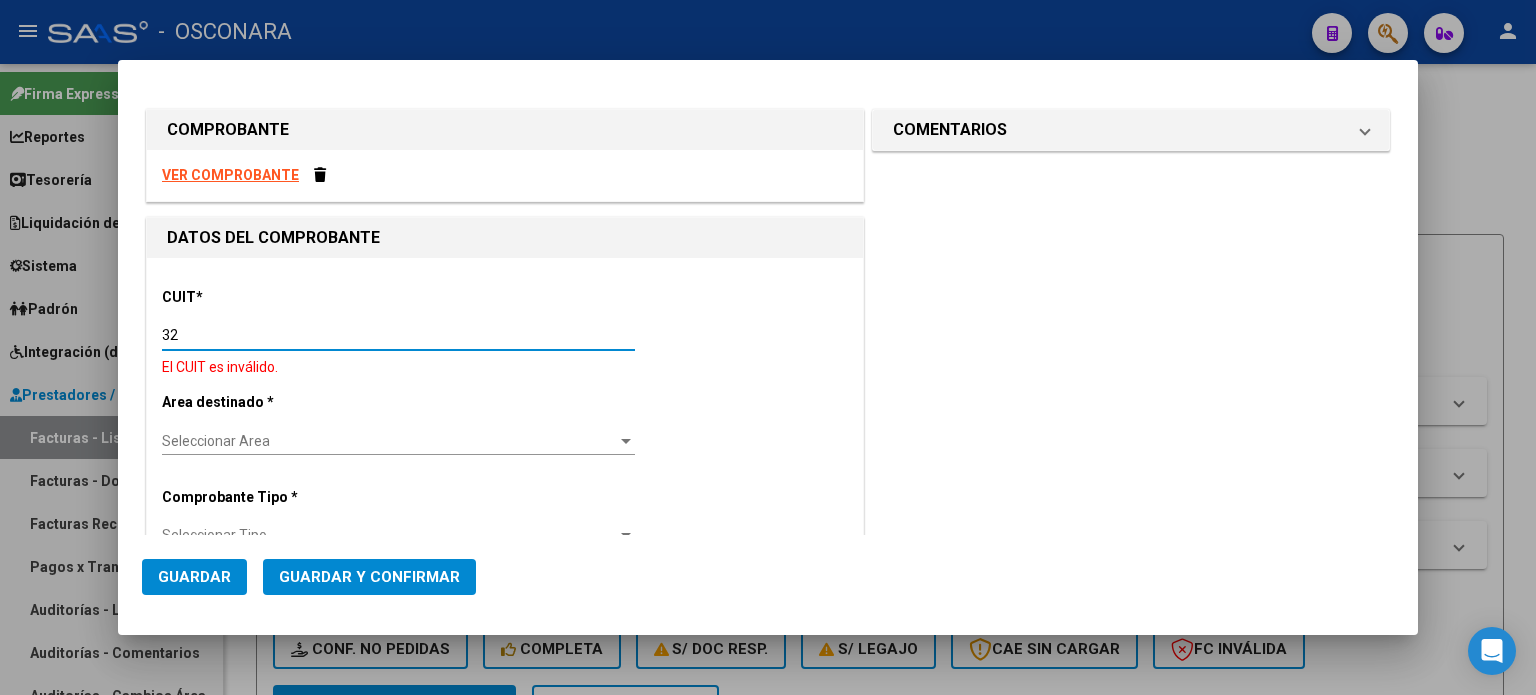 type on "3" 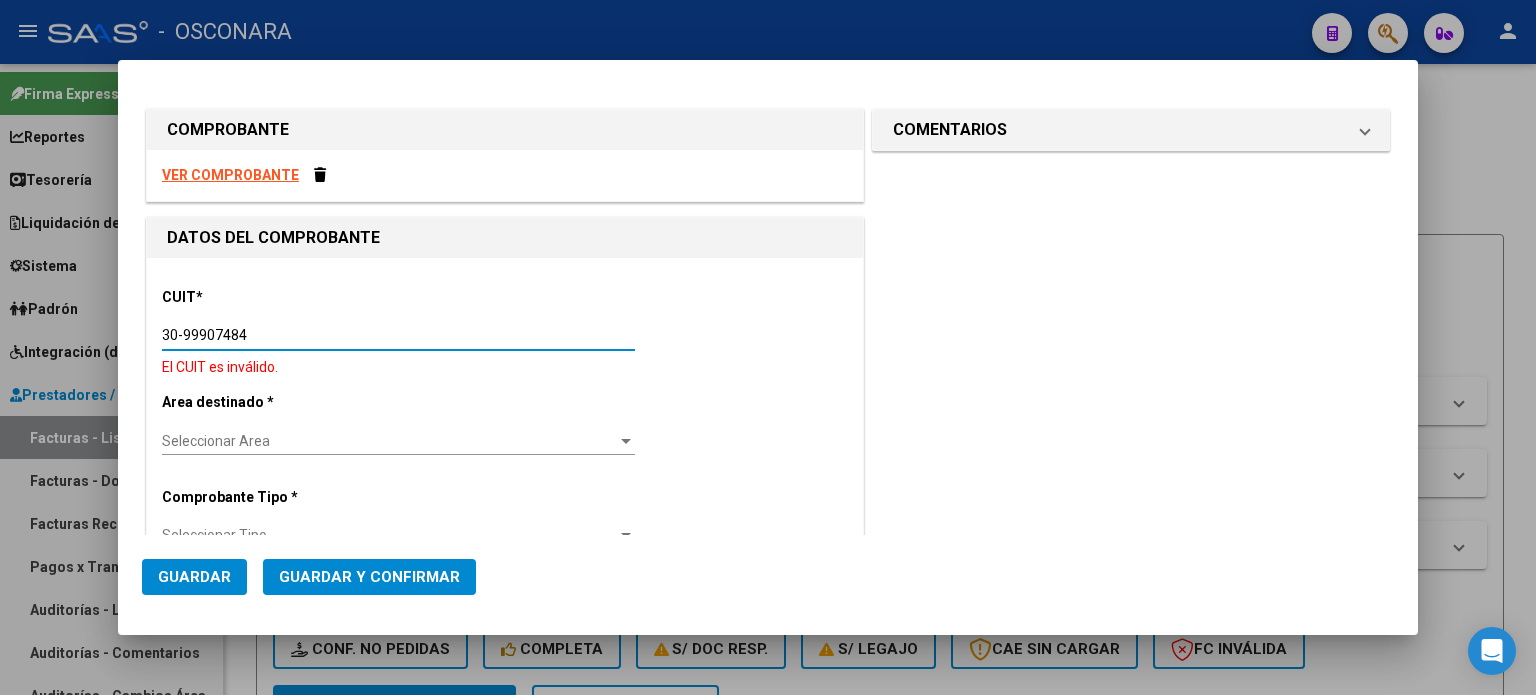 type on "30-99907484-3" 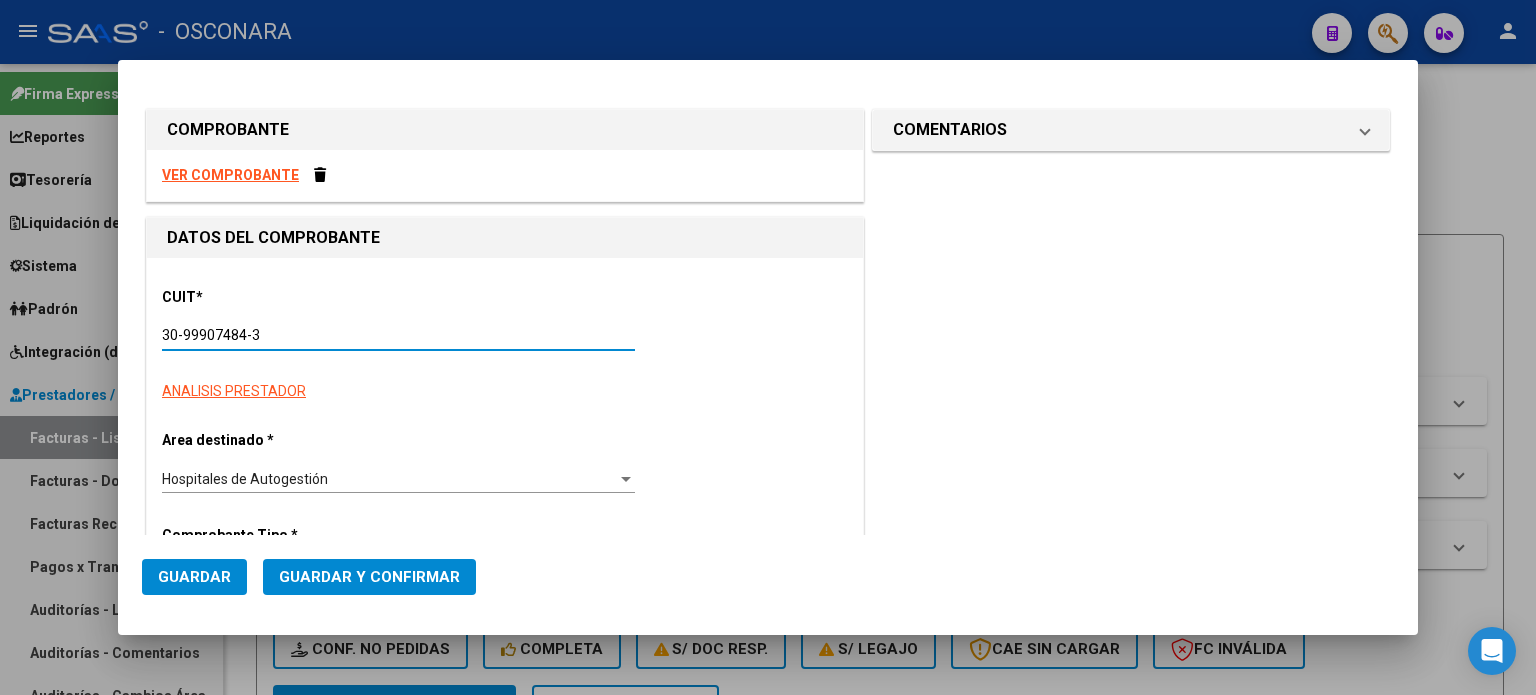 type on "9" 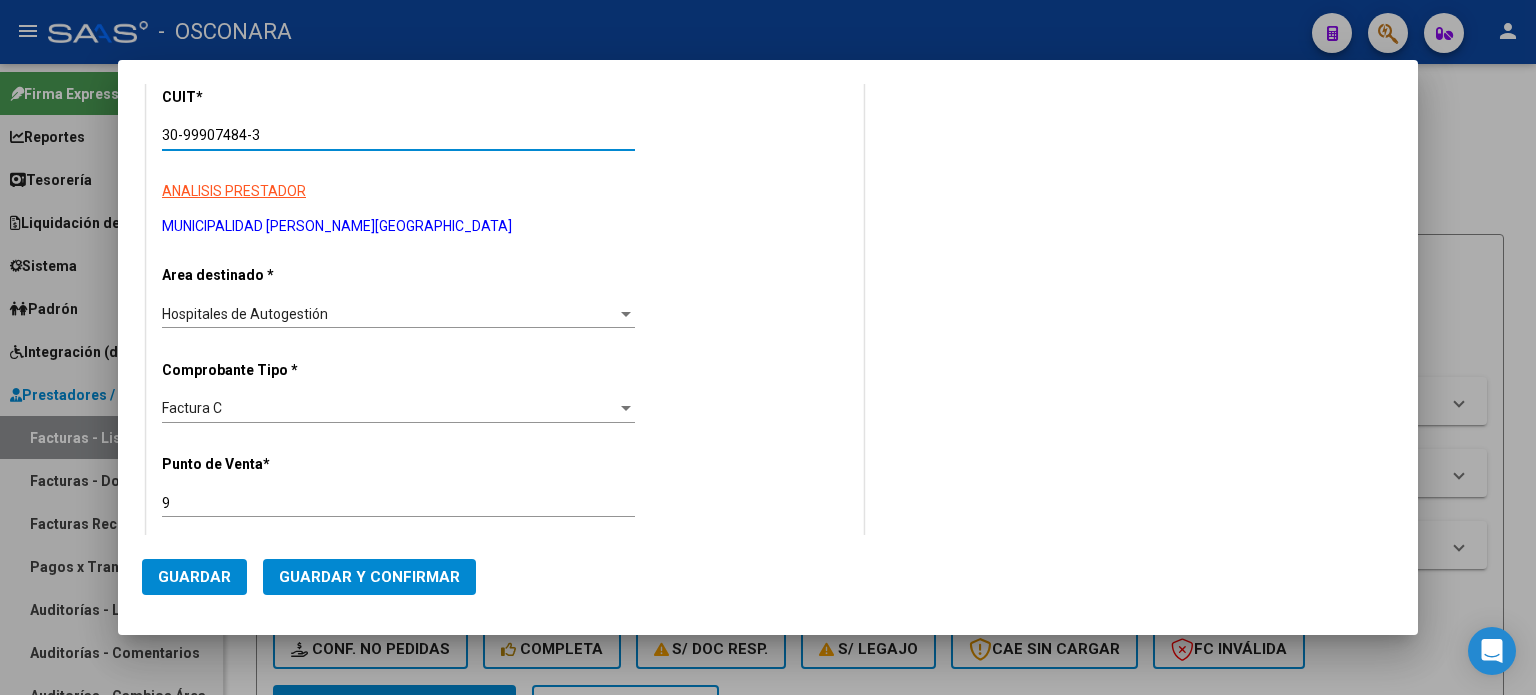 scroll, scrollTop: 300, scrollLeft: 0, axis: vertical 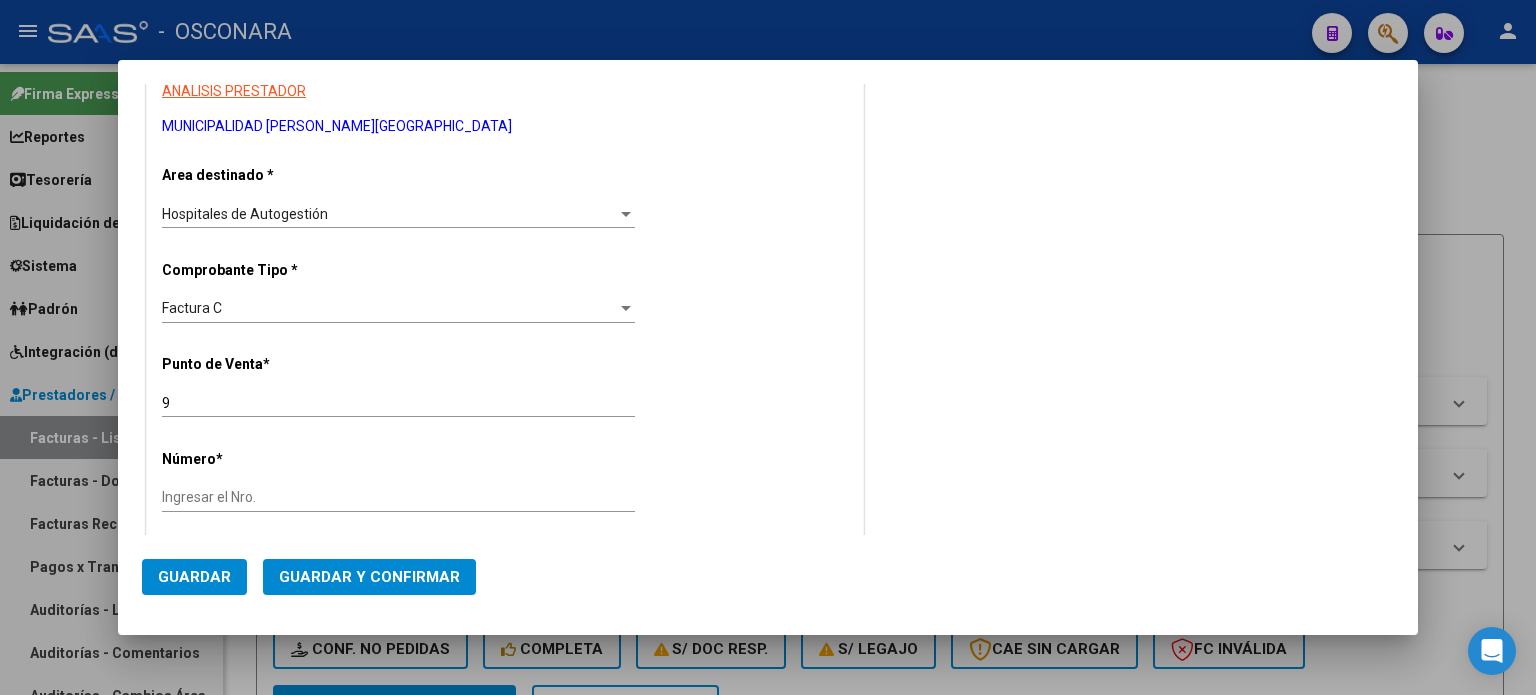 type on "30-99907484-3" 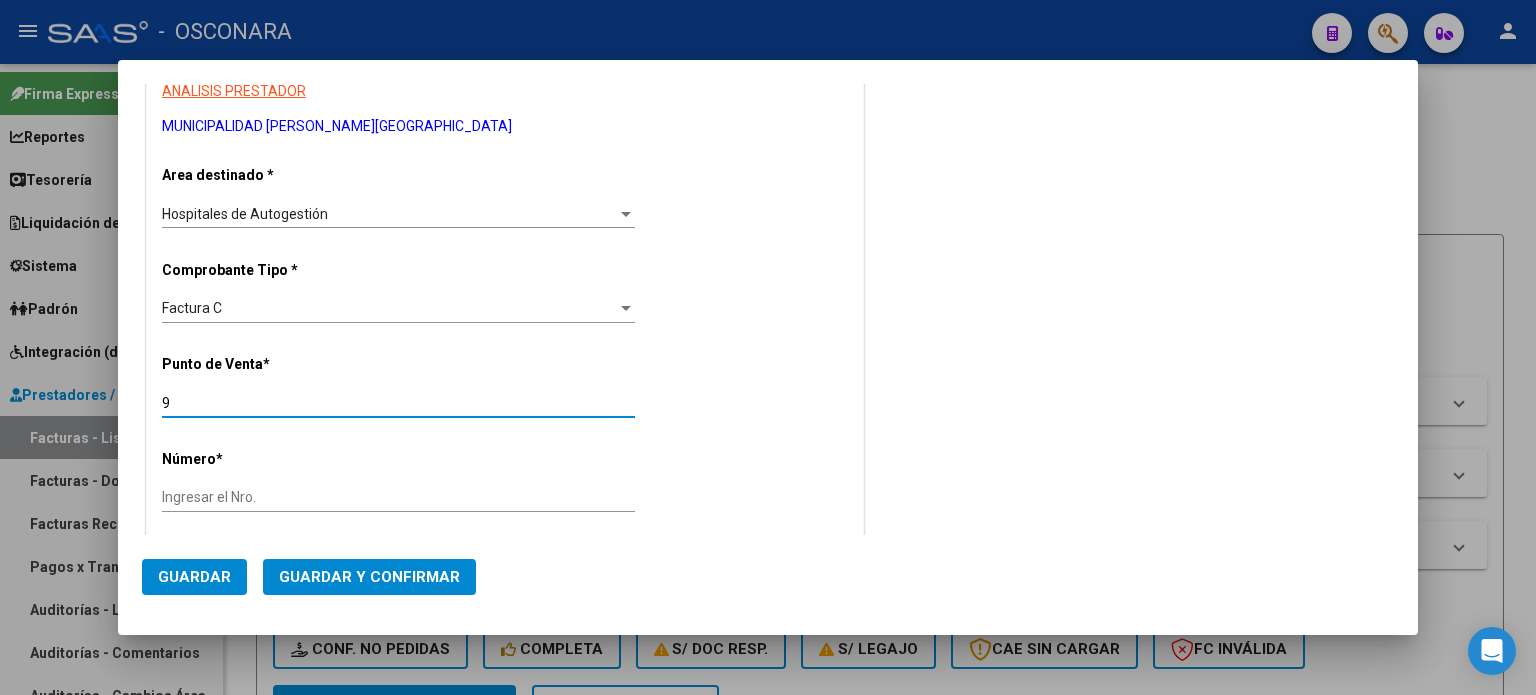 click on "9" at bounding box center (398, 403) 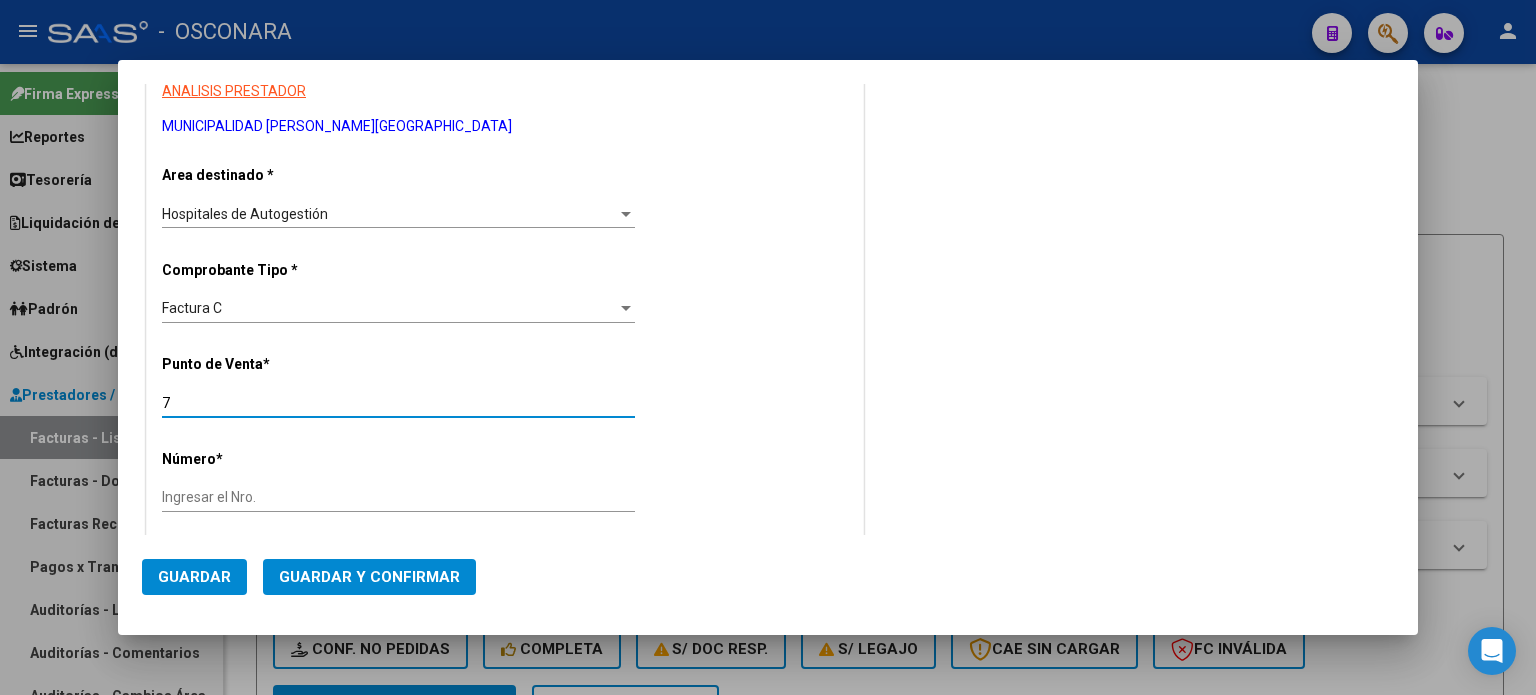 type on "7" 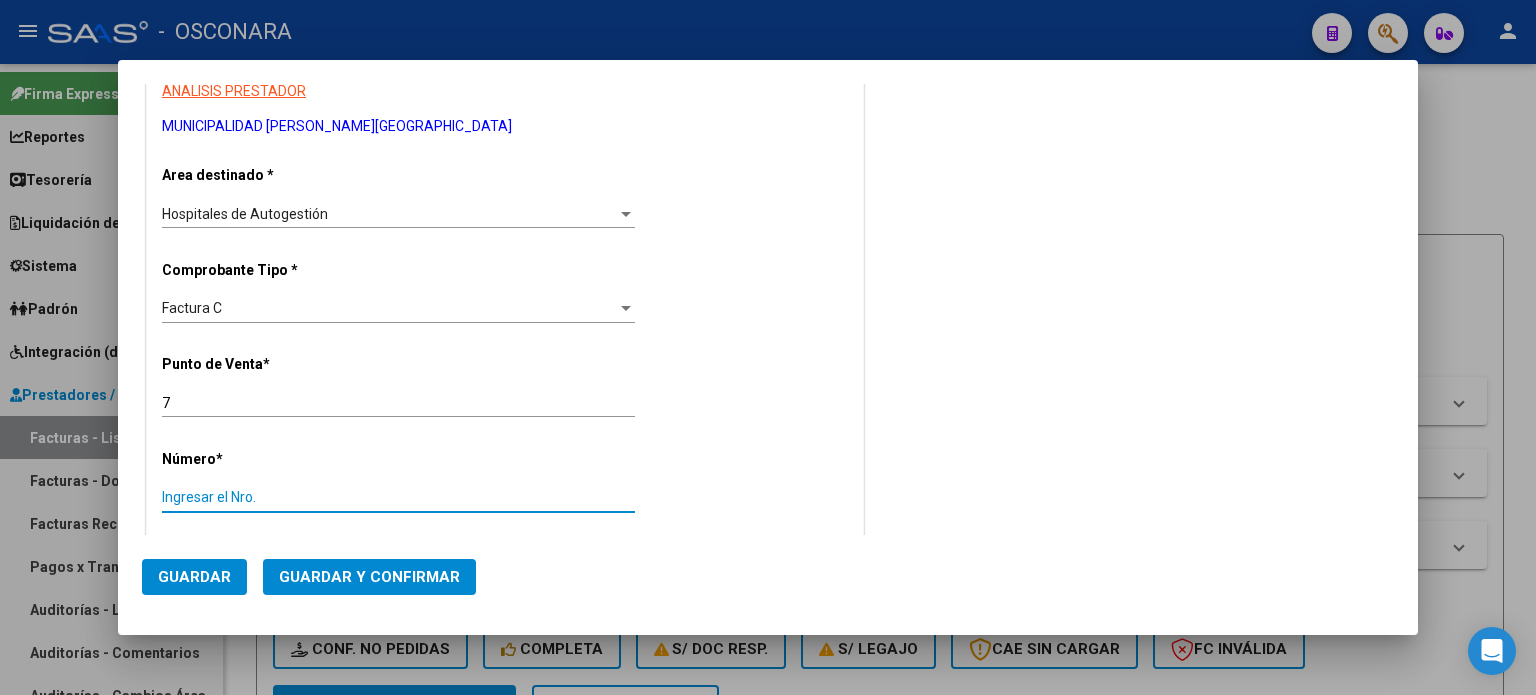 click on "Ingresar el Nro." at bounding box center (398, 497) 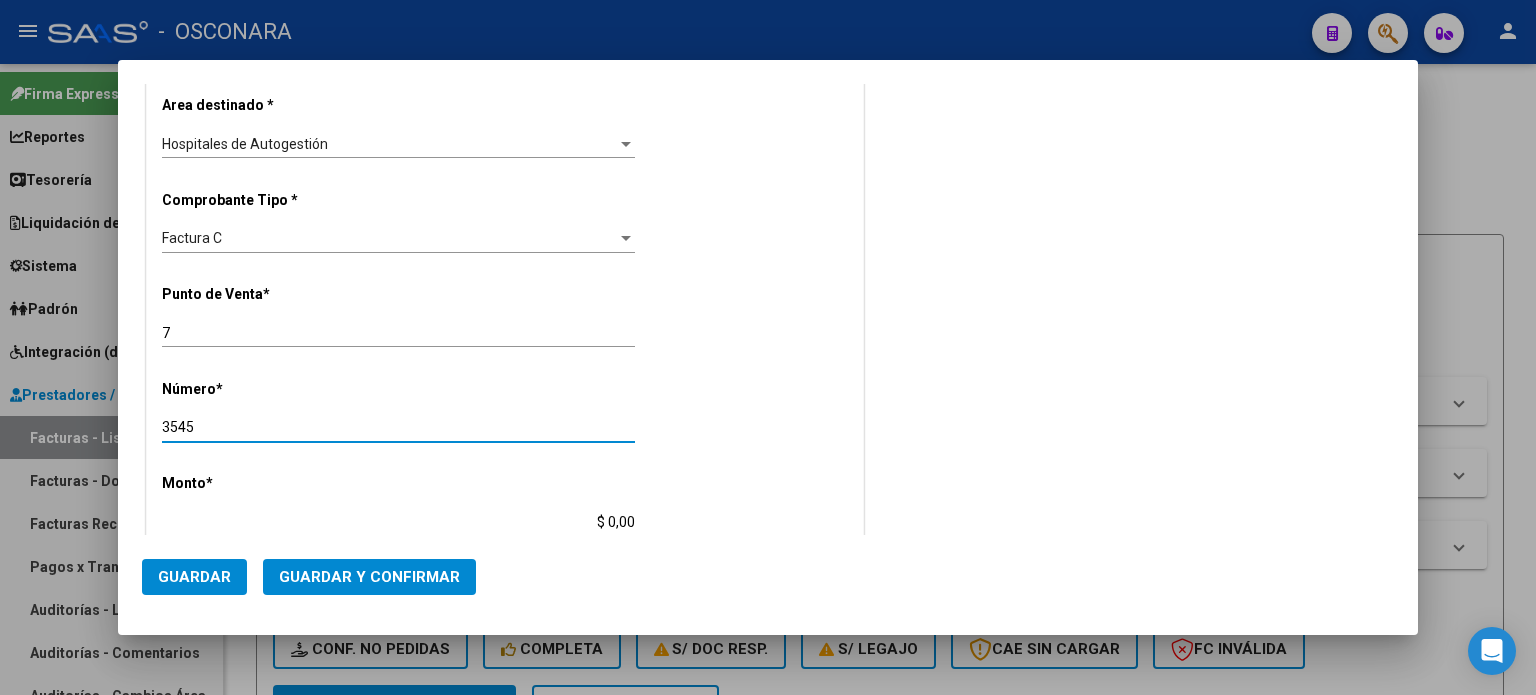 scroll, scrollTop: 400, scrollLeft: 0, axis: vertical 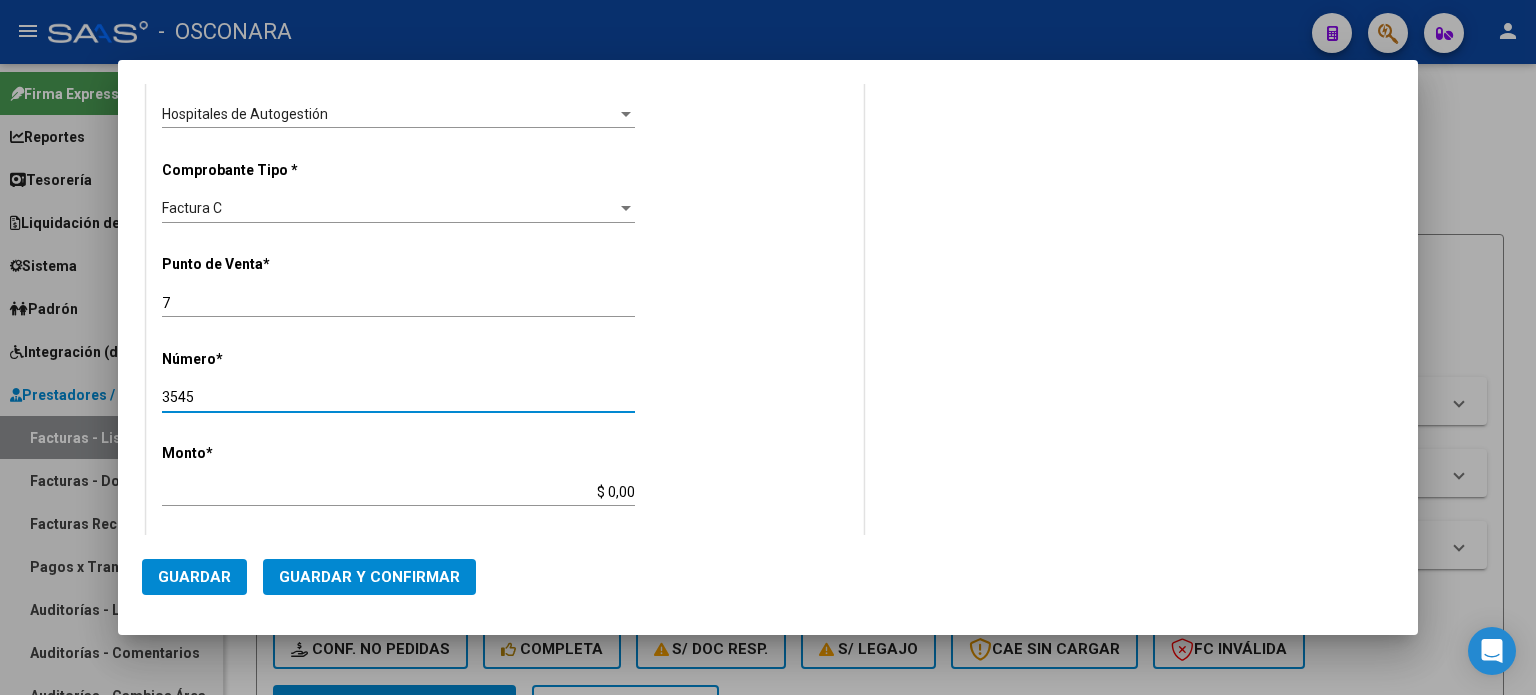 type on "3545" 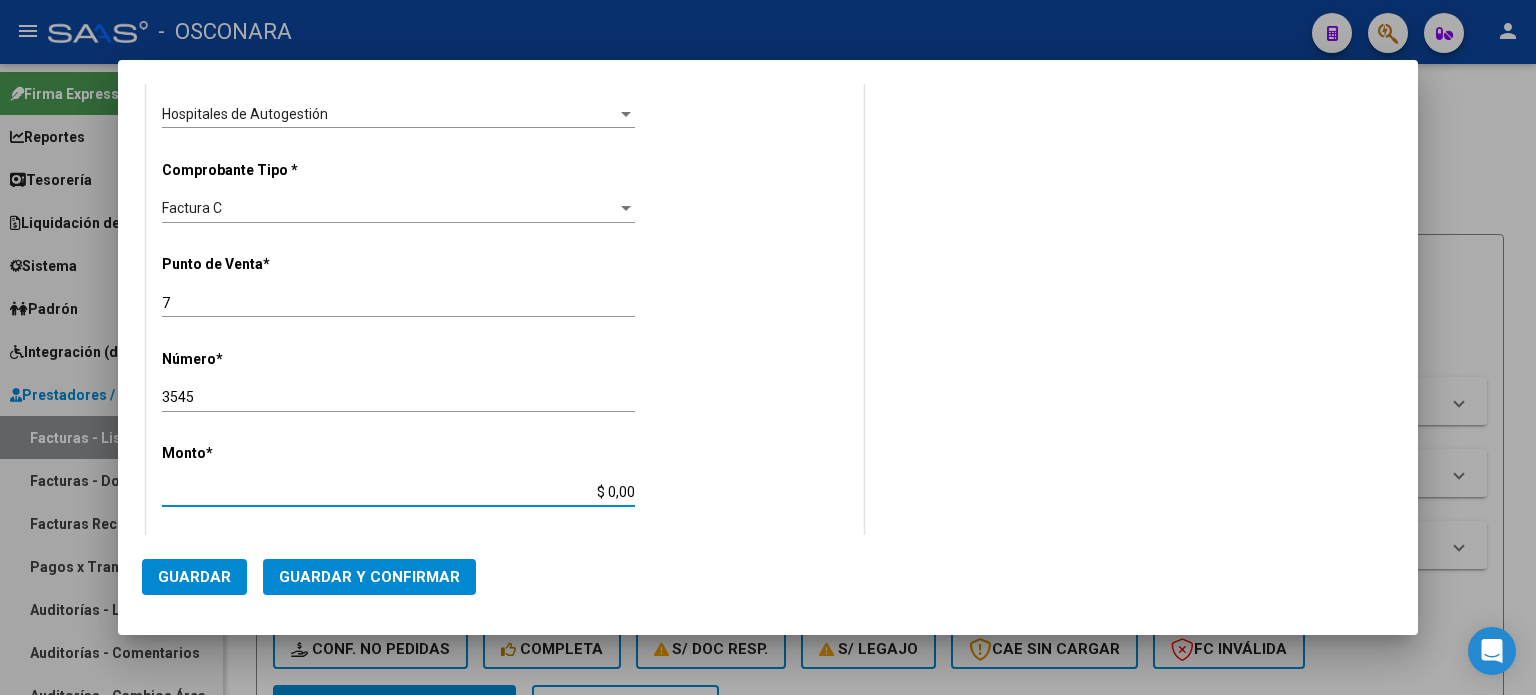 drag, startPoint x: 604, startPoint y: 485, endPoint x: 652, endPoint y: 487, distance: 48.04165 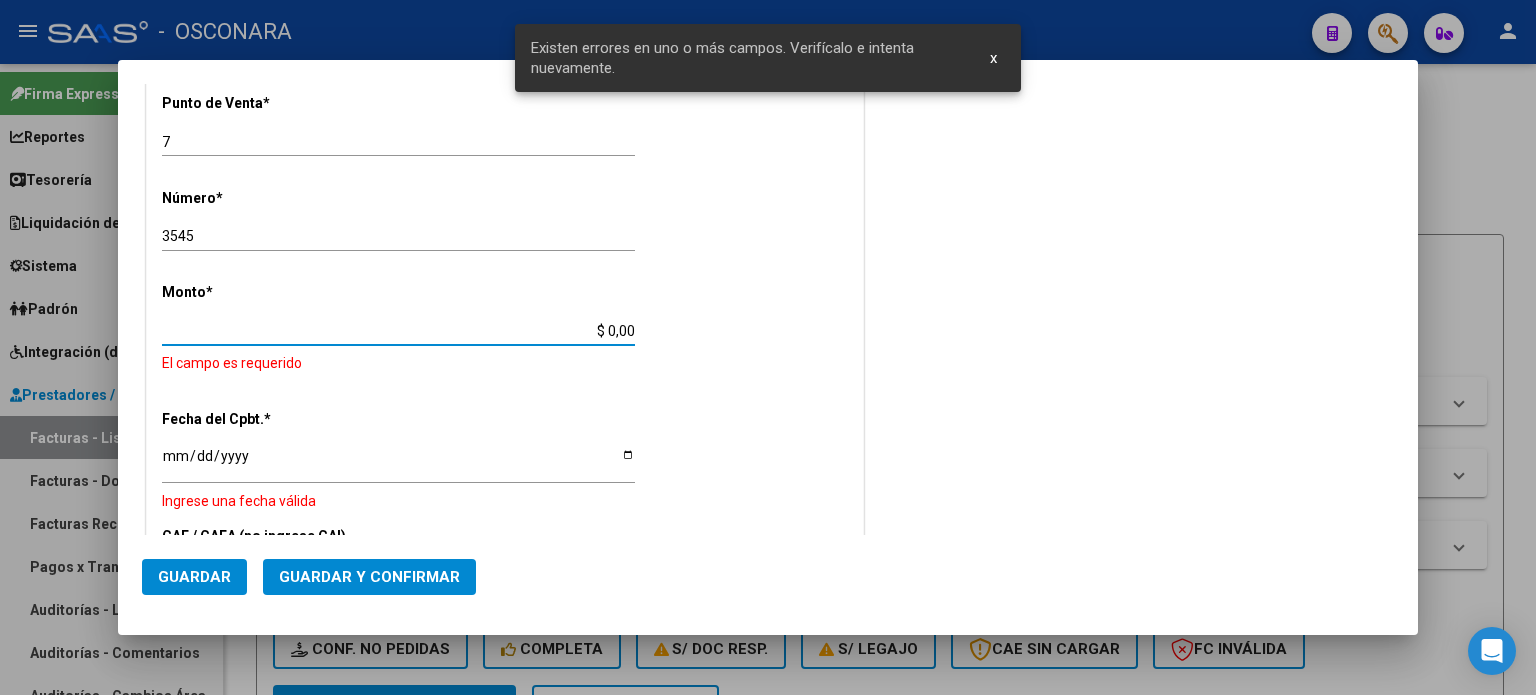 scroll, scrollTop: 573, scrollLeft: 0, axis: vertical 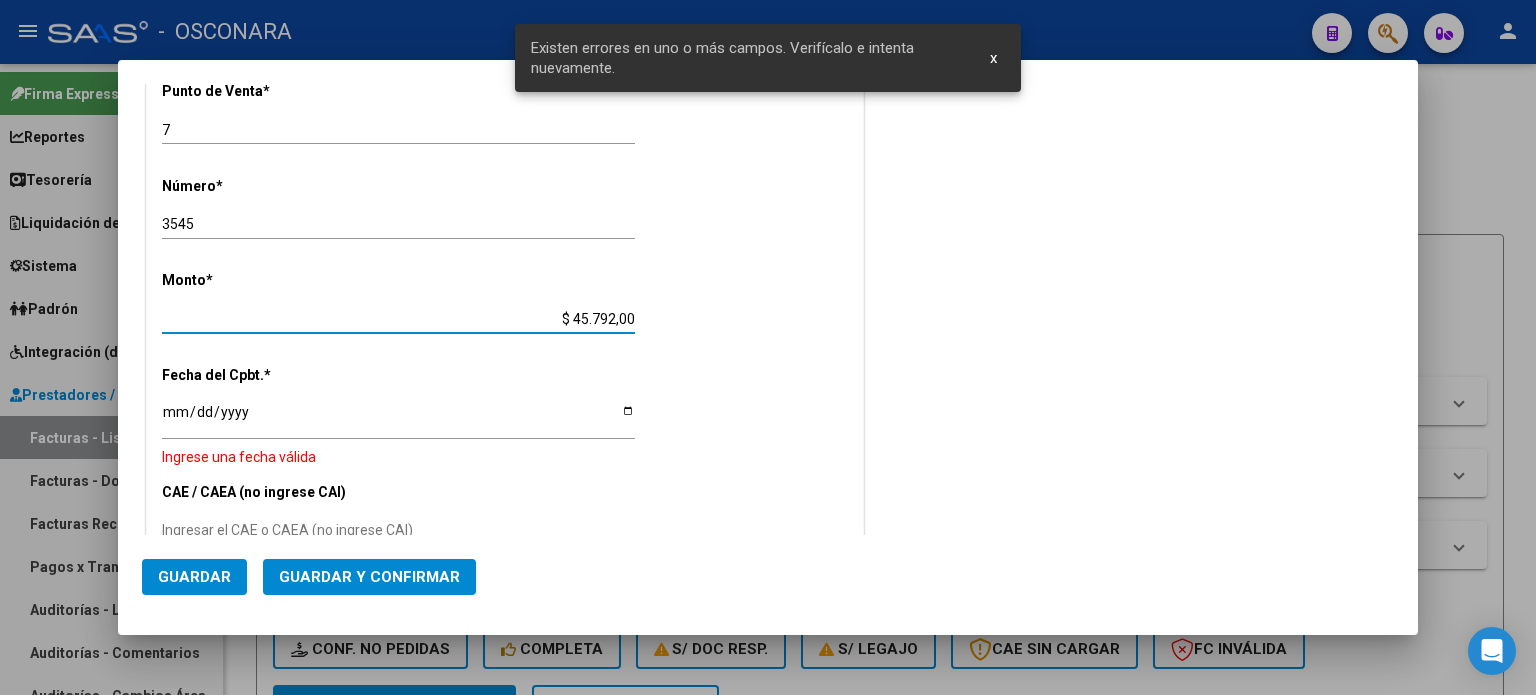type on "$ 457.920,00" 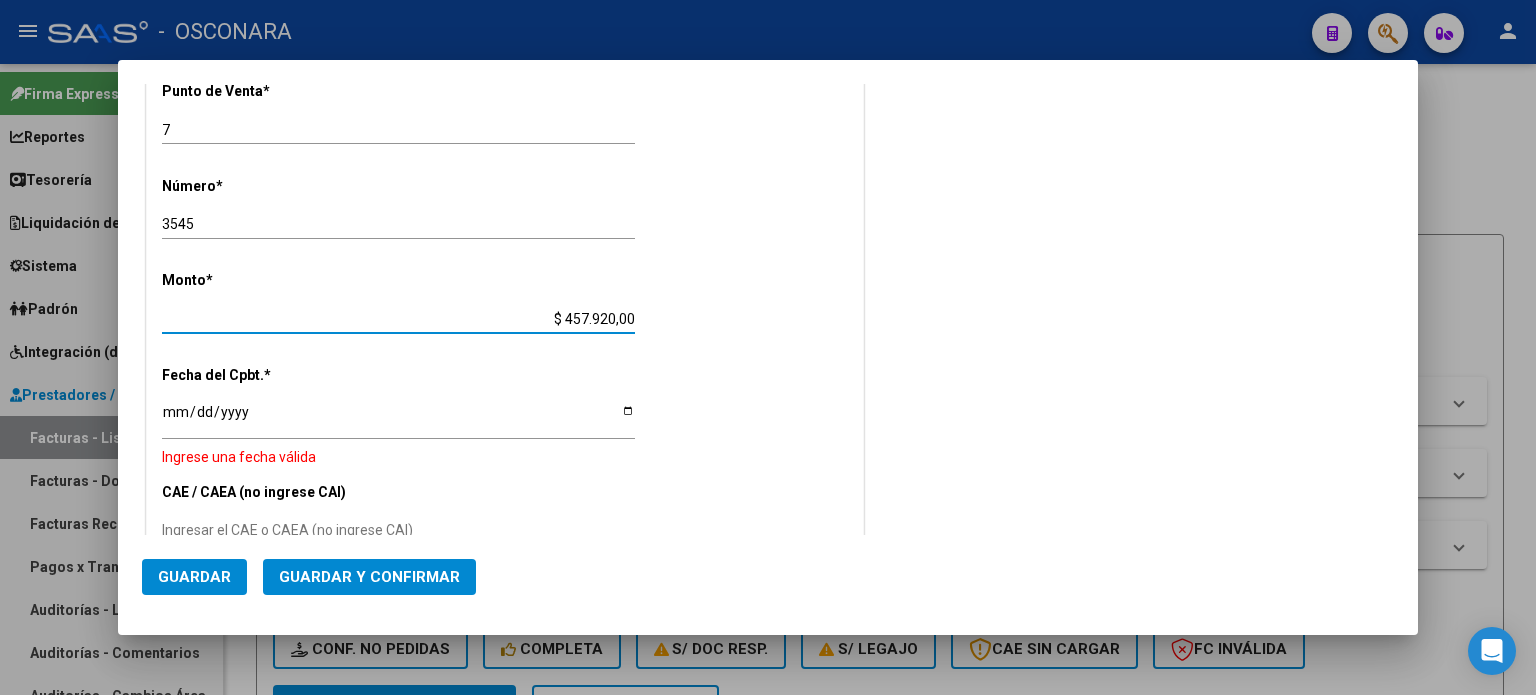 click on "Ingresar la fecha" at bounding box center (398, 419) 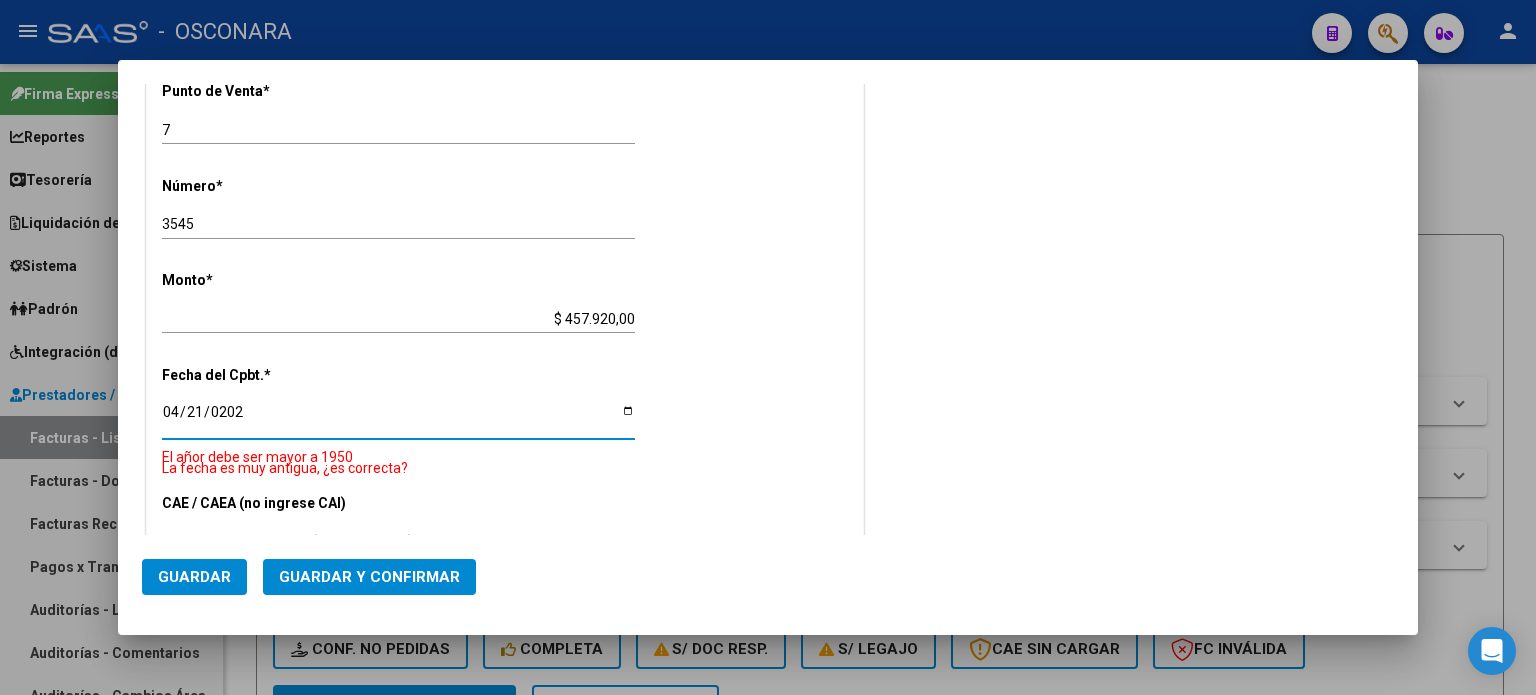 type on "[DATE]" 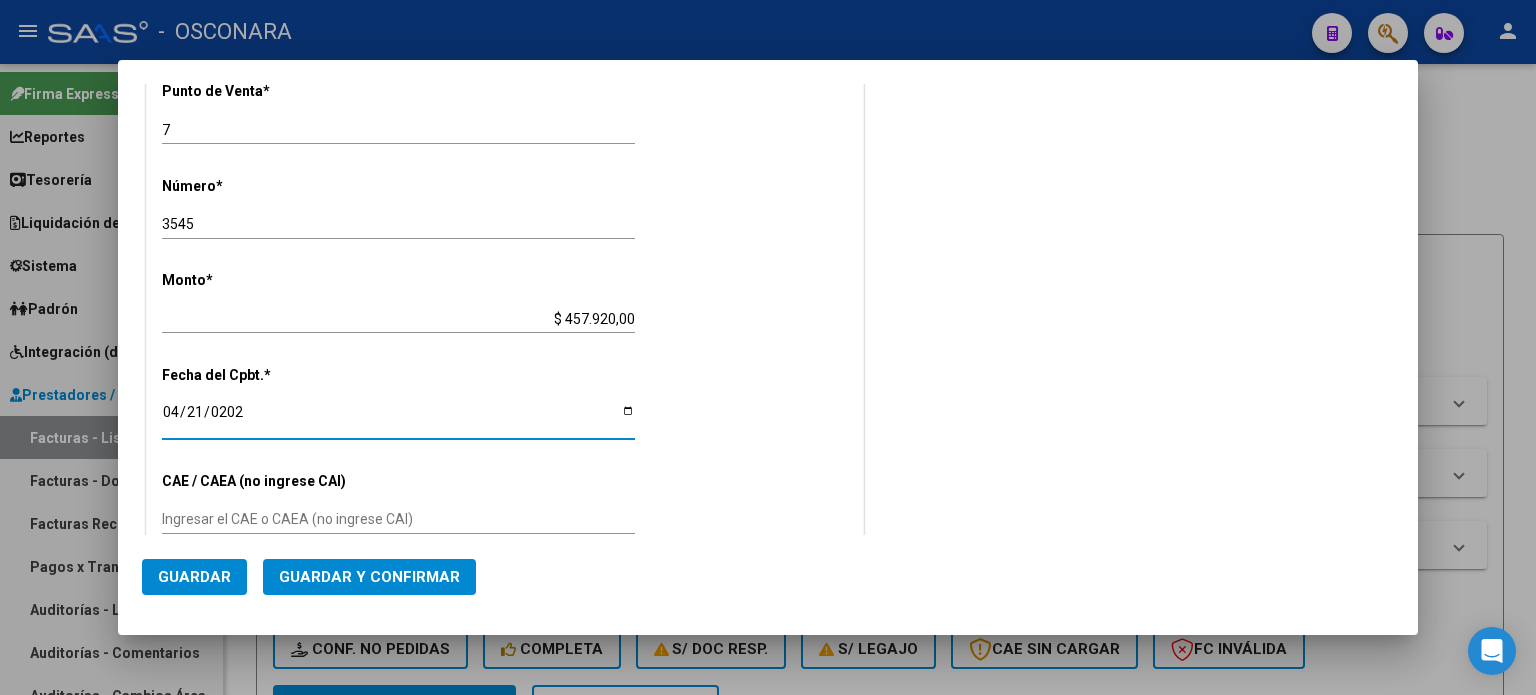click on "Guardar y Confirmar" 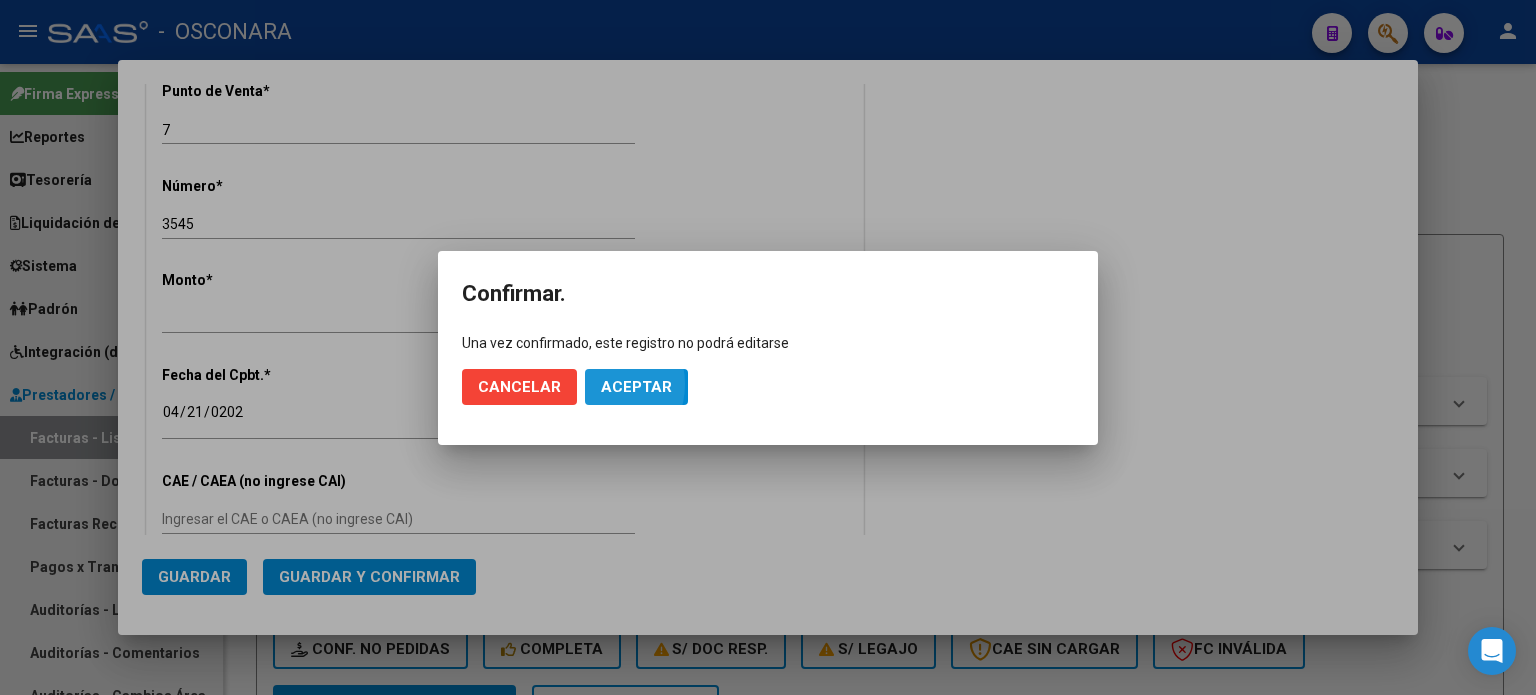 click on "Aceptar" 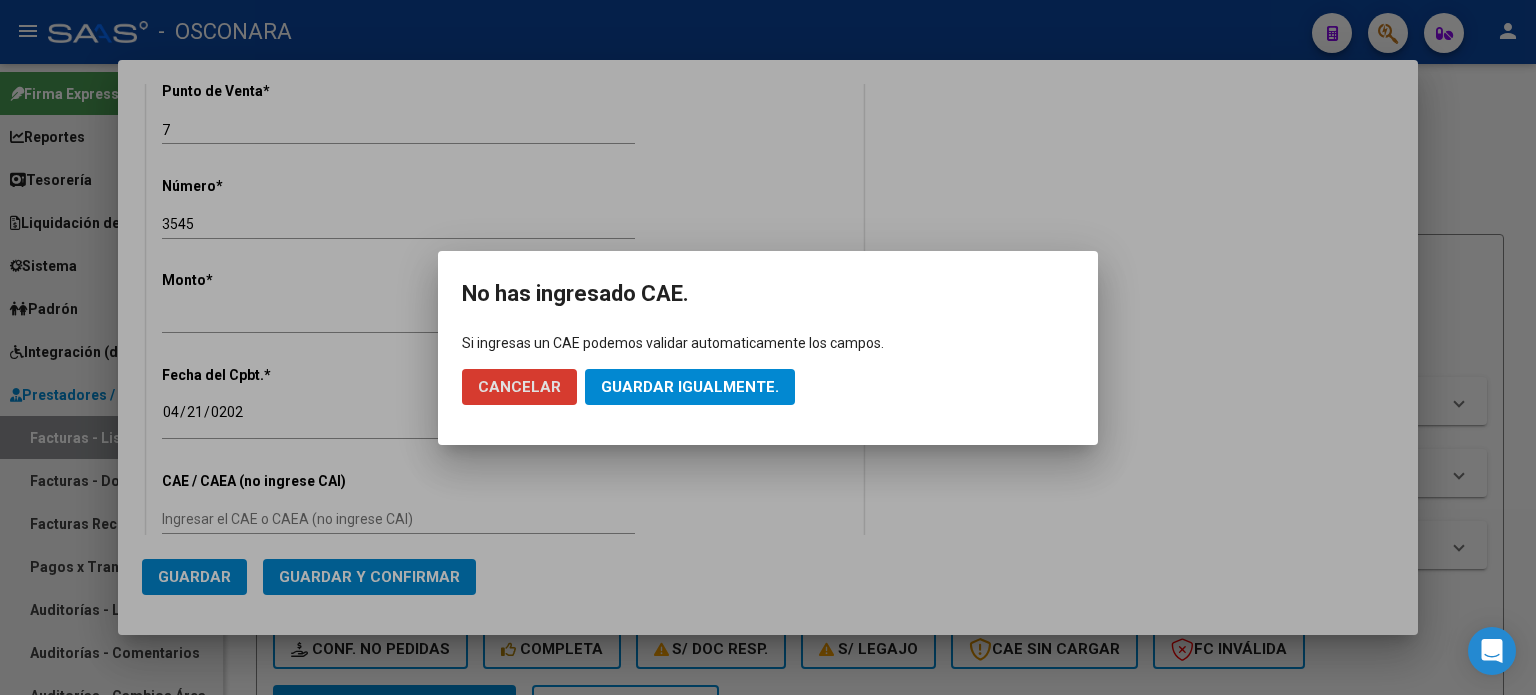 click on "Guardar igualmente." 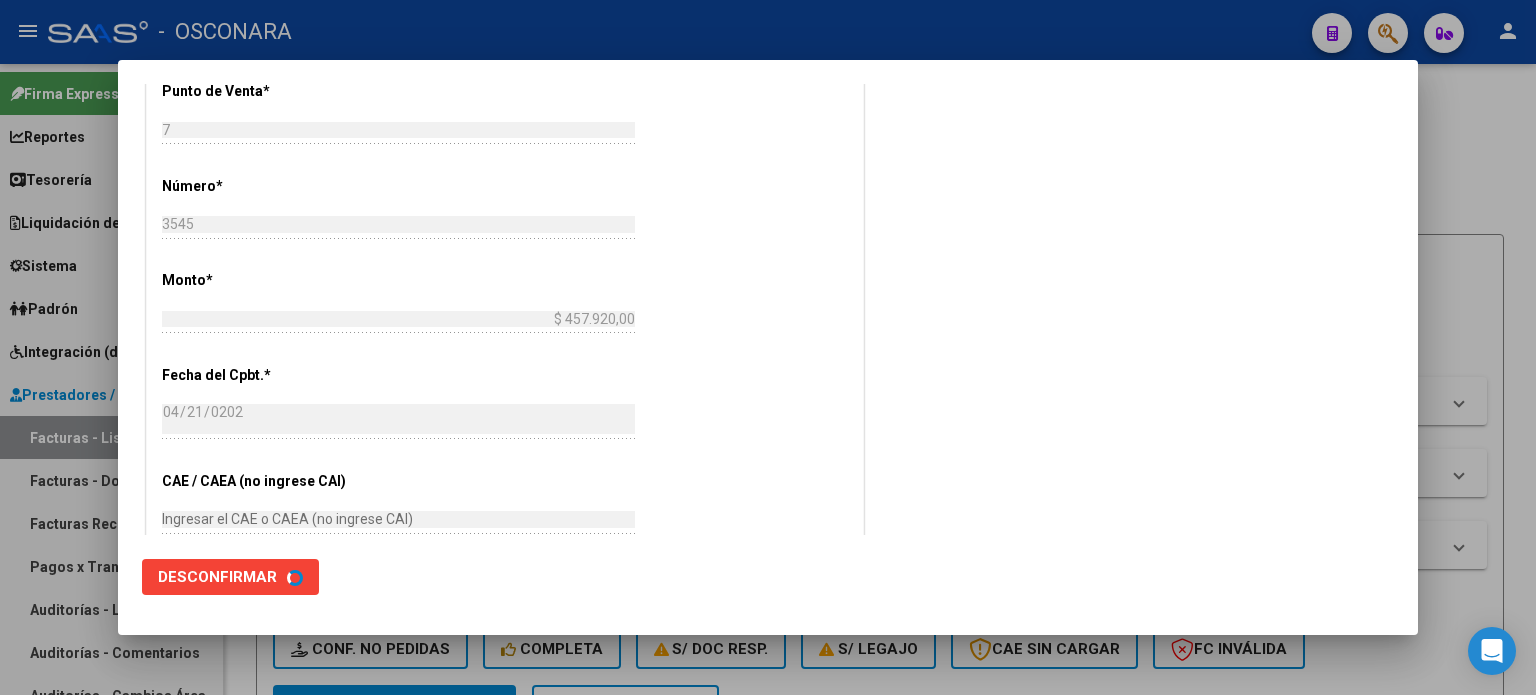 scroll, scrollTop: 0, scrollLeft: 0, axis: both 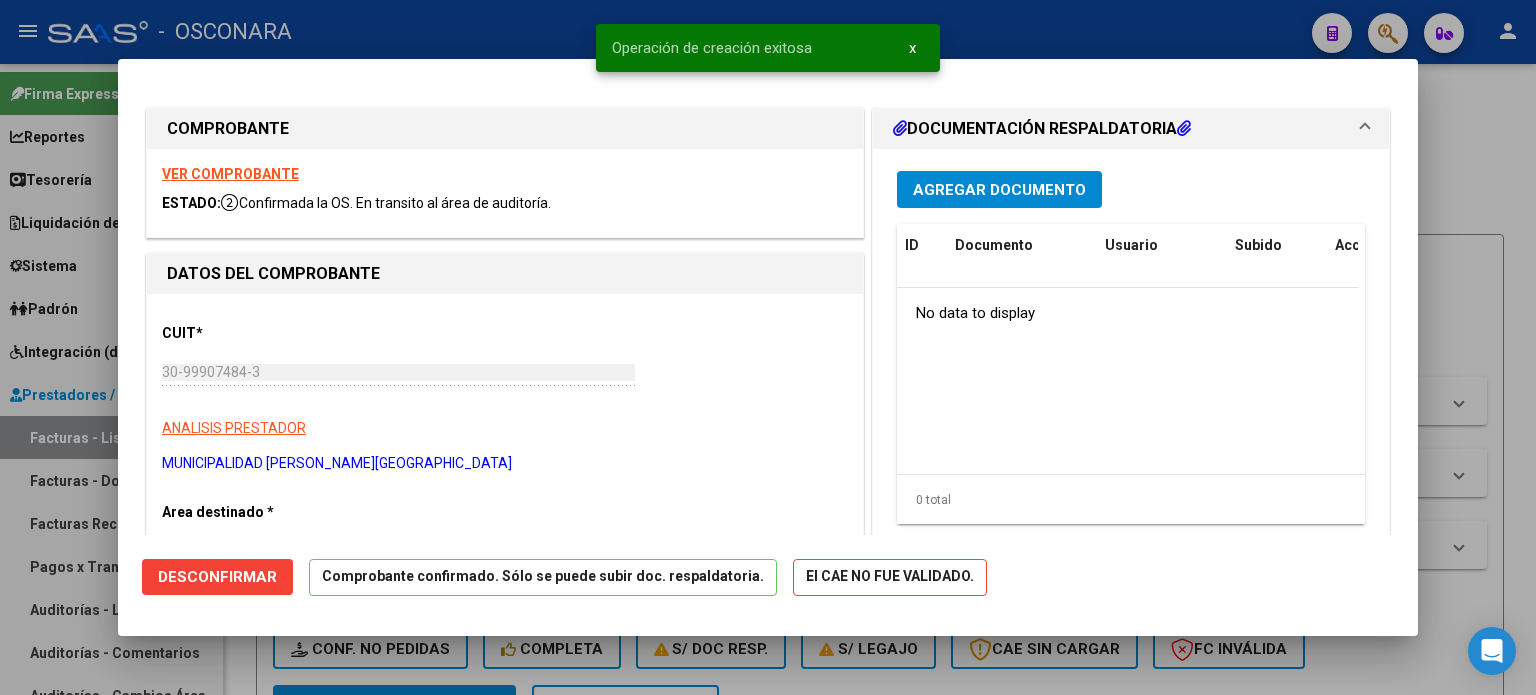 drag, startPoint x: 0, startPoint y: 585, endPoint x: 37, endPoint y: 595, distance: 38.327538 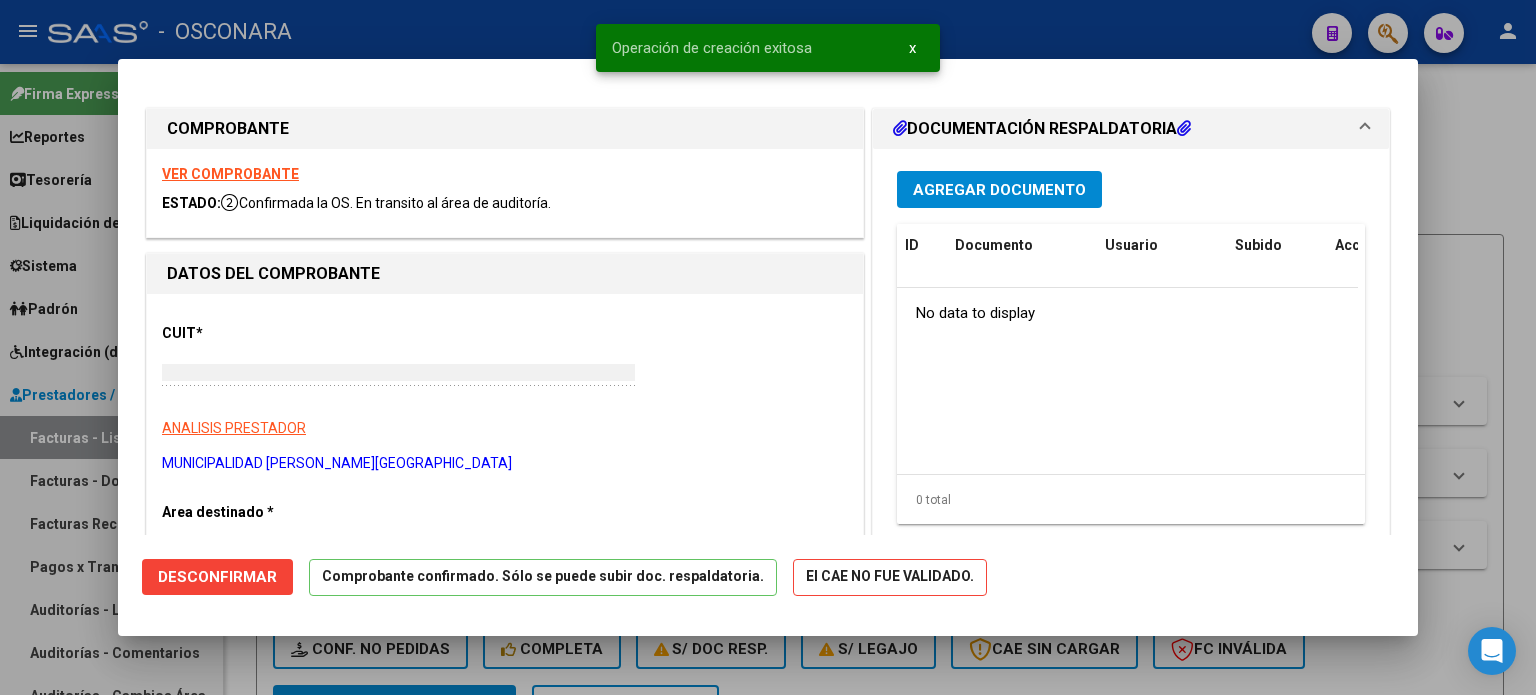 type on "$ 0,00" 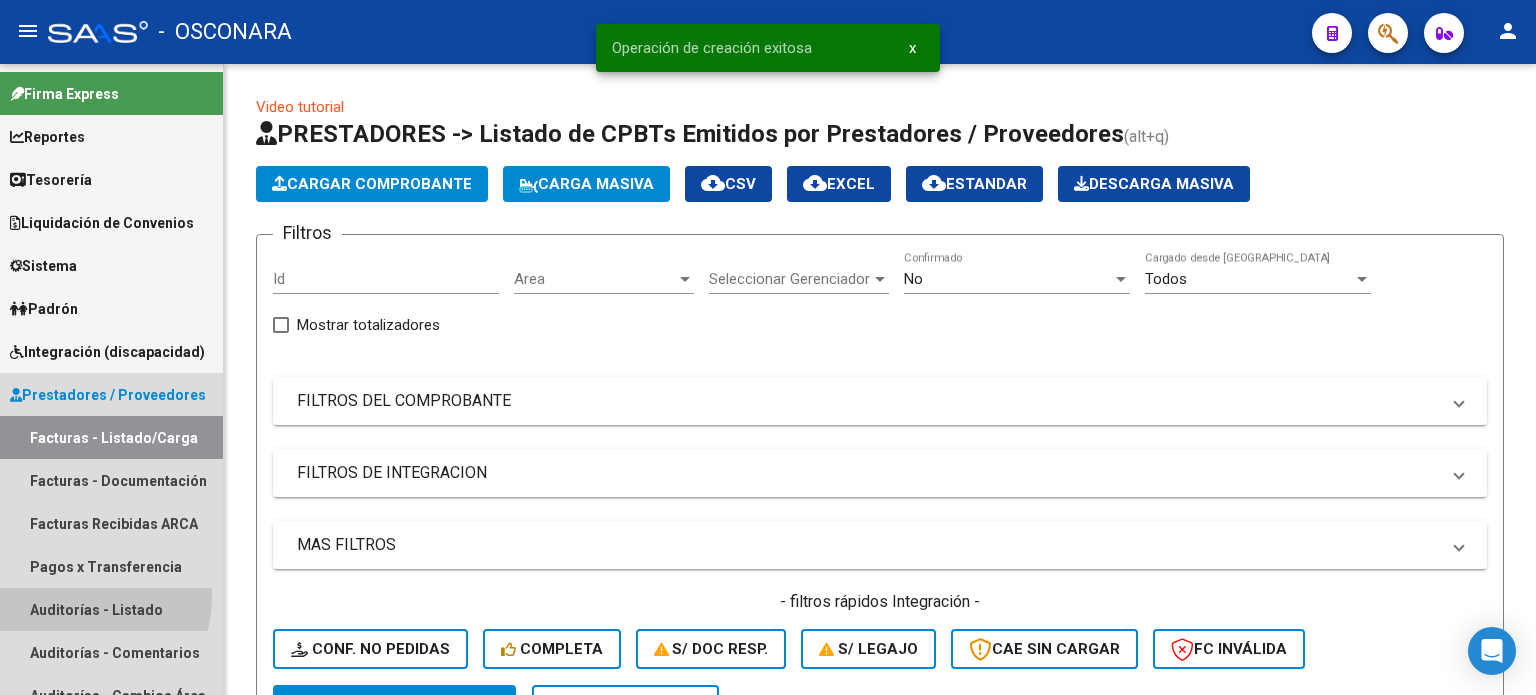 click on "Auditorías - Listado" at bounding box center (111, 609) 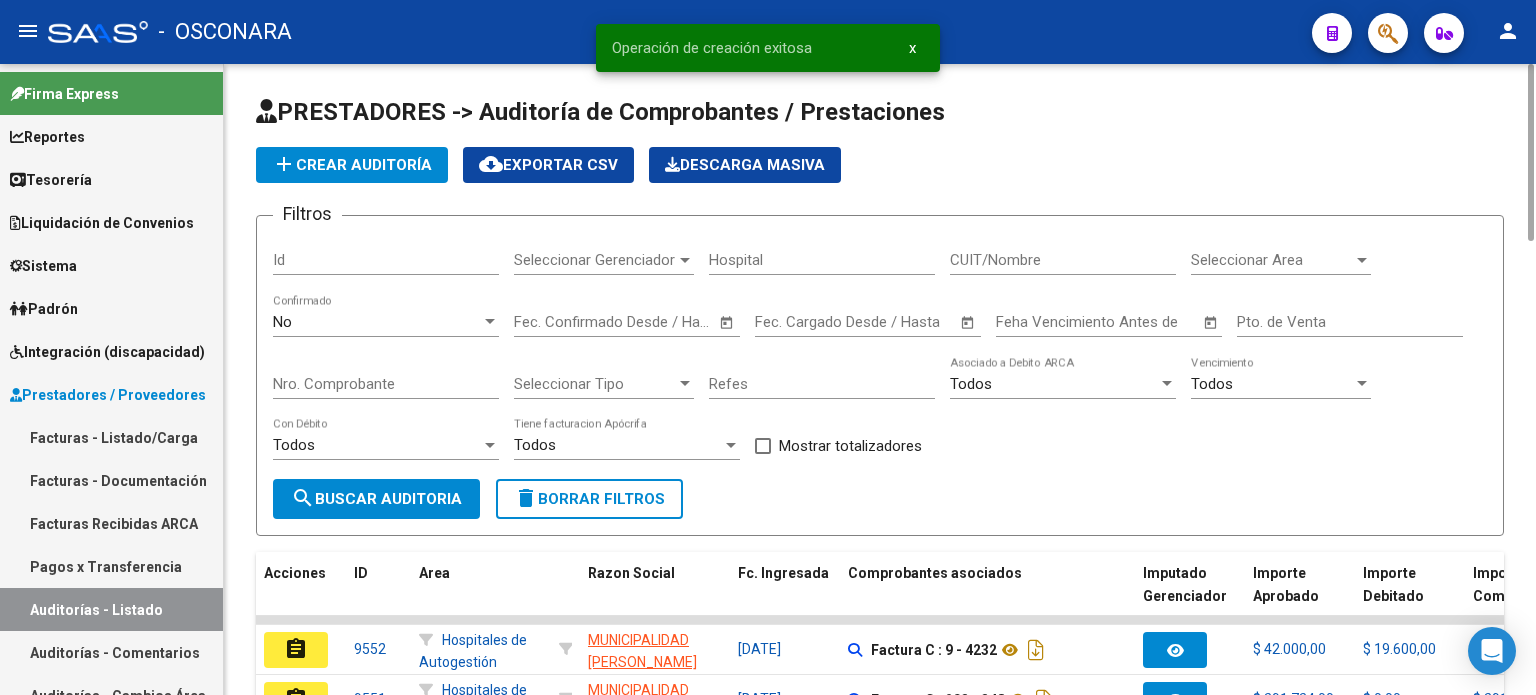 click on "add  Crear Auditoría" 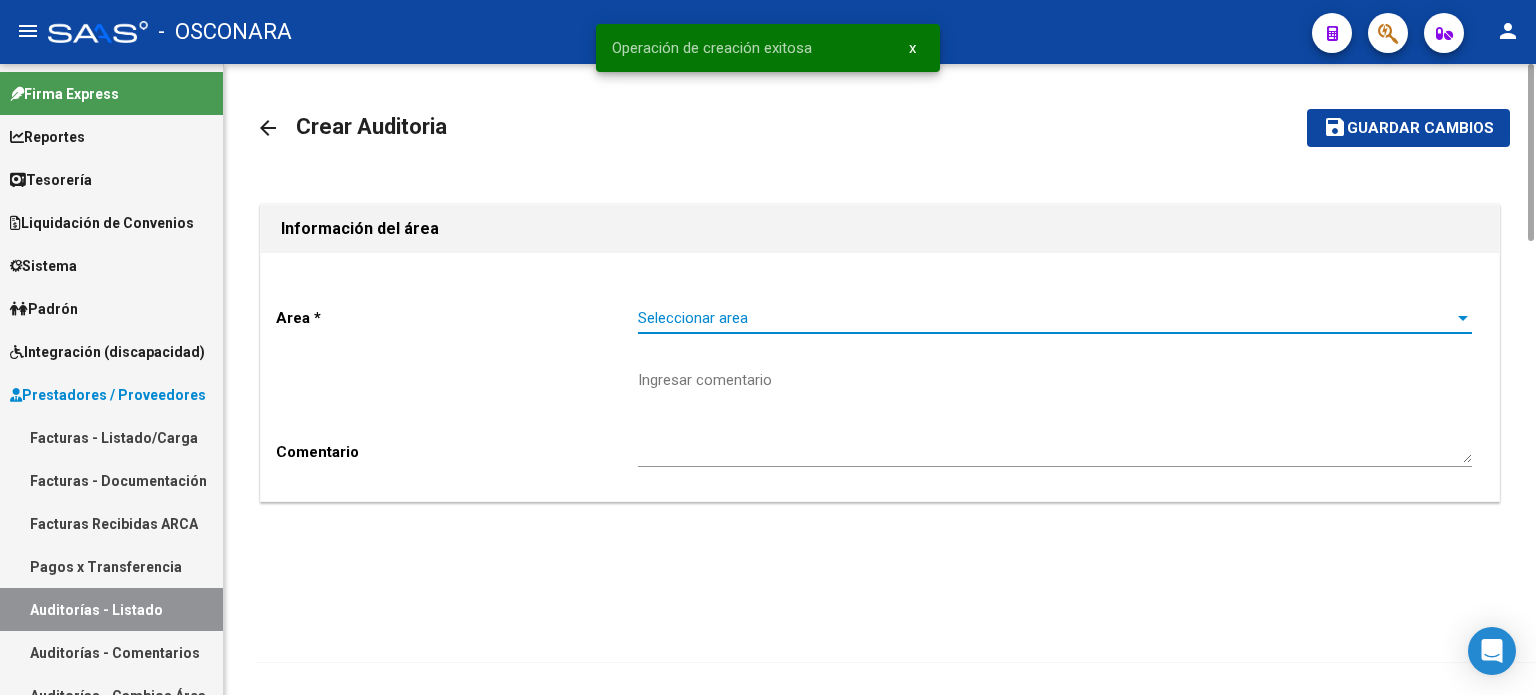 click on "Seleccionar area" at bounding box center [1046, 318] 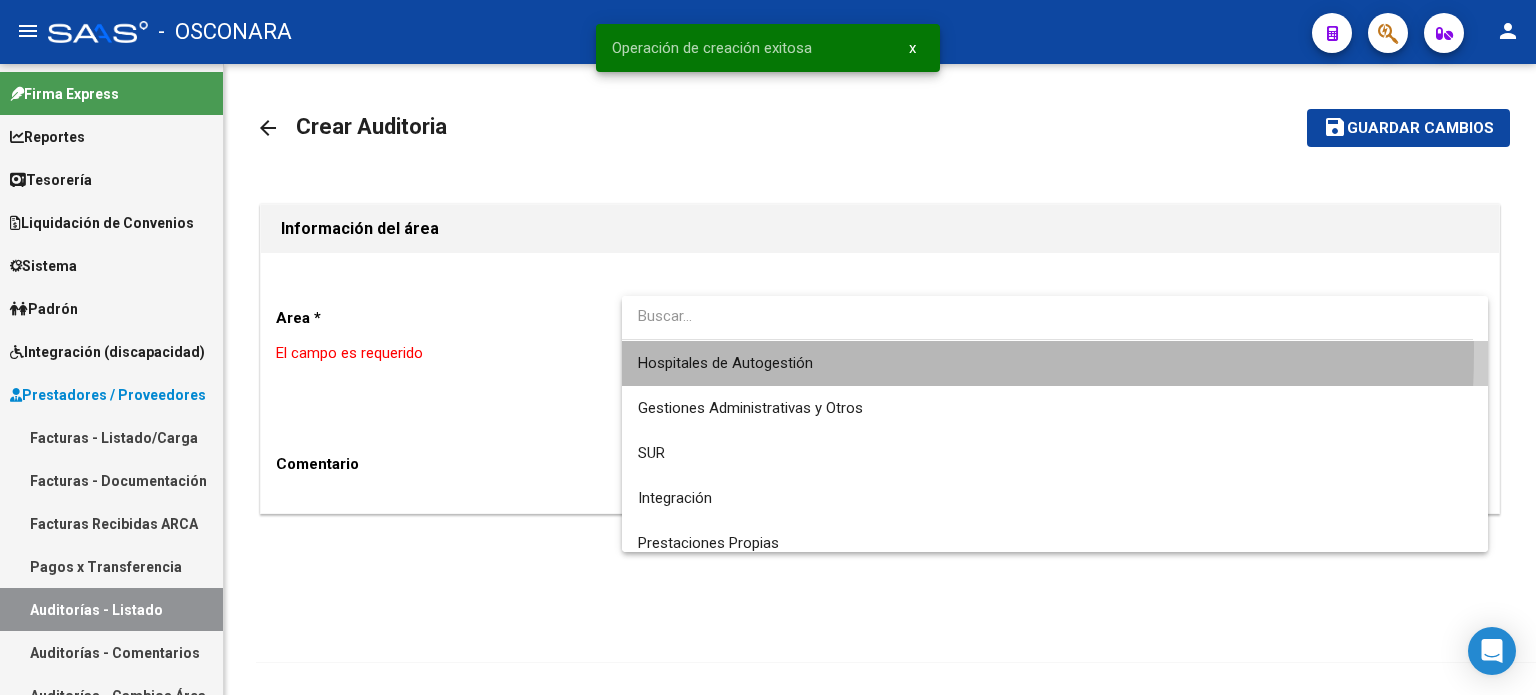 click on "Hospitales de Autogestión" at bounding box center [1055, 363] 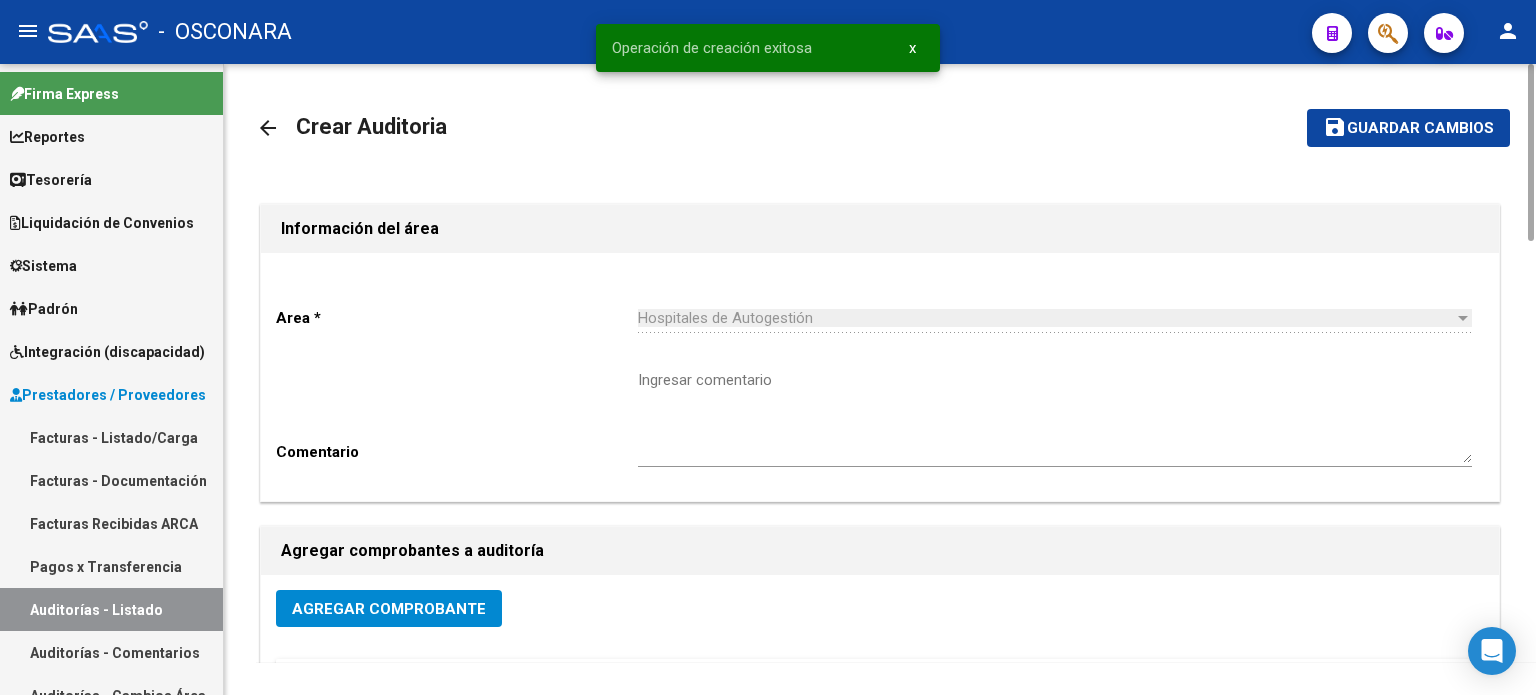 click on "Agregar Comprobante" 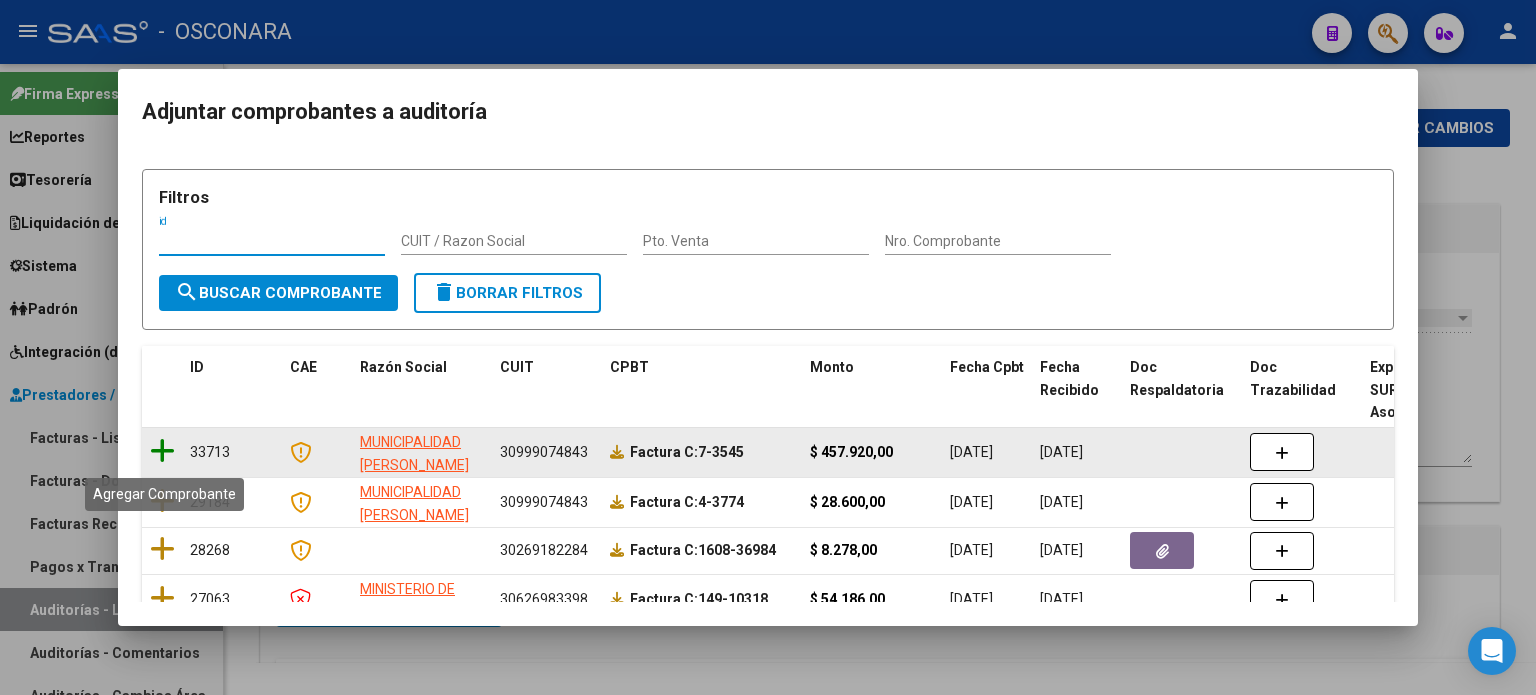 click 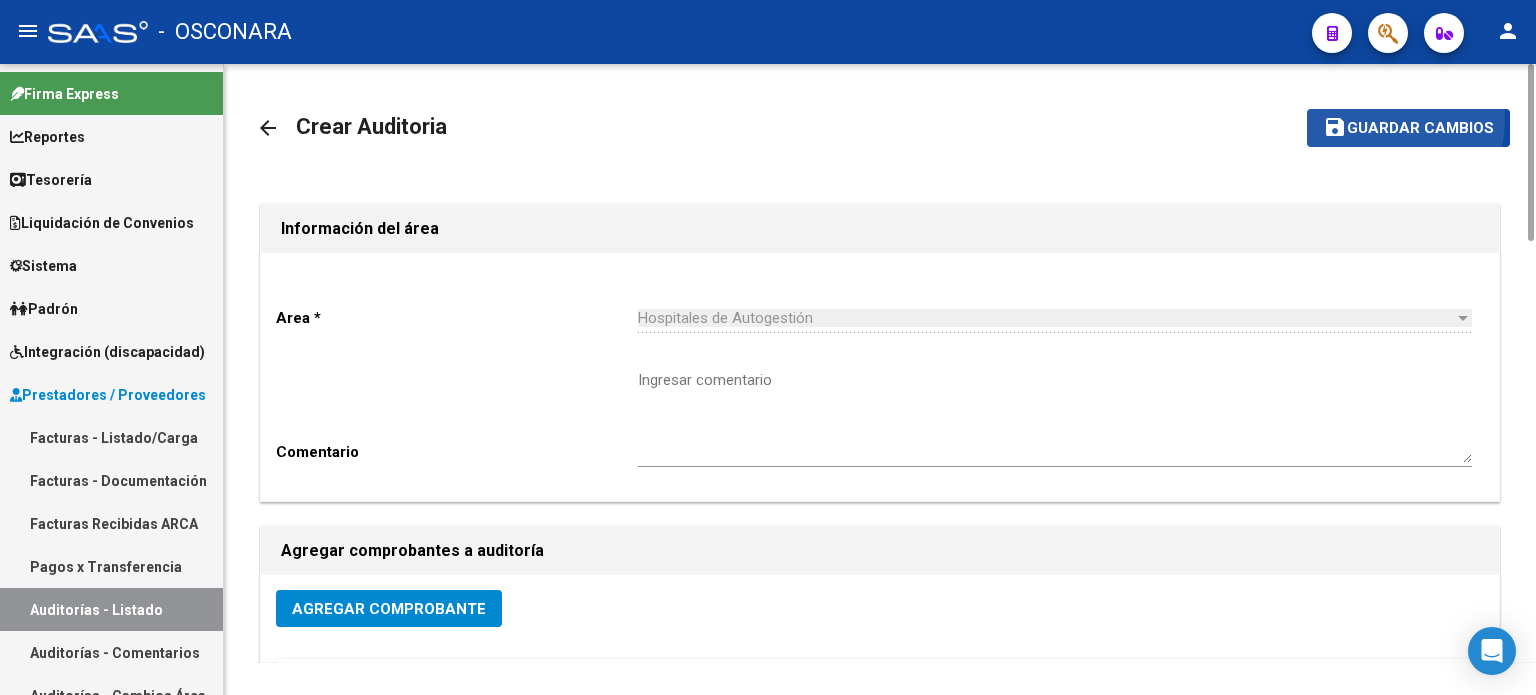 click on "save Guardar cambios" 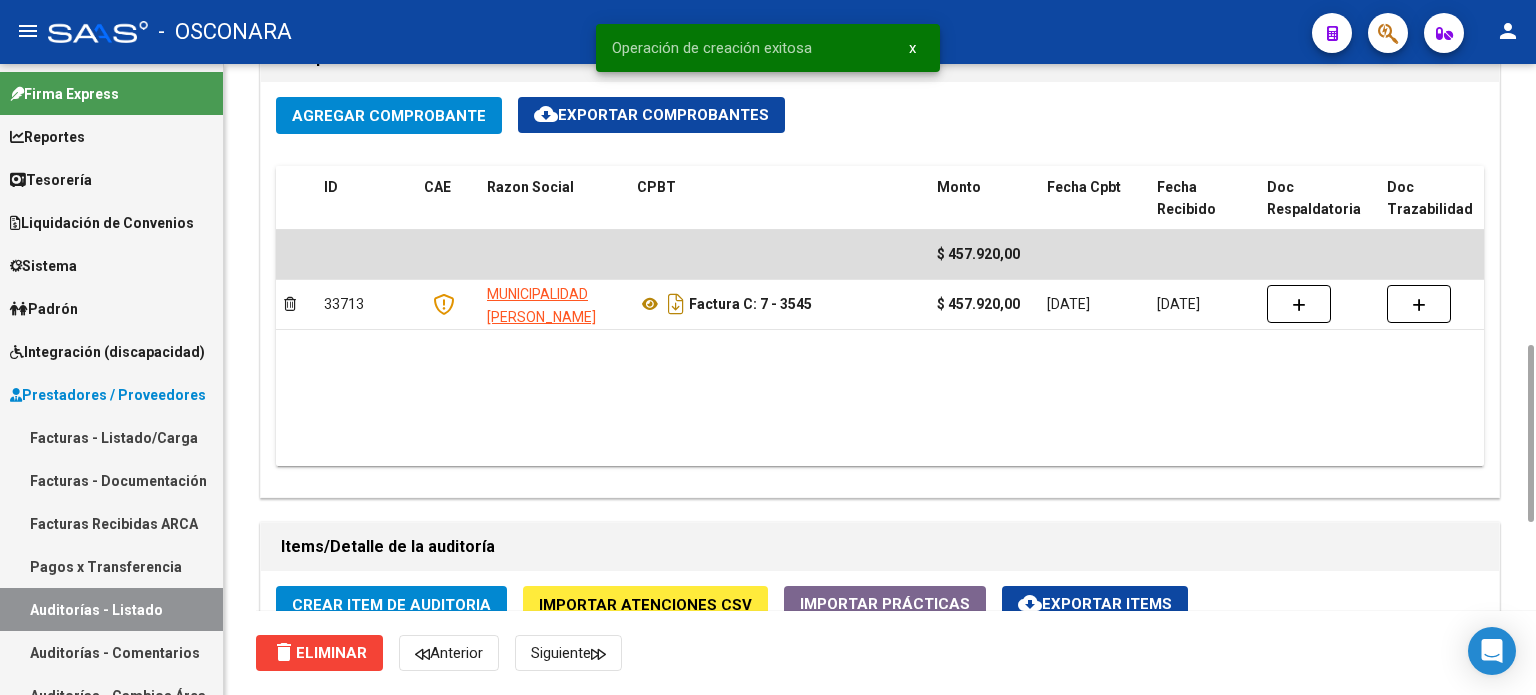 scroll, scrollTop: 1200, scrollLeft: 0, axis: vertical 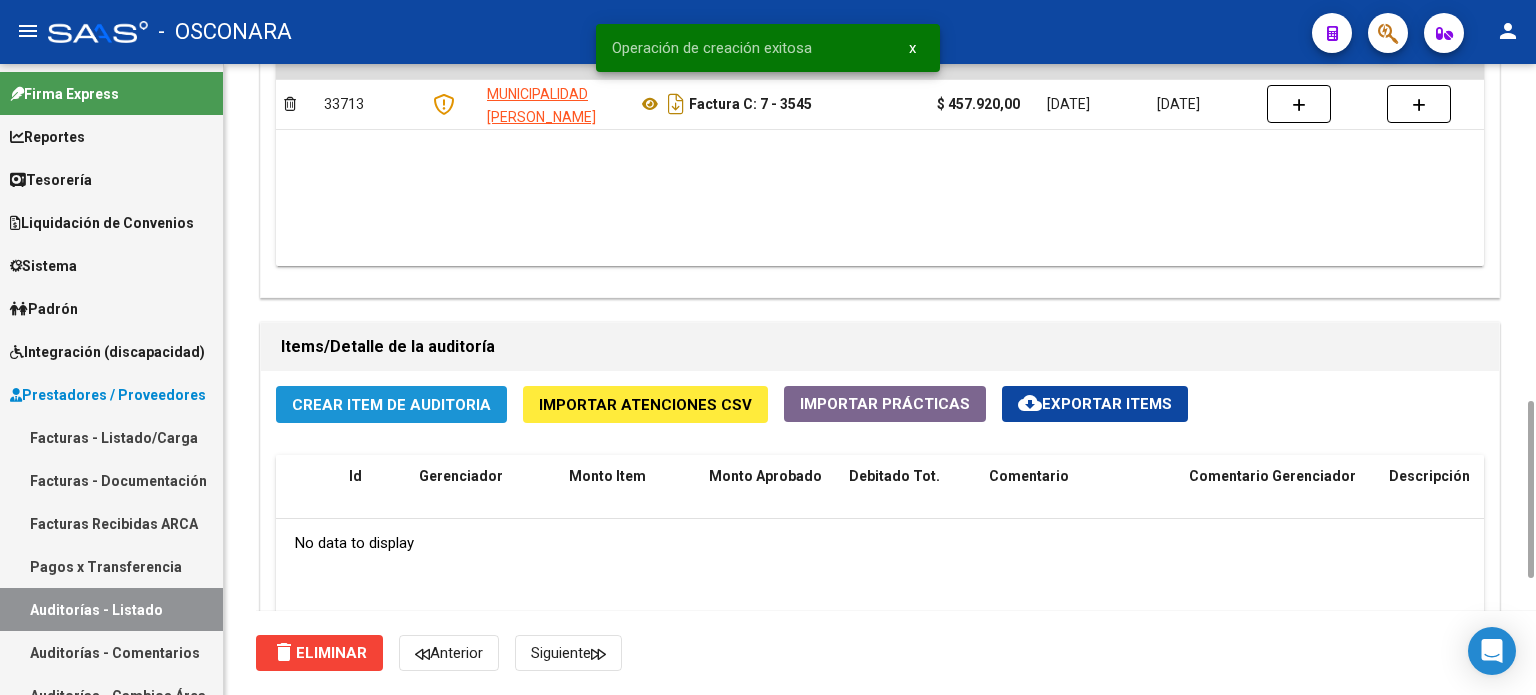 click on "Crear Item de Auditoria" 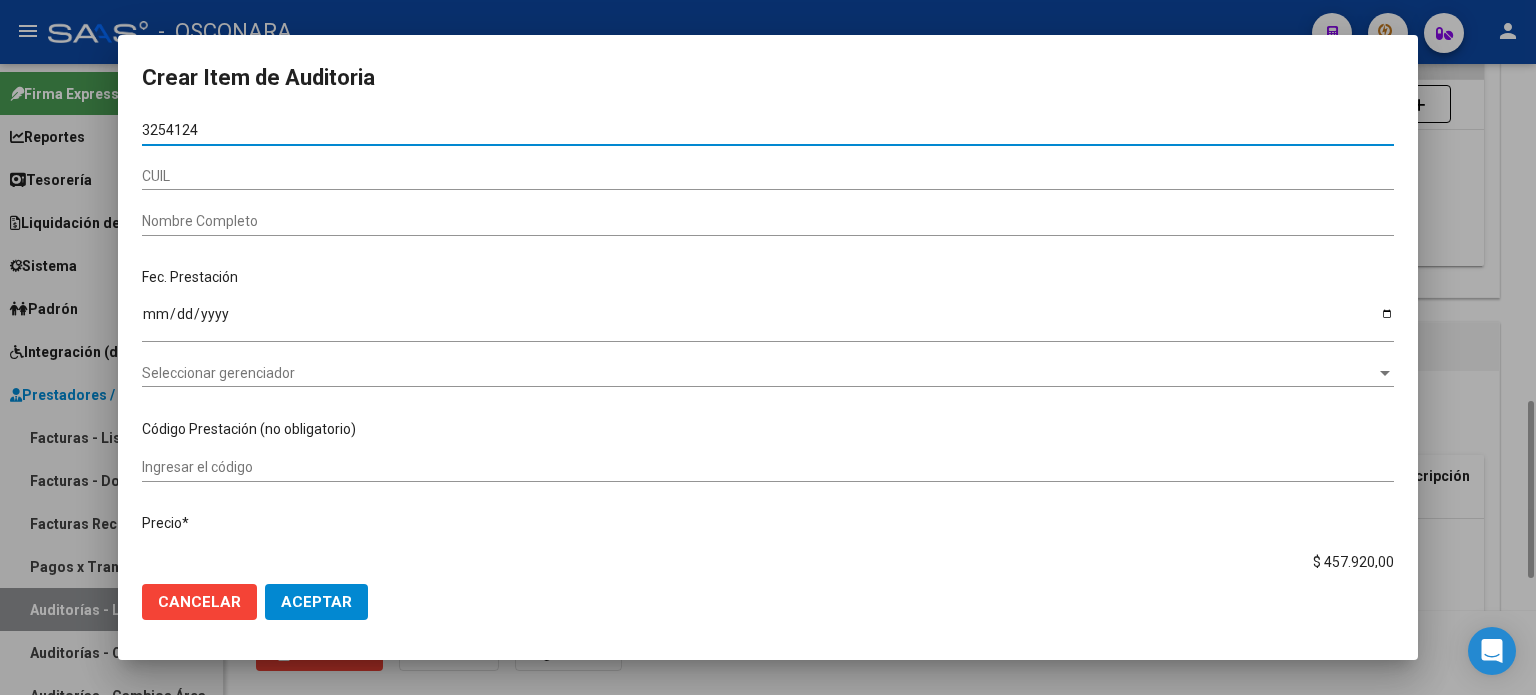 type on "32541246" 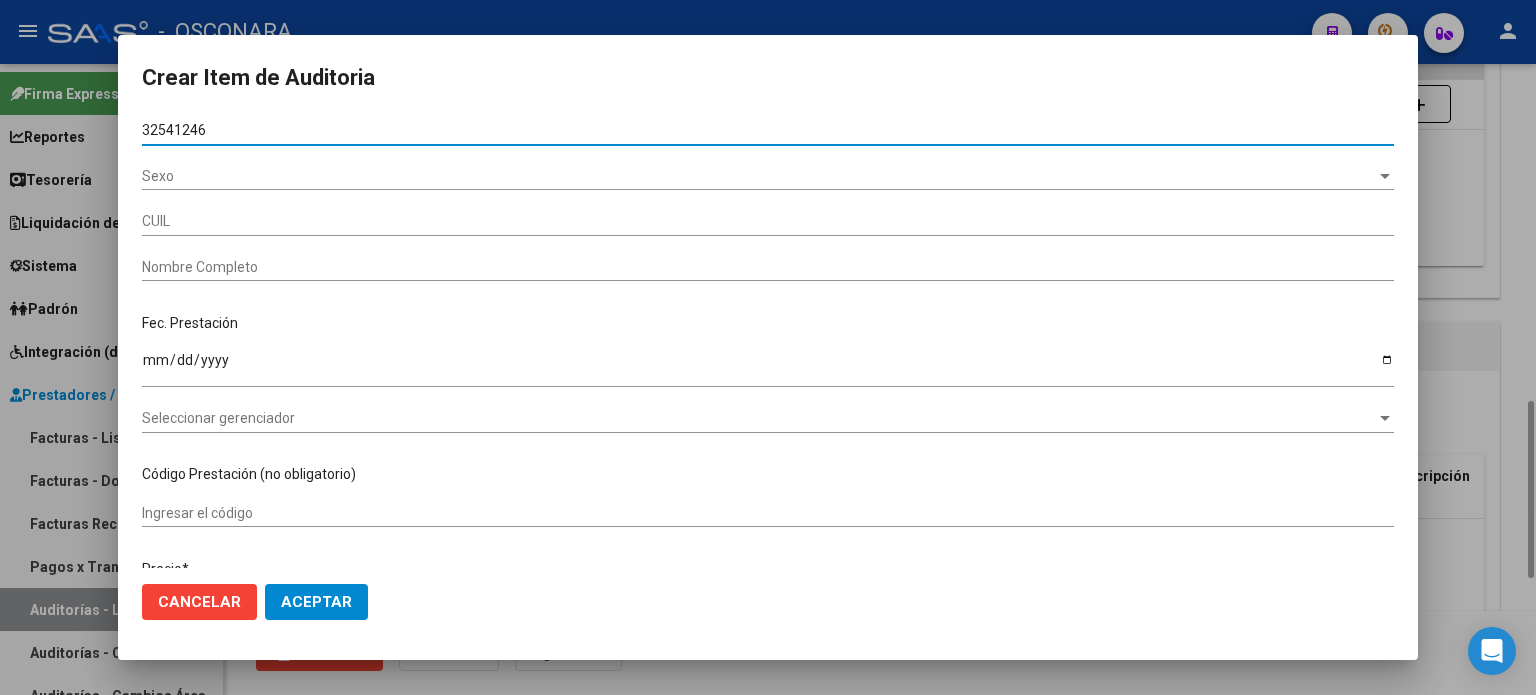 type on "20325412462" 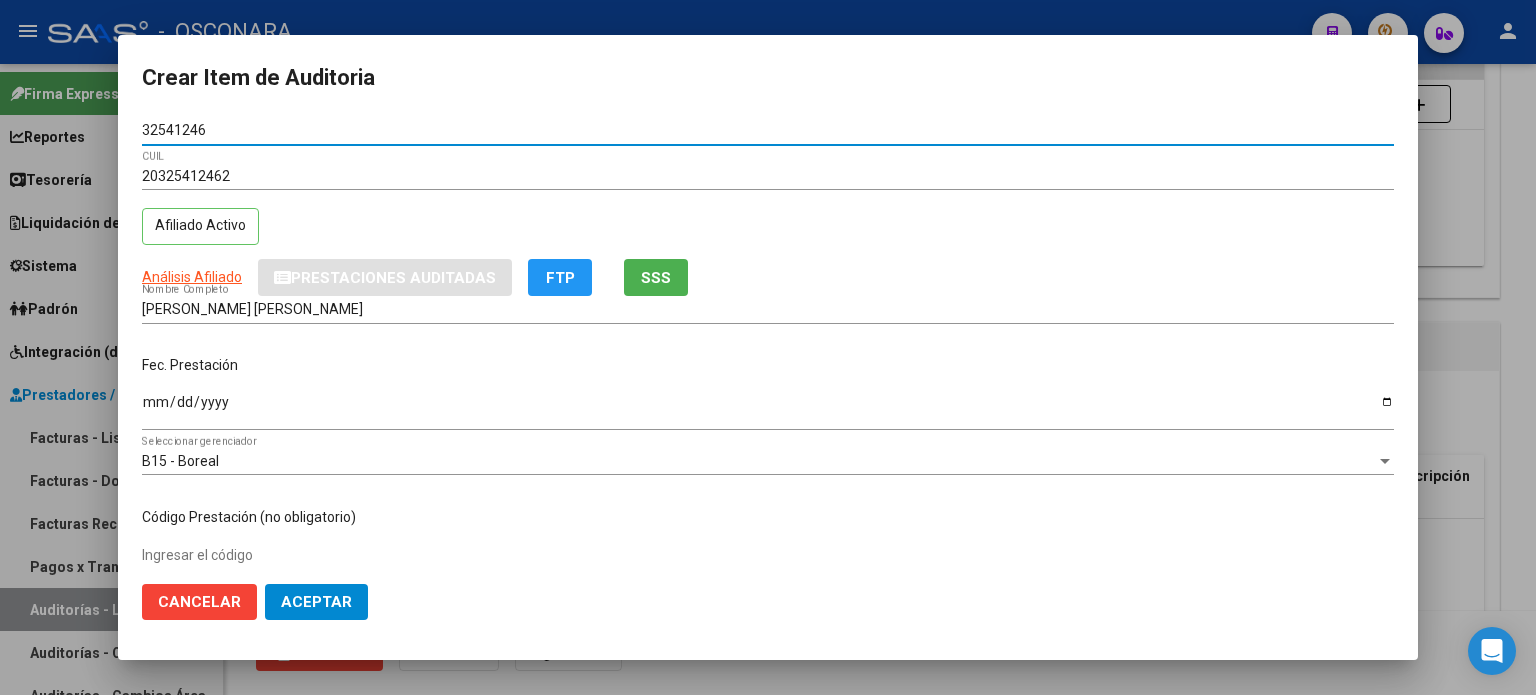 type on "32541246" 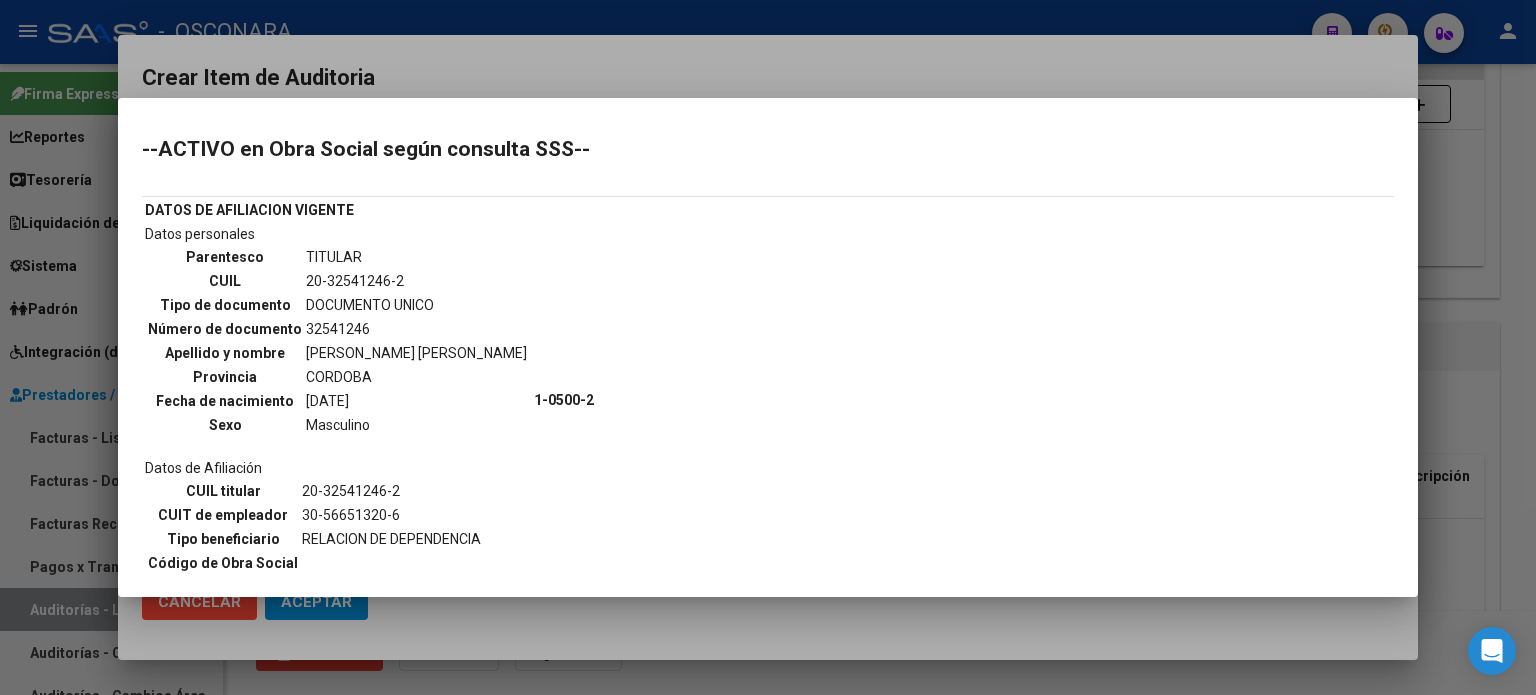 scroll, scrollTop: 200, scrollLeft: 0, axis: vertical 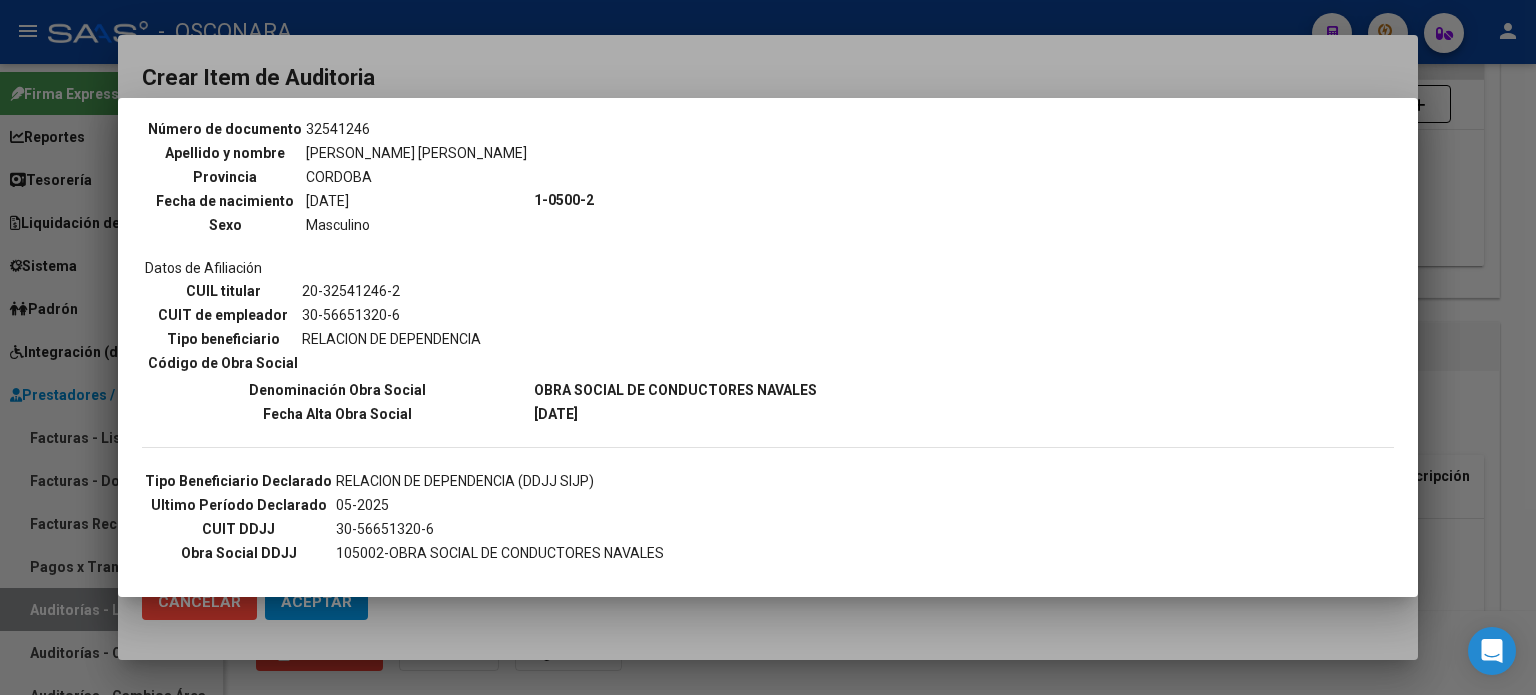 click at bounding box center (768, 347) 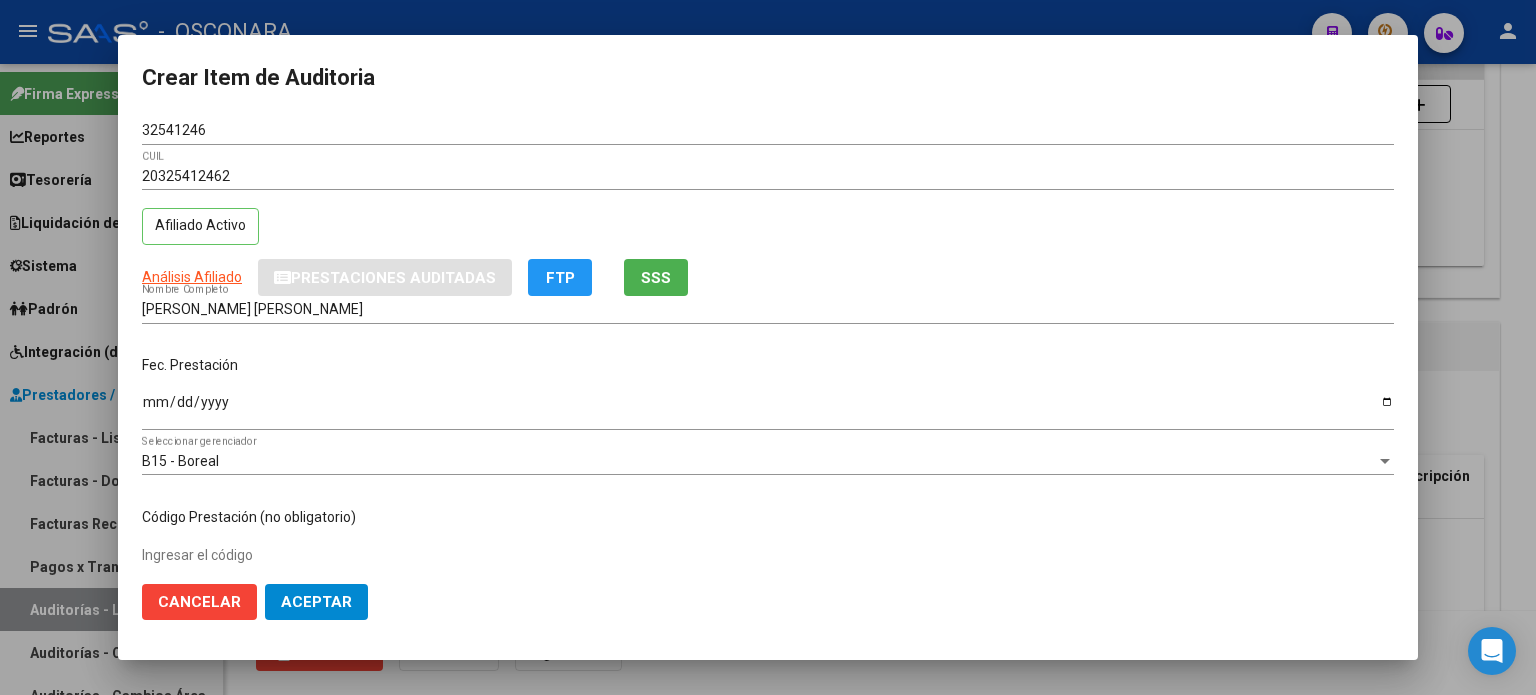 click on "Ingresar la fecha" at bounding box center [768, 409] 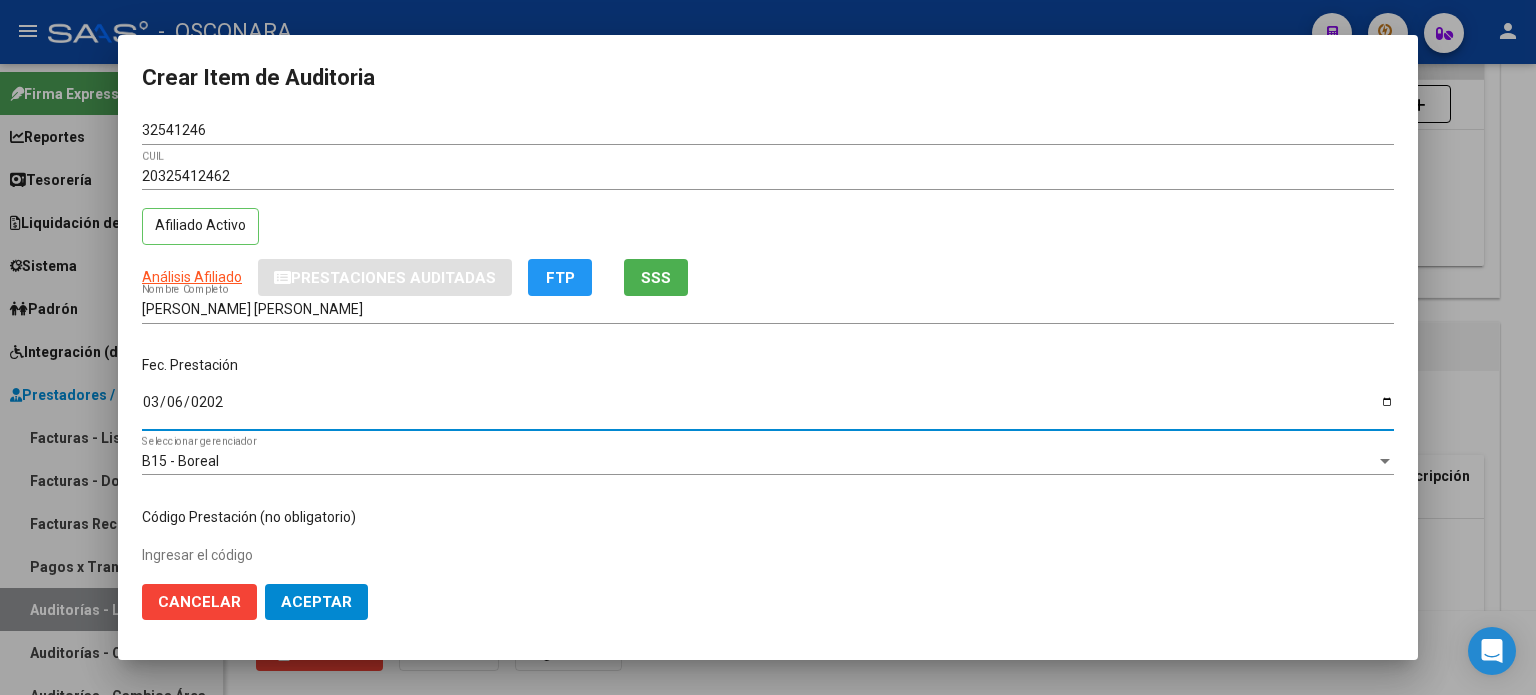 type on "[DATE]" 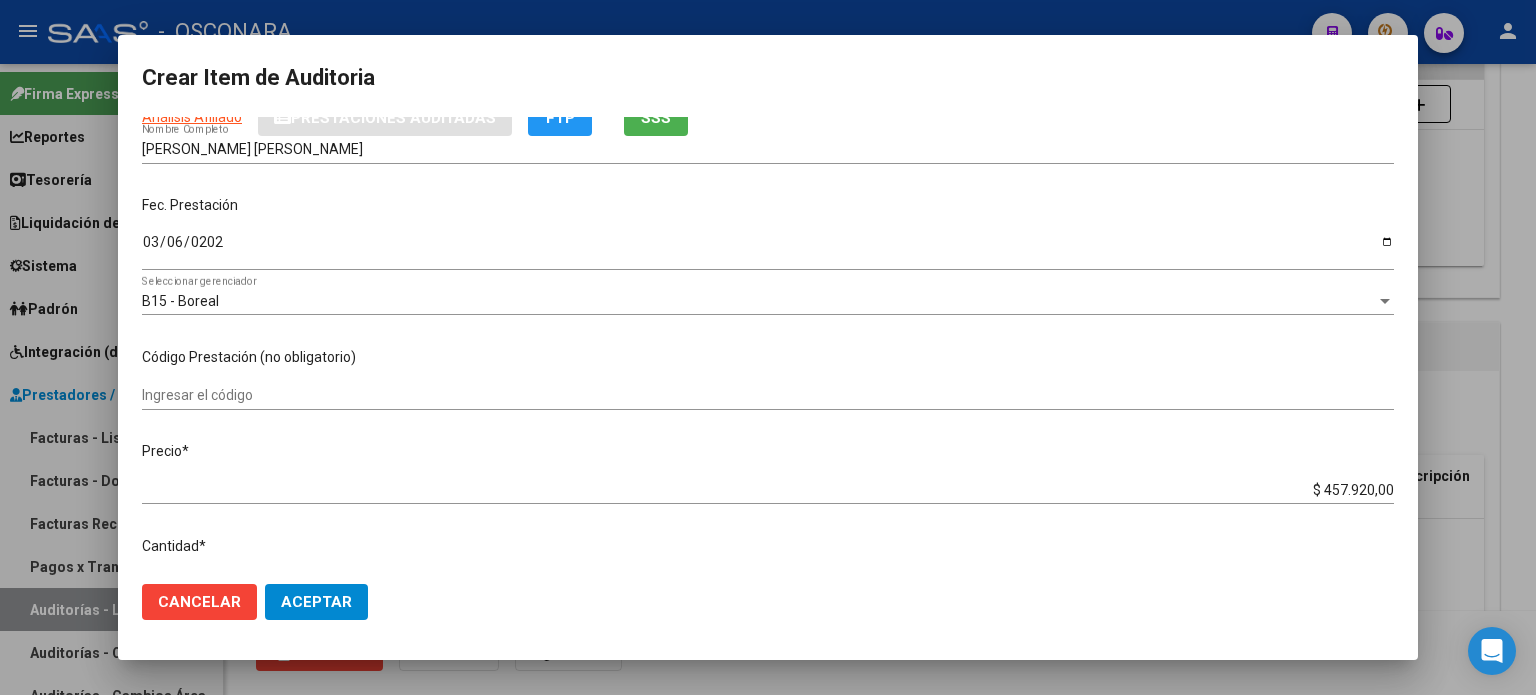 scroll, scrollTop: 200, scrollLeft: 0, axis: vertical 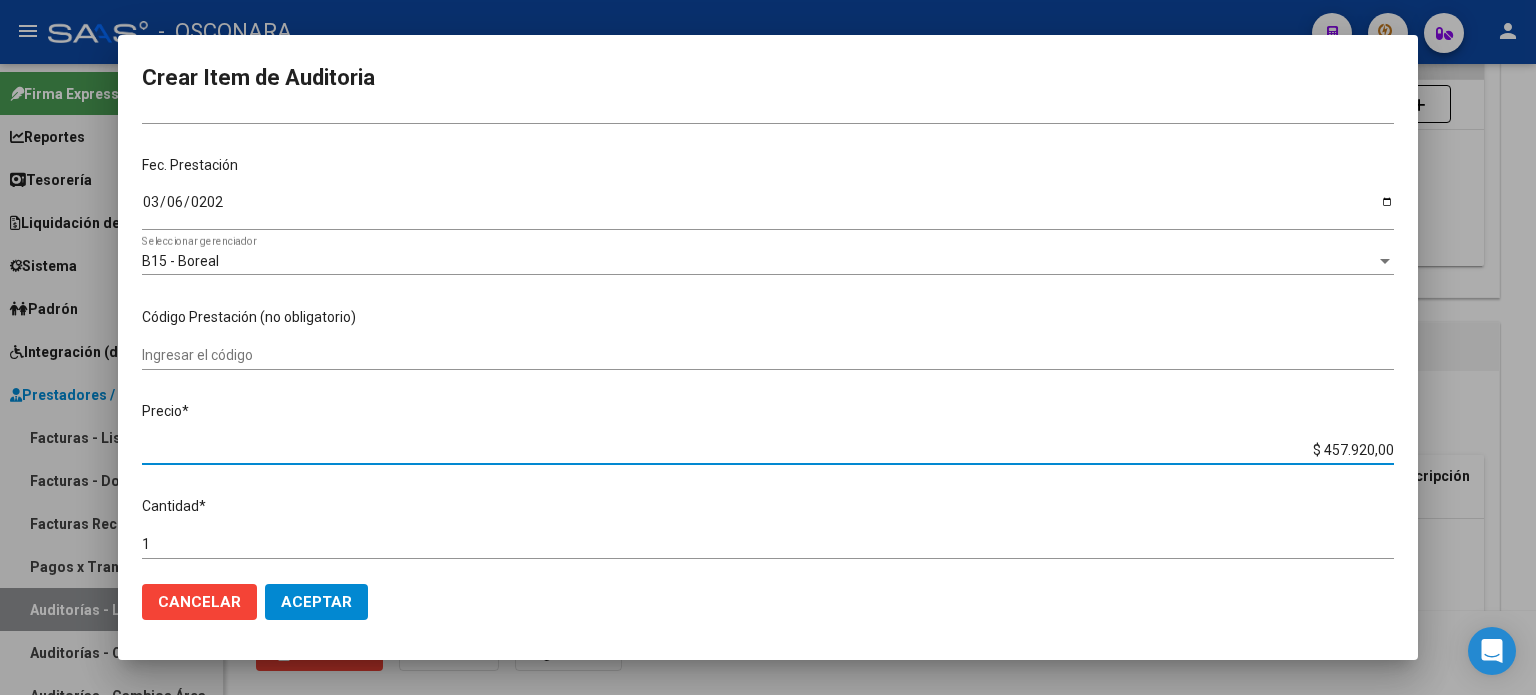 drag, startPoint x: 1309, startPoint y: 444, endPoint x: 1498, endPoint y: 451, distance: 189.12958 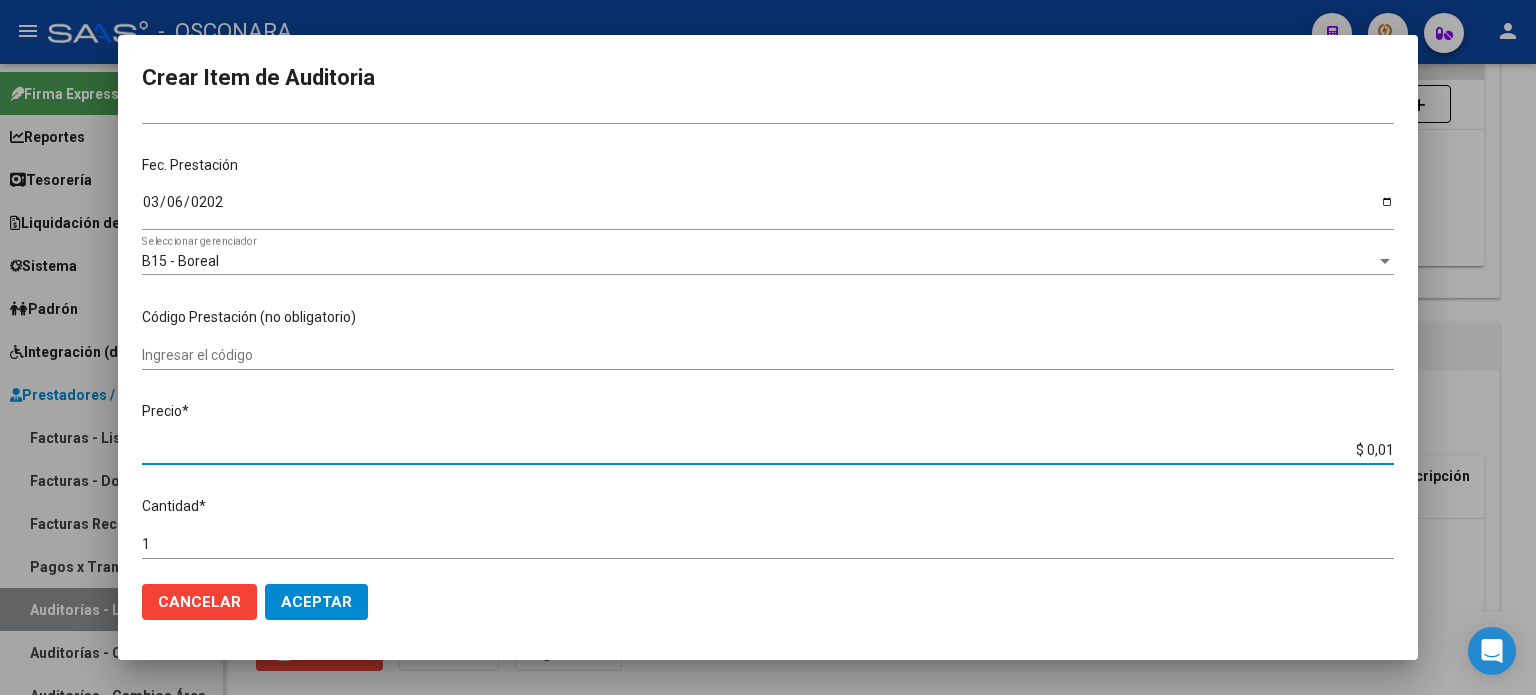 type on "$ 0,15" 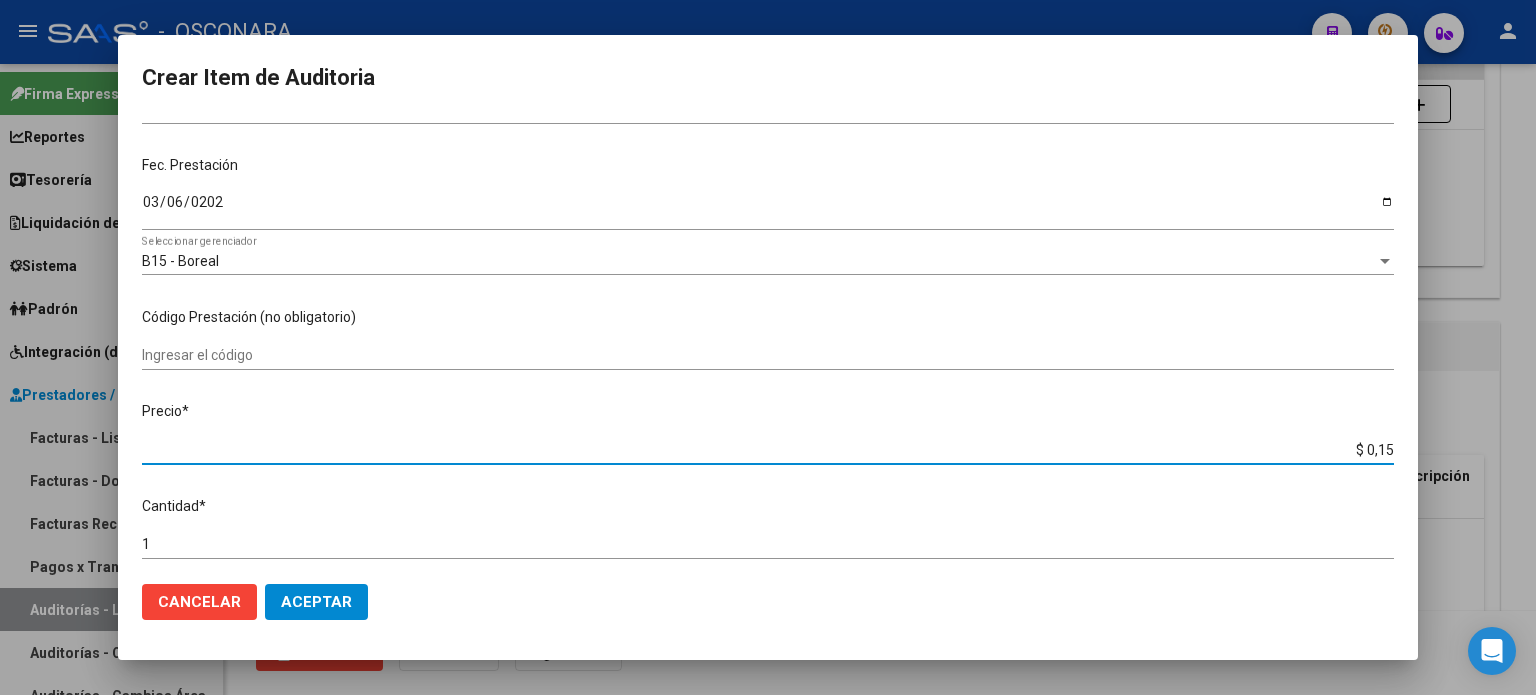 type on "$ 1,52" 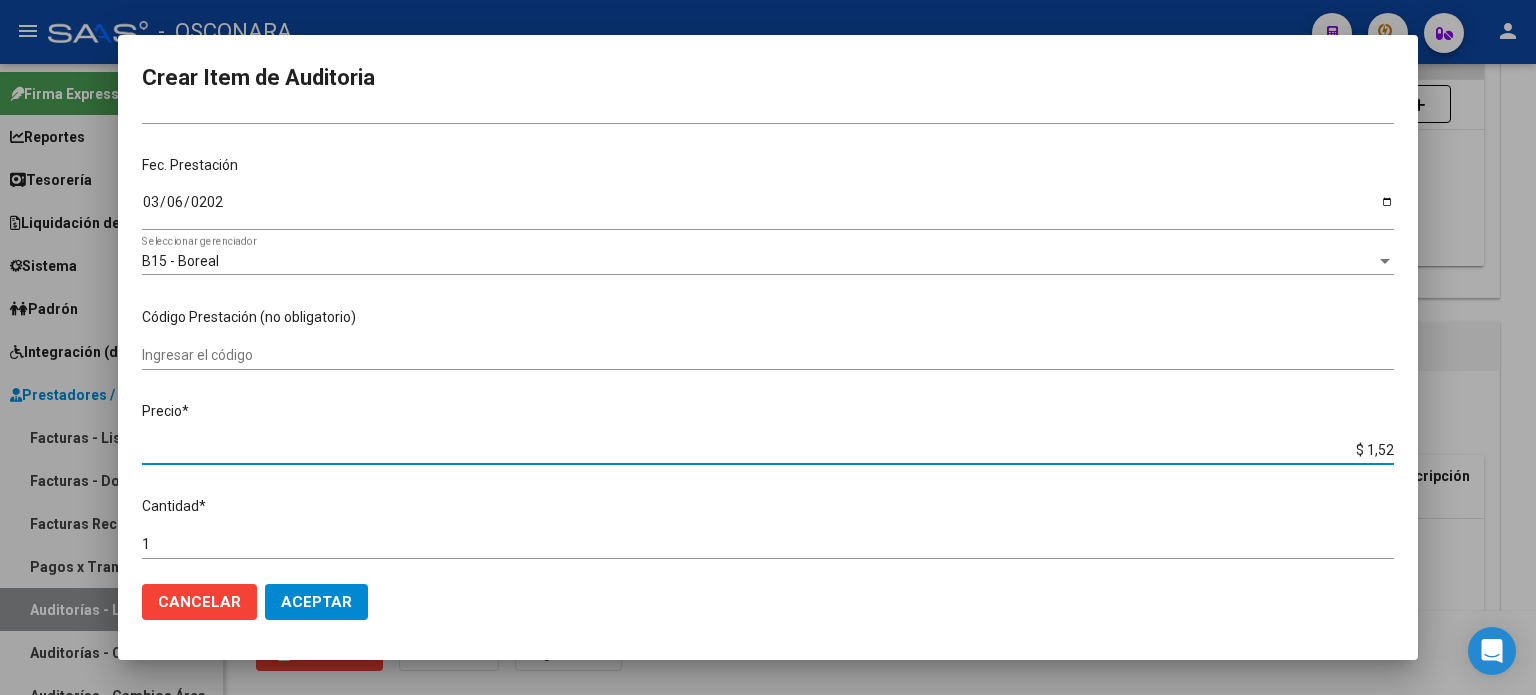 type on "$ 15,26" 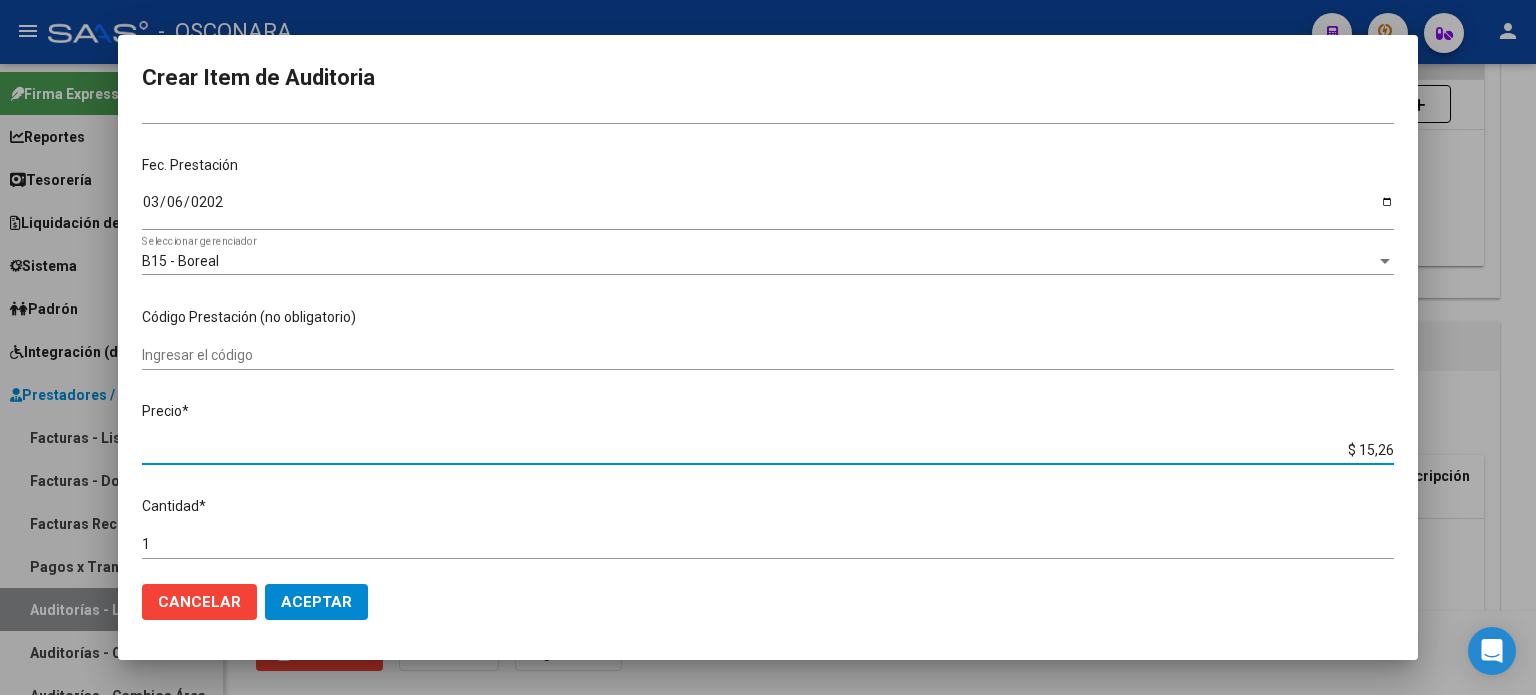 type on "$ 152,64" 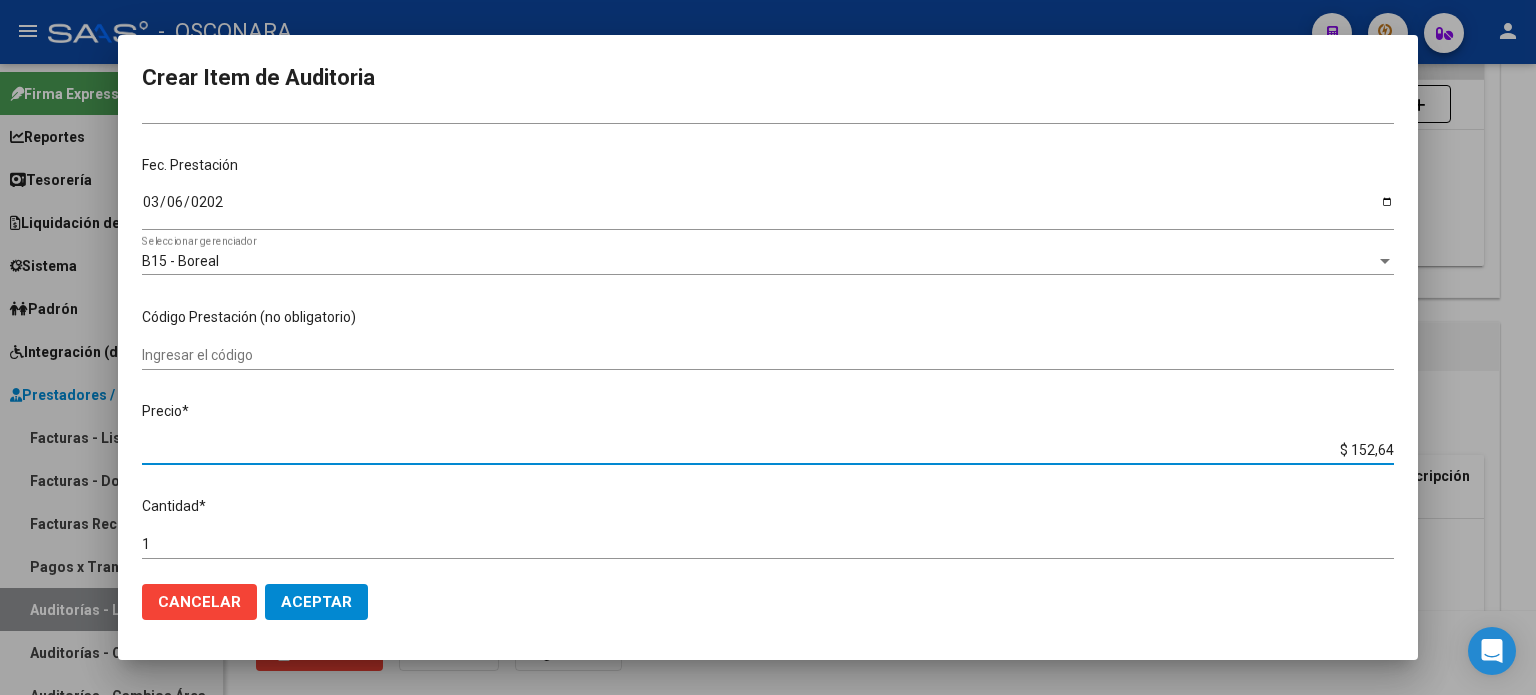 type on "$ 1.526,40" 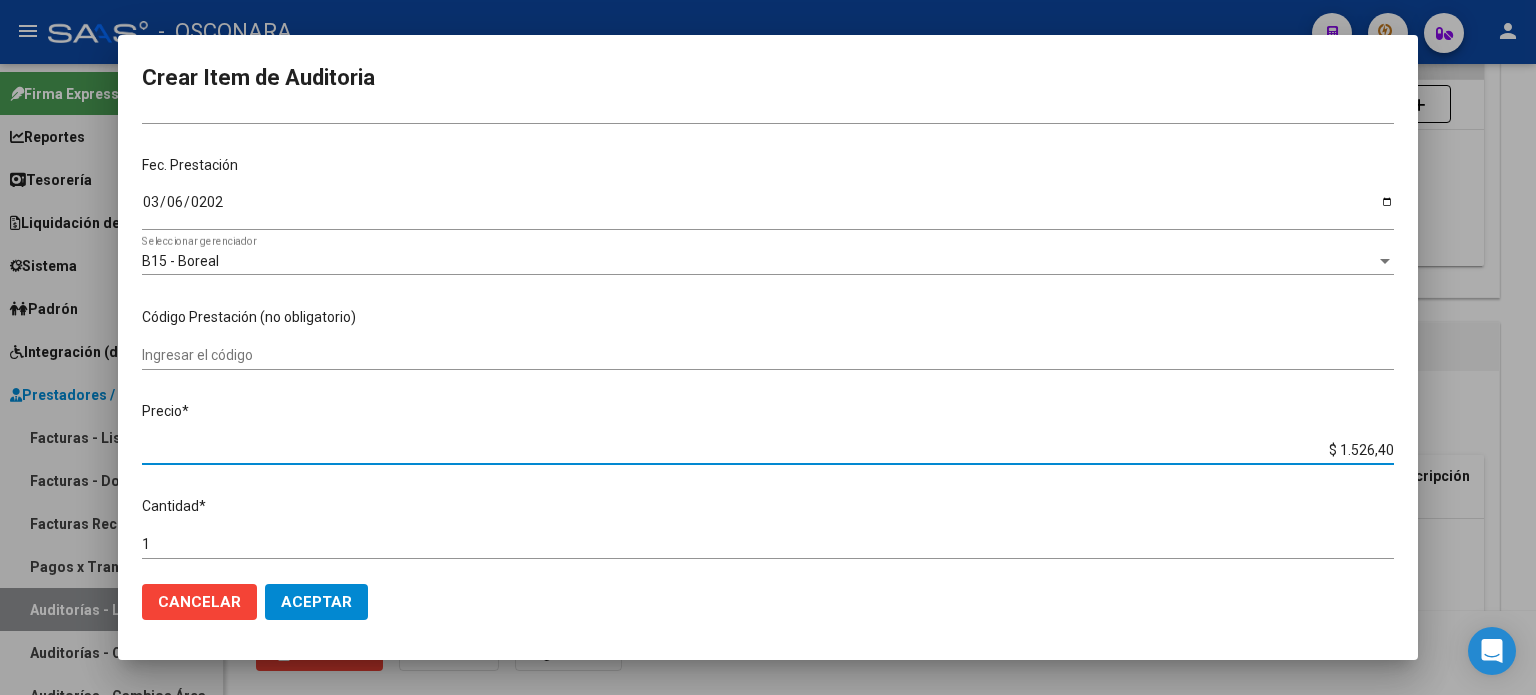 type on "$ 15.264,00" 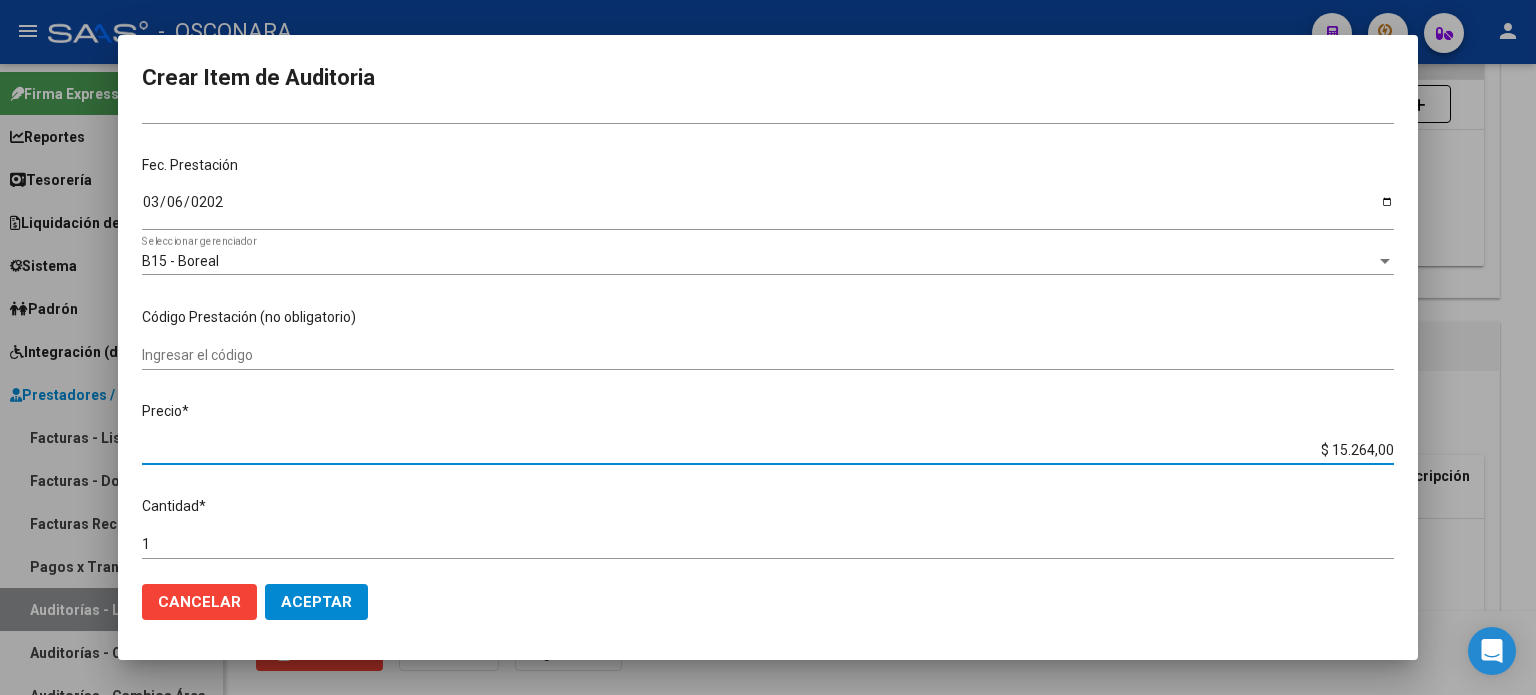 type on "$ 152.640,00" 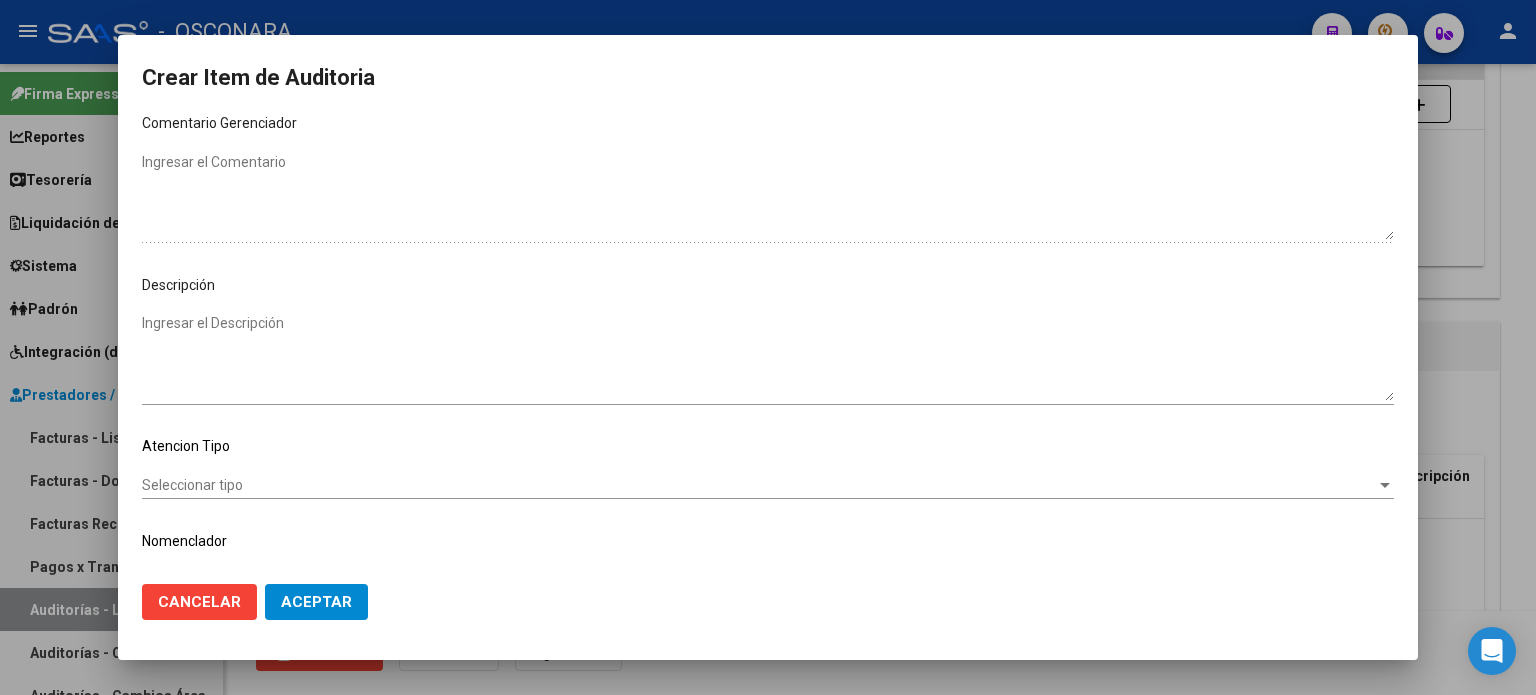 scroll, scrollTop: 1070, scrollLeft: 0, axis: vertical 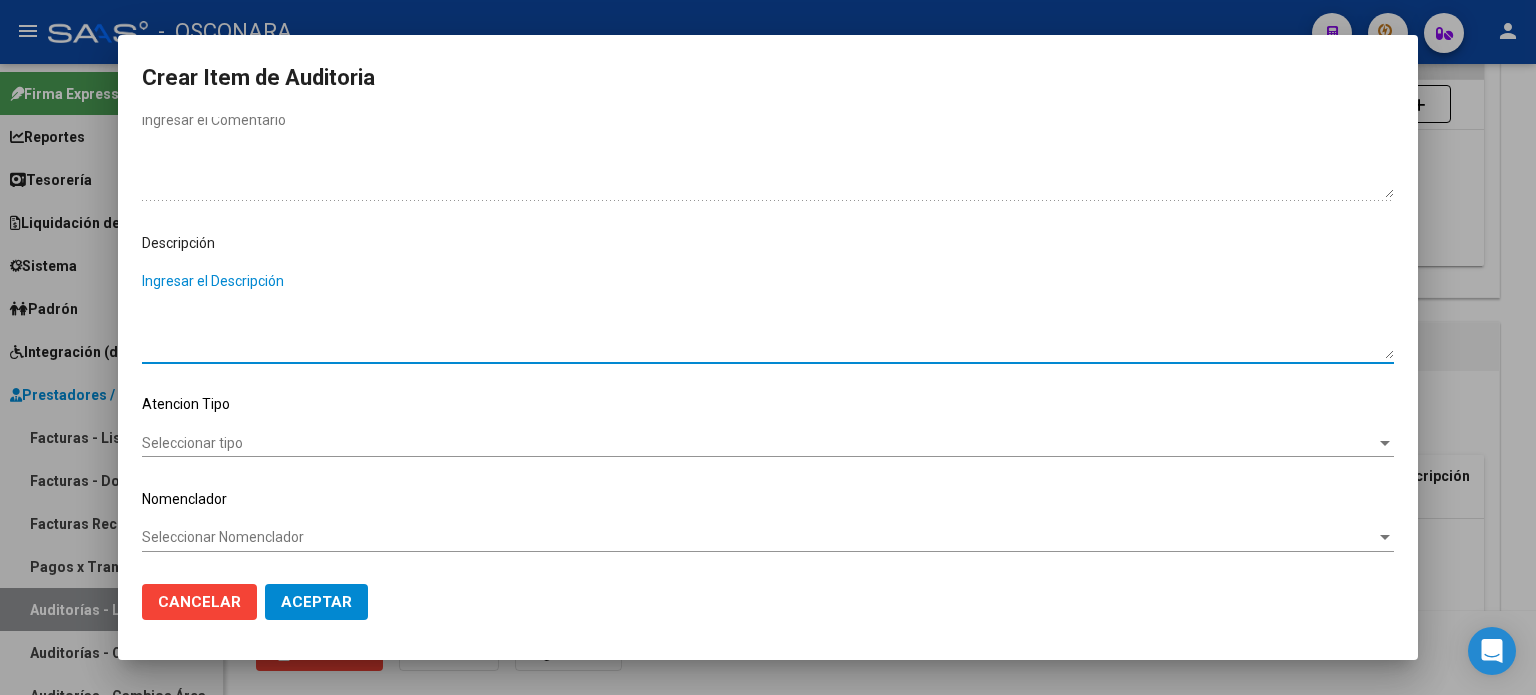 click on "Ingresar el Descripción" at bounding box center (768, 315) 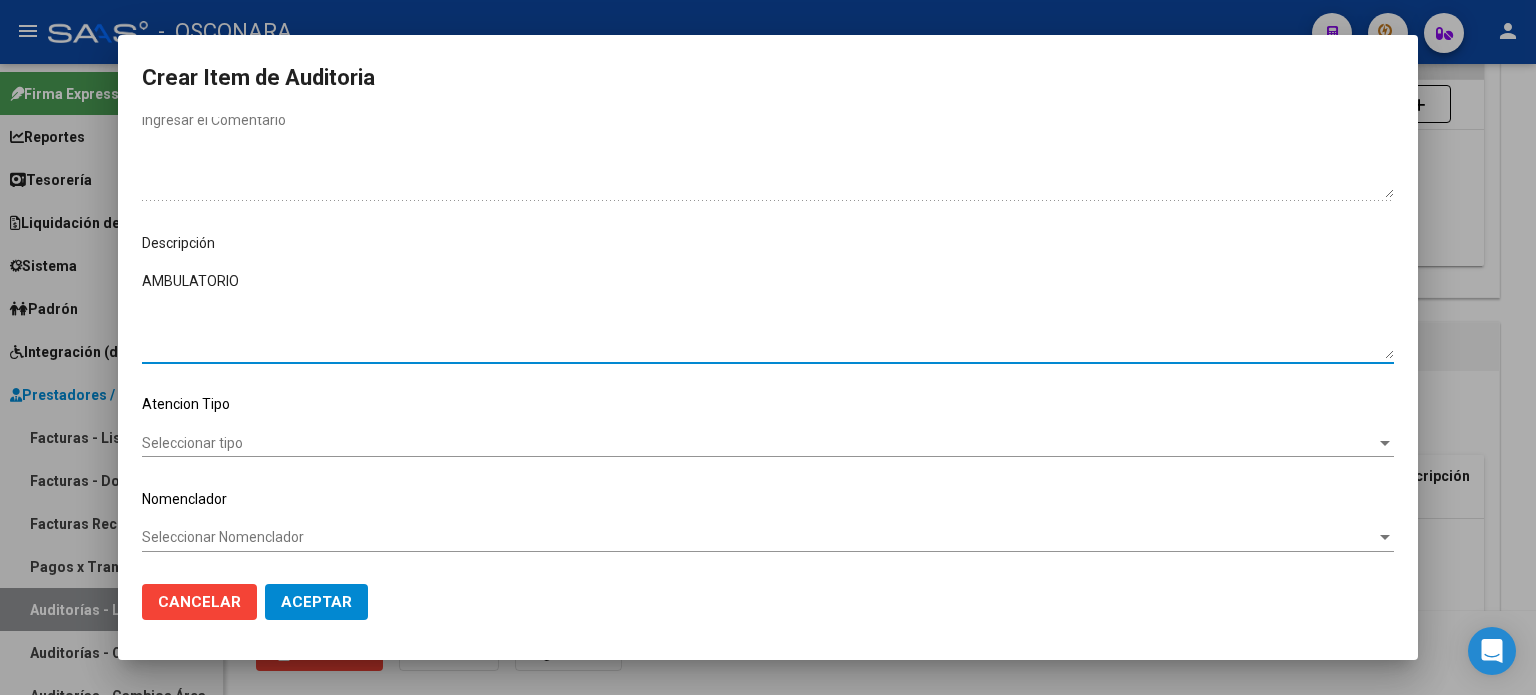 type on "AMBULATORIO" 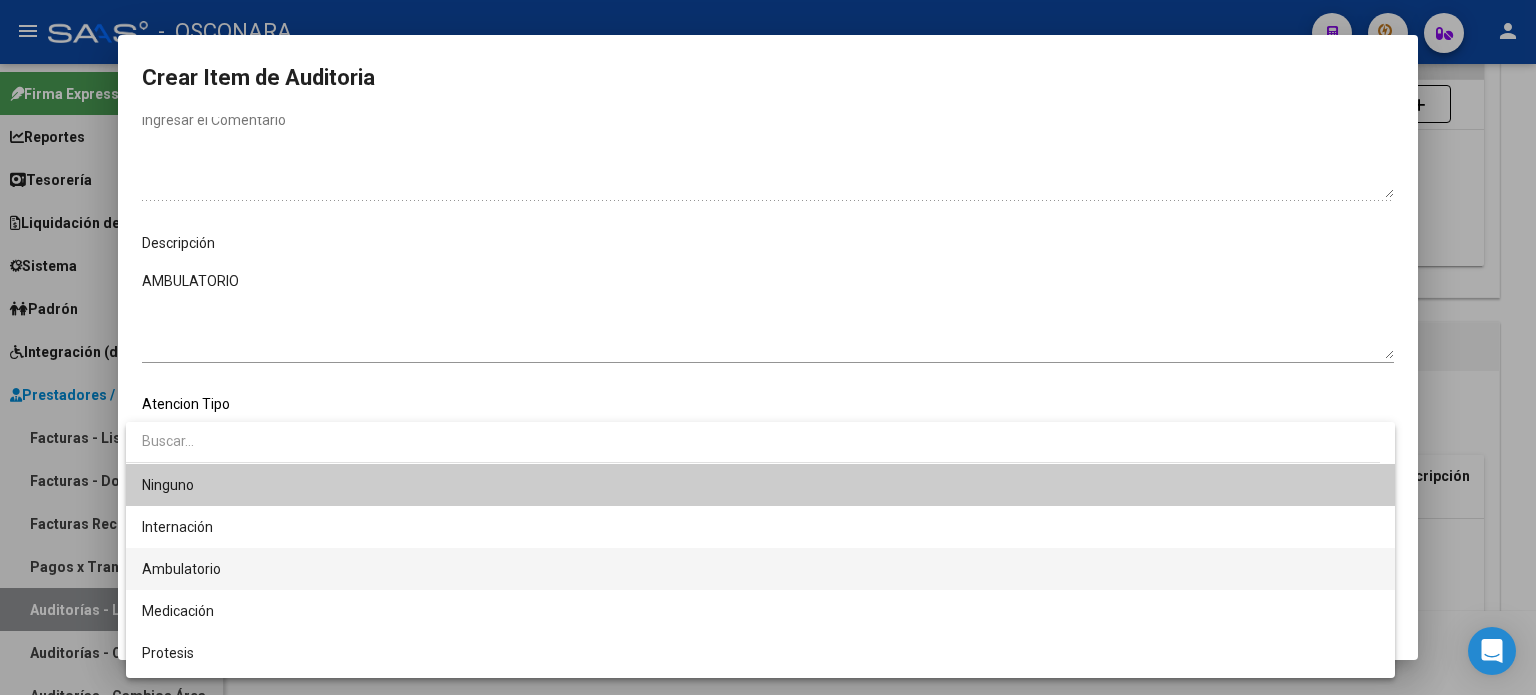 click on "Ambulatorio" at bounding box center [181, 569] 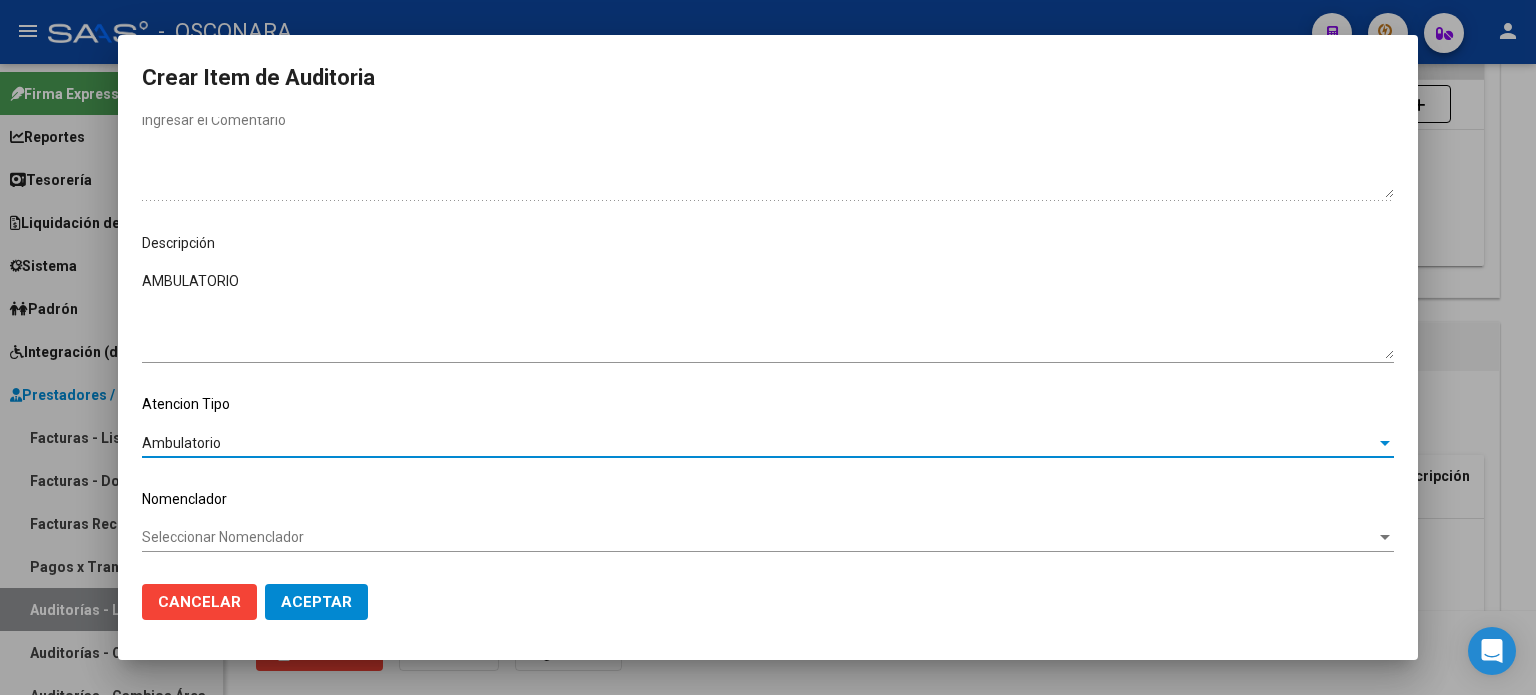 click on "Aceptar" 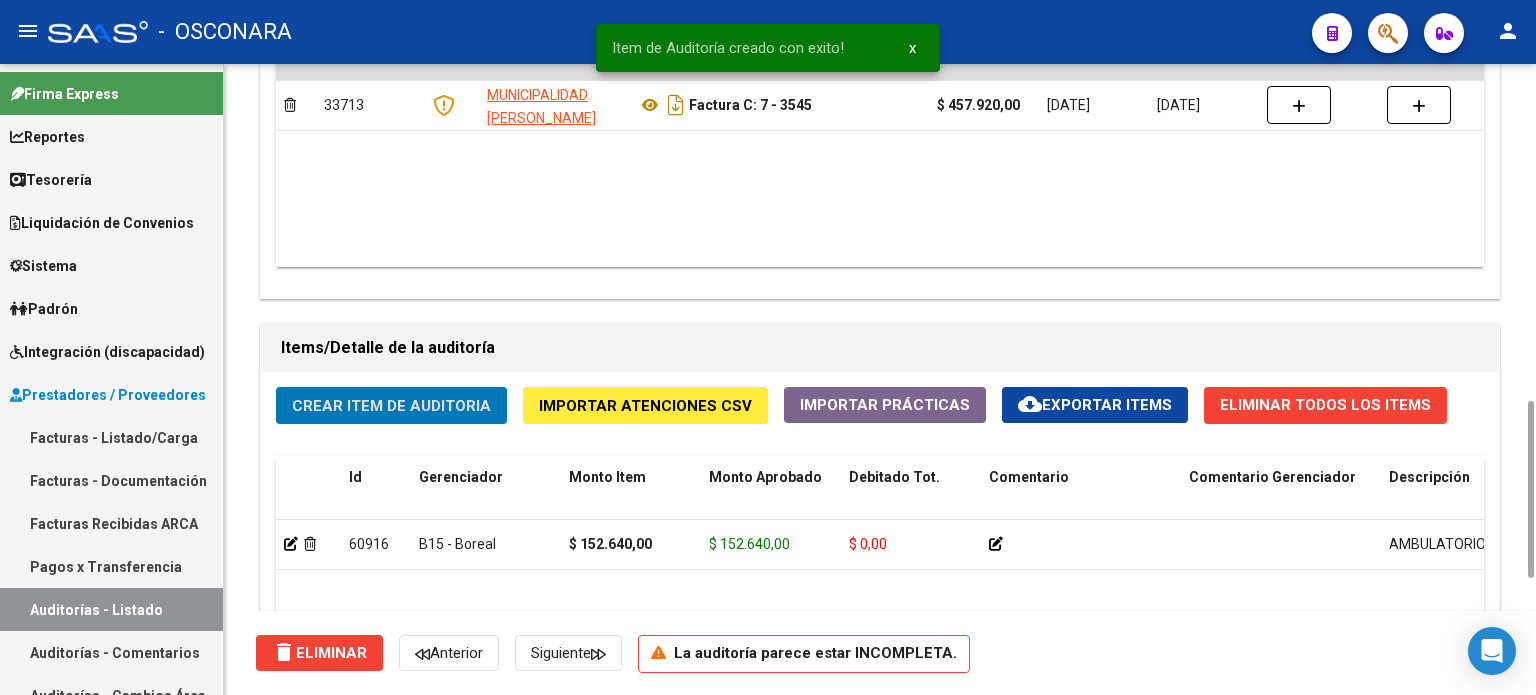 click on "Crear Item de Auditoria Importar Atenciones CSV  Importar Prácticas
cloud_download  Exportar Items   Eliminar Todos los Items  Id Gerenciador Monto Item Monto Aprobado Debitado Tot. Comentario Comentario Gerenciador Descripción Afiliado Estado CUIL Documento Nombre Completo Fec. Prestación Atencion Tipo Nomenclador Código Nomenclador Nombre Usuario Creado Area Creado Area Modificado     60916  B15 - Boreal $ 152.640,00 $ 152.640,00 $ 0,00          AMBULATORIO  20325412462  32541246   [PERSON_NAME] [PERSON_NAME]   [DATE]   Ambulatorio  [PERSON_NAME] [GEOGRAPHIC_DATA][PERSON_NAME]   [DATE]   1 total   1" 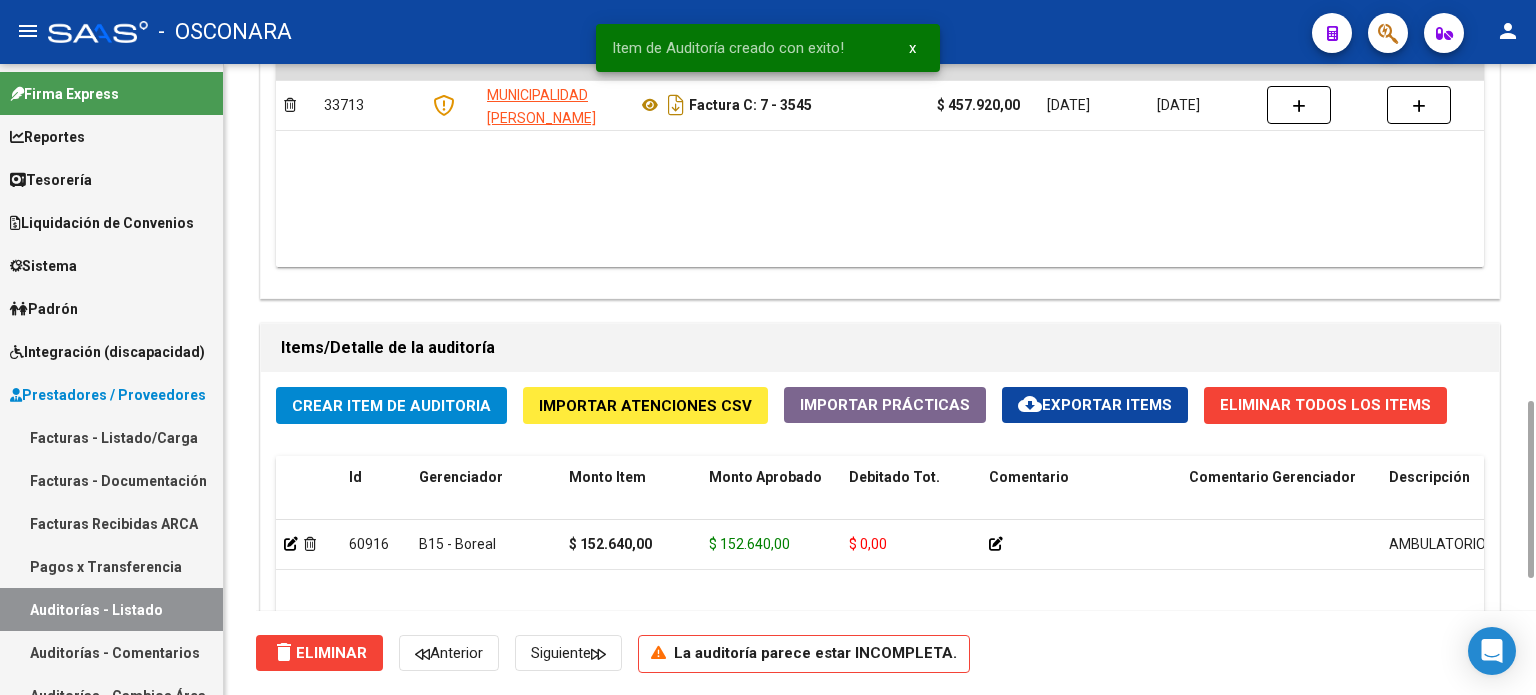 click on "Crear Item de Auditoria" 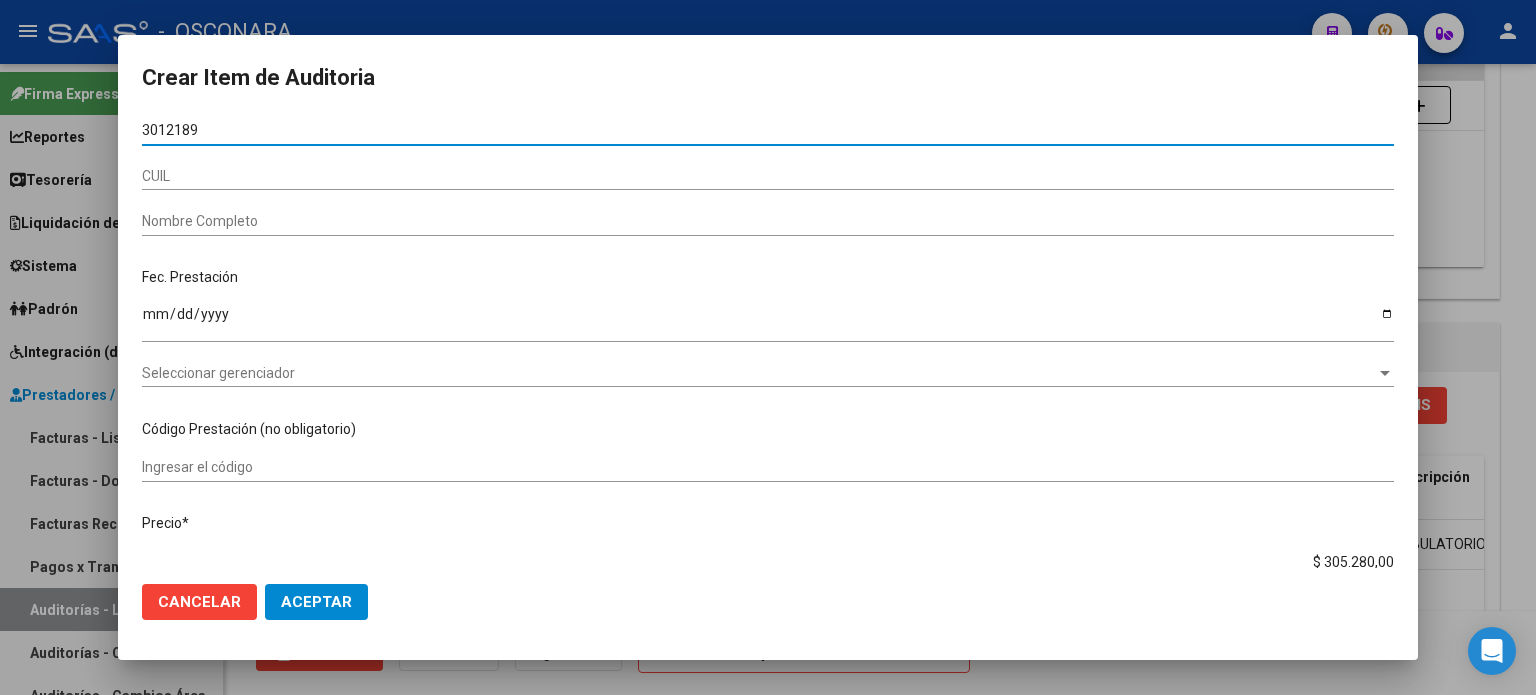 type on "30121891" 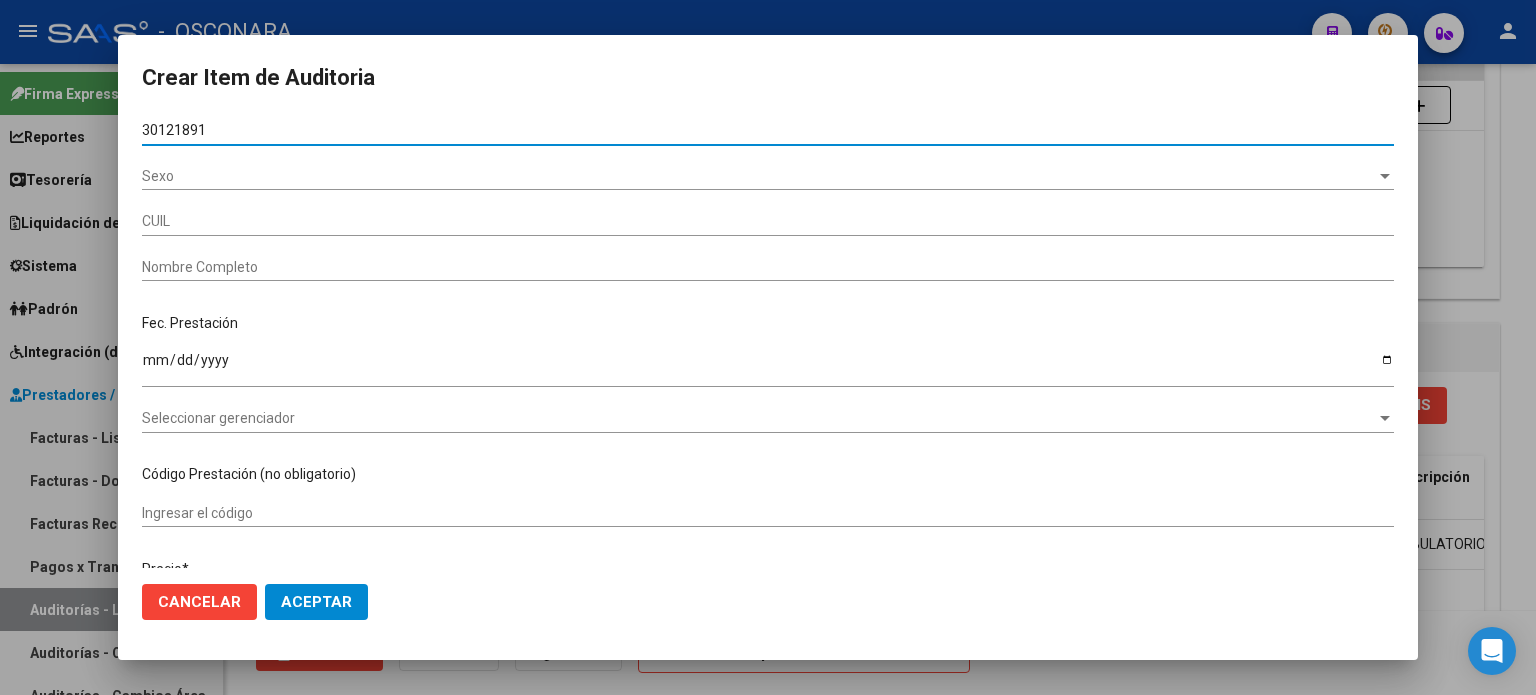 type on "27301218910" 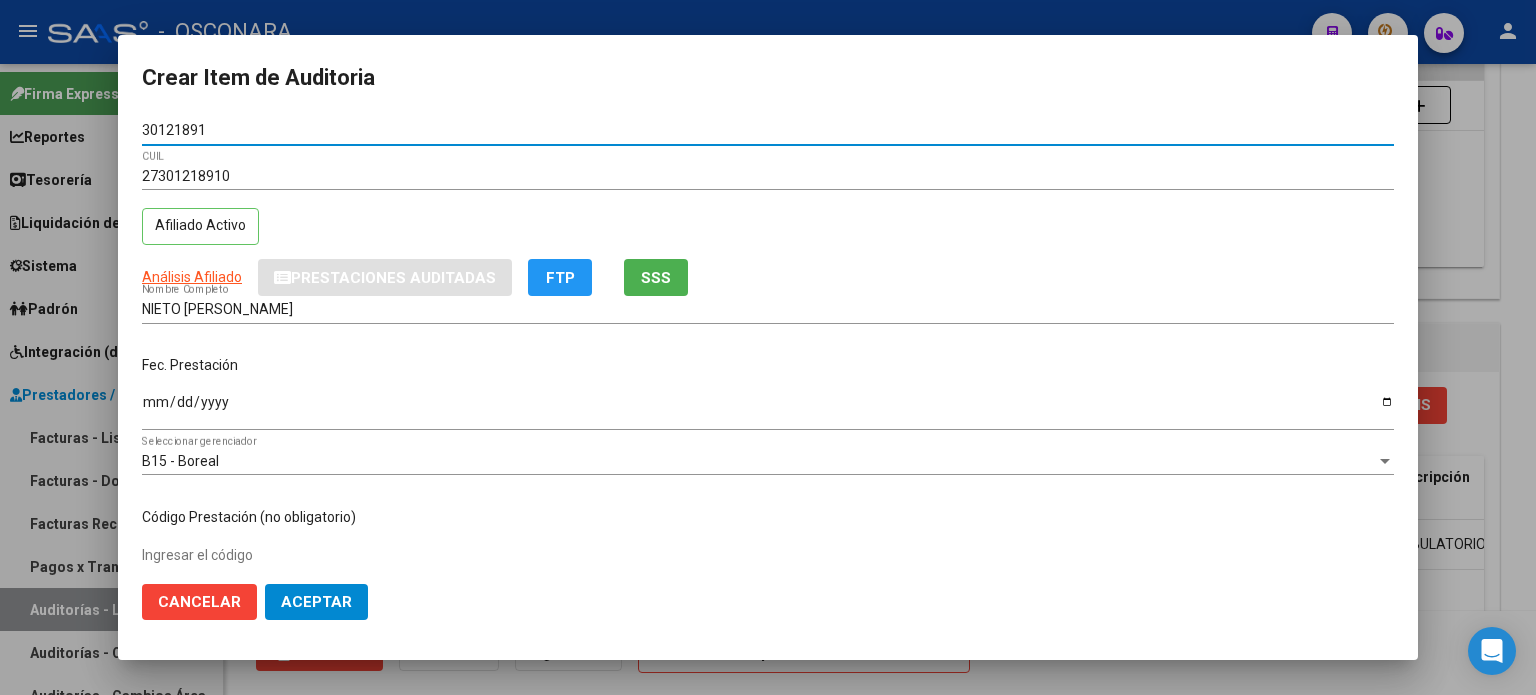type on "30121891" 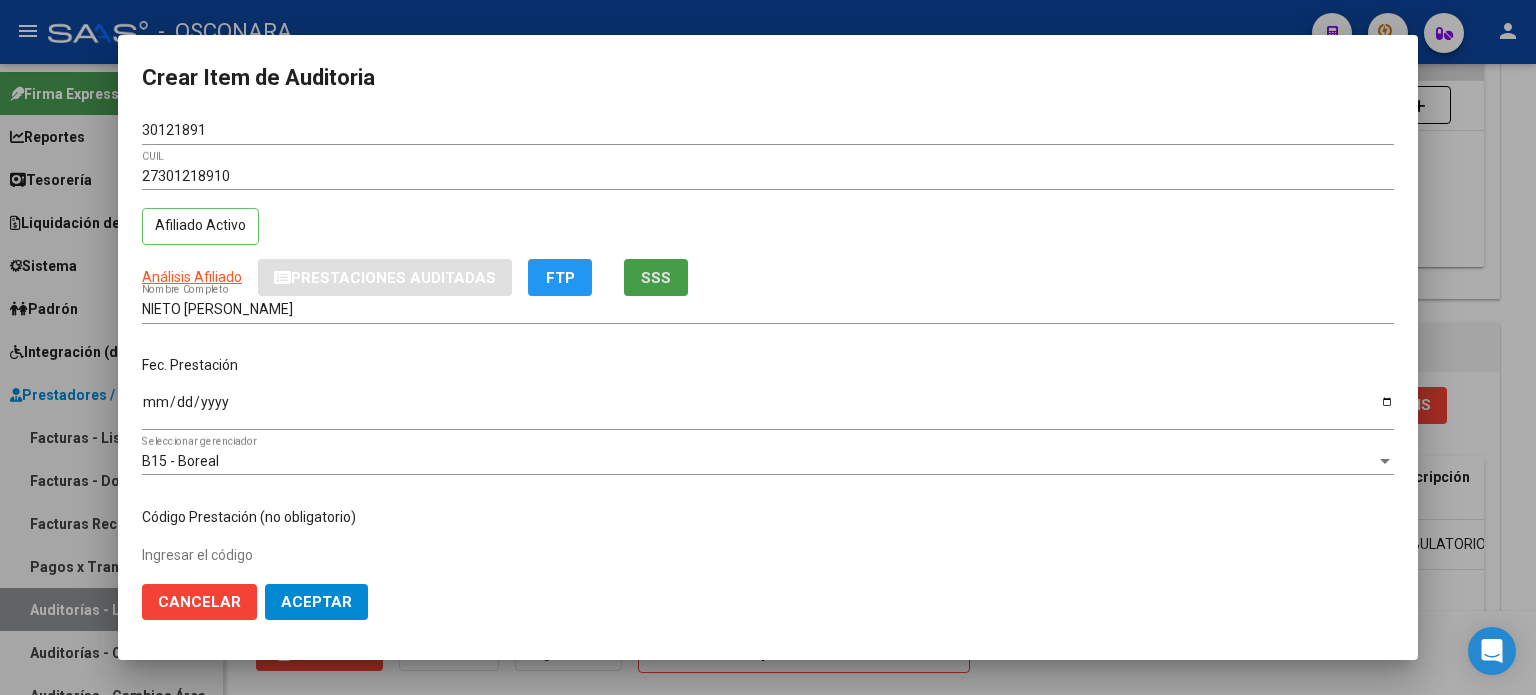 click on "SSS" 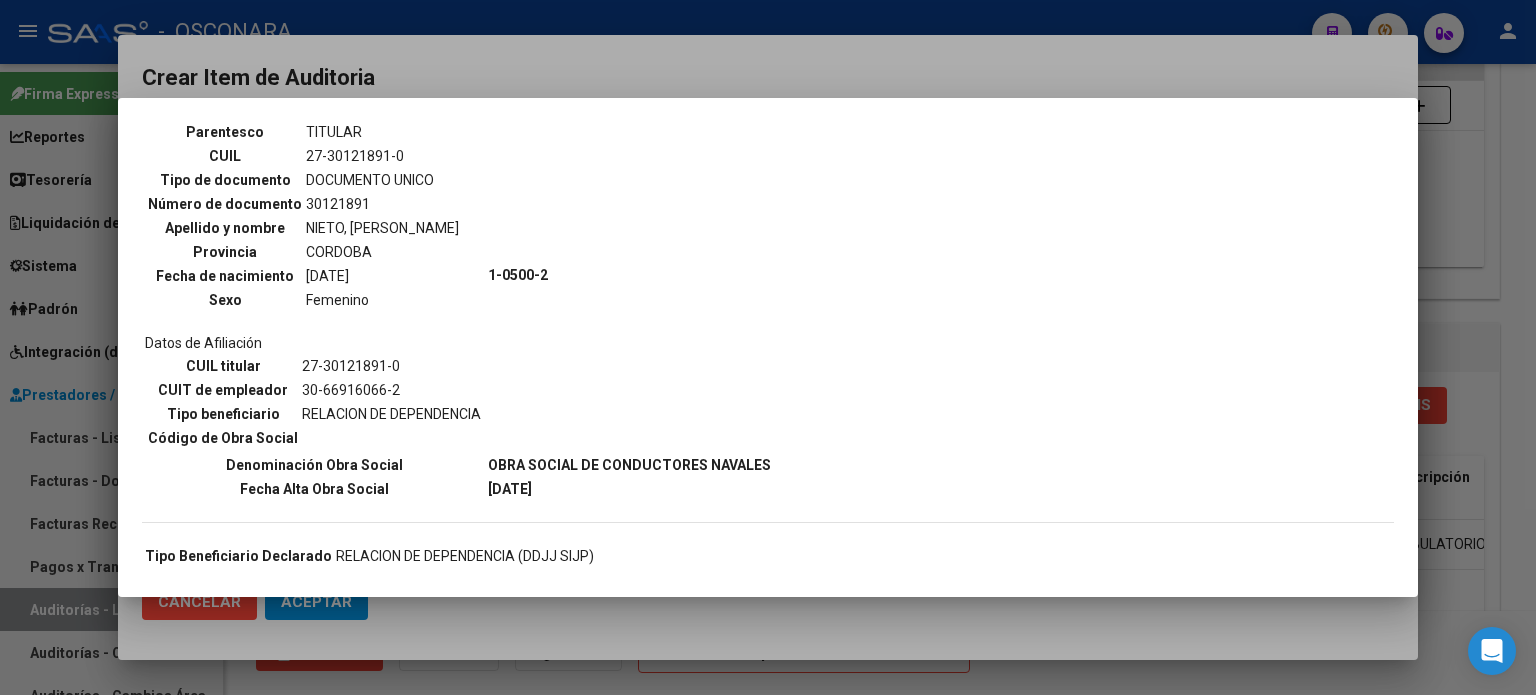 scroll, scrollTop: 200, scrollLeft: 0, axis: vertical 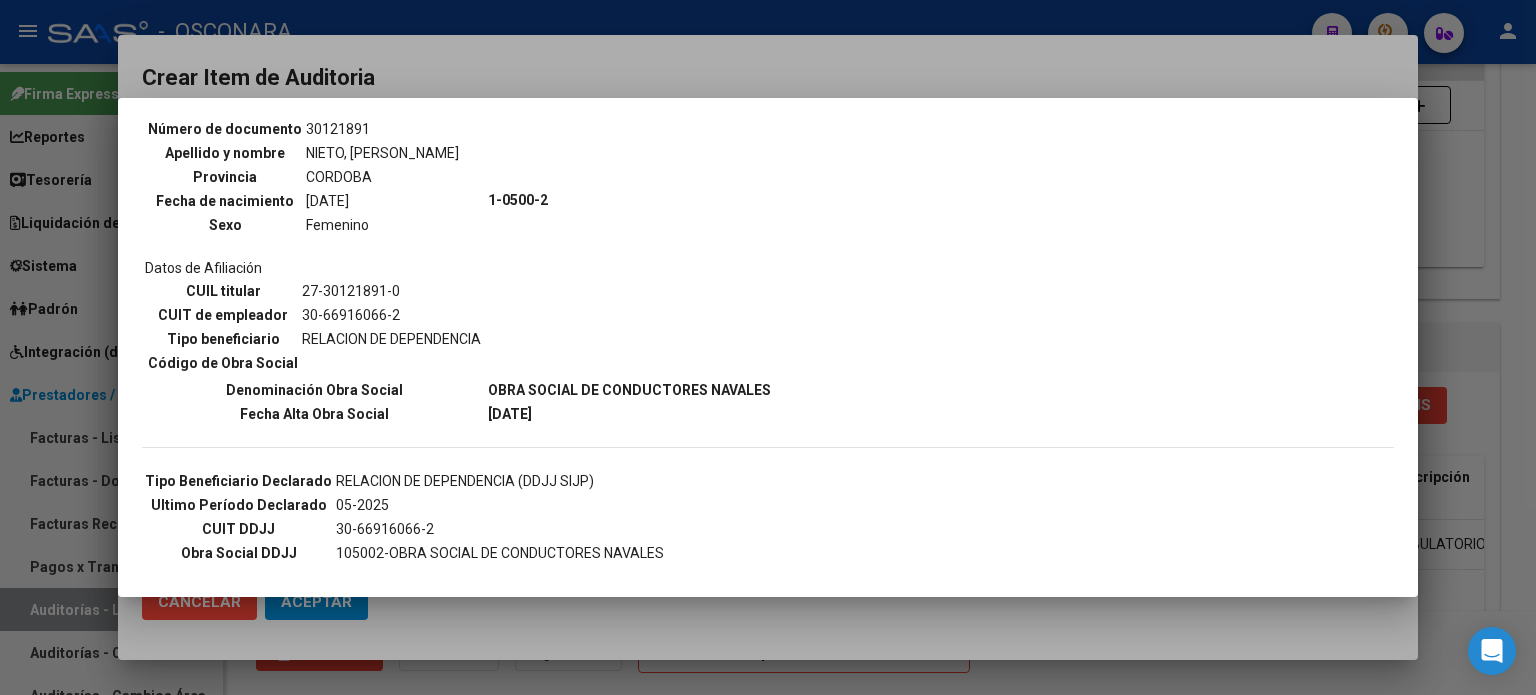 click at bounding box center [768, 347] 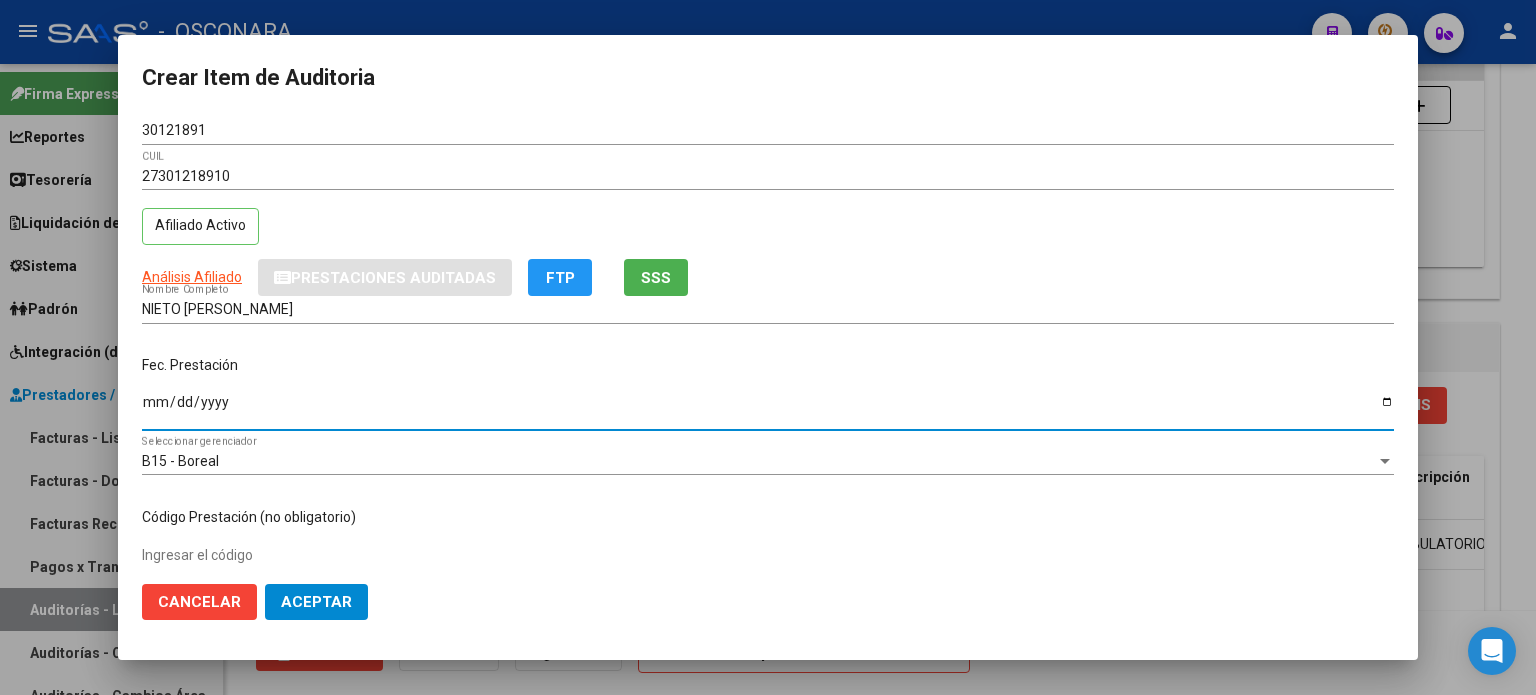 click on "Ingresar la fecha" at bounding box center (768, 409) 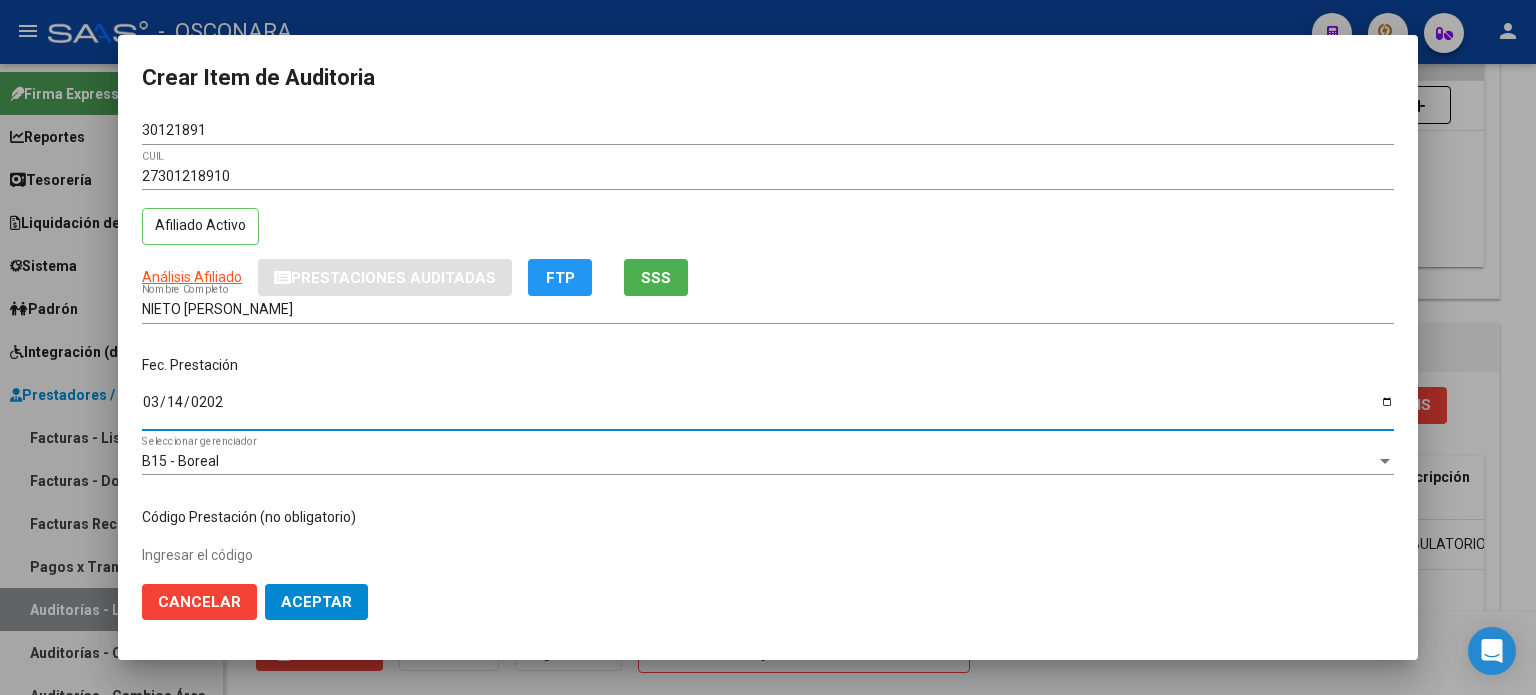 type on "[DATE]" 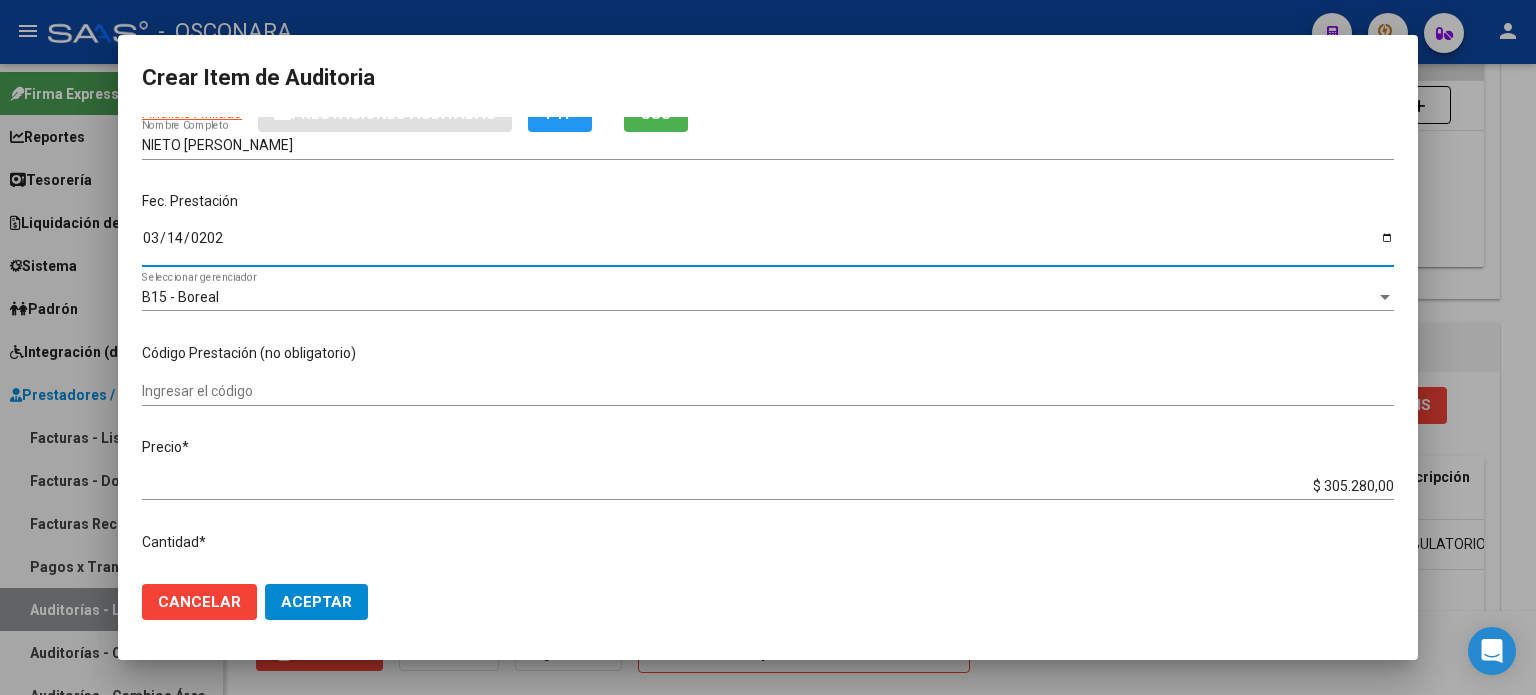 scroll, scrollTop: 200, scrollLeft: 0, axis: vertical 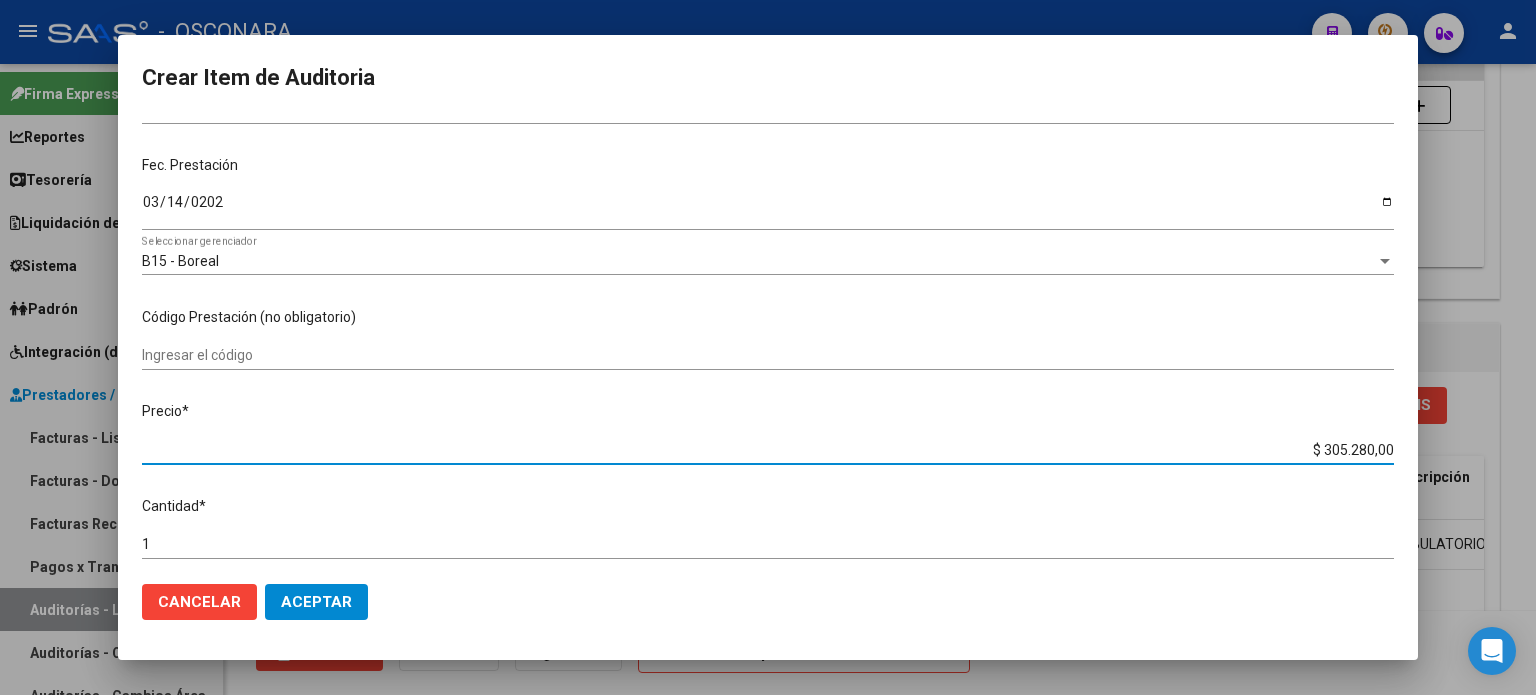 drag, startPoint x: 1311, startPoint y: 448, endPoint x: 1449, endPoint y: 443, distance: 138.09055 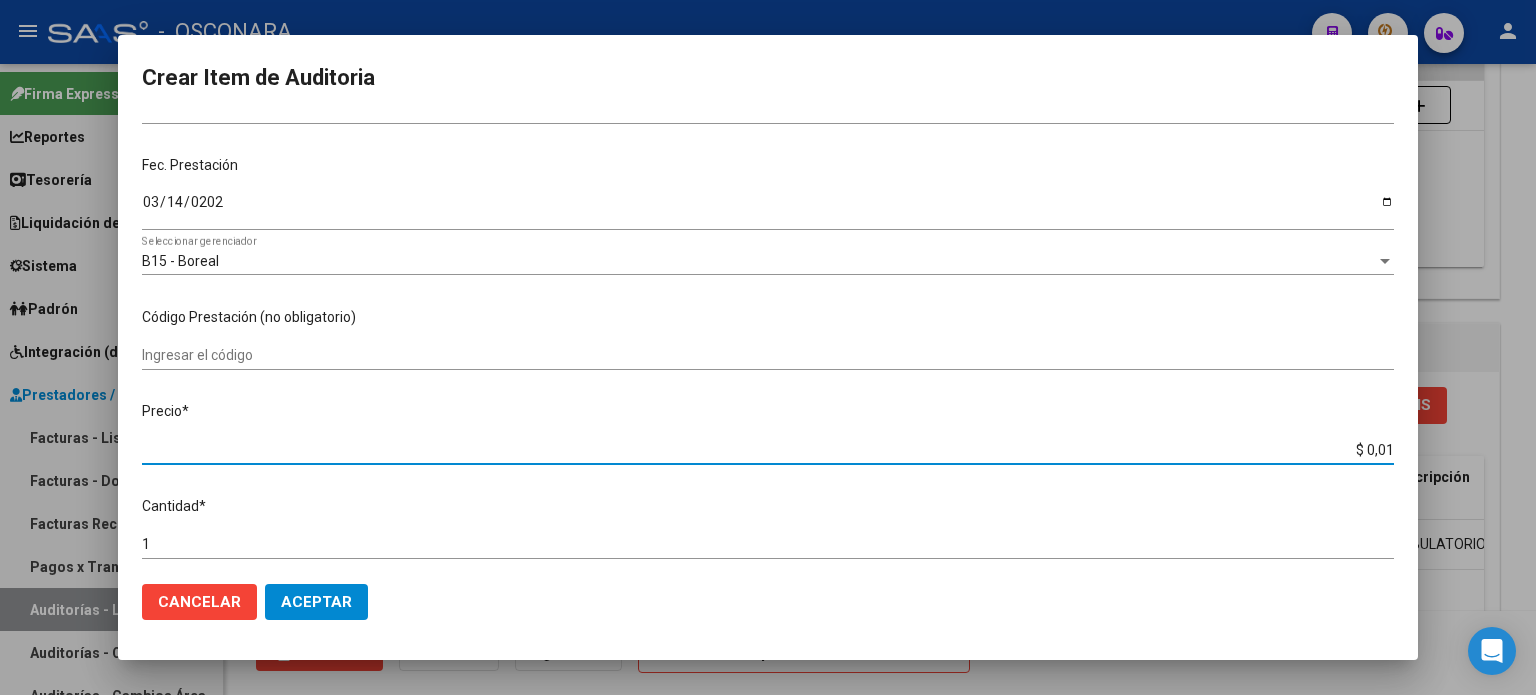 type on "$ 0,15" 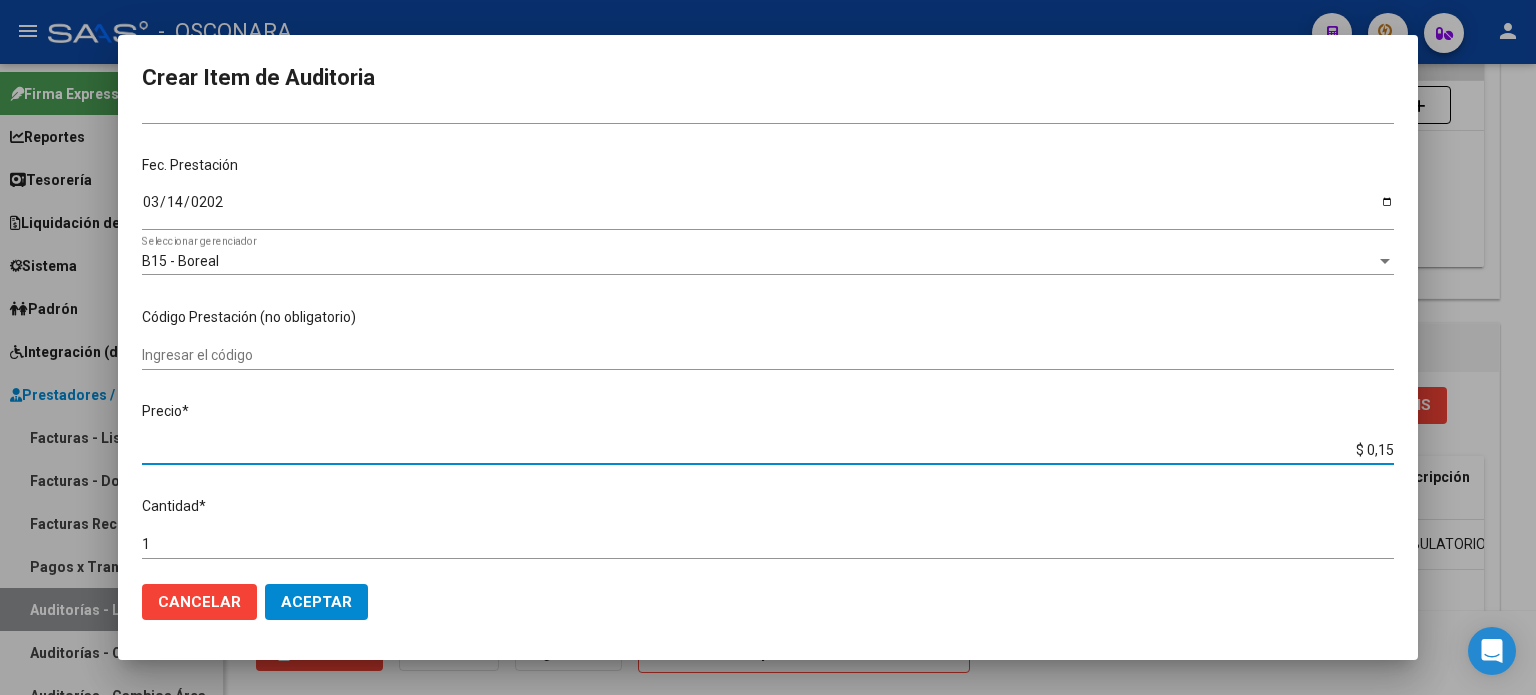 type on "$ 1,52" 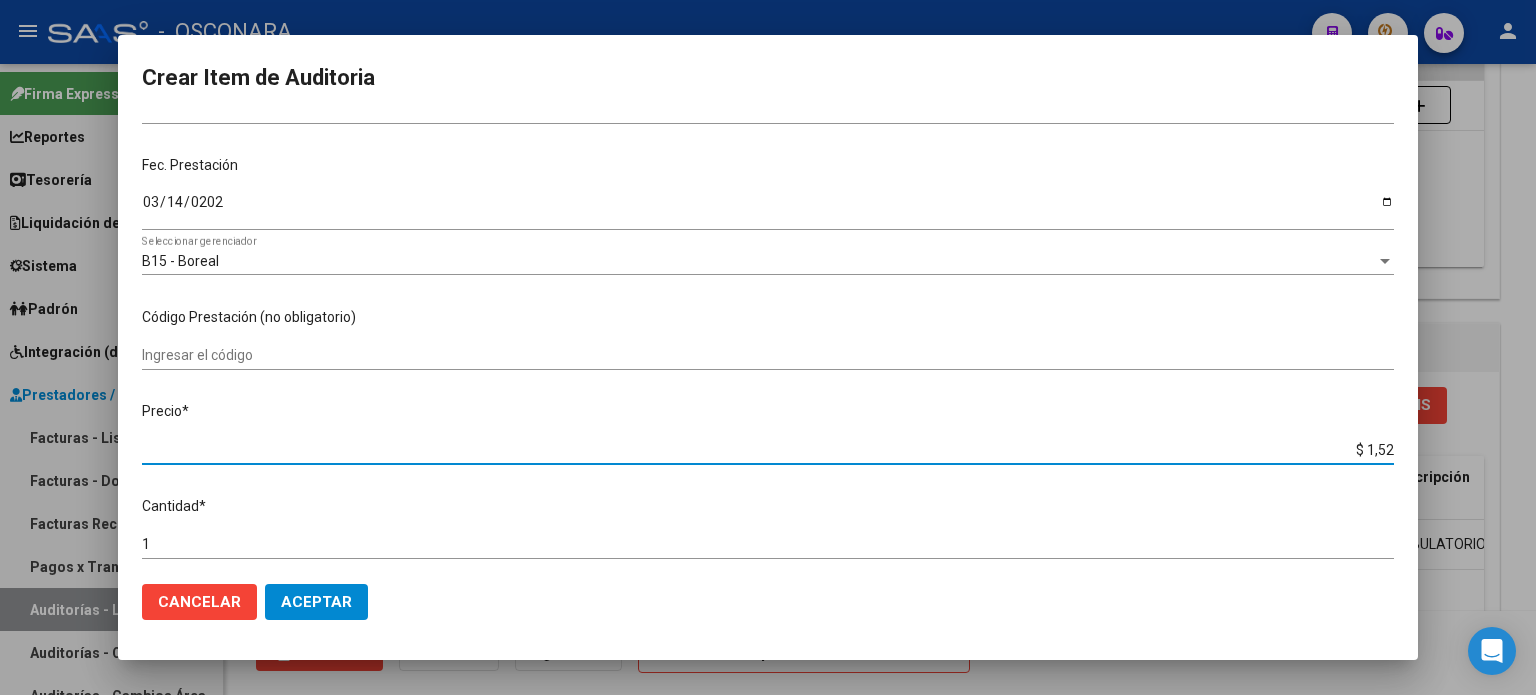 type on "$ 15,26" 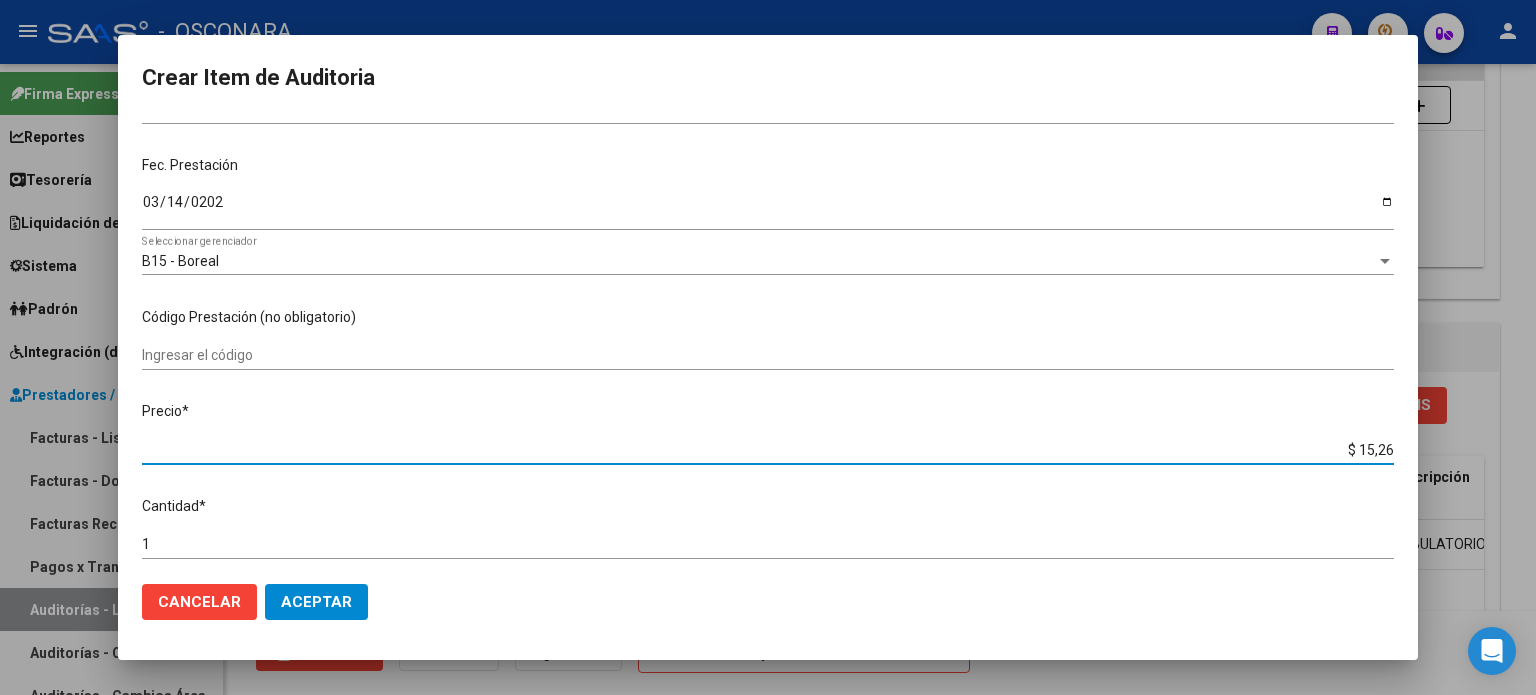 type on "$ 152,64" 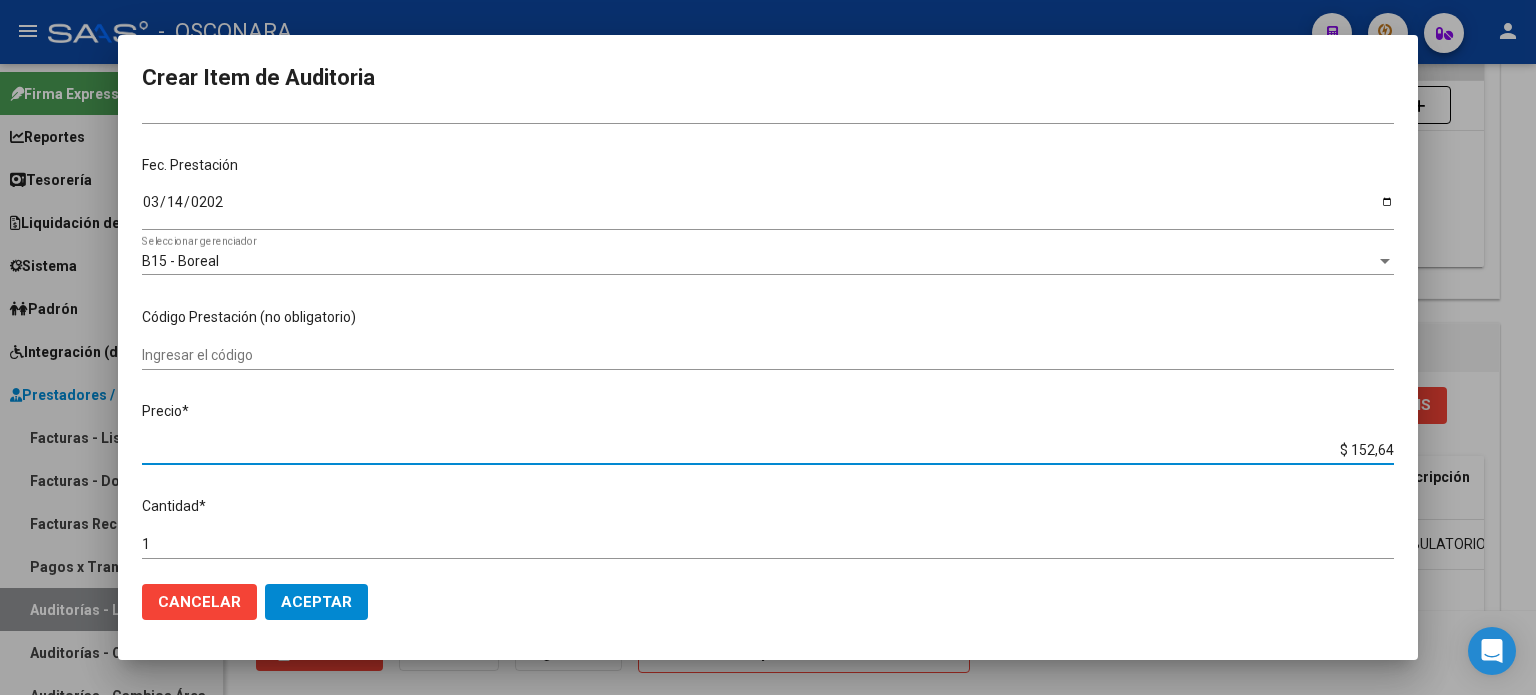 type on "$ 1.526,40" 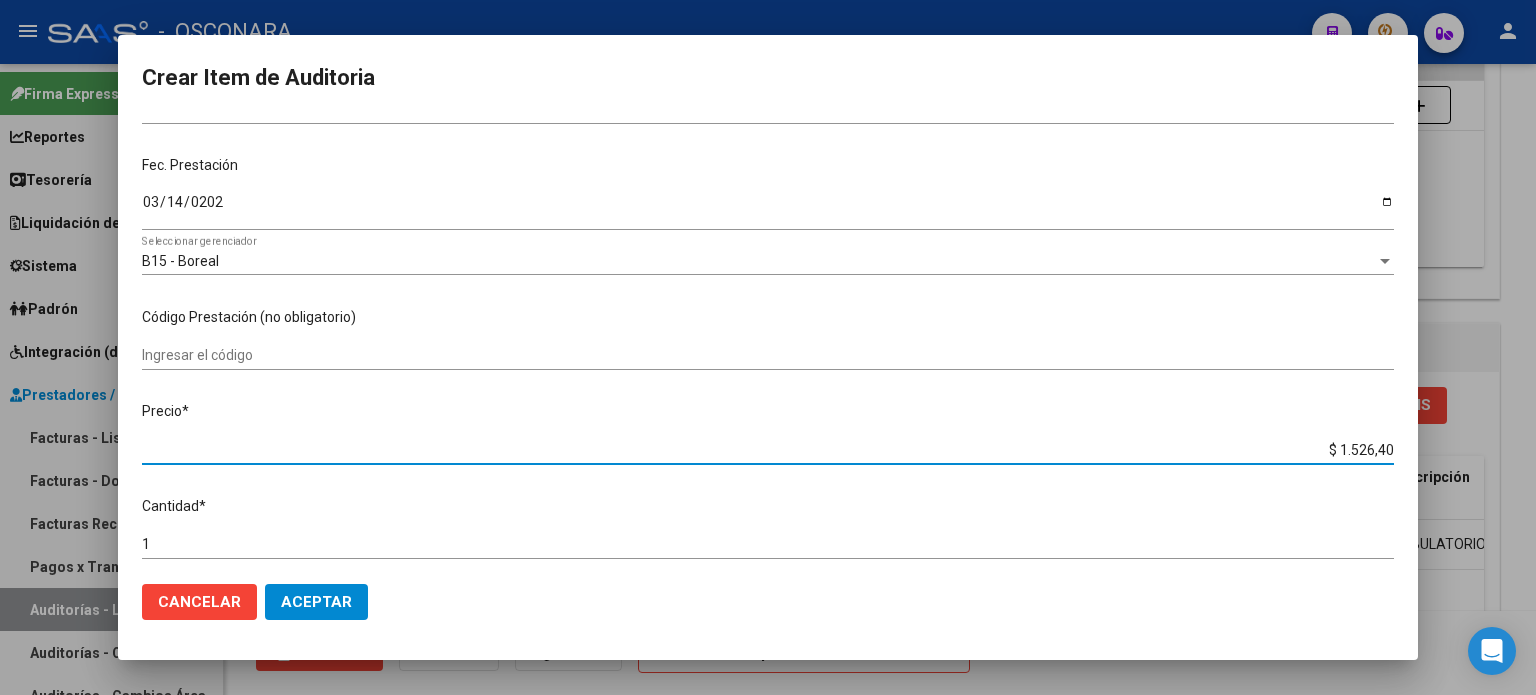 type on "$ 15.264,00" 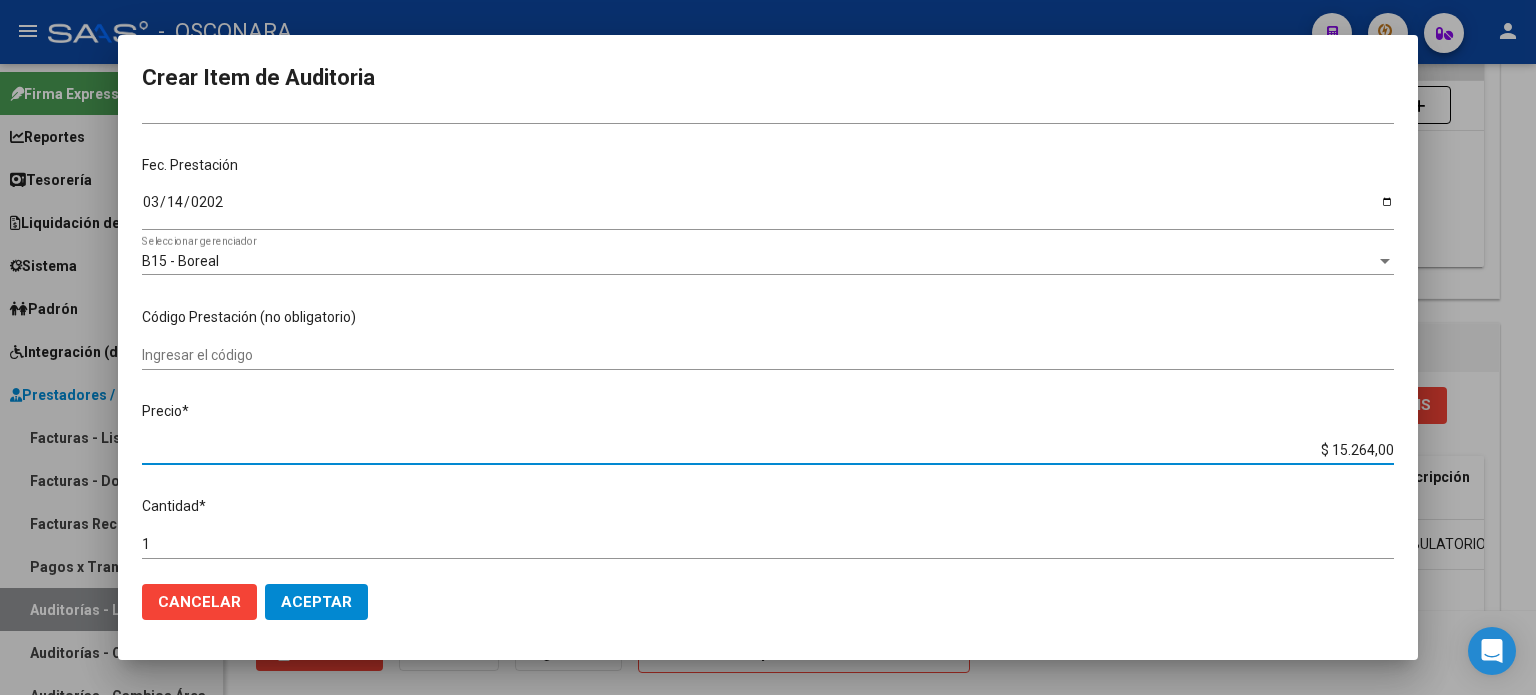type on "$ 152.640,00" 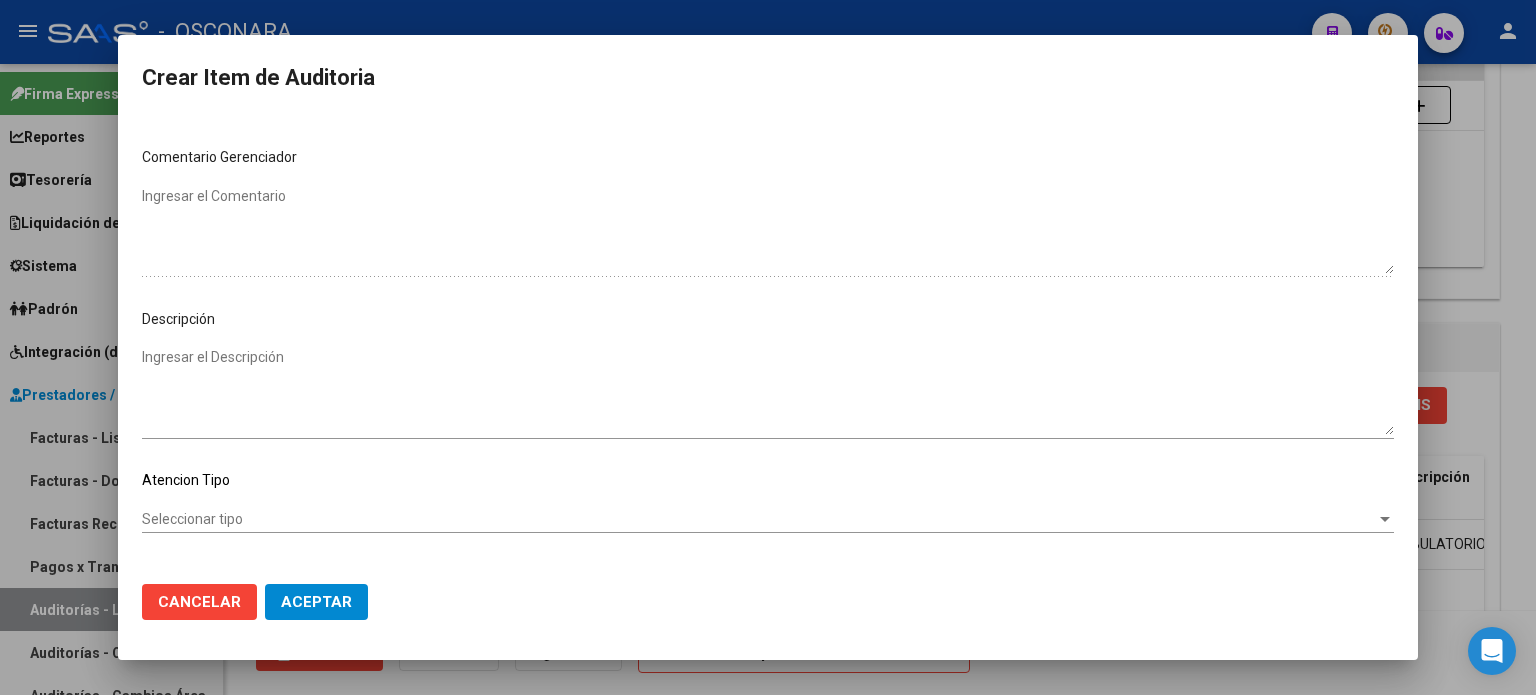 scroll, scrollTop: 1070, scrollLeft: 0, axis: vertical 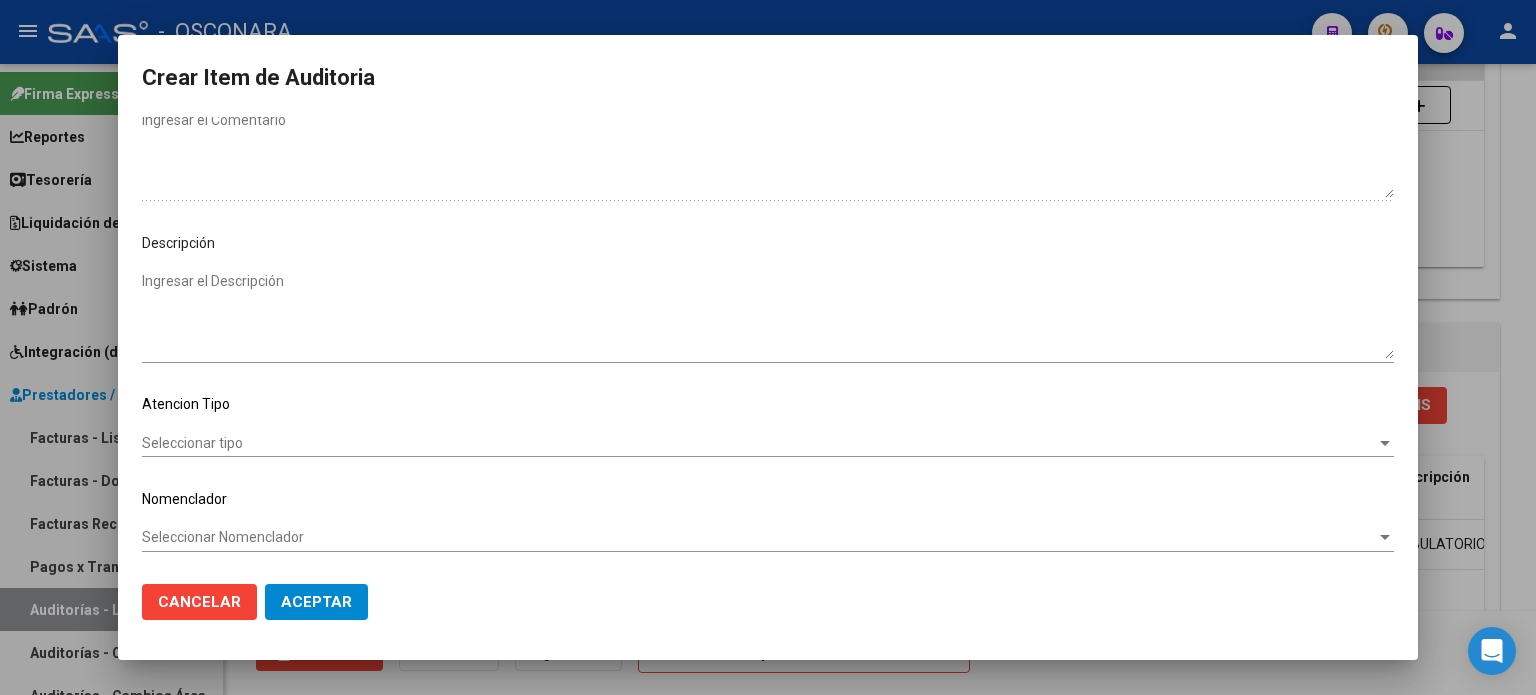 click on "Ingresar el Descripción" at bounding box center [768, 315] 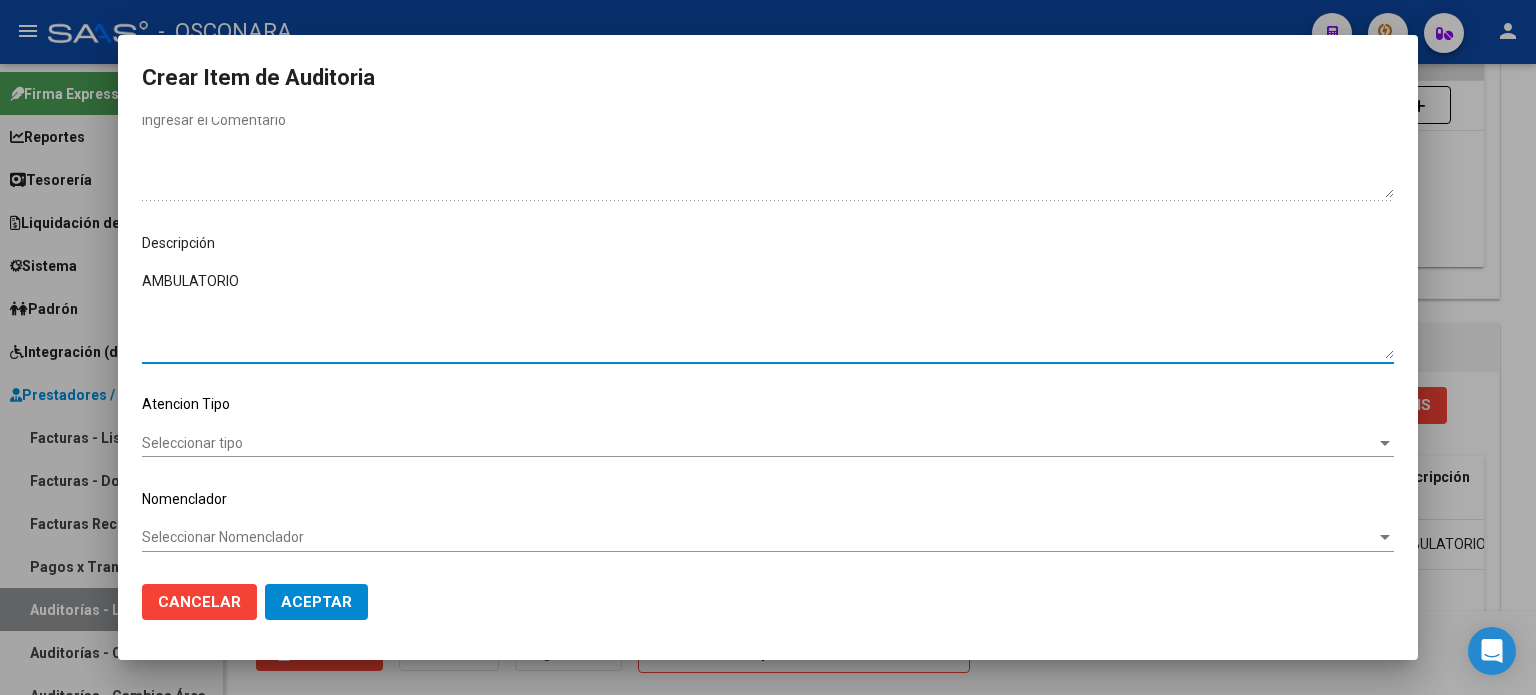 type on "AMBULATORIO" 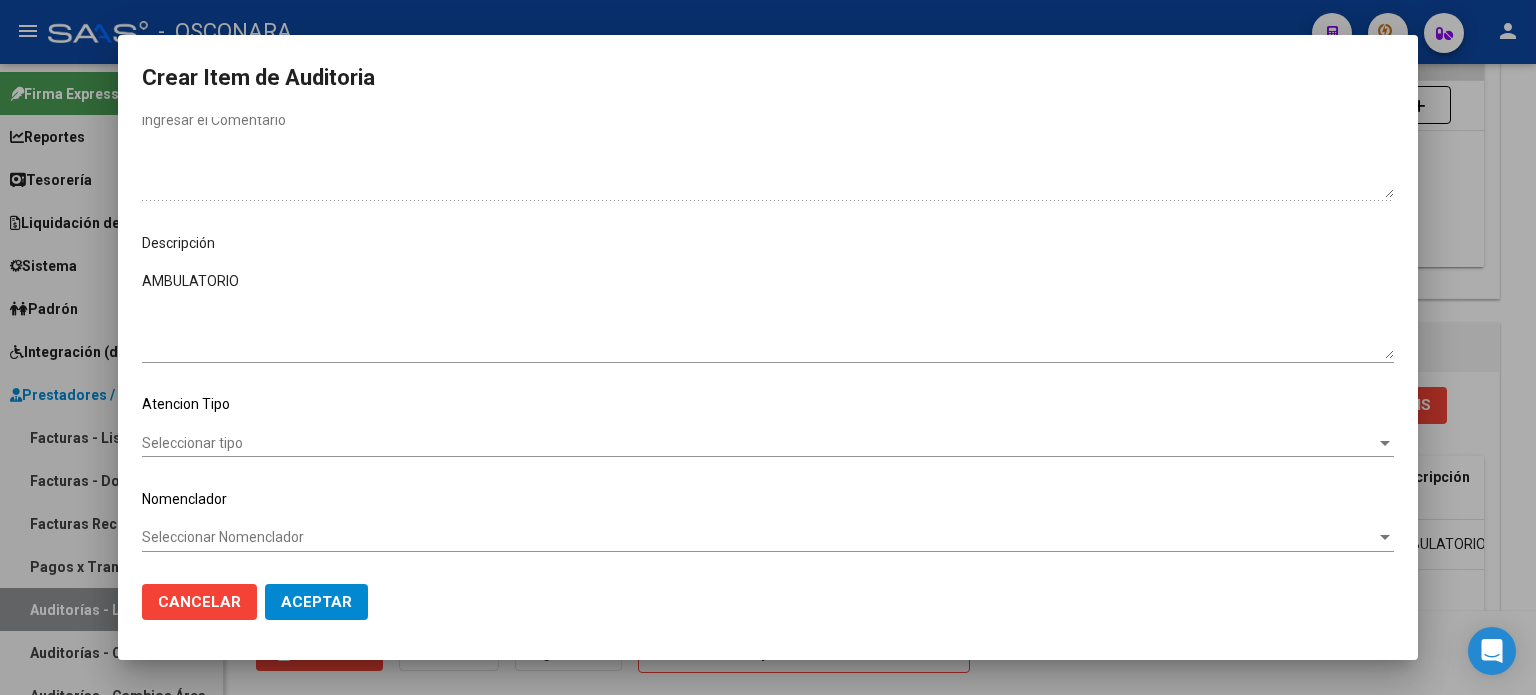 drag, startPoint x: 136, startPoint y: 456, endPoint x: 163, endPoint y: 452, distance: 27.294687 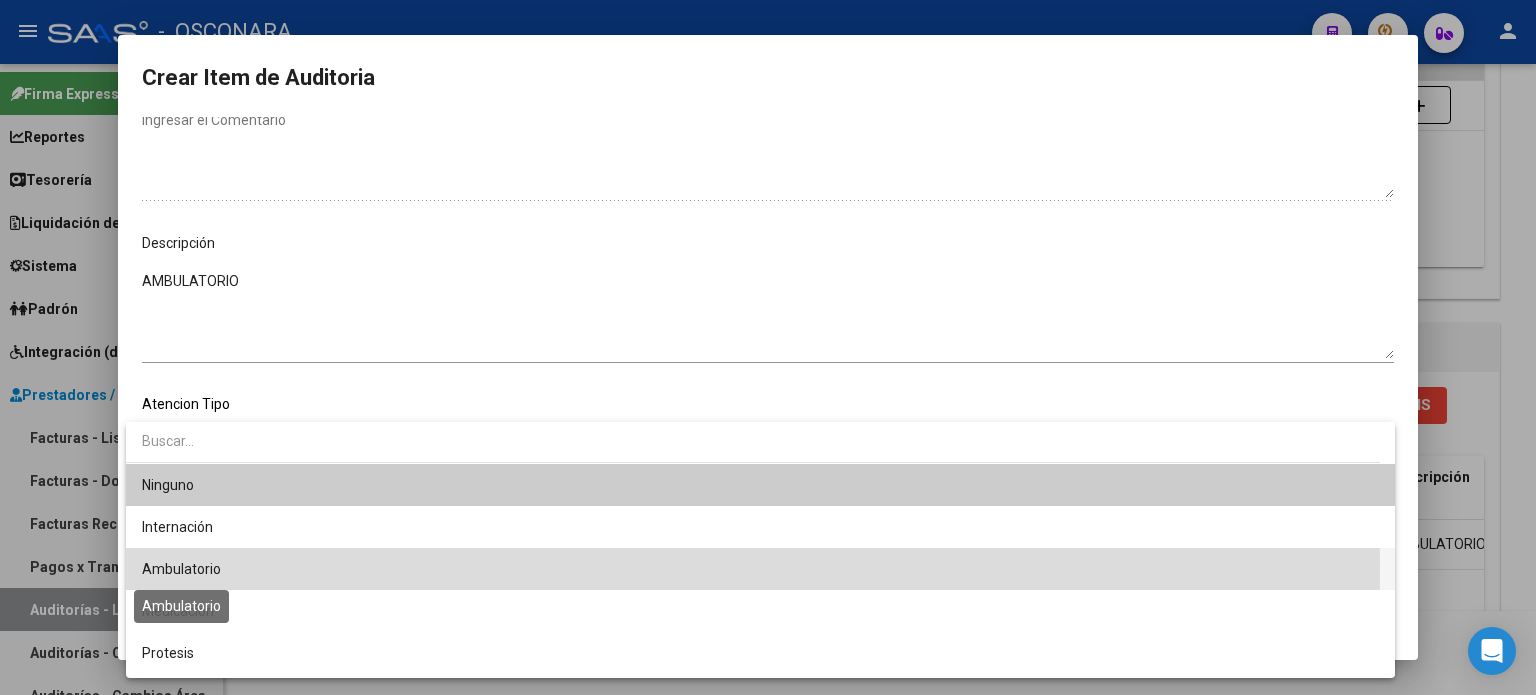 click on "Ambulatorio" at bounding box center [181, 569] 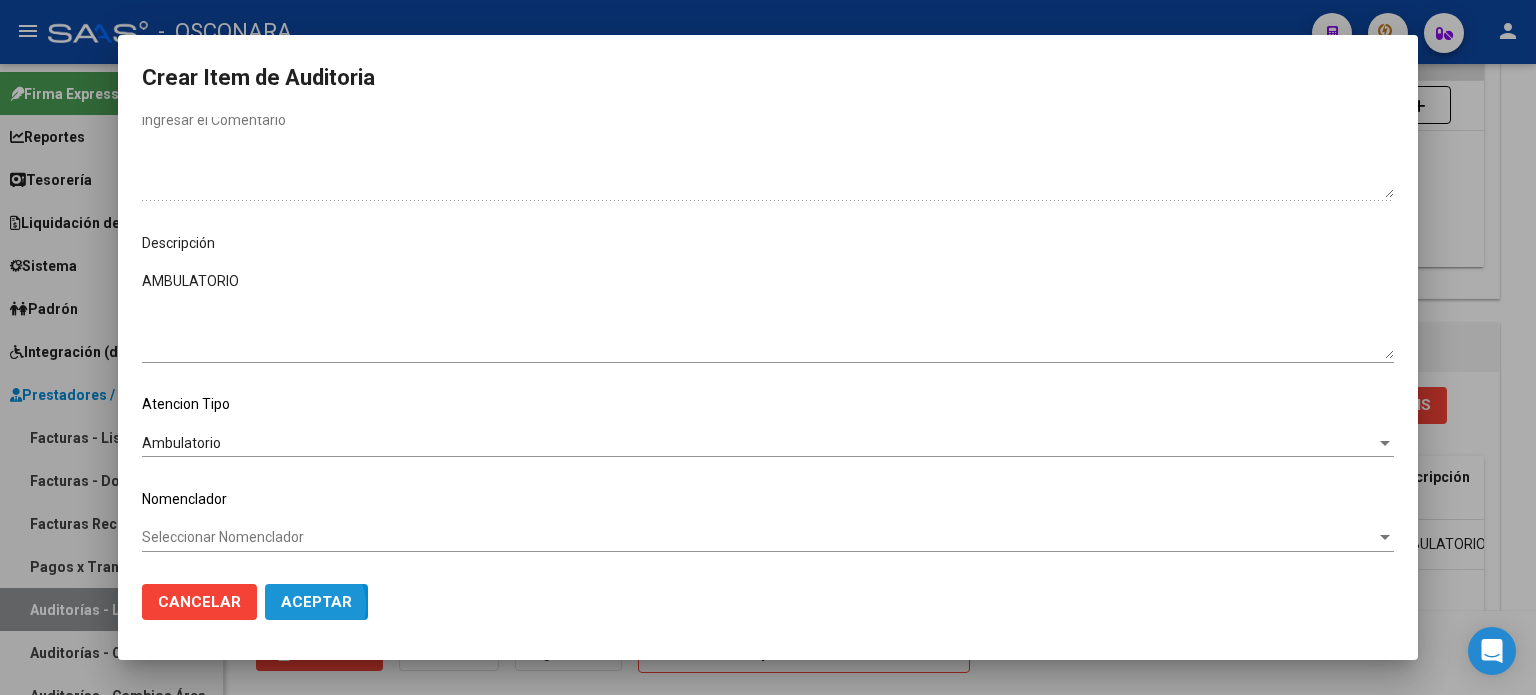 click on "Aceptar" 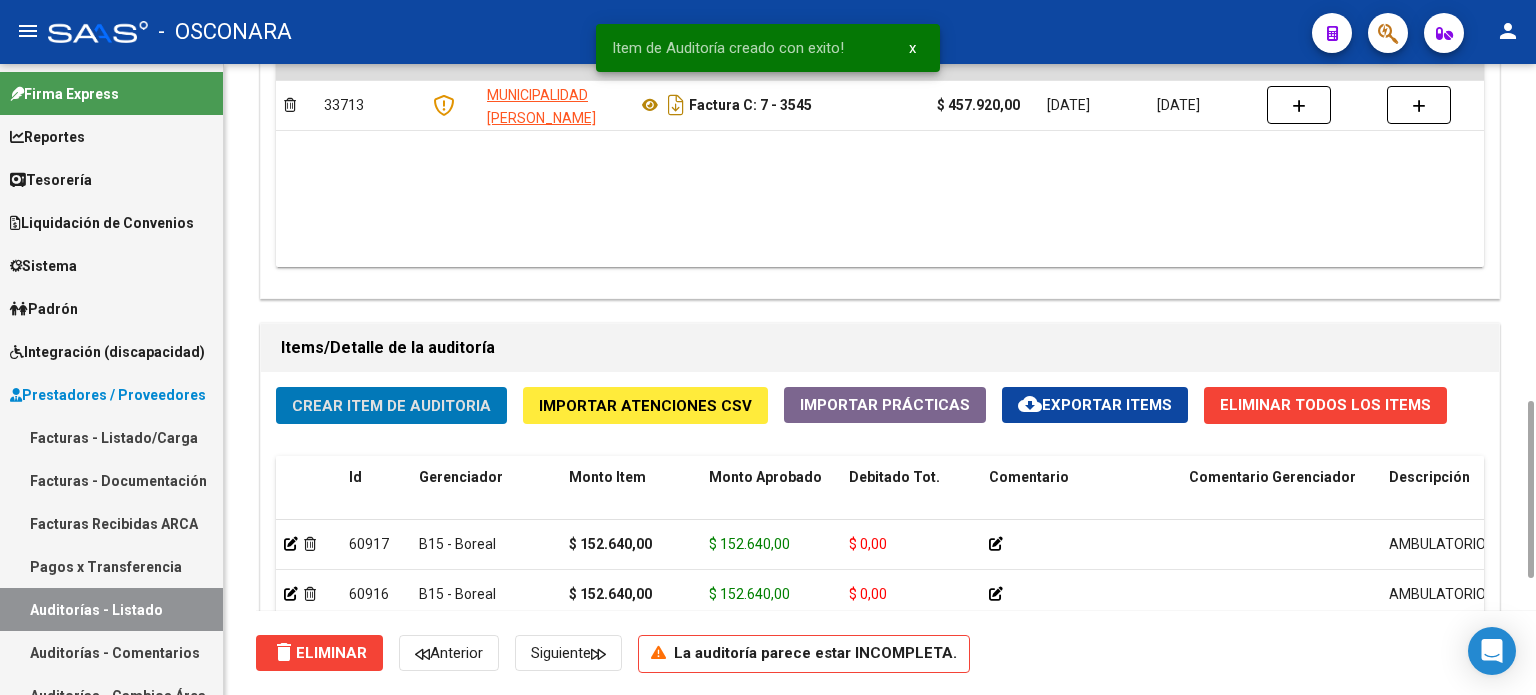 click on "Crear Item de Auditoria Importar Atenciones CSV  Importar Prácticas
cloud_download  Exportar Items   Eliminar Todos los Items  Id Gerenciador Monto Item Monto Aprobado Debitado Tot. Comentario Comentario Gerenciador Descripción Afiliado Estado CUIL Documento Nombre Completo Fec. Prestación Atencion Tipo Nomenclador Código Nomenclador Nombre Usuario Creado Area Creado Area Modificado     60917  B15 - Boreal $ 152.640,00 $ 152.640,00 $ 0,00          AMBULATORIO  27301218910  30121891   NIETO [PERSON_NAME]   [DATE]   Ambulatorio  [PERSON_NAME] [GEOGRAPHIC_DATA][PERSON_NAME]   [DATE]      60916  B15 - Boreal $ 152.640,00 $ 152.640,00 $ 0,00          AMBULATORIO  20325412462  32541246   [PERSON_NAME] [PERSON_NAME]   [DATE]   Ambulatorio  [PERSON_NAME] [GEOGRAPHIC_DATA][PERSON_NAME]   [DATE]   2 total   1" 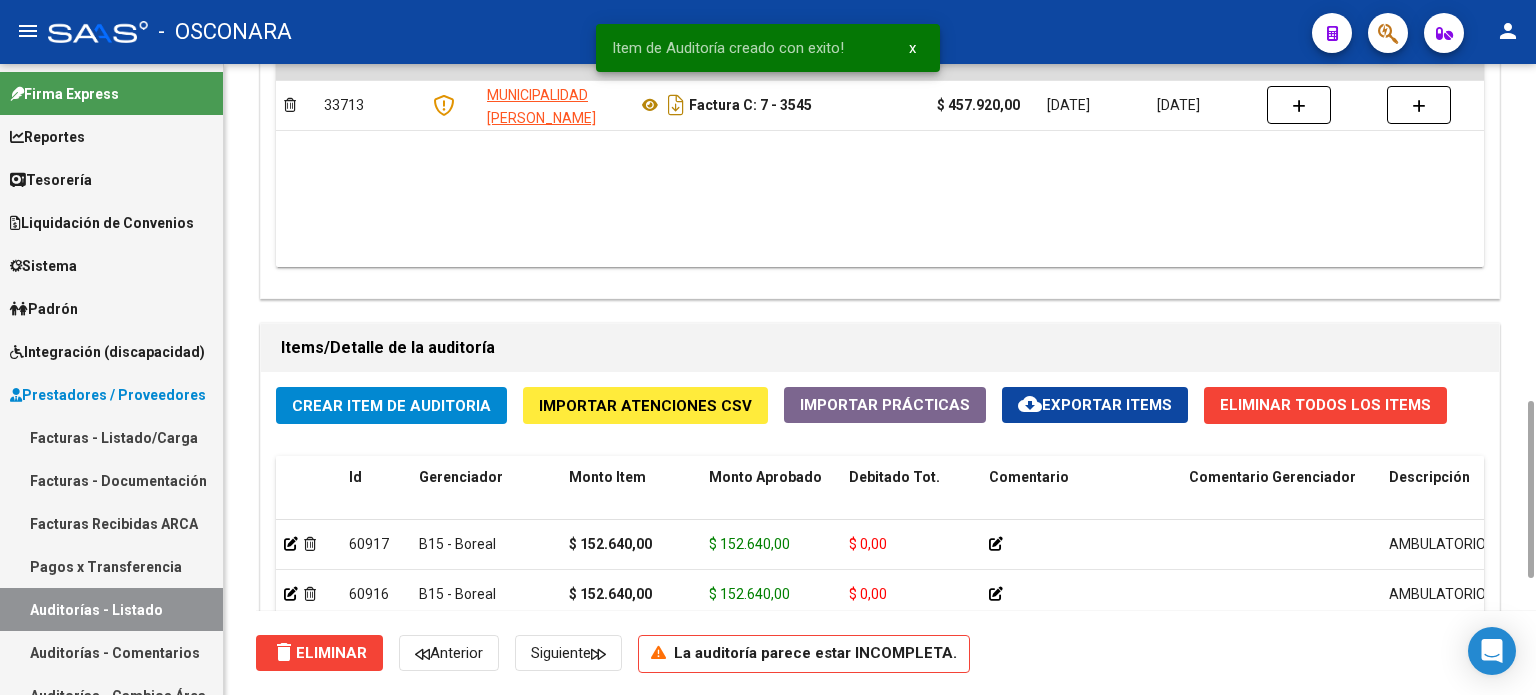 click on "Crear Item de Auditoria" 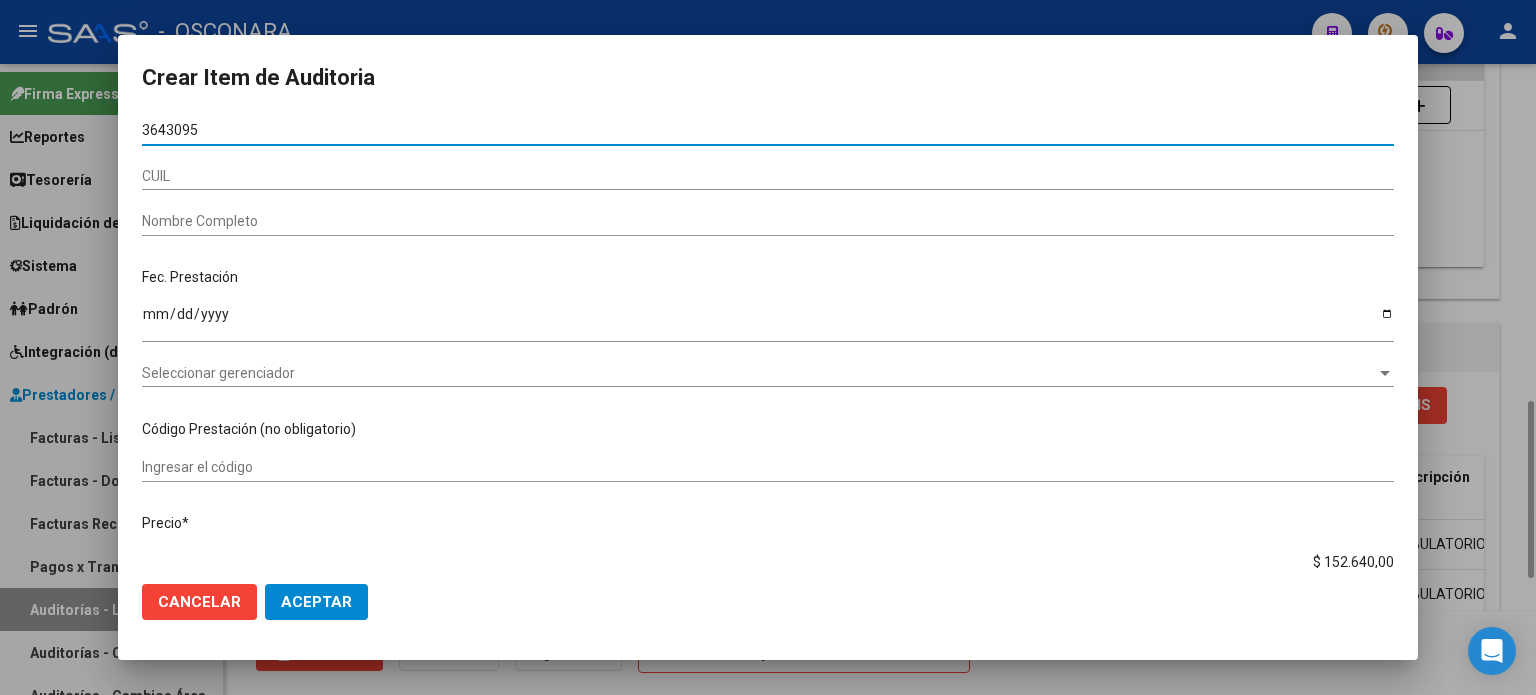 type on "36430956" 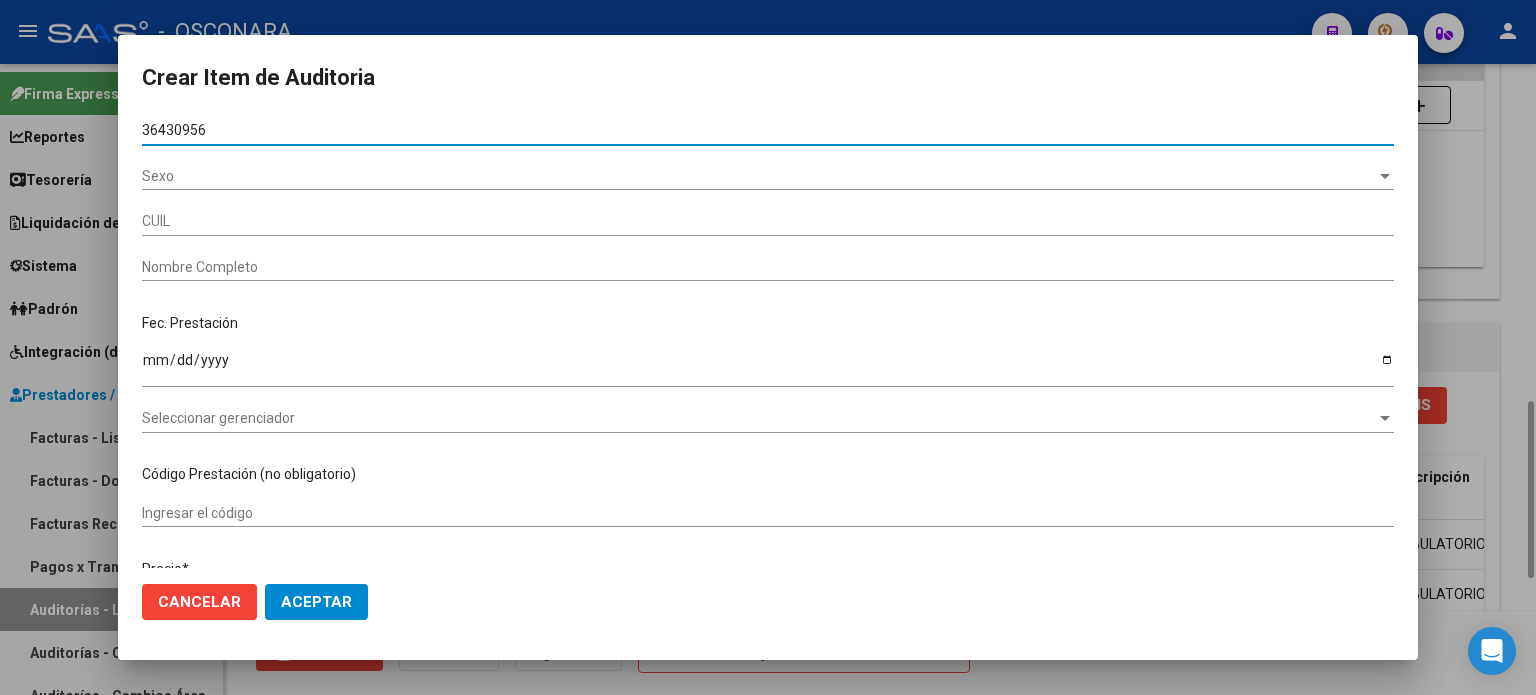 type on "20364309563" 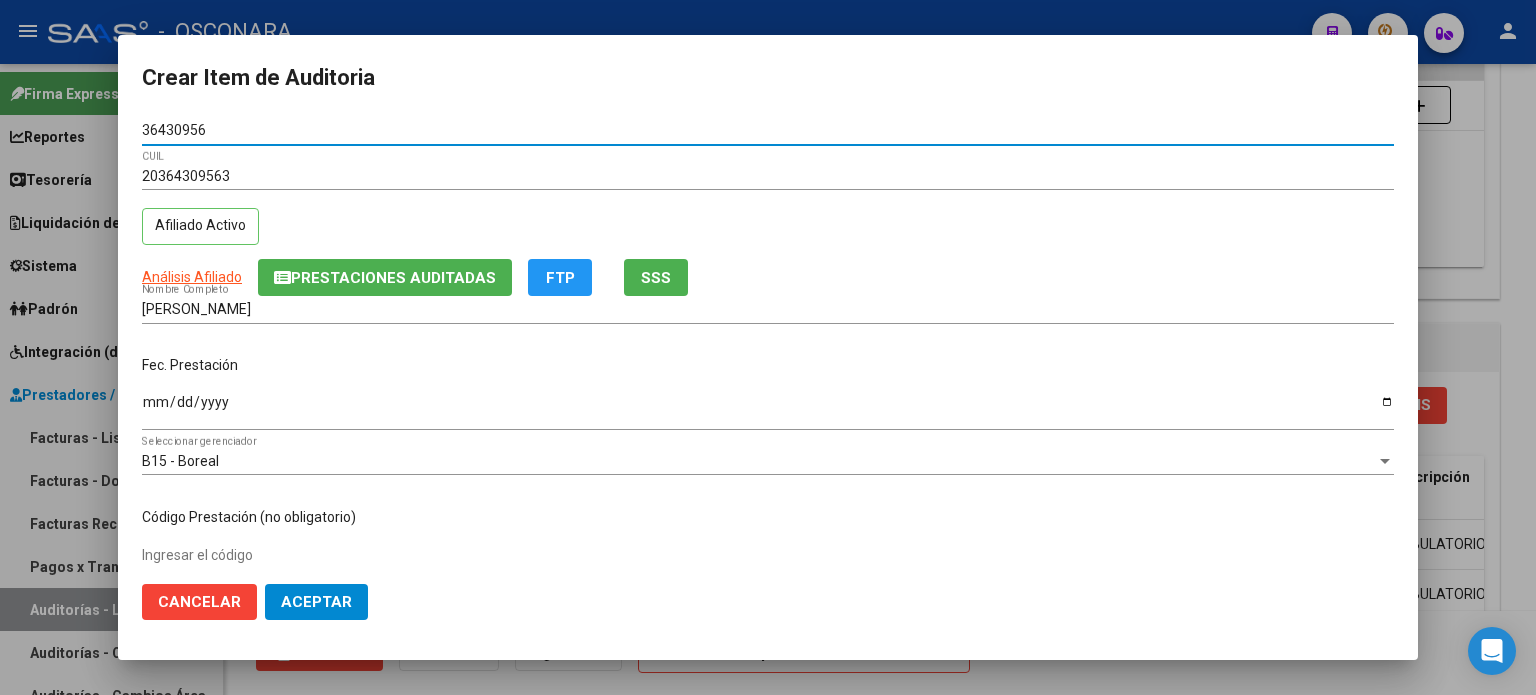 type on "36430956" 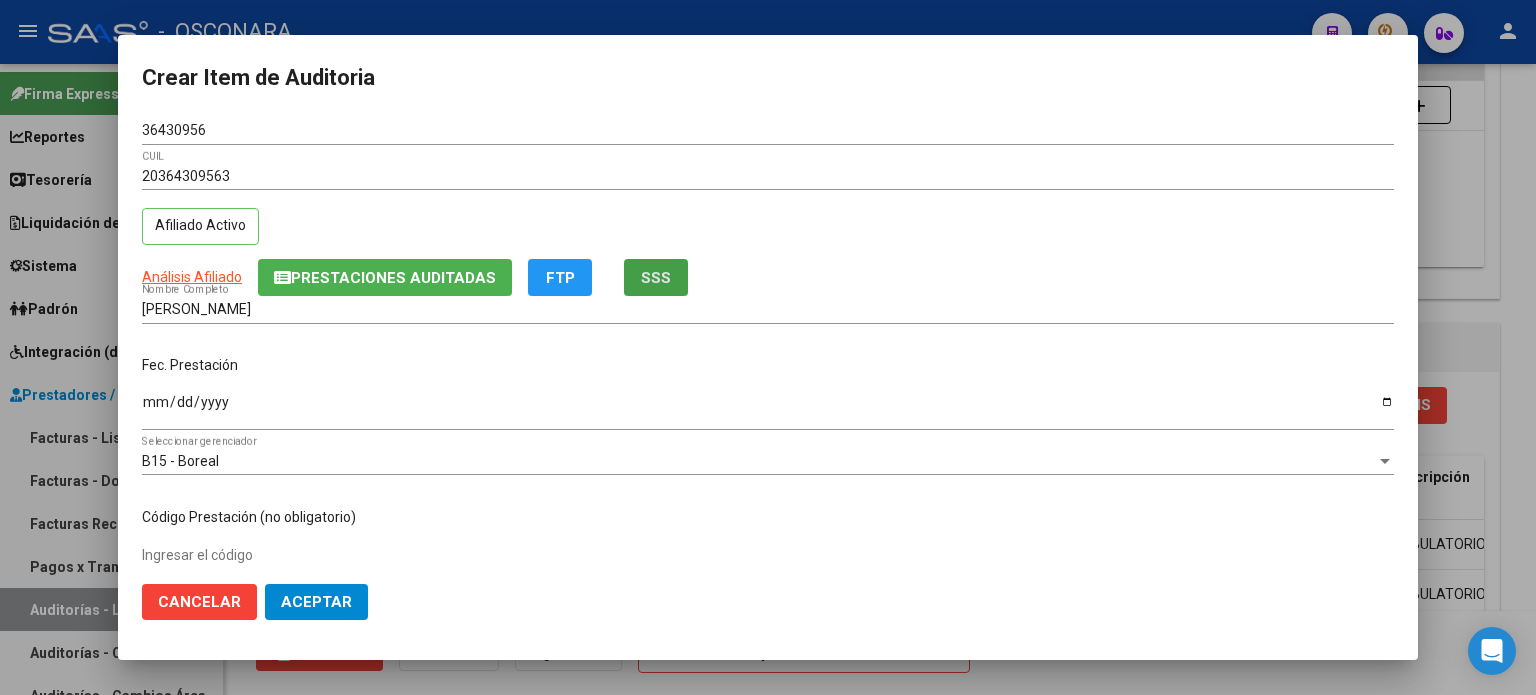 click on "SSS" 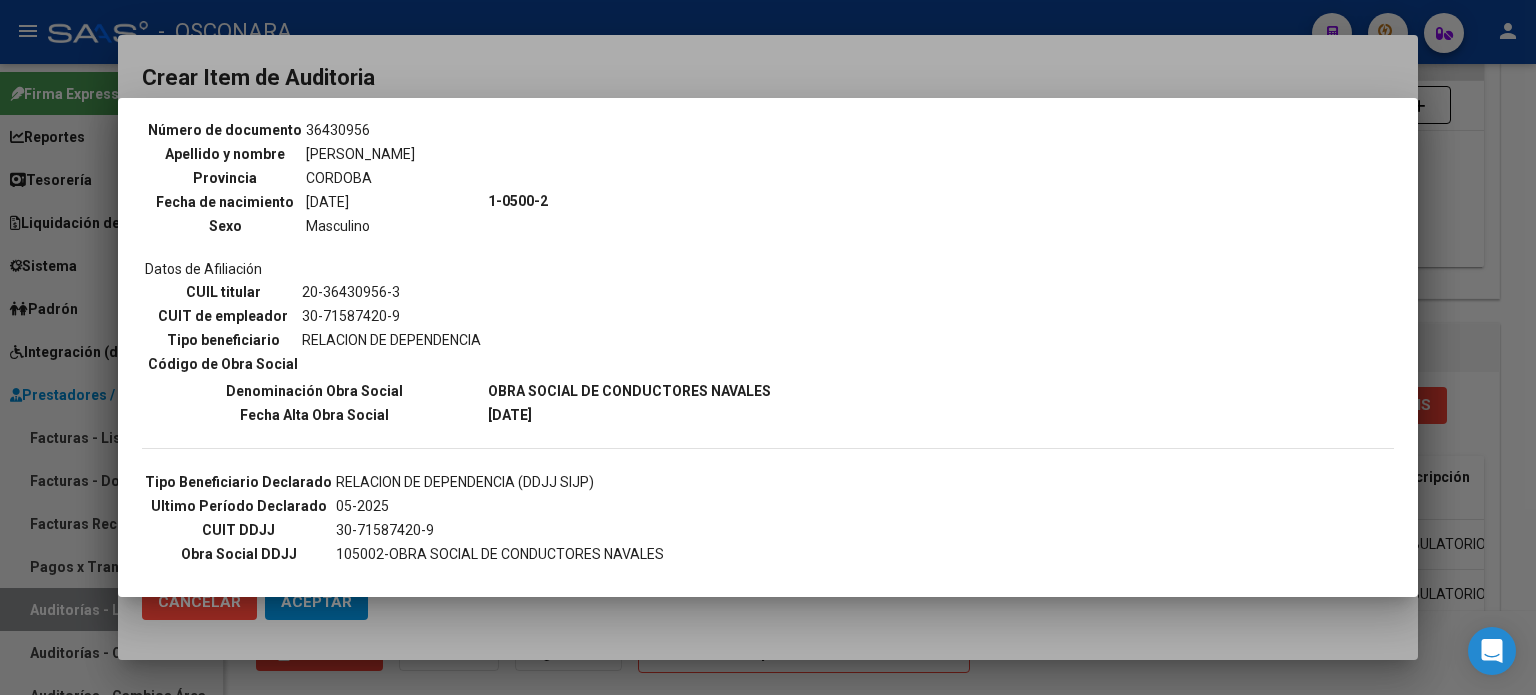 scroll, scrollTop: 200, scrollLeft: 0, axis: vertical 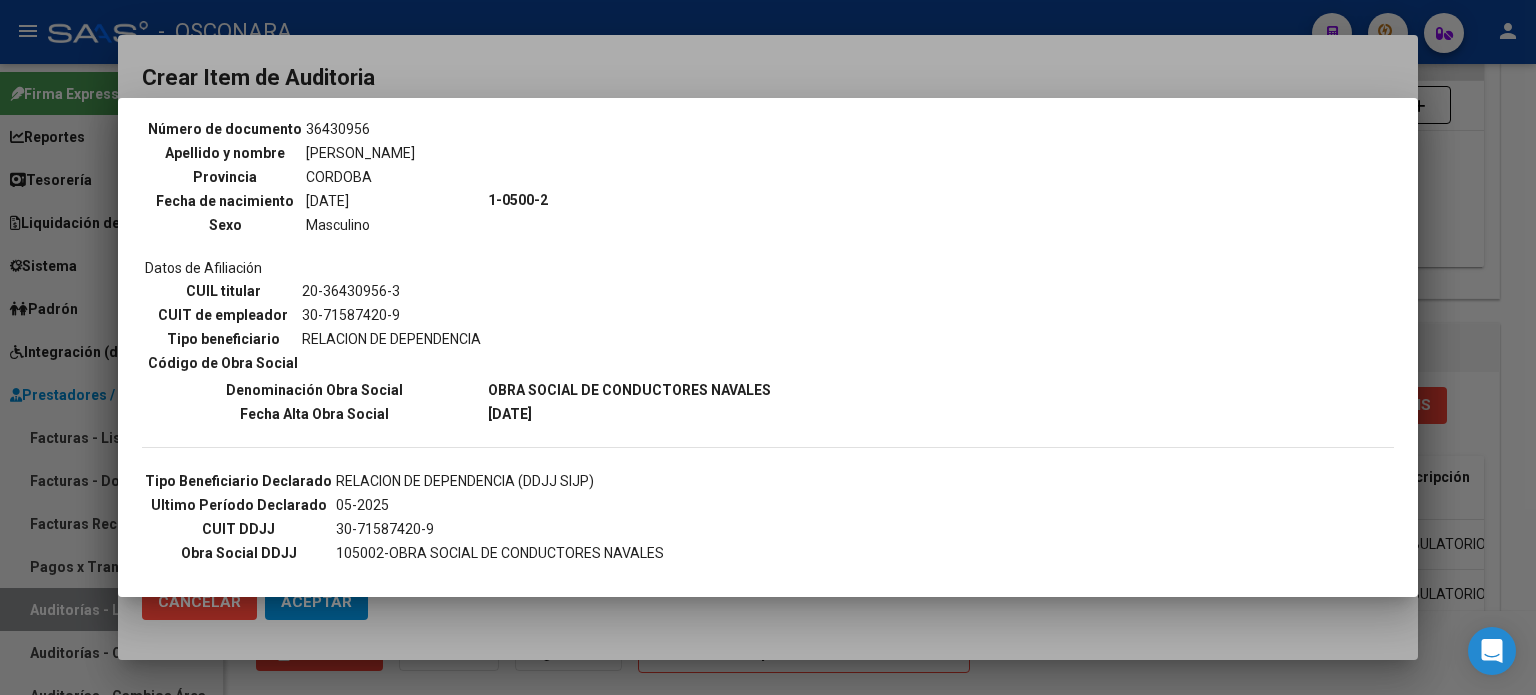 click at bounding box center (768, 347) 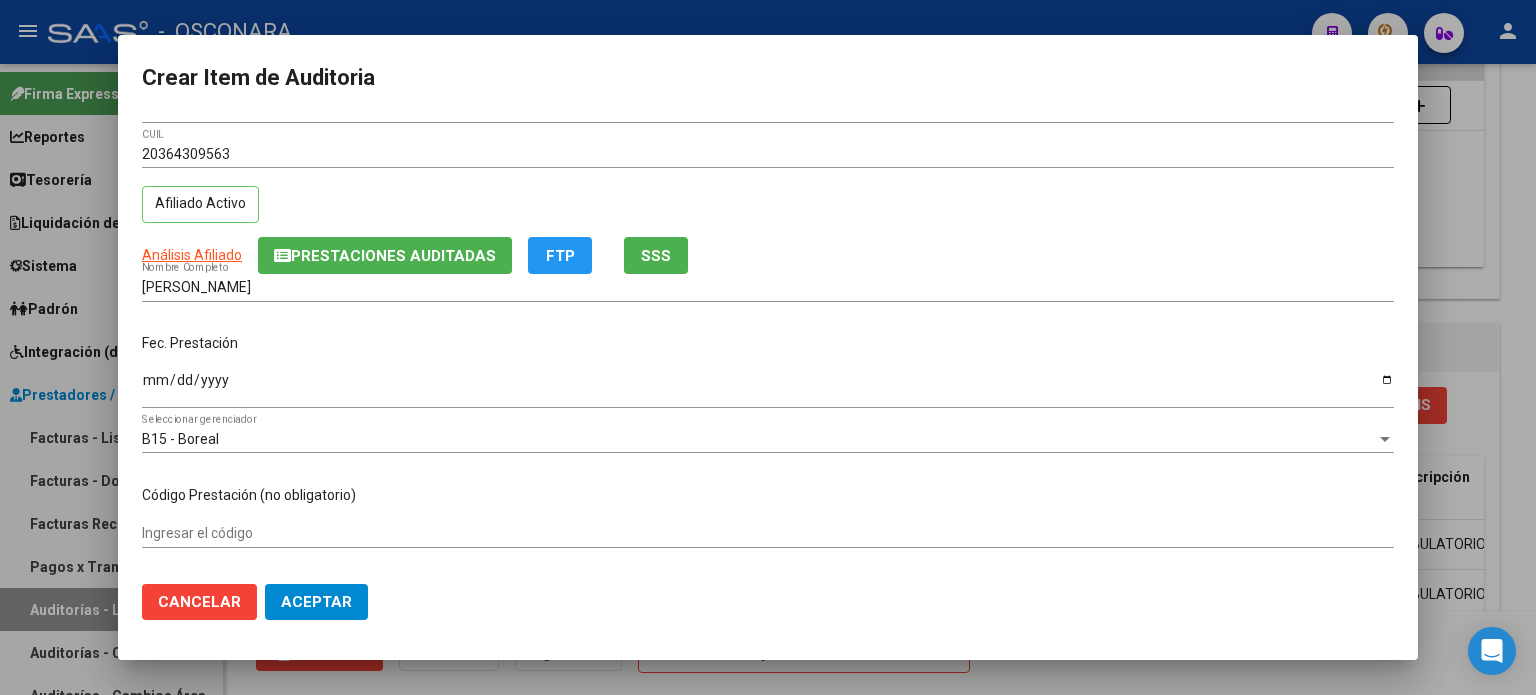 scroll, scrollTop: 0, scrollLeft: 0, axis: both 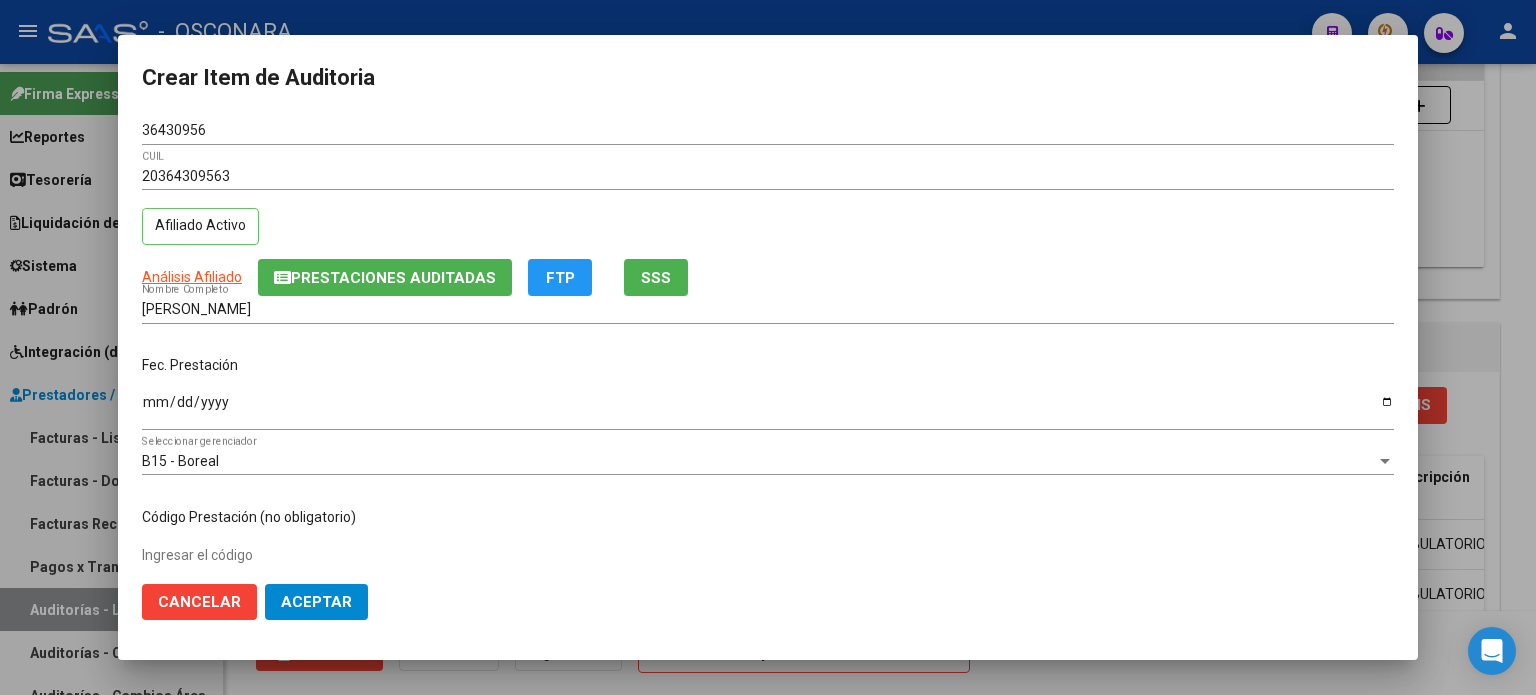click on "Ingresar la fecha" at bounding box center (768, 409) 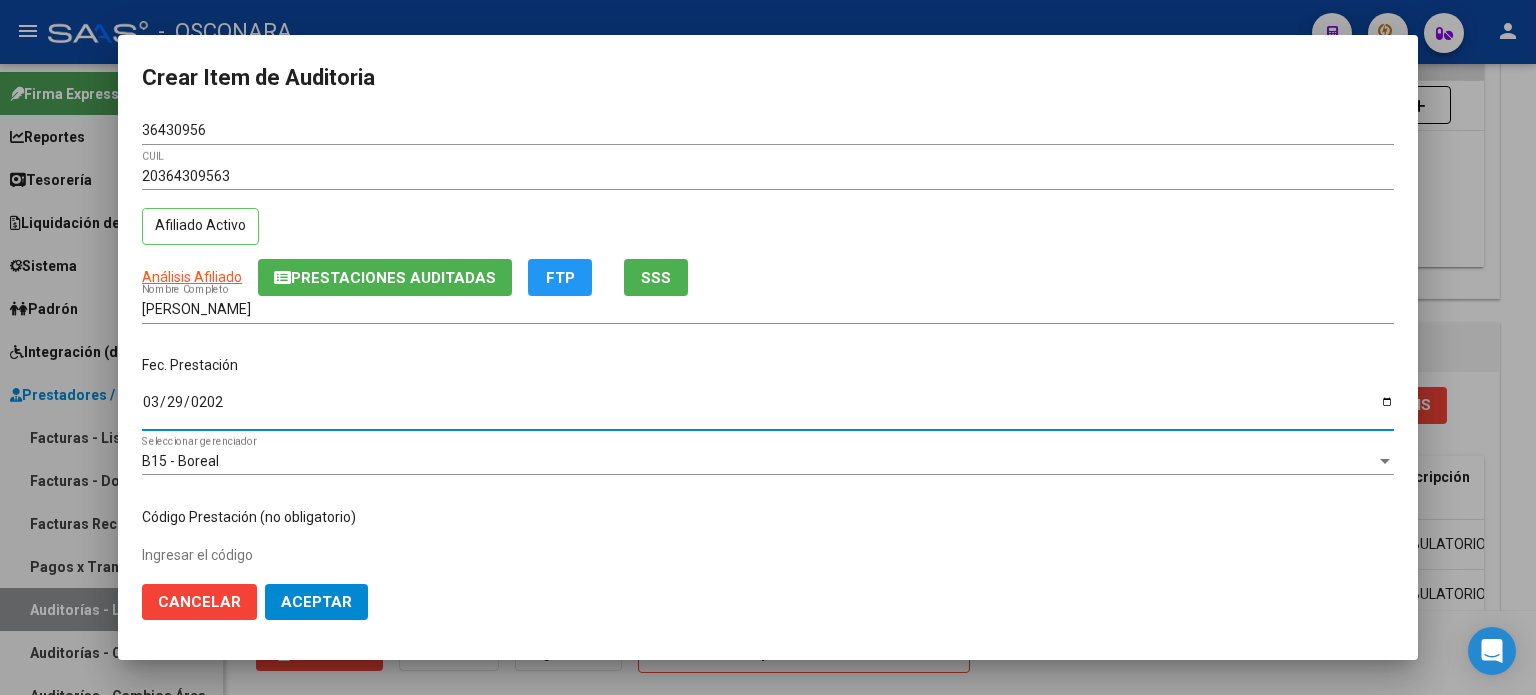 type on "[DATE]" 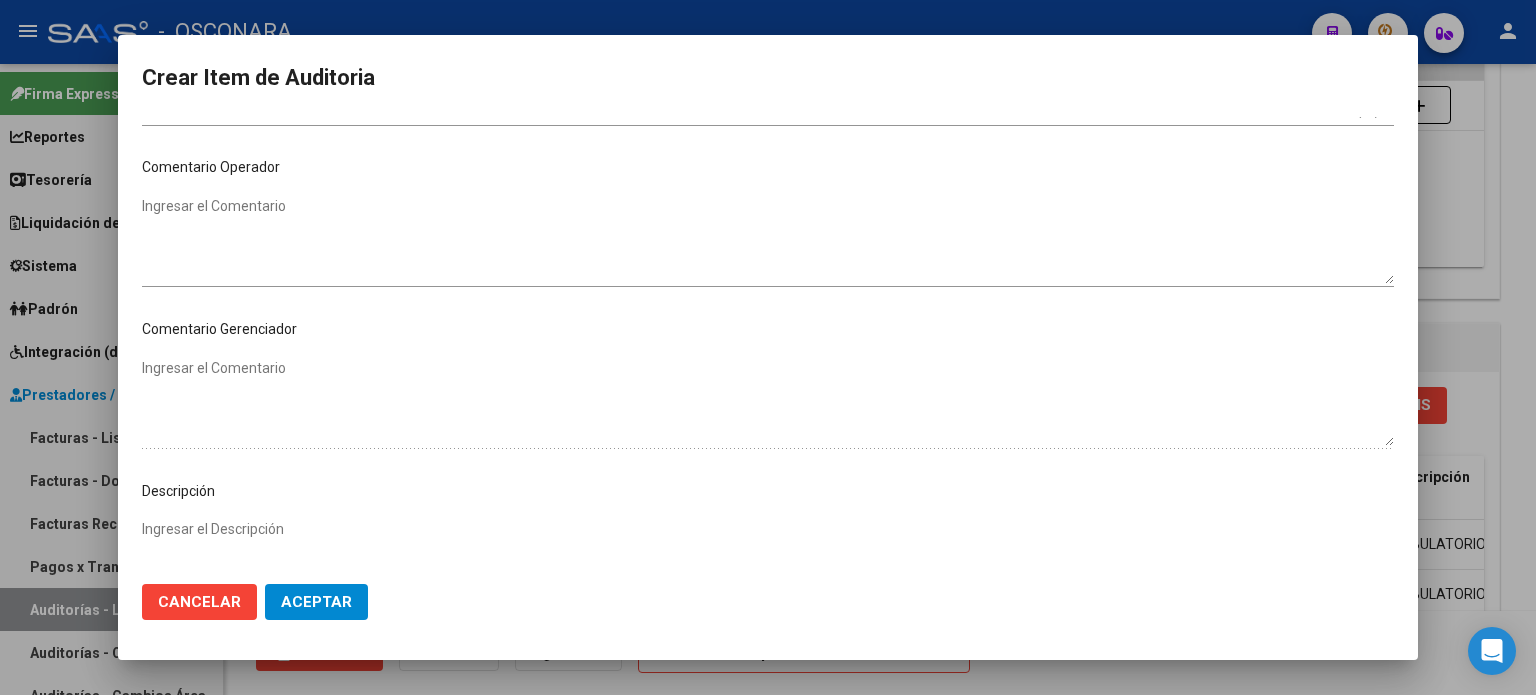scroll, scrollTop: 900, scrollLeft: 0, axis: vertical 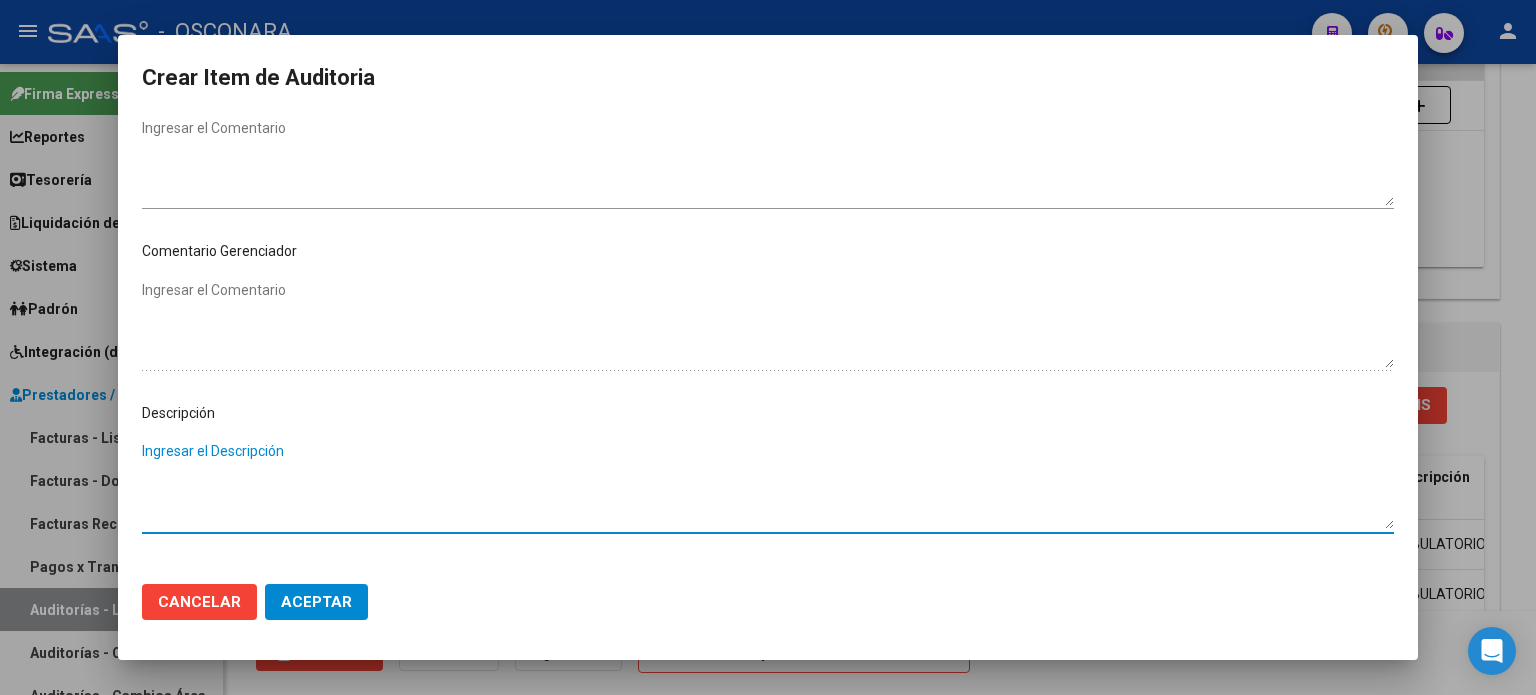 click on "Ingresar el Descripción" at bounding box center [768, 485] 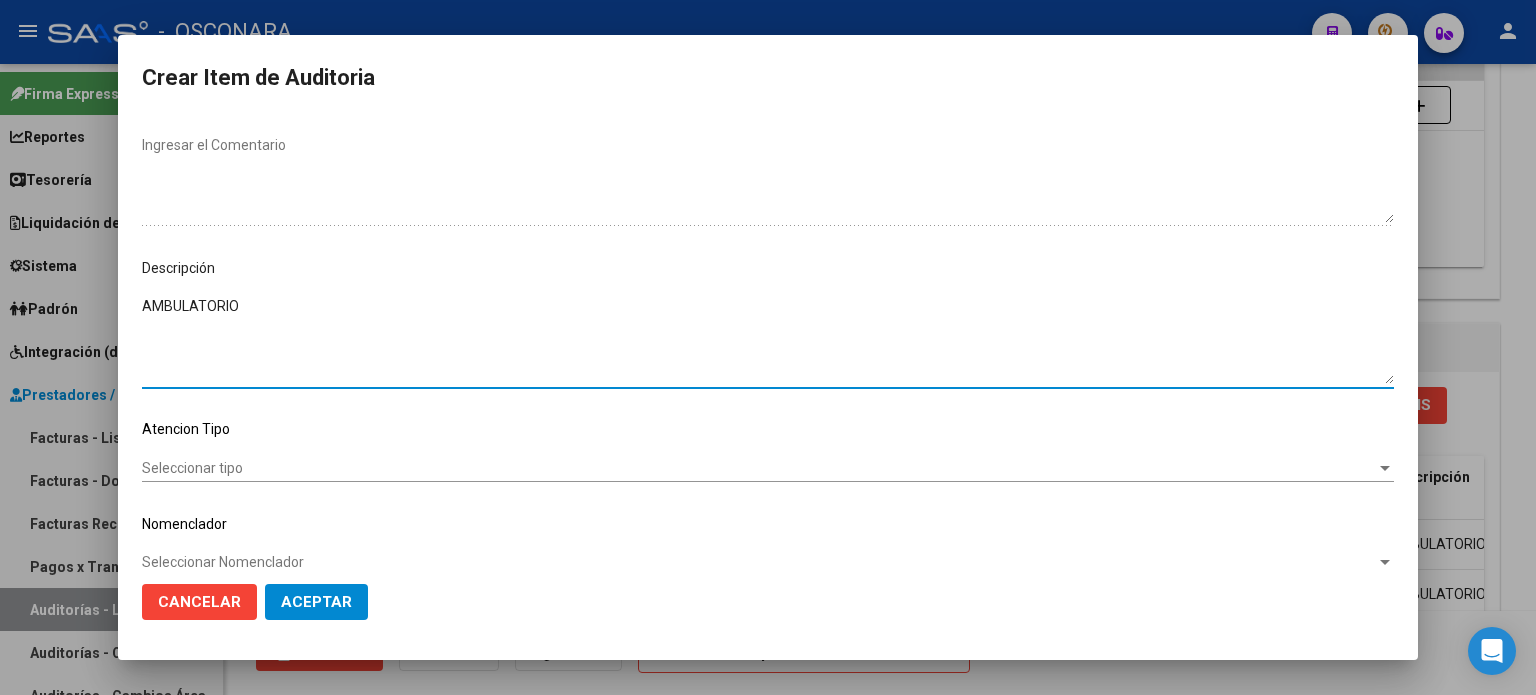 scroll, scrollTop: 1070, scrollLeft: 0, axis: vertical 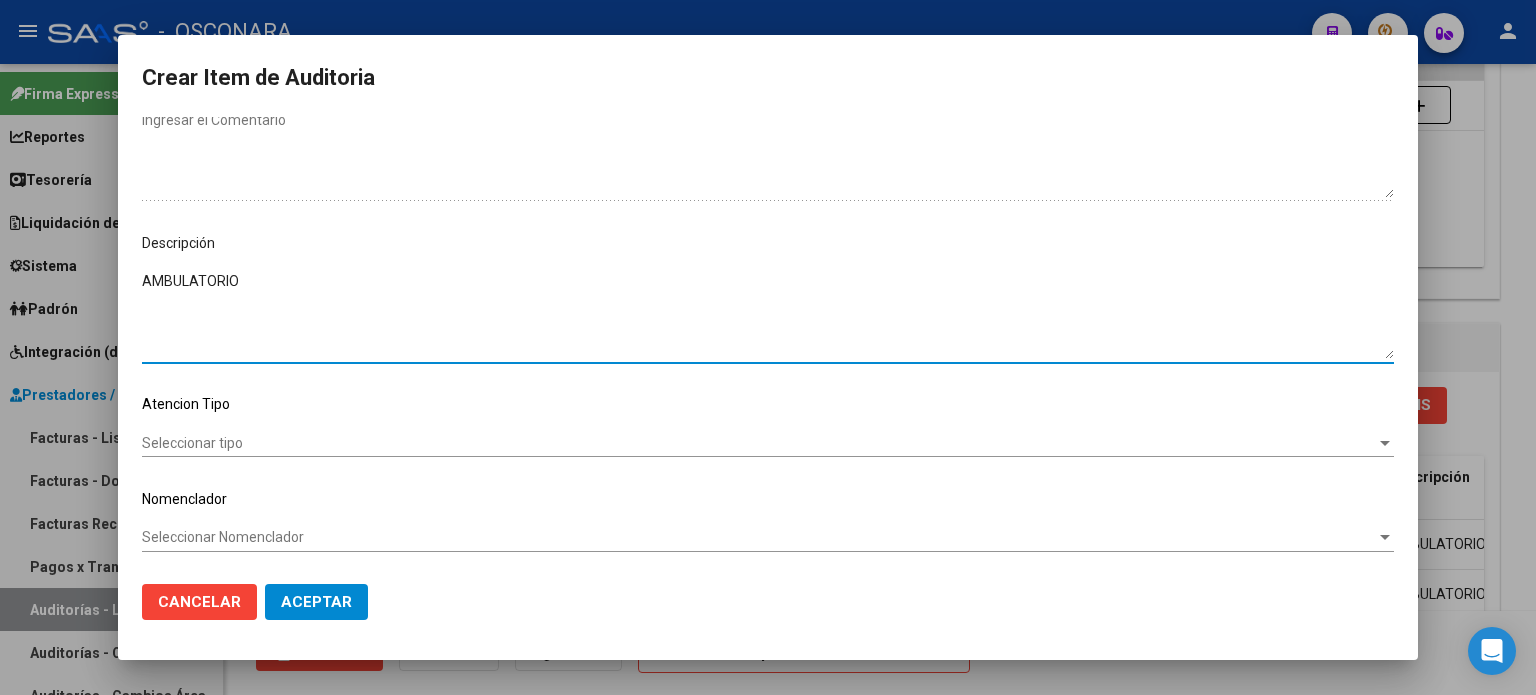 type on "AMBULATORIO" 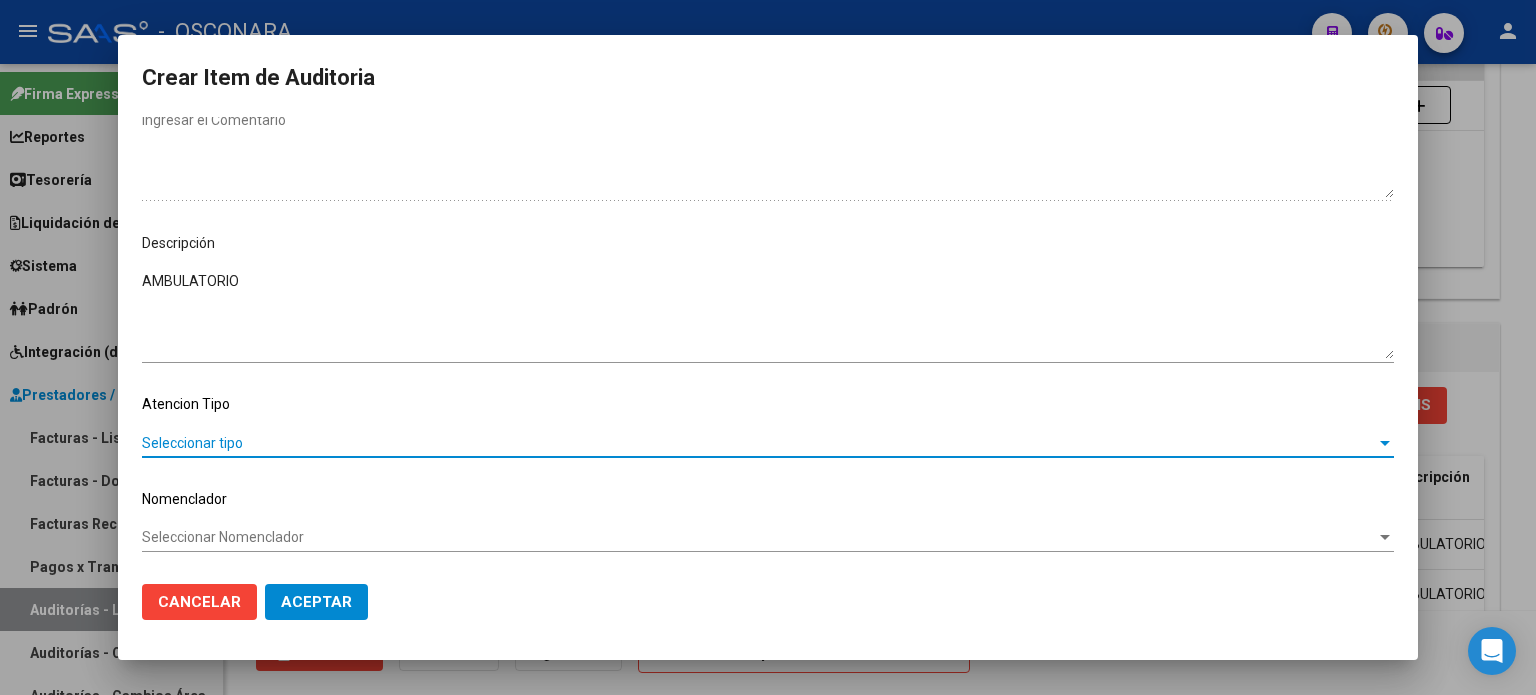 click on "Seleccionar tipo" at bounding box center [759, 443] 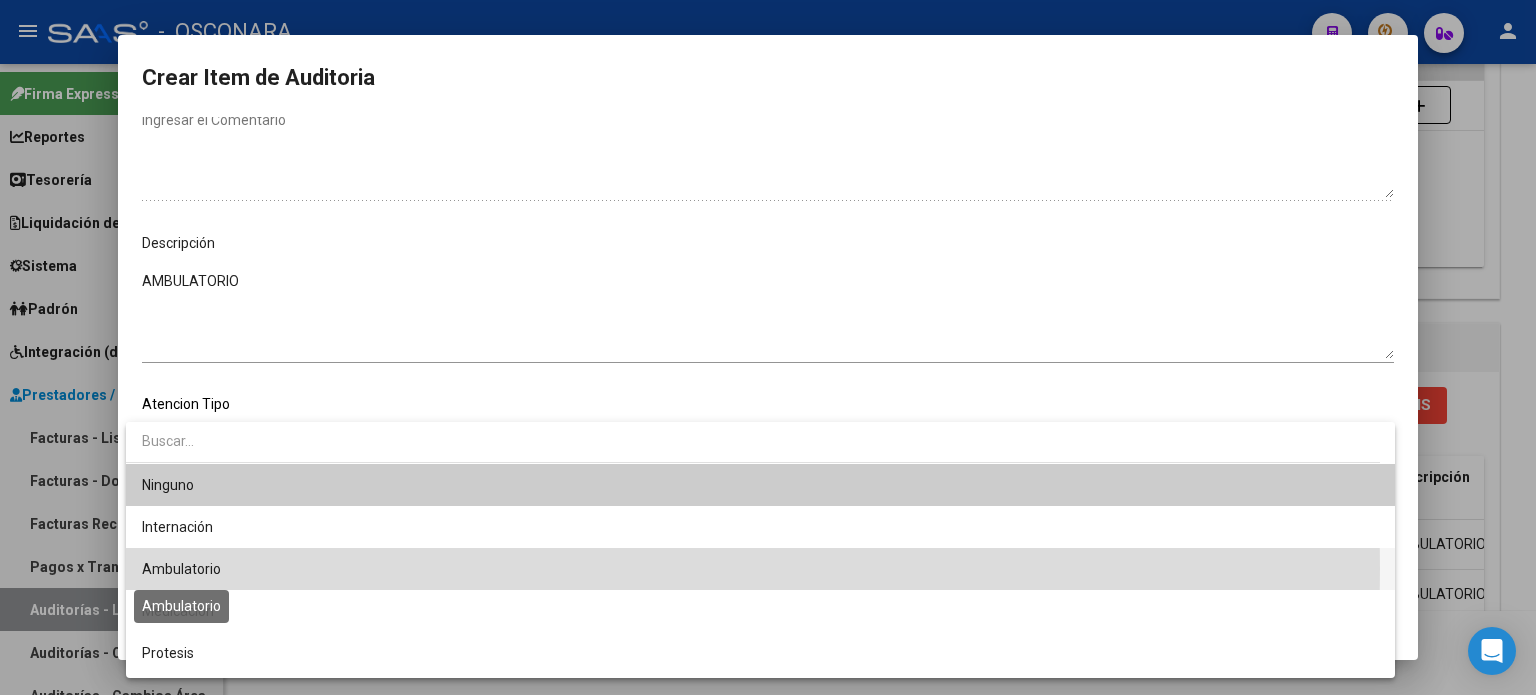 click on "Ambulatorio" at bounding box center [181, 569] 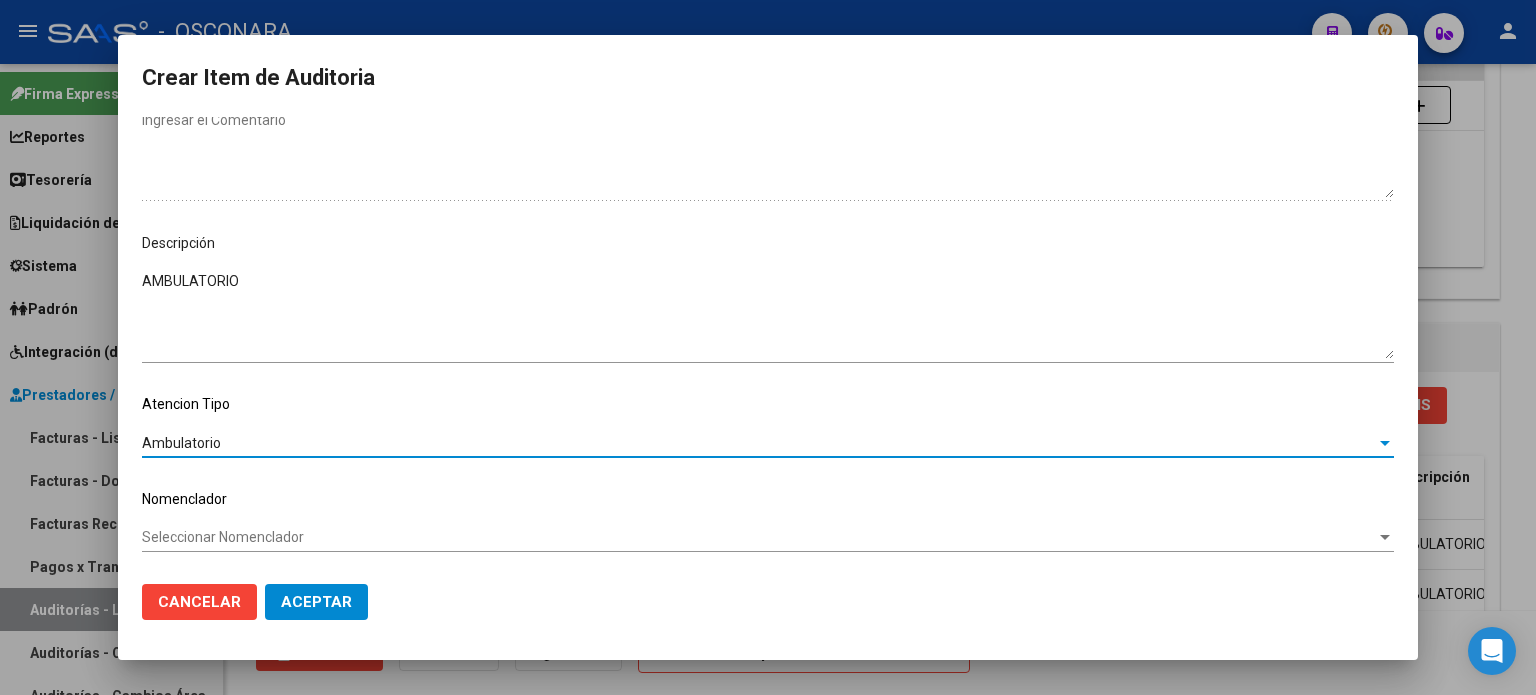 click on "Aceptar" 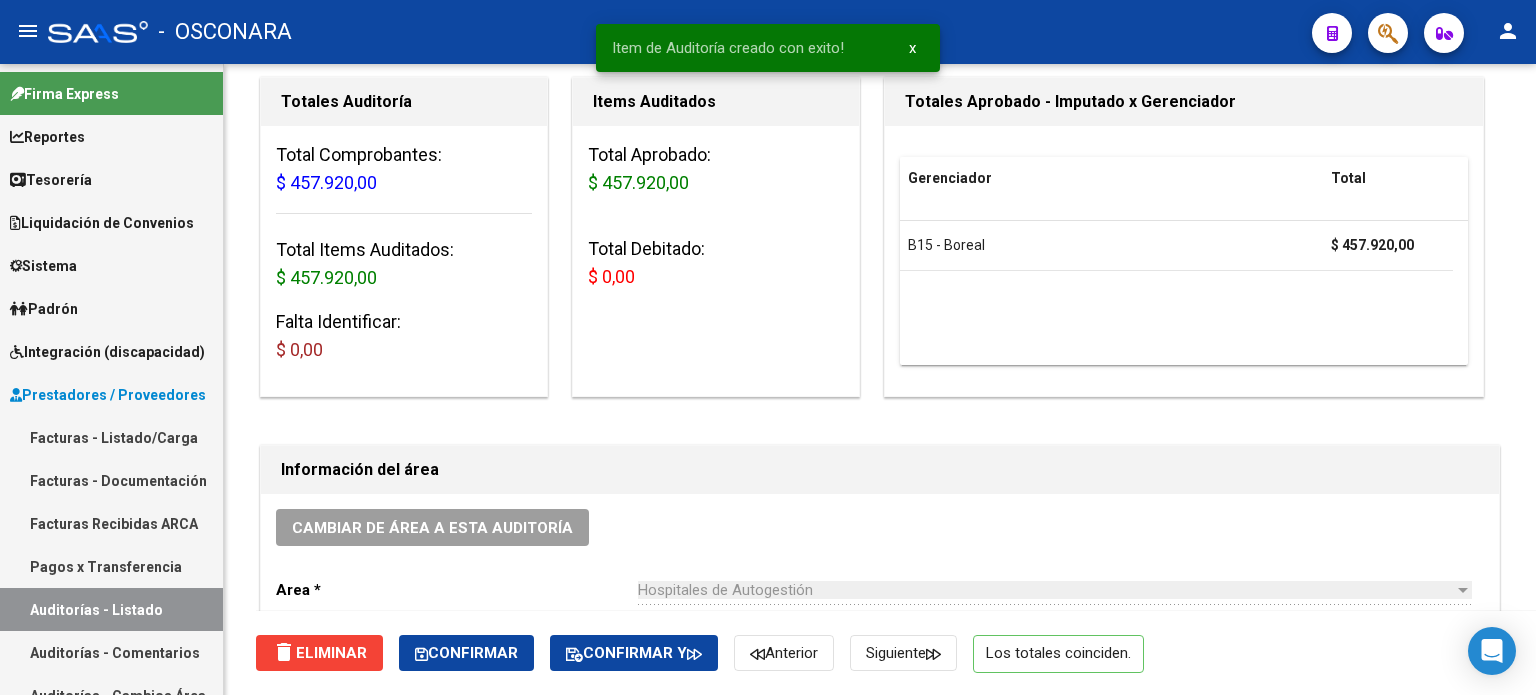 scroll, scrollTop: 0, scrollLeft: 0, axis: both 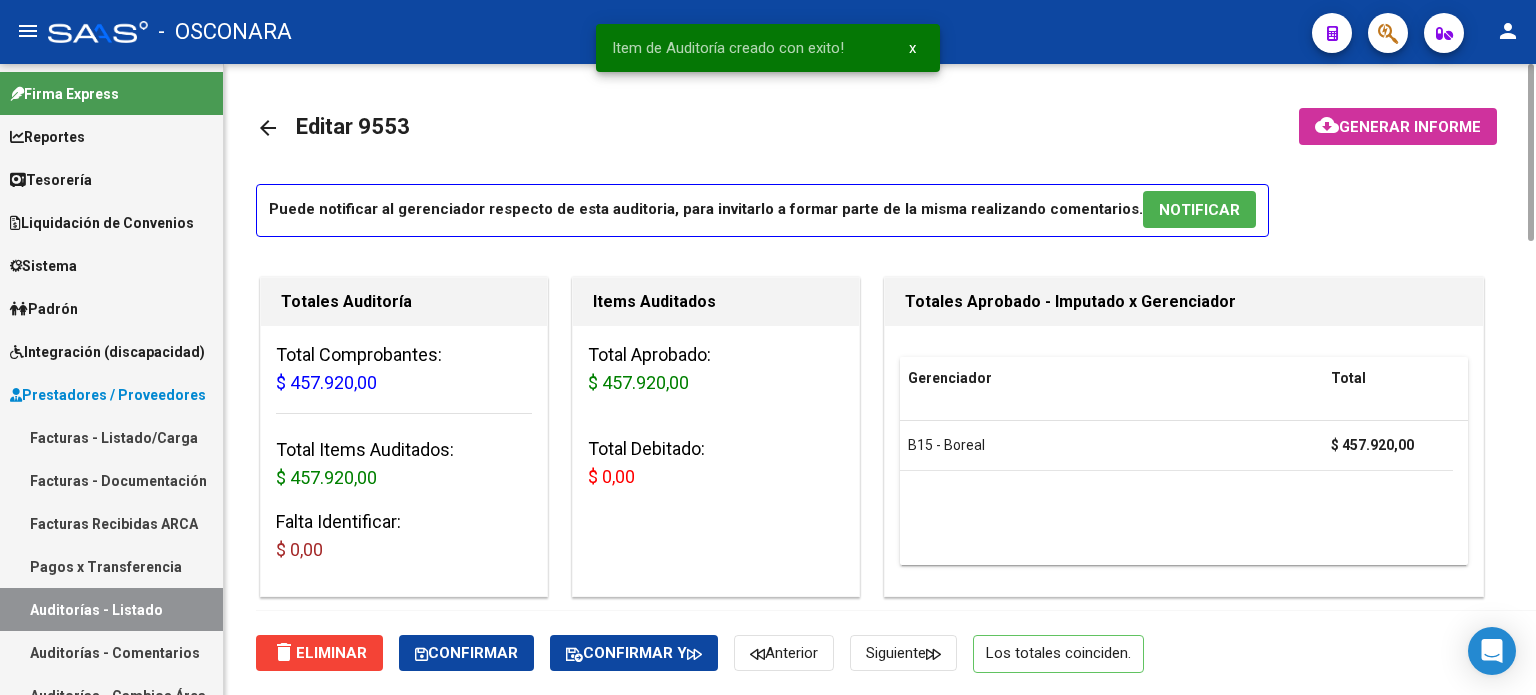click on "NOTIFICAR" at bounding box center [1199, 210] 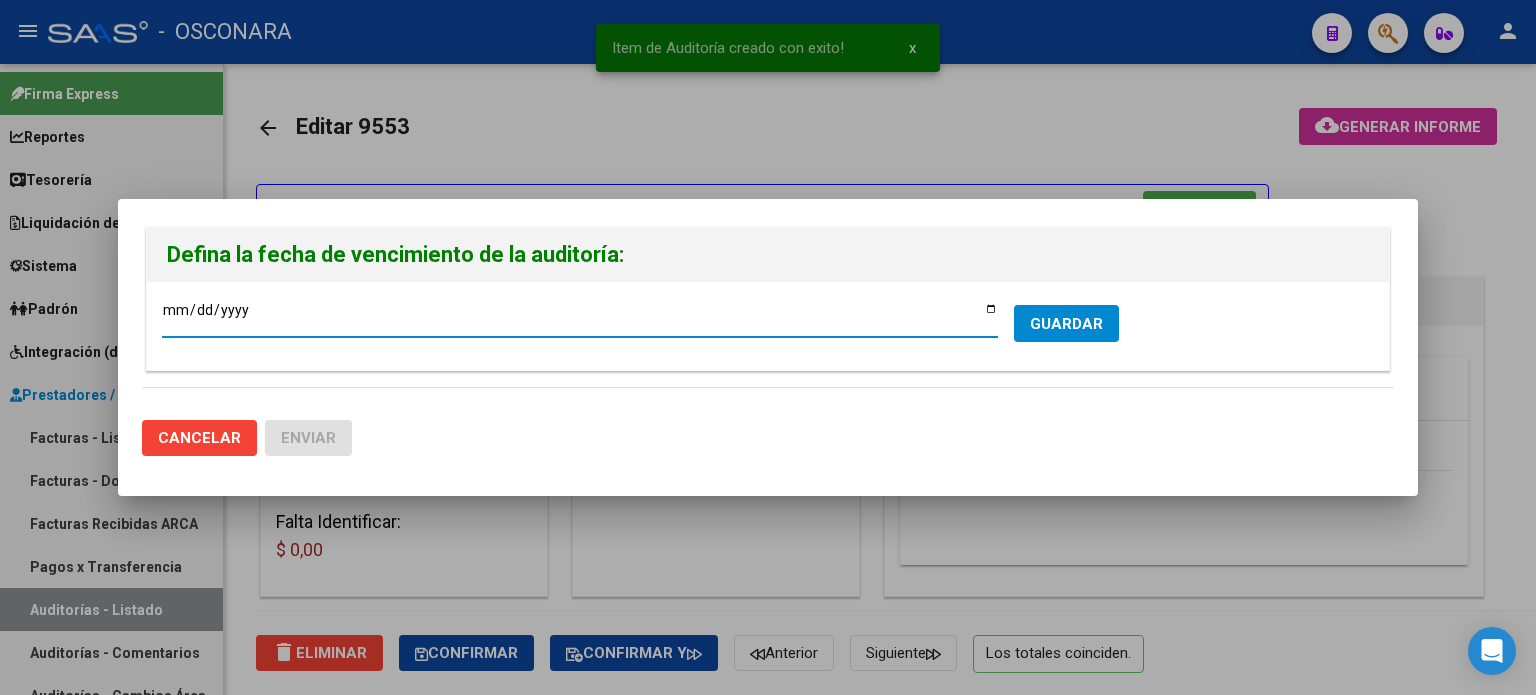 click on "[DATE]" at bounding box center [580, 317] 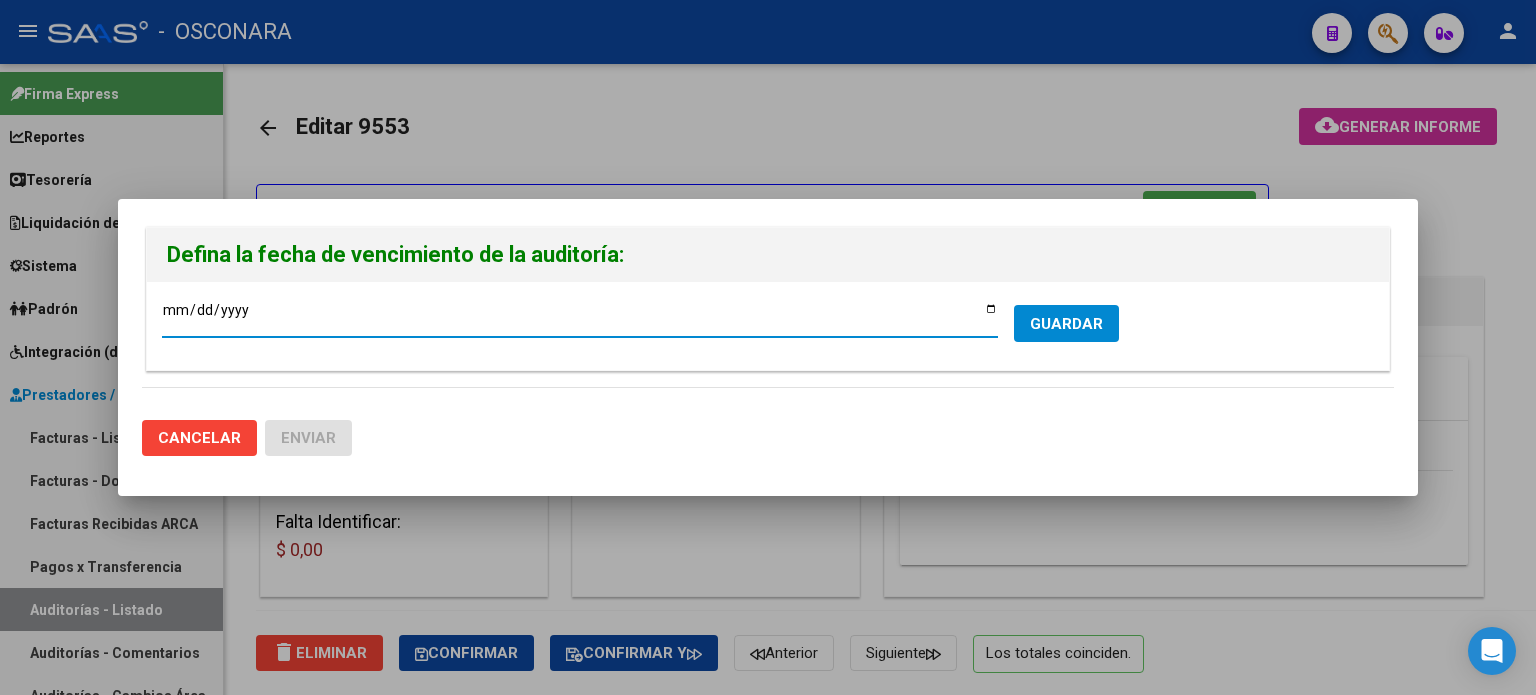 type on "[DATE]" 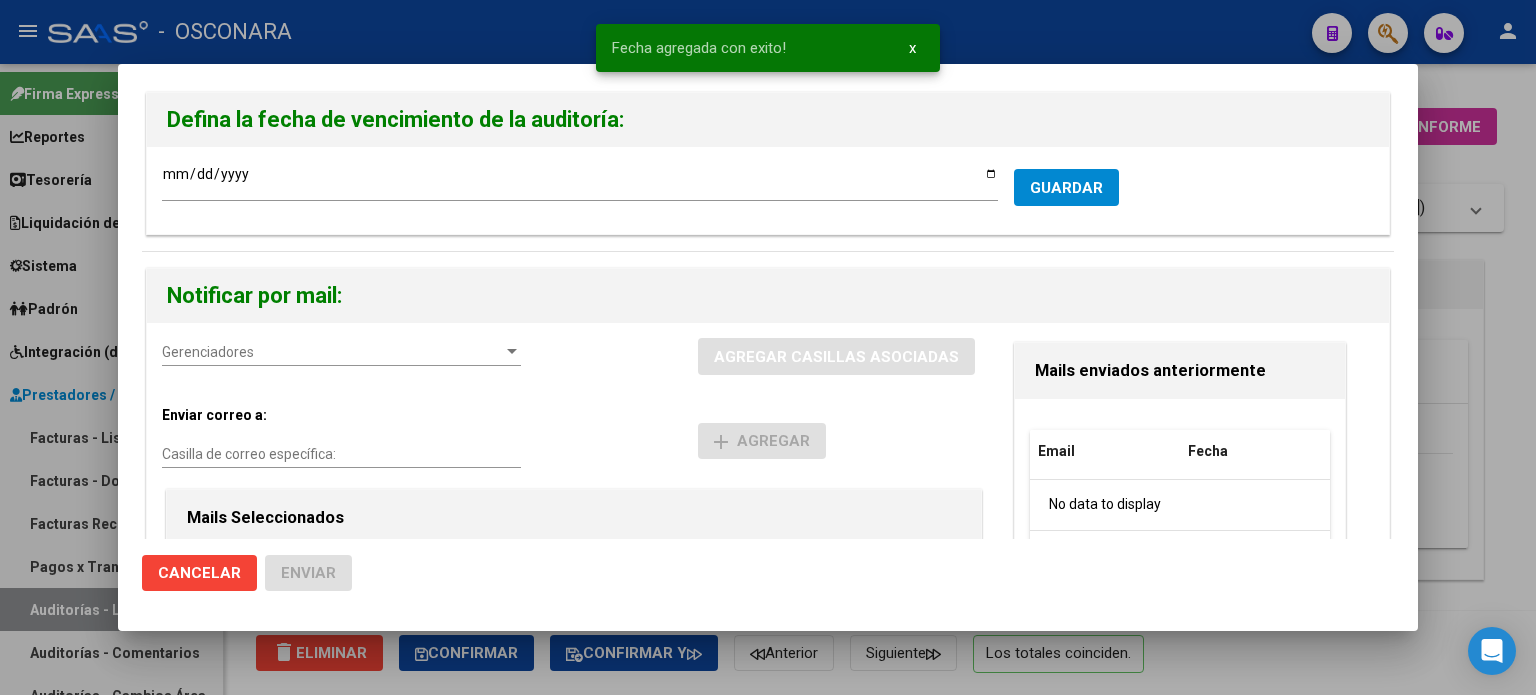 click on "Gerenciadores" at bounding box center [332, 352] 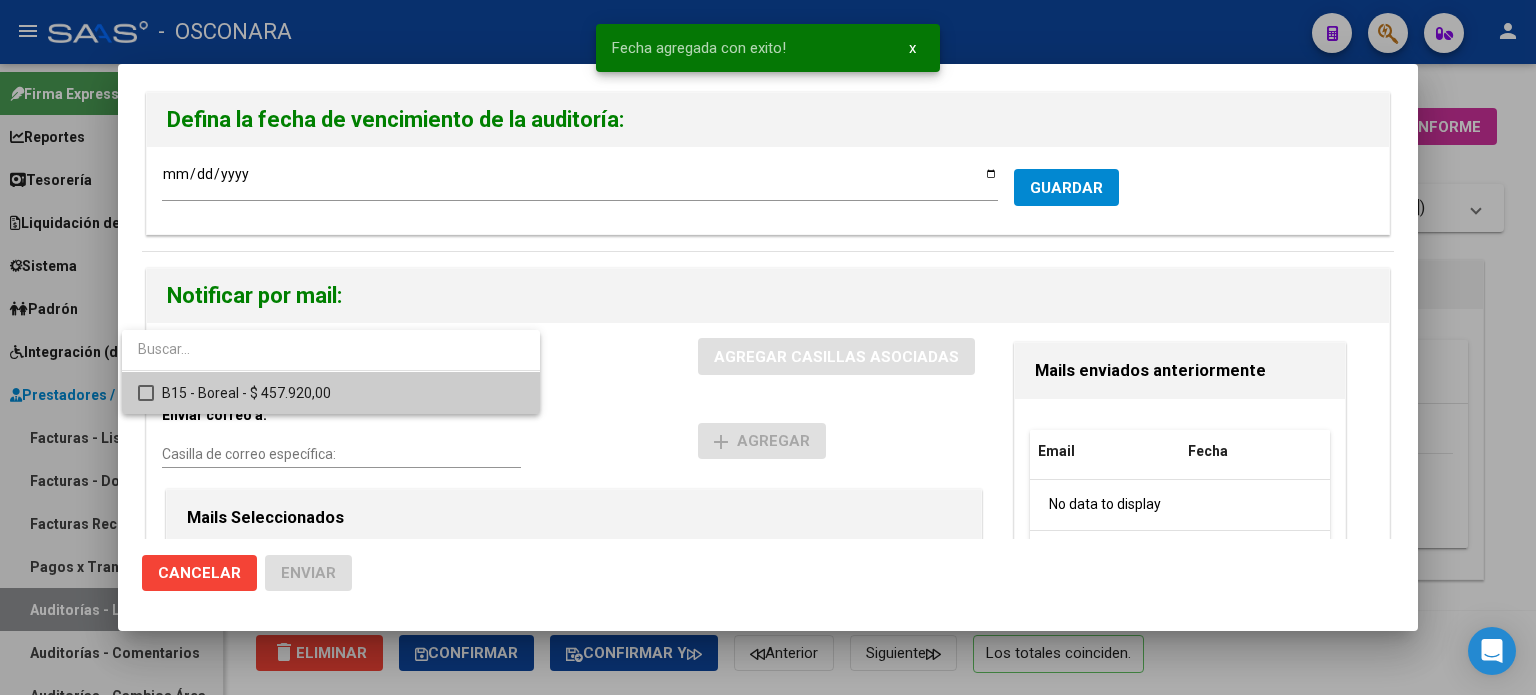 click on "B15 - Boreal - $ 457.920,00" at bounding box center (343, 393) 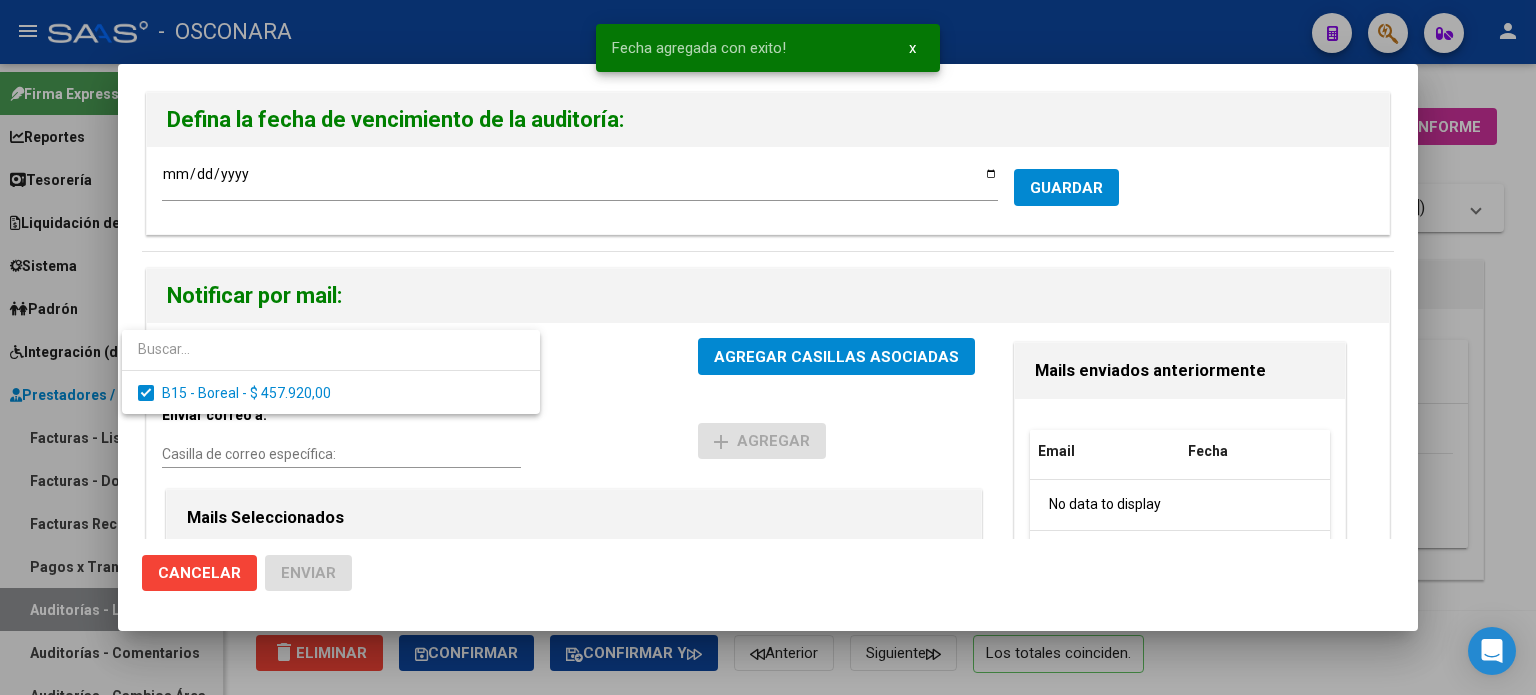 click at bounding box center [768, 347] 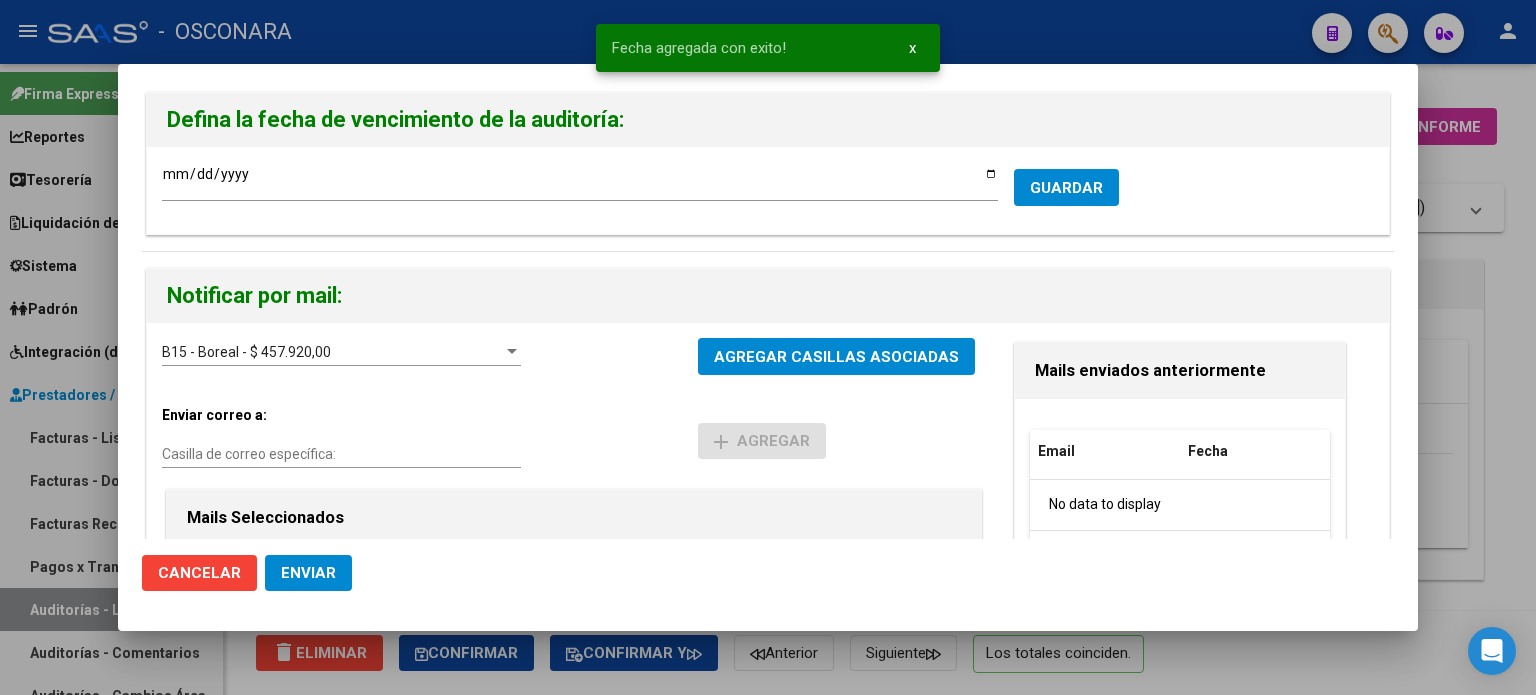 click on "Enviar" 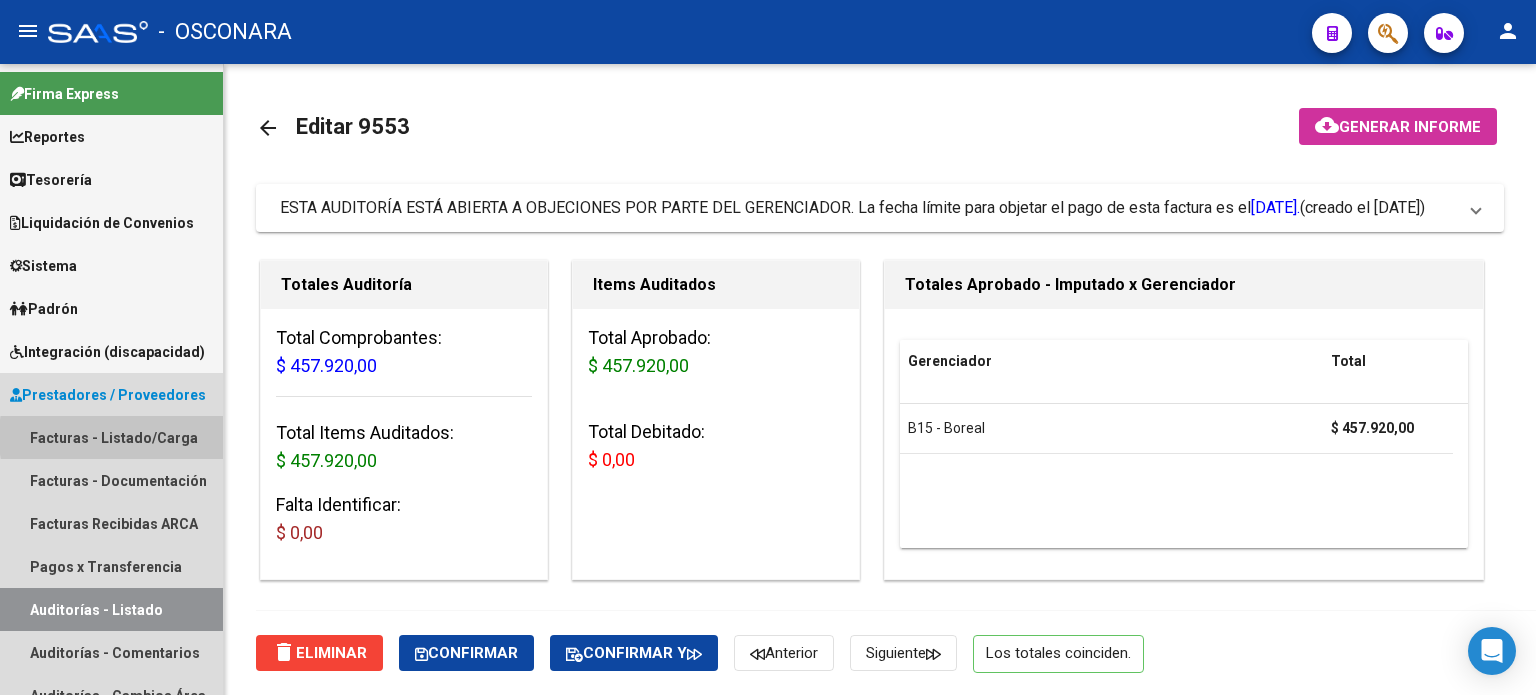 click on "Facturas - Listado/Carga" at bounding box center [111, 437] 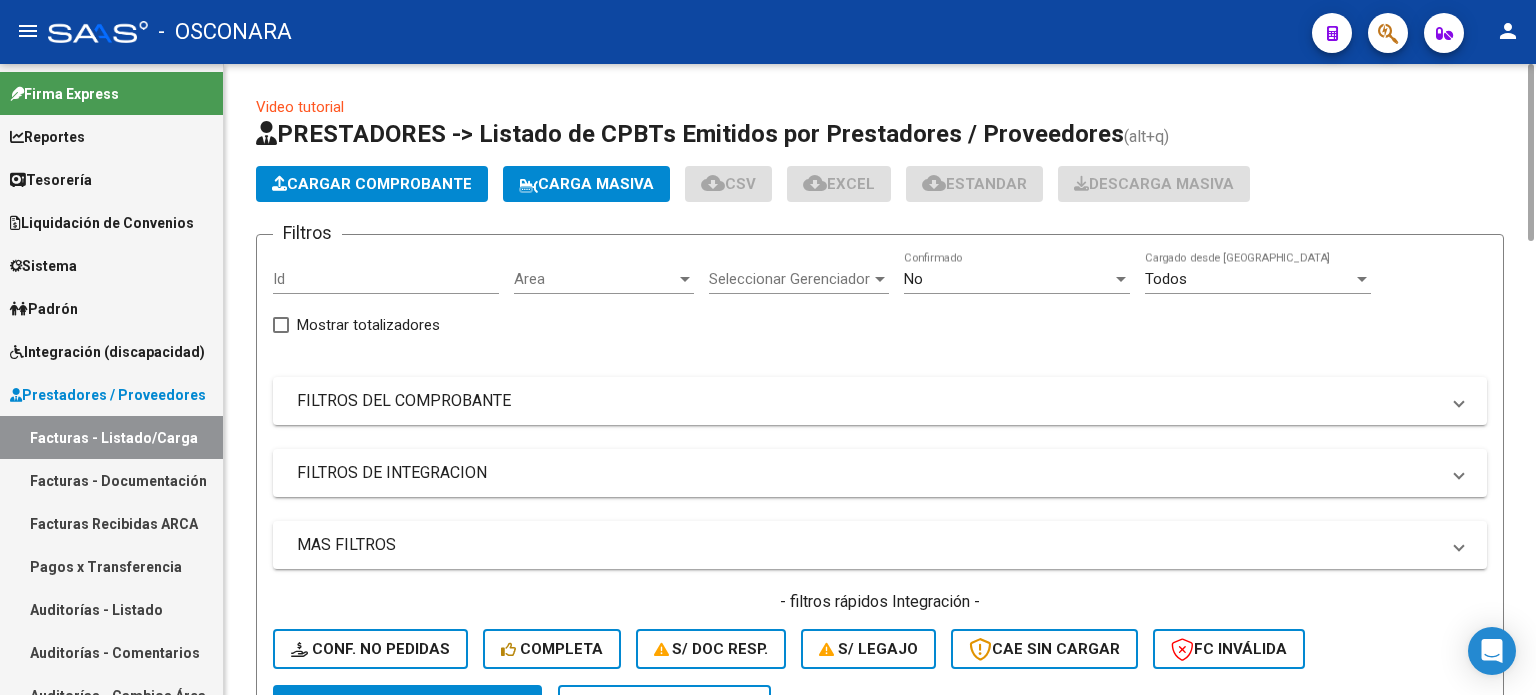 click on "Cargar Comprobante" 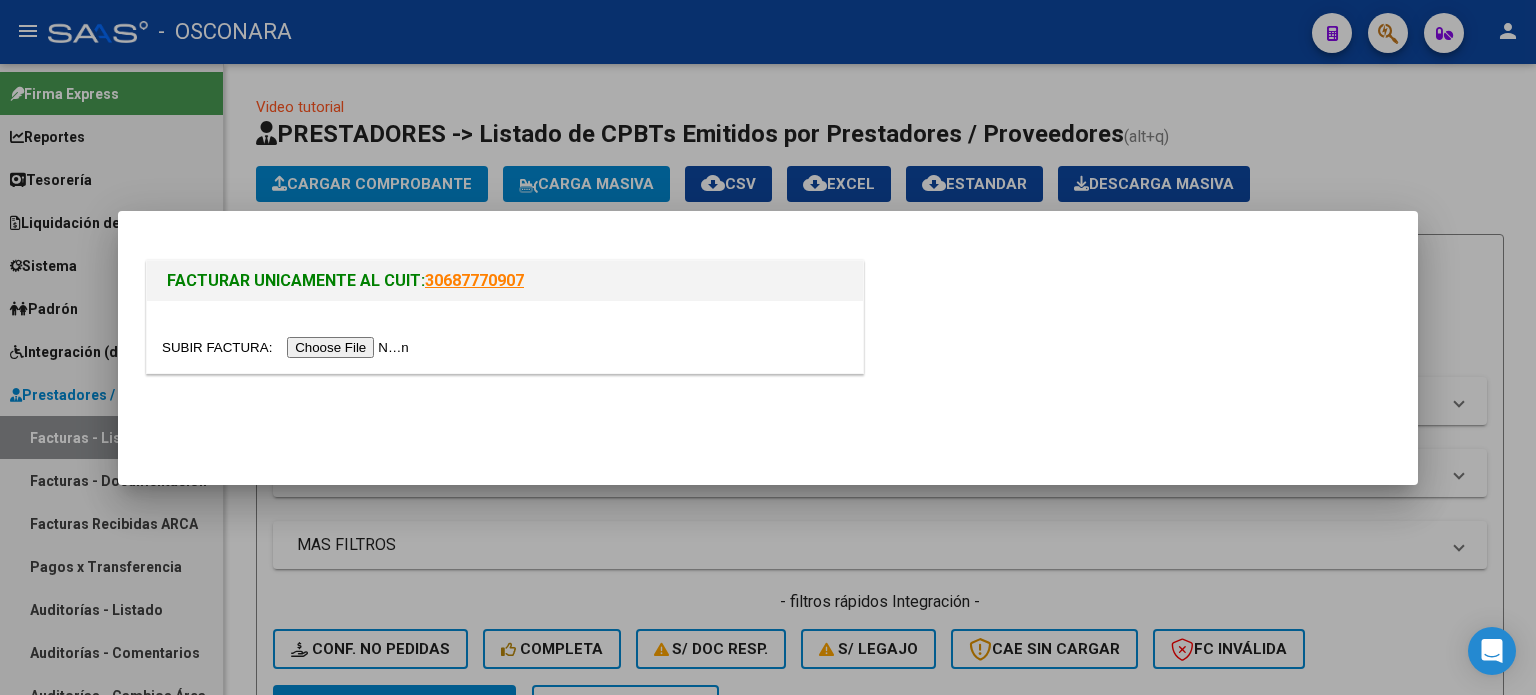 click at bounding box center [288, 347] 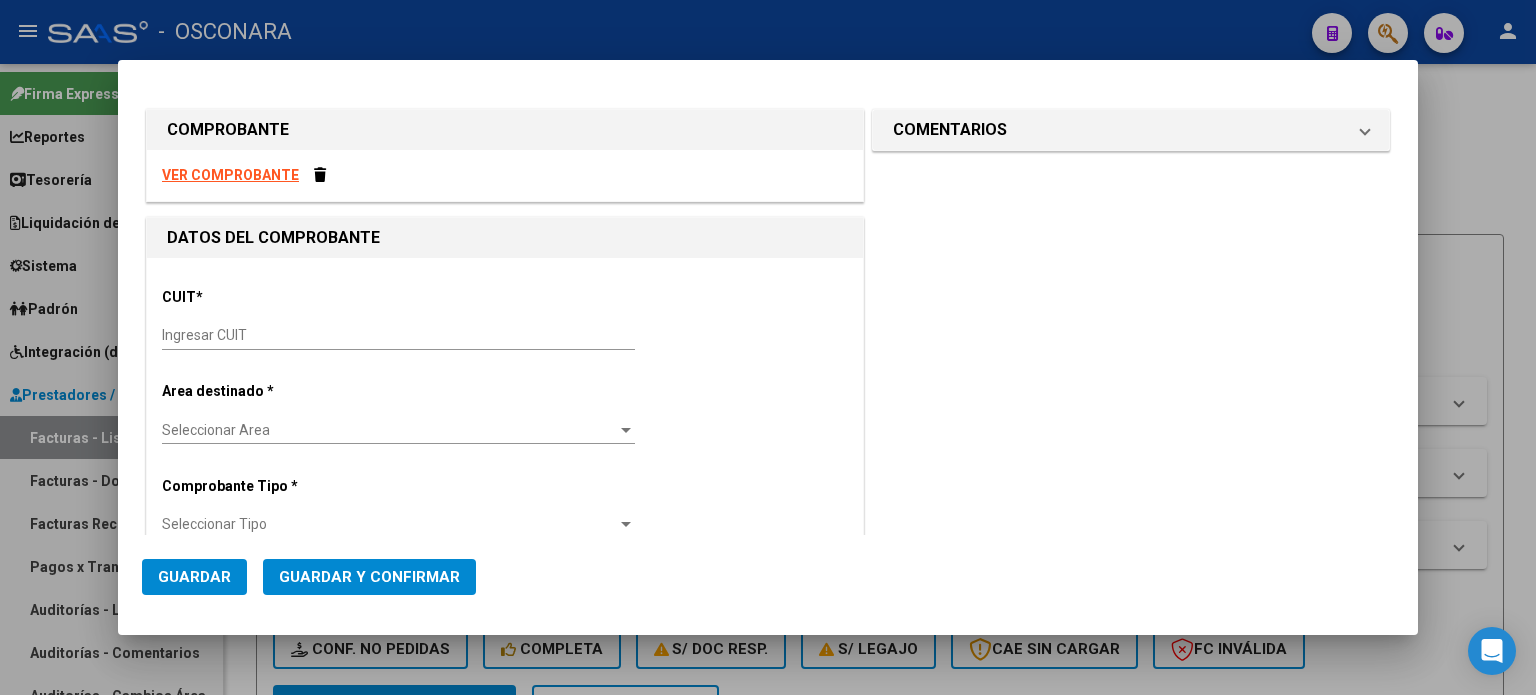 click on "Ingresar CUIT" at bounding box center (398, 335) 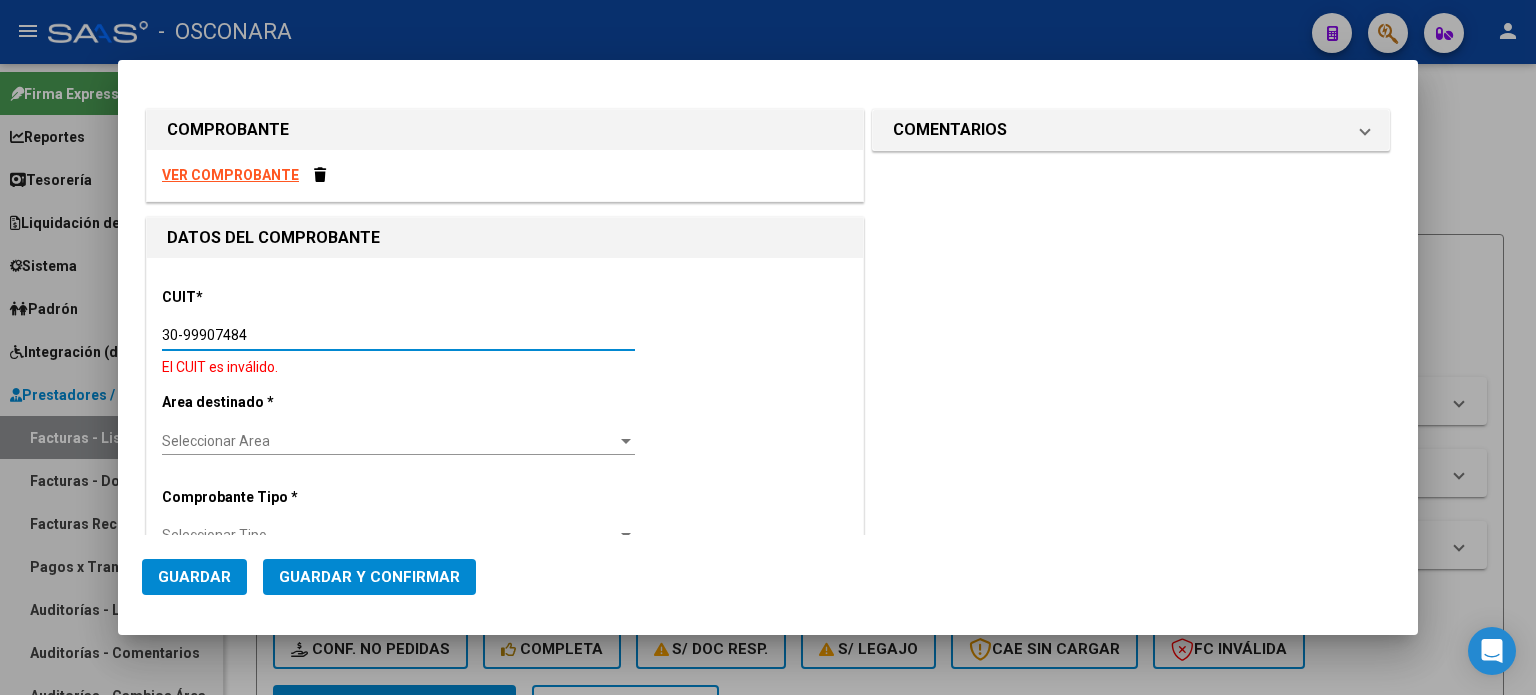 type on "30-99907484-3" 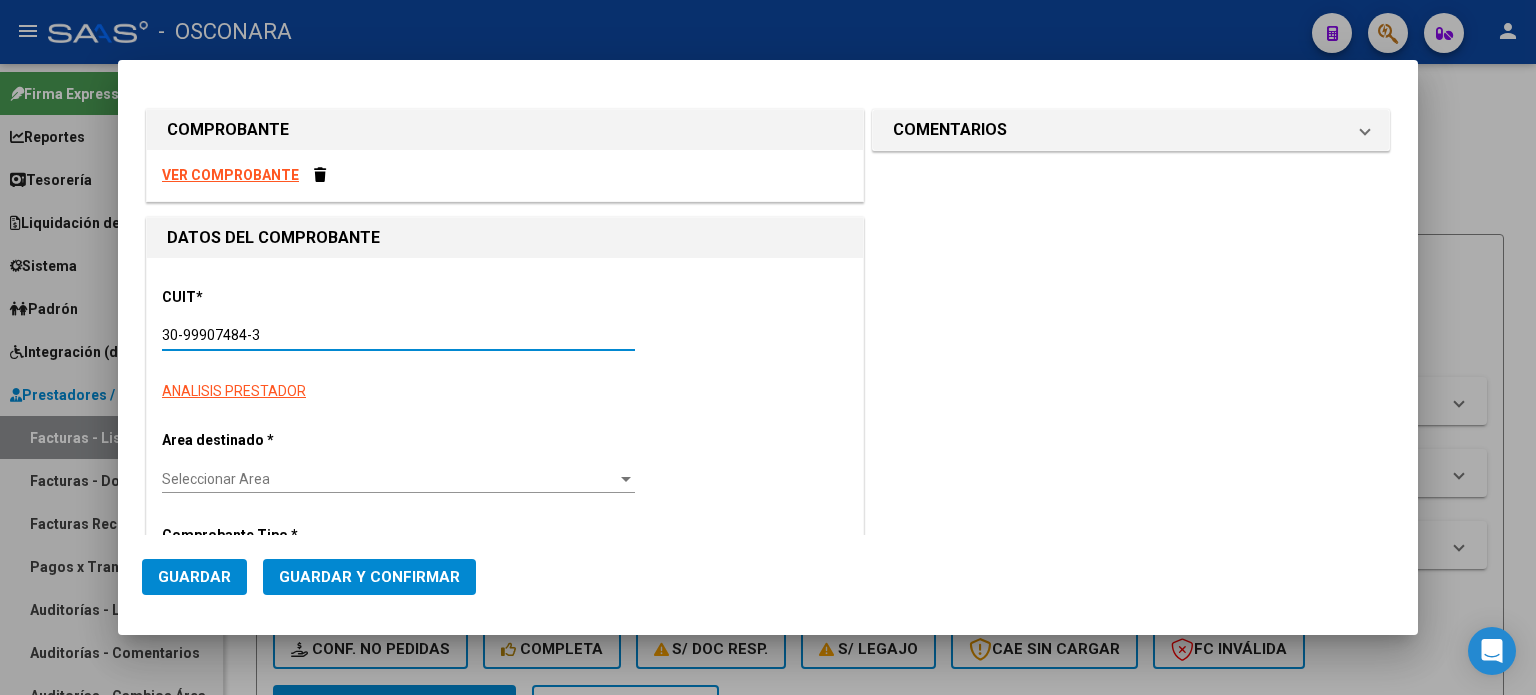 type on "7" 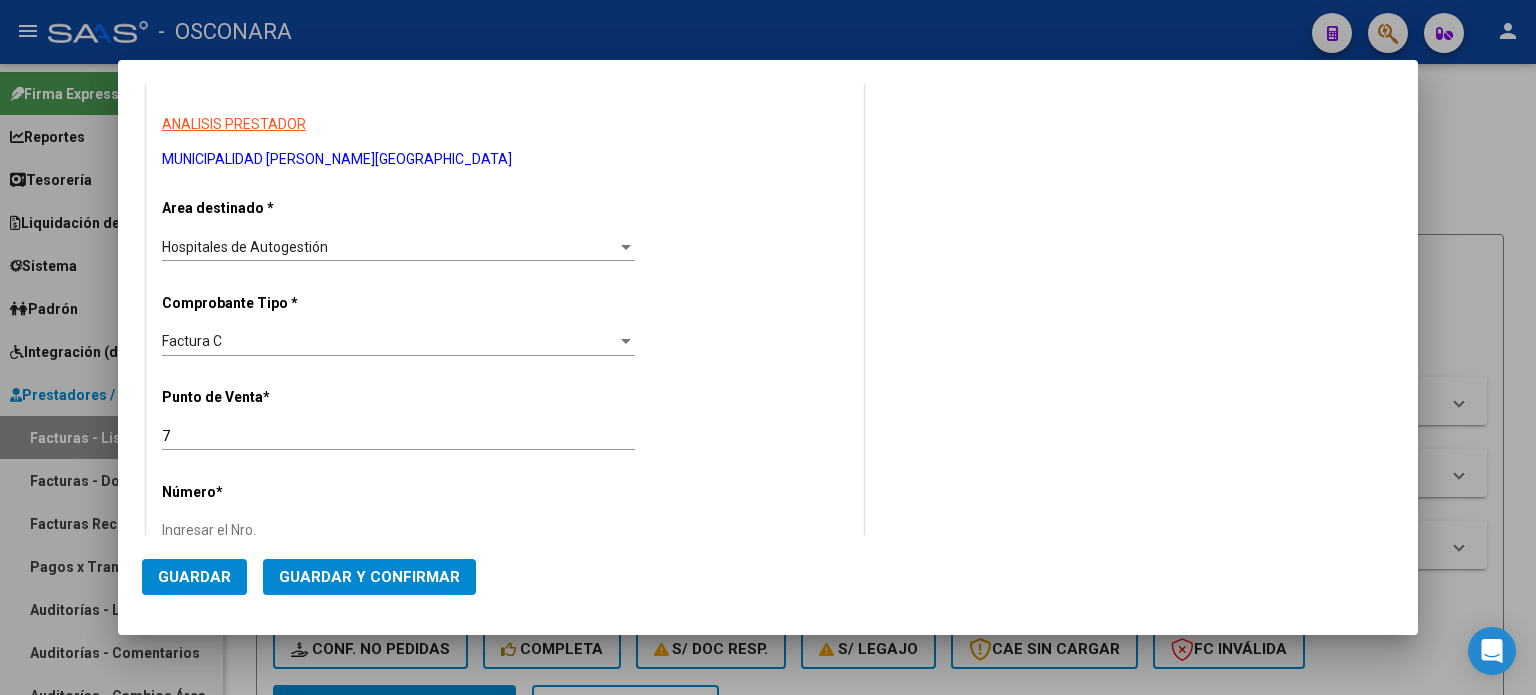 scroll, scrollTop: 300, scrollLeft: 0, axis: vertical 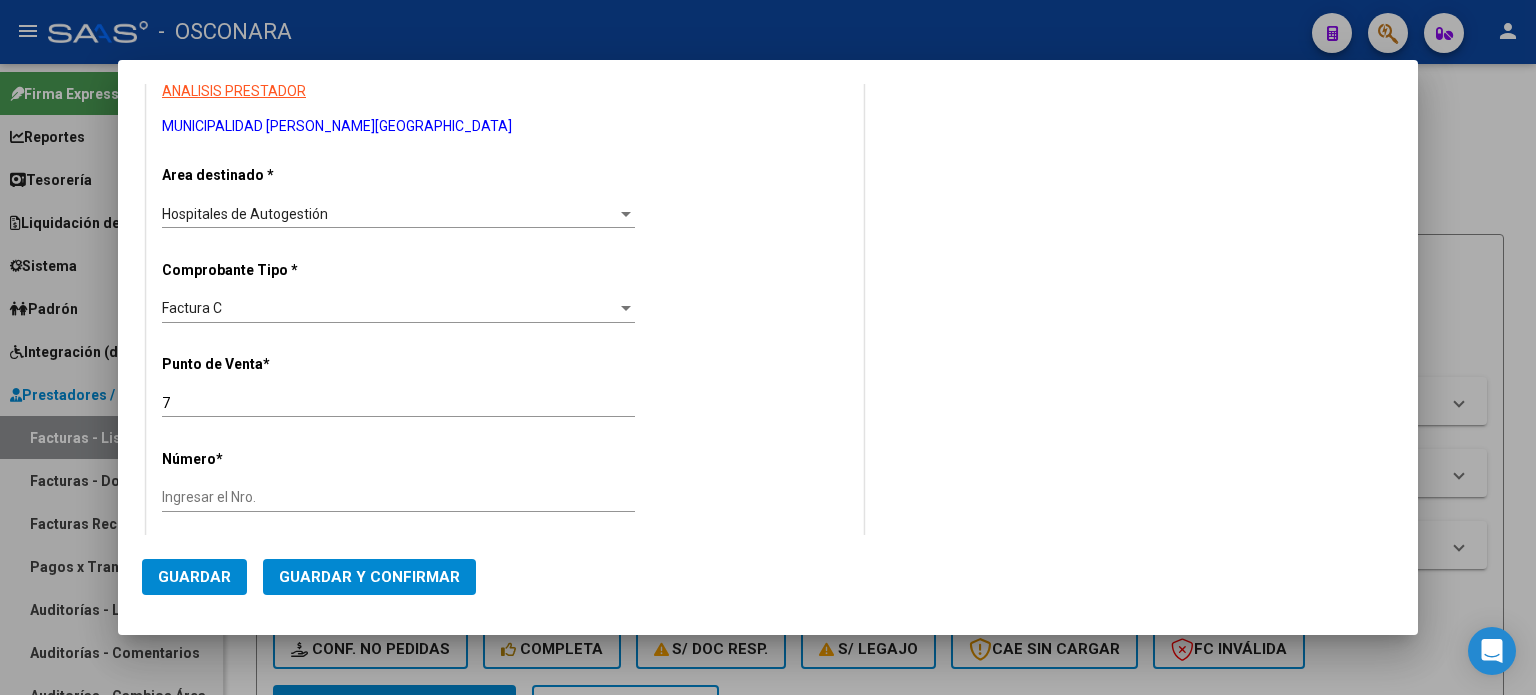 type on "30-99907484-3" 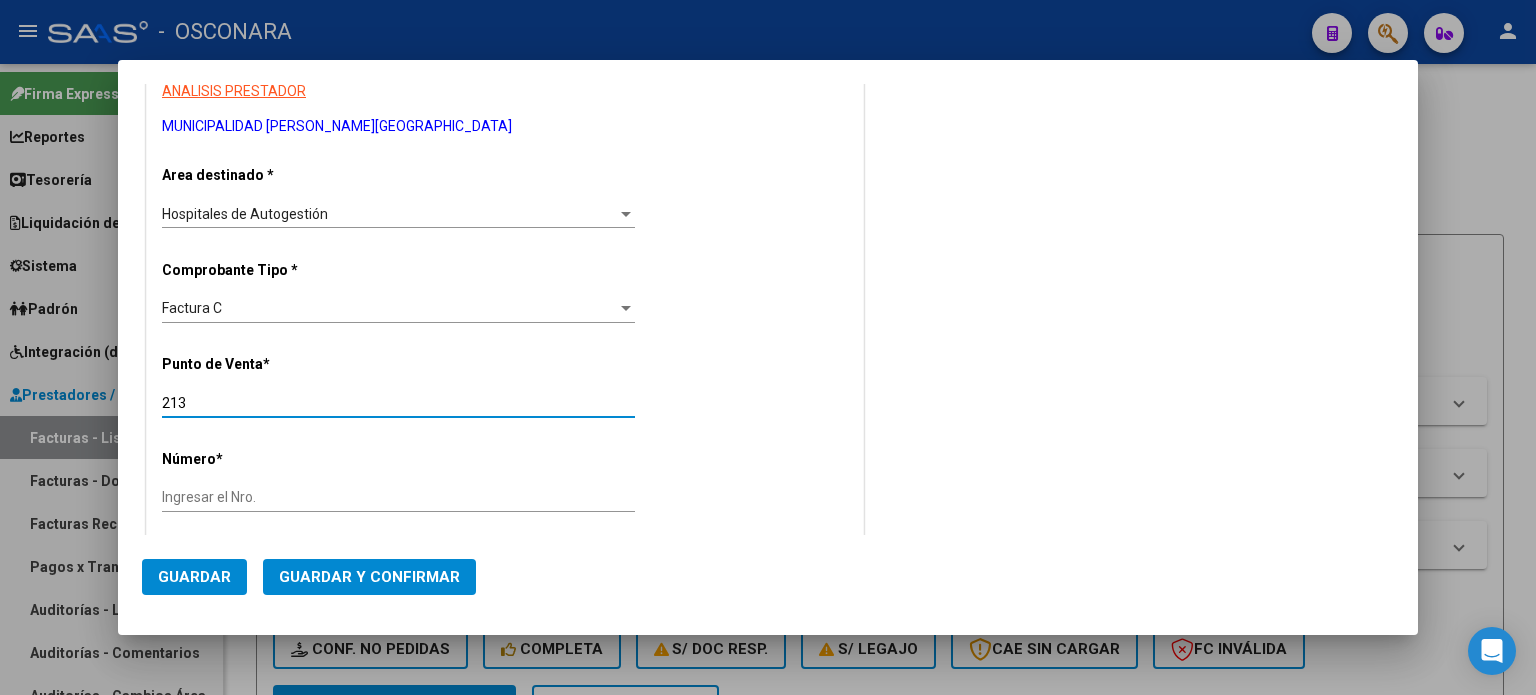 type on "213" 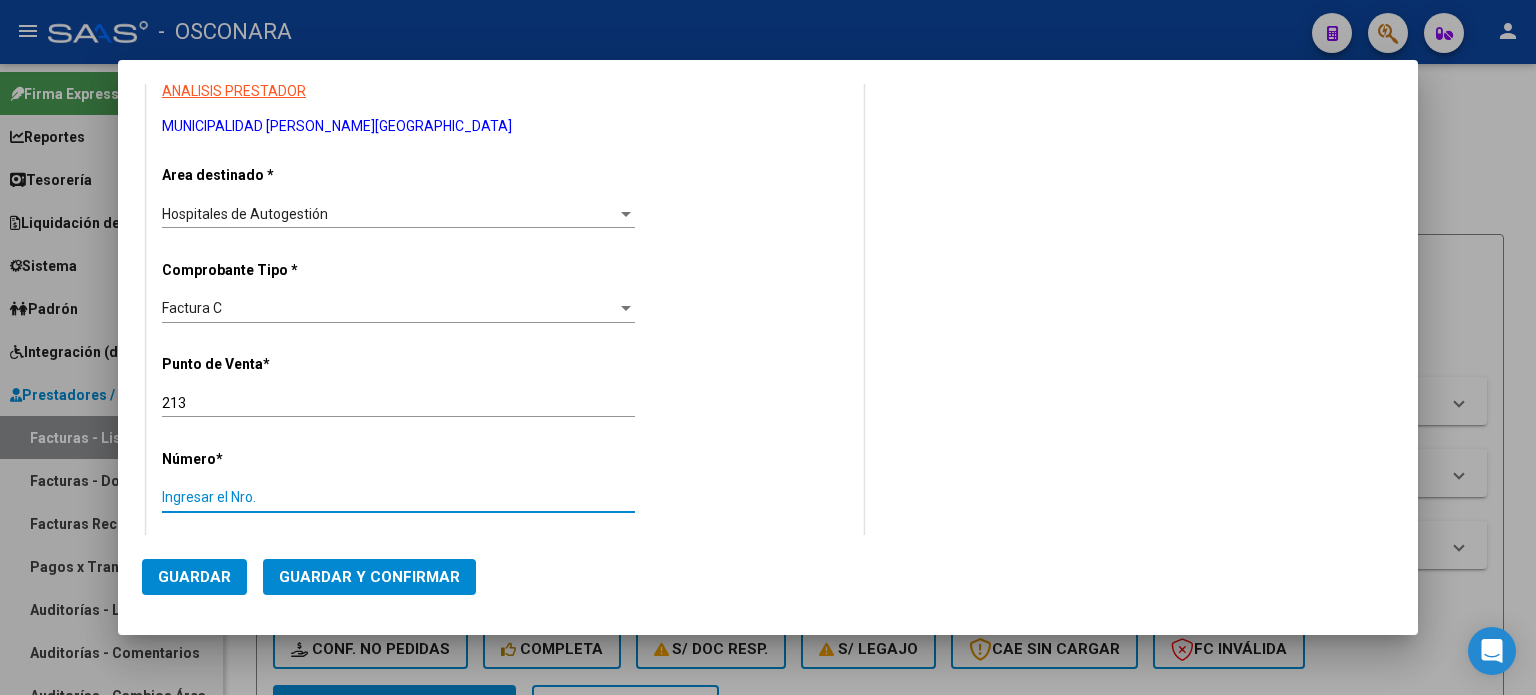 click on "Ingresar el Nro." at bounding box center (398, 497) 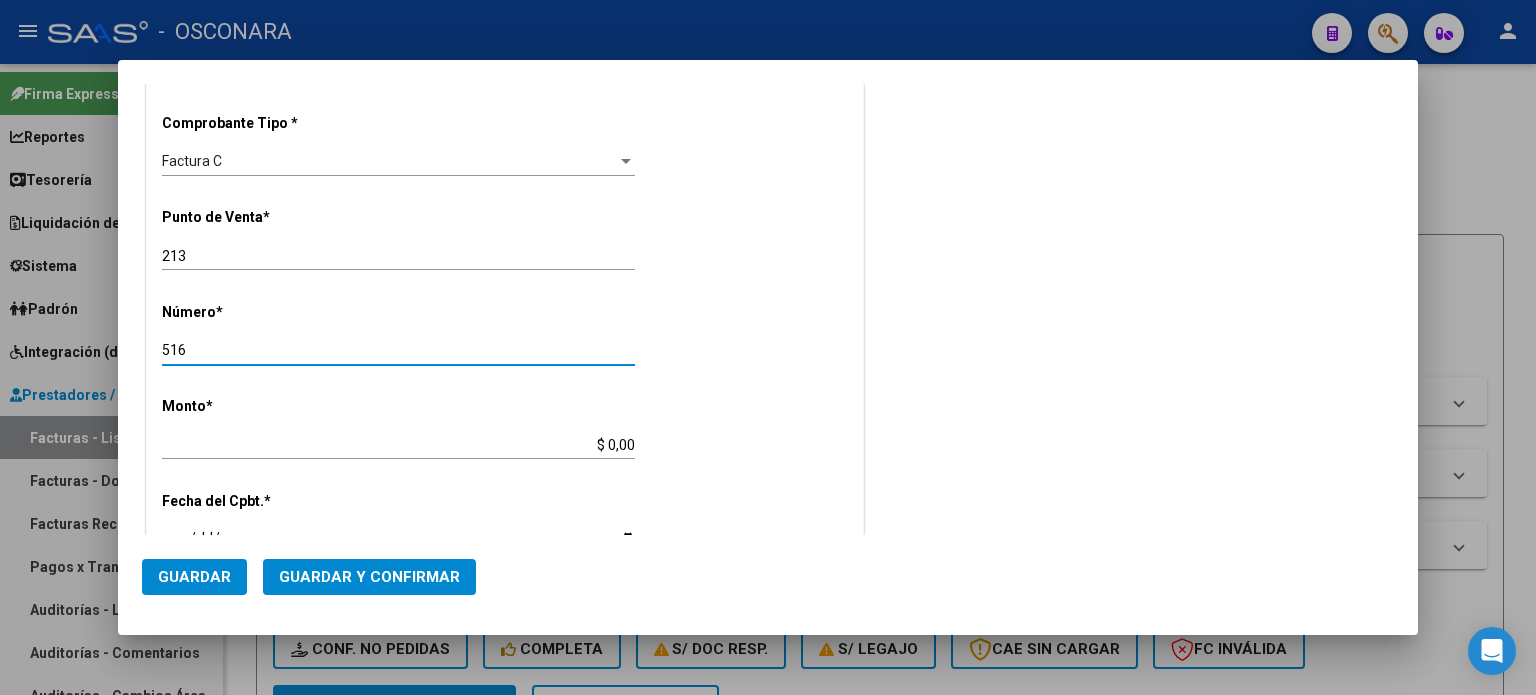scroll, scrollTop: 500, scrollLeft: 0, axis: vertical 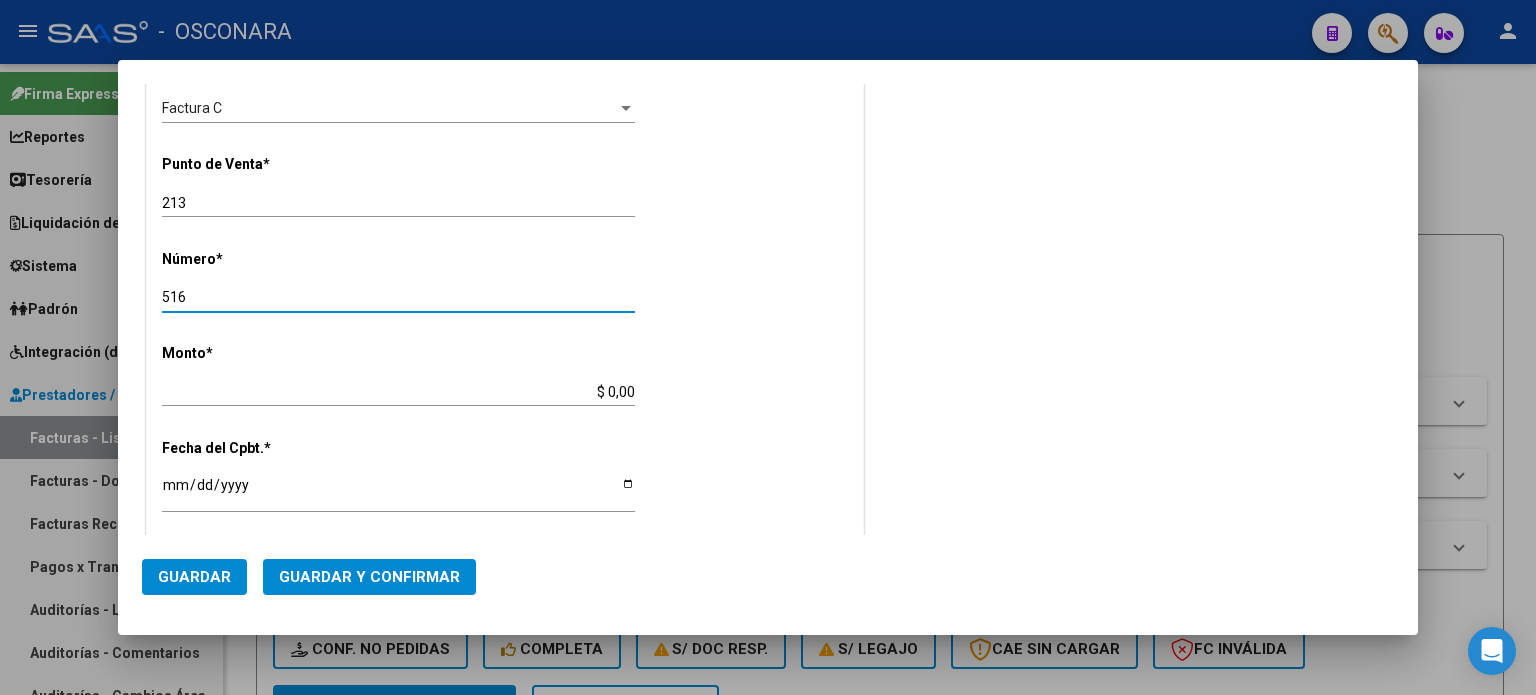 type on "516" 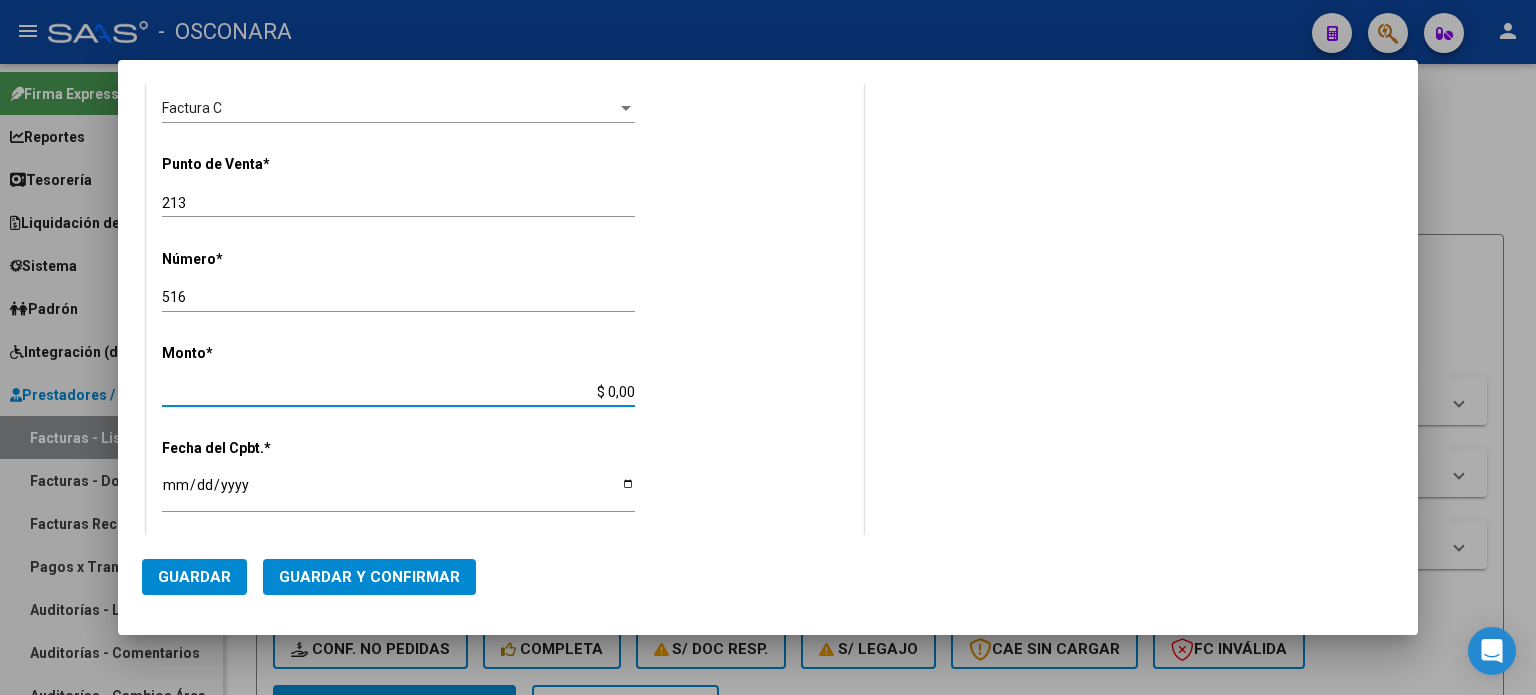 drag, startPoint x: 601, startPoint y: 391, endPoint x: 645, endPoint y: 391, distance: 44 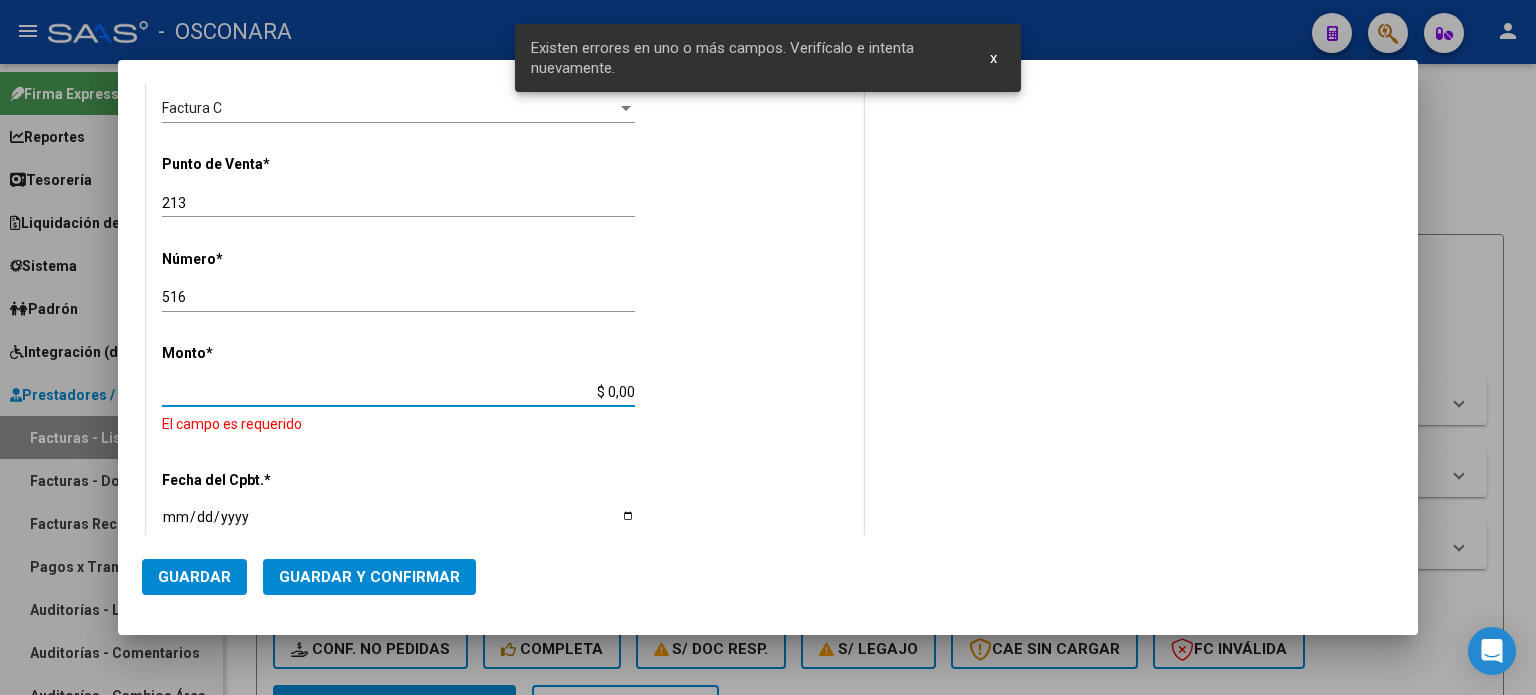 scroll, scrollTop: 573, scrollLeft: 0, axis: vertical 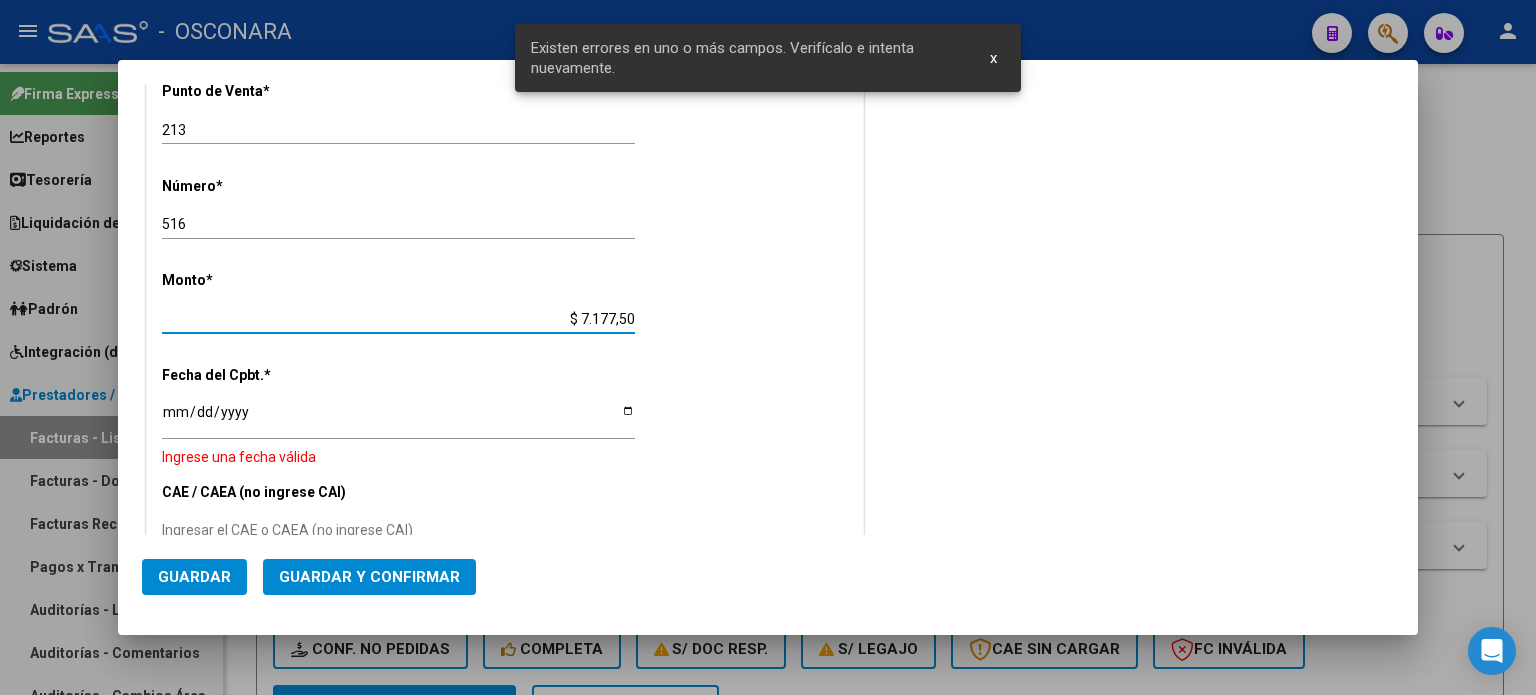 type on "$ 71.775,00" 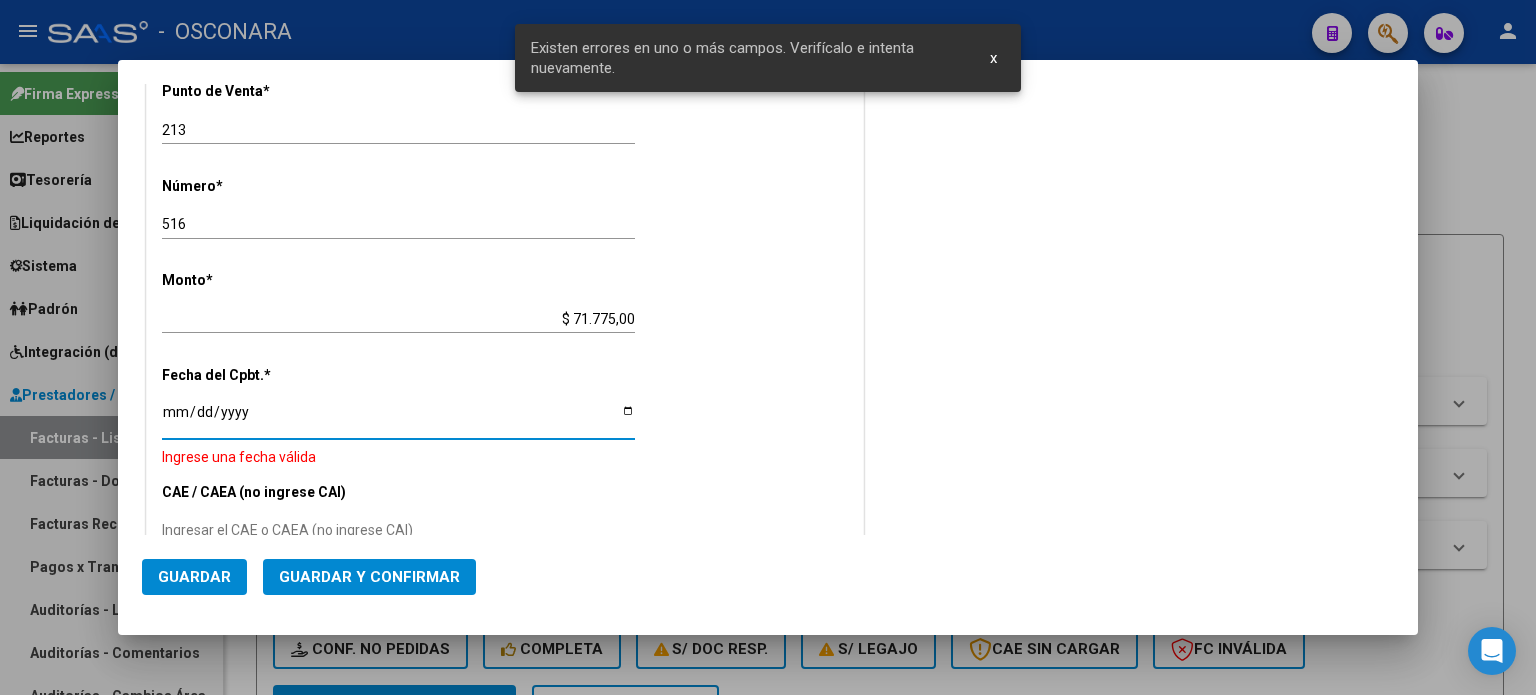 click on "Ingresar la fecha" at bounding box center [398, 419] 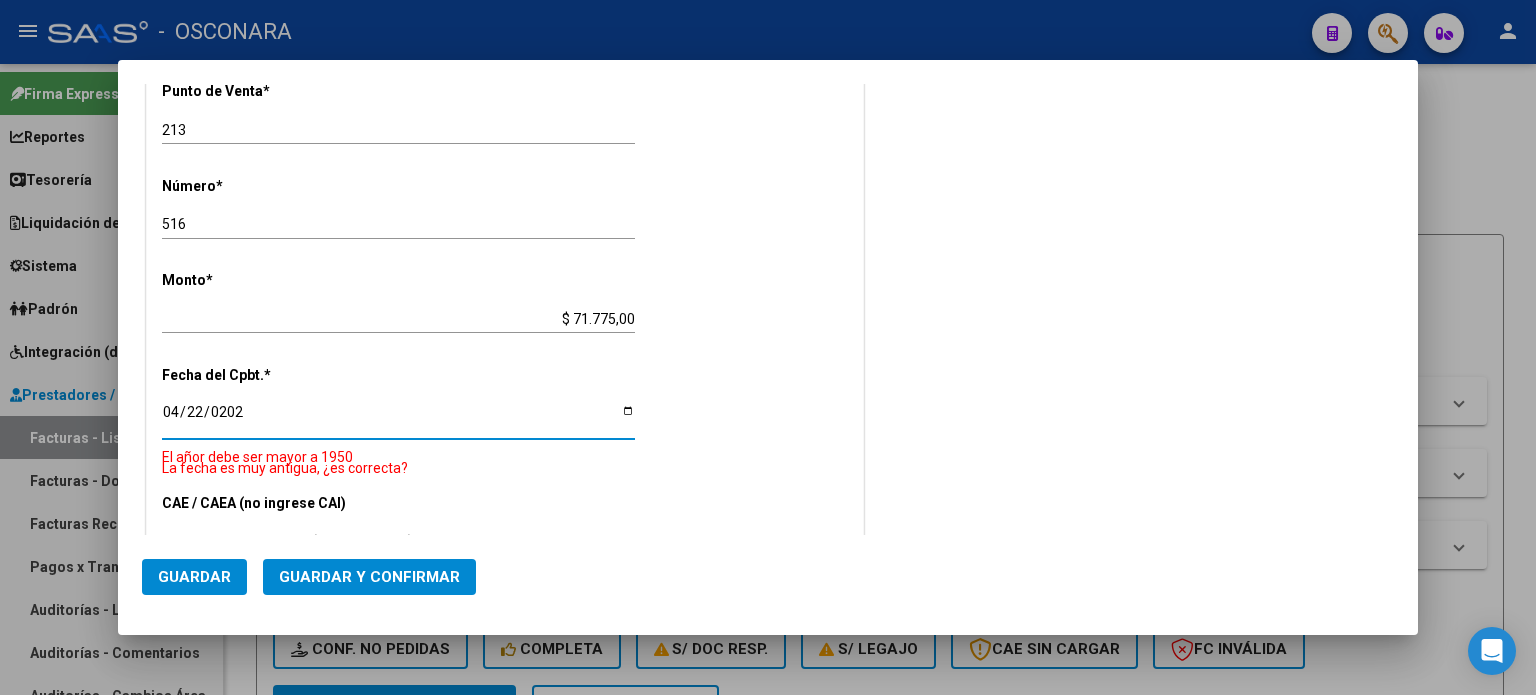 type on "[DATE]" 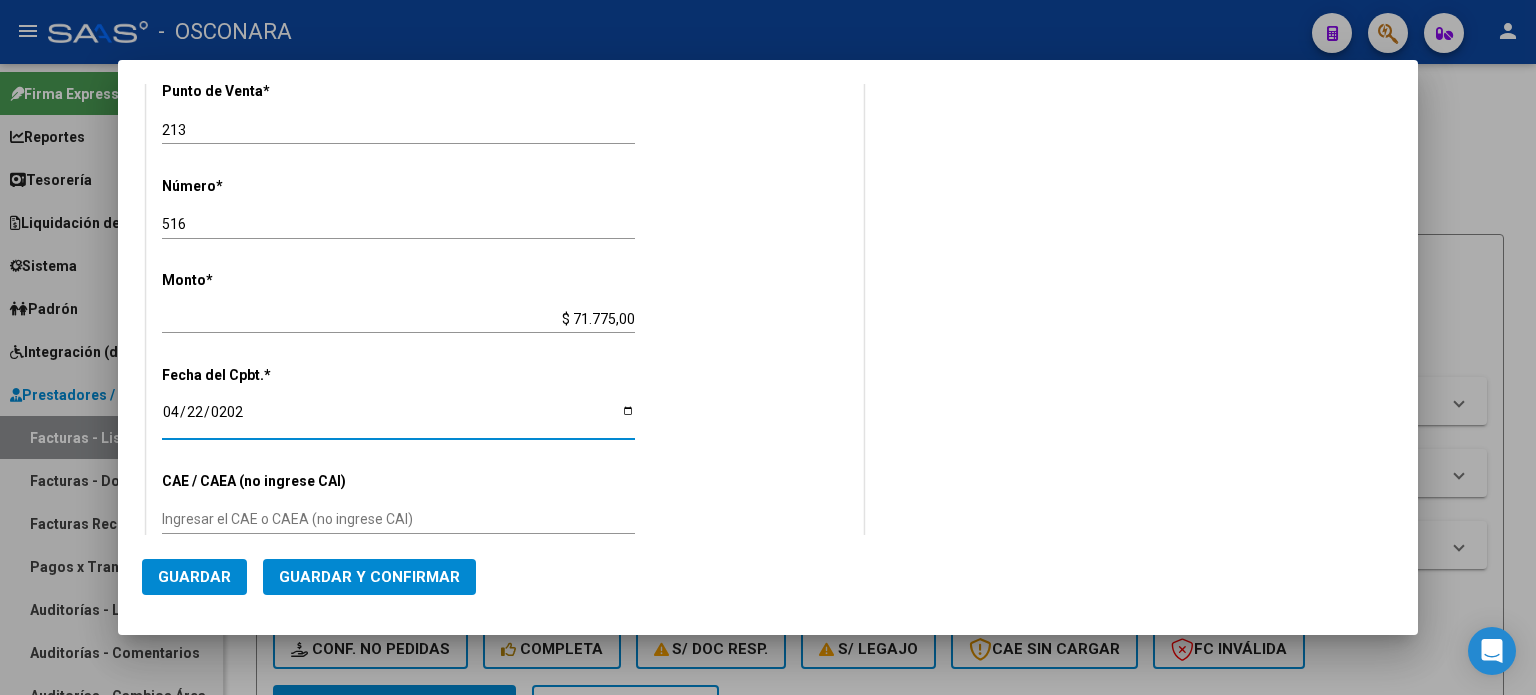 click on "Guardar y Confirmar" 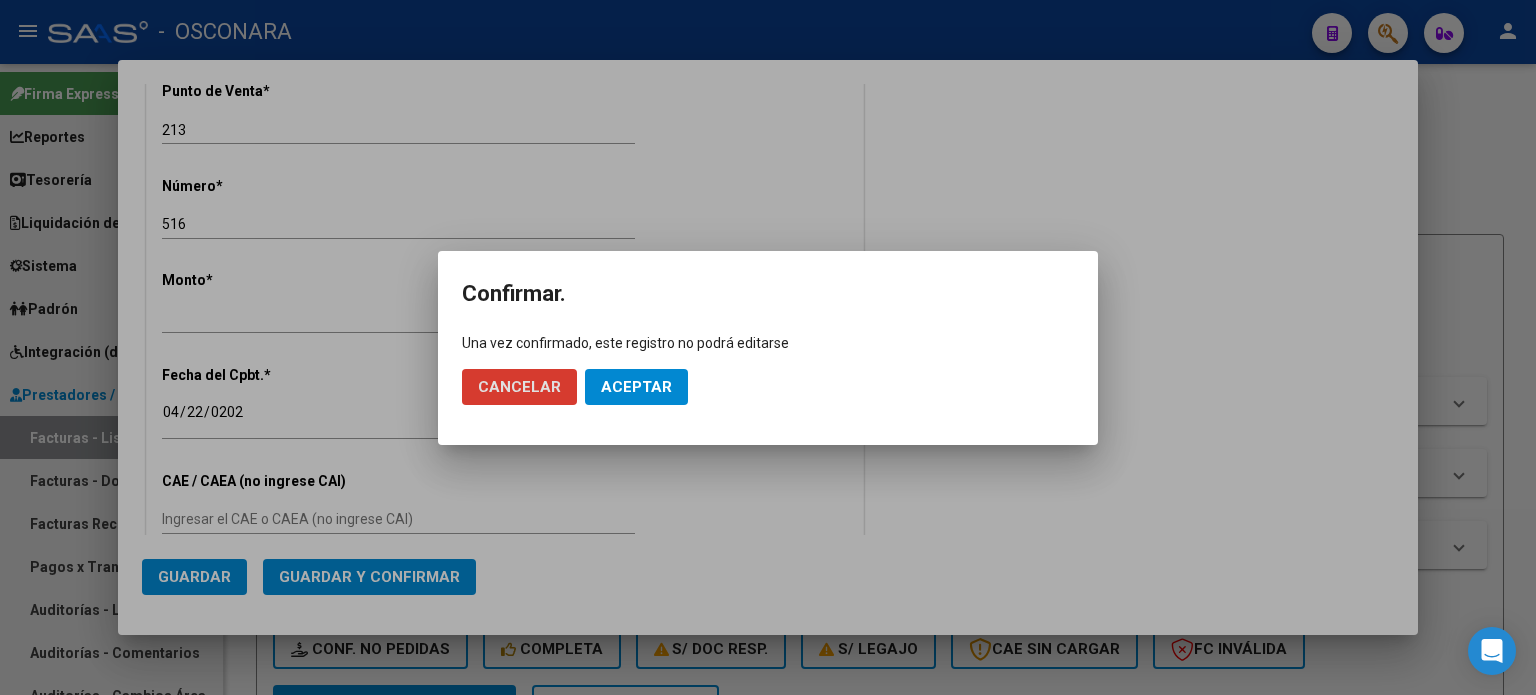 click on "Aceptar" 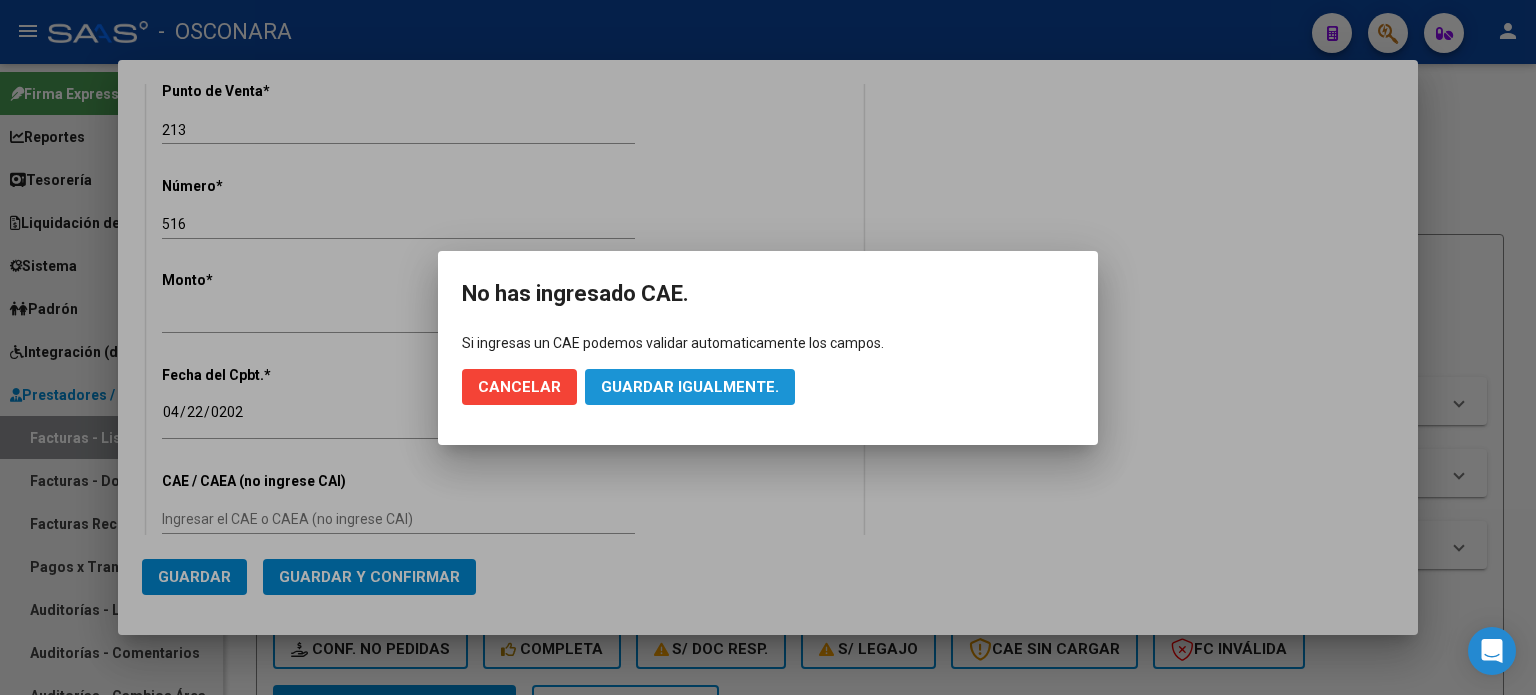 click on "Guardar igualmente." 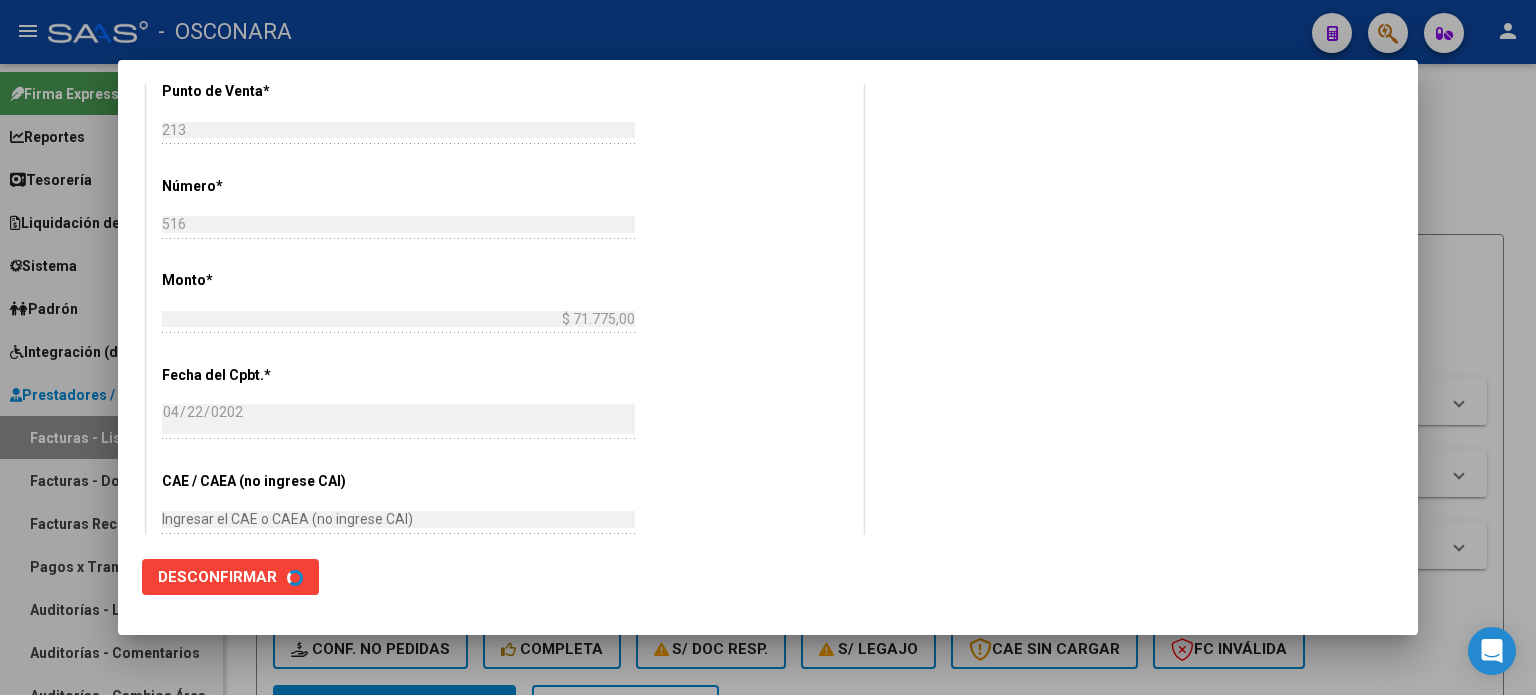 scroll, scrollTop: 0, scrollLeft: 0, axis: both 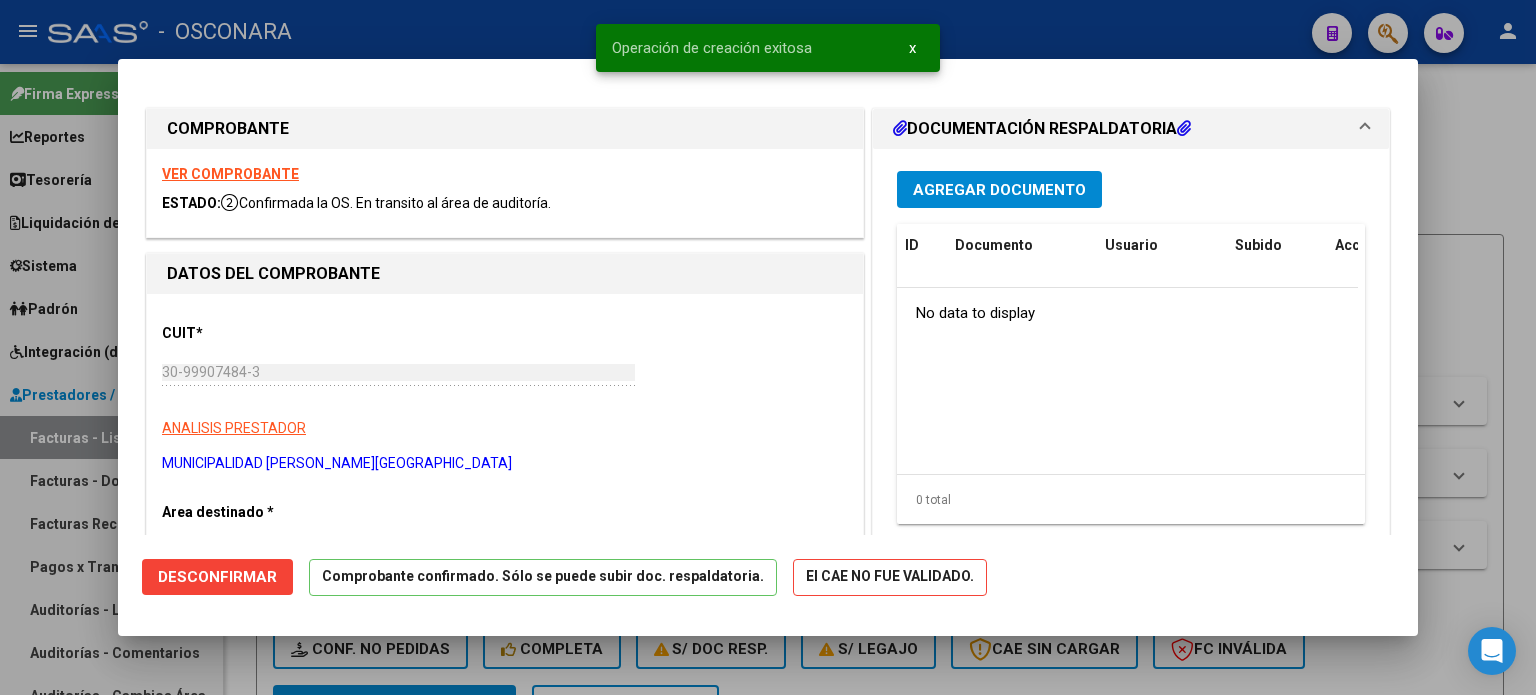 click at bounding box center (768, 347) 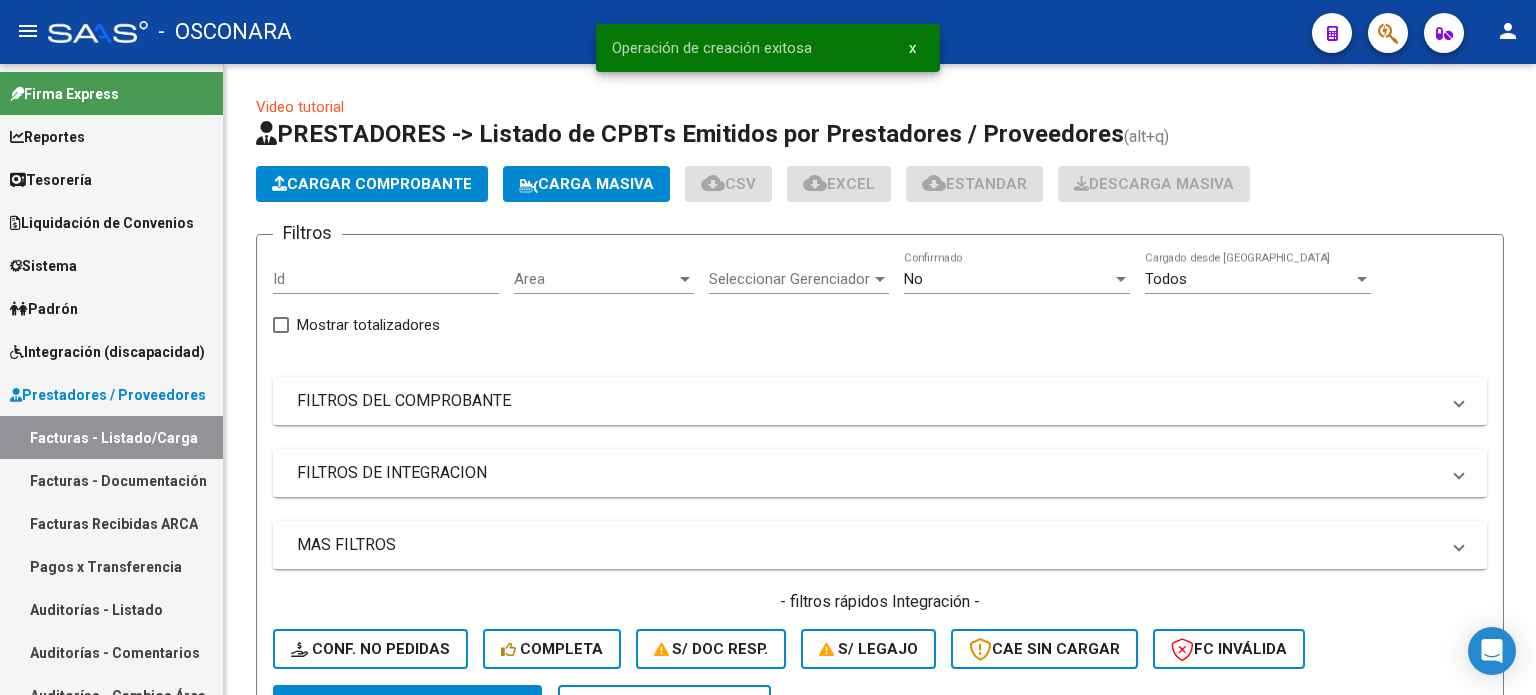 click on "Auditorías - Listado" at bounding box center [111, 609] 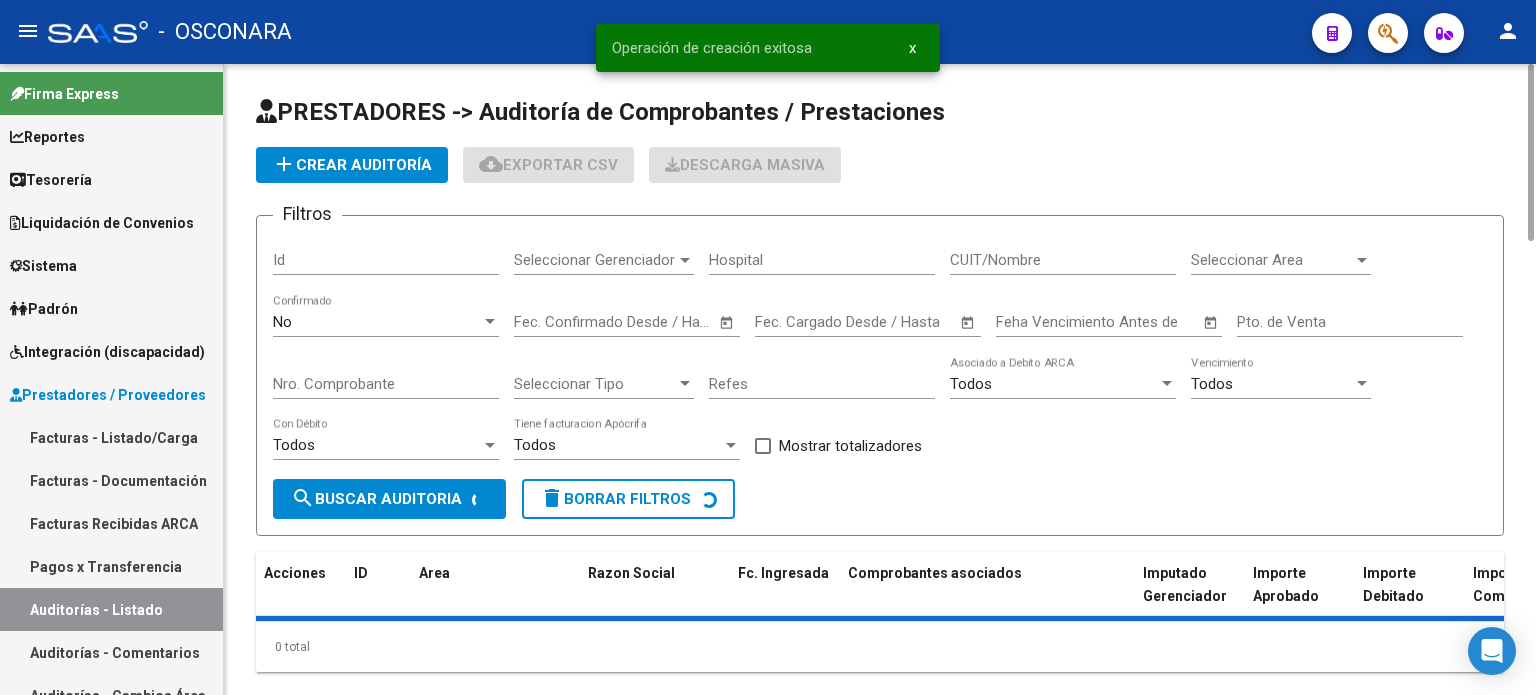 click on "add  Crear Auditoría" 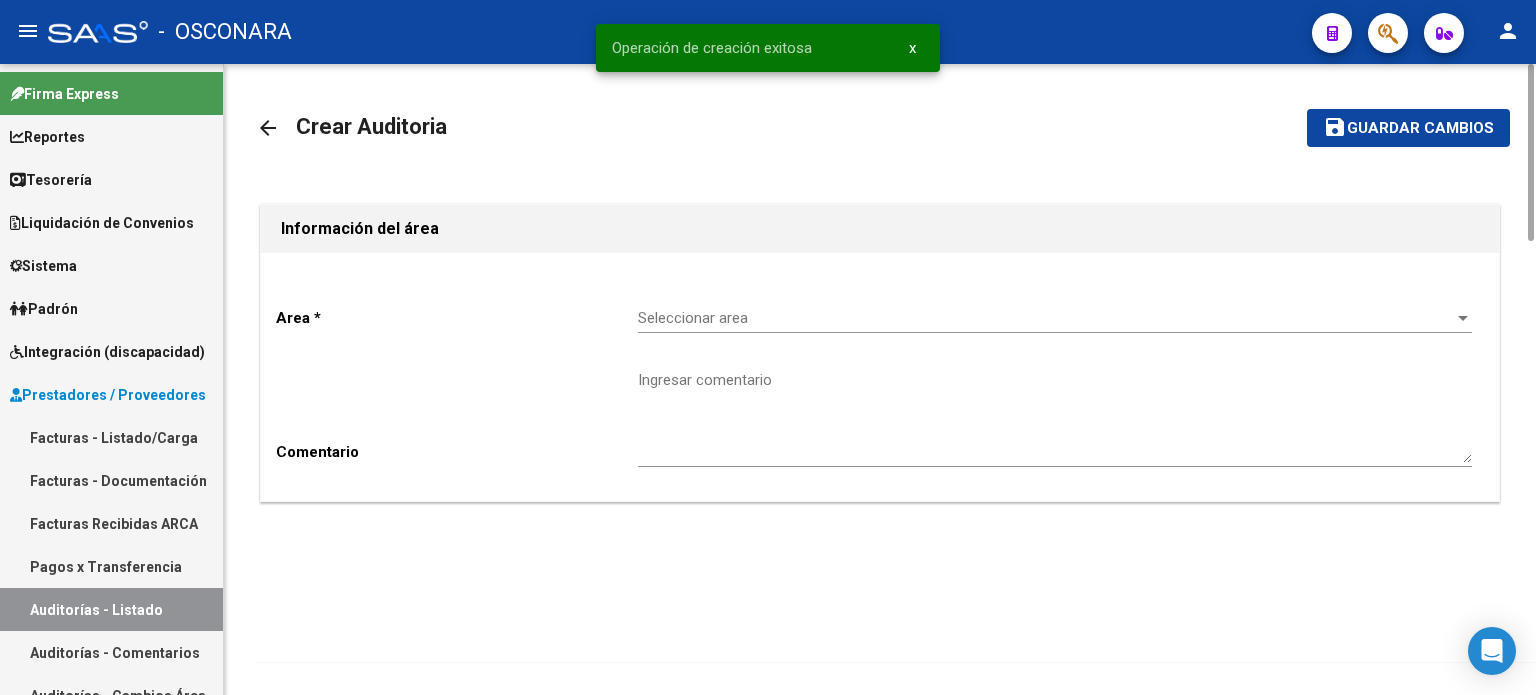 click on "Seleccionar area" at bounding box center (1046, 318) 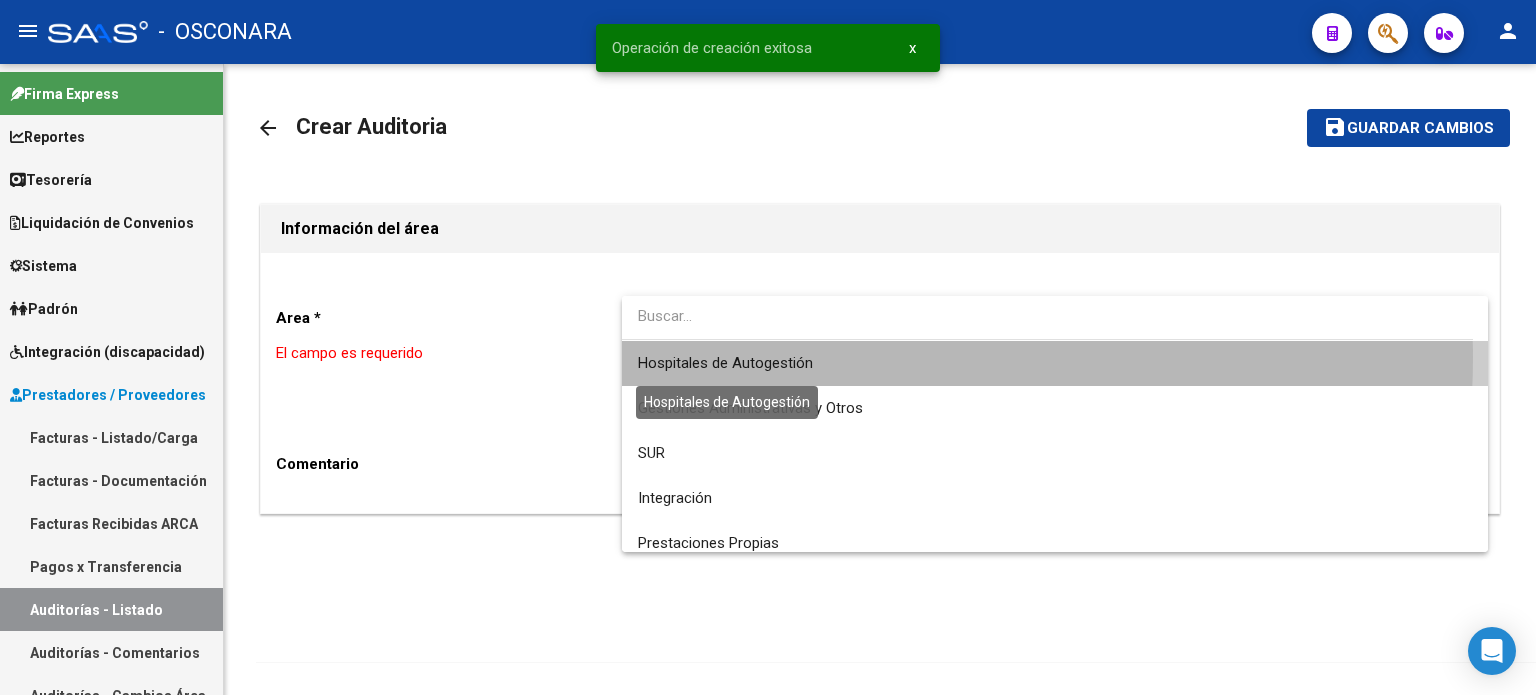 click on "Hospitales de Autogestión" at bounding box center [725, 363] 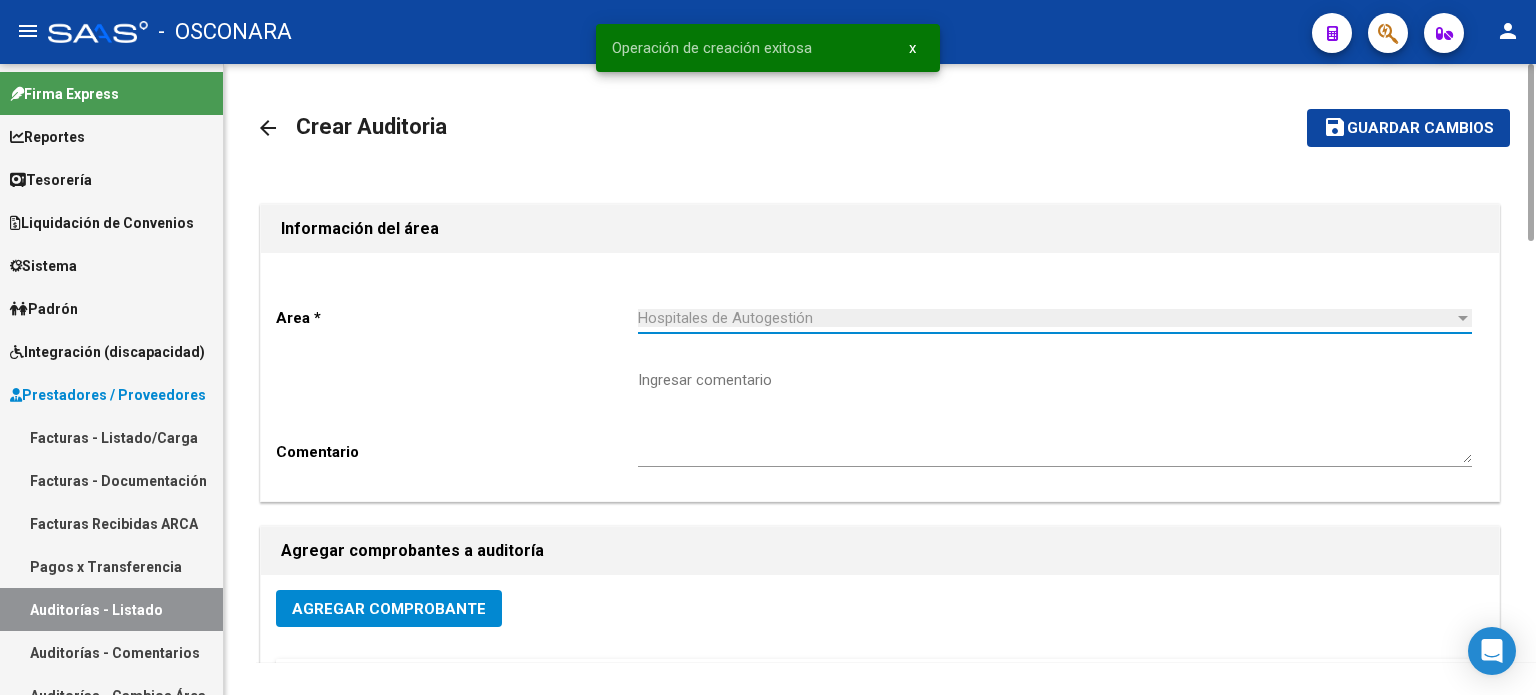 click on "Agregar Comprobante" 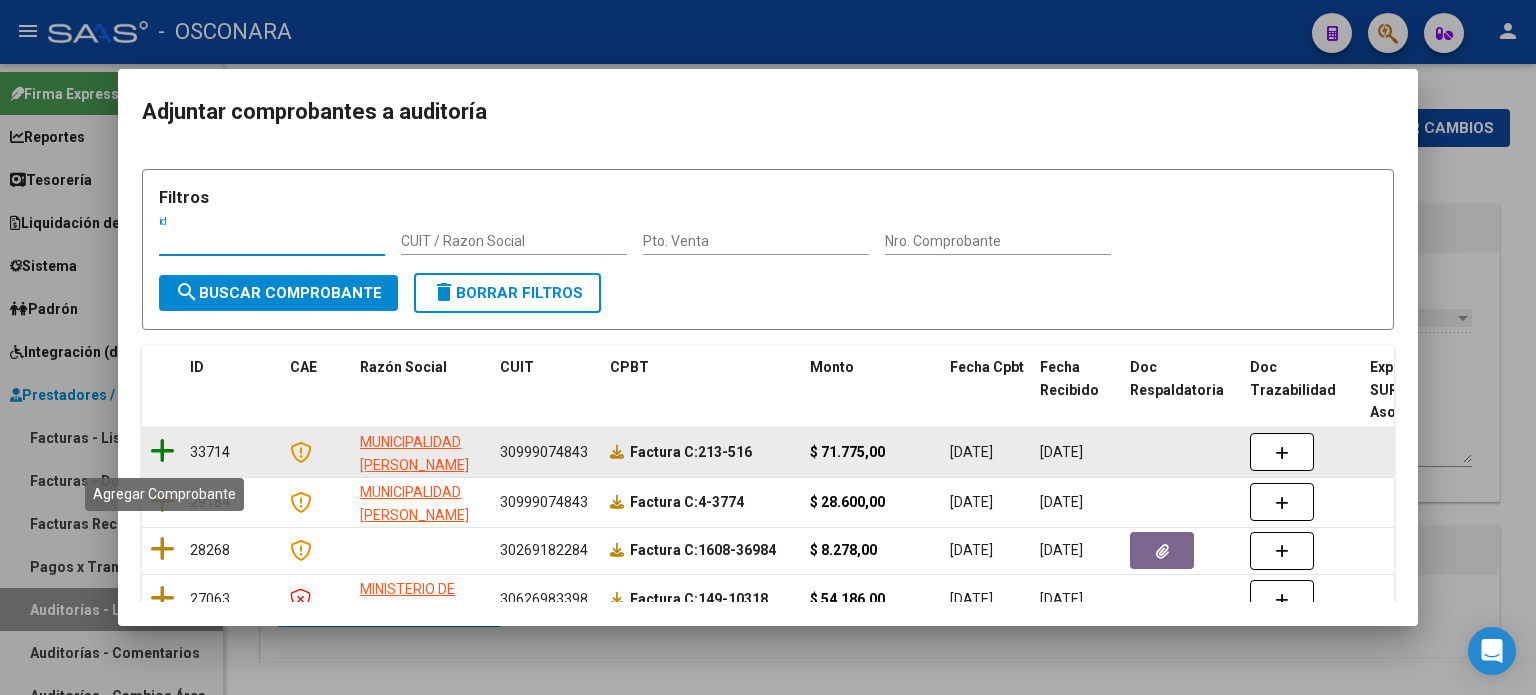 click 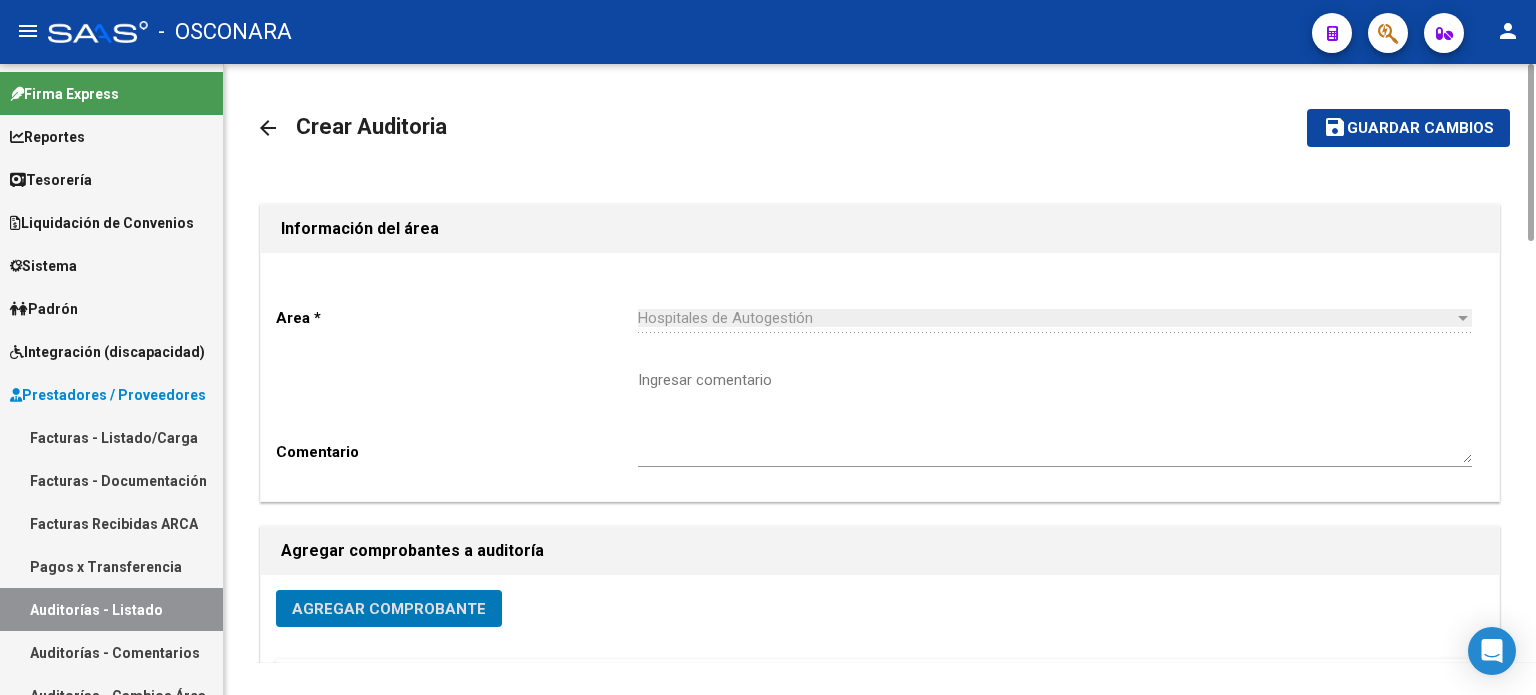 click on "Guardar cambios" 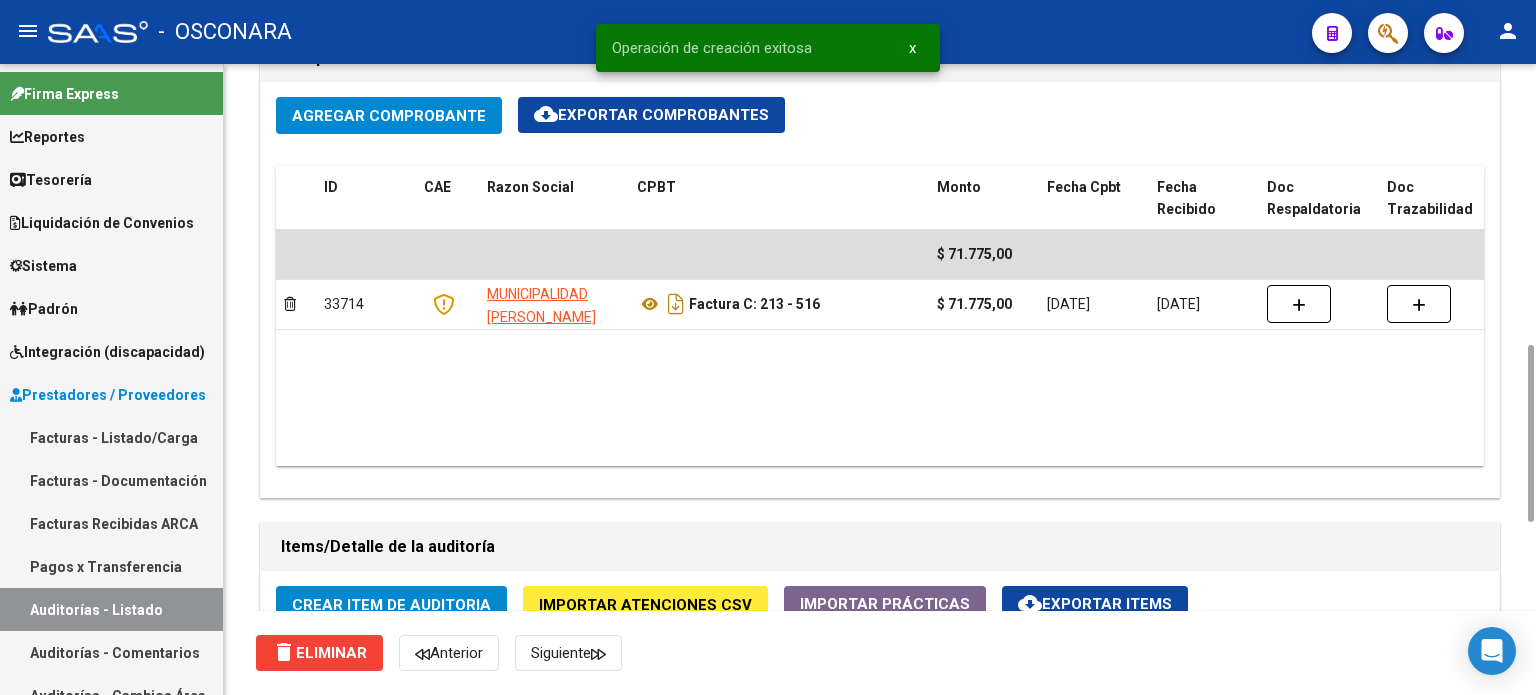 scroll, scrollTop: 1200, scrollLeft: 0, axis: vertical 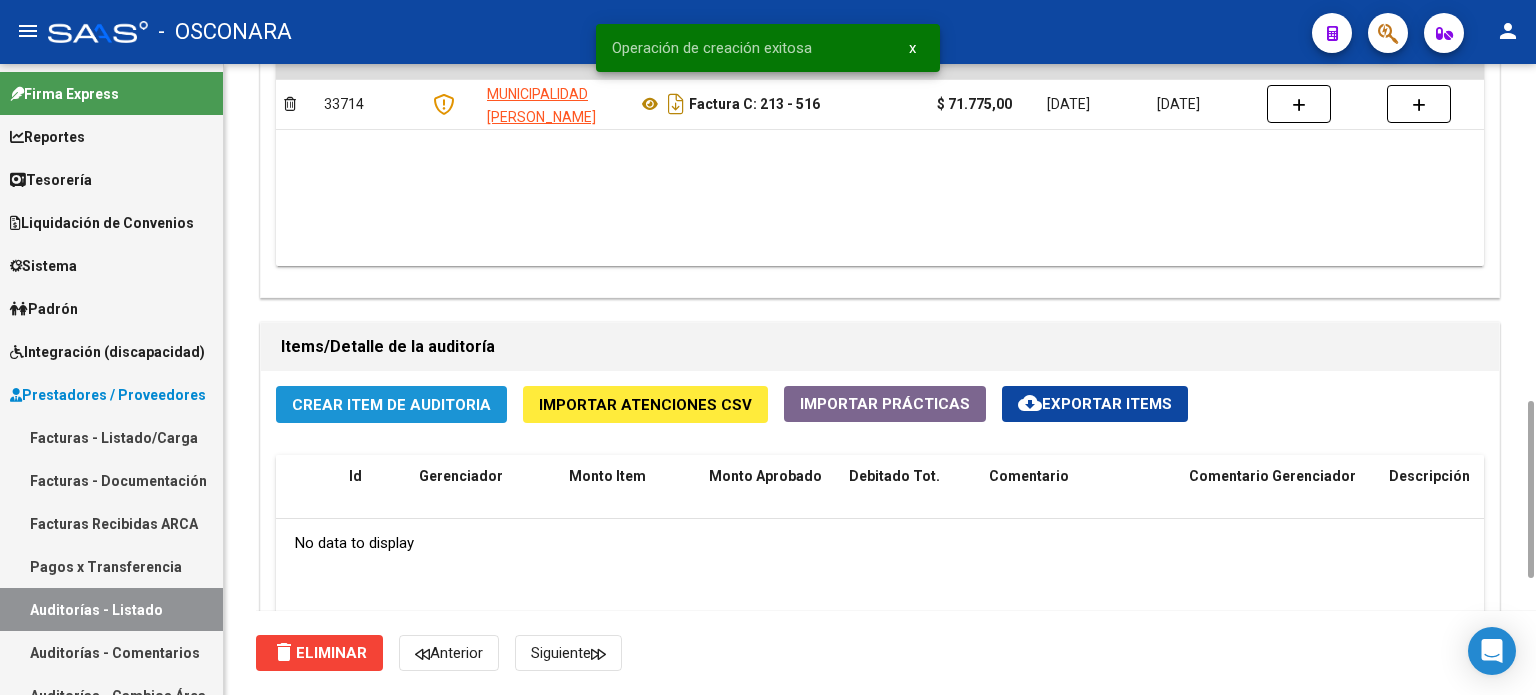 click on "Crear Item de Auditoria" 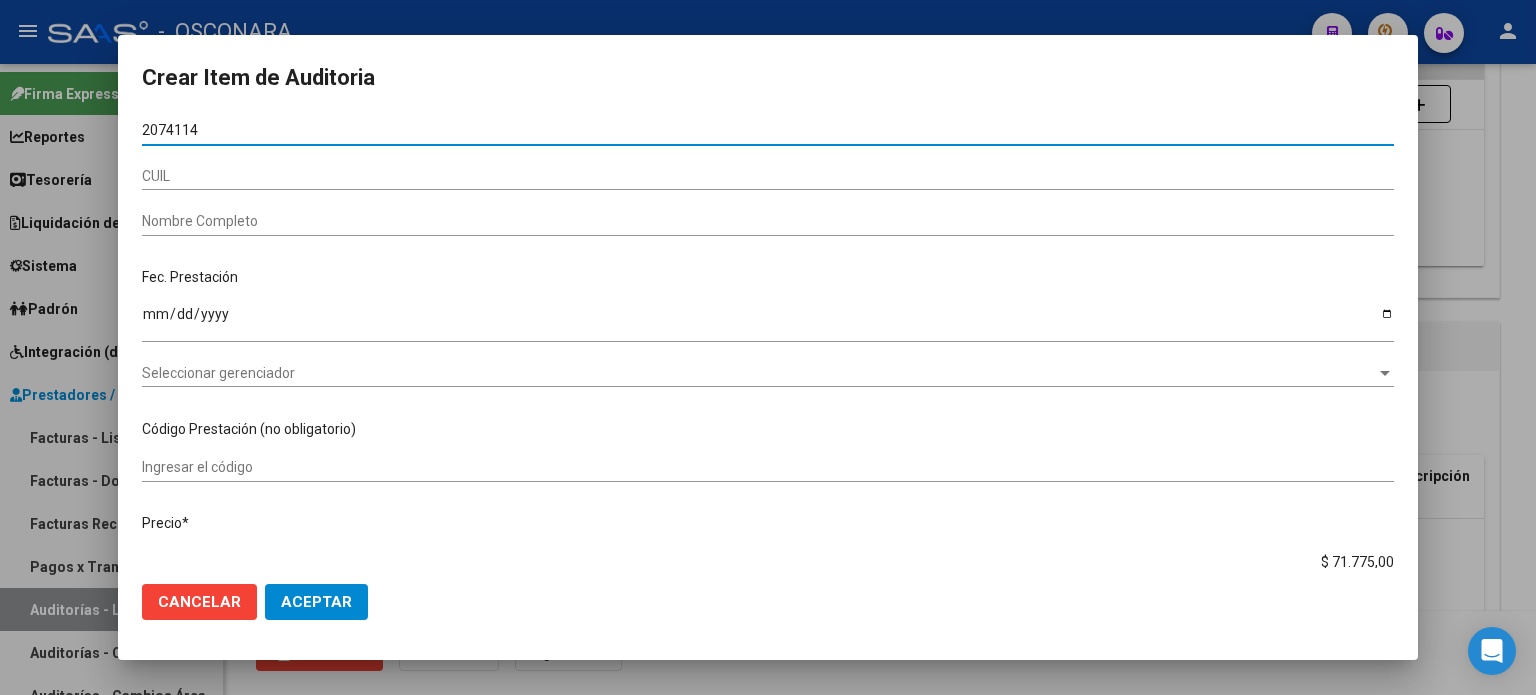 type on "20741141" 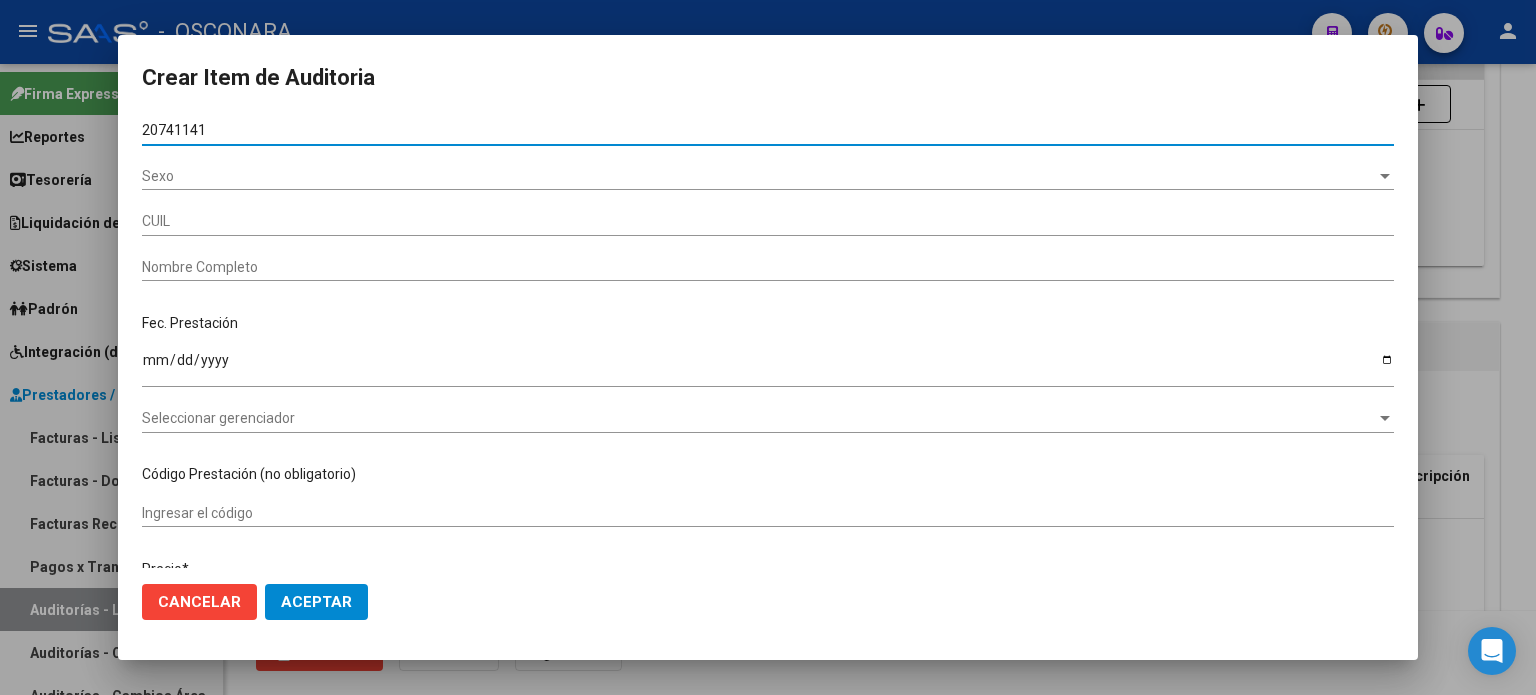 type on "27207411413" 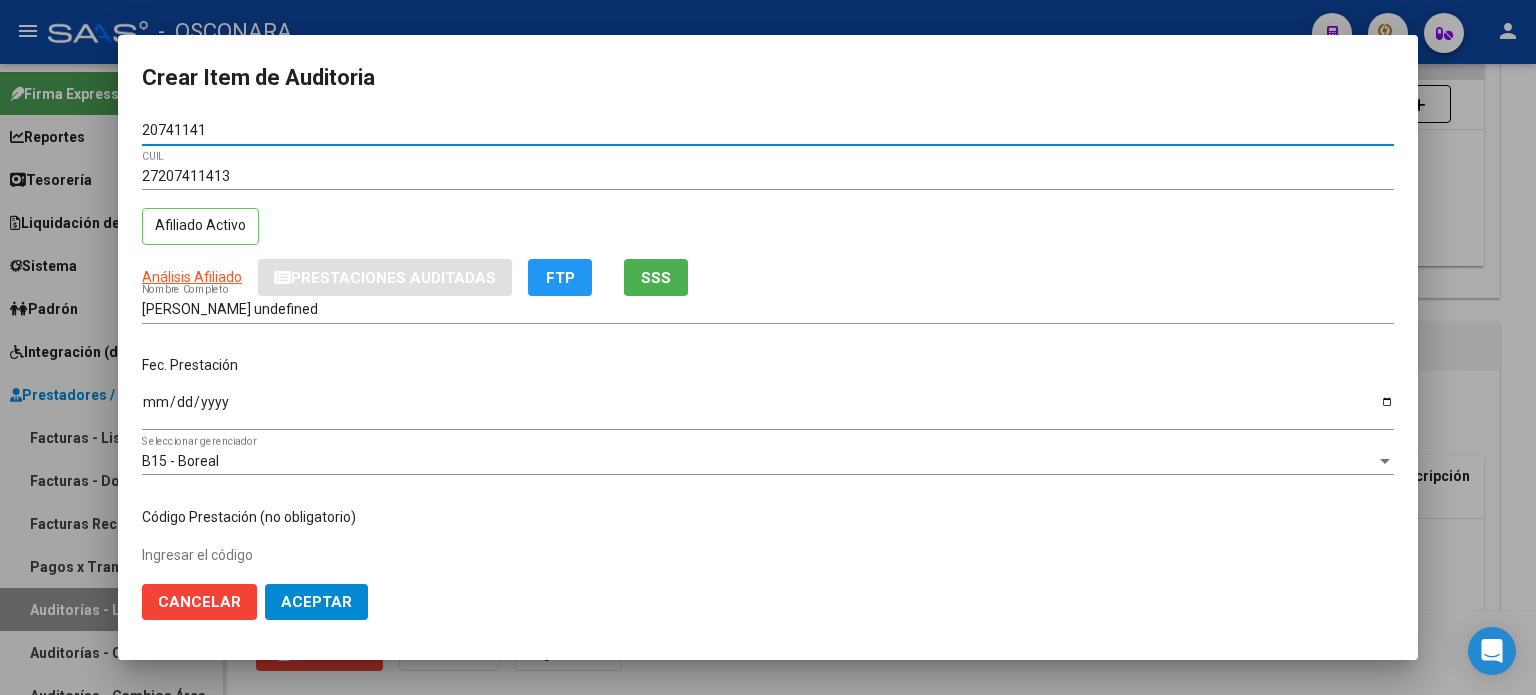 type on "20741141" 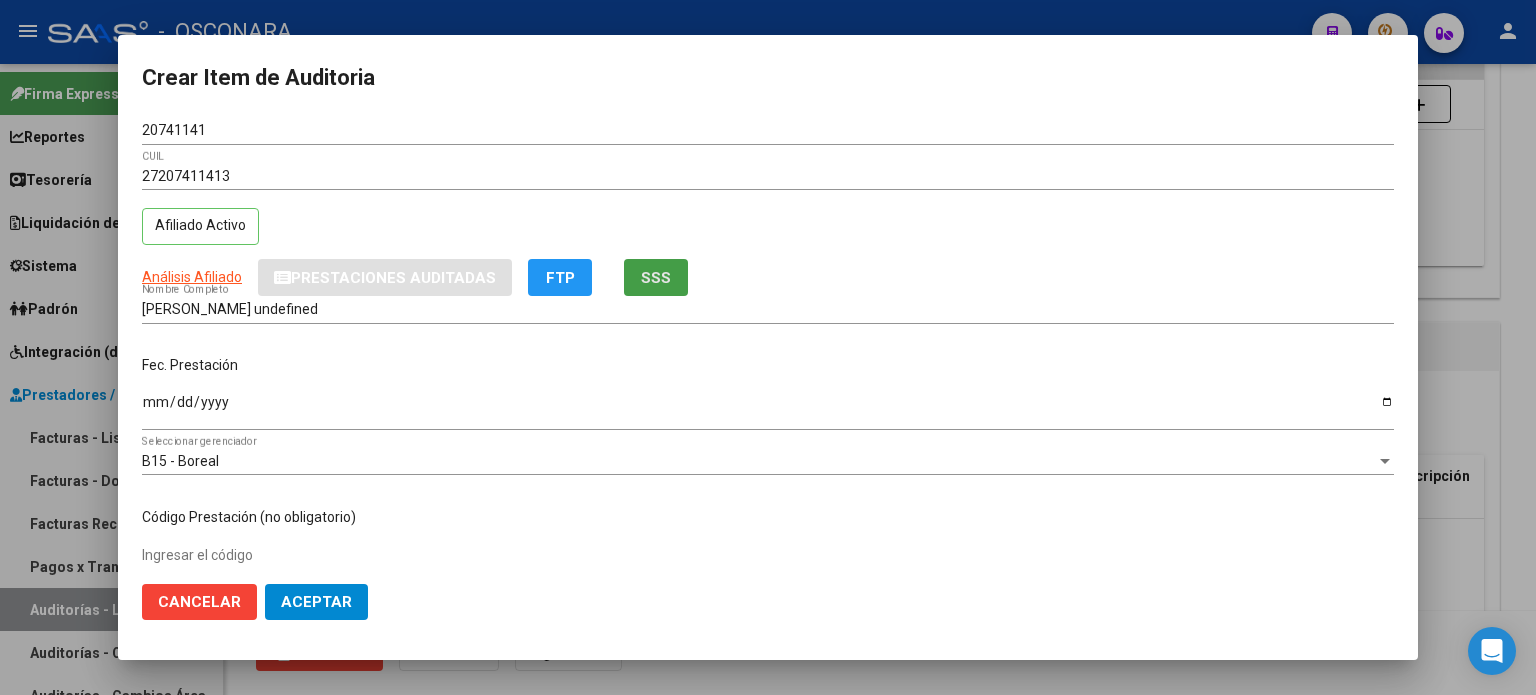 click on "SSS" 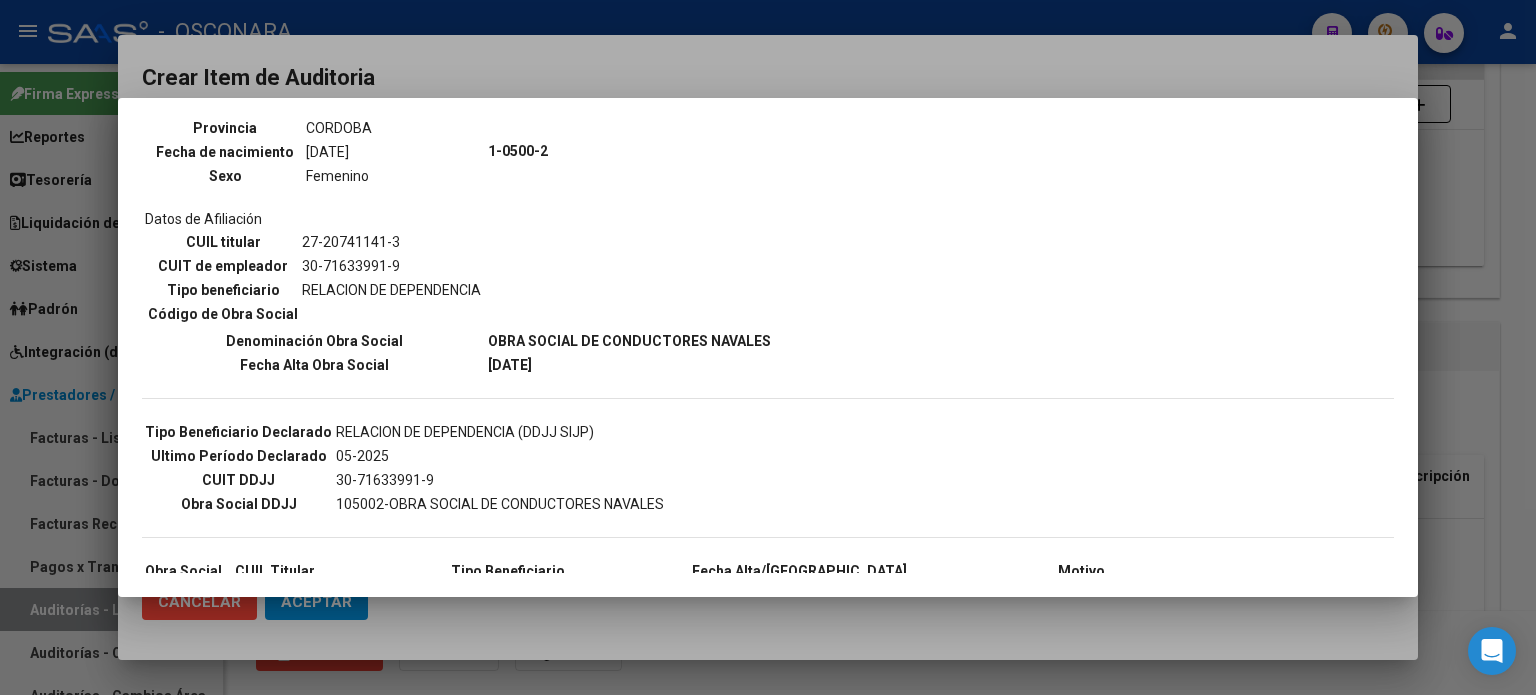 scroll, scrollTop: 300, scrollLeft: 0, axis: vertical 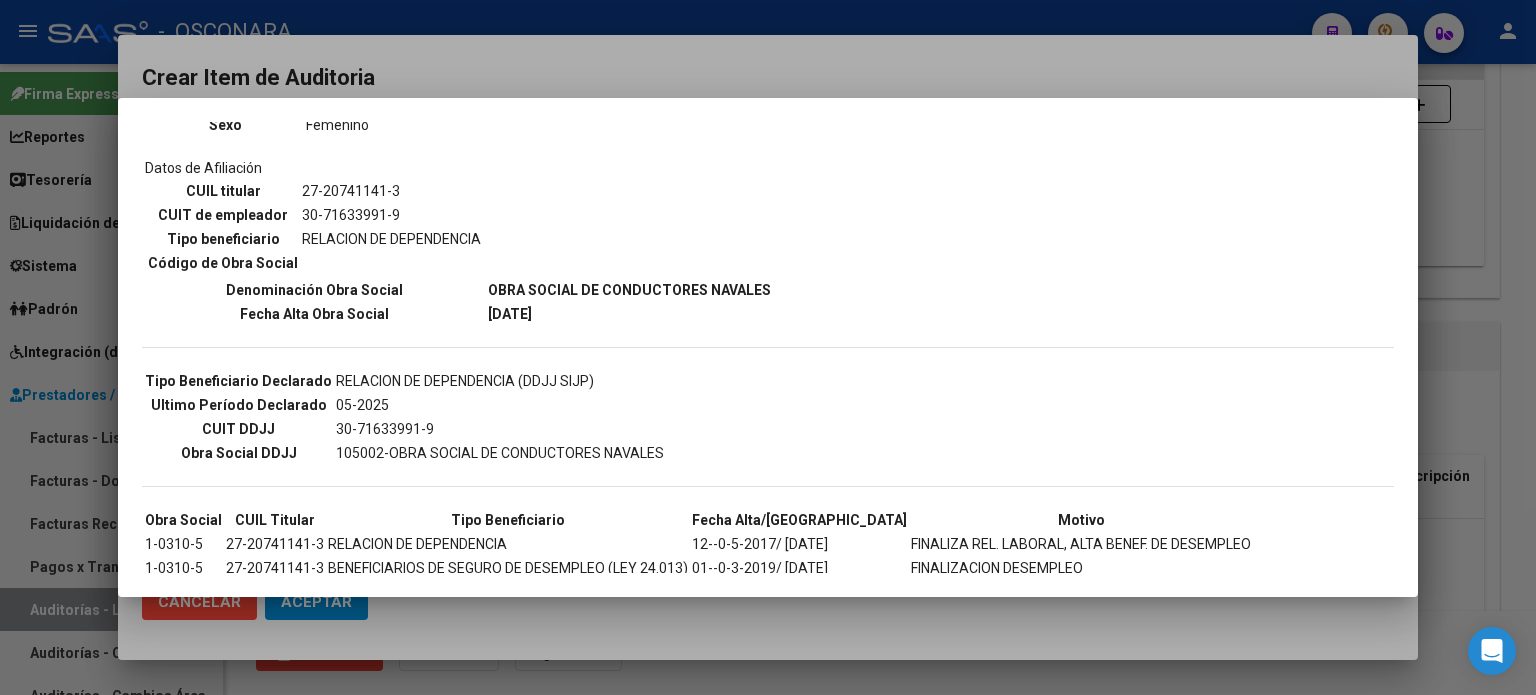 click at bounding box center (768, 347) 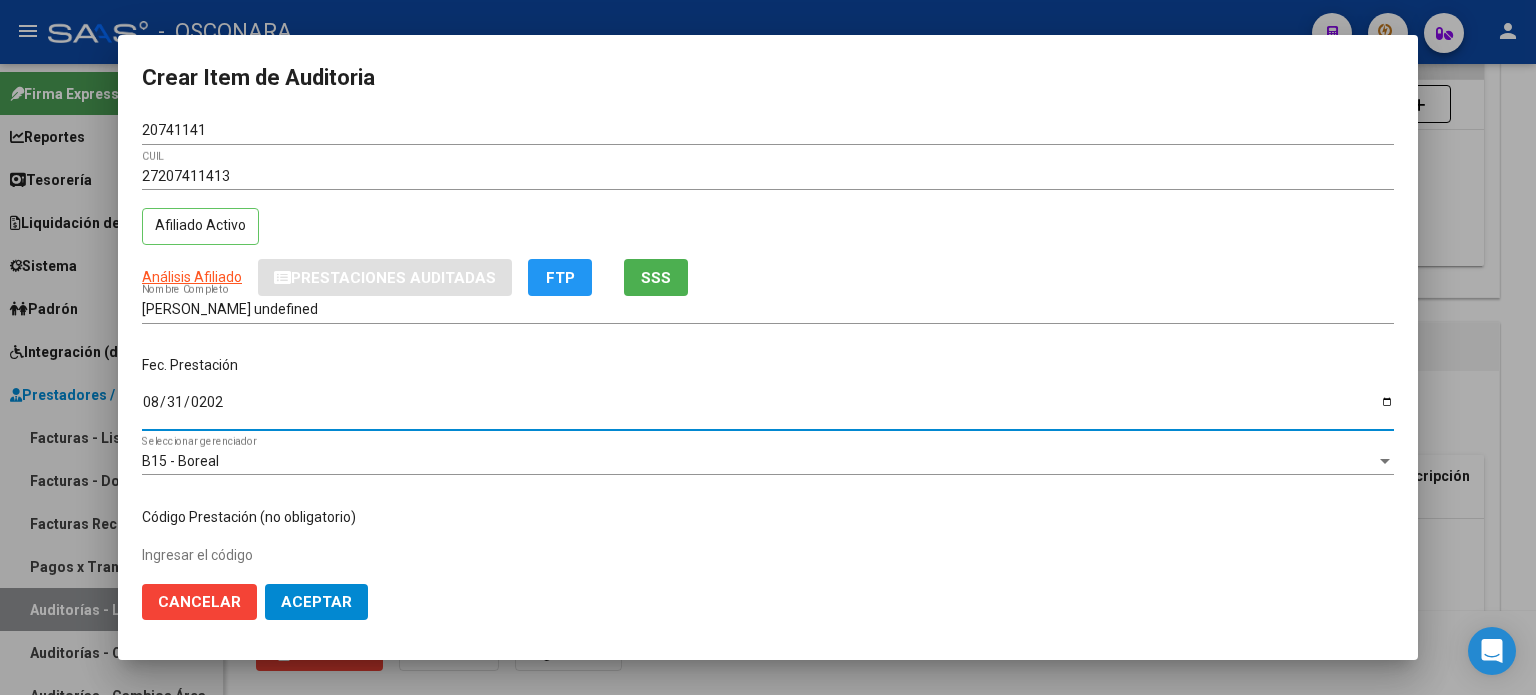 type on "[DATE]" 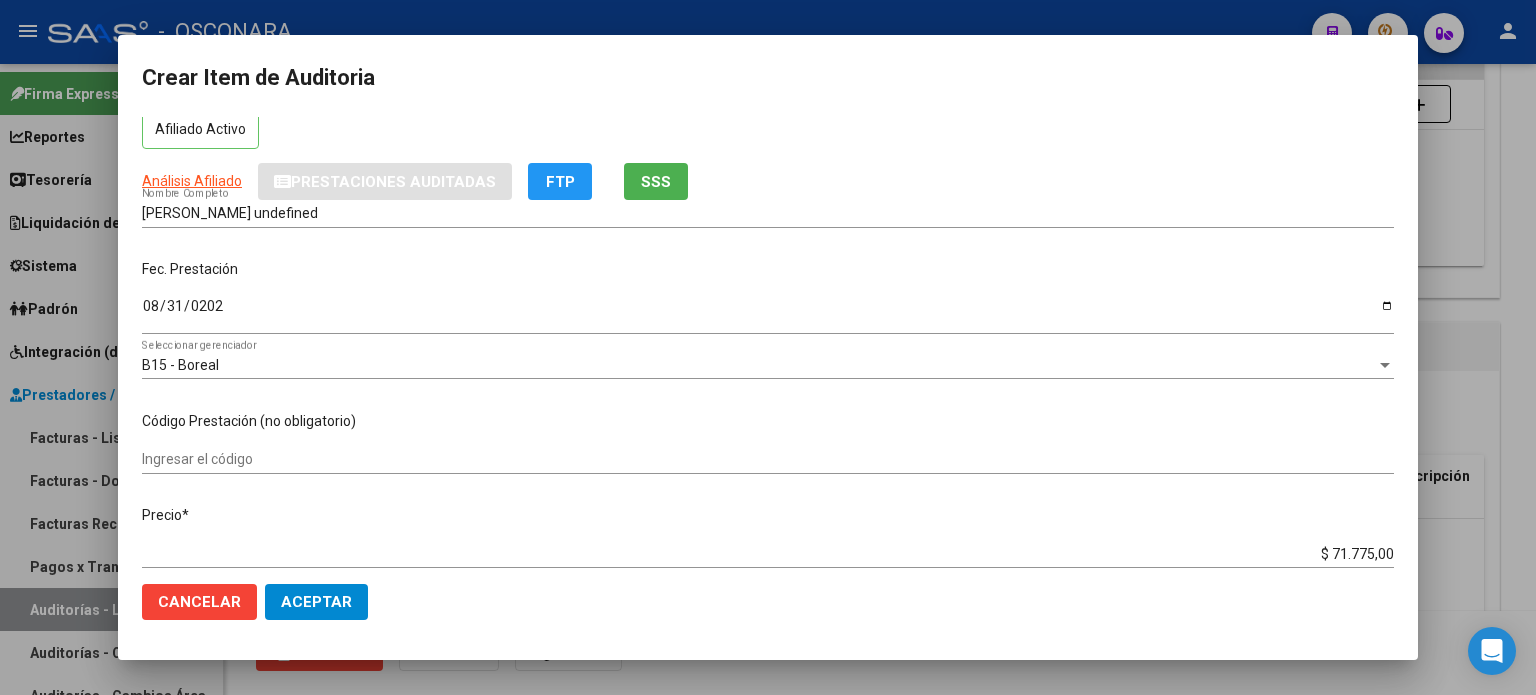 scroll, scrollTop: 200, scrollLeft: 0, axis: vertical 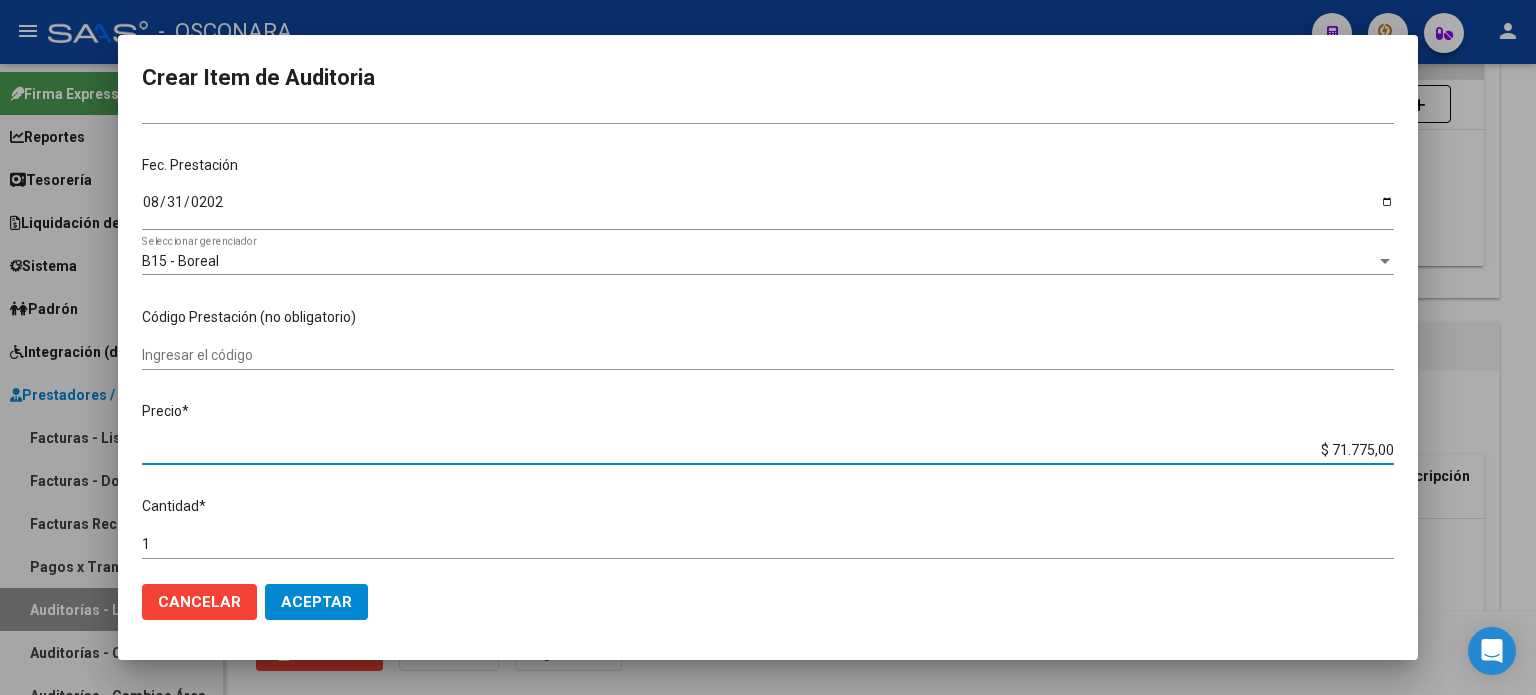 drag, startPoint x: 1313, startPoint y: 445, endPoint x: 1483, endPoint y: 445, distance: 170 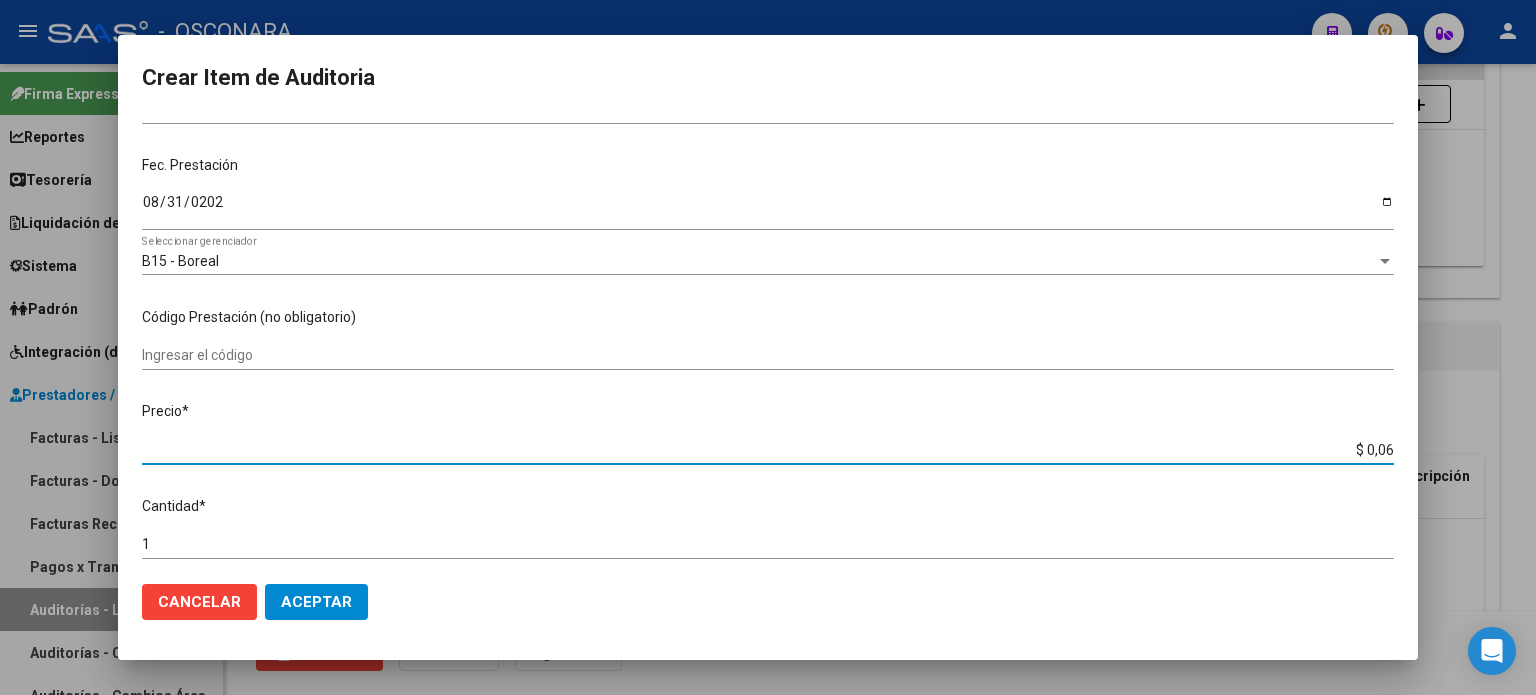 type on "$ 0,60" 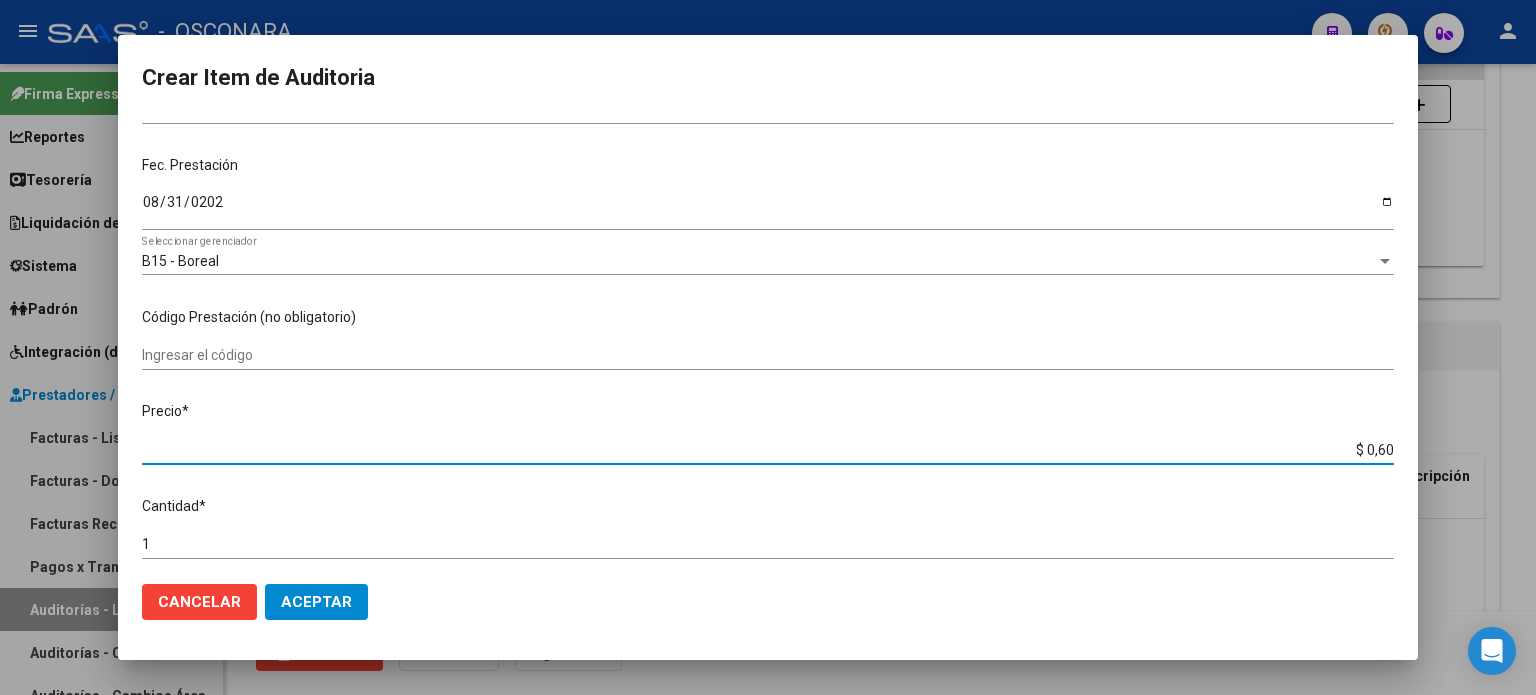 type on "$ 6,00" 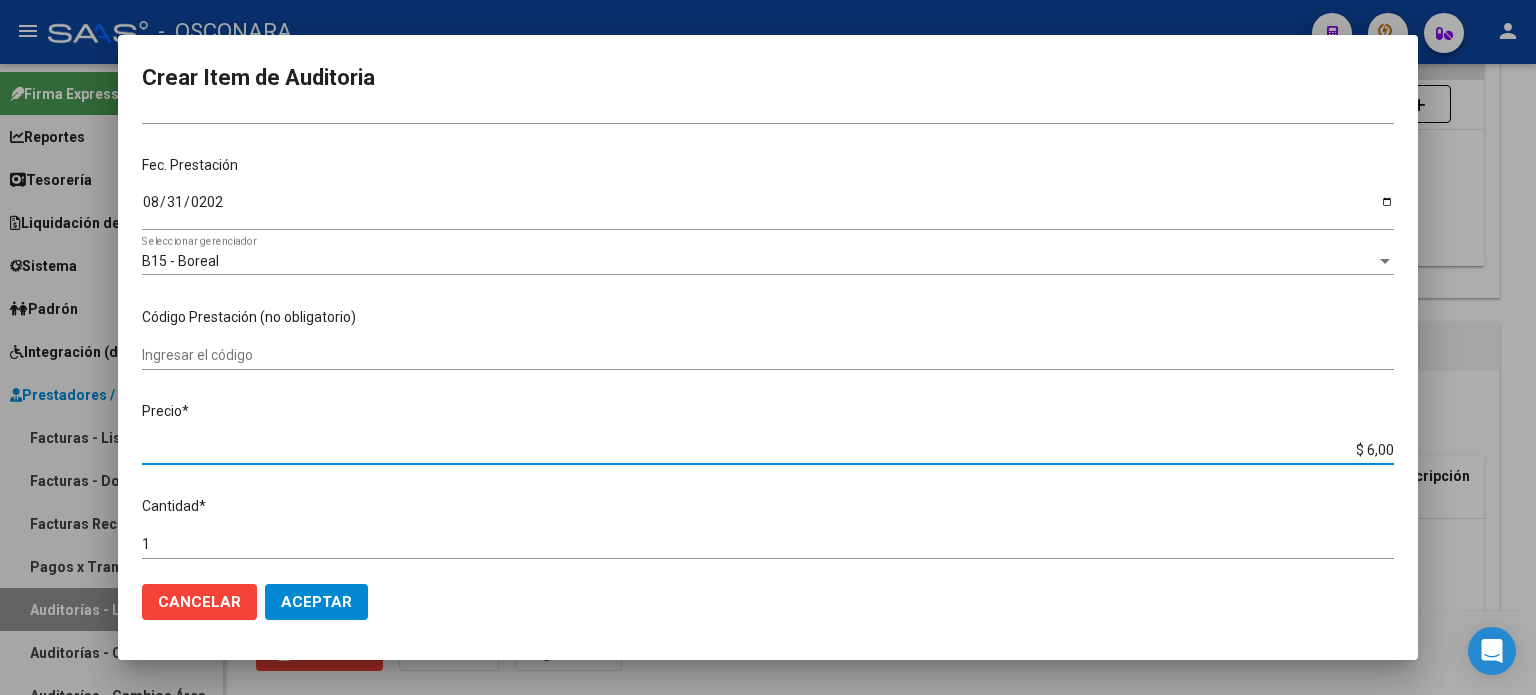type on "$ 60,00" 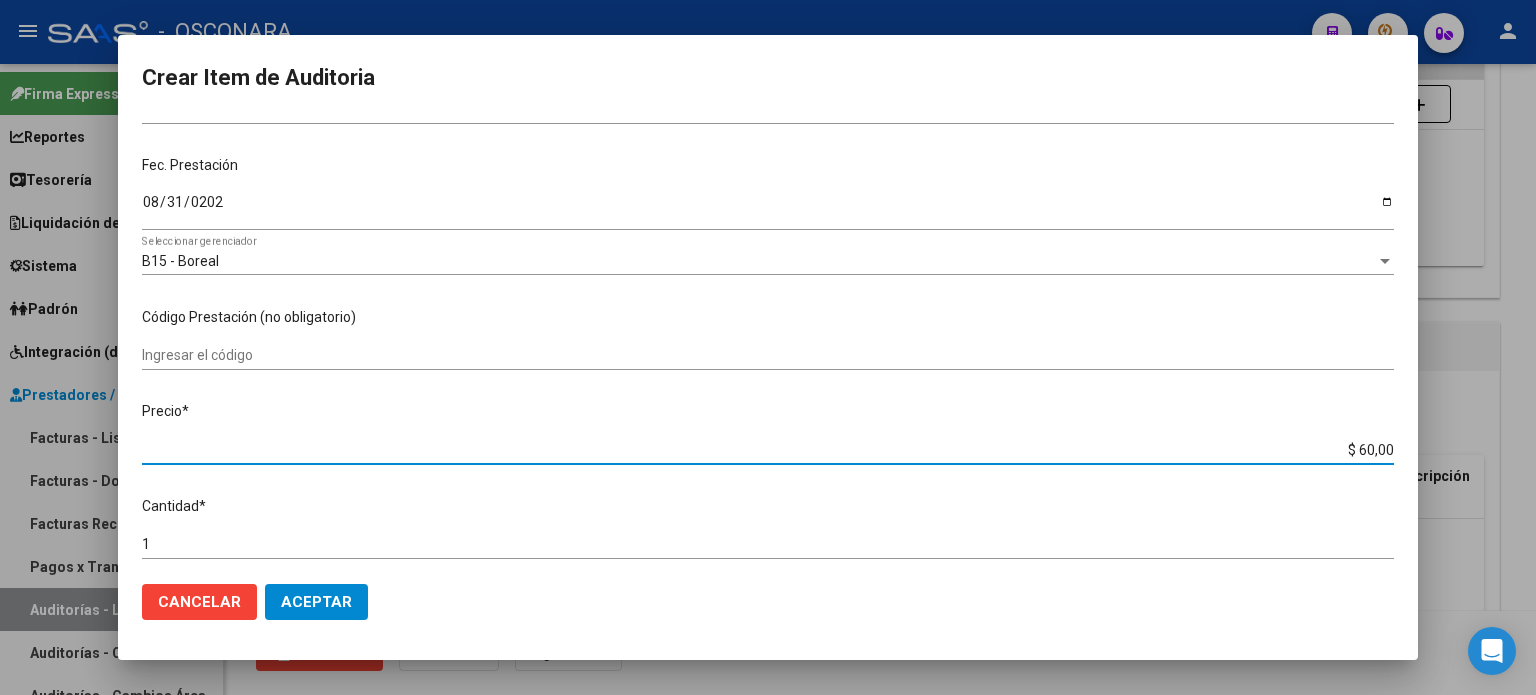 type on "$ 600,00" 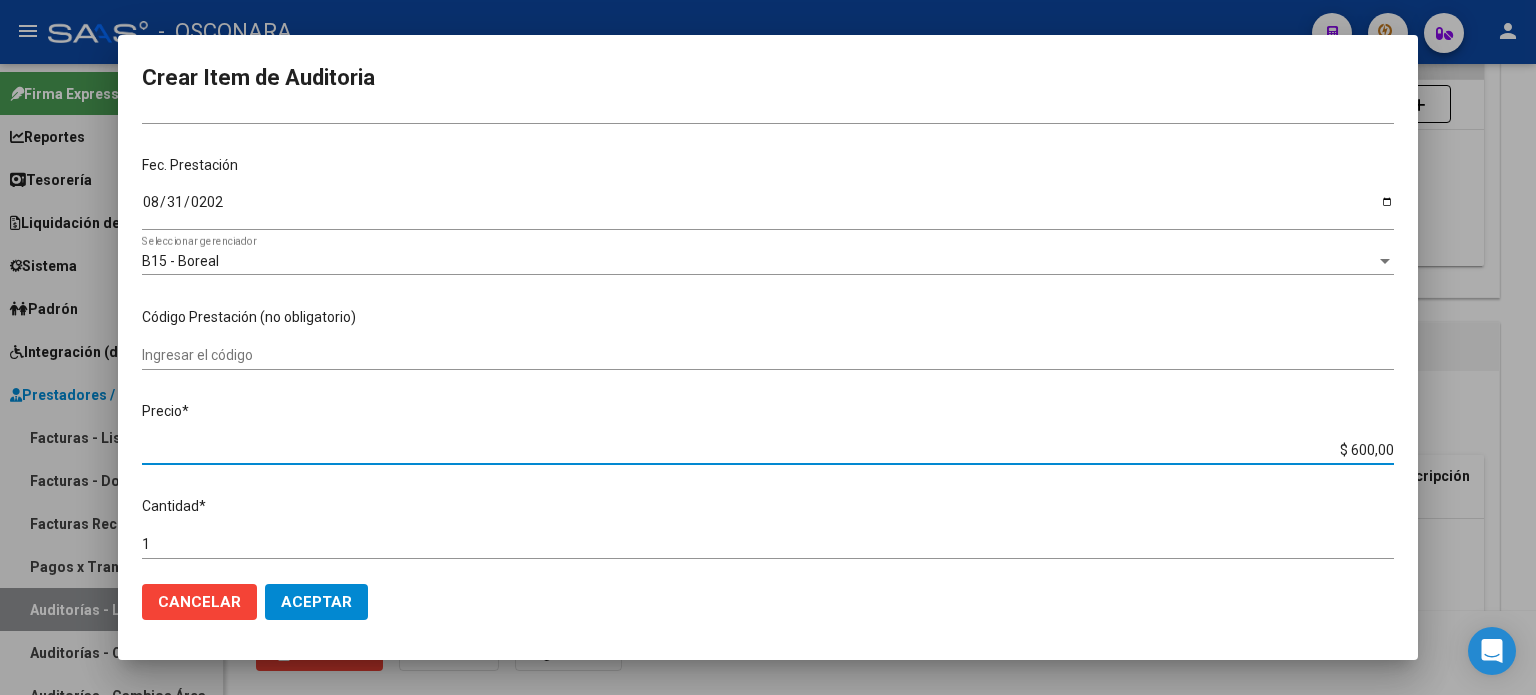 type on "$ 6.000,00" 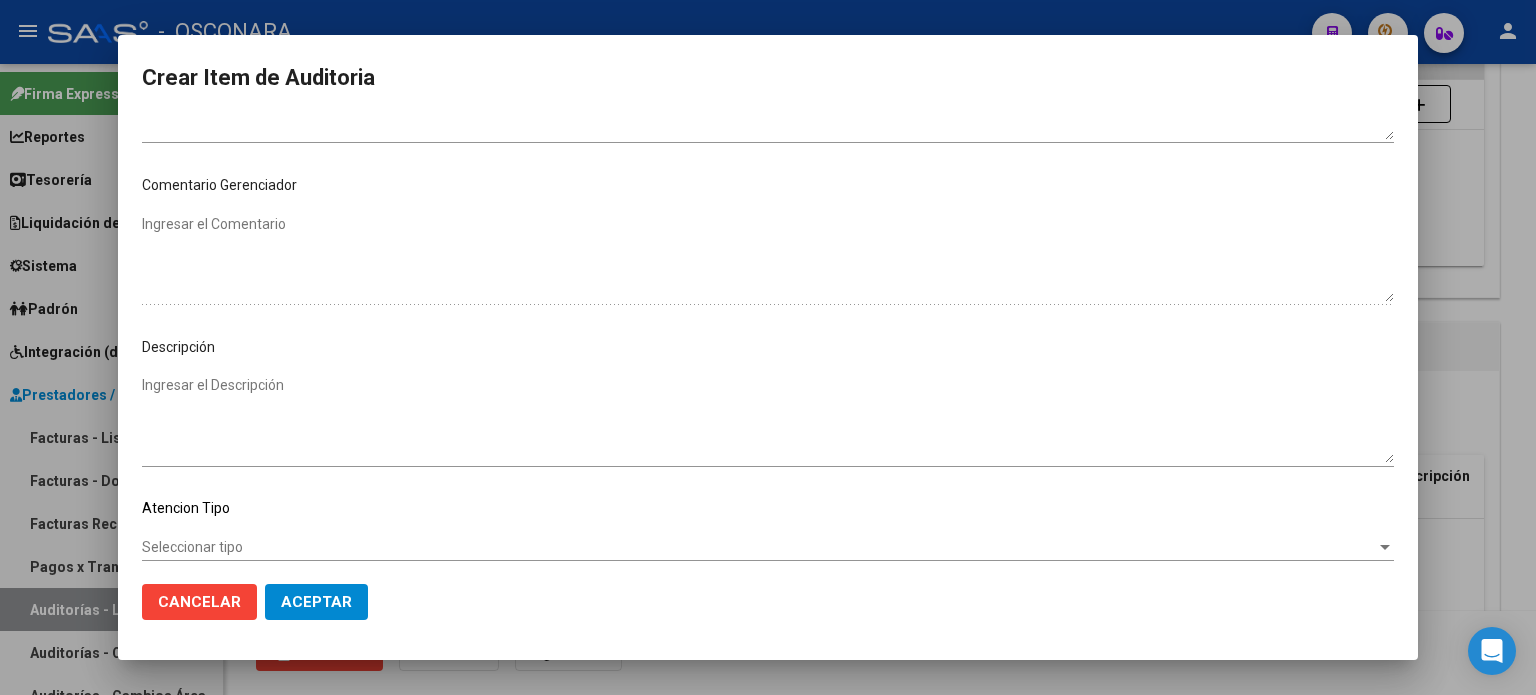 scroll, scrollTop: 1070, scrollLeft: 0, axis: vertical 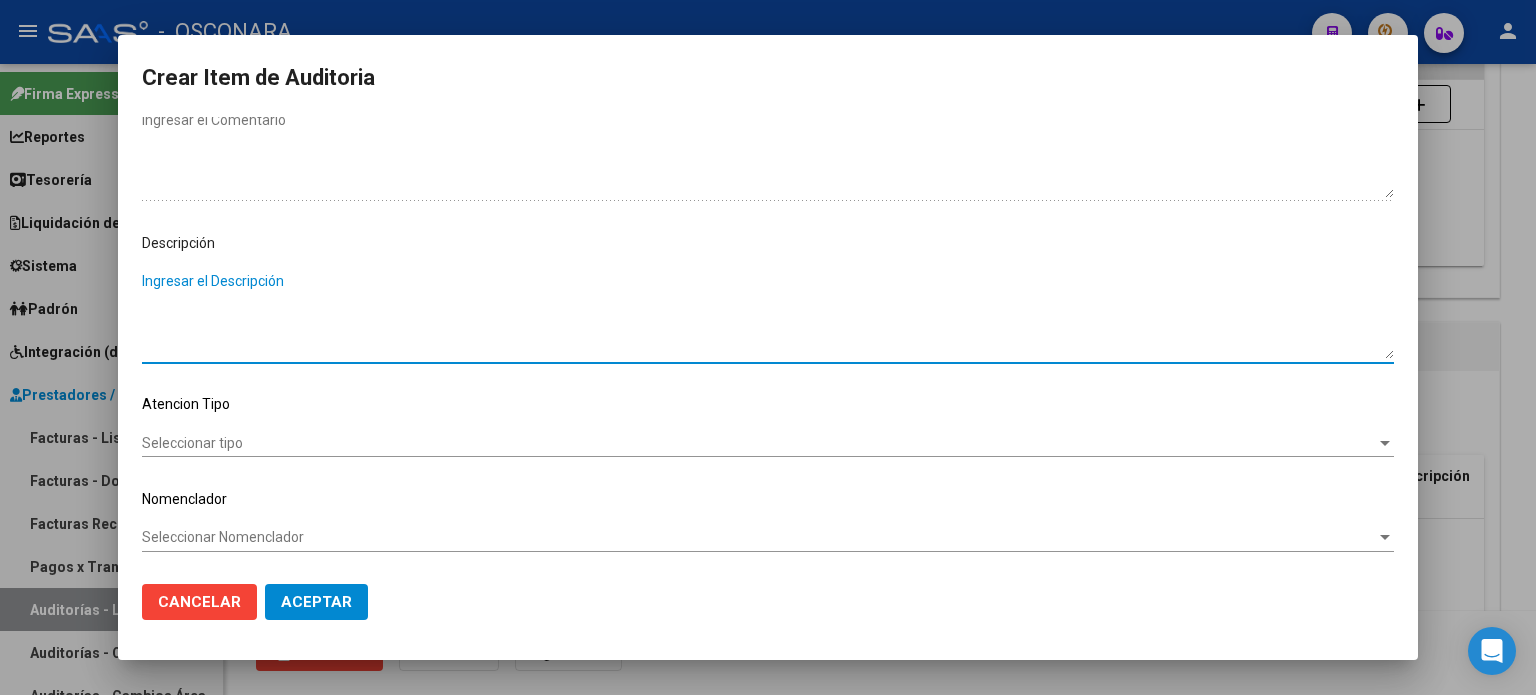click on "Ingresar el Descripción" at bounding box center [768, 315] 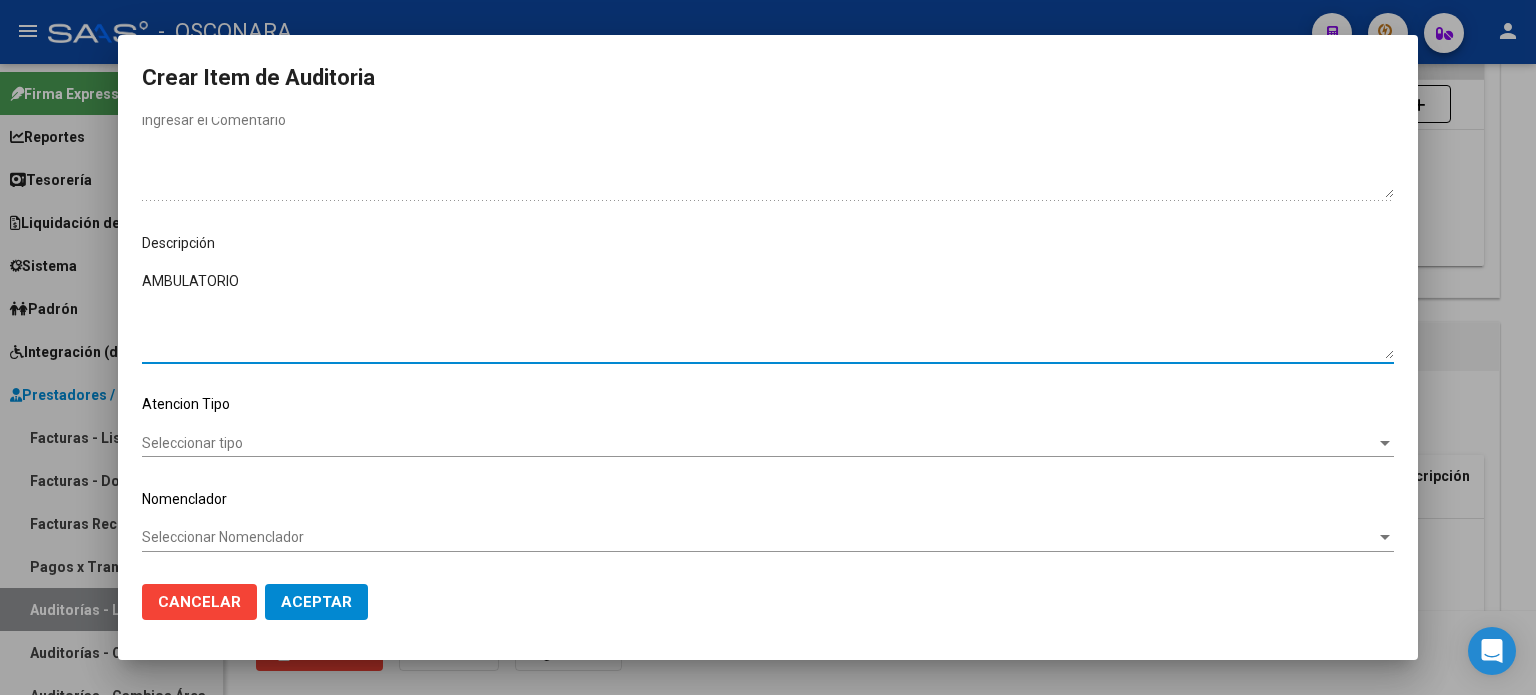 type on "AMBULATORIO" 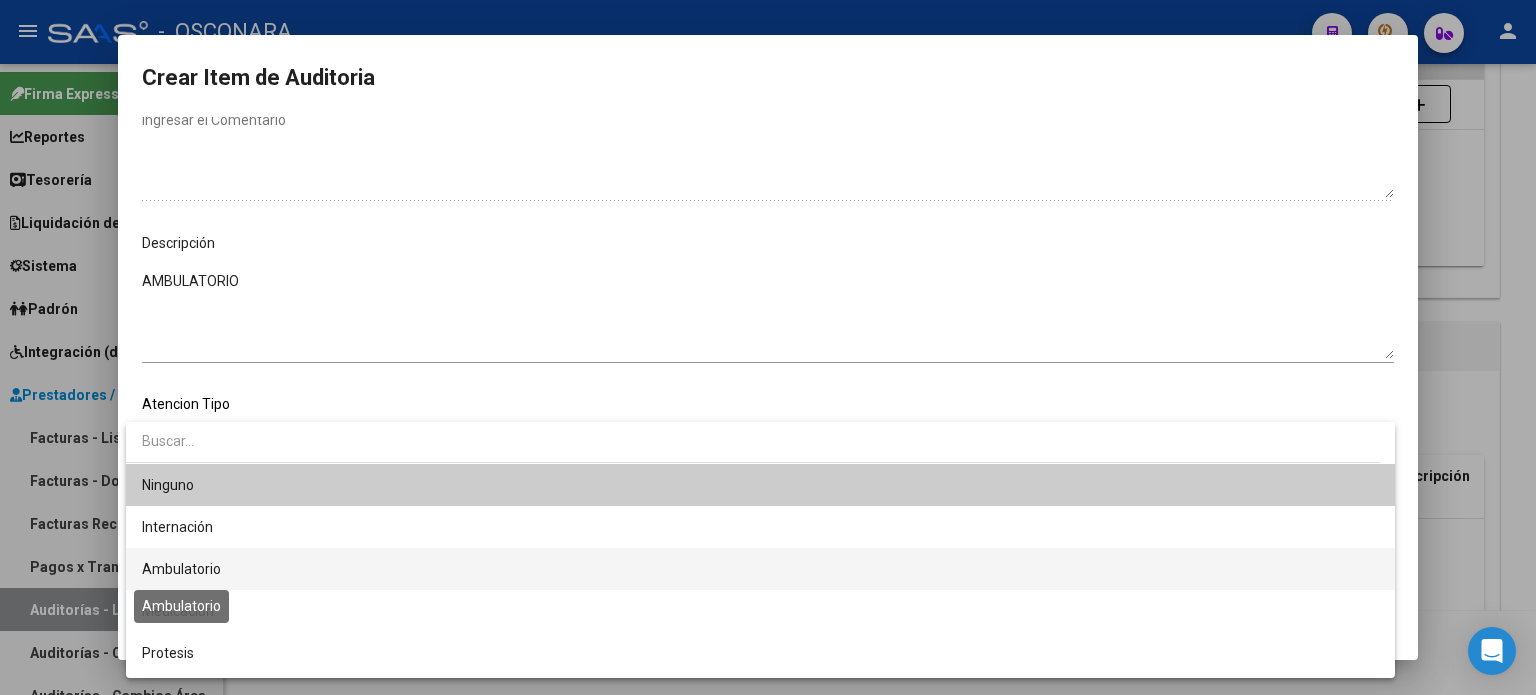 drag, startPoint x: 192, startPoint y: 566, endPoint x: 233, endPoint y: 583, distance: 44.38468 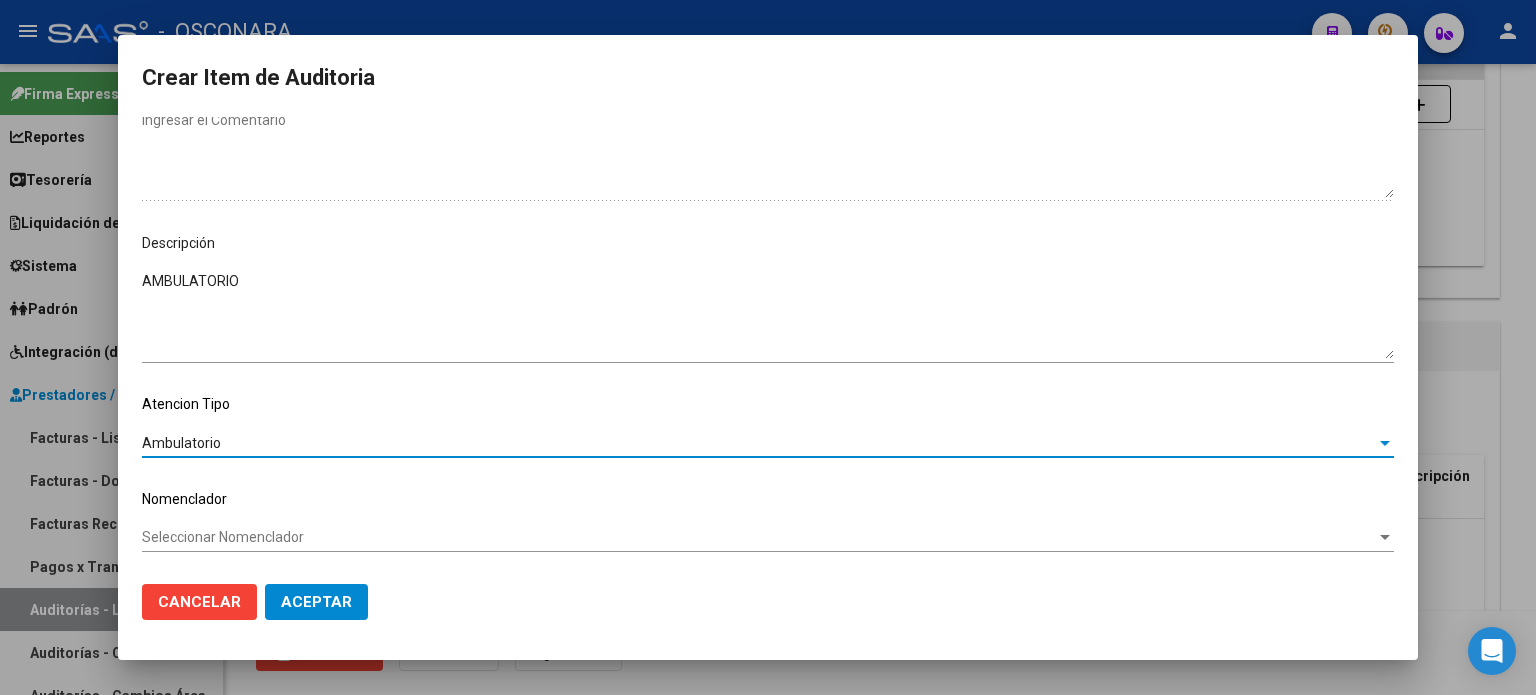click on "Aceptar" 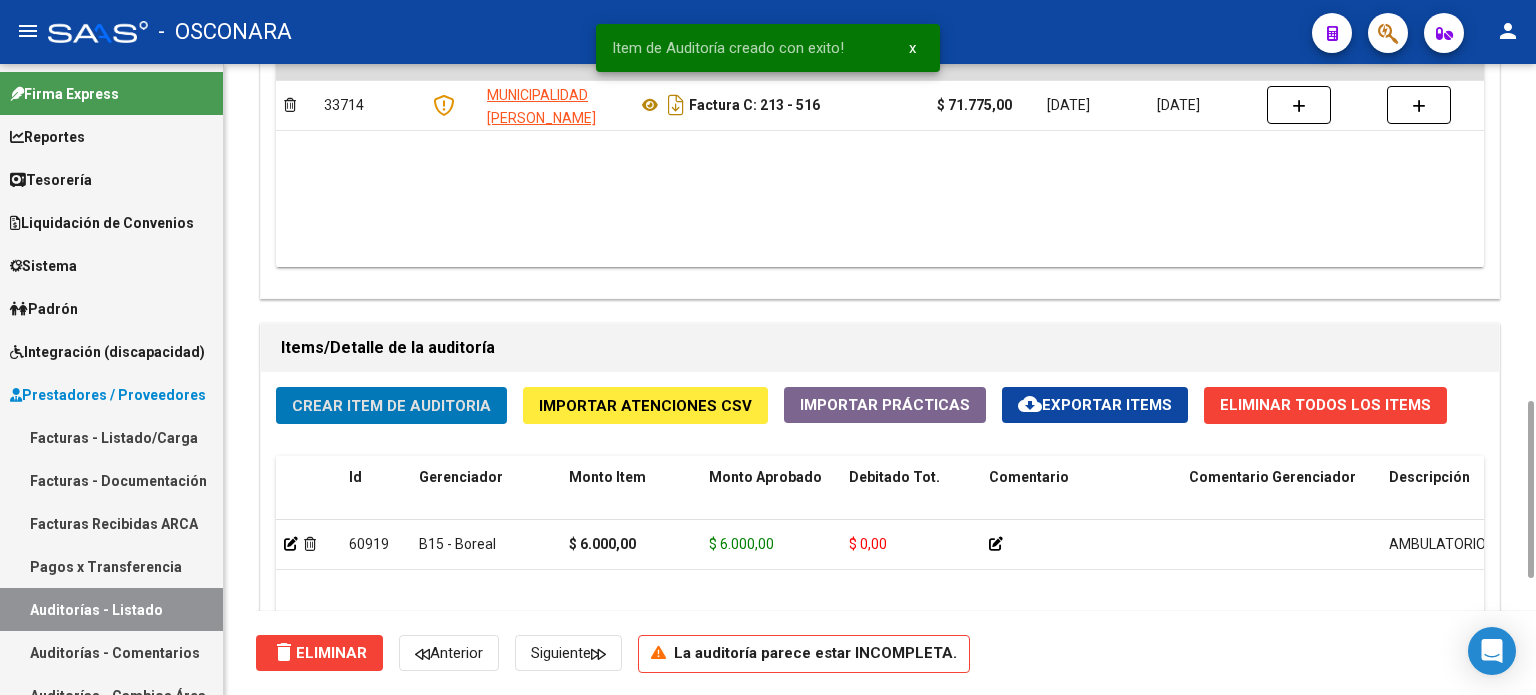 click on "Crear Item de Auditoria" 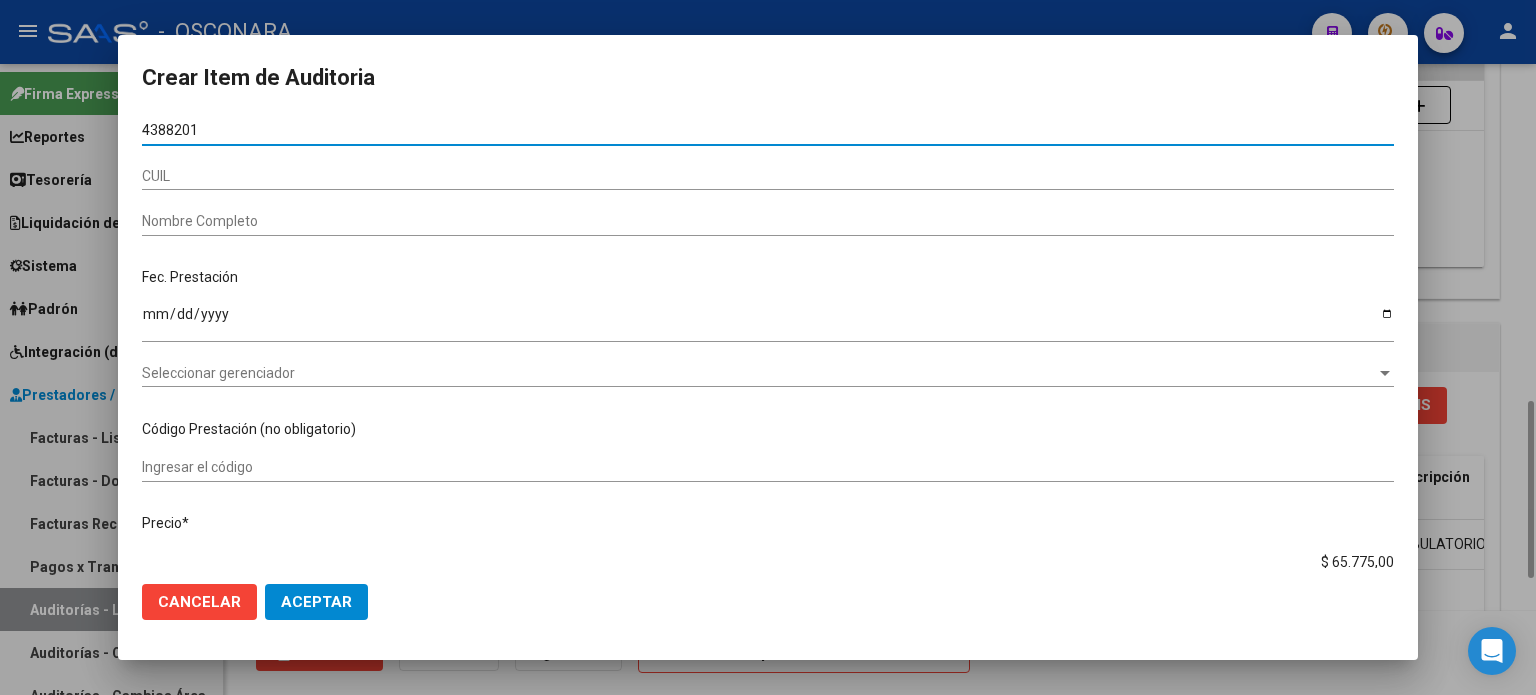 type on "43882011" 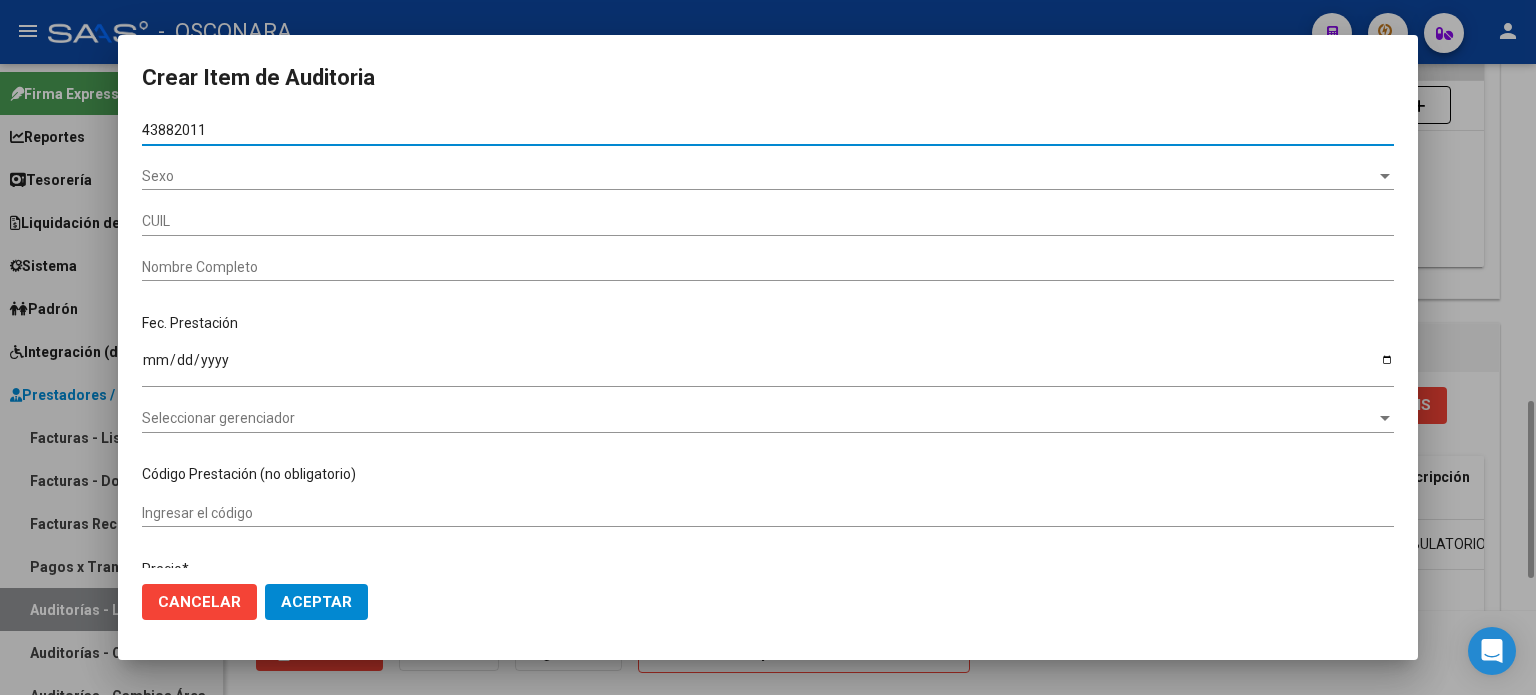 type on "20438820117" 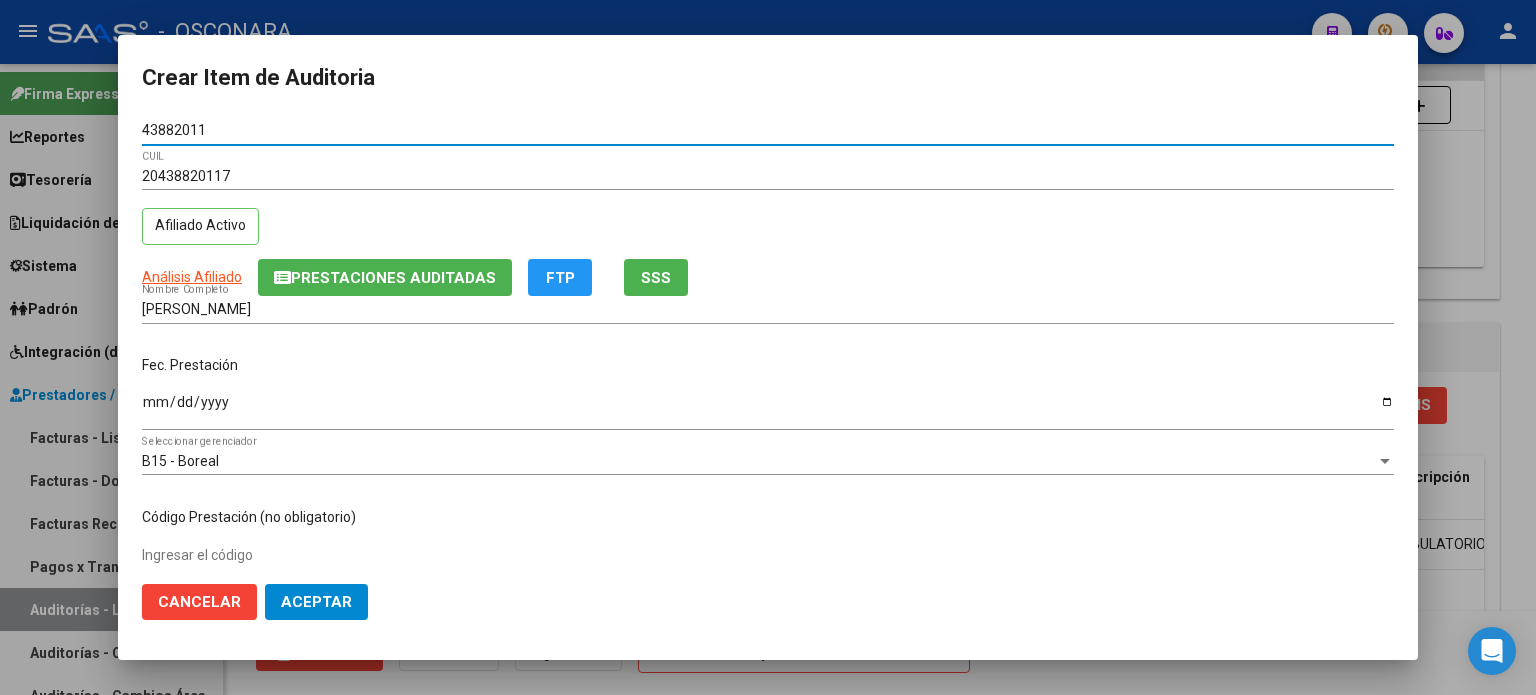 type on "43882011" 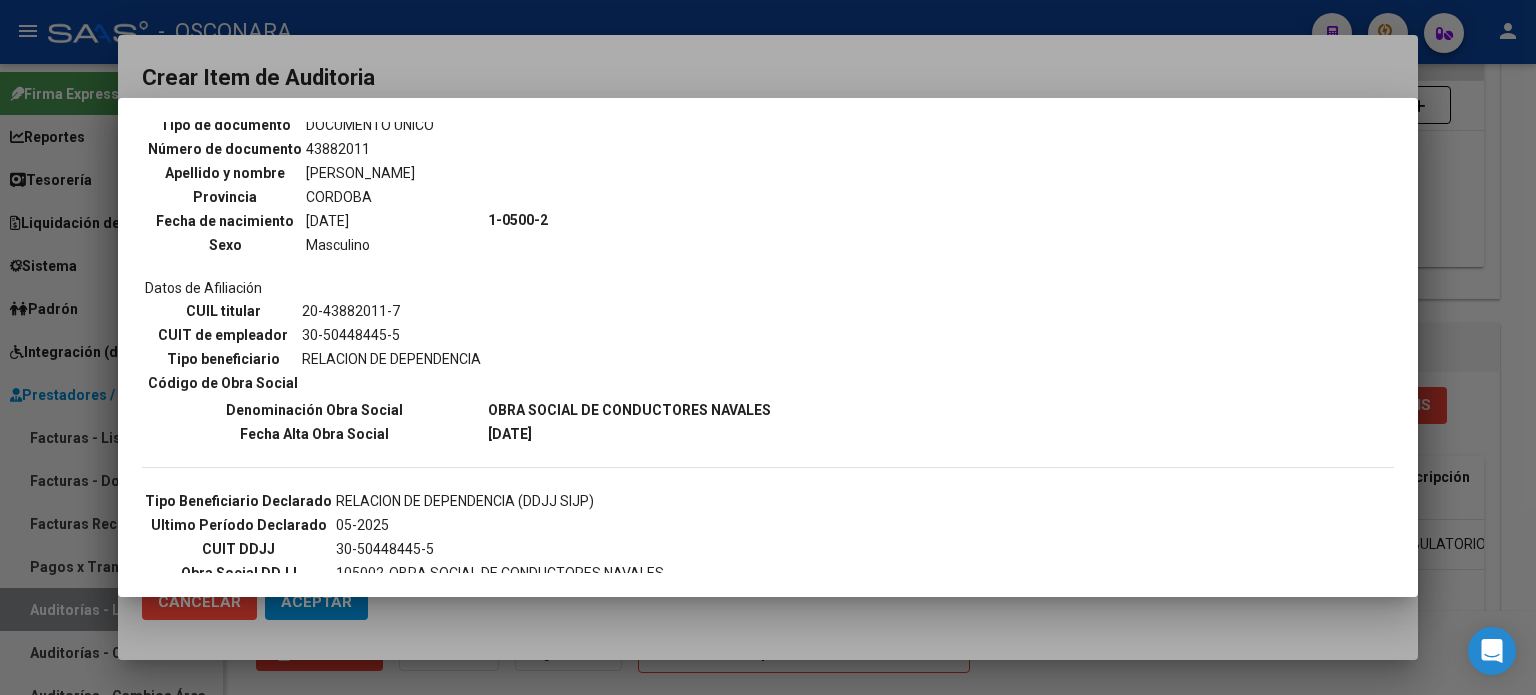 scroll, scrollTop: 200, scrollLeft: 0, axis: vertical 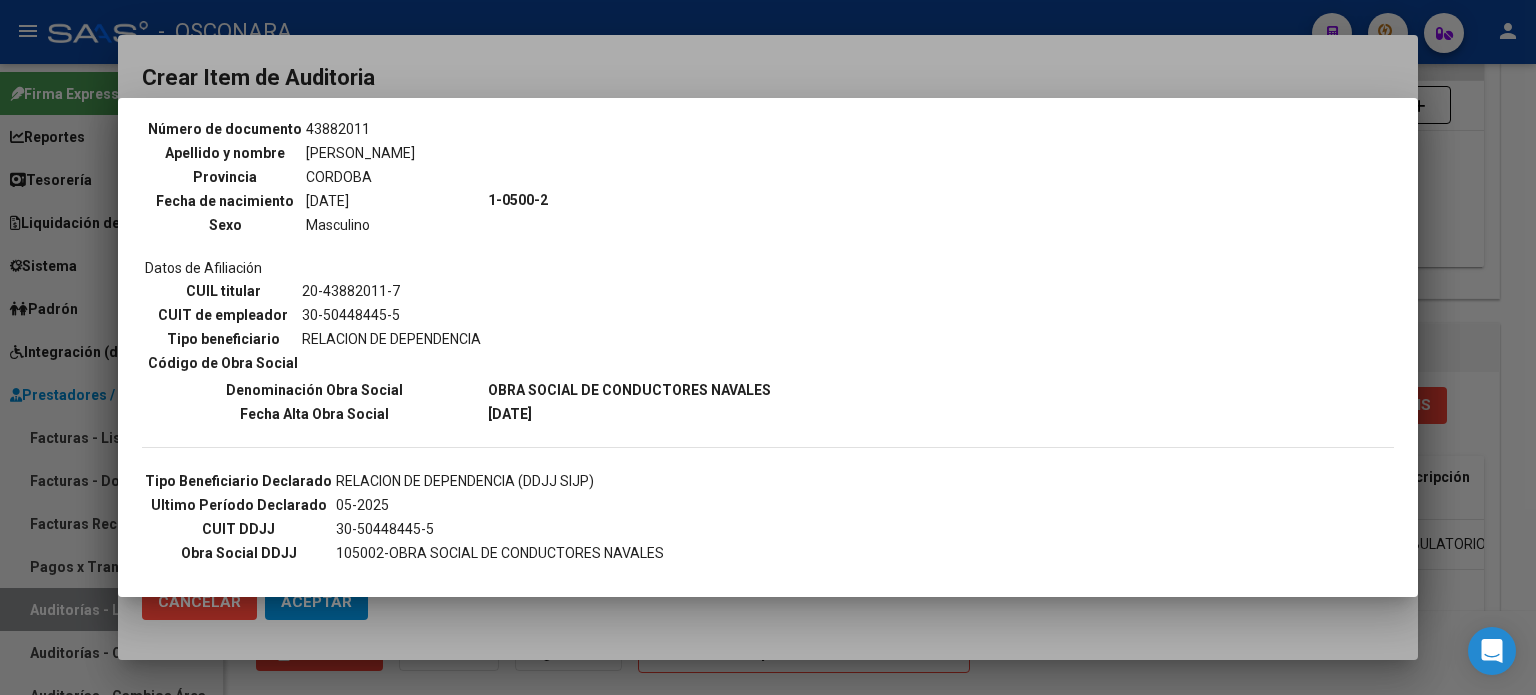 click at bounding box center [768, 347] 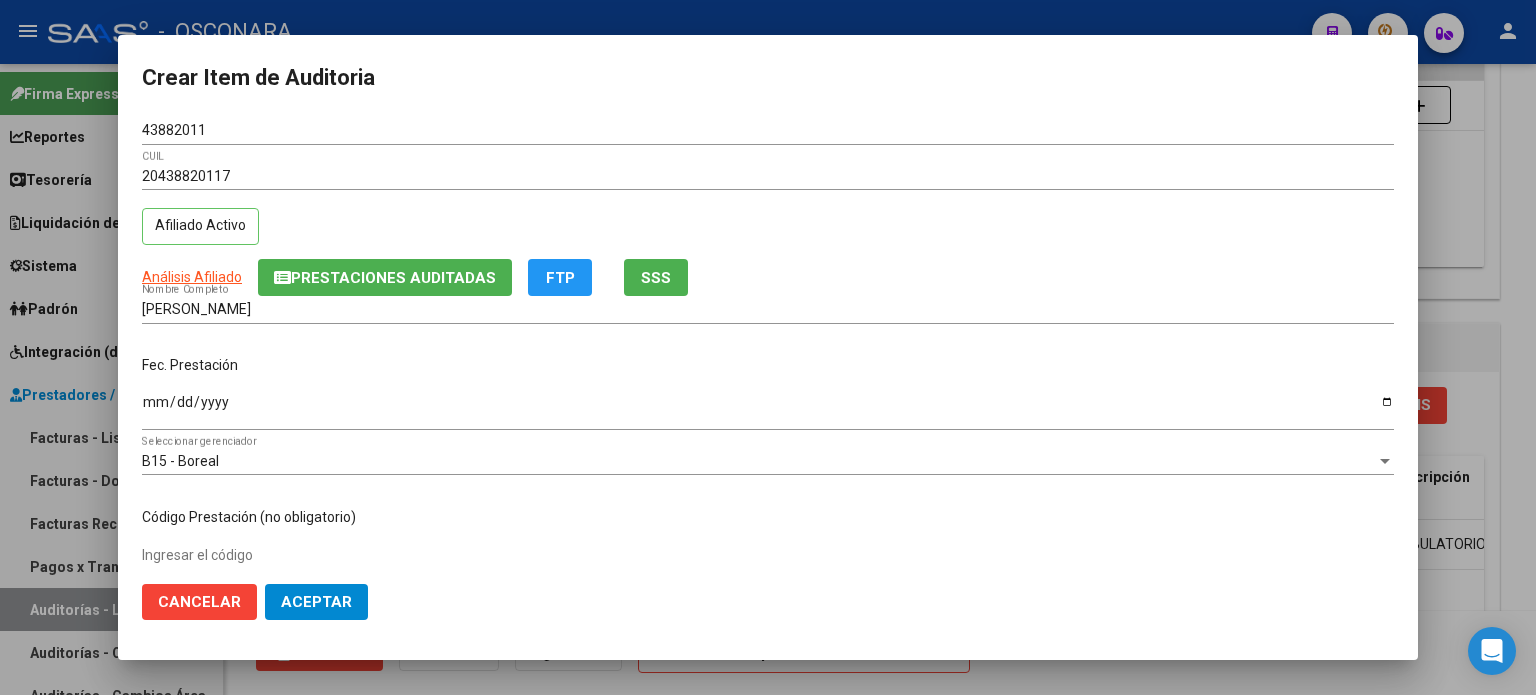 click on "Ingresar la fecha" at bounding box center [768, 409] 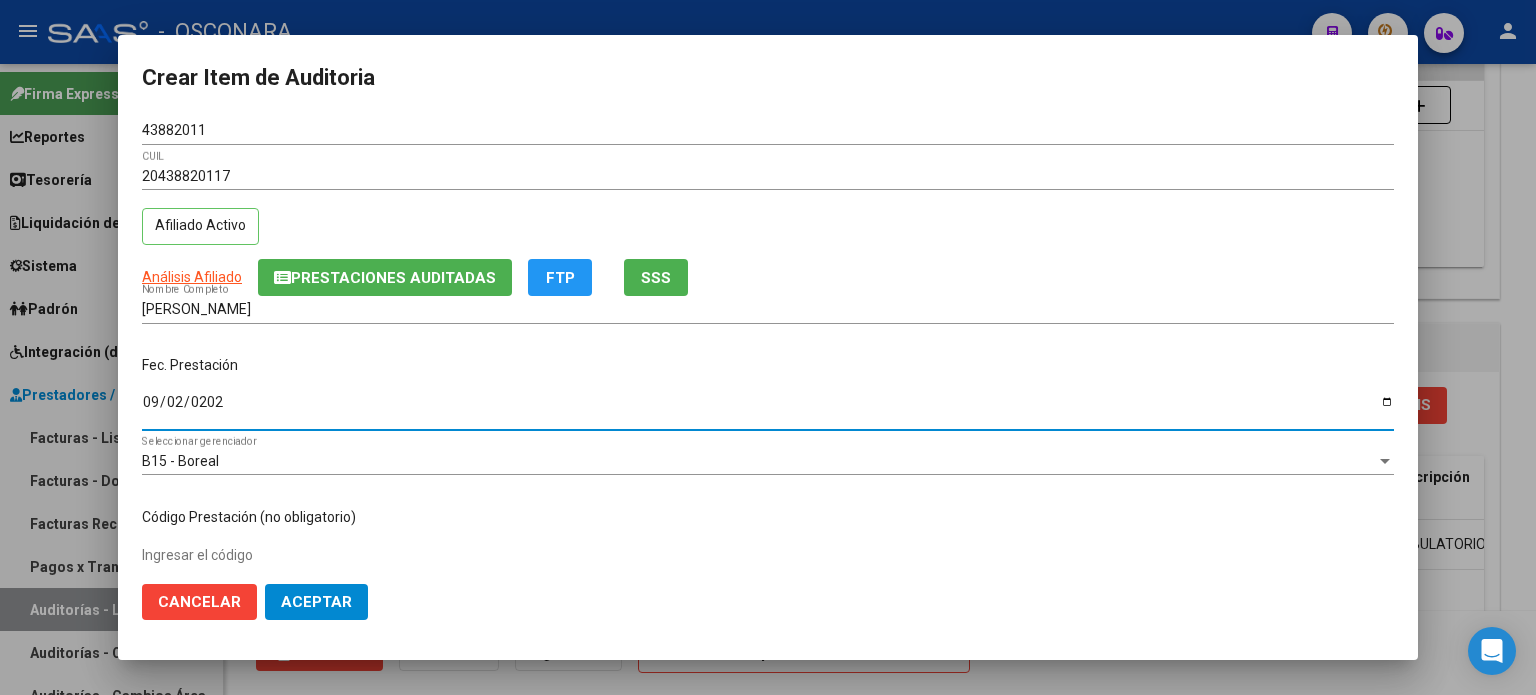 type on "[DATE]" 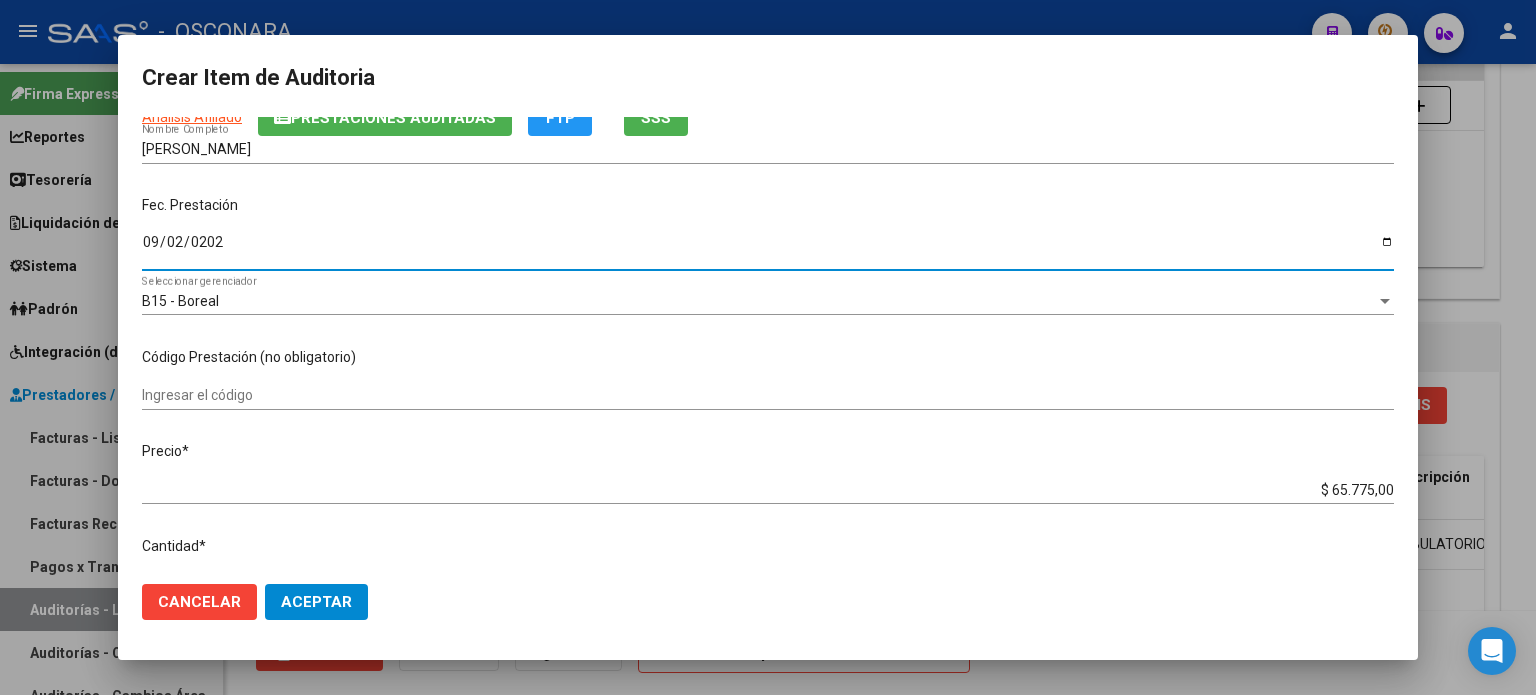 scroll, scrollTop: 200, scrollLeft: 0, axis: vertical 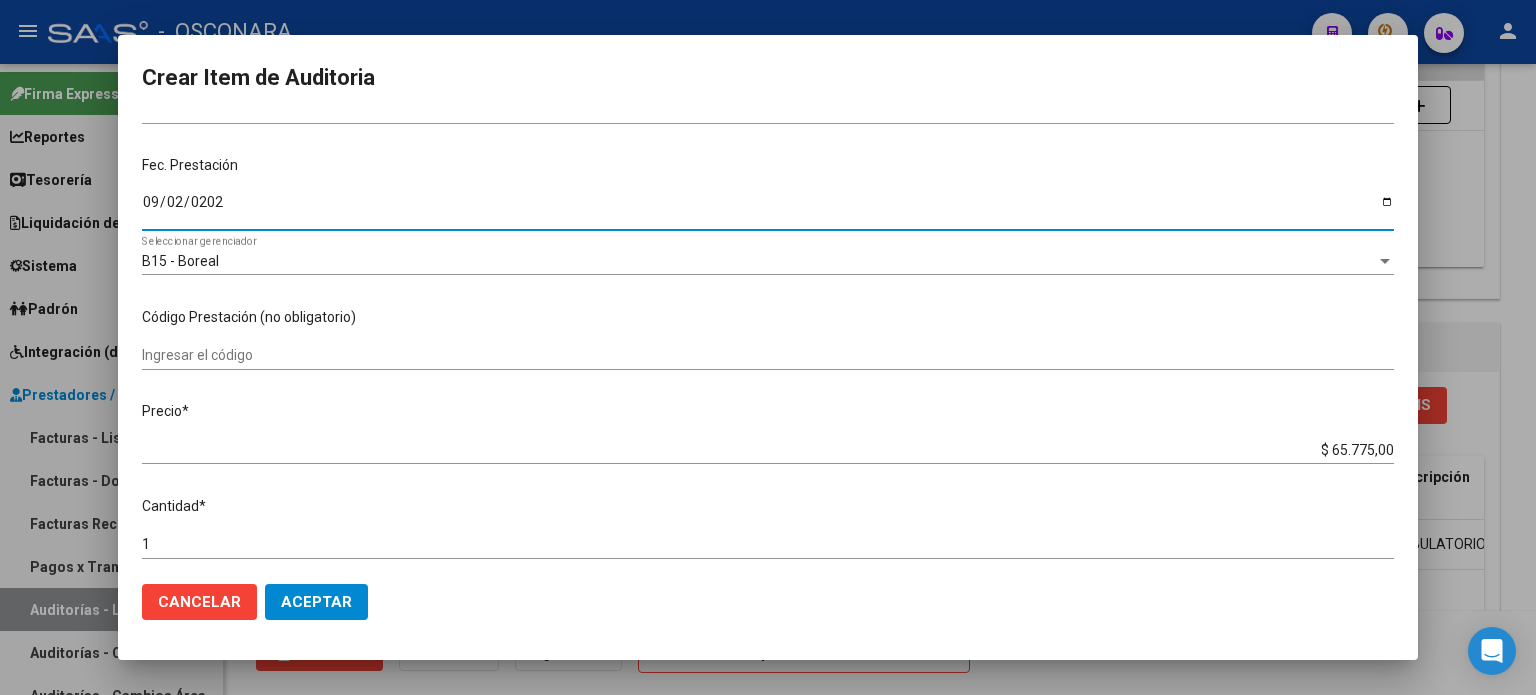 drag, startPoint x: 1316, startPoint y: 450, endPoint x: 1535, endPoint y: 447, distance: 219.02055 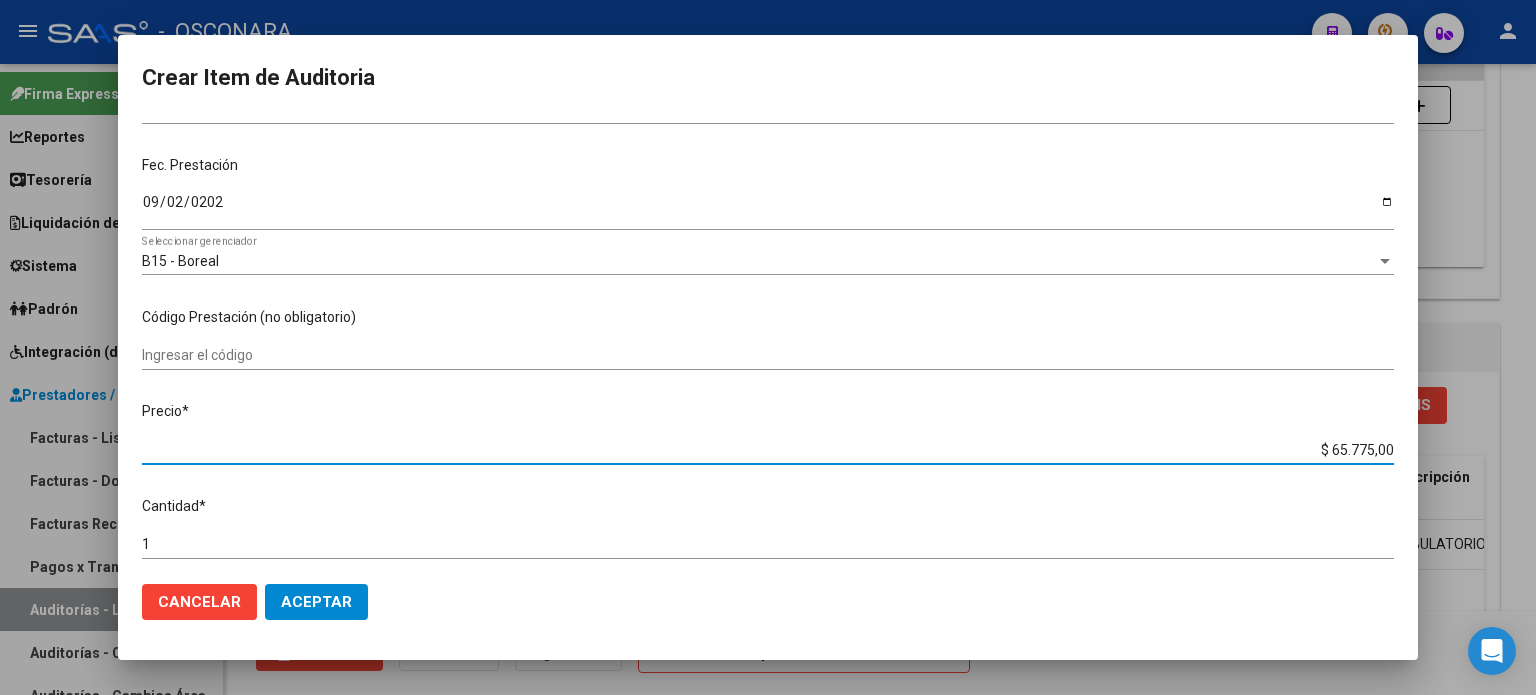 type on "$ 0,06" 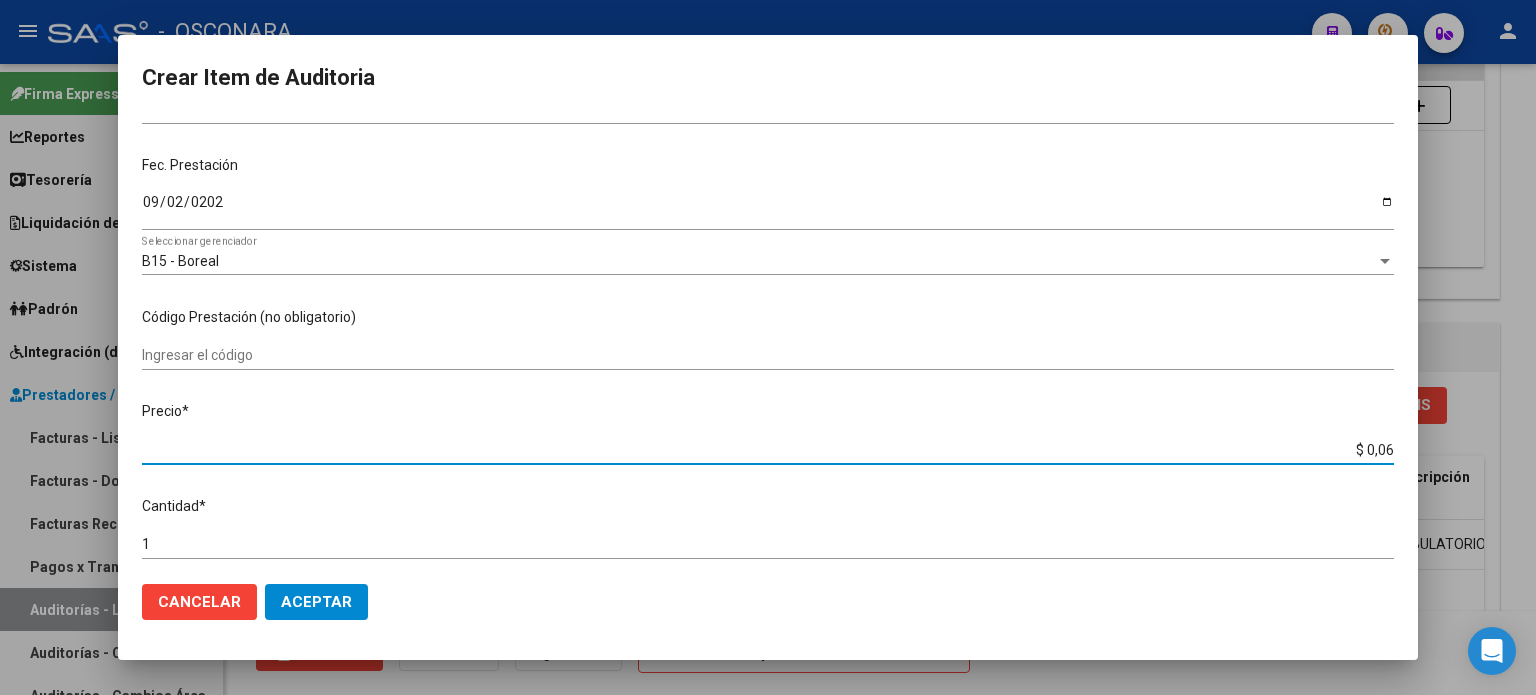 type on "$ 0,60" 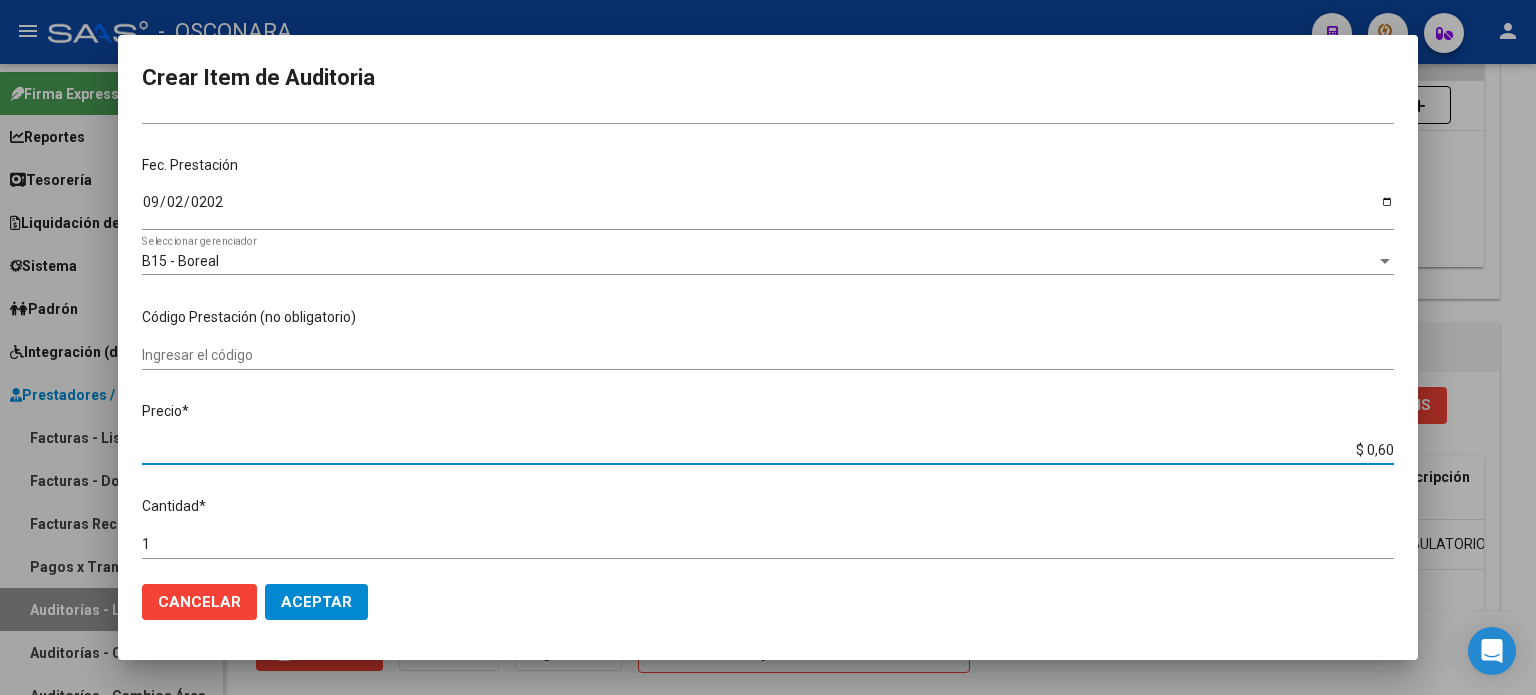 type on "$ 6,00" 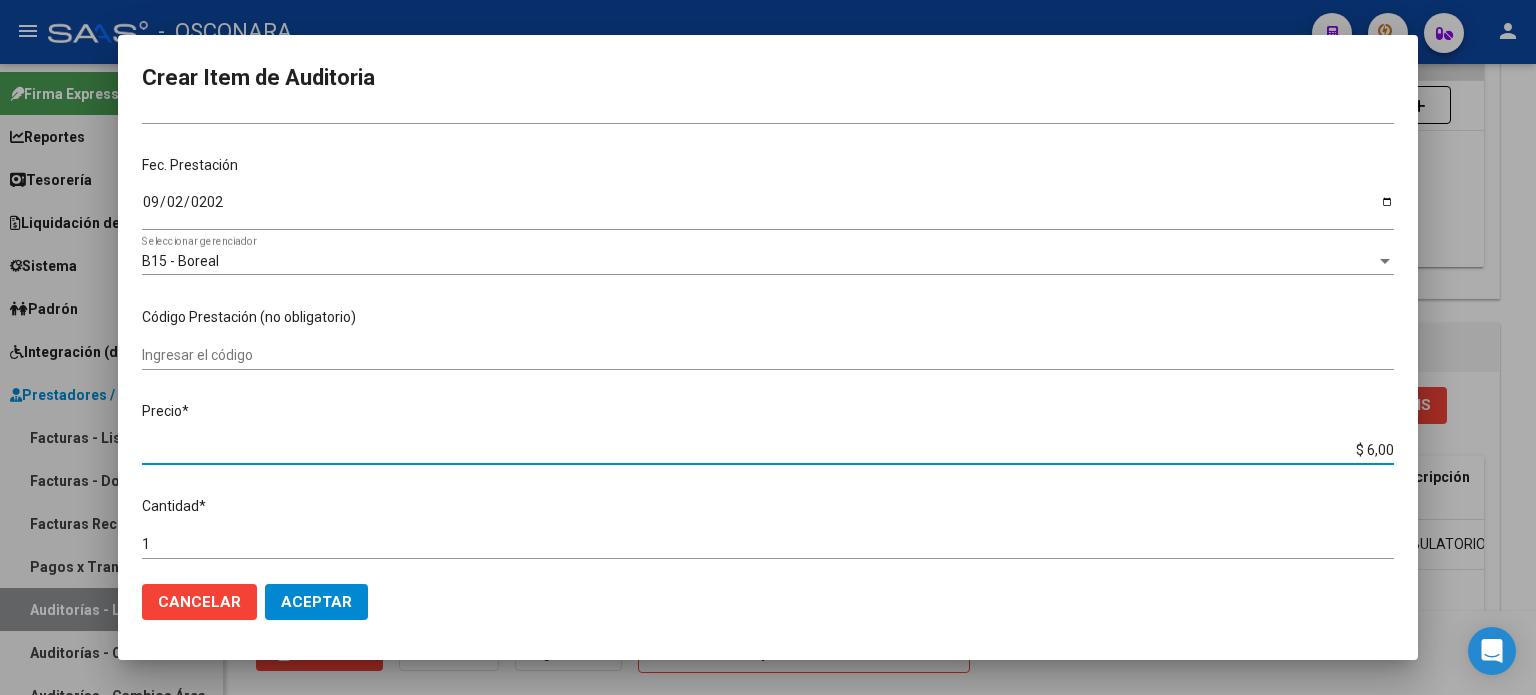 type on "$ 60,00" 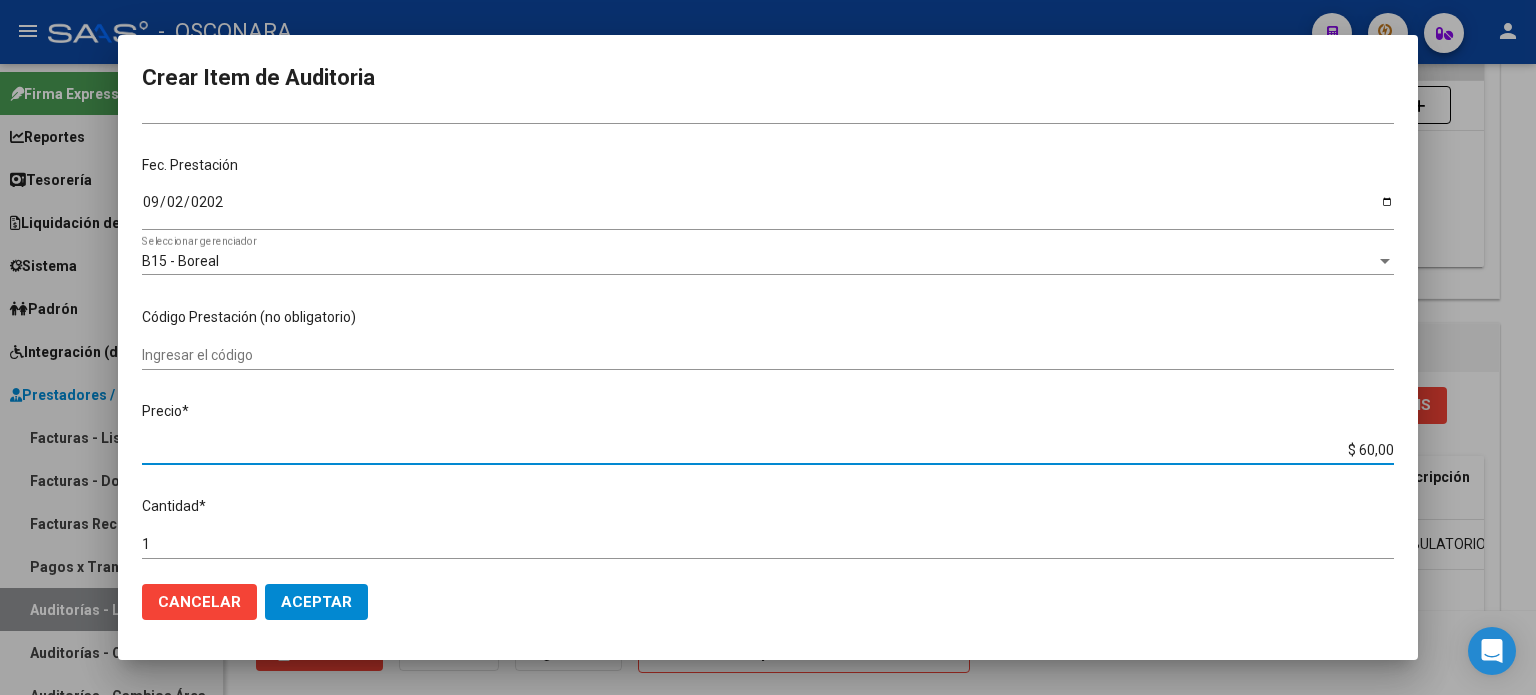 type on "$ 600,00" 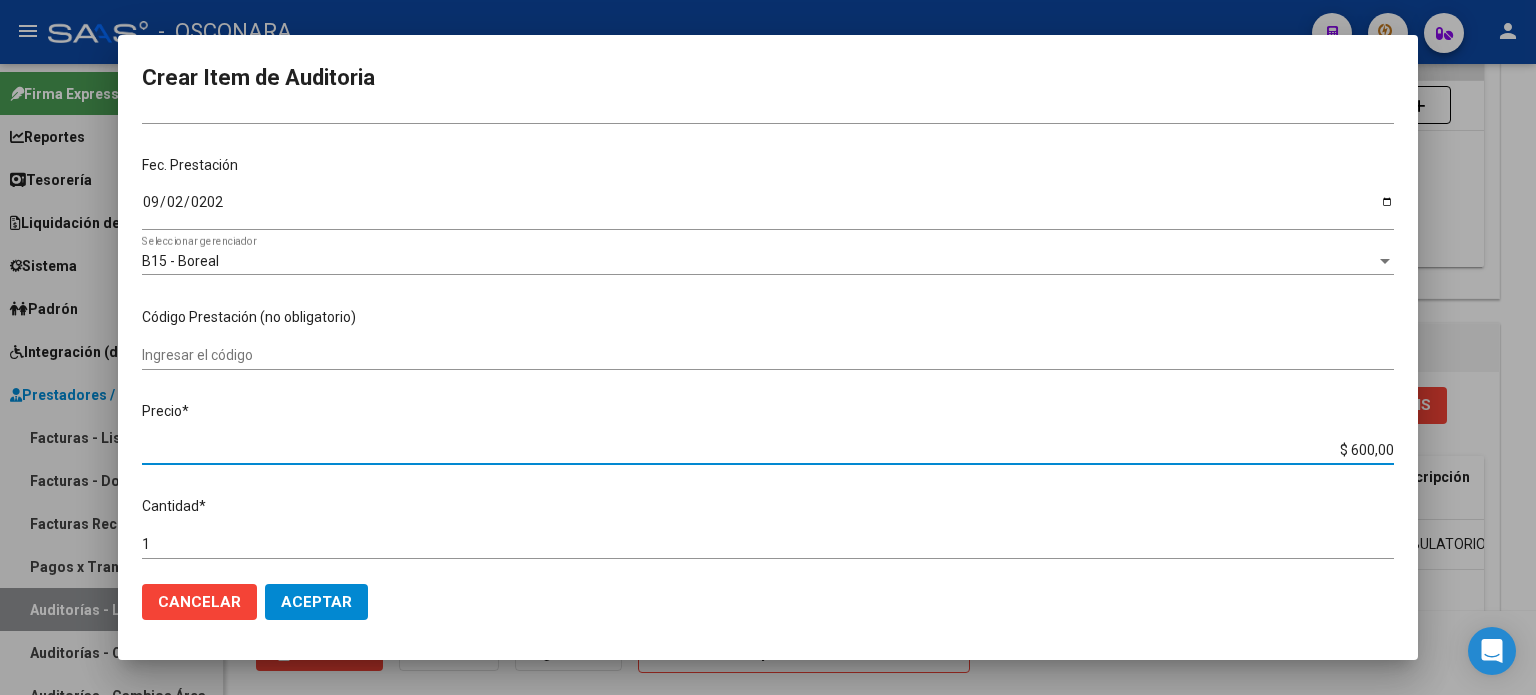 type on "$ 6.000,00" 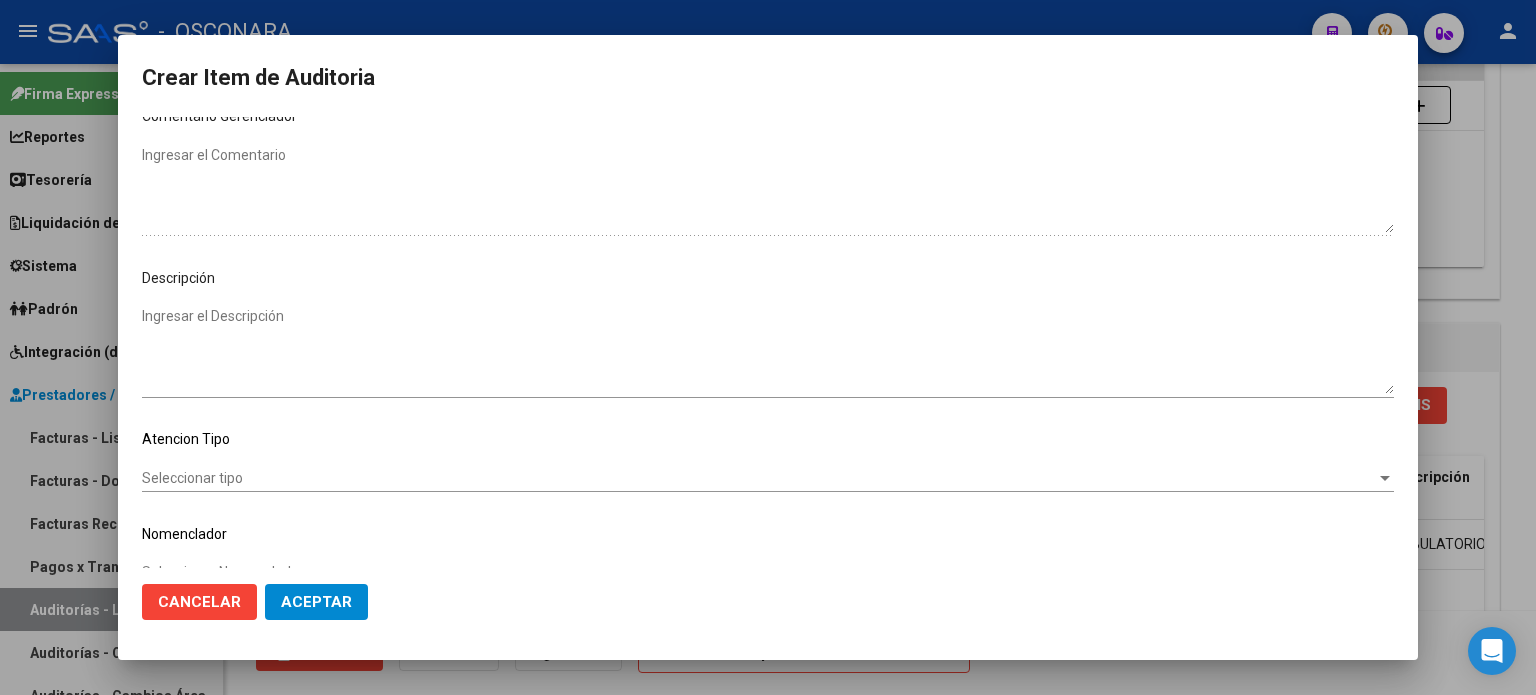 scroll, scrollTop: 1070, scrollLeft: 0, axis: vertical 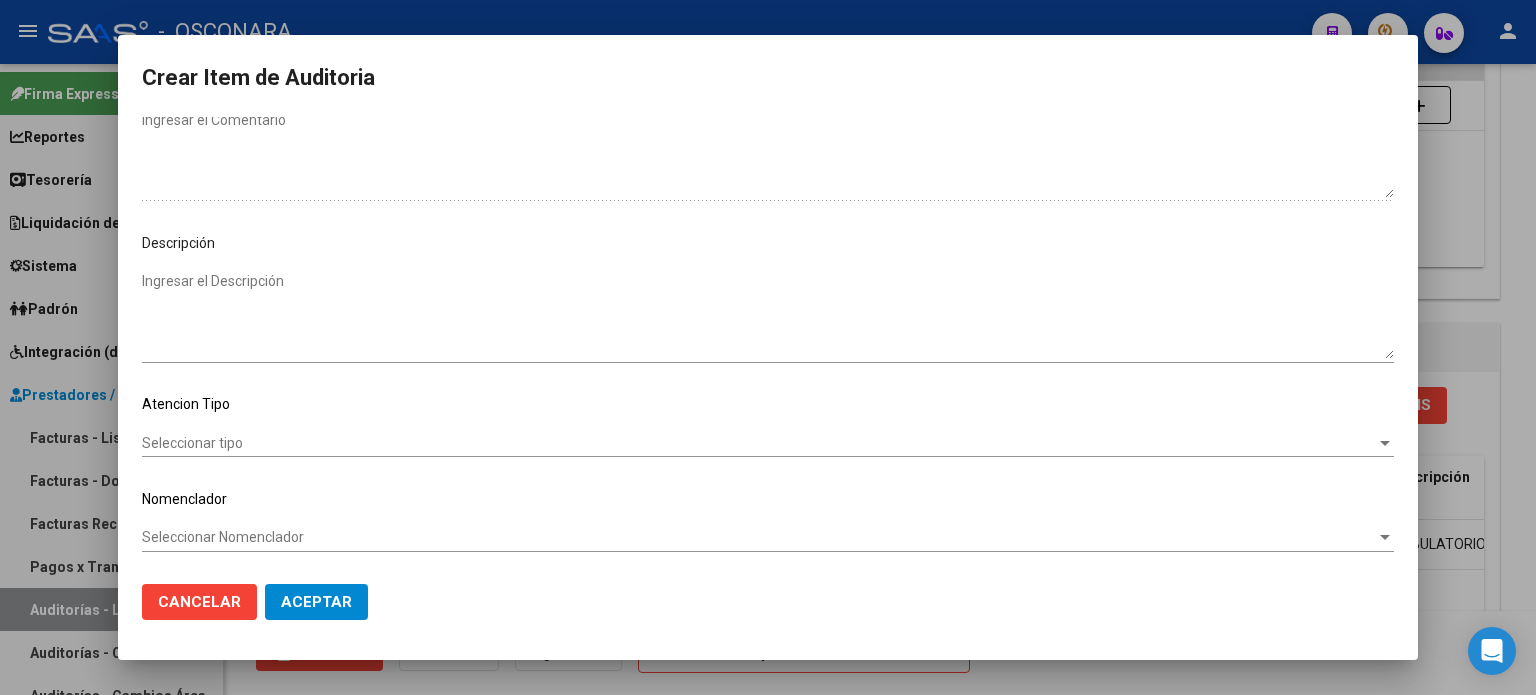 click on "Ingresar el Descripción" at bounding box center [768, 315] 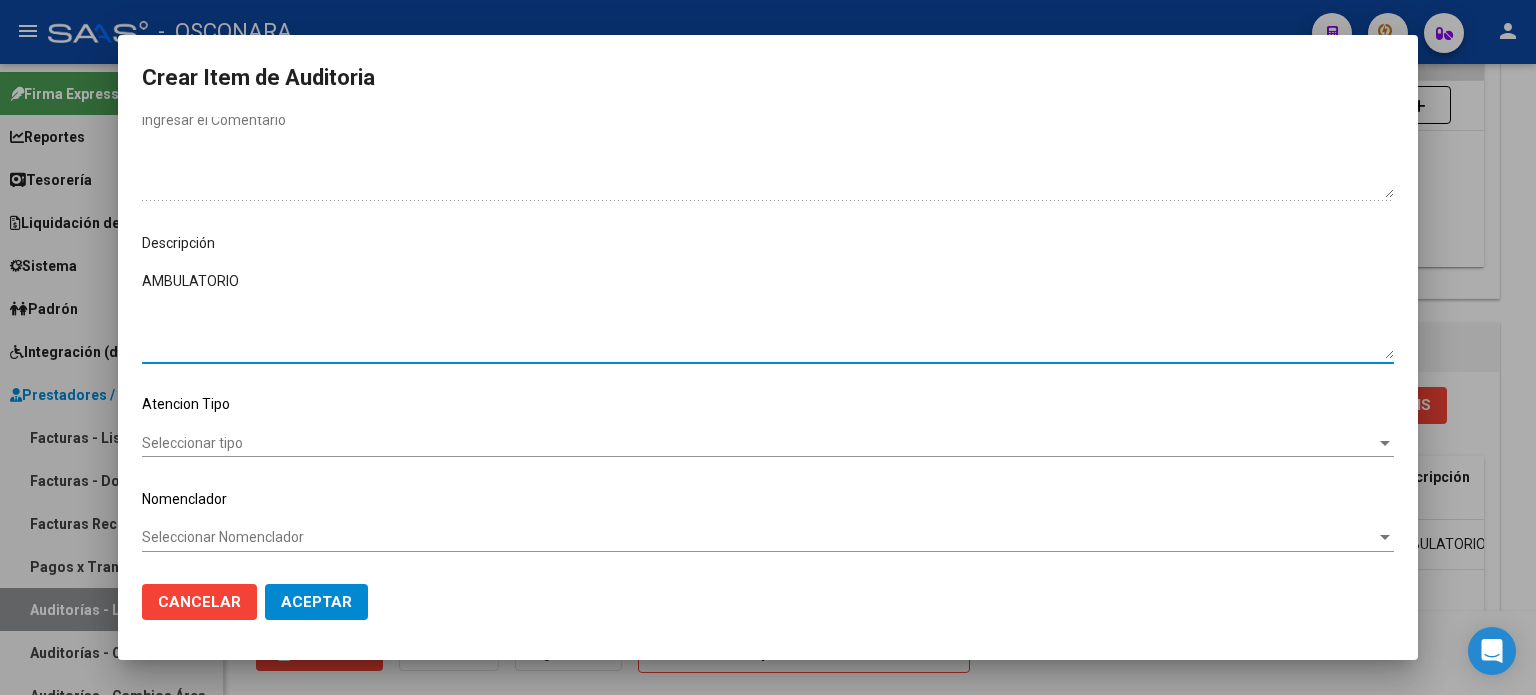 type on "AMBULATORIO" 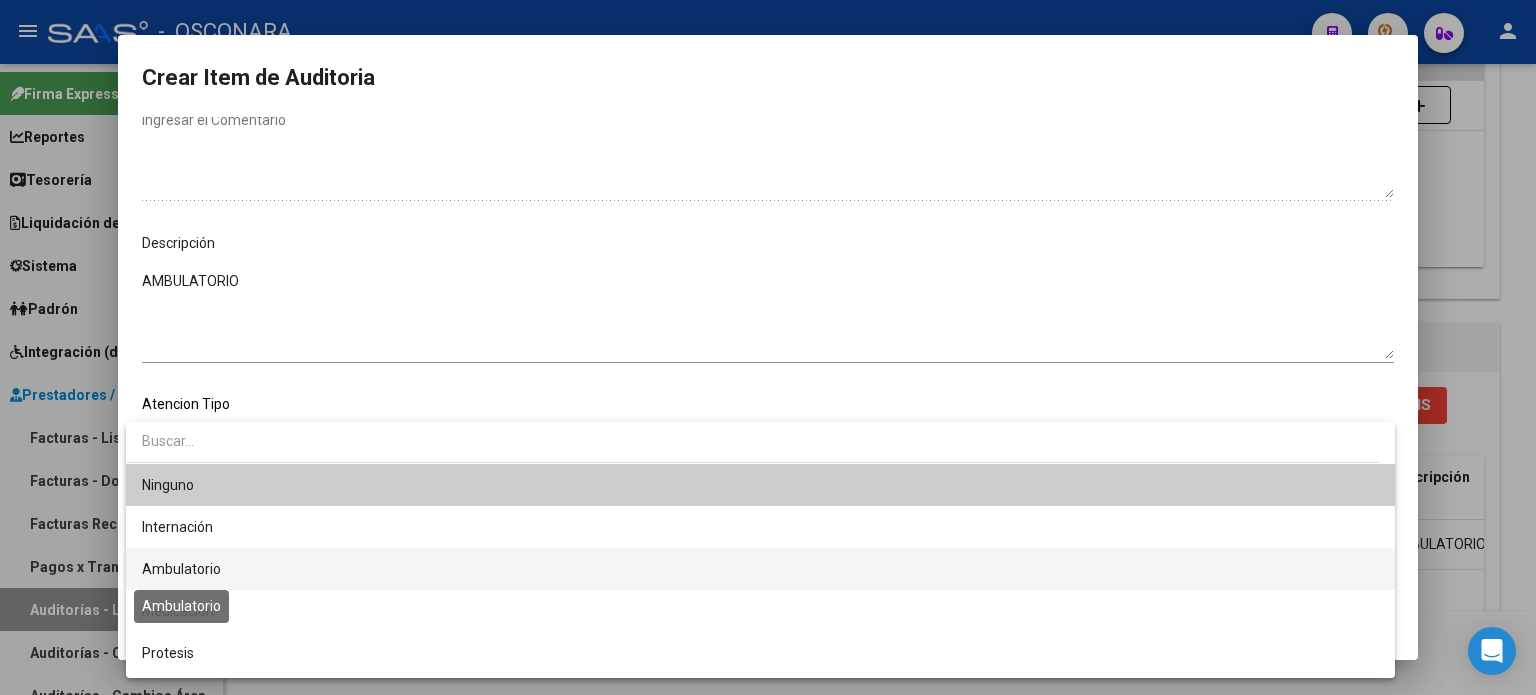 drag, startPoint x: 158, startPoint y: 575, endPoint x: 228, endPoint y: 591, distance: 71.80529 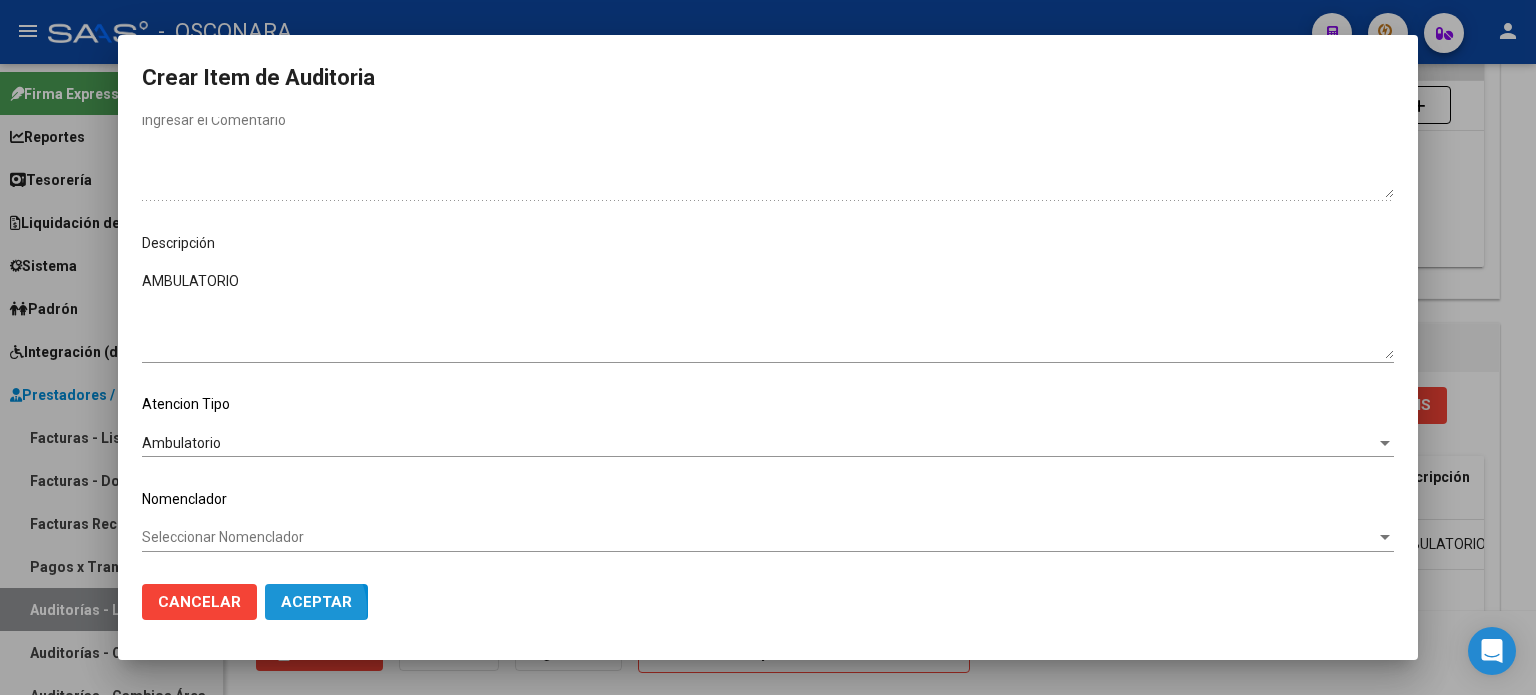click on "Aceptar" 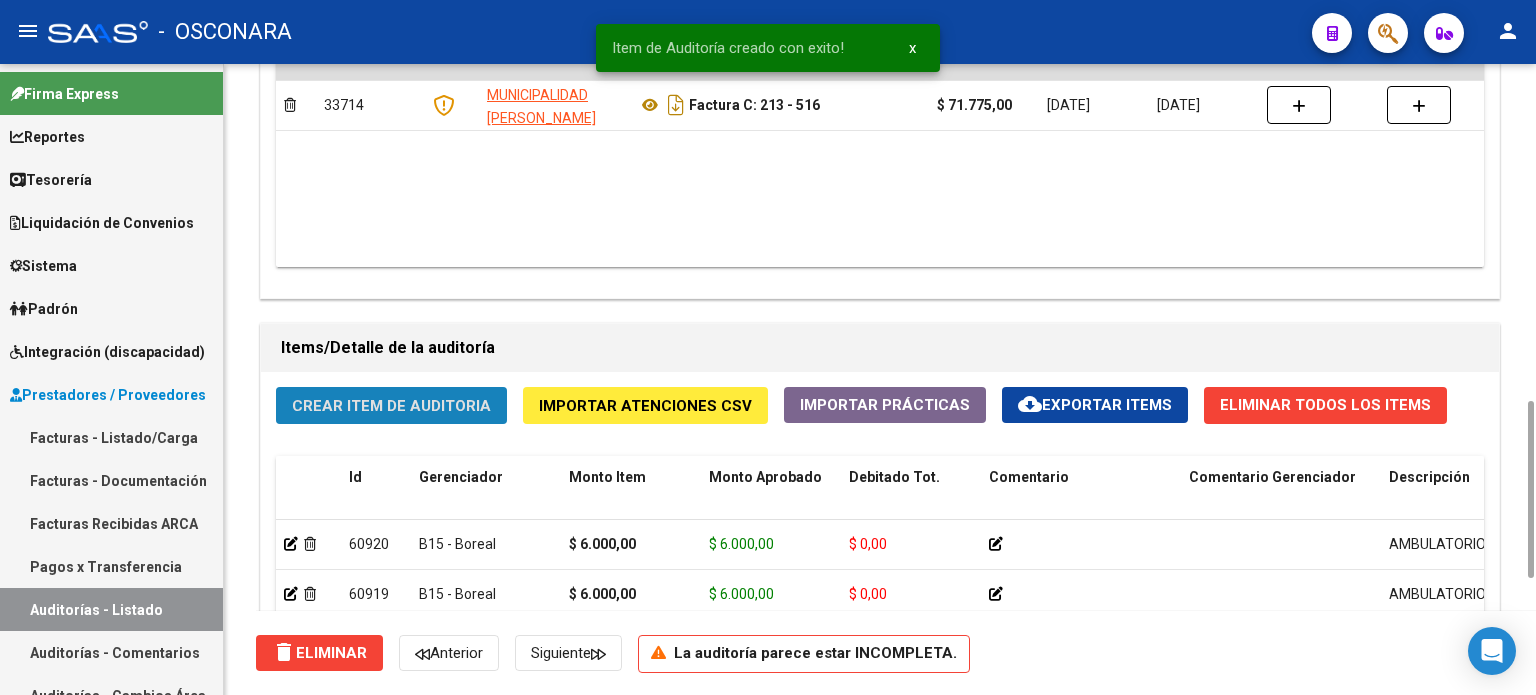type 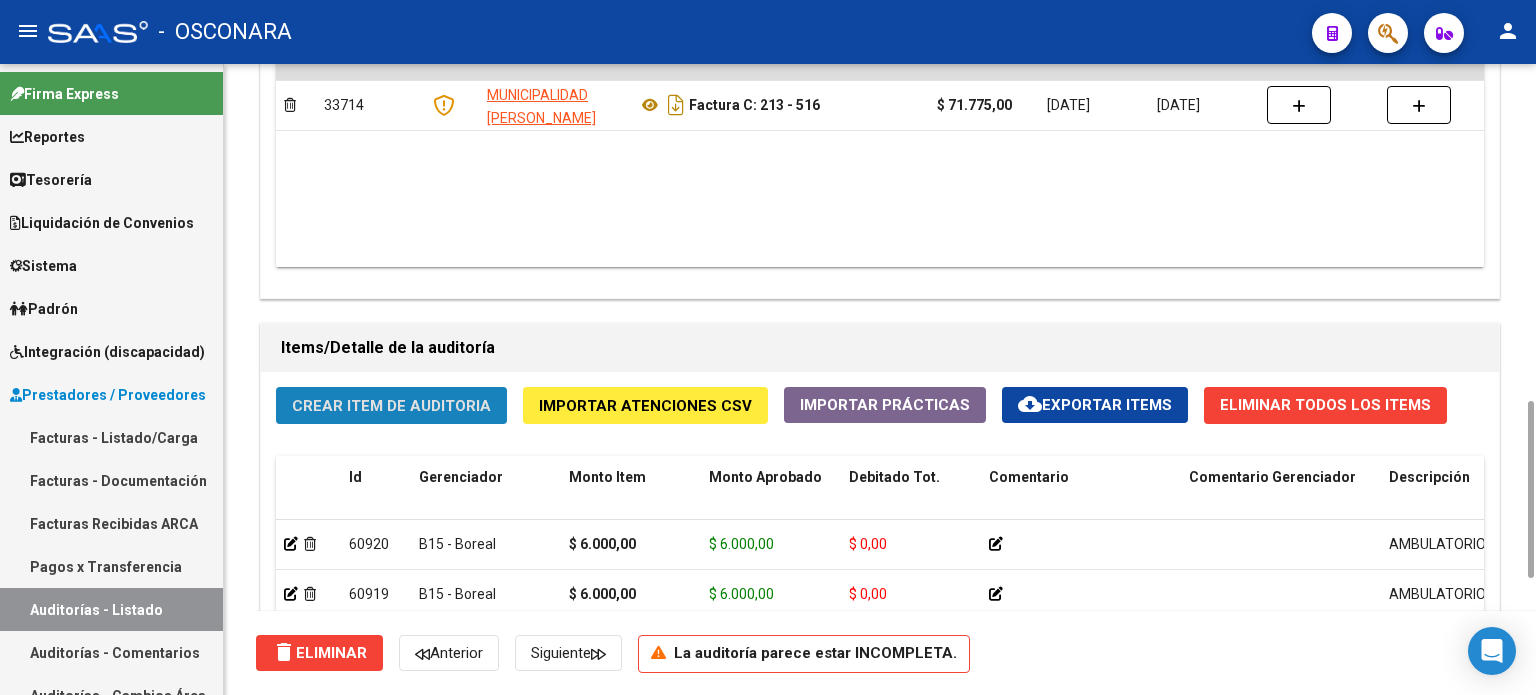 click on "Crear Item de Auditoria" 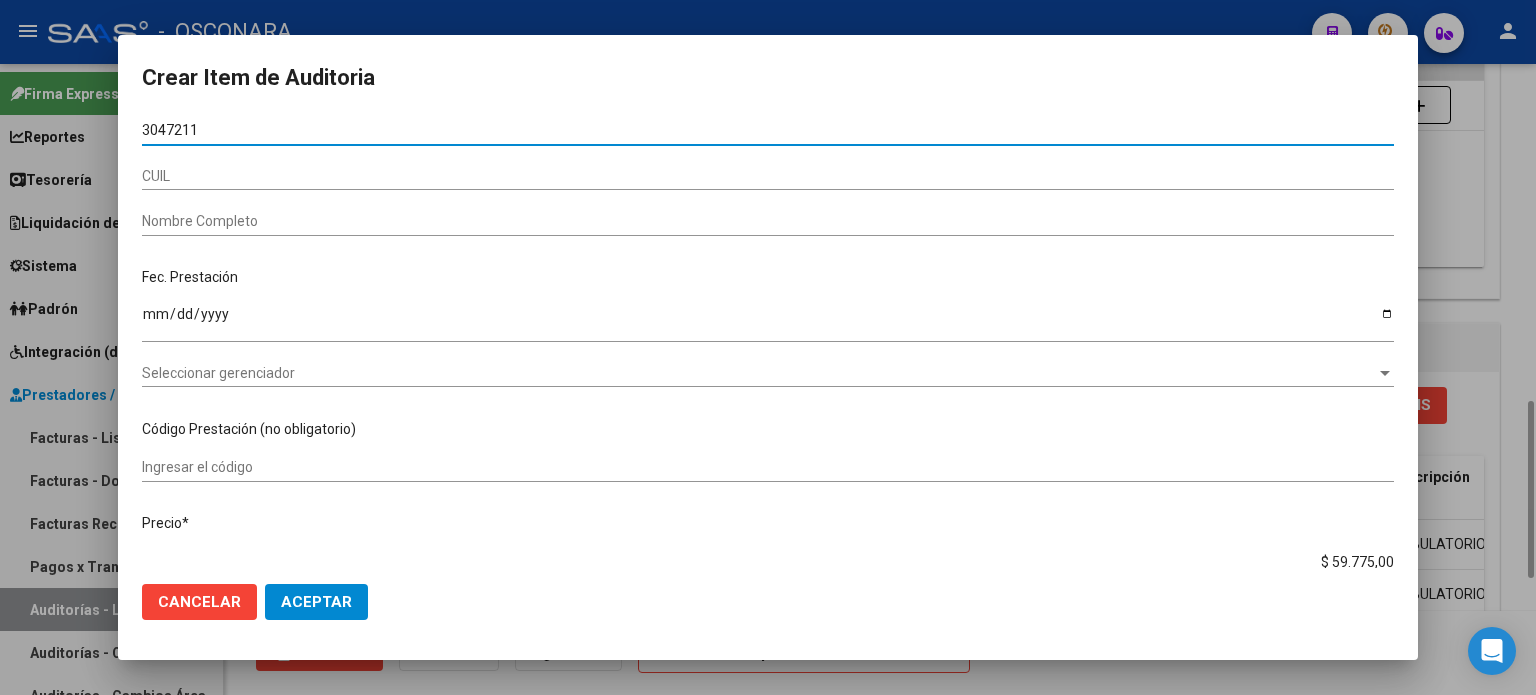 type on "30472110" 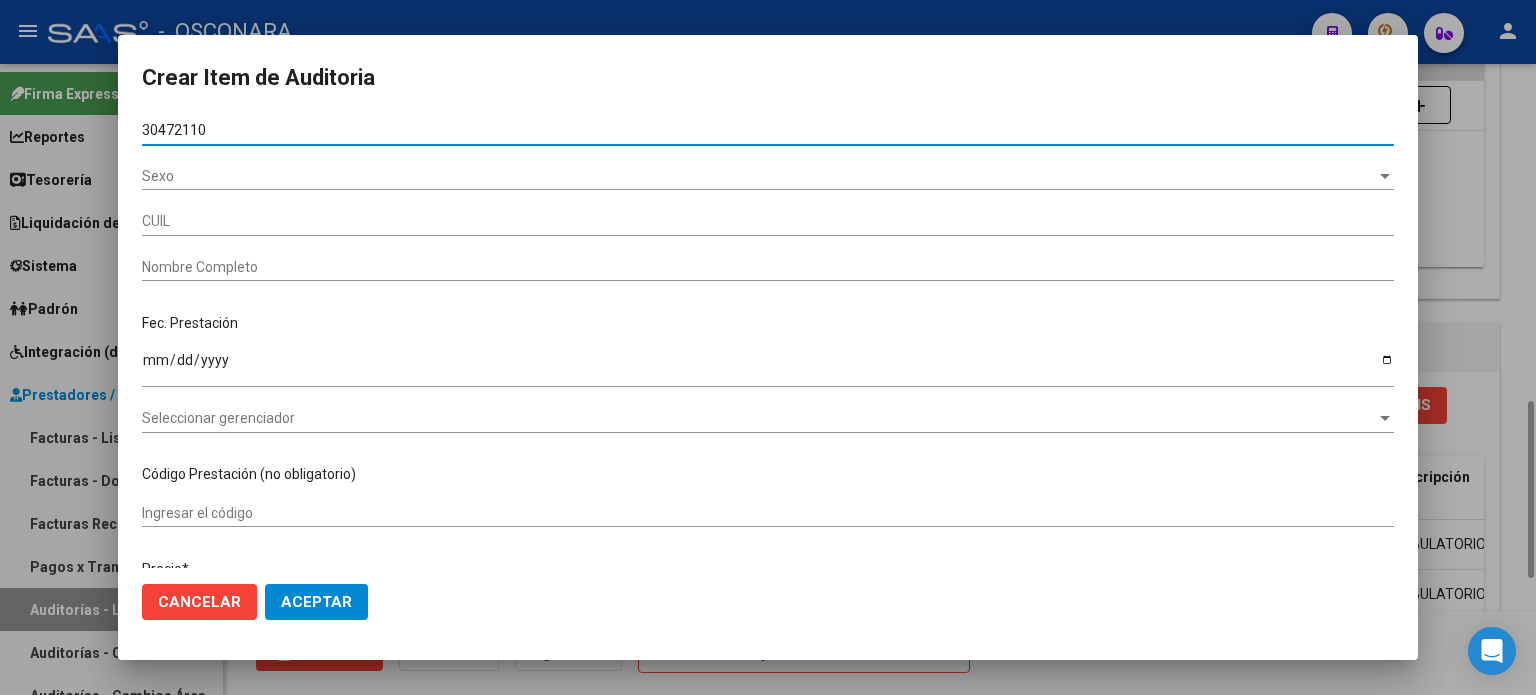 type on "20304721104" 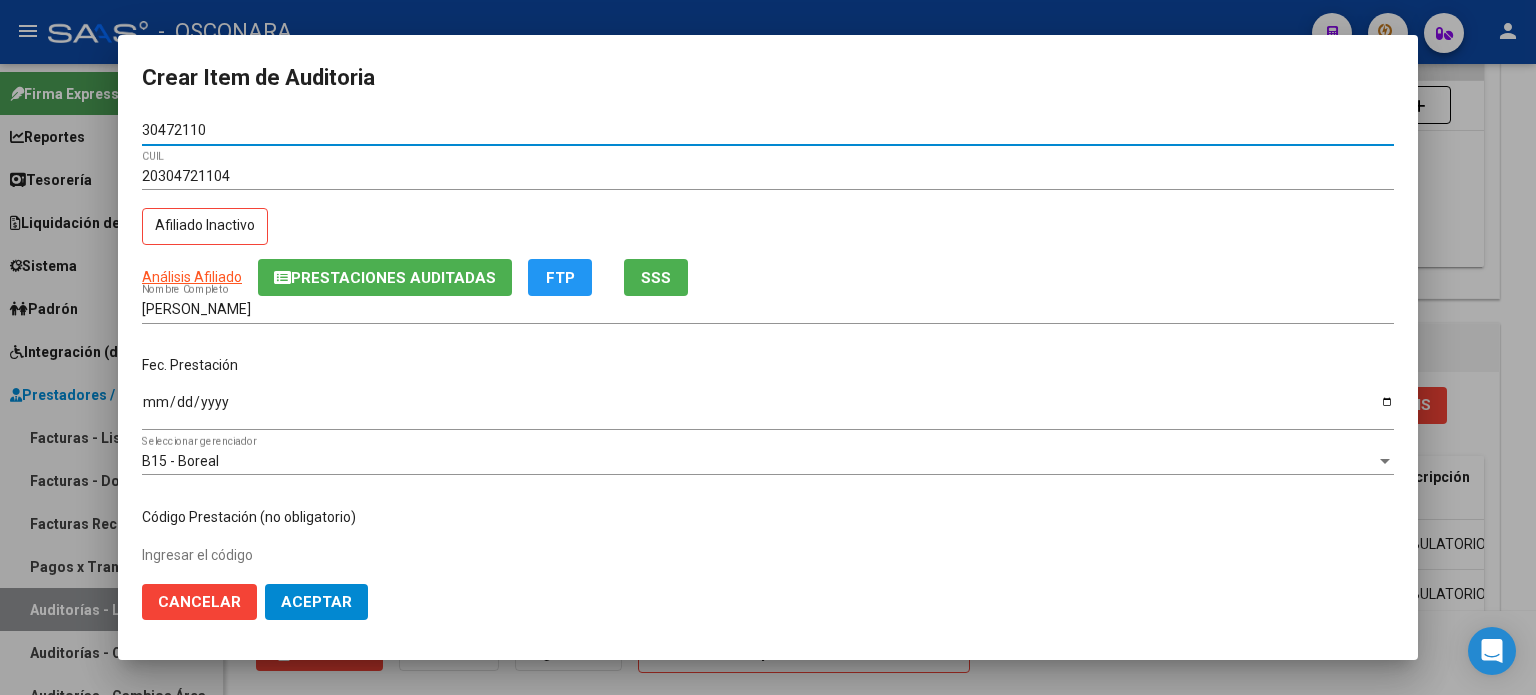 type on "30472110" 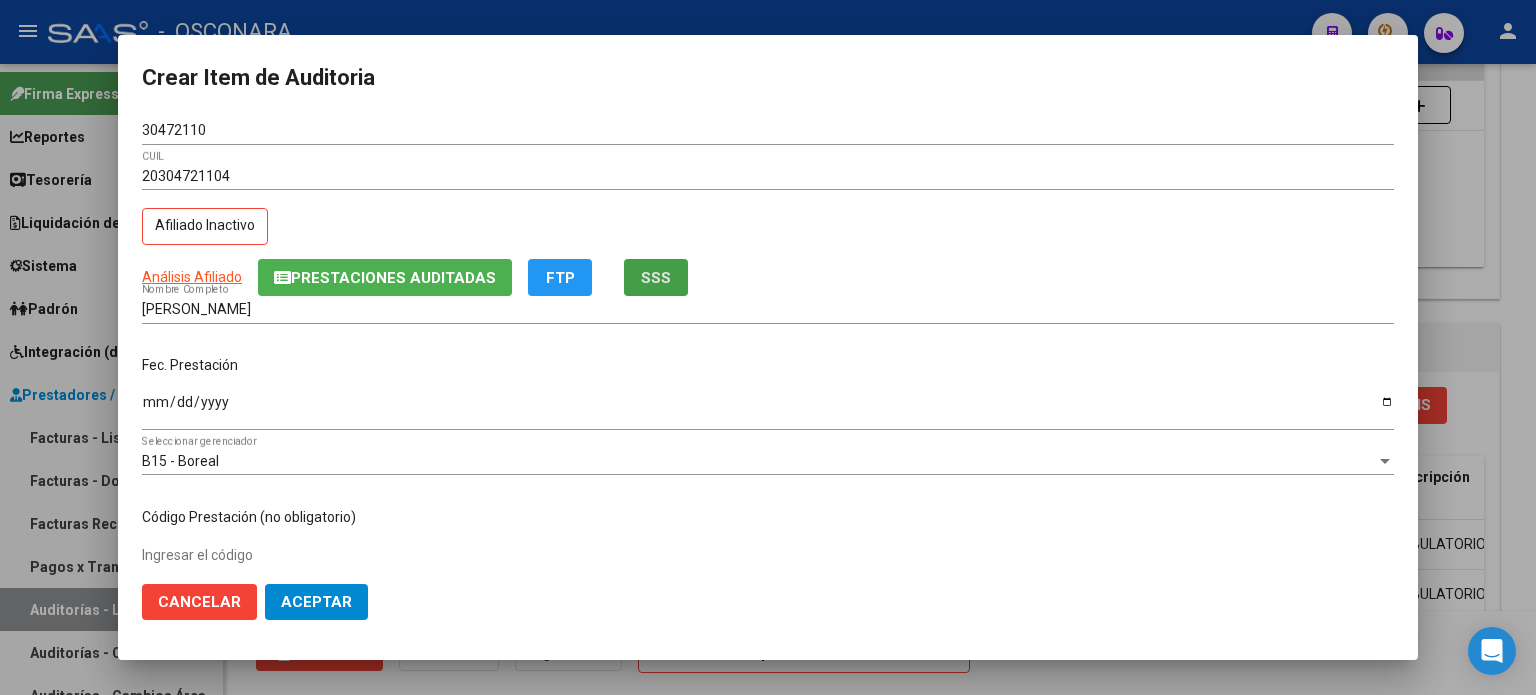 click on "SSS" 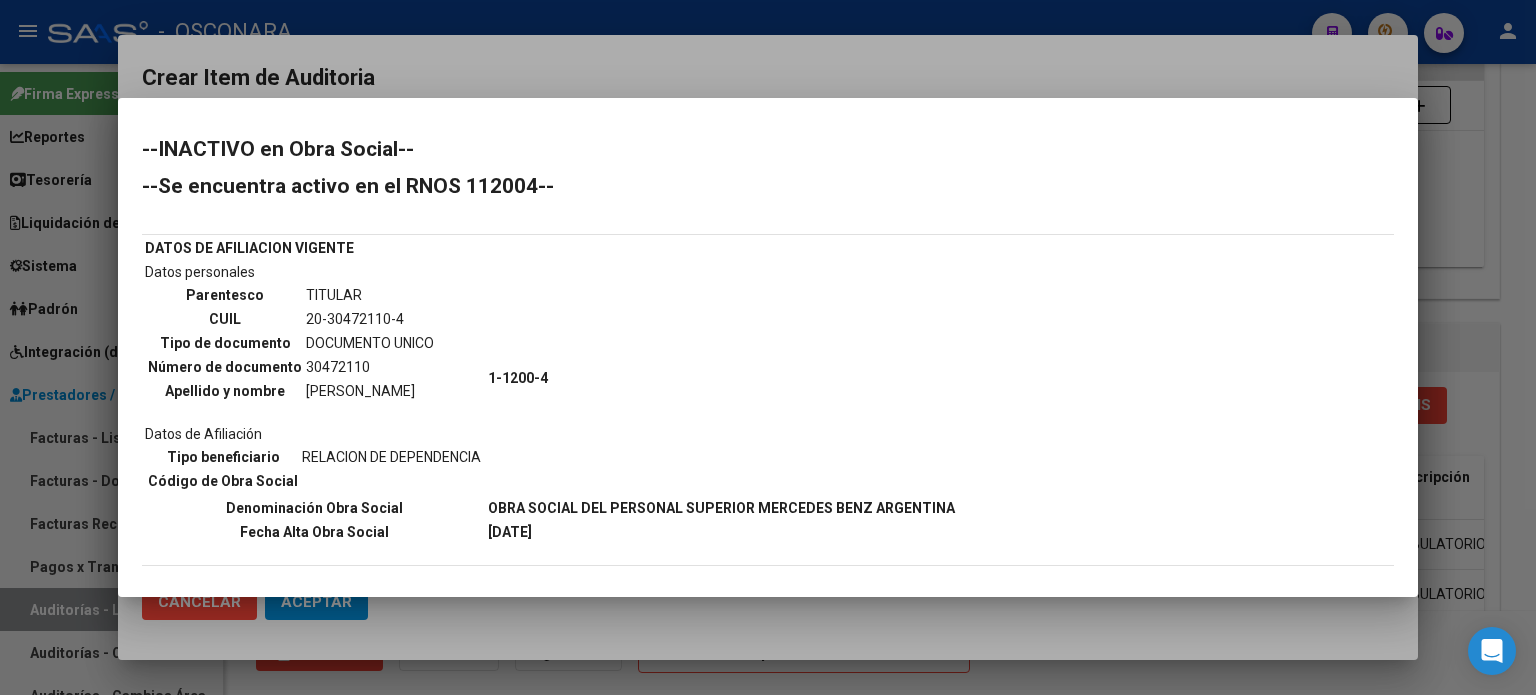 click at bounding box center (768, 347) 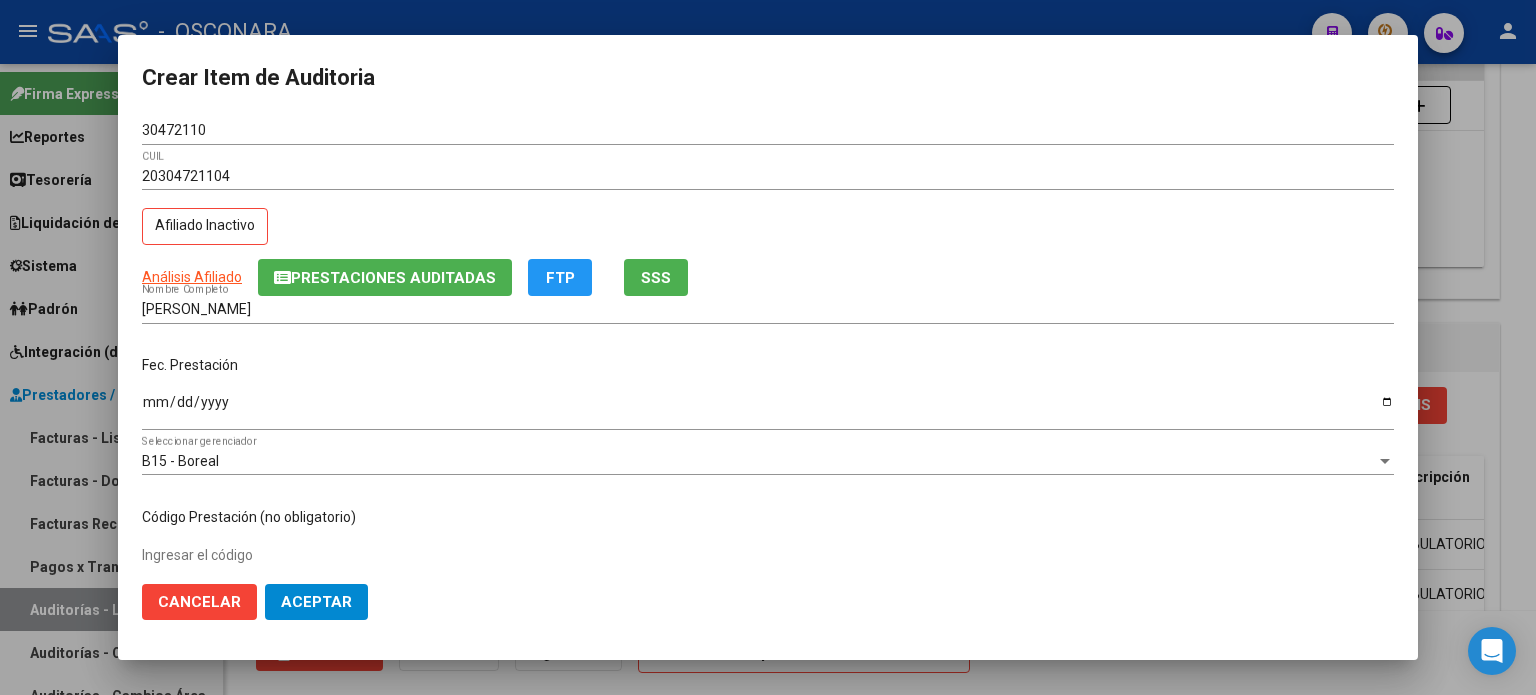click on "Ingresar la fecha" at bounding box center (768, 409) 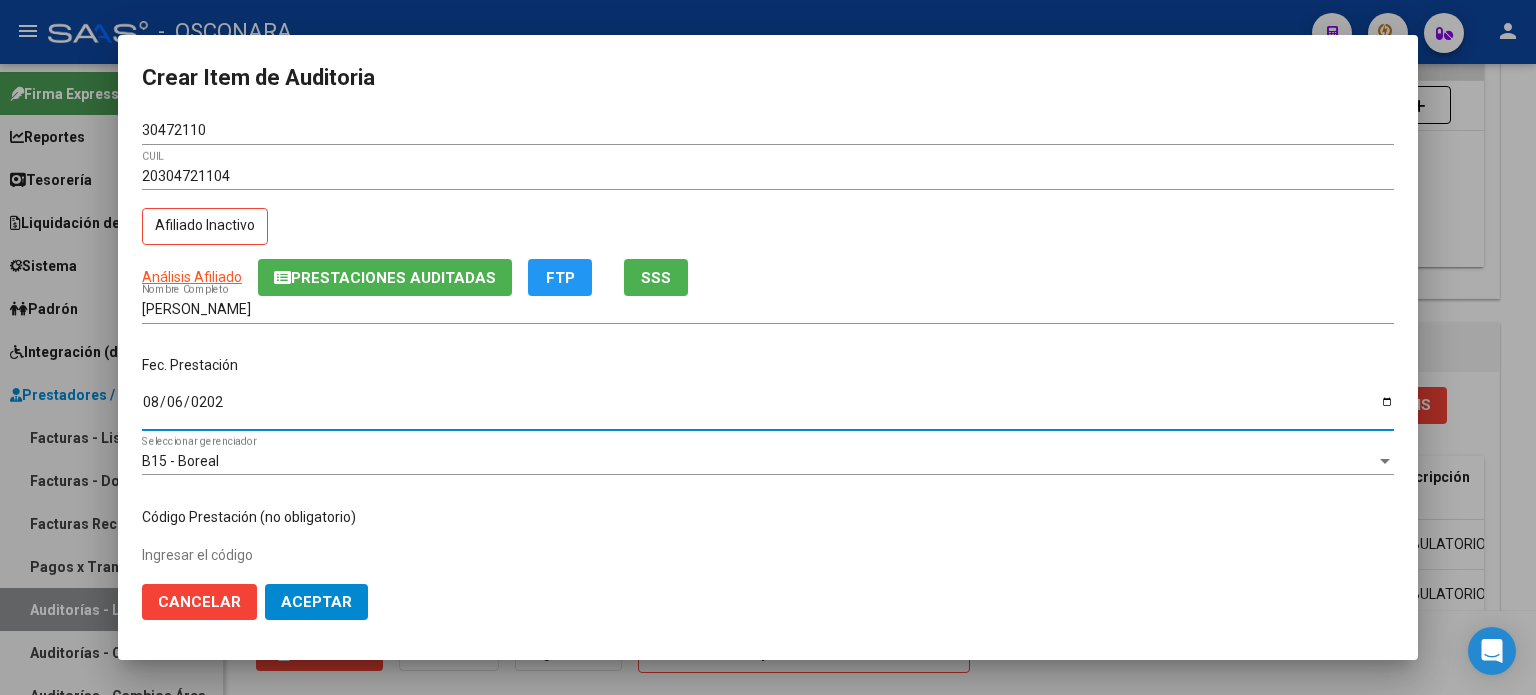 type on "[DATE]" 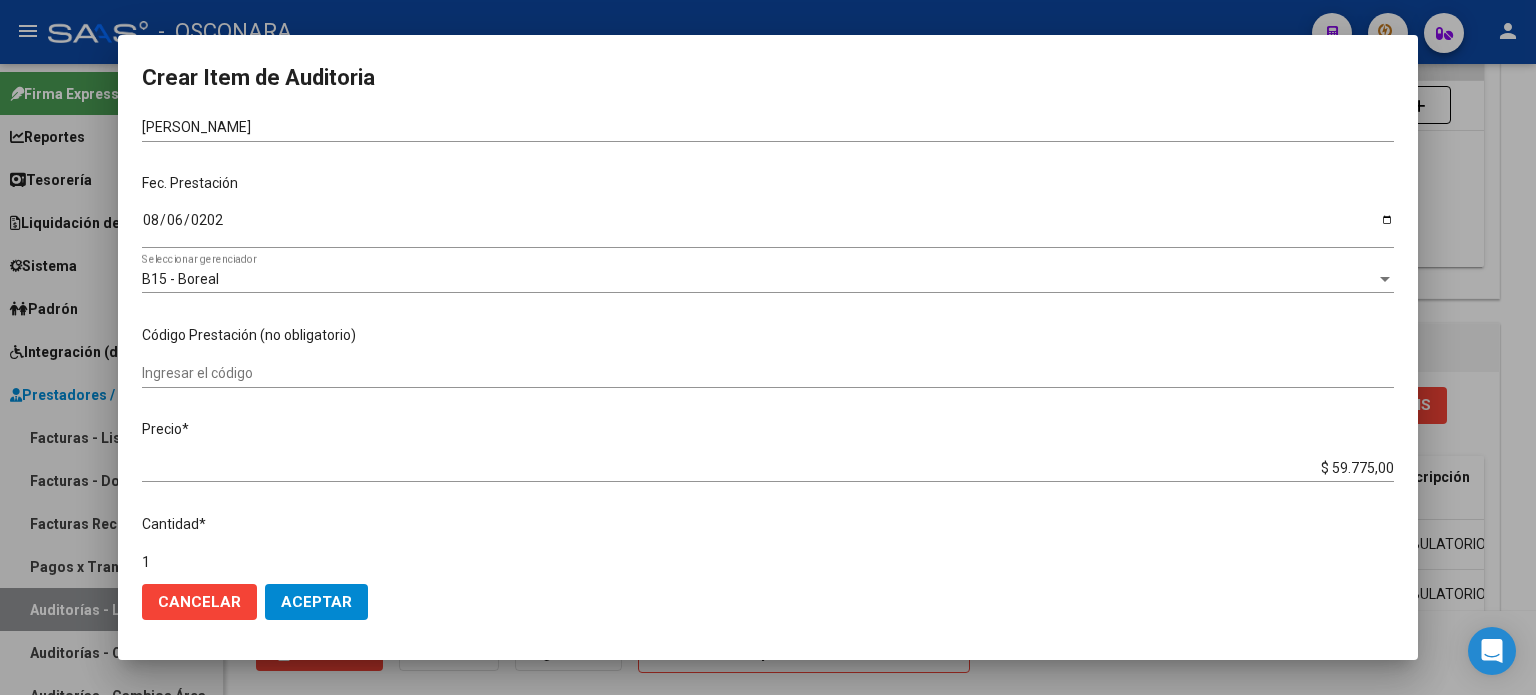 scroll, scrollTop: 200, scrollLeft: 0, axis: vertical 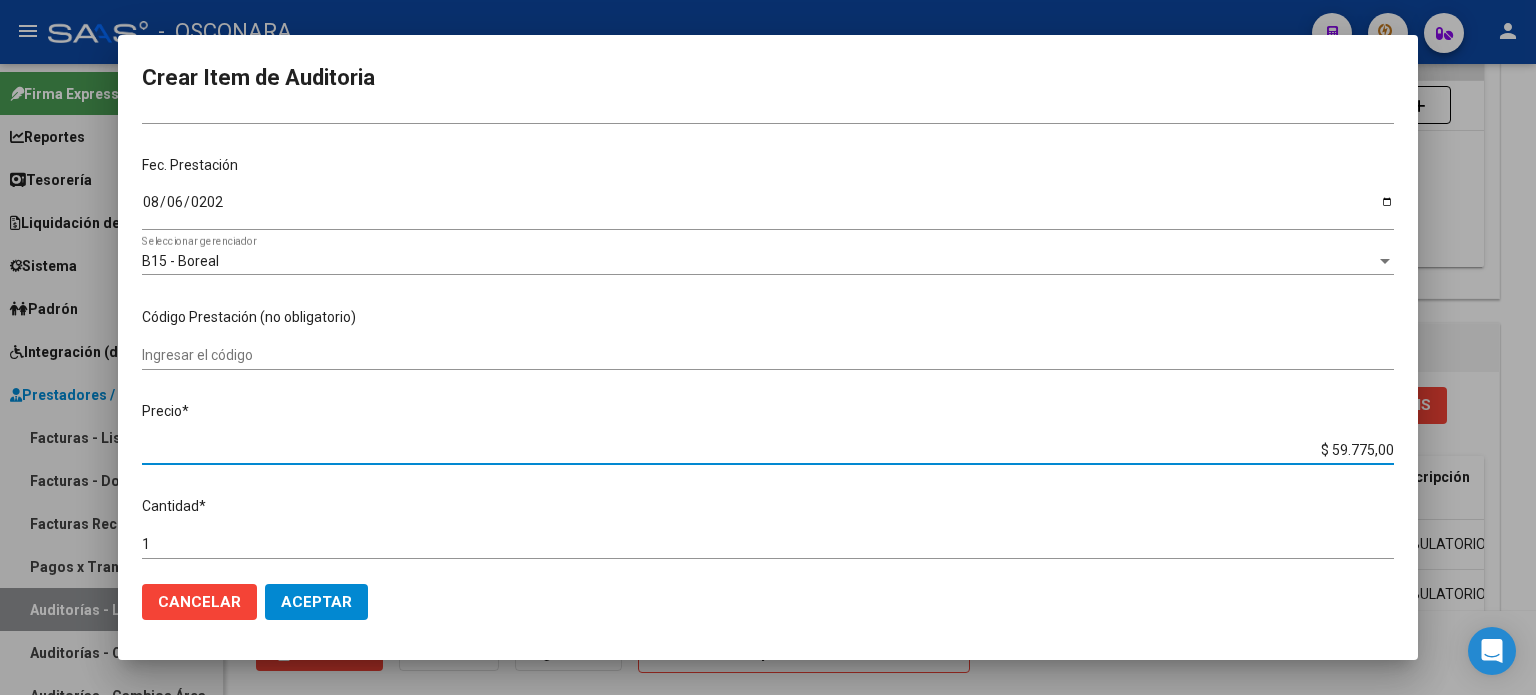 drag, startPoint x: 1316, startPoint y: 447, endPoint x: 1486, endPoint y: 447, distance: 170 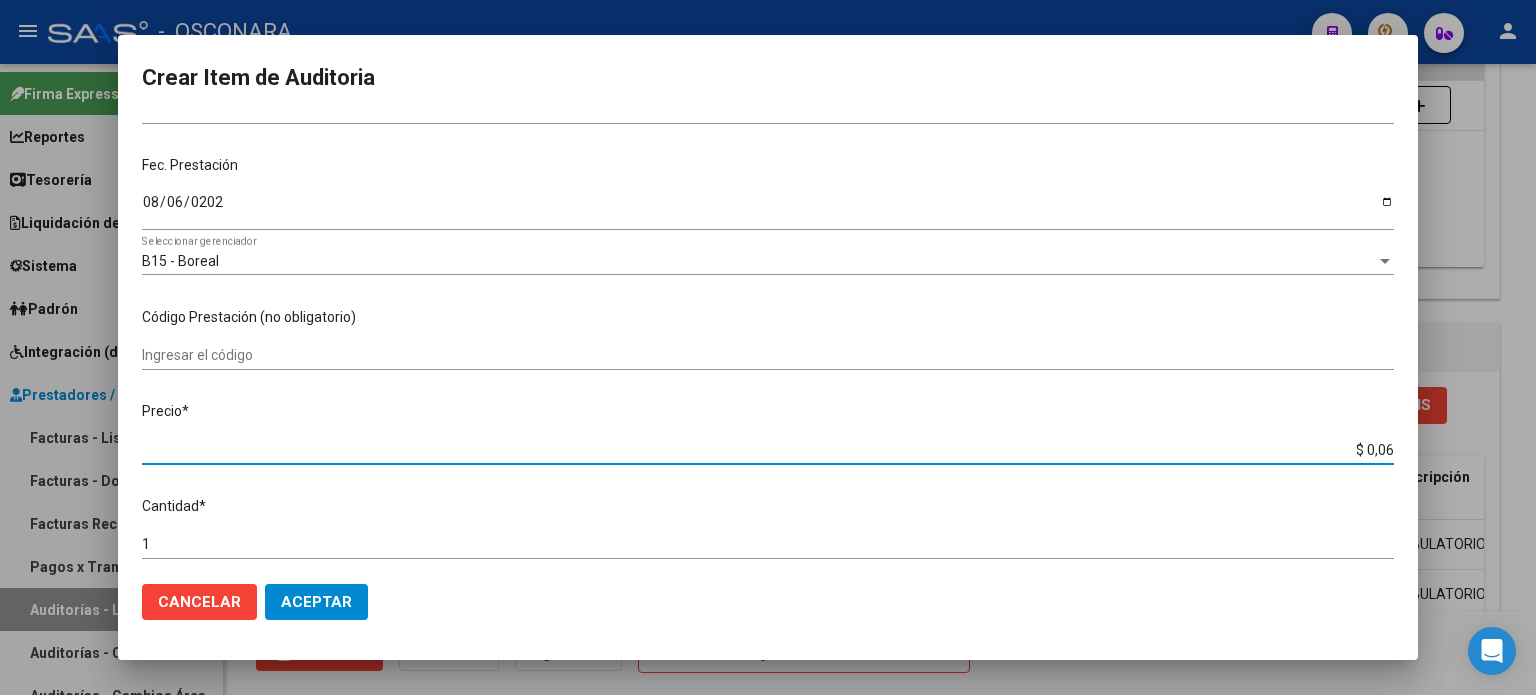 type on "$ 0,60" 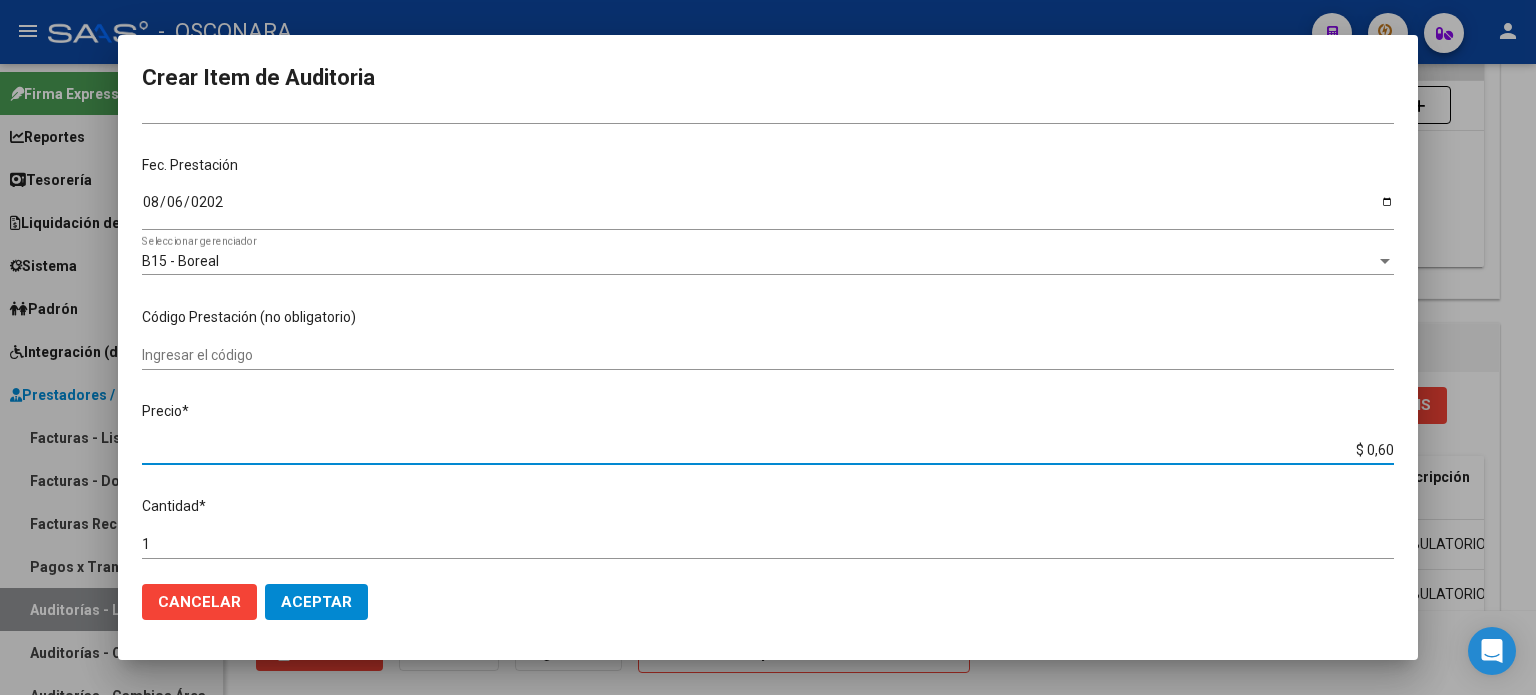 type on "$ 6,00" 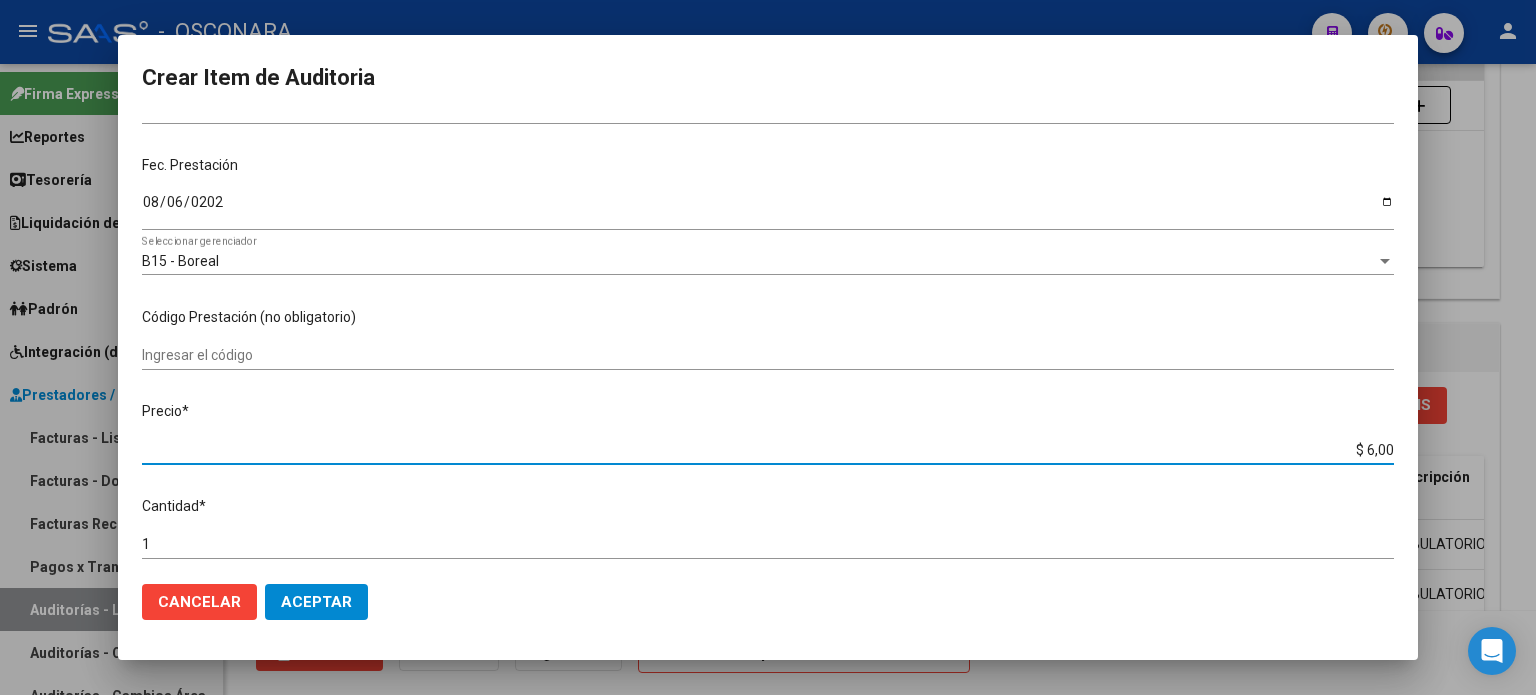 type on "$ 60,00" 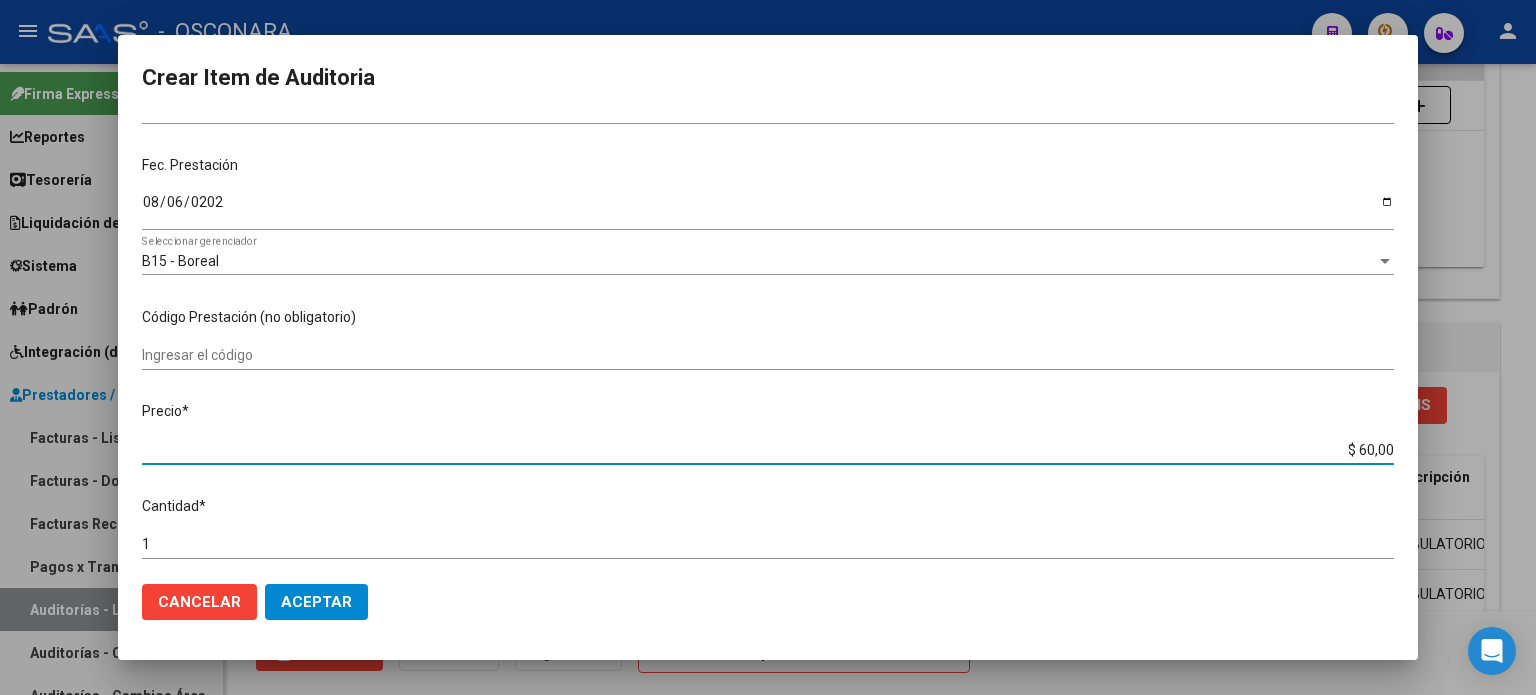 type on "$ 600,00" 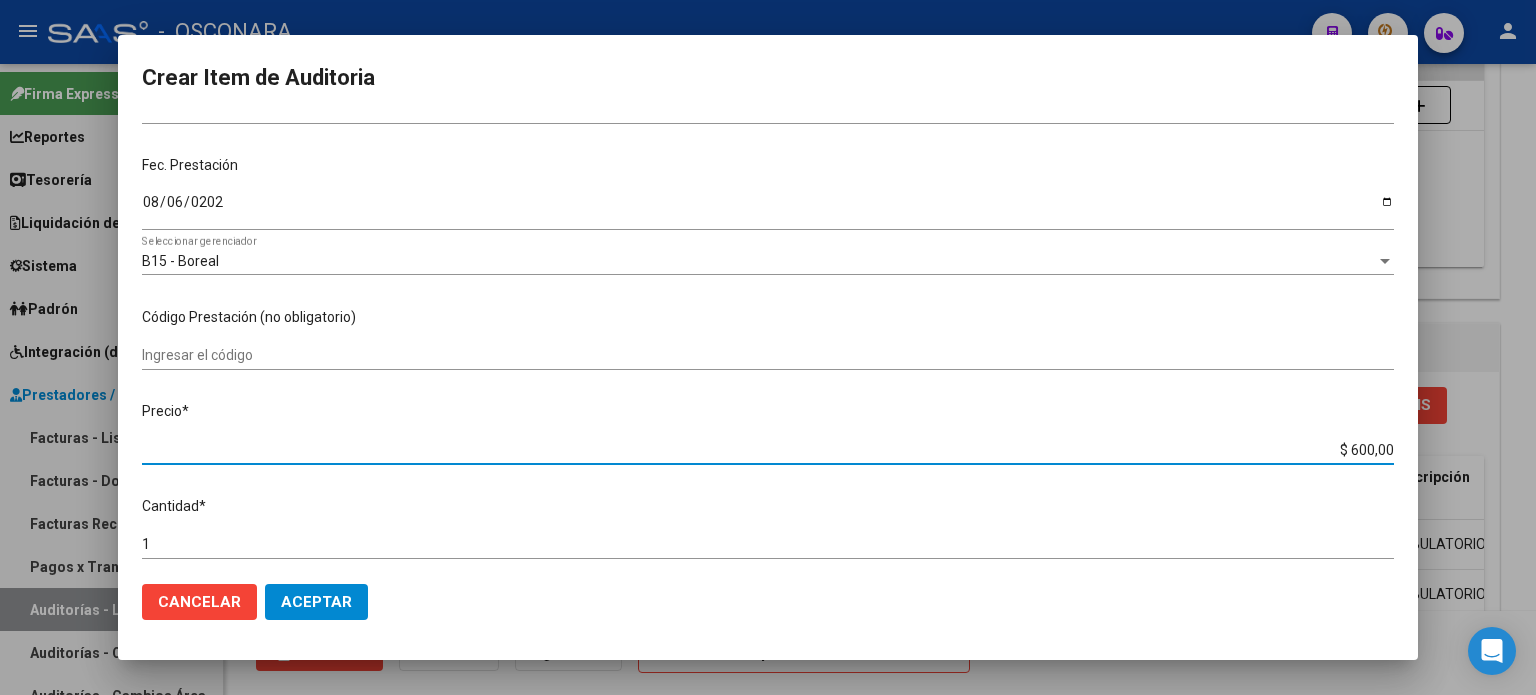 type on "$ 6.000,00" 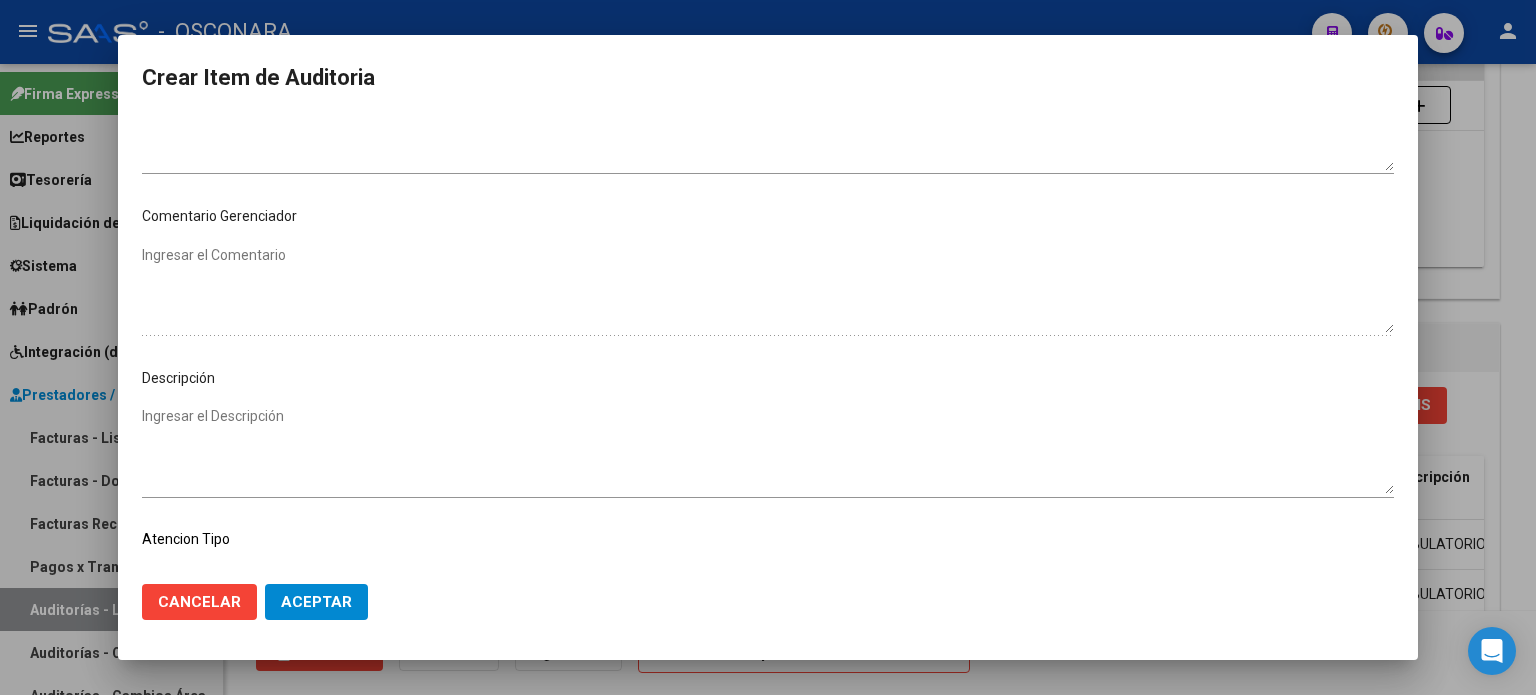 scroll, scrollTop: 970, scrollLeft: 0, axis: vertical 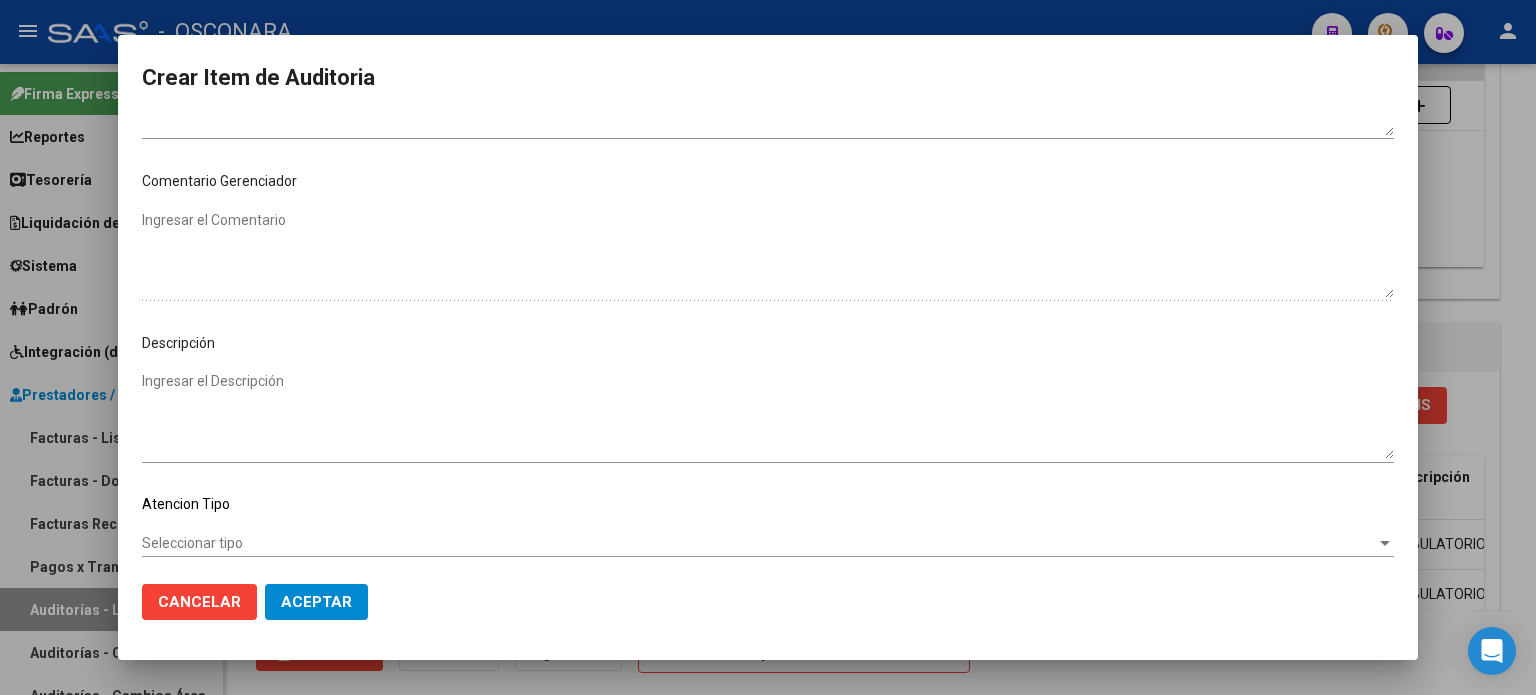 click on "Ingresar el Descripción" at bounding box center [768, 415] 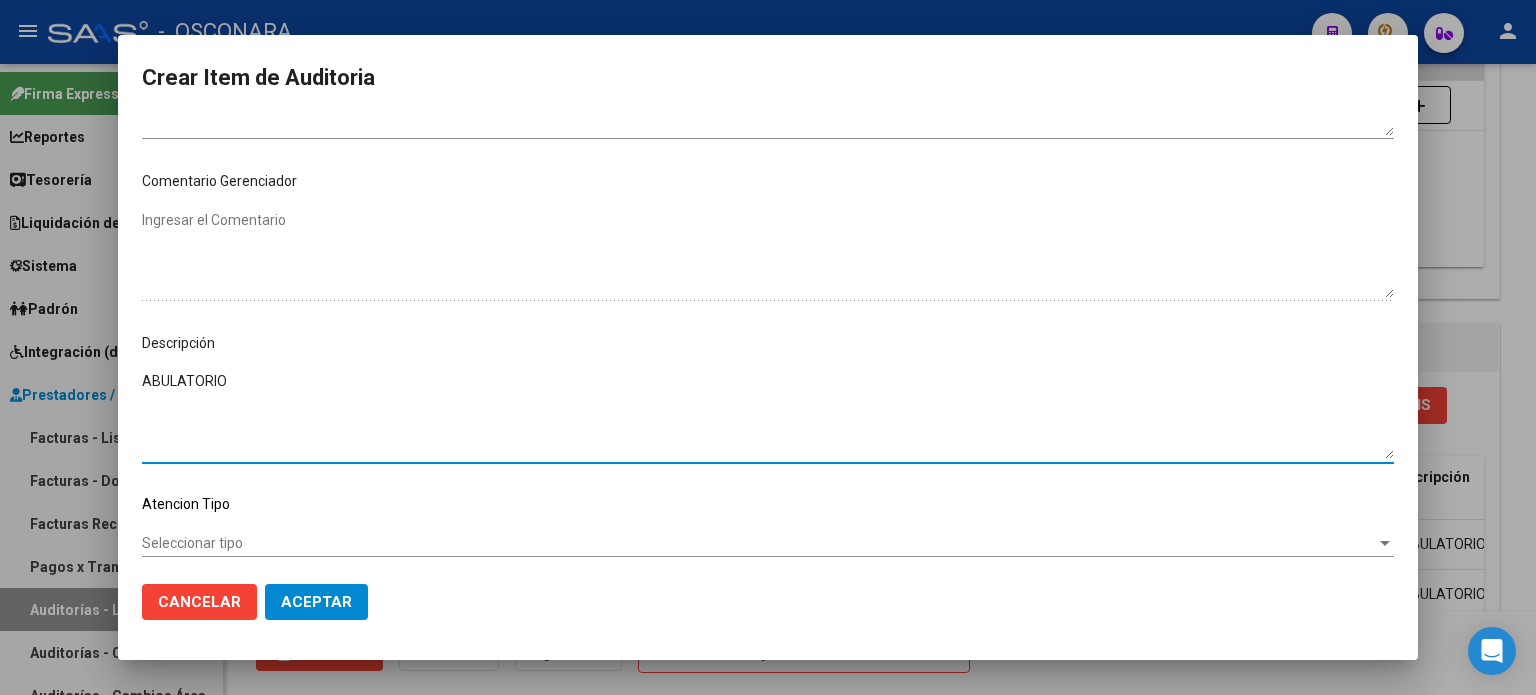 click on "ABULATORIO" at bounding box center (768, 415) 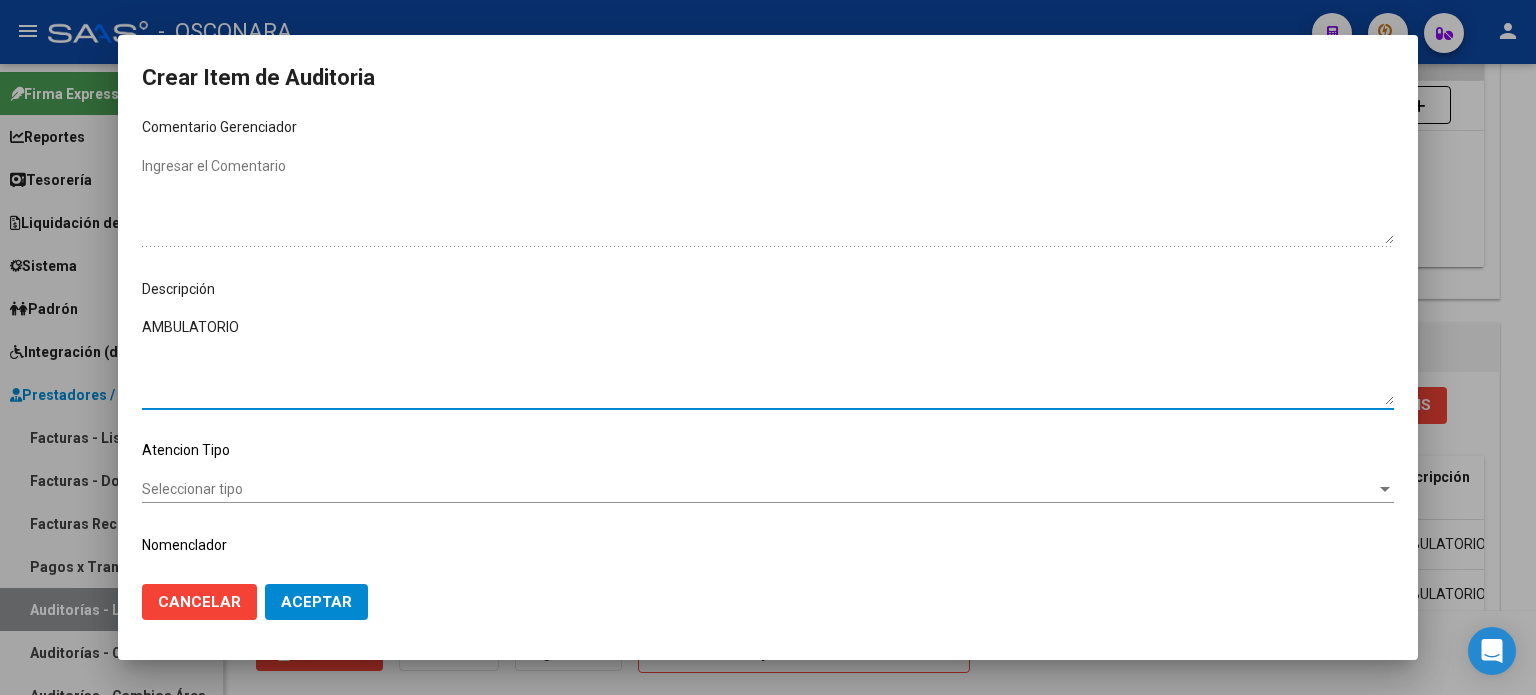 scroll, scrollTop: 1070, scrollLeft: 0, axis: vertical 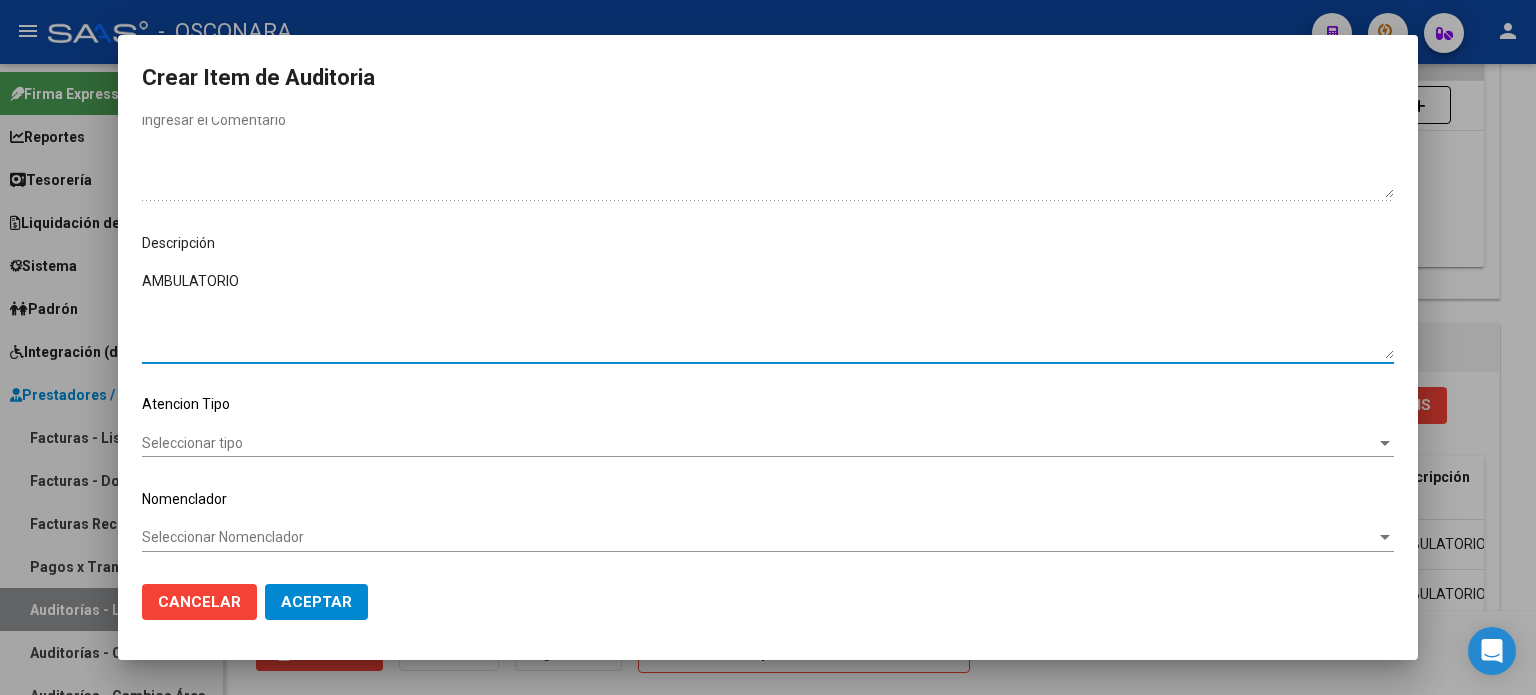 type on "AMBULATORIO" 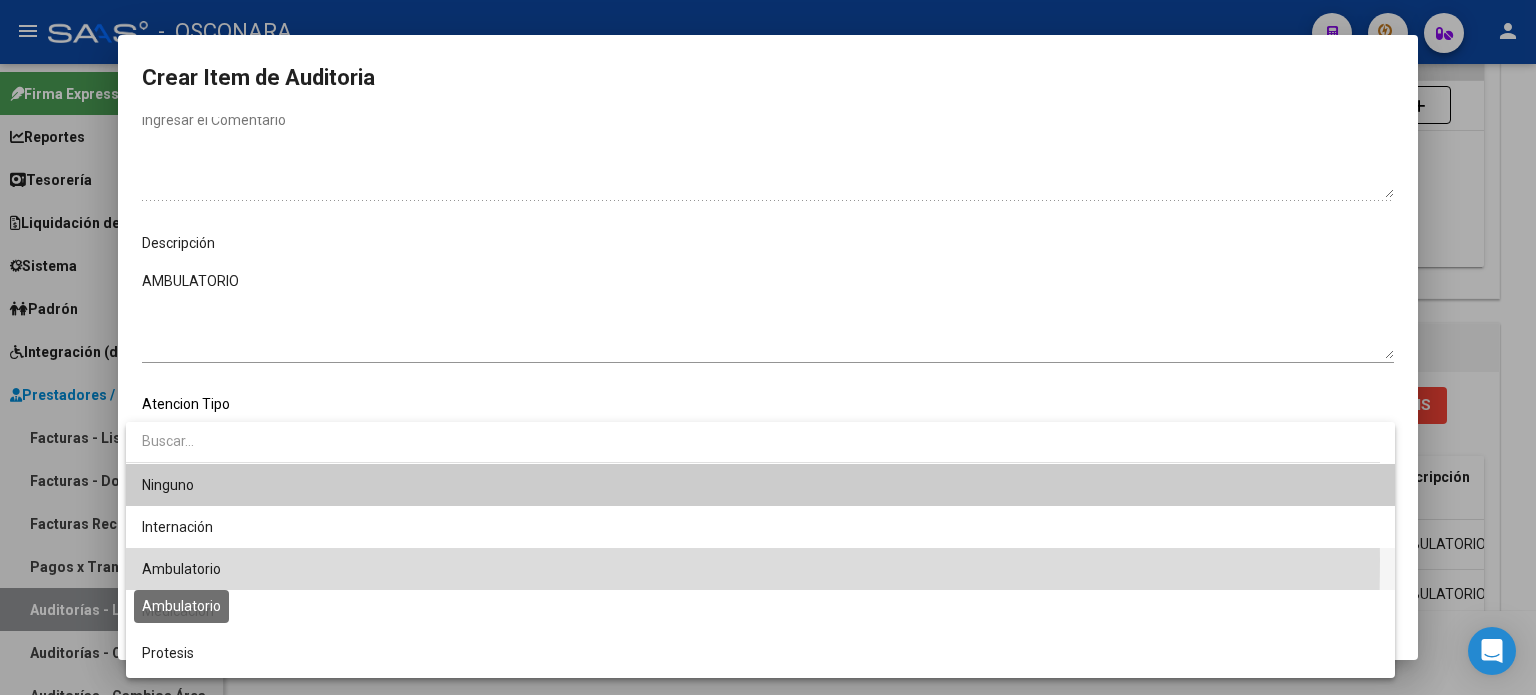 drag, startPoint x: 171, startPoint y: 560, endPoint x: 179, endPoint y: 568, distance: 11.313708 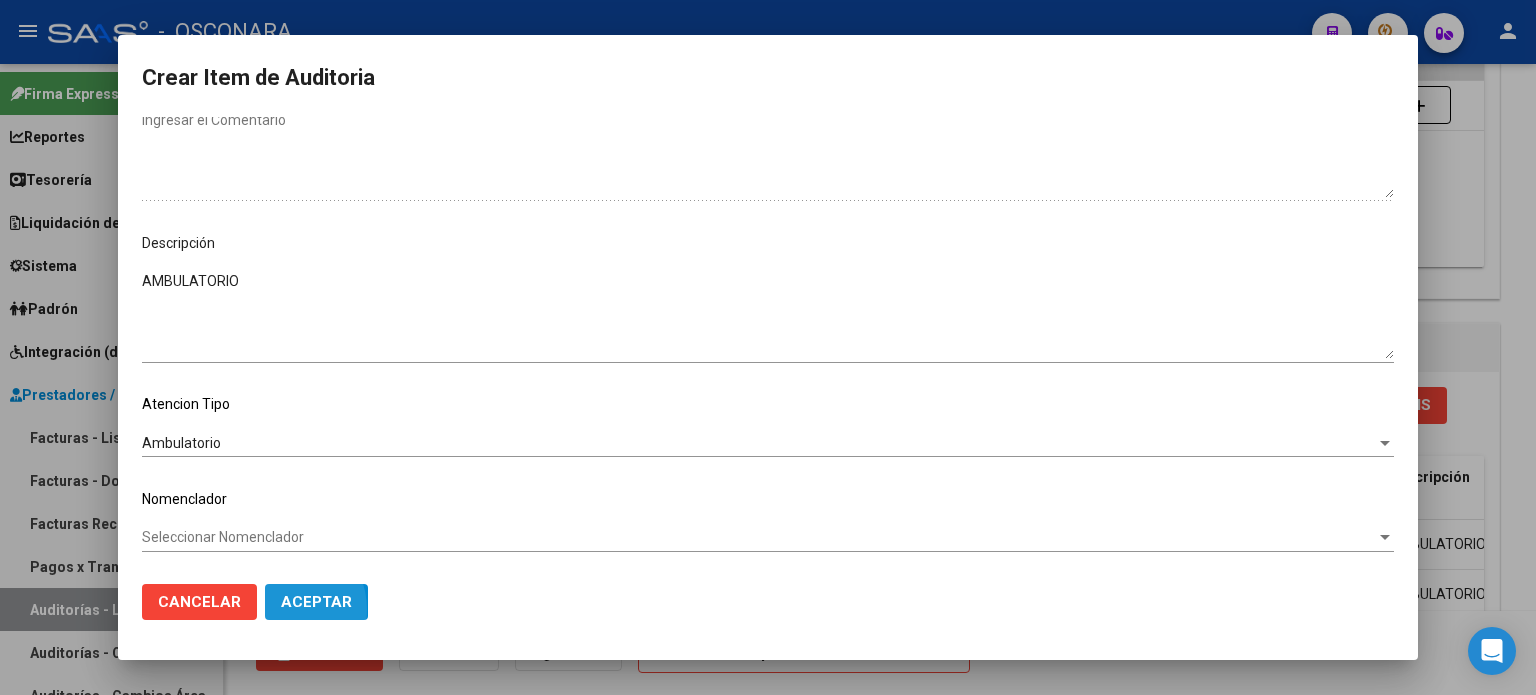click on "Aceptar" 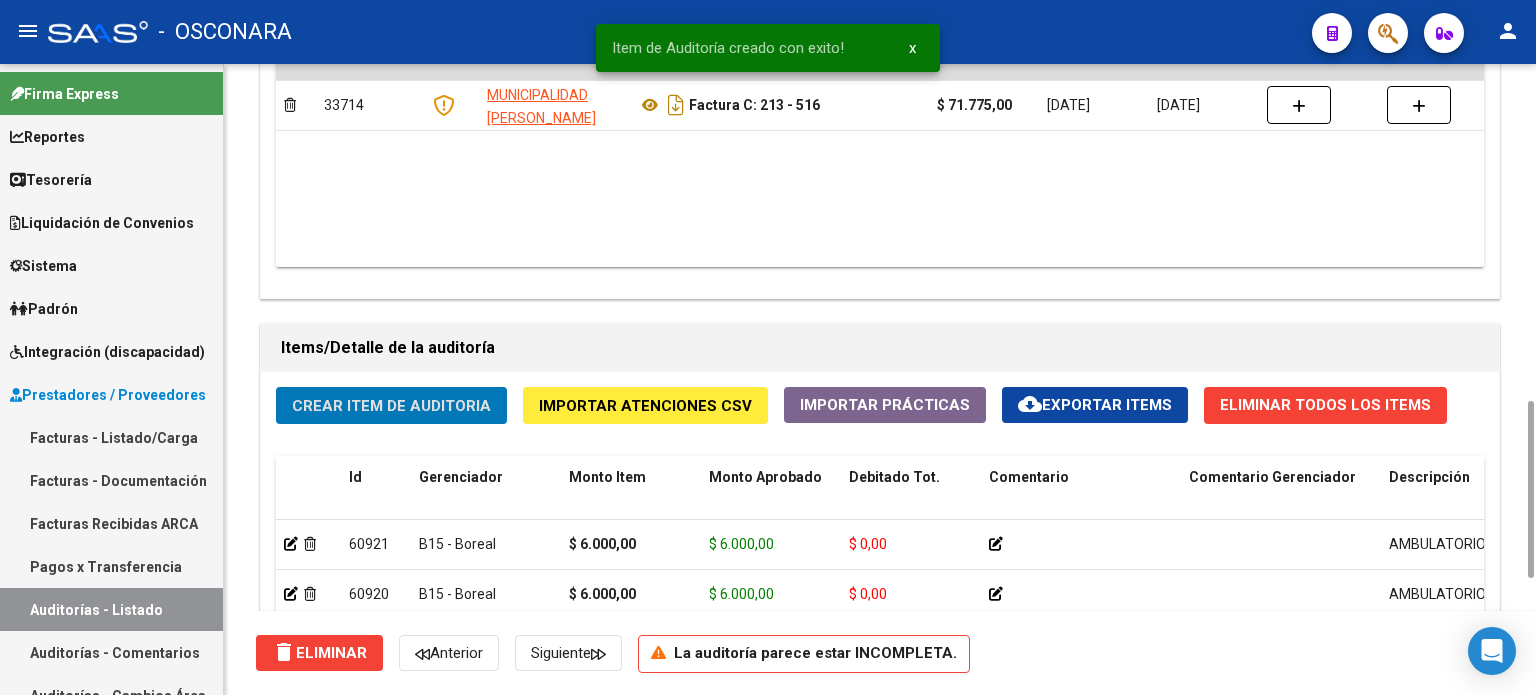 click on "Crear Item de Auditoria" 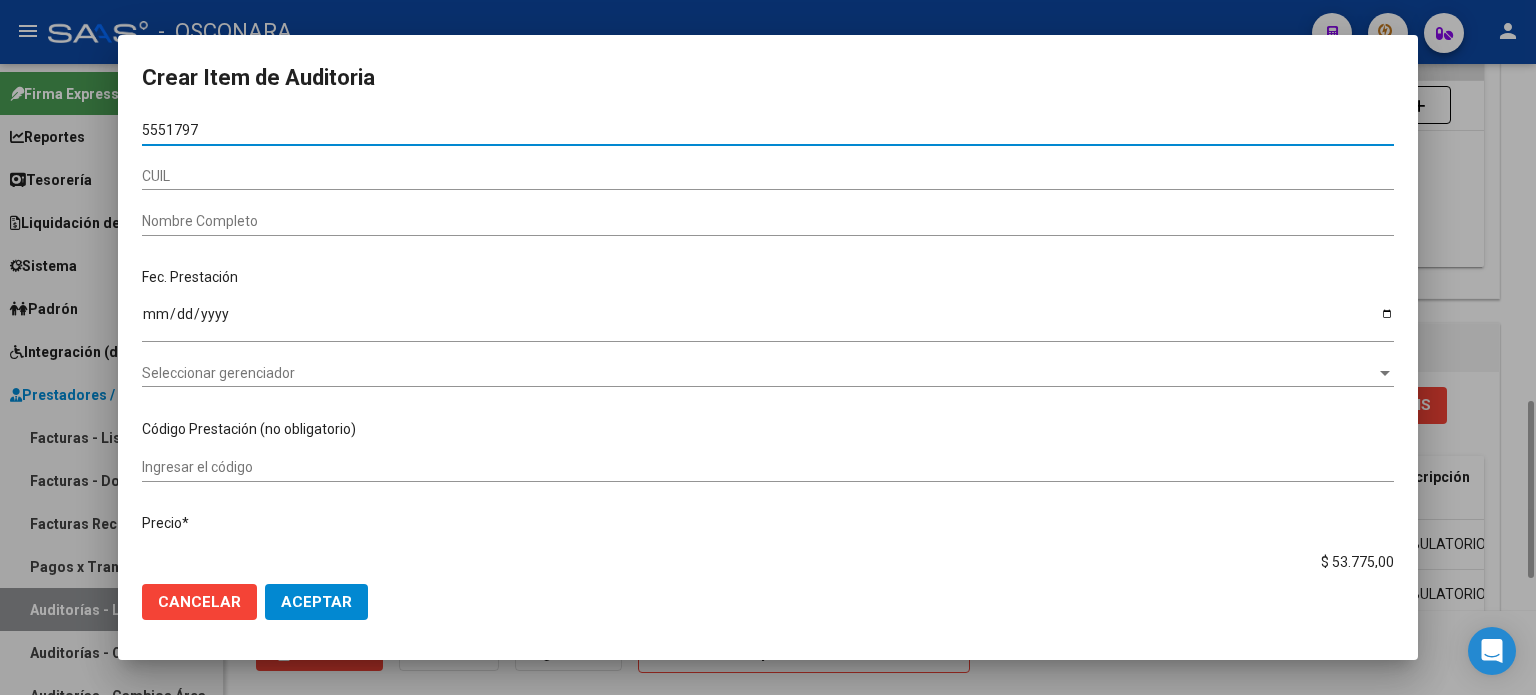 type on "55517971" 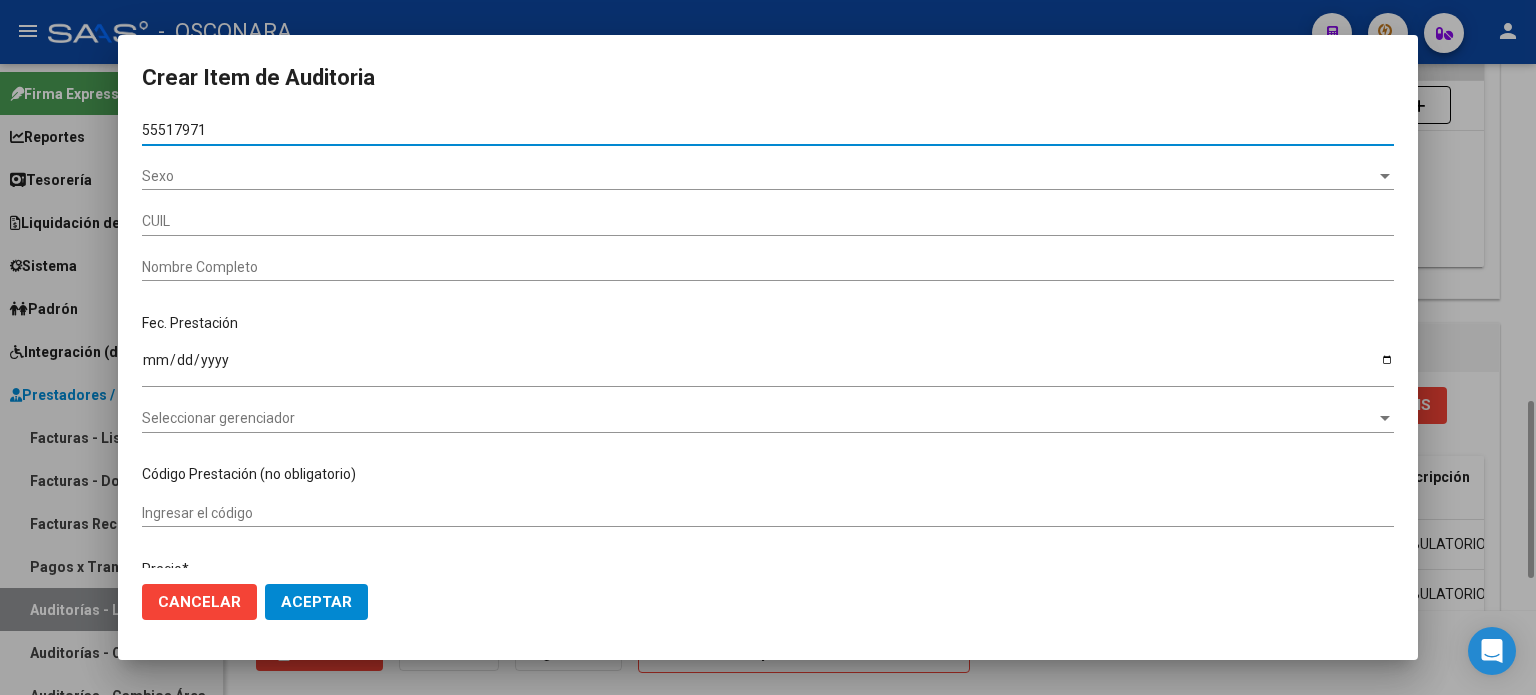 type on "20555179716" 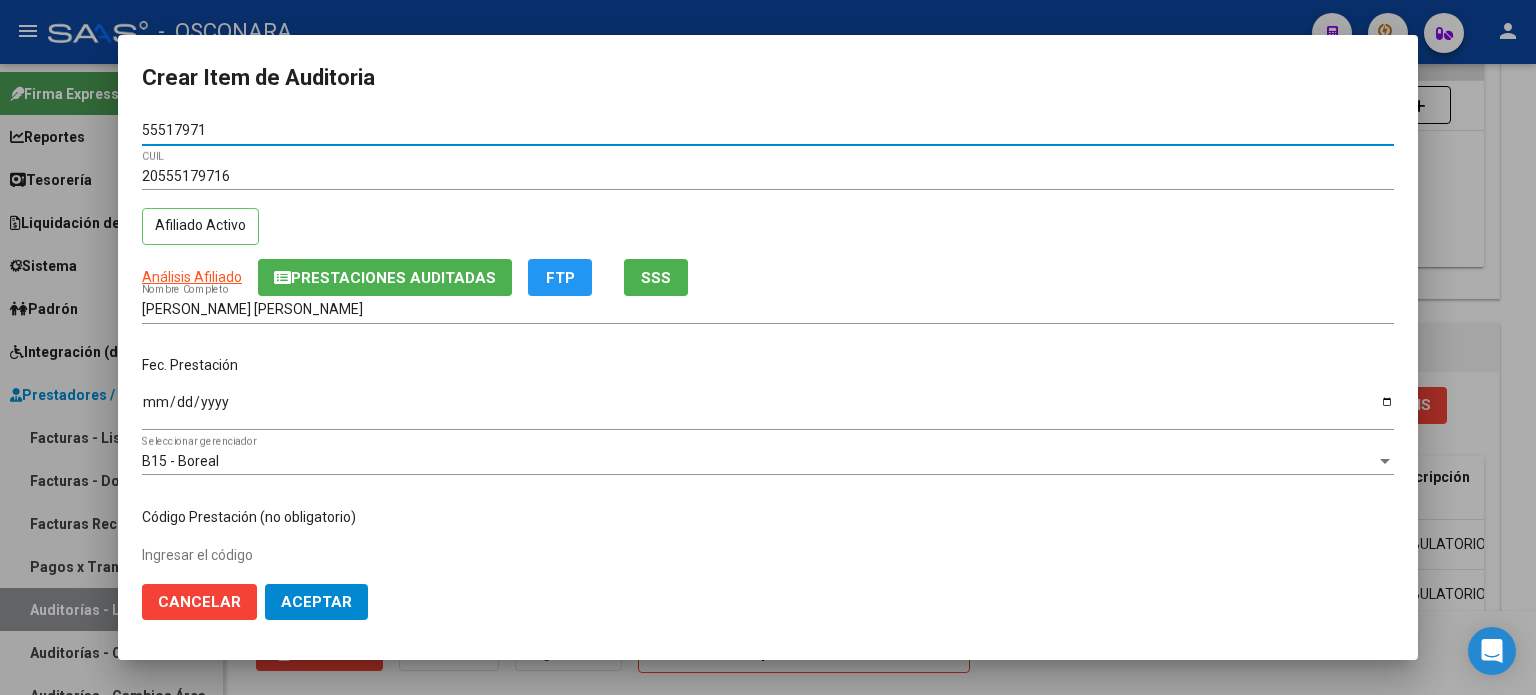 type on "55517971" 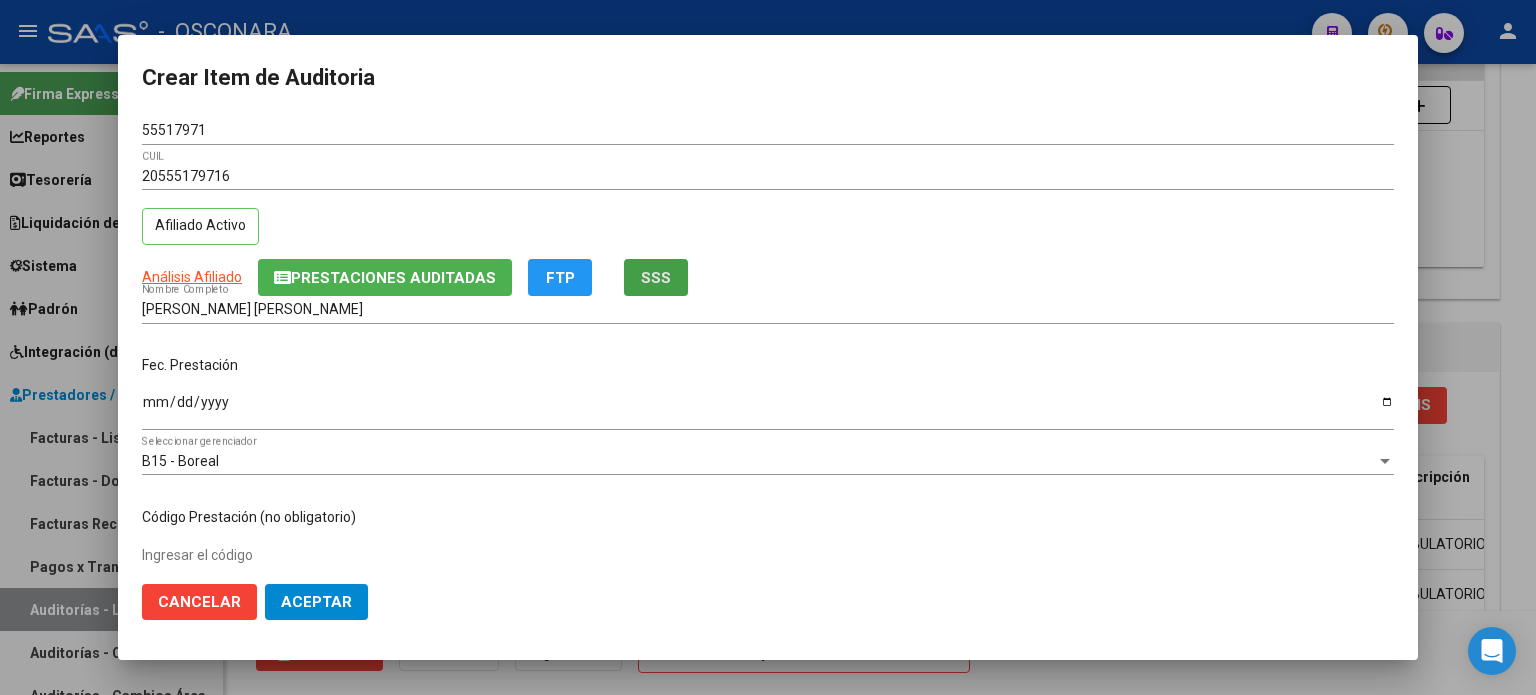 click on "SSS" 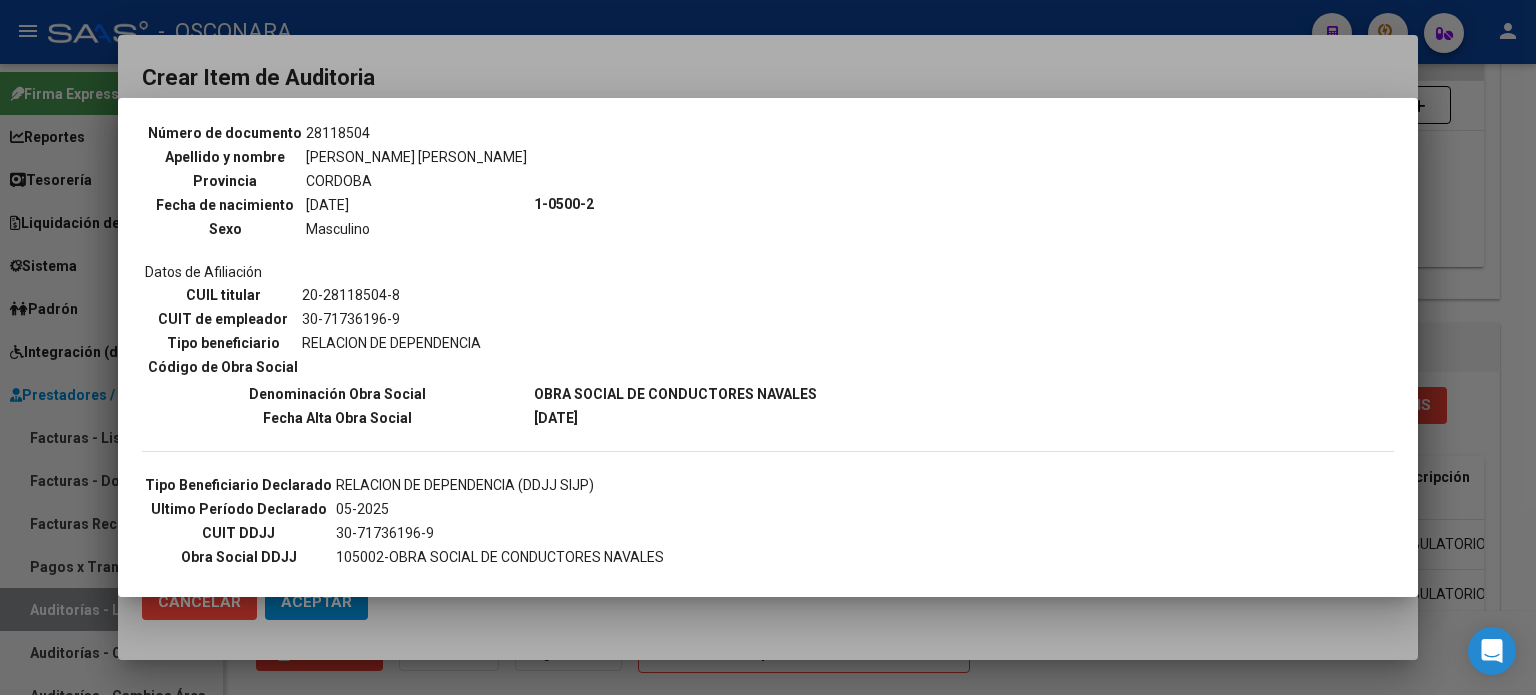 scroll, scrollTop: 200, scrollLeft: 0, axis: vertical 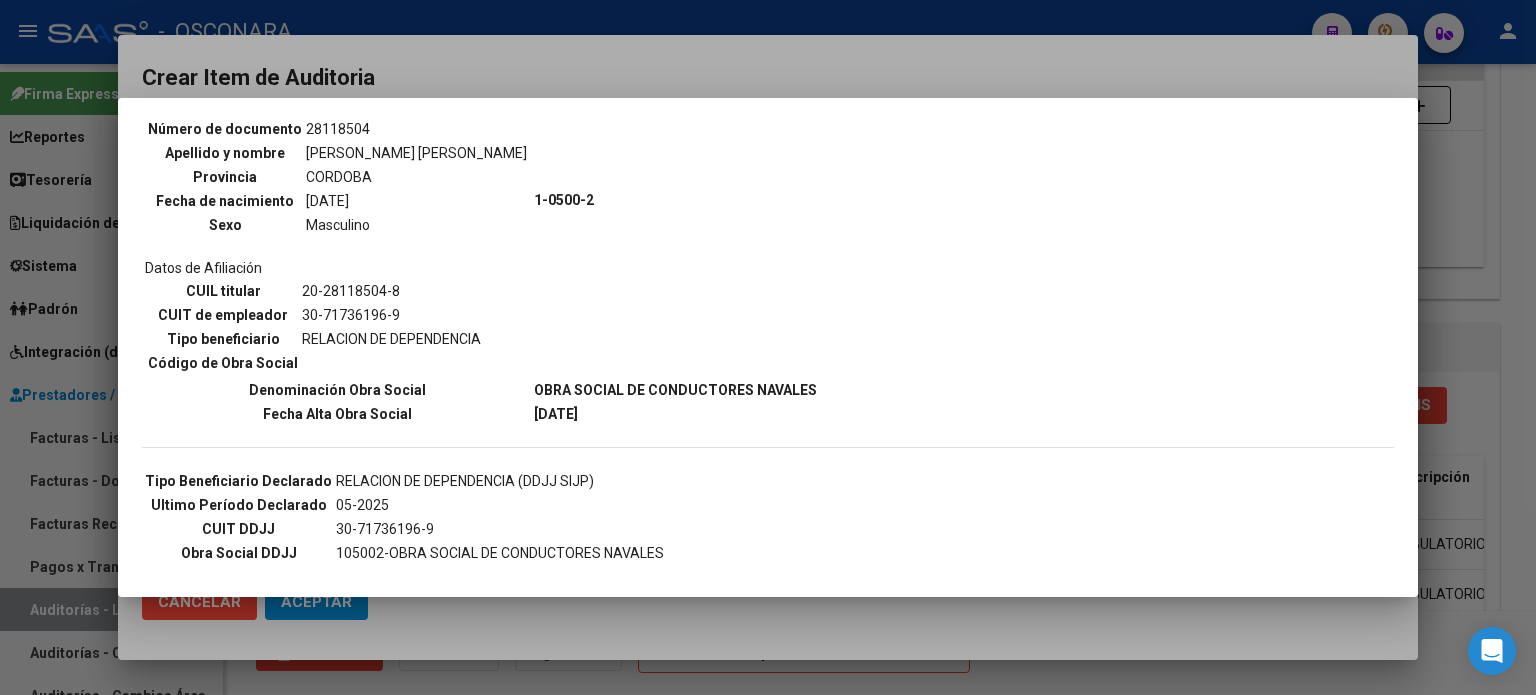 click at bounding box center (768, 347) 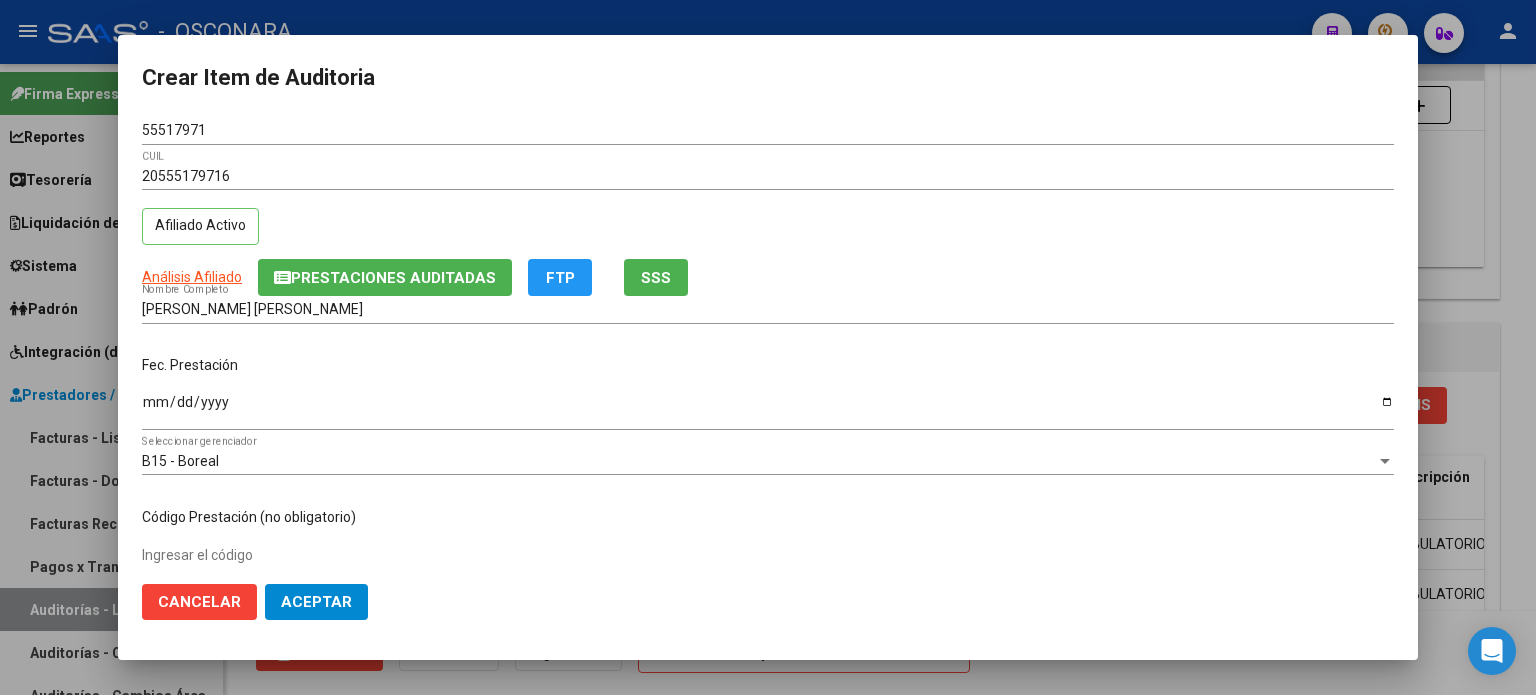 click on "Ingresar la fecha" at bounding box center (768, 409) 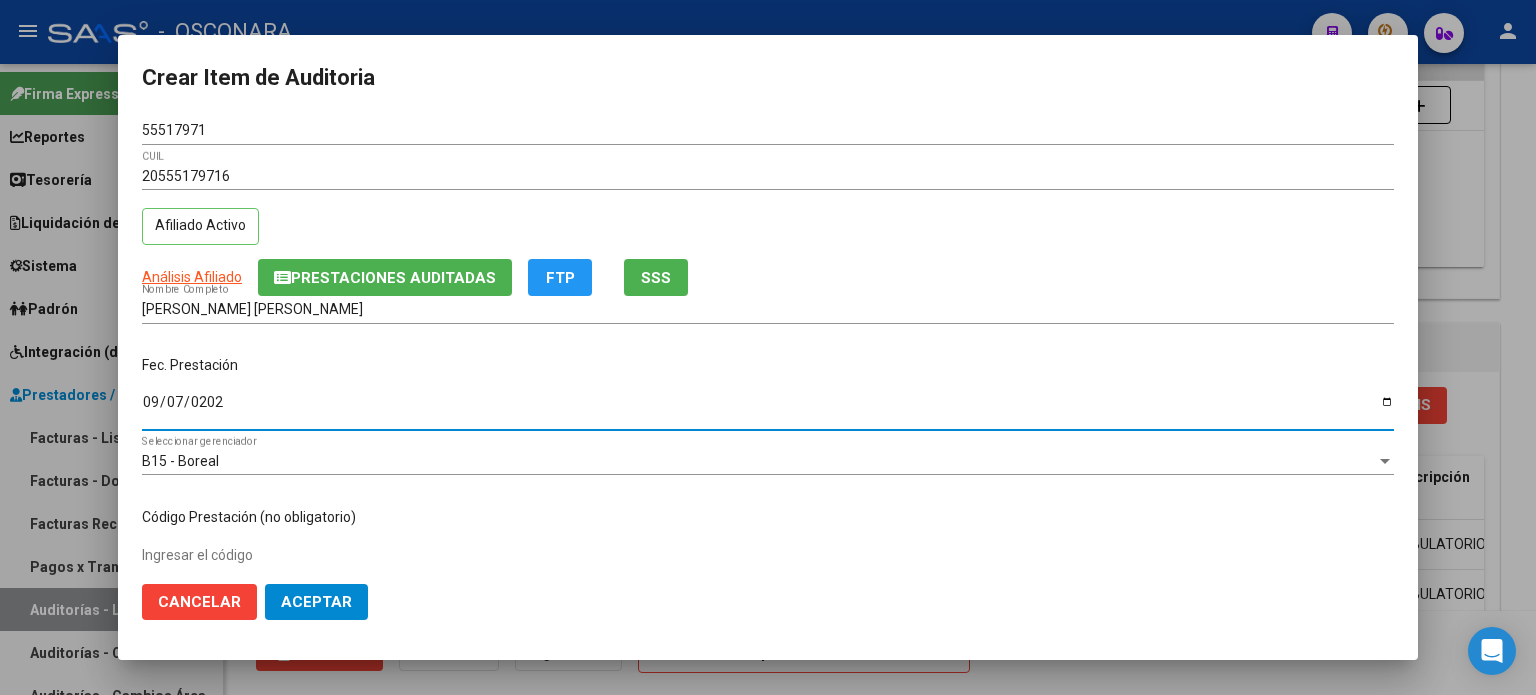 type on "[DATE]" 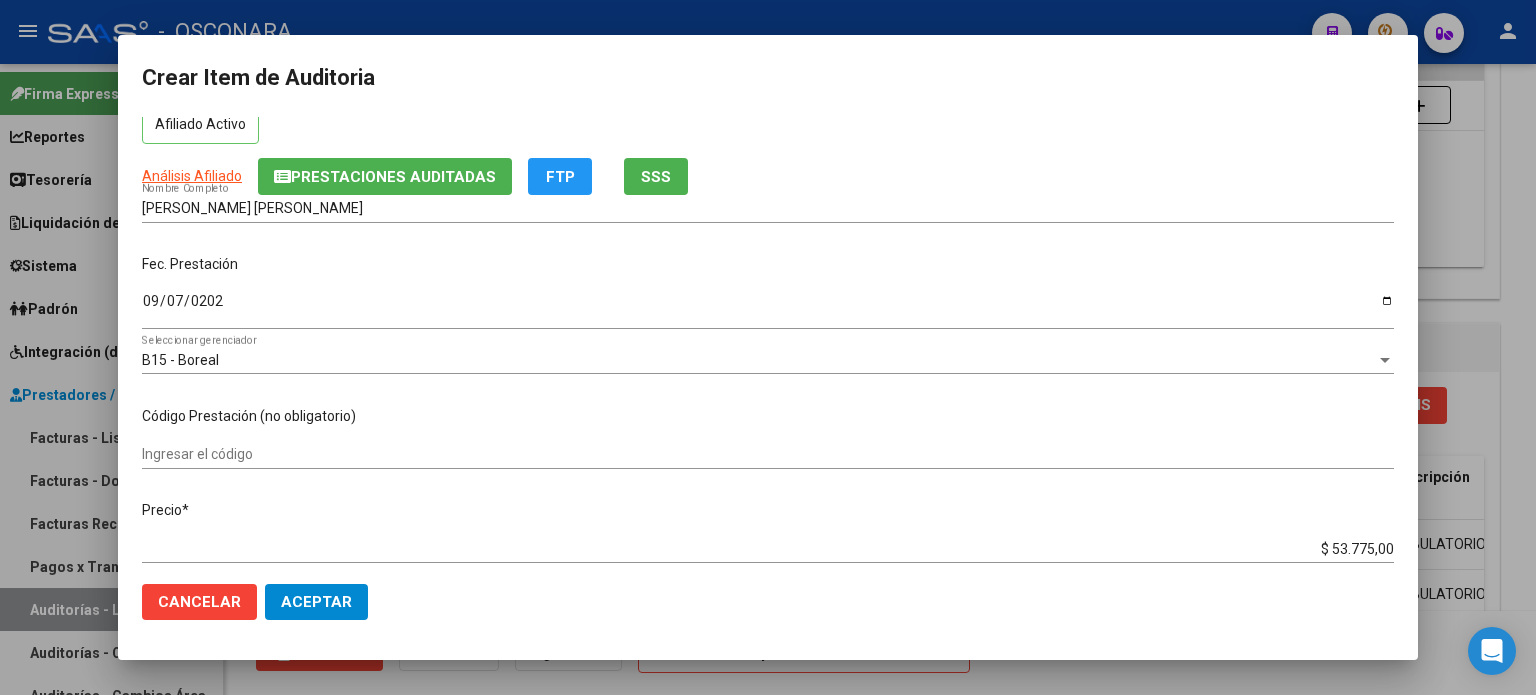scroll, scrollTop: 200, scrollLeft: 0, axis: vertical 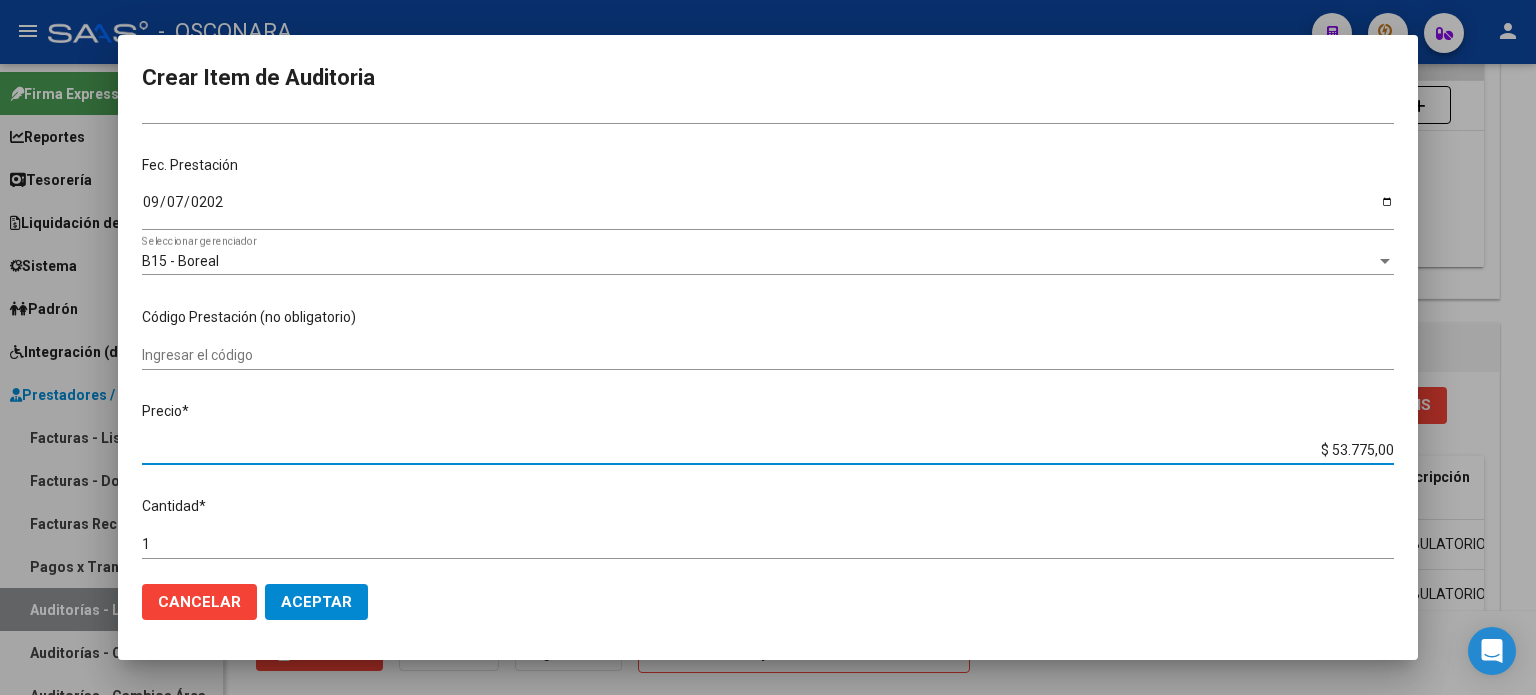drag, startPoint x: 1323, startPoint y: 450, endPoint x: 1535, endPoint y: 450, distance: 212 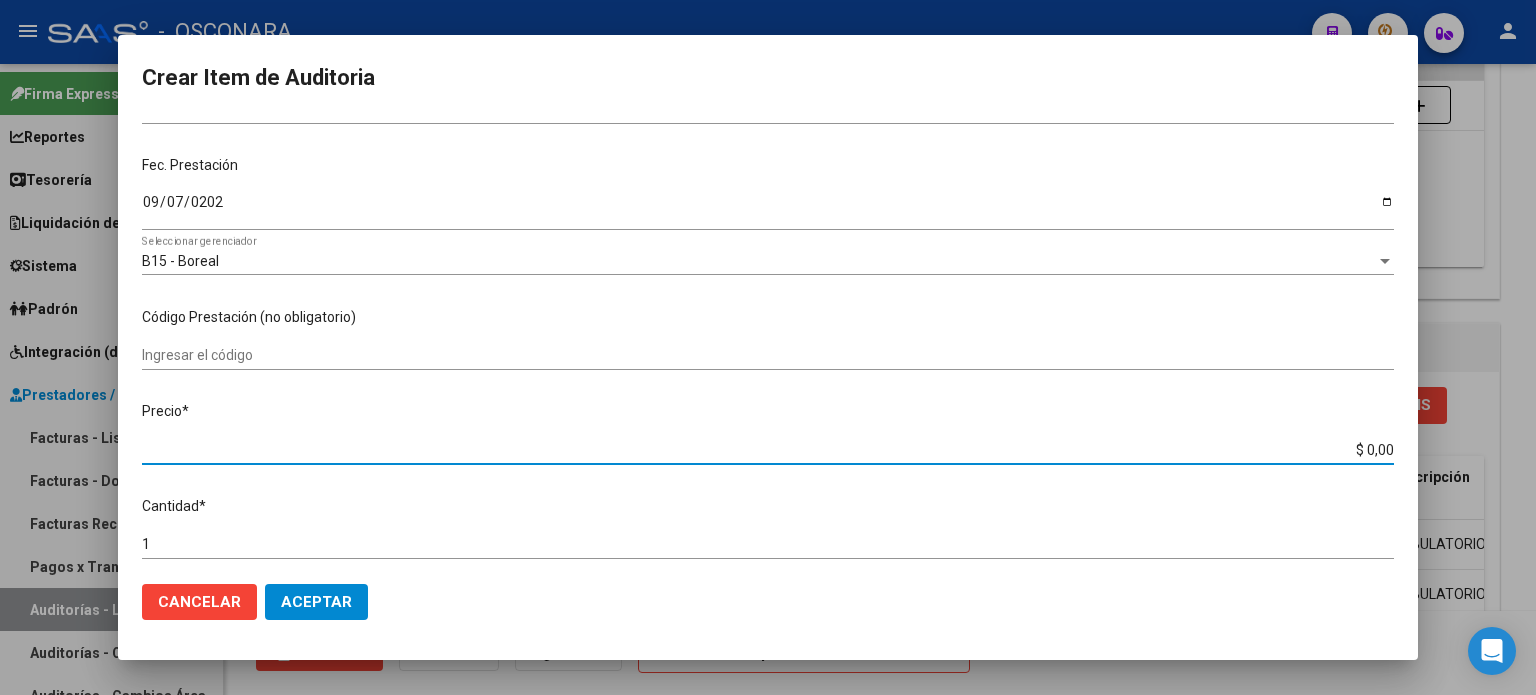 type on "$ 0,06" 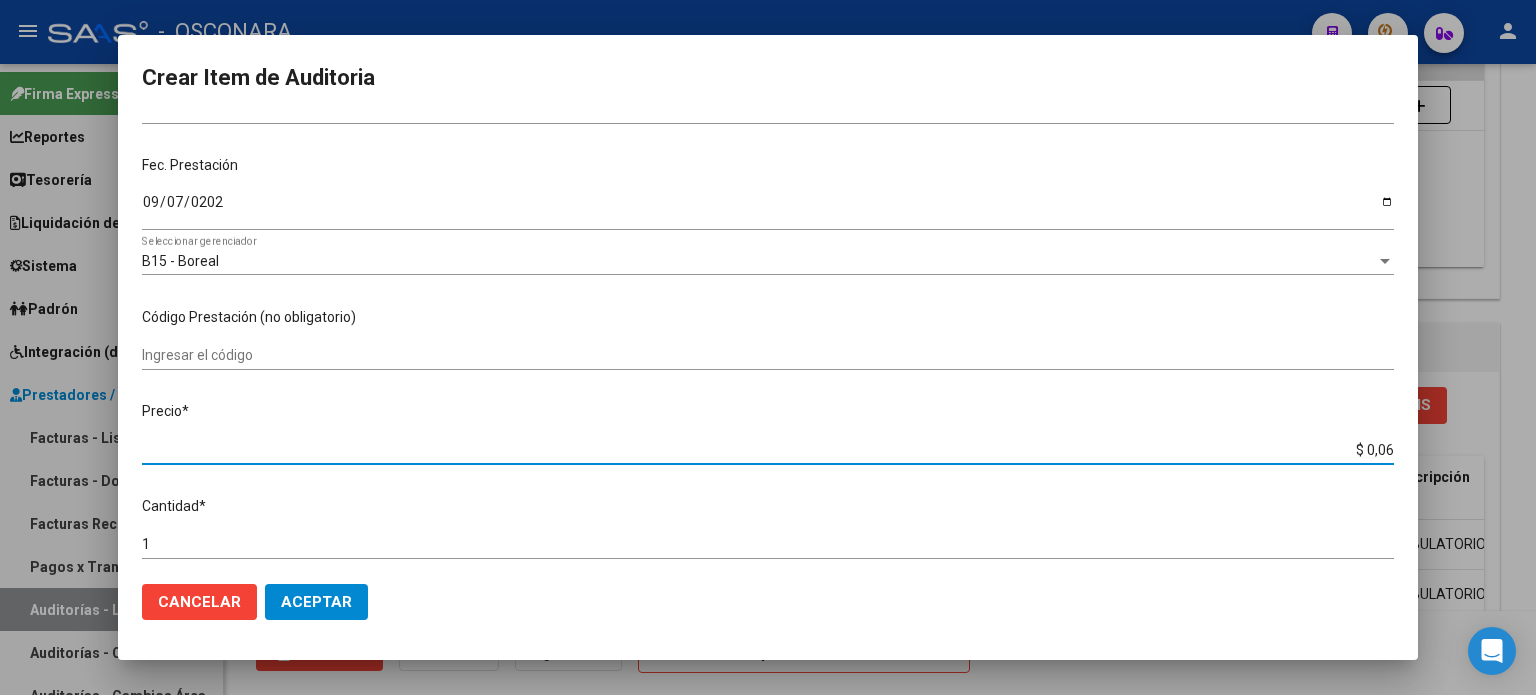type on "$ 0,60" 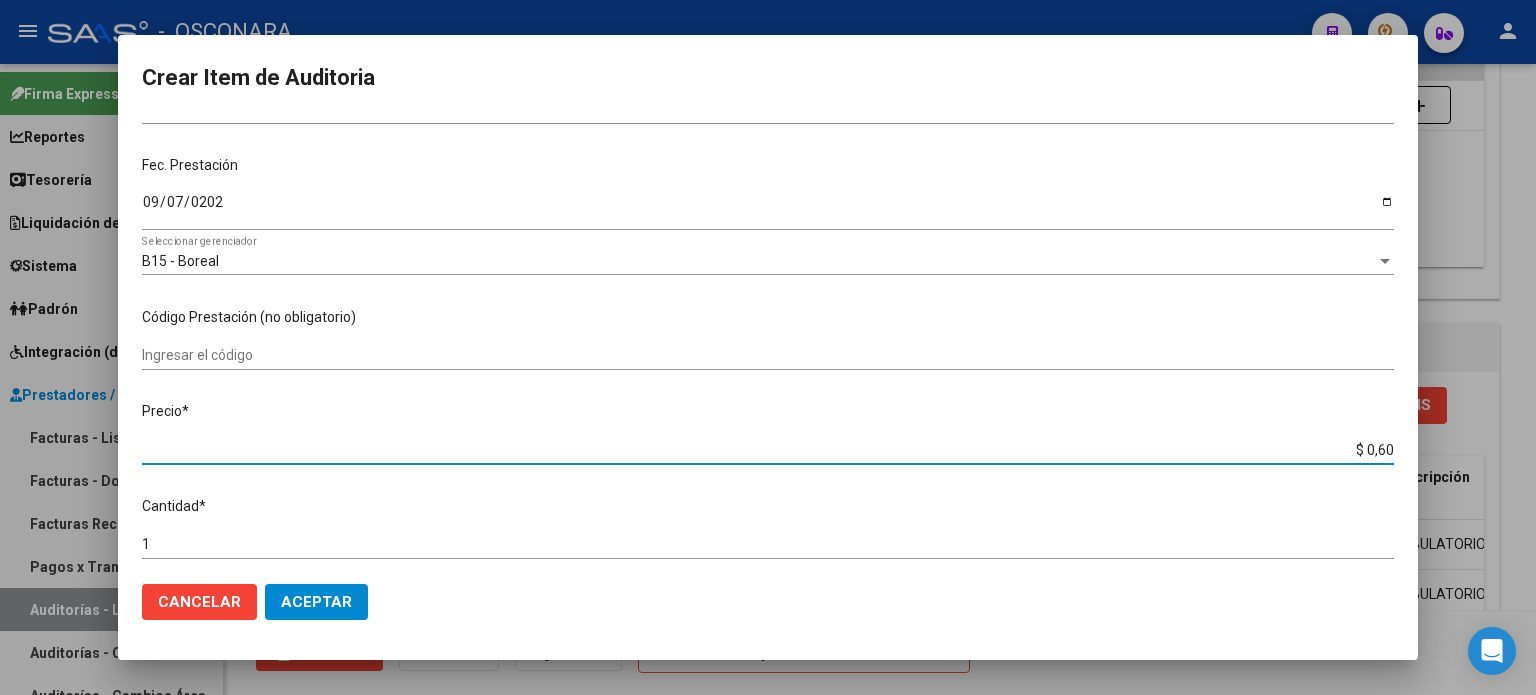 type on "$ 6,00" 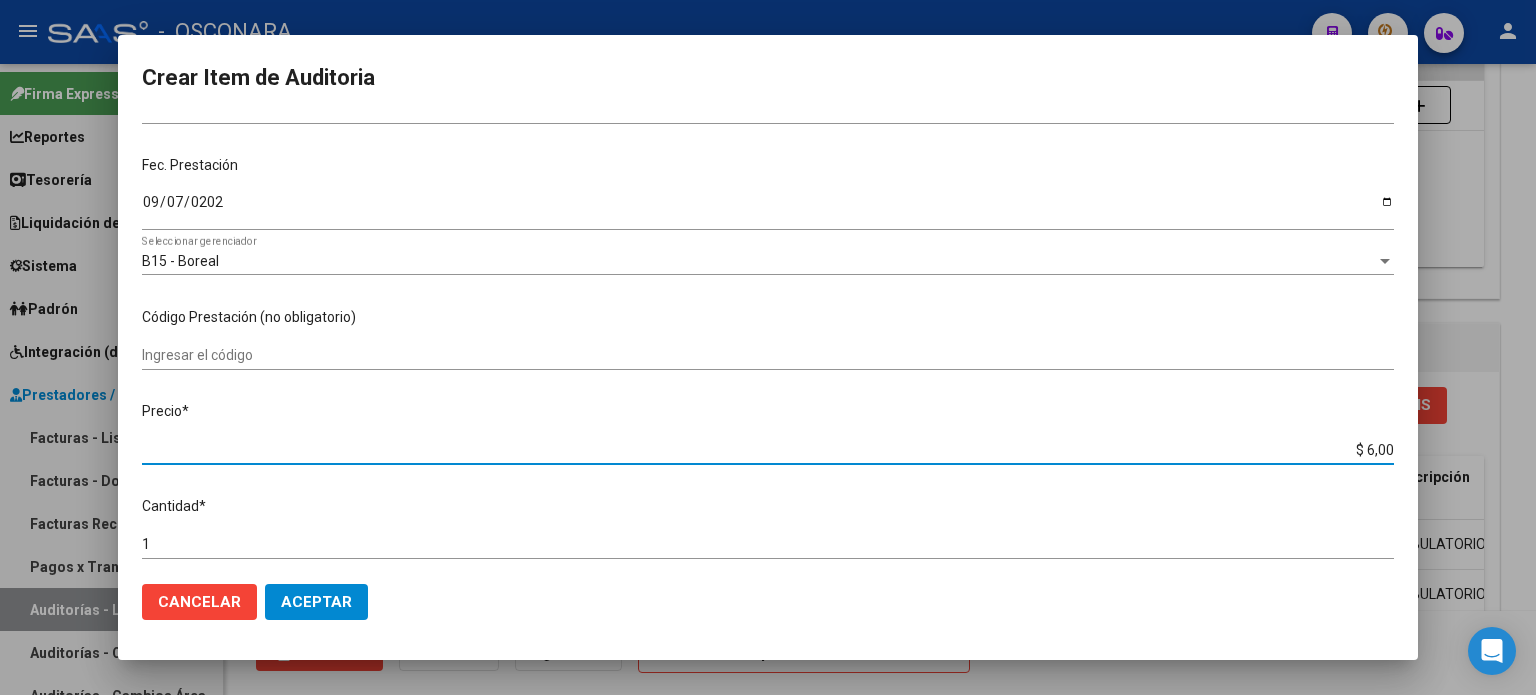 type on "$ 60,00" 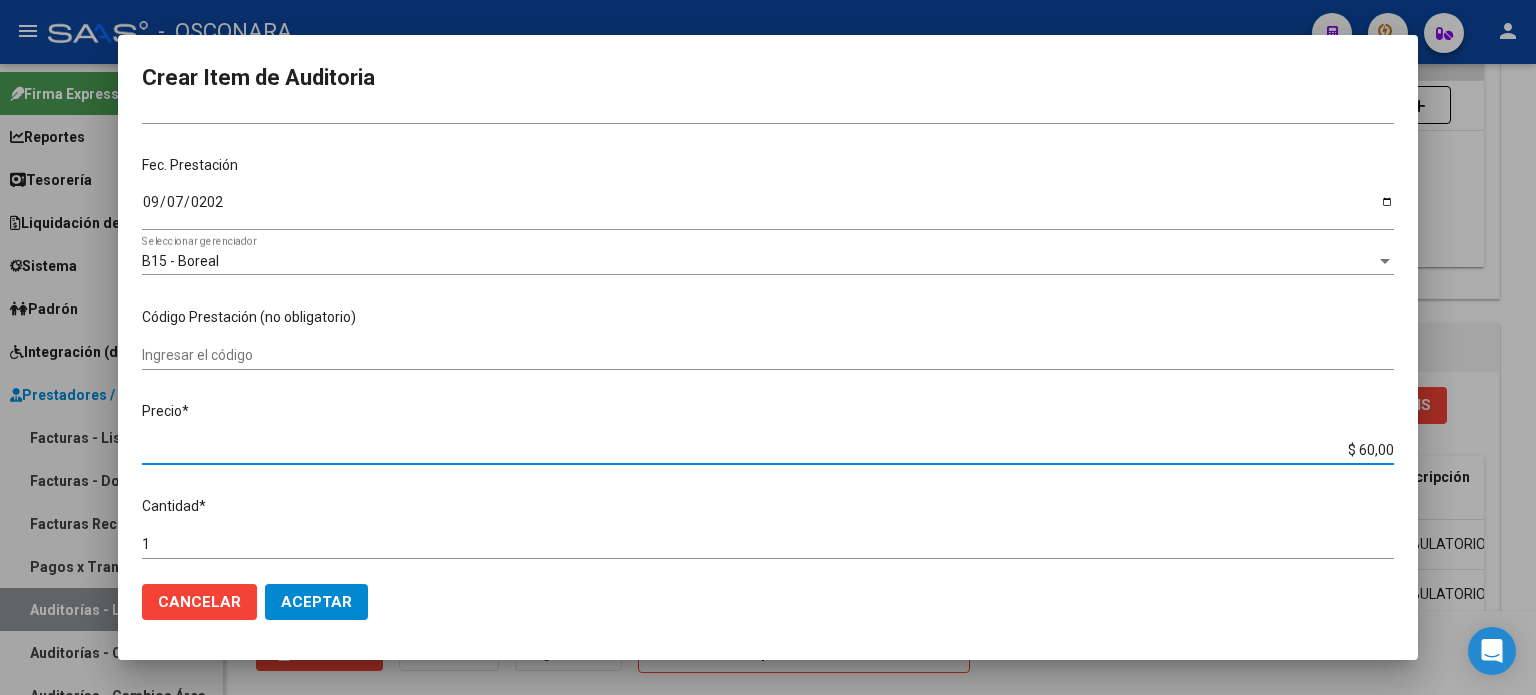 type on "$ 600,00" 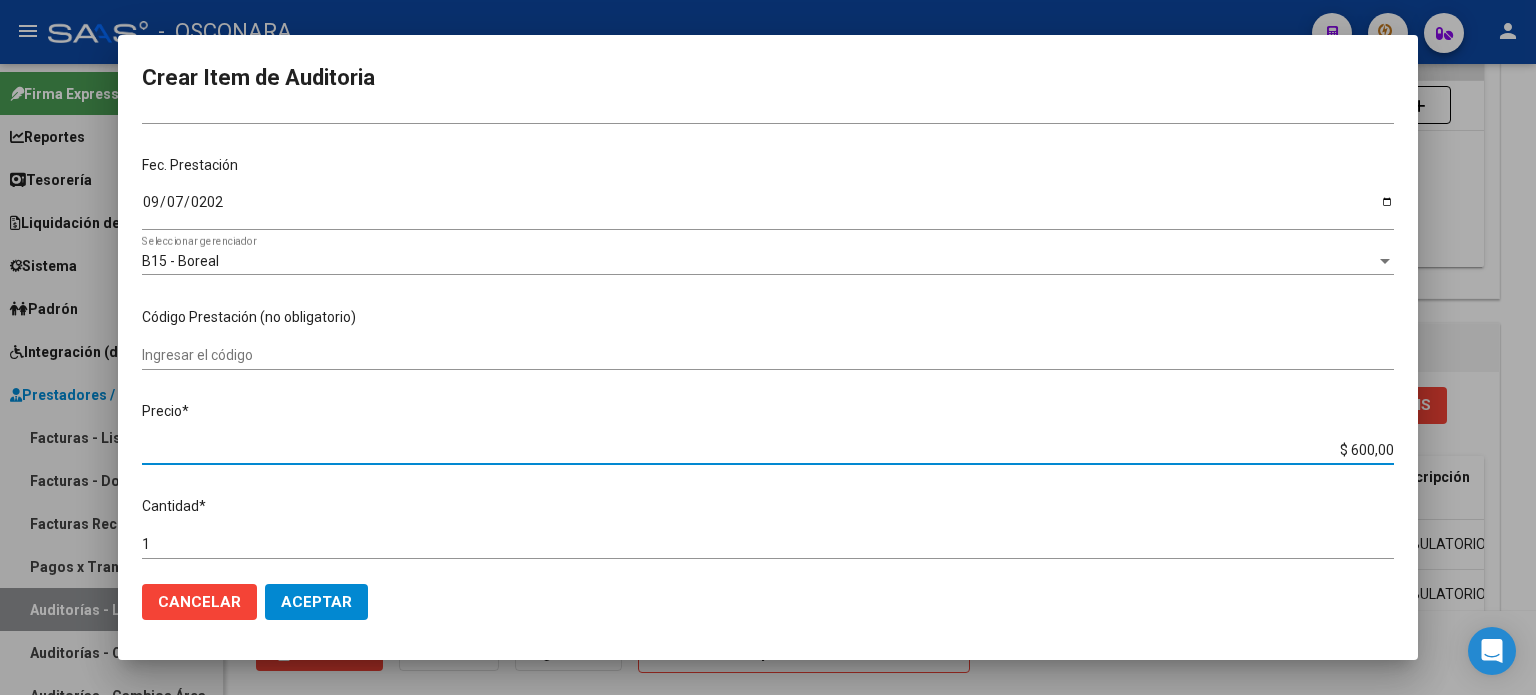 type on "$ 6.000,00" 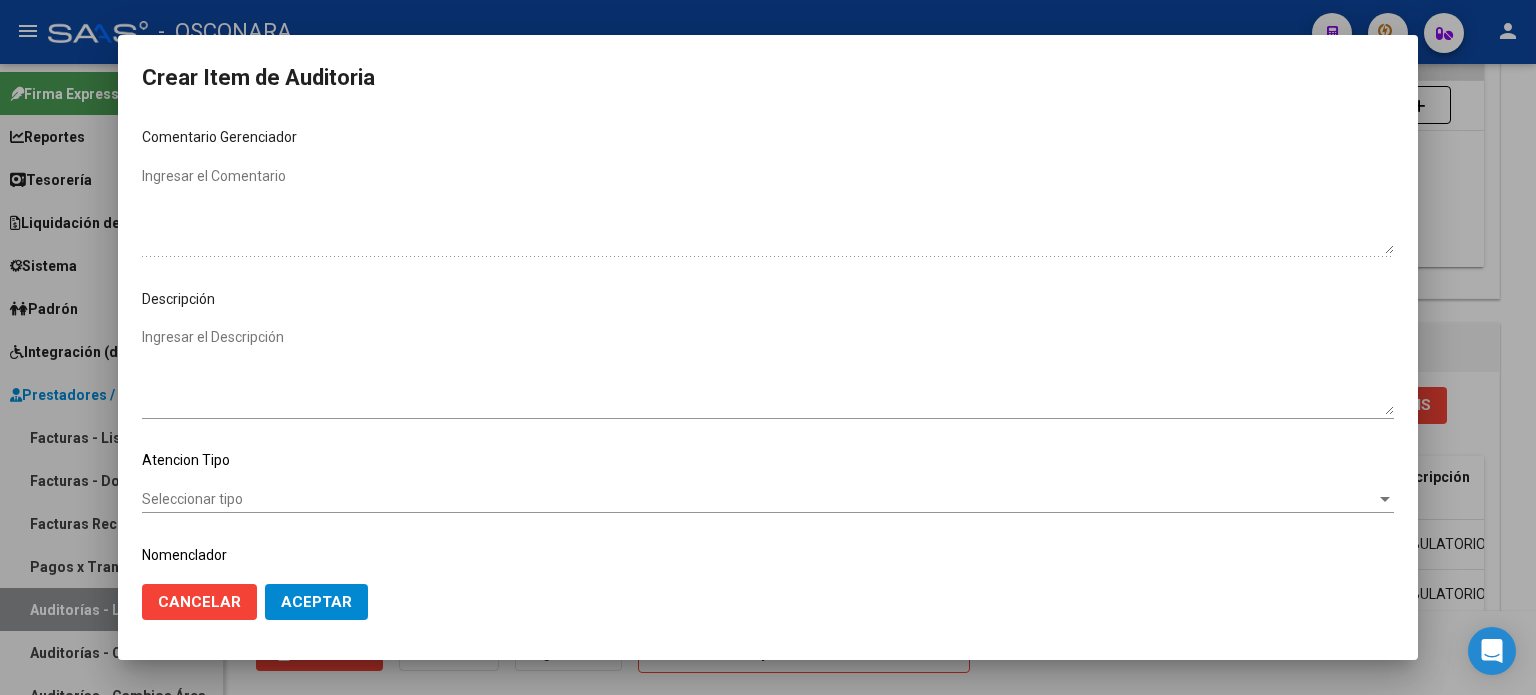 scroll, scrollTop: 1070, scrollLeft: 0, axis: vertical 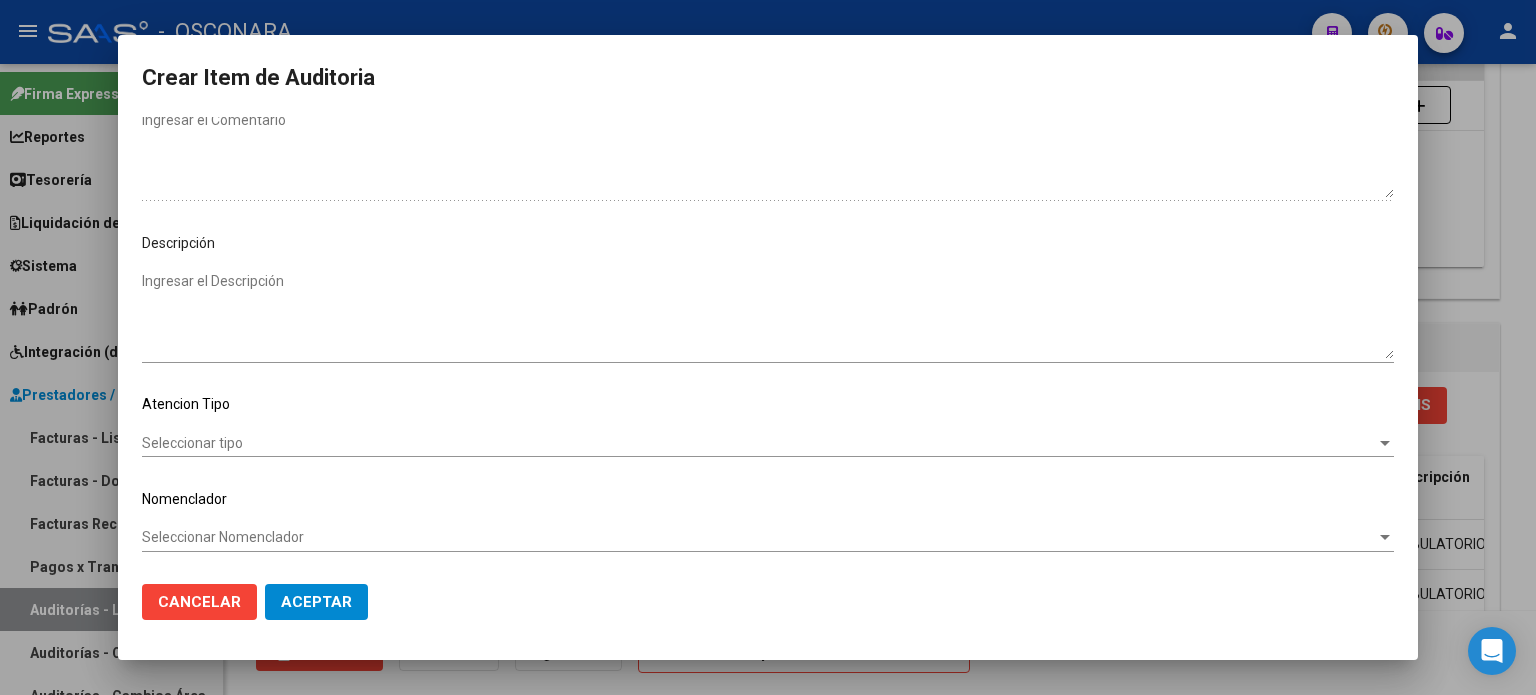 click on "Ingresar el Descripción" at bounding box center [768, 315] 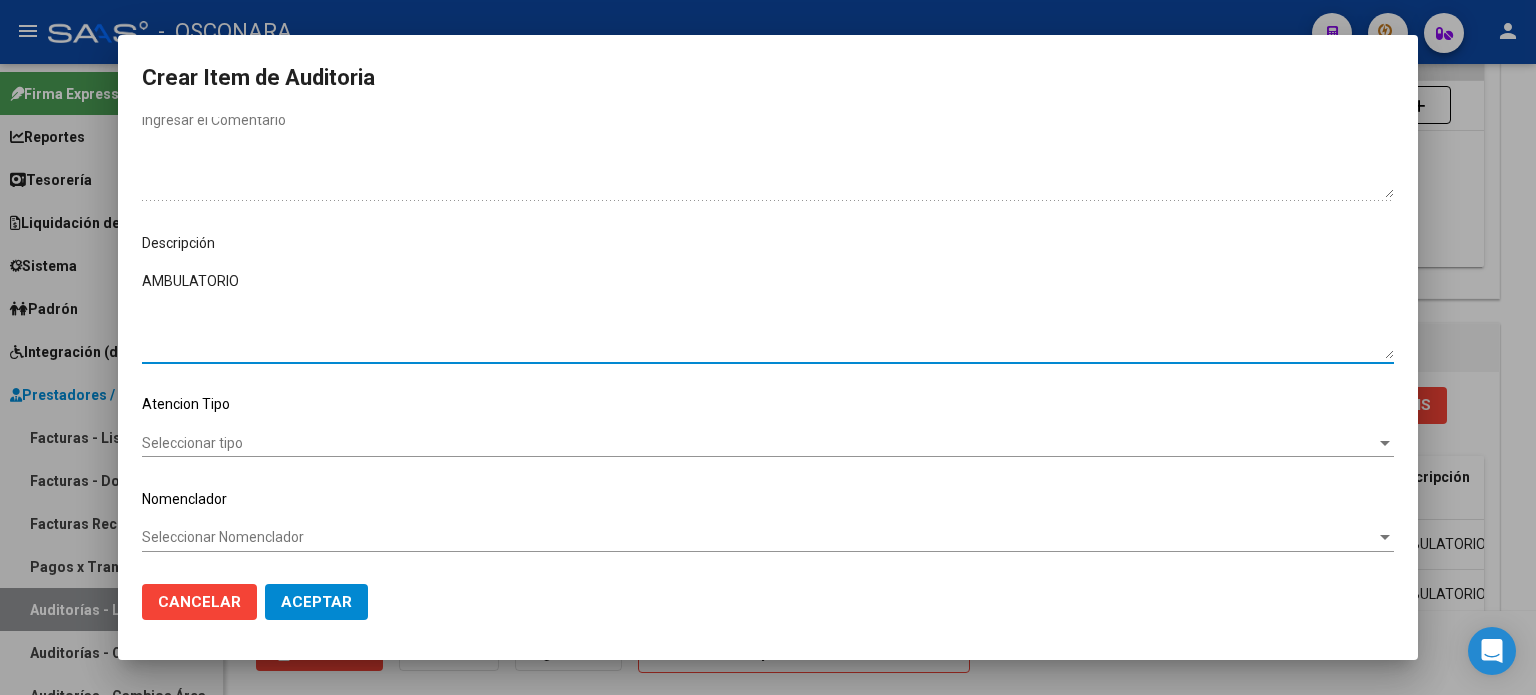 type on "AMBULATORIO" 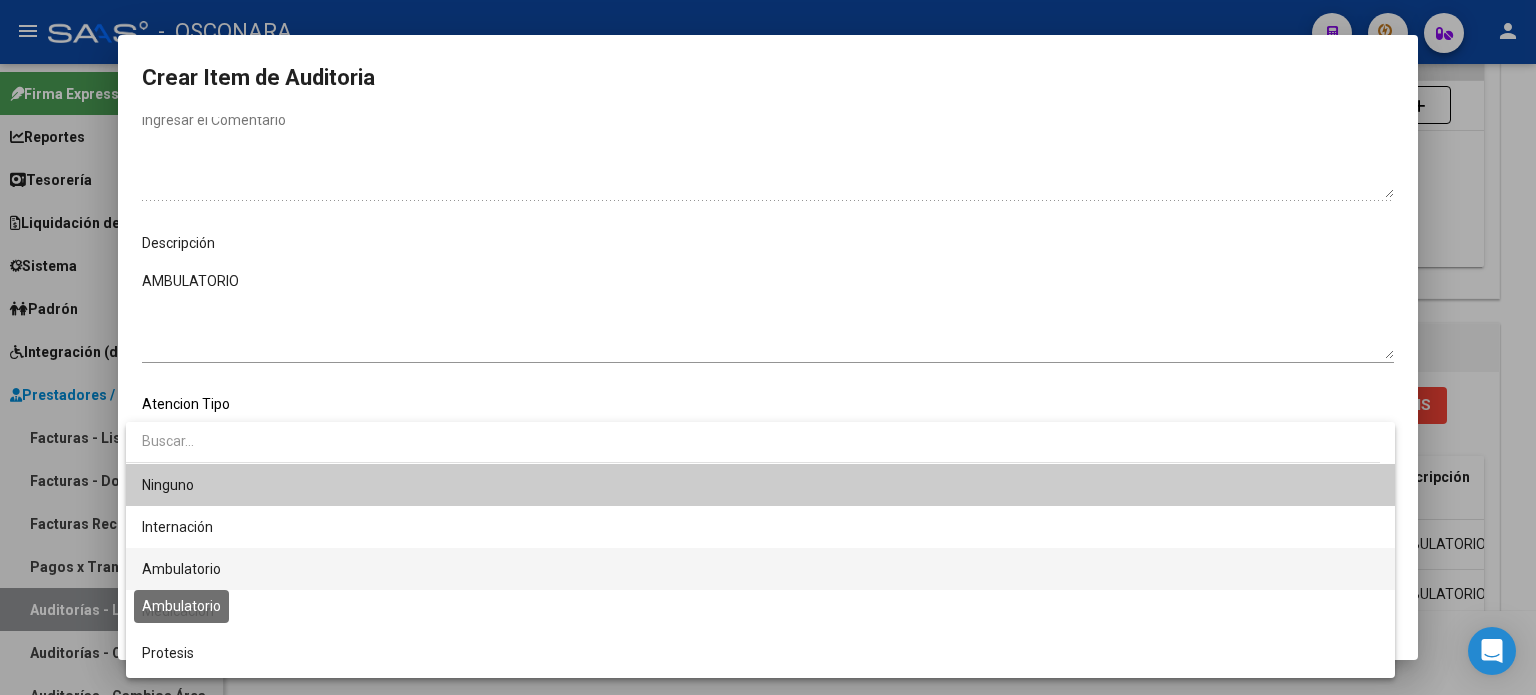 drag, startPoint x: 167, startPoint y: 571, endPoint x: 218, endPoint y: 583, distance: 52.392746 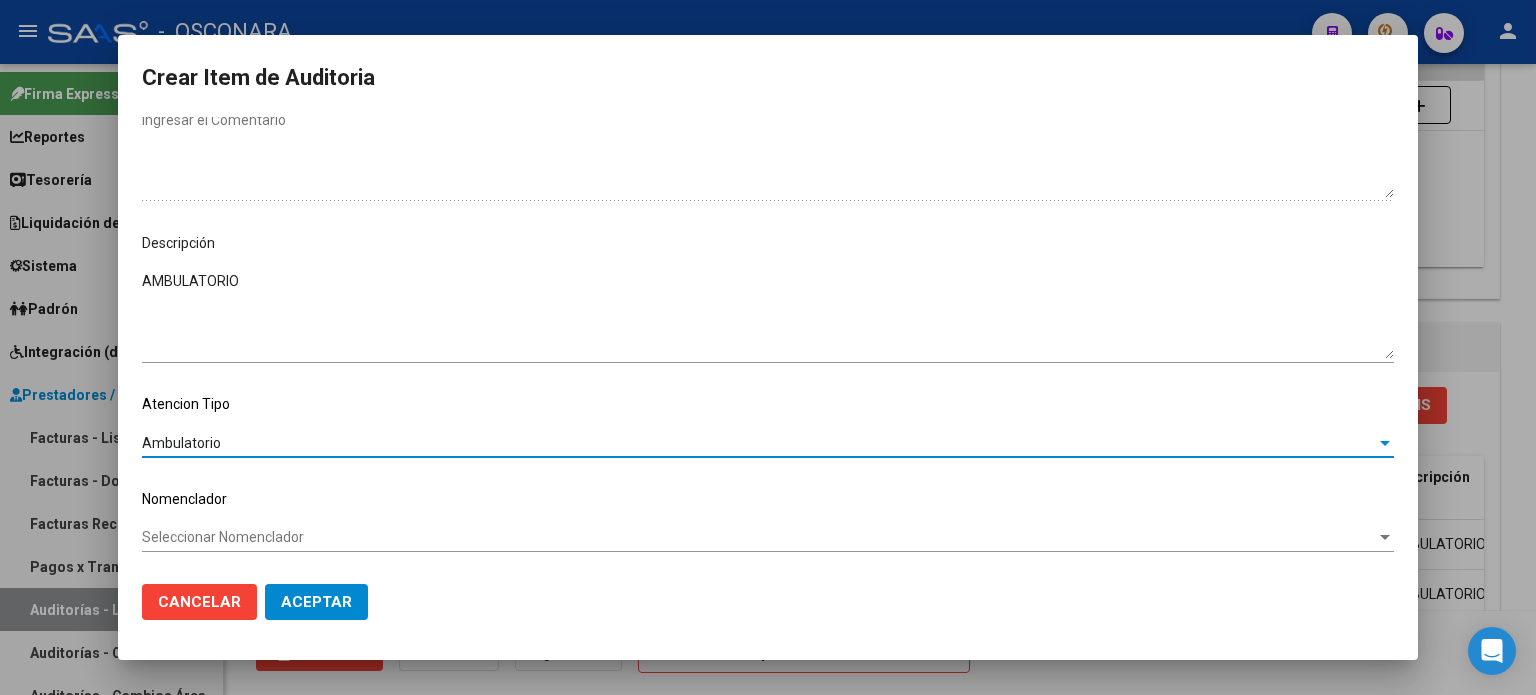 click on "Aceptar" 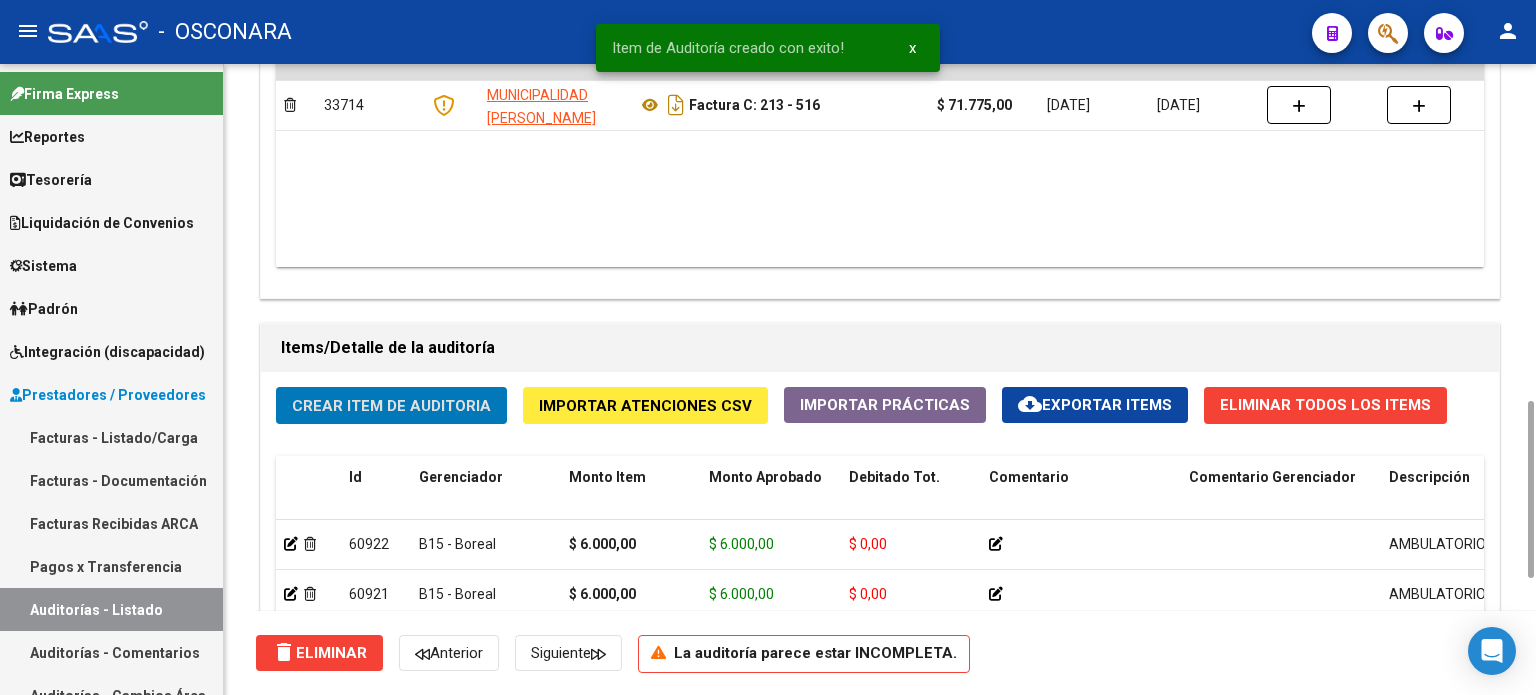 click on "Crear Item de Auditoria" 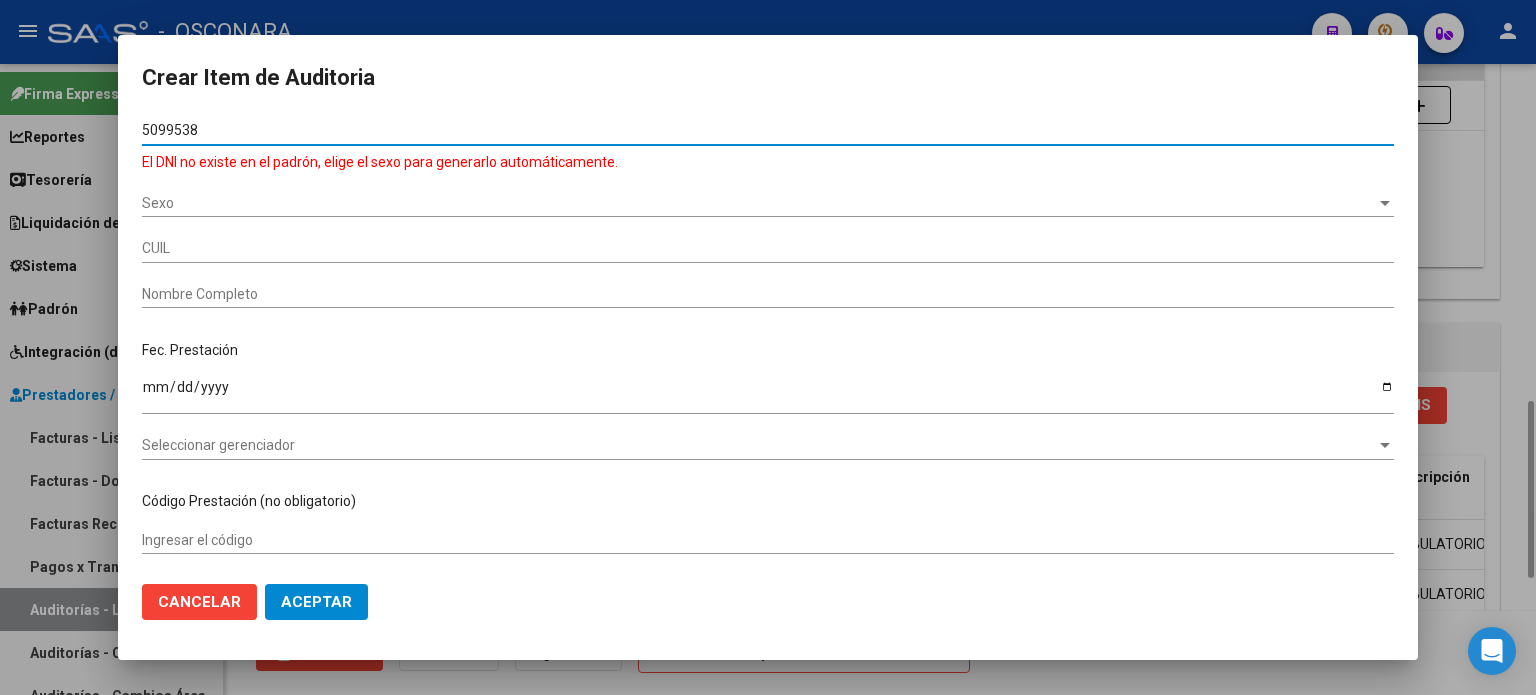 type on "50995381" 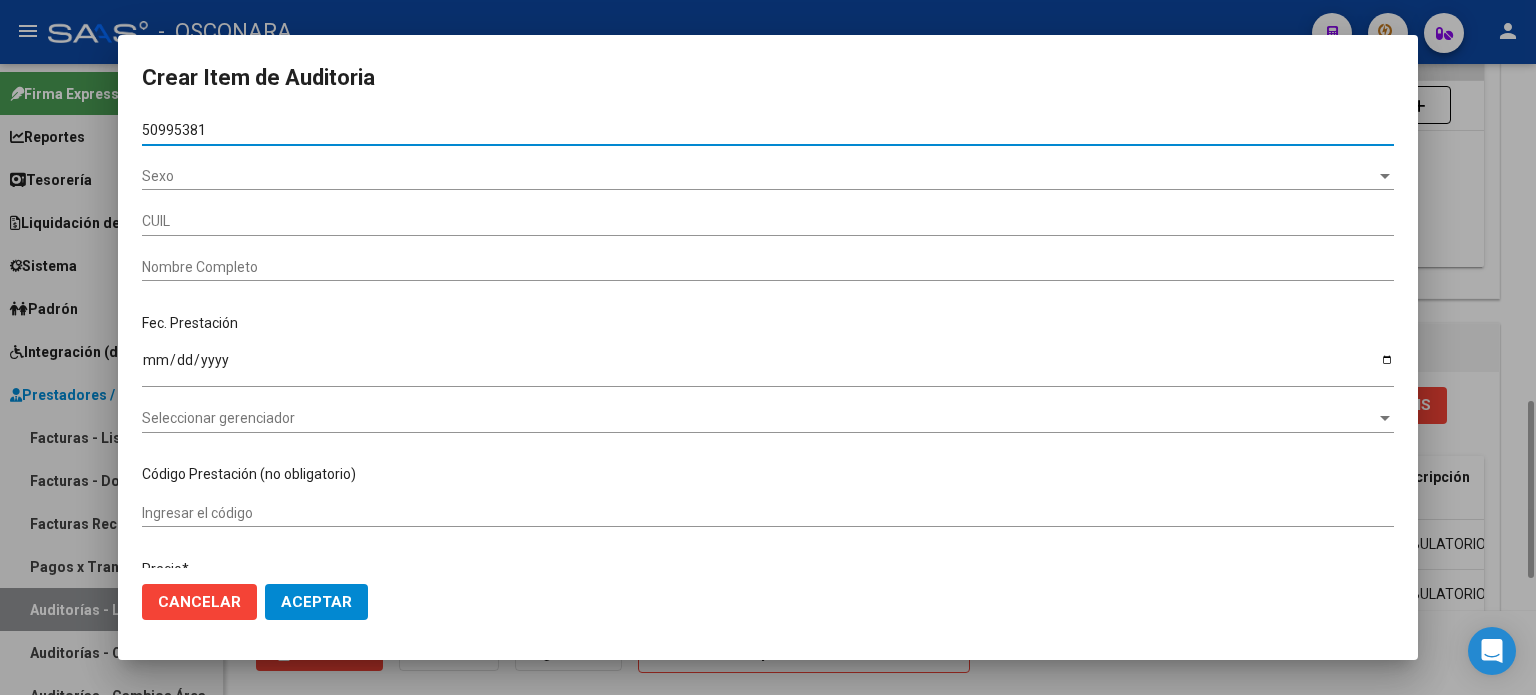 type on "20509953814" 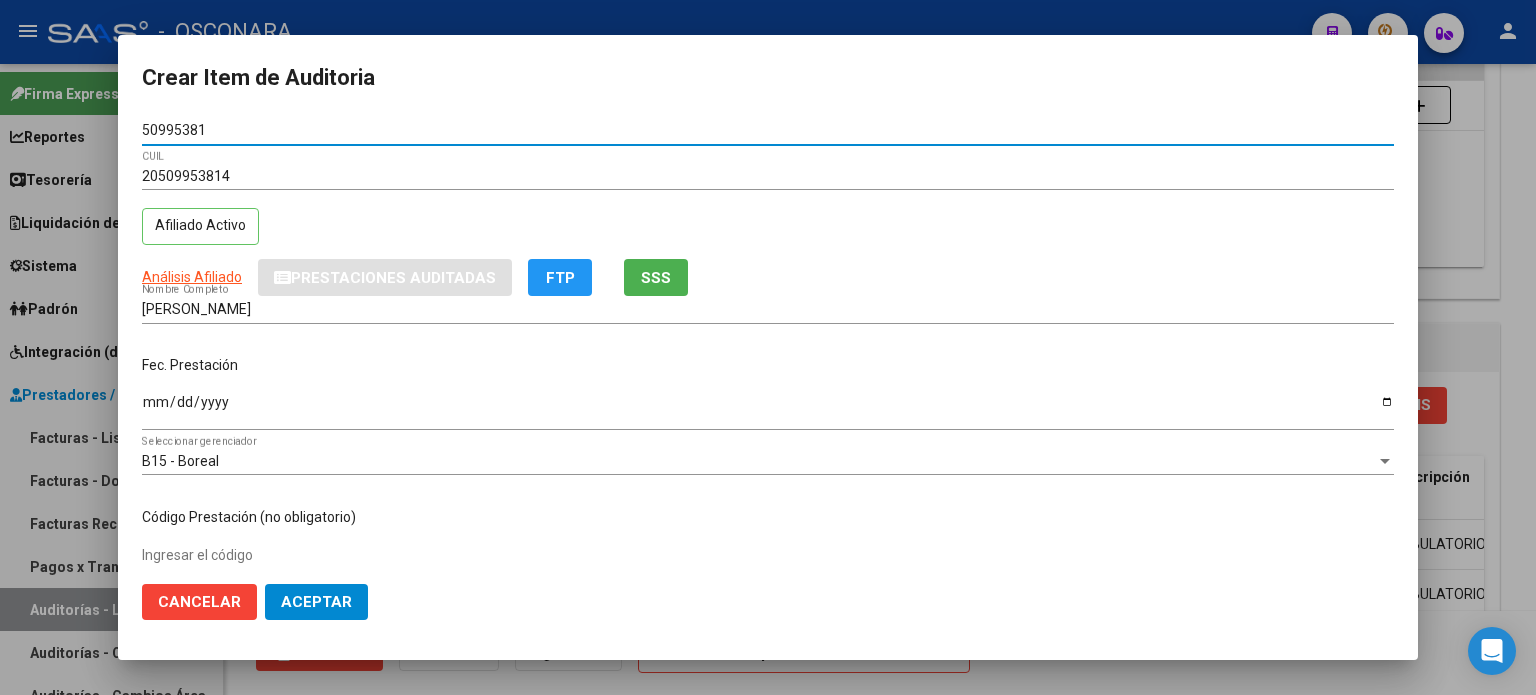 type on "50995381" 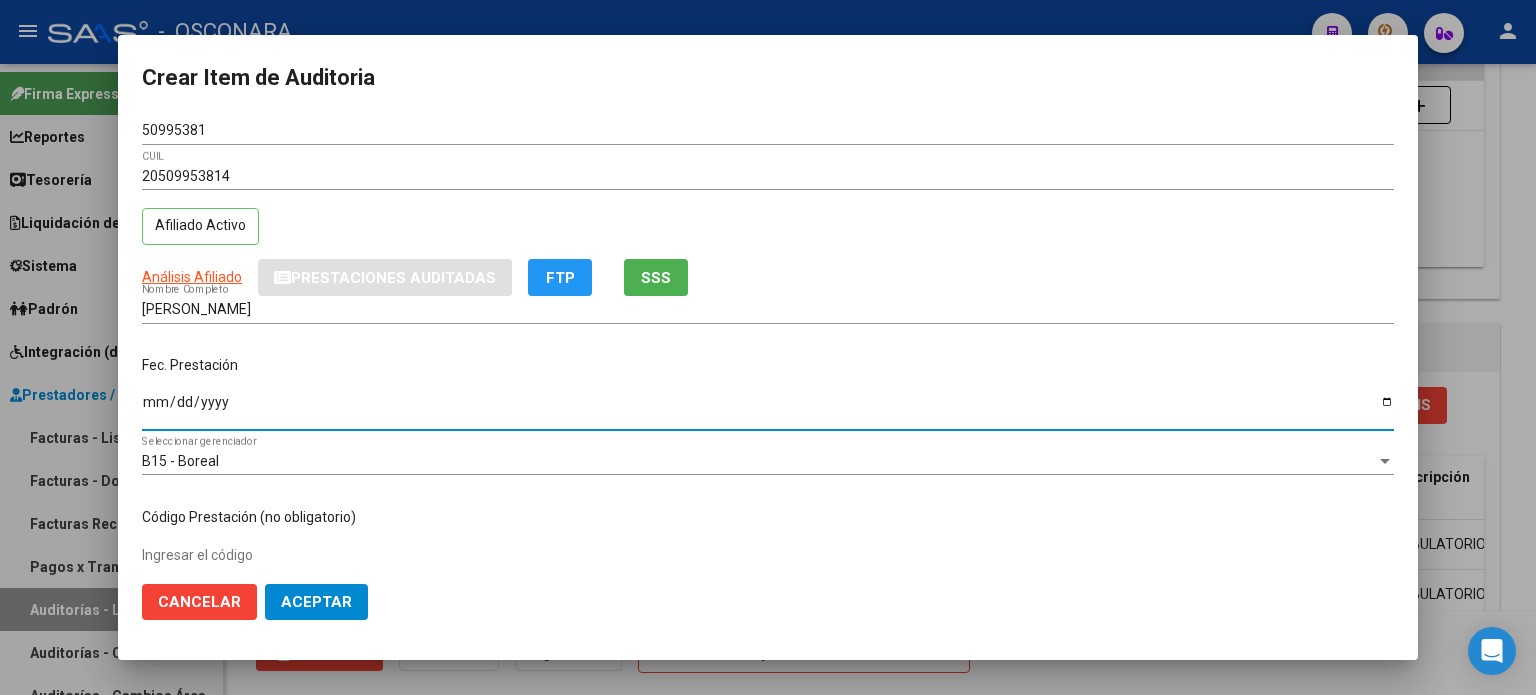 click on "Ingresar la fecha" at bounding box center (768, 409) 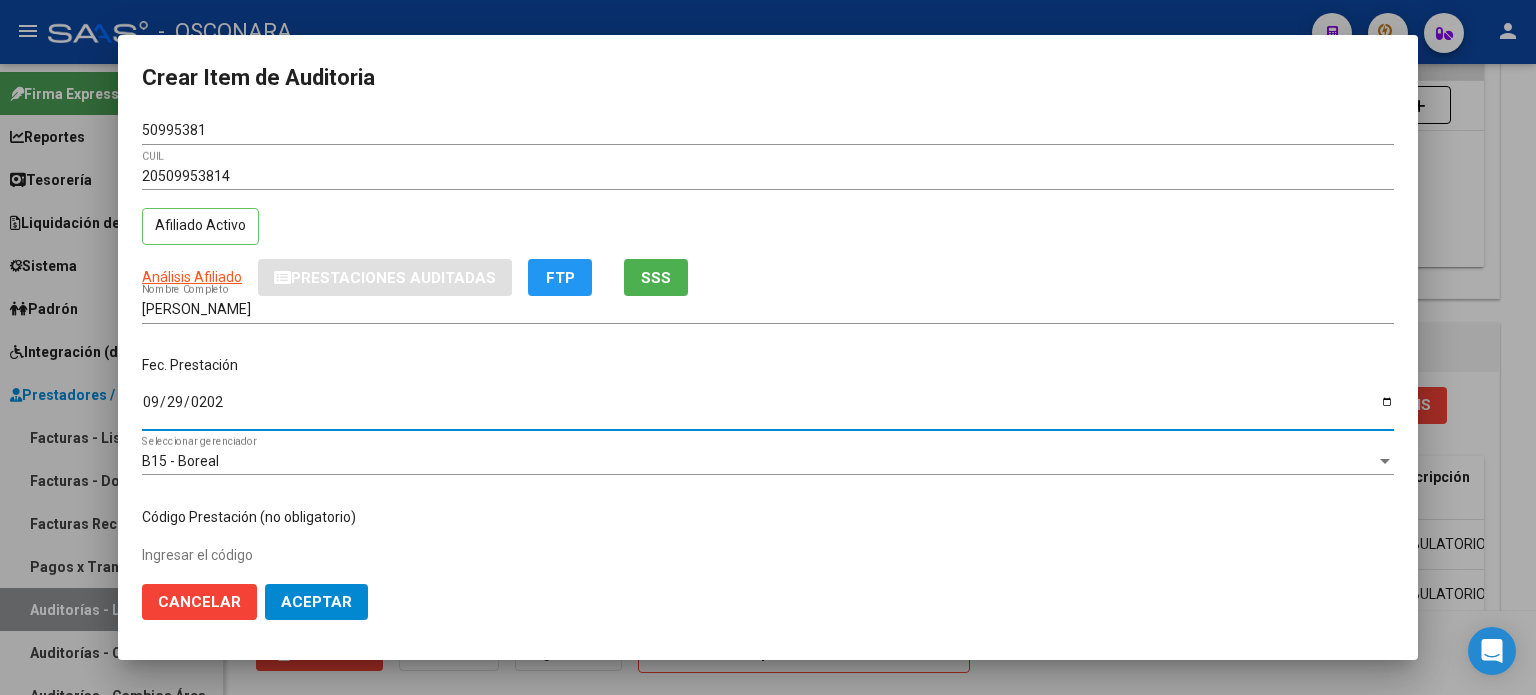 type on "[DATE]" 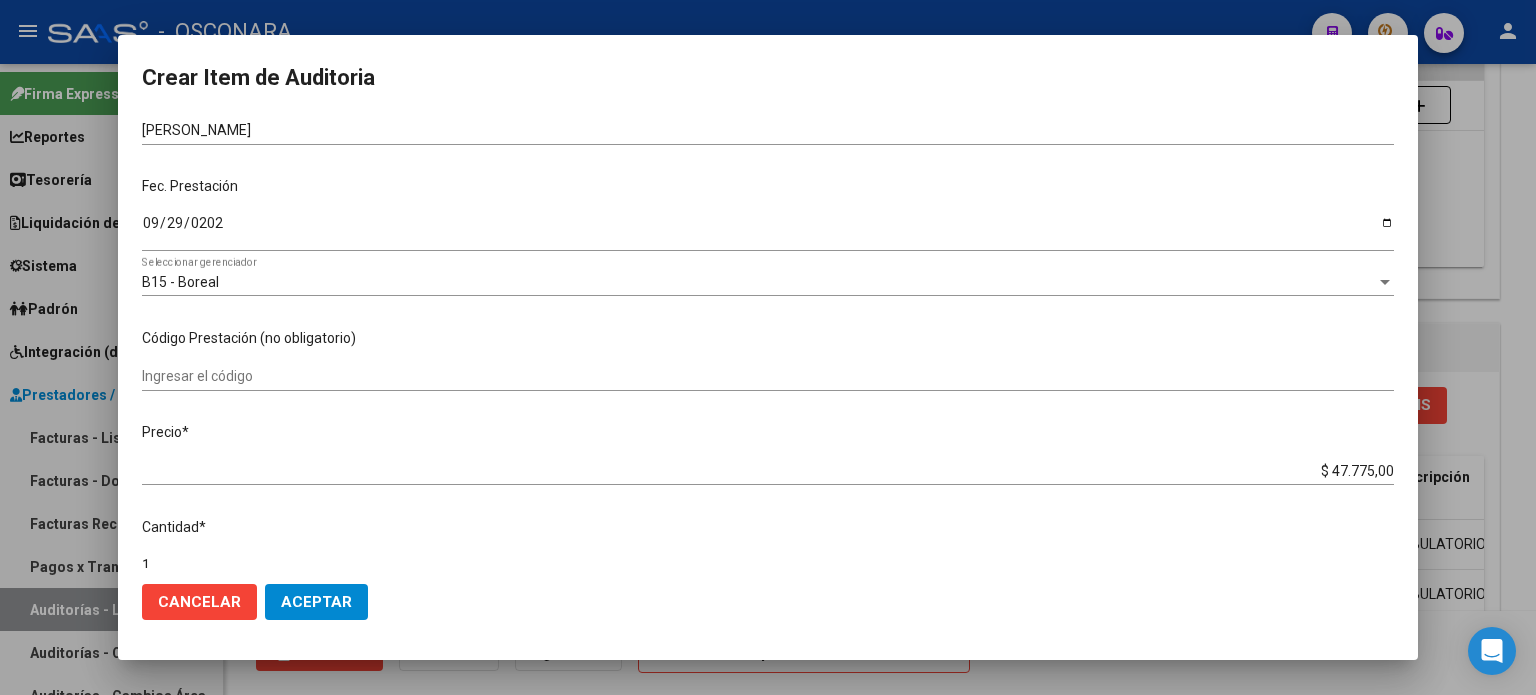 scroll, scrollTop: 200, scrollLeft: 0, axis: vertical 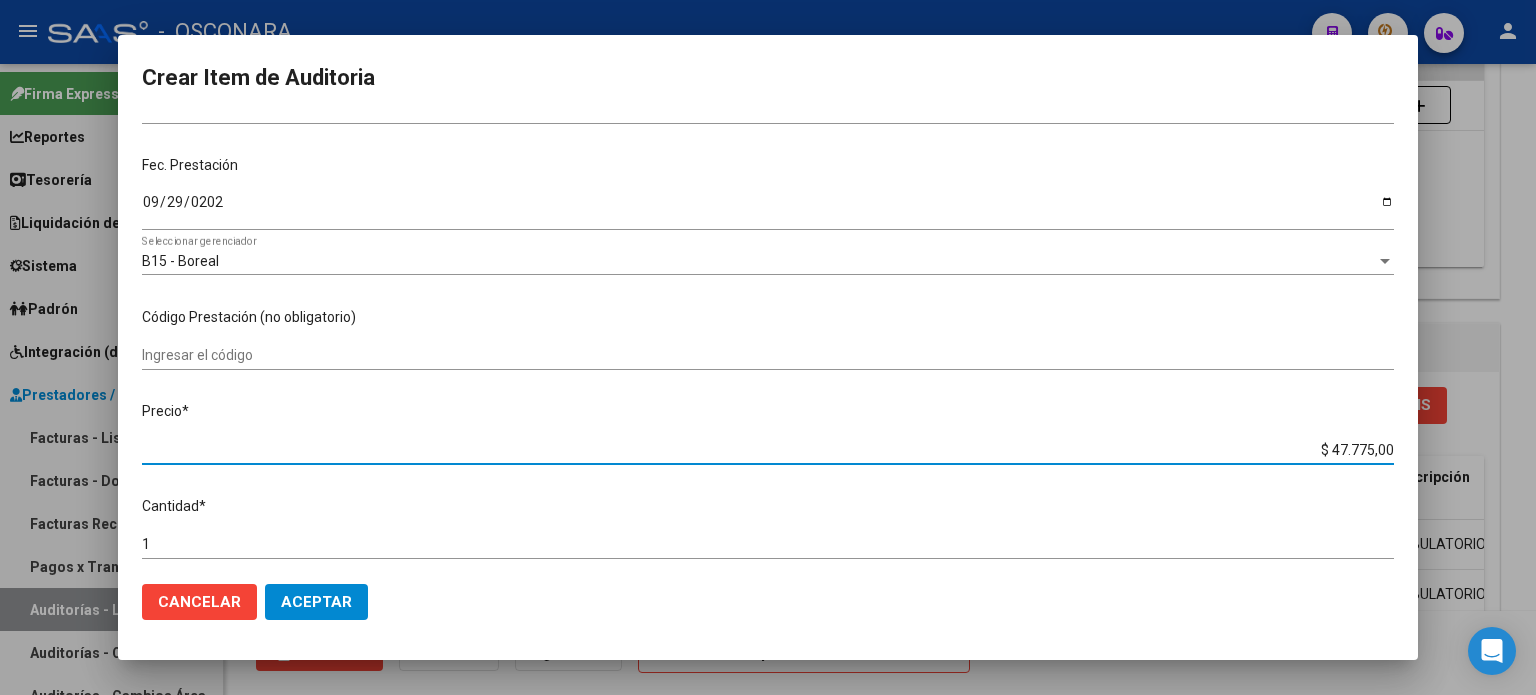 drag, startPoint x: 1323, startPoint y: 448, endPoint x: 1535, endPoint y: 448, distance: 212 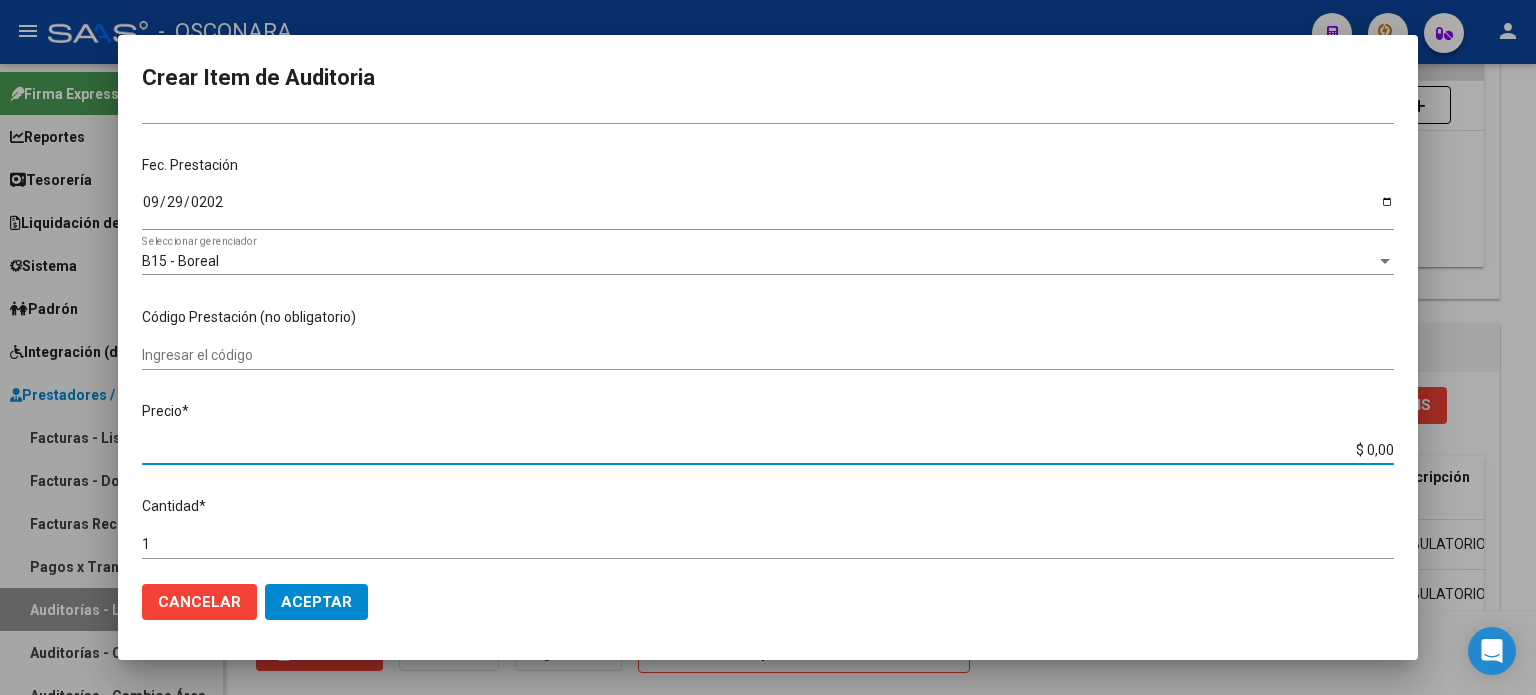 type on "$ 0,06" 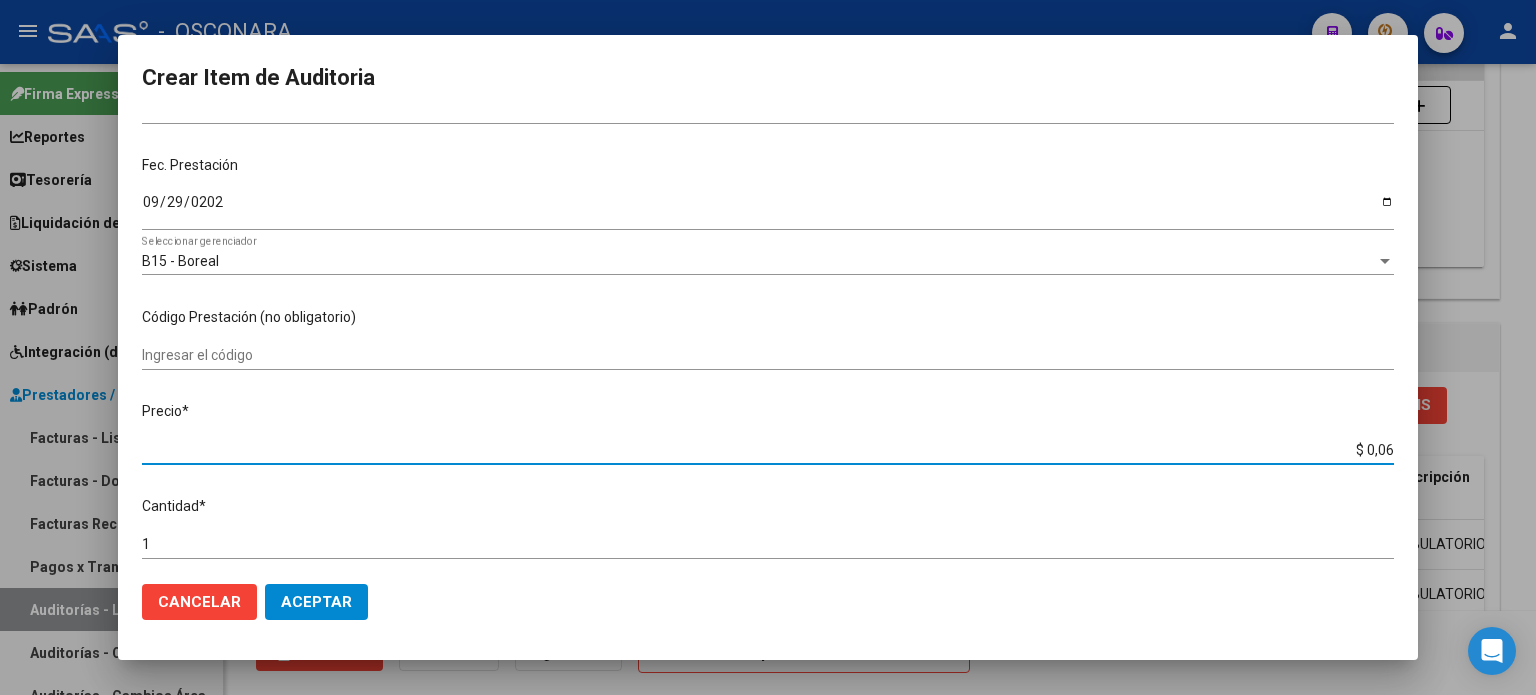 type on "$ 0,60" 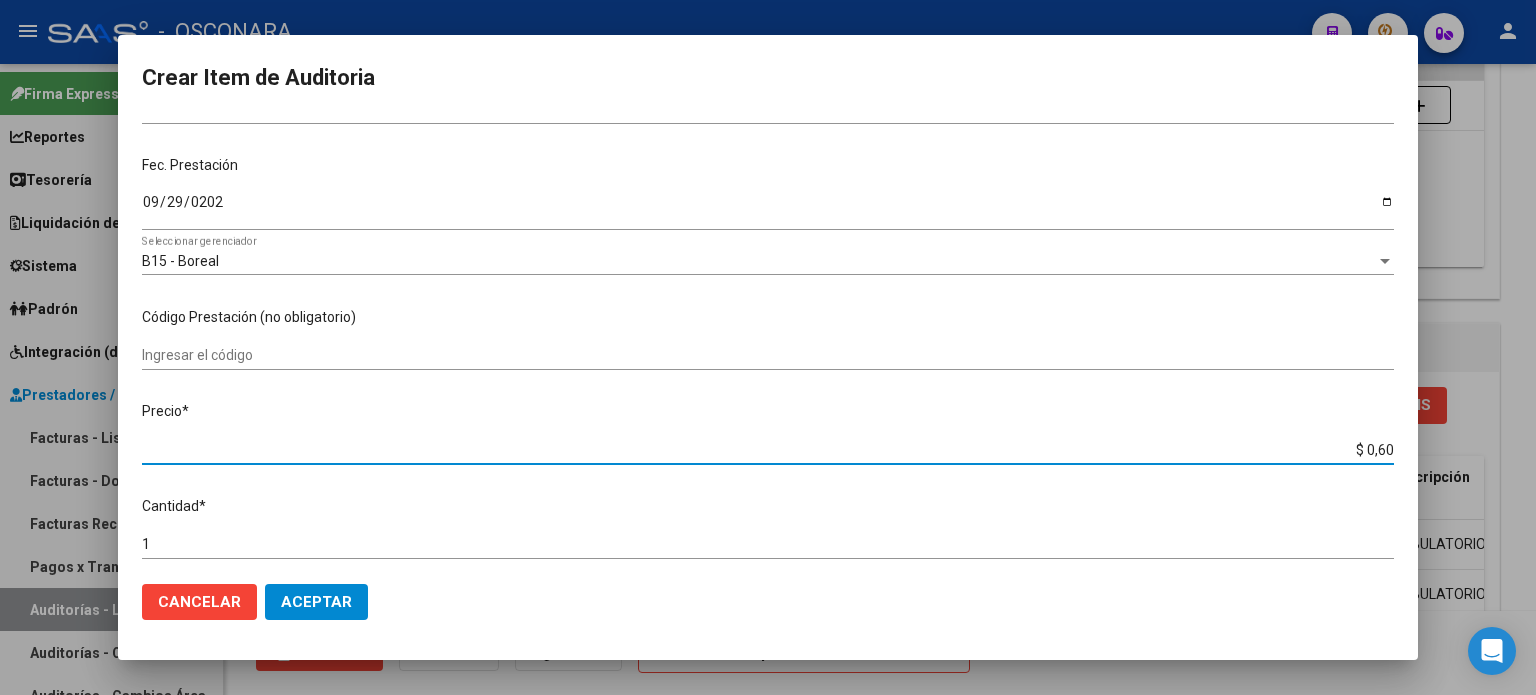 type on "$ 6,00" 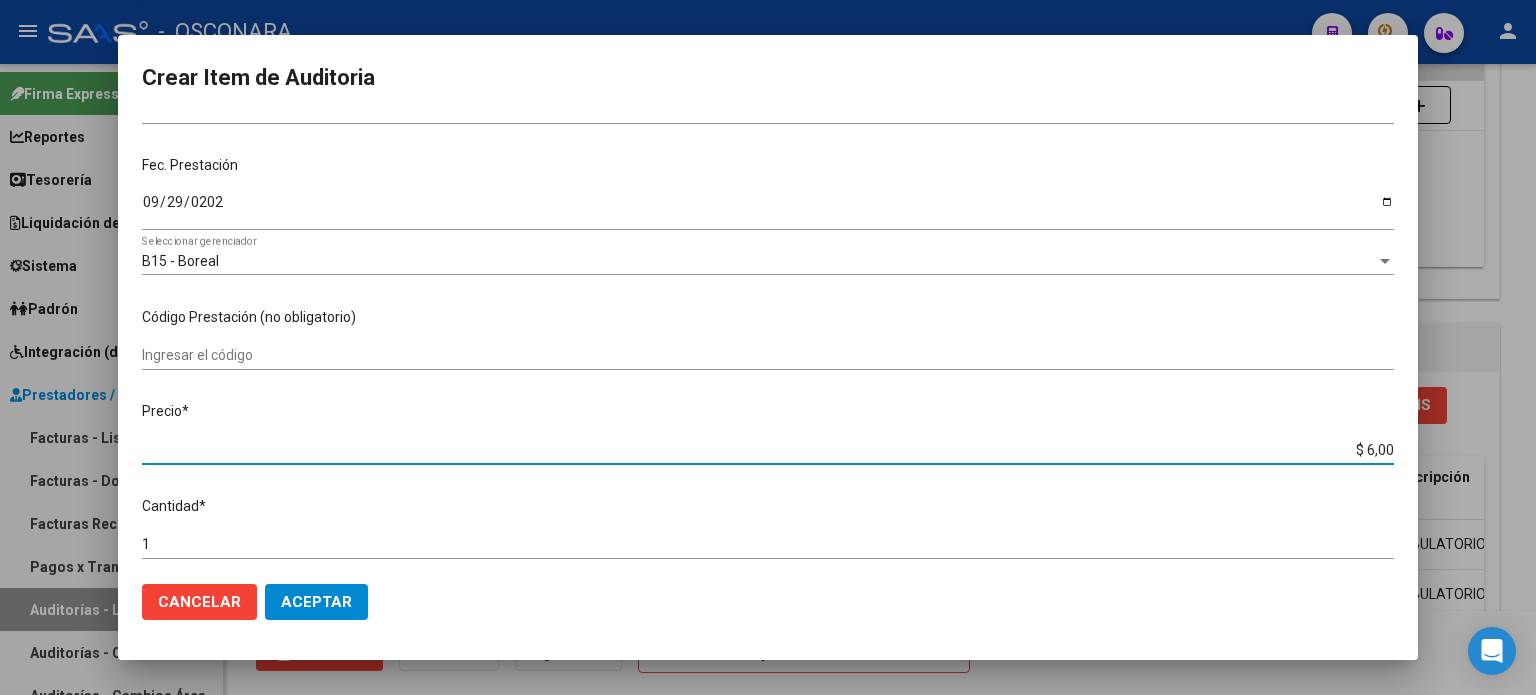 type on "$ 60,00" 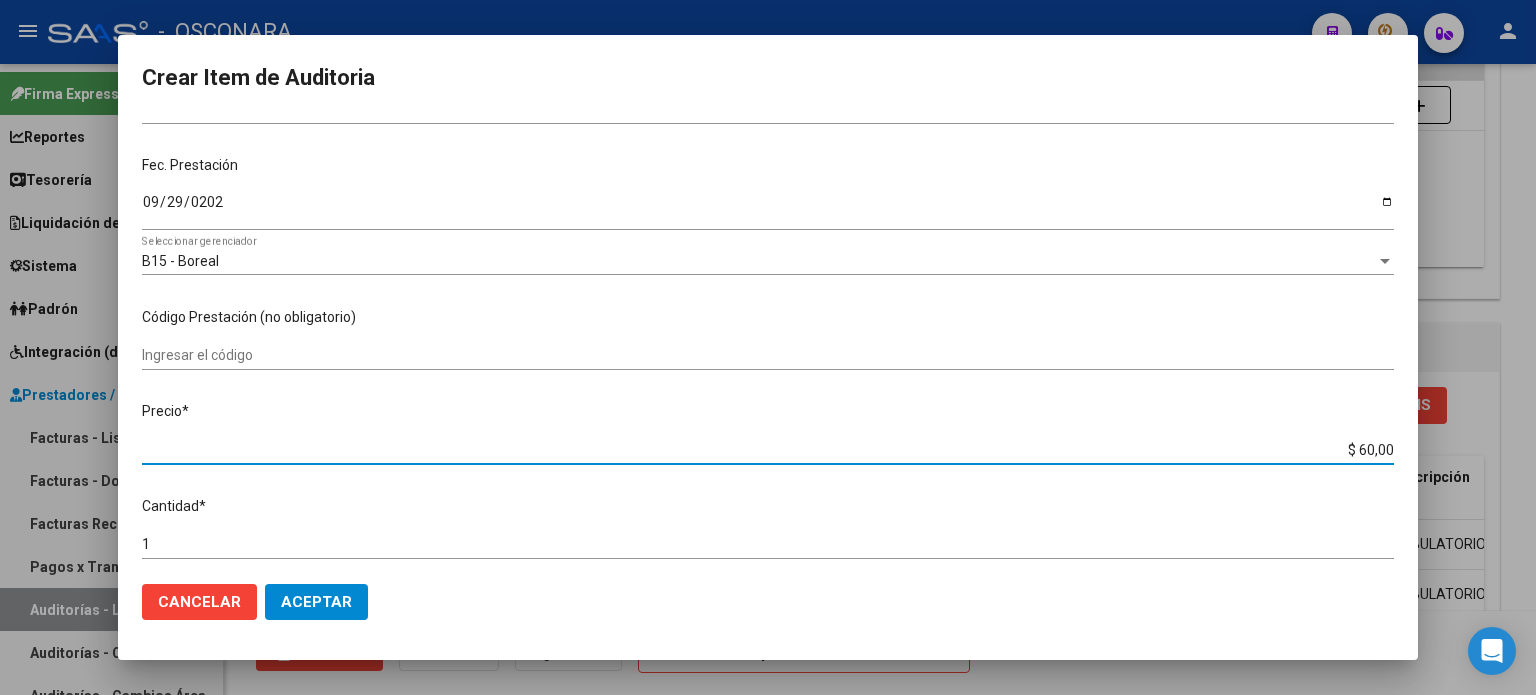 type on "$ 600,00" 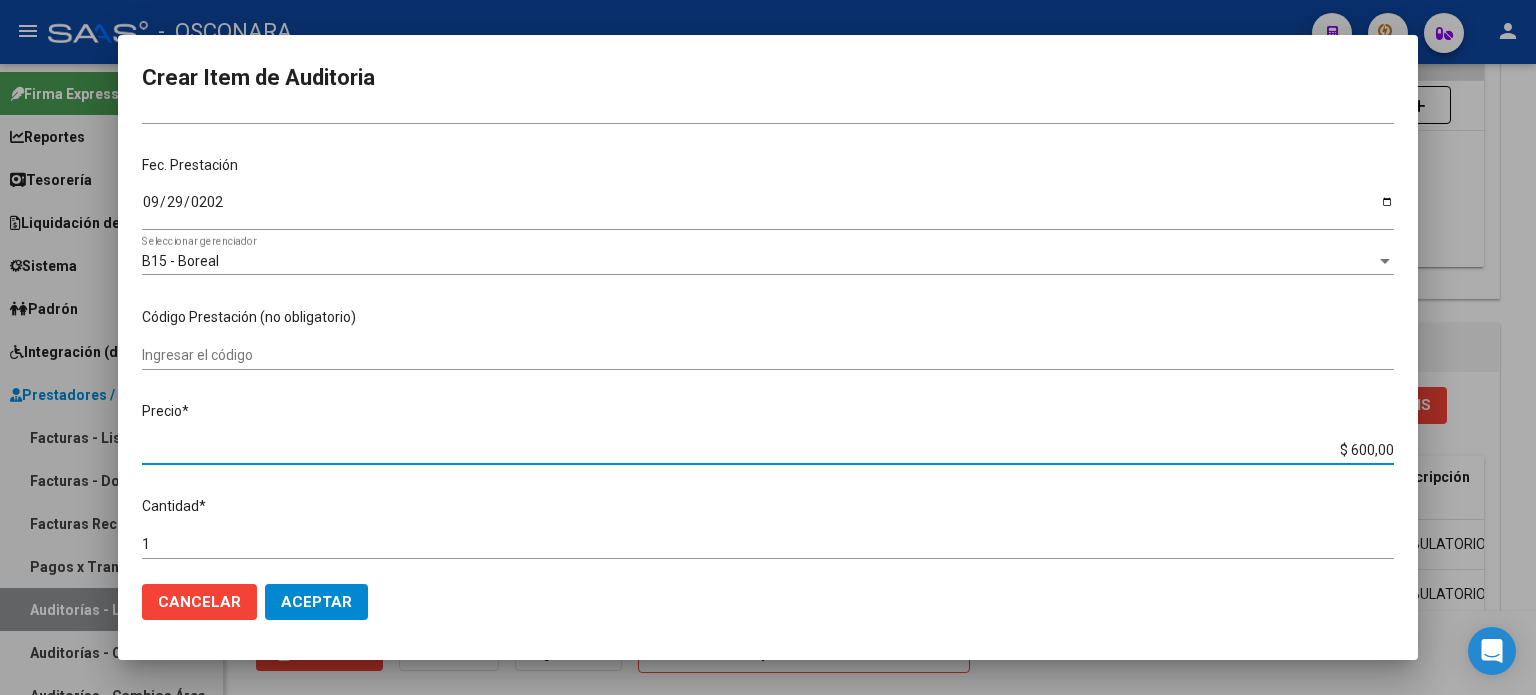 type on "$ 6.000,00" 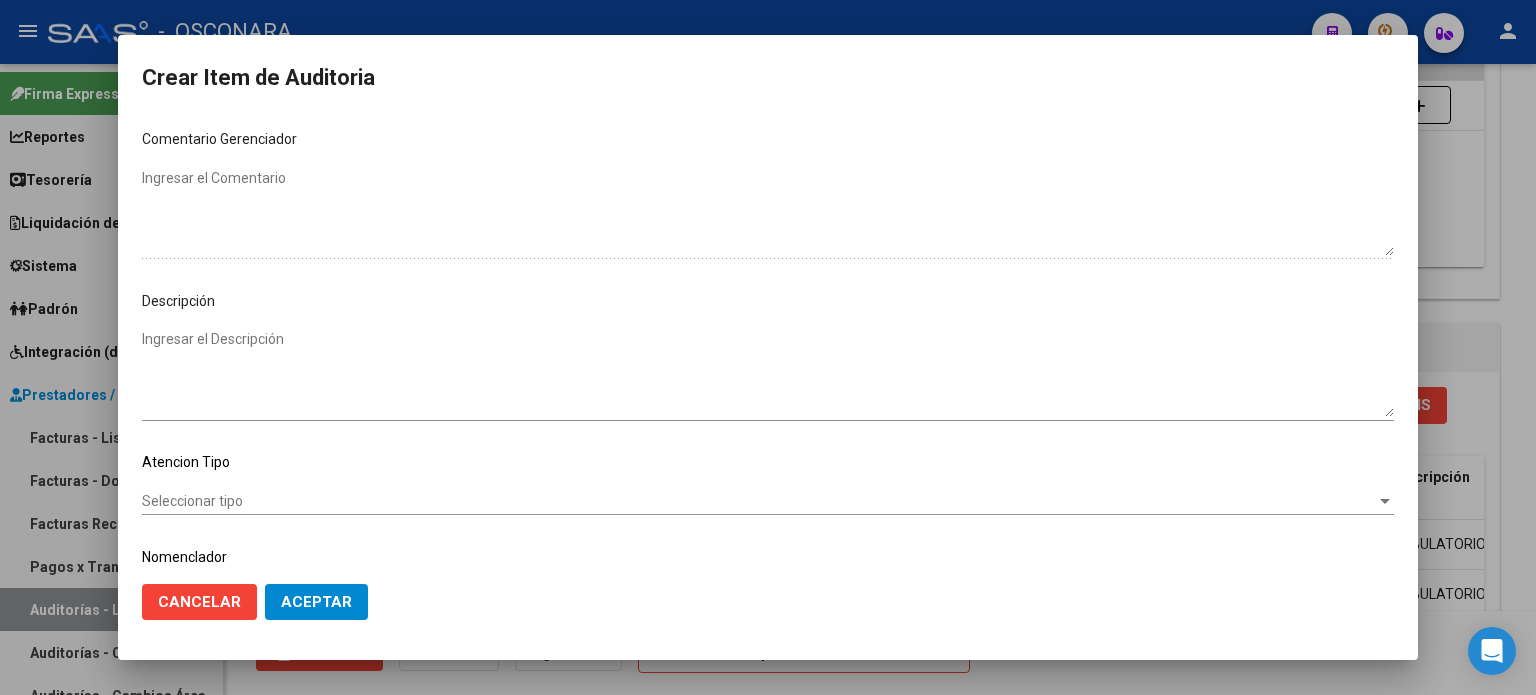 scroll, scrollTop: 1070, scrollLeft: 0, axis: vertical 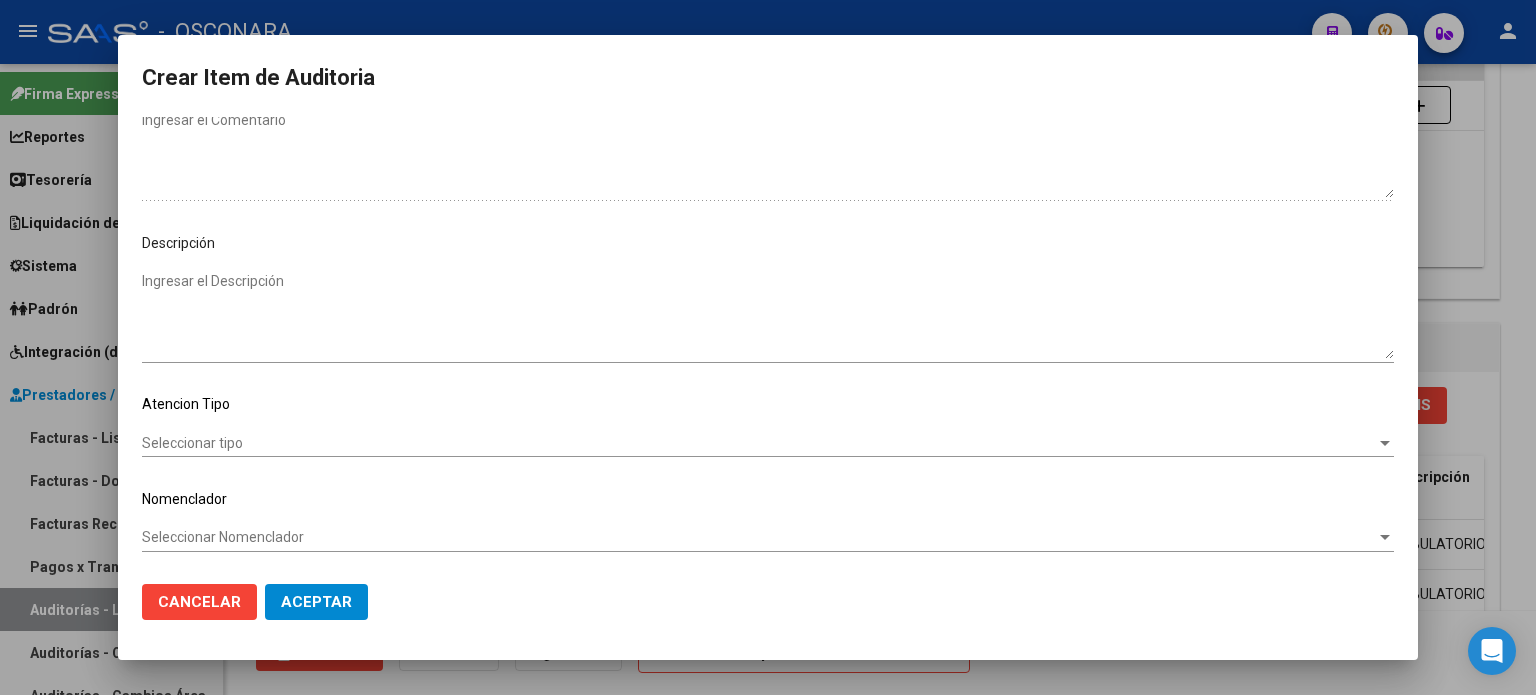 click on "Ingresar el Descripción" at bounding box center [768, 315] 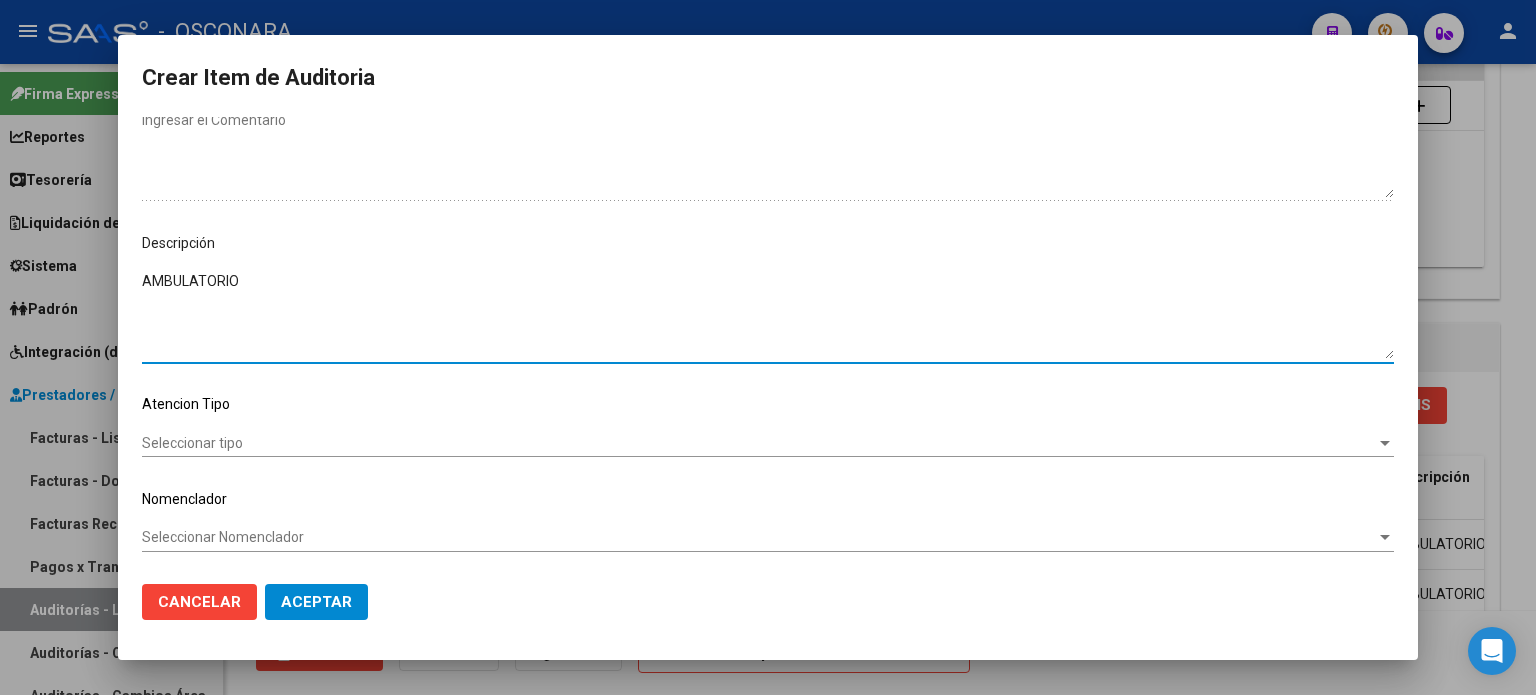type on "AMBULATORIO" 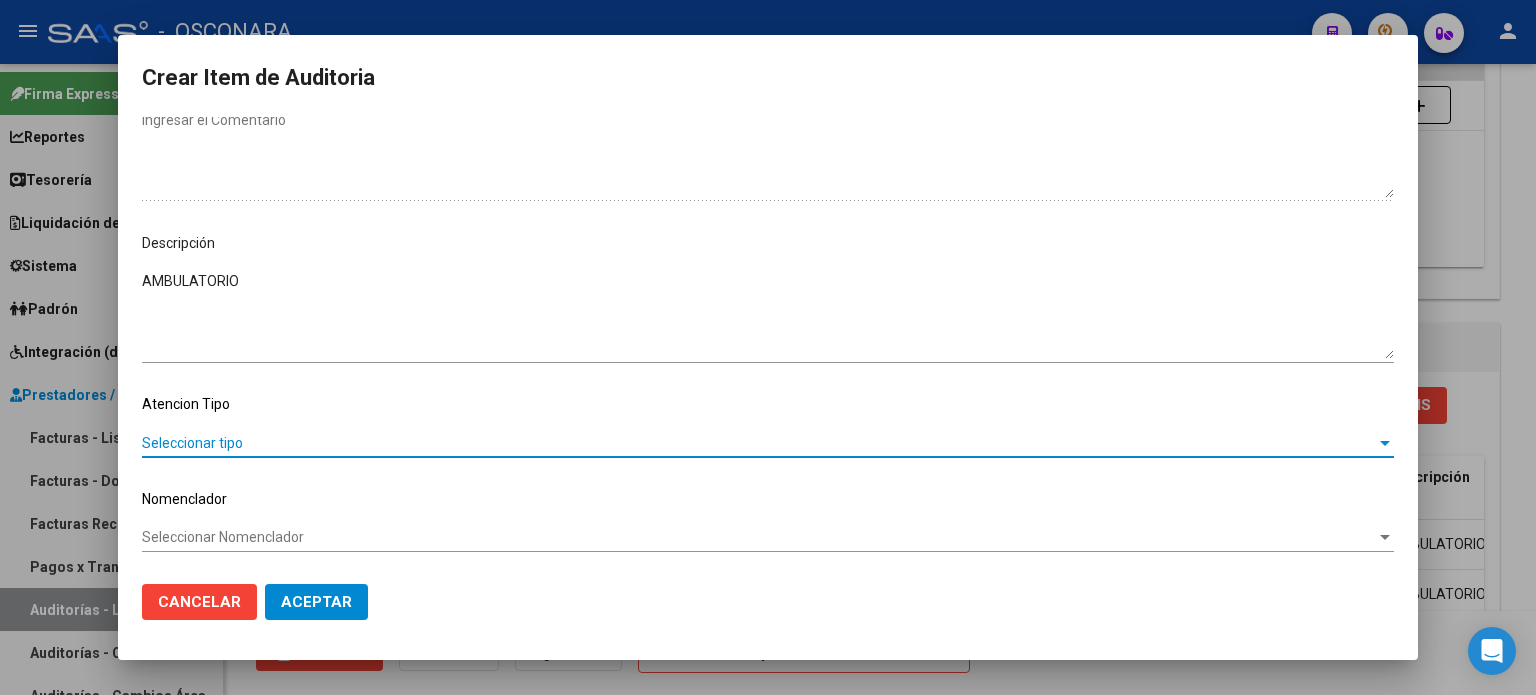 click on "Seleccionar tipo" at bounding box center [759, 443] 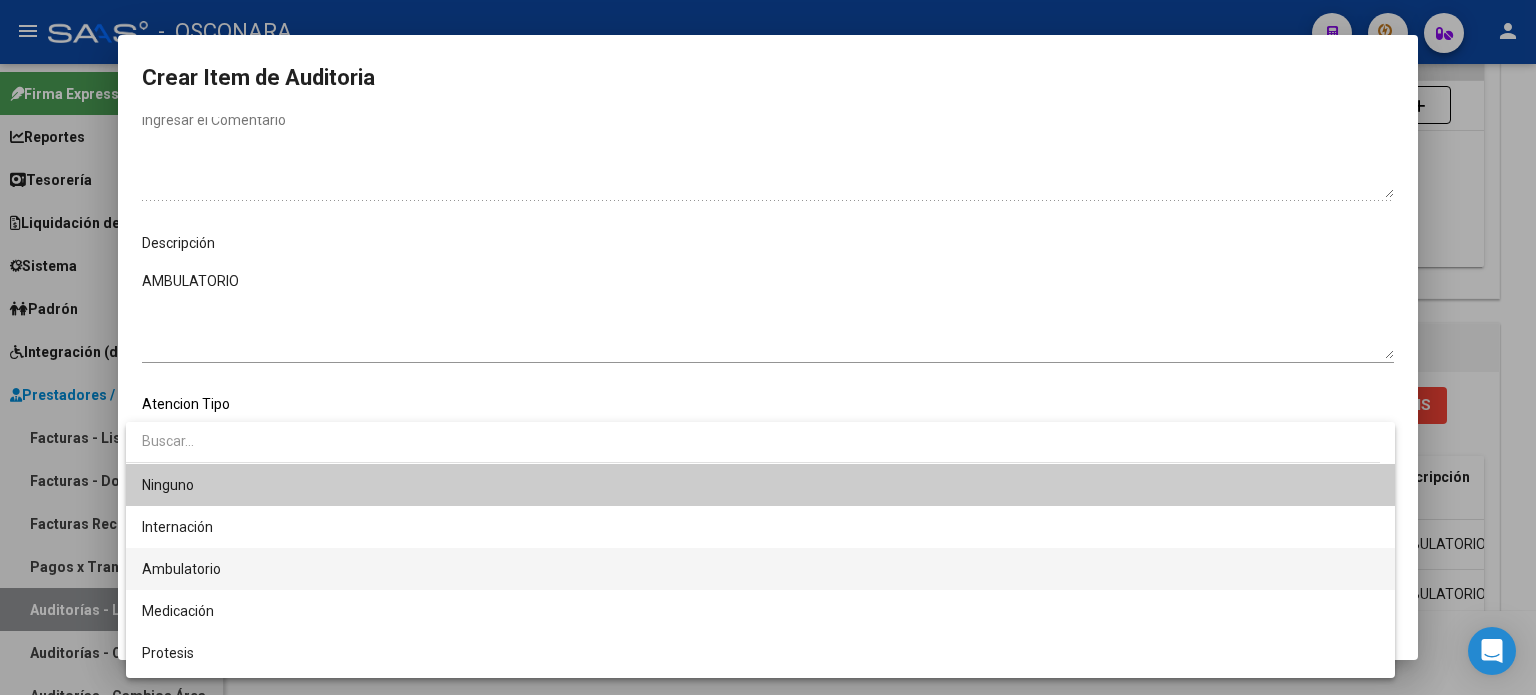 click on "Ambulatorio" at bounding box center [181, 569] 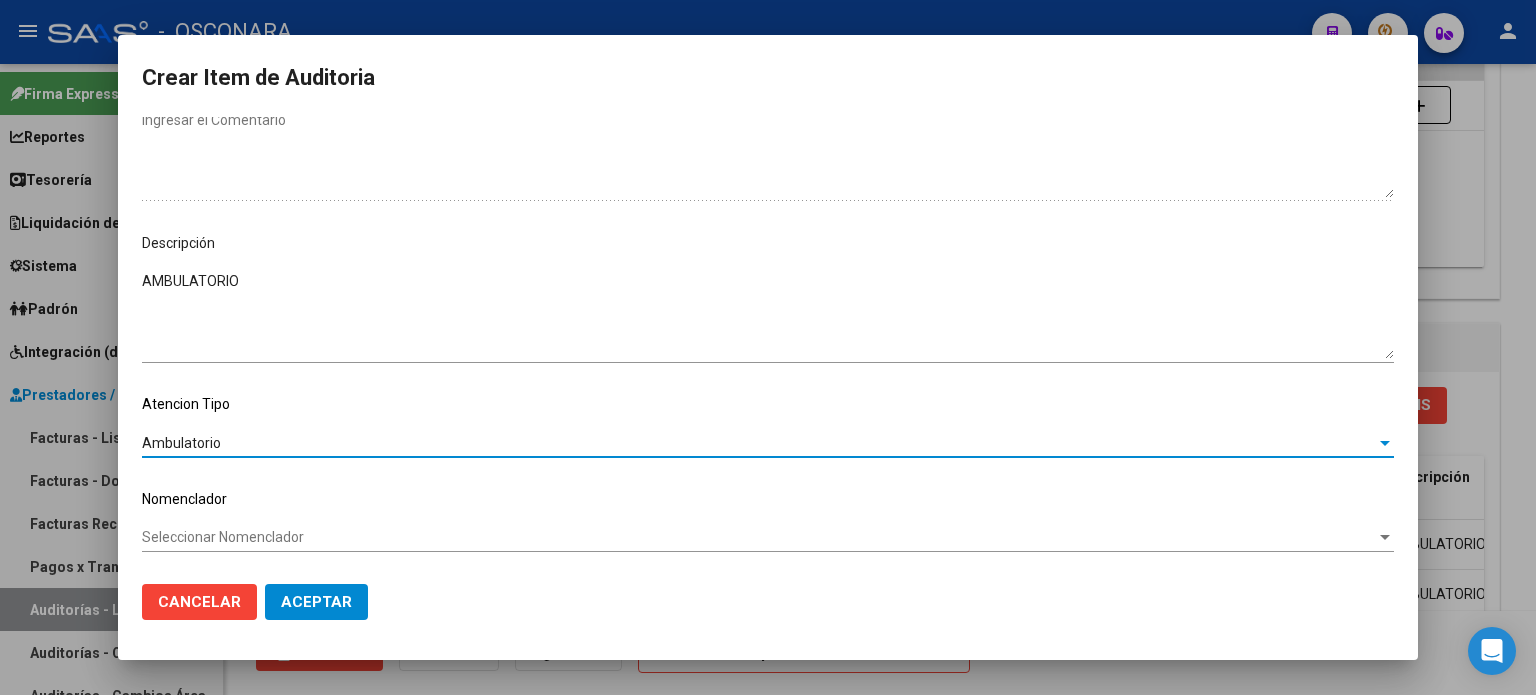 click on "Aceptar" 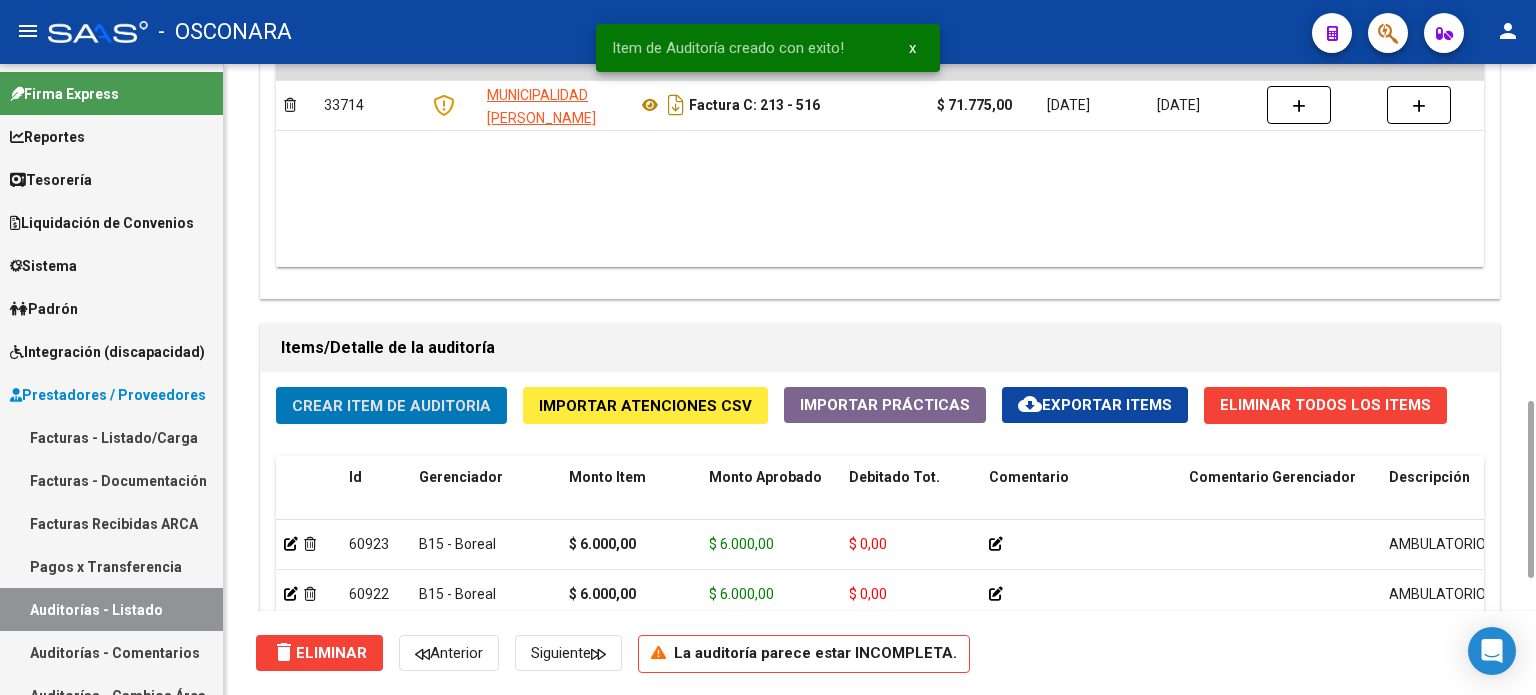 click on "Crear Item de Auditoria" 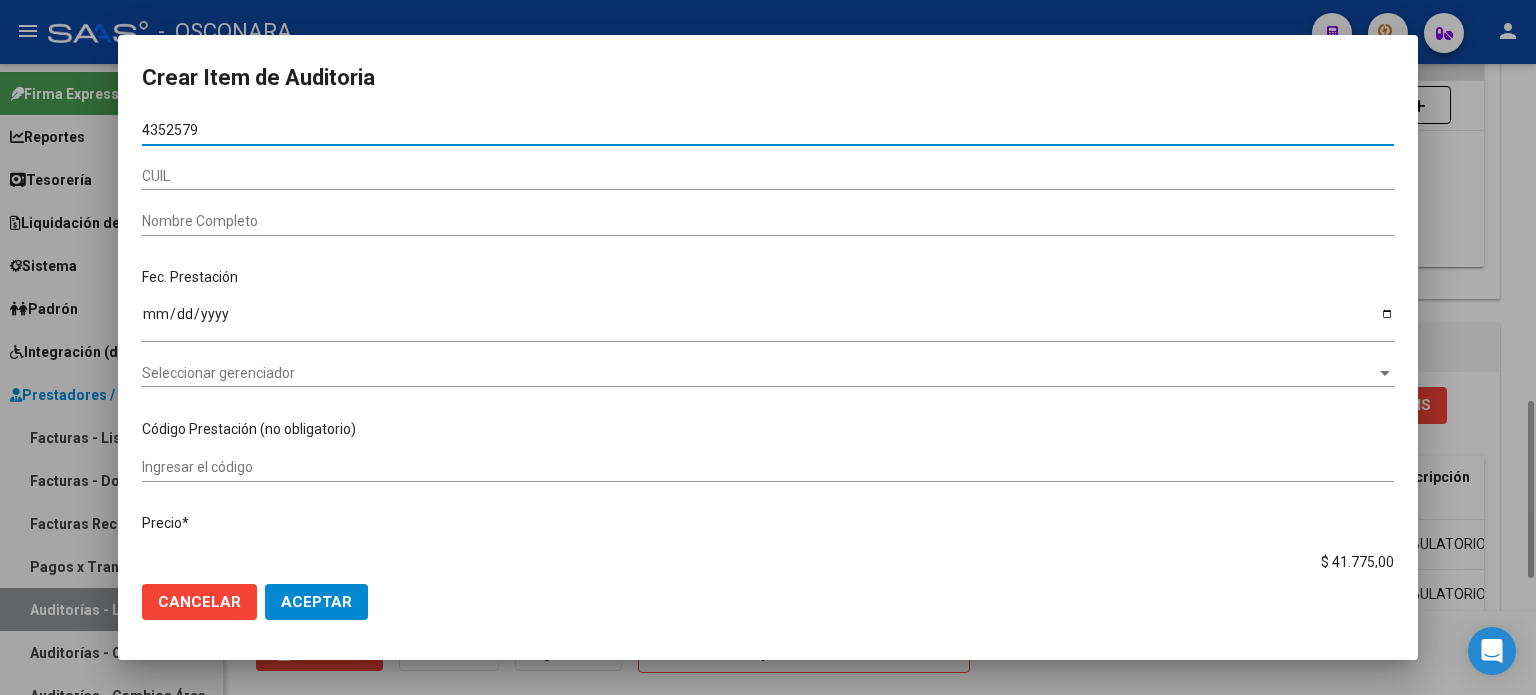 type on "43525797" 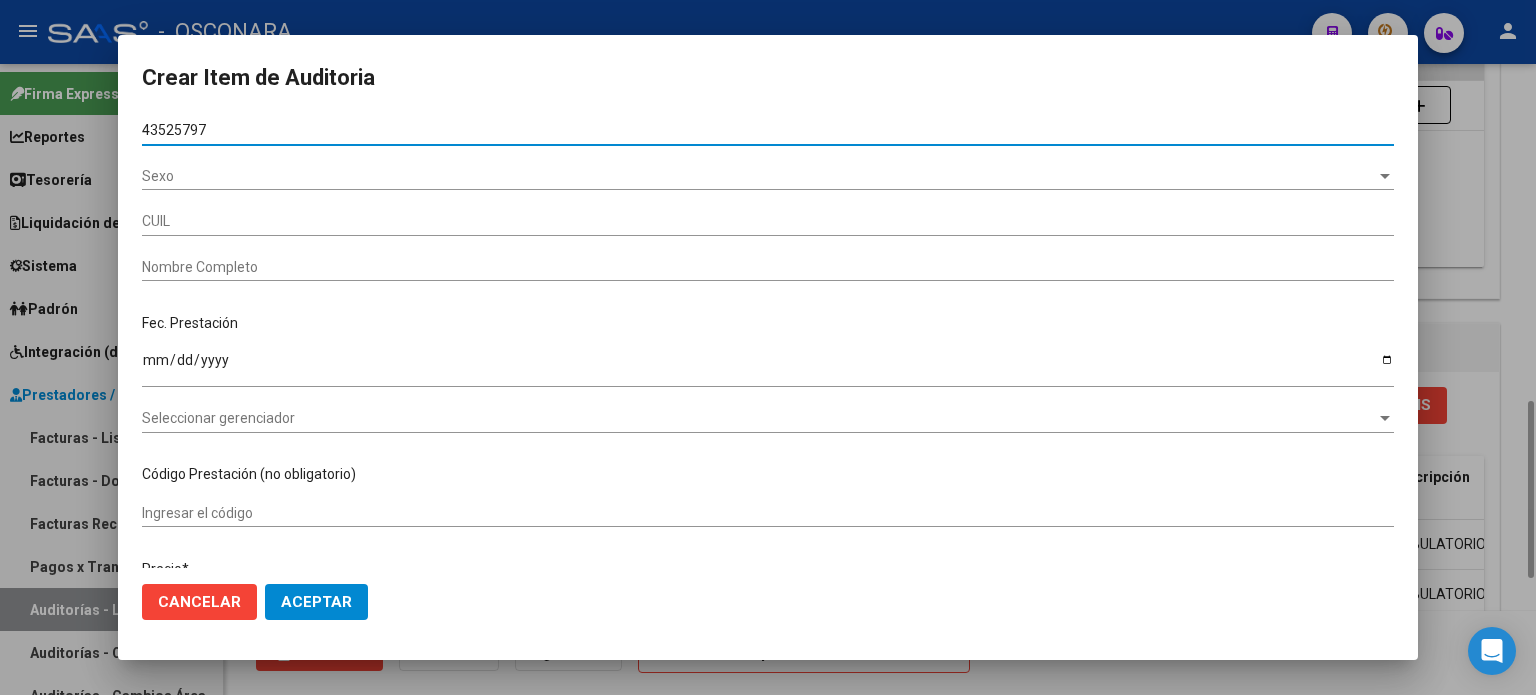 type on "20435257977" 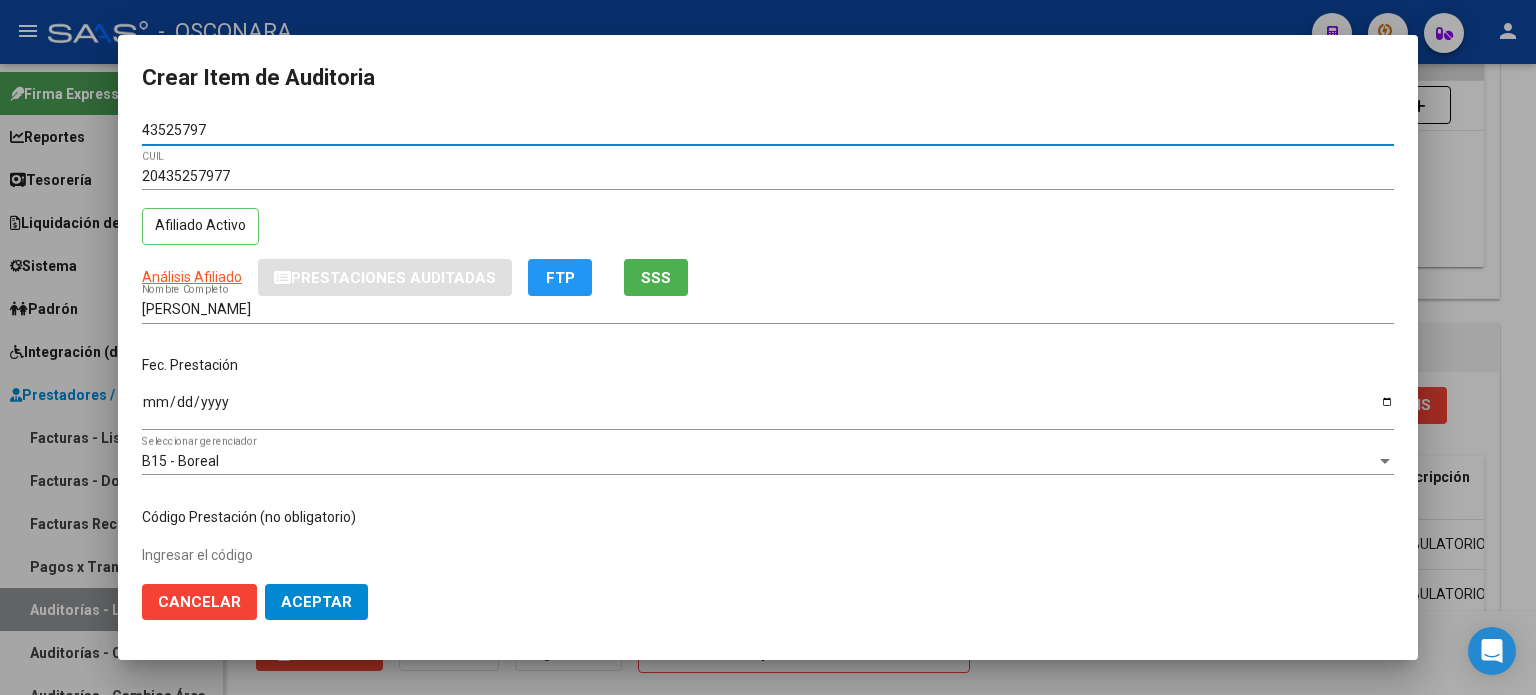 type on "43525797" 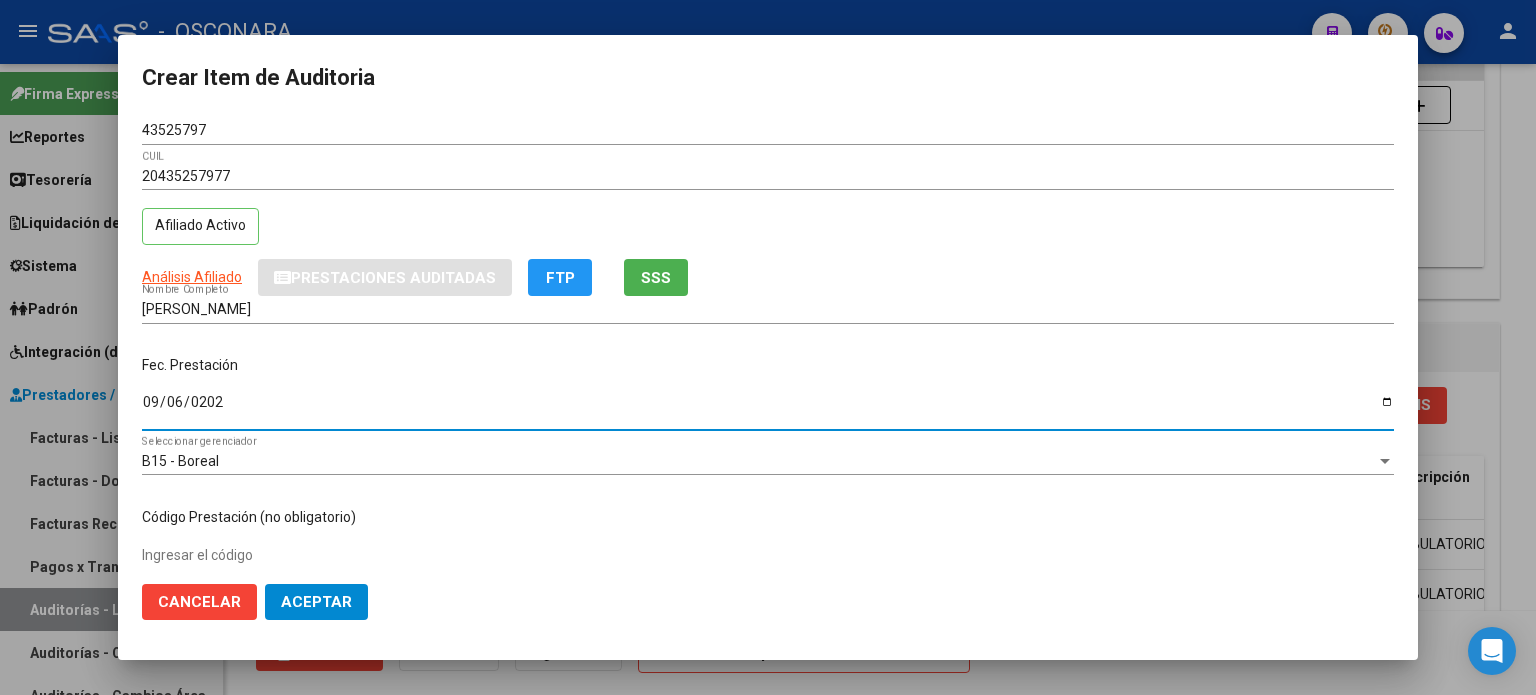 type on "[DATE]" 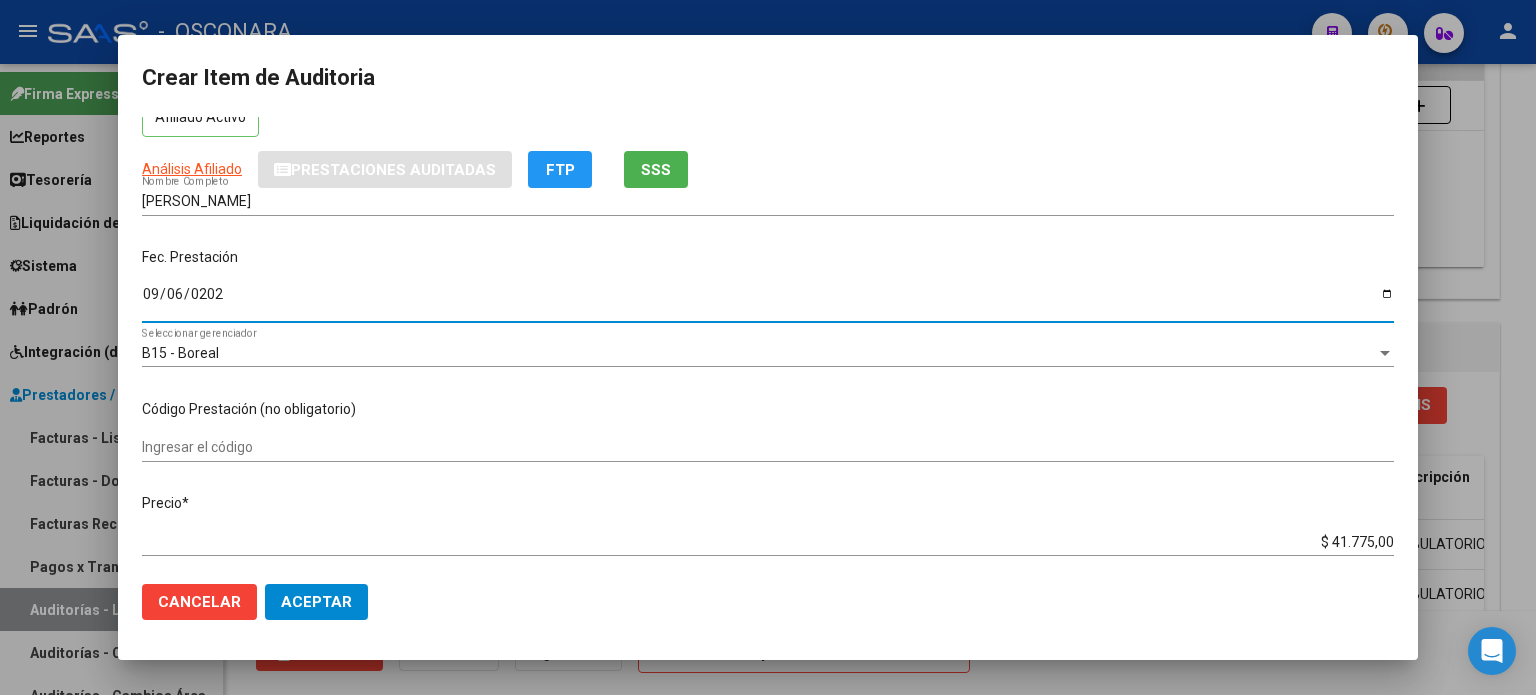scroll, scrollTop: 200, scrollLeft: 0, axis: vertical 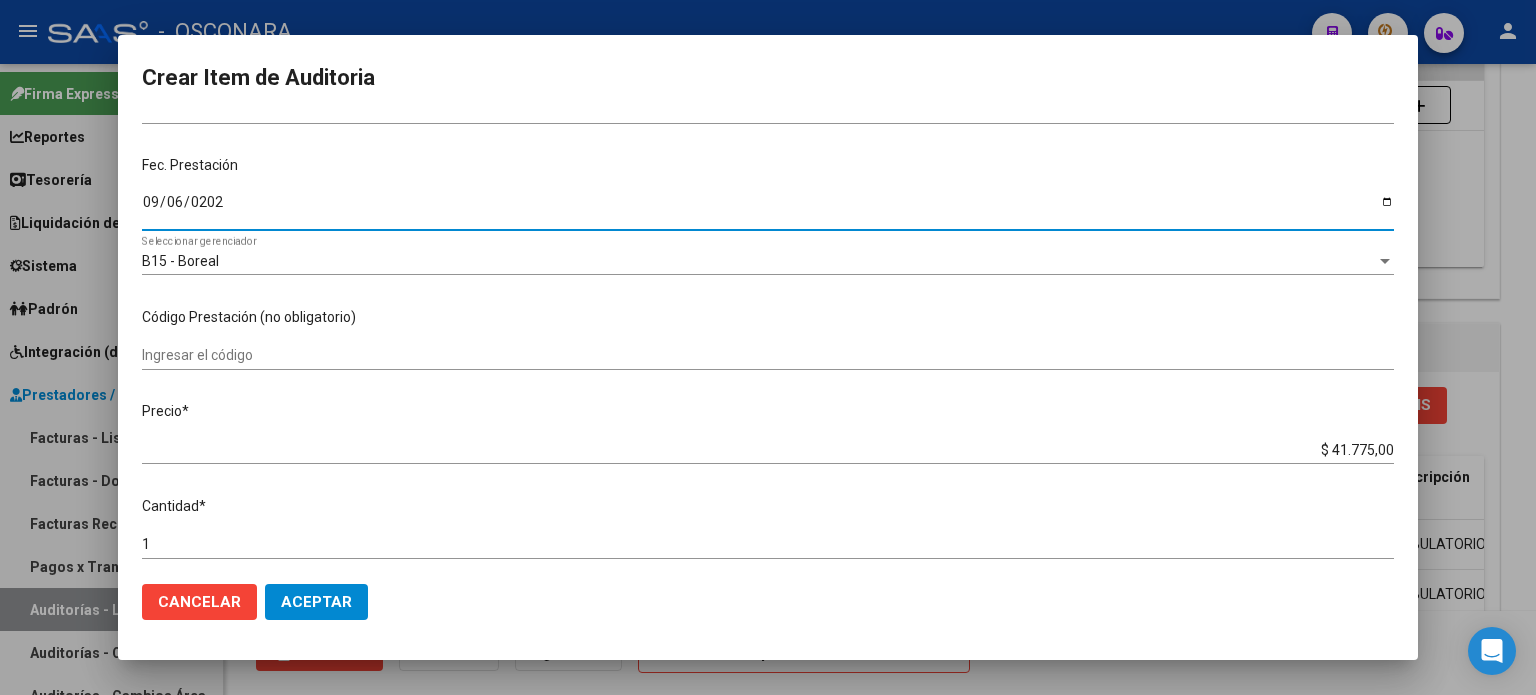 drag, startPoint x: 1318, startPoint y: 445, endPoint x: 1489, endPoint y: 424, distance: 172.28465 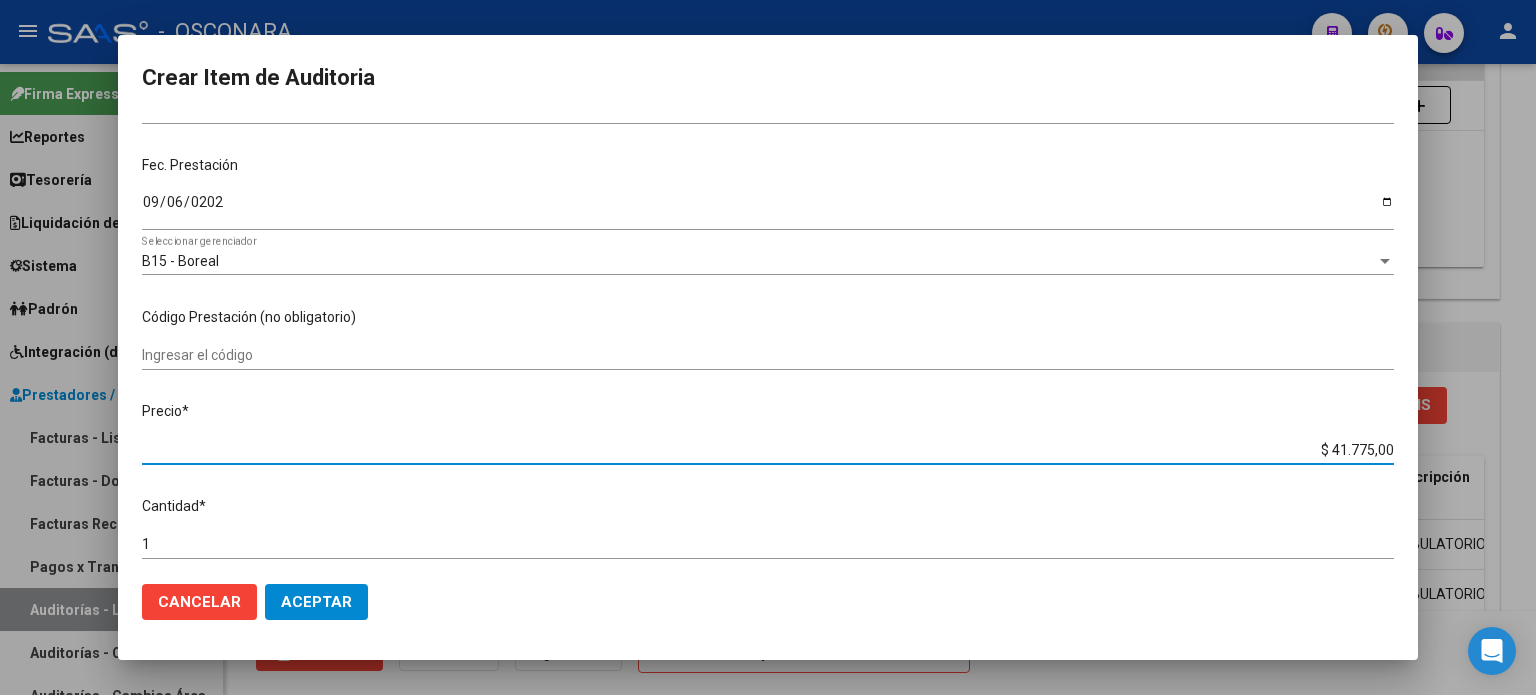 type on "$ 0,06" 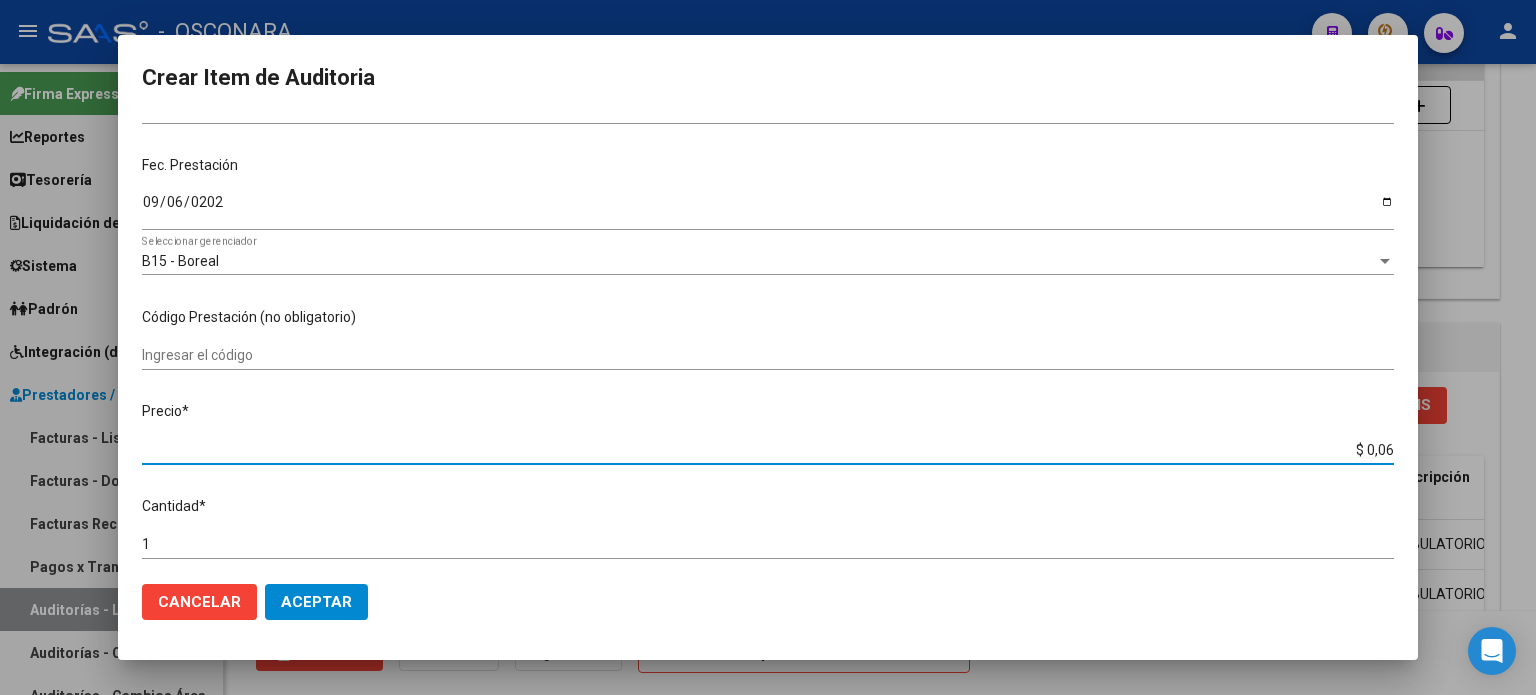 type on "$ 0,60" 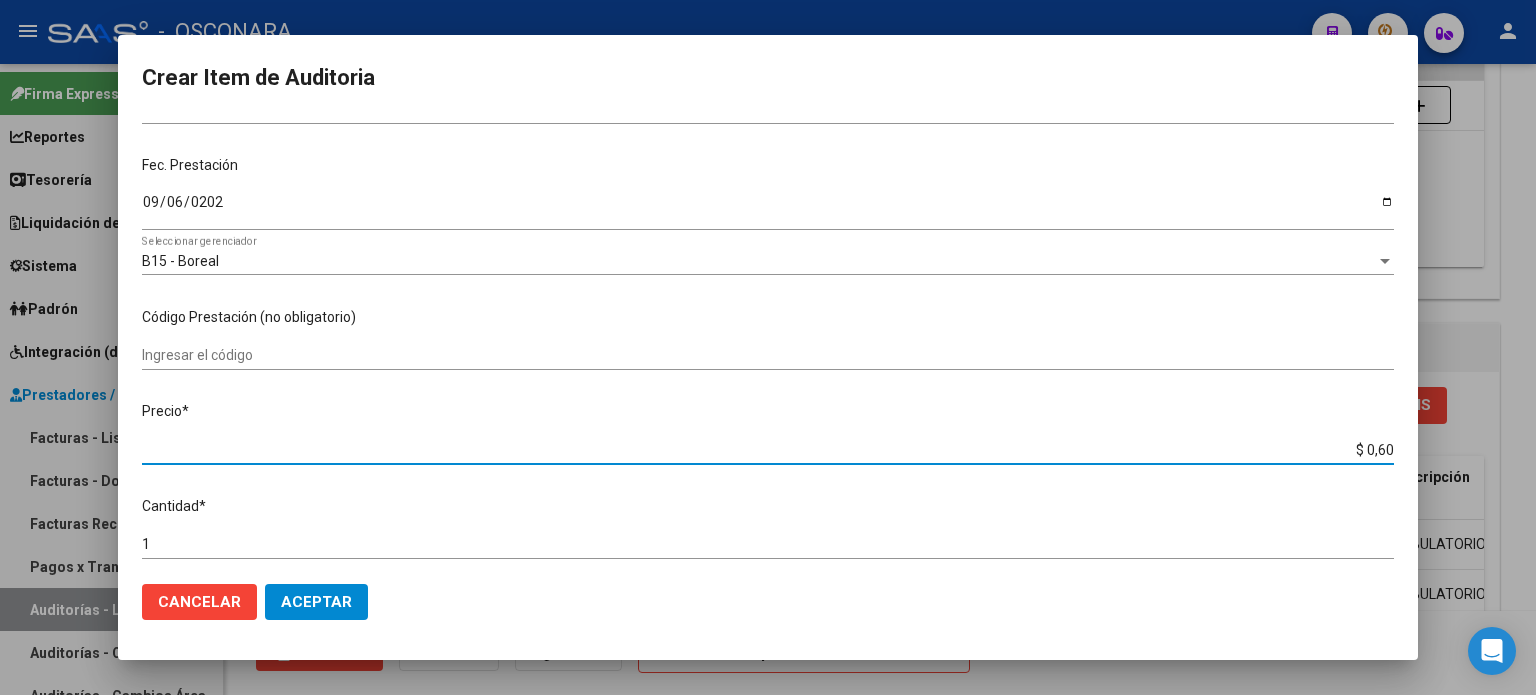 type on "$ 6,00" 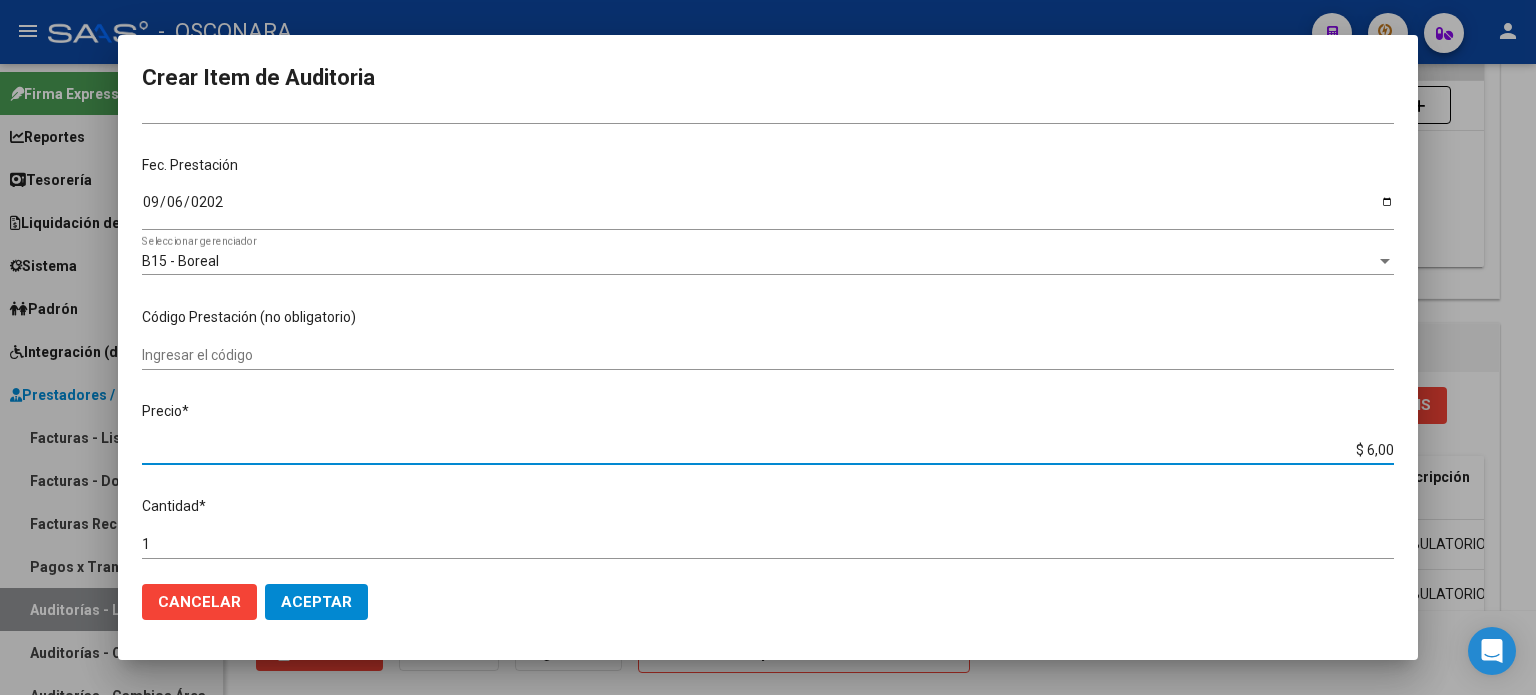 type on "$ 60,00" 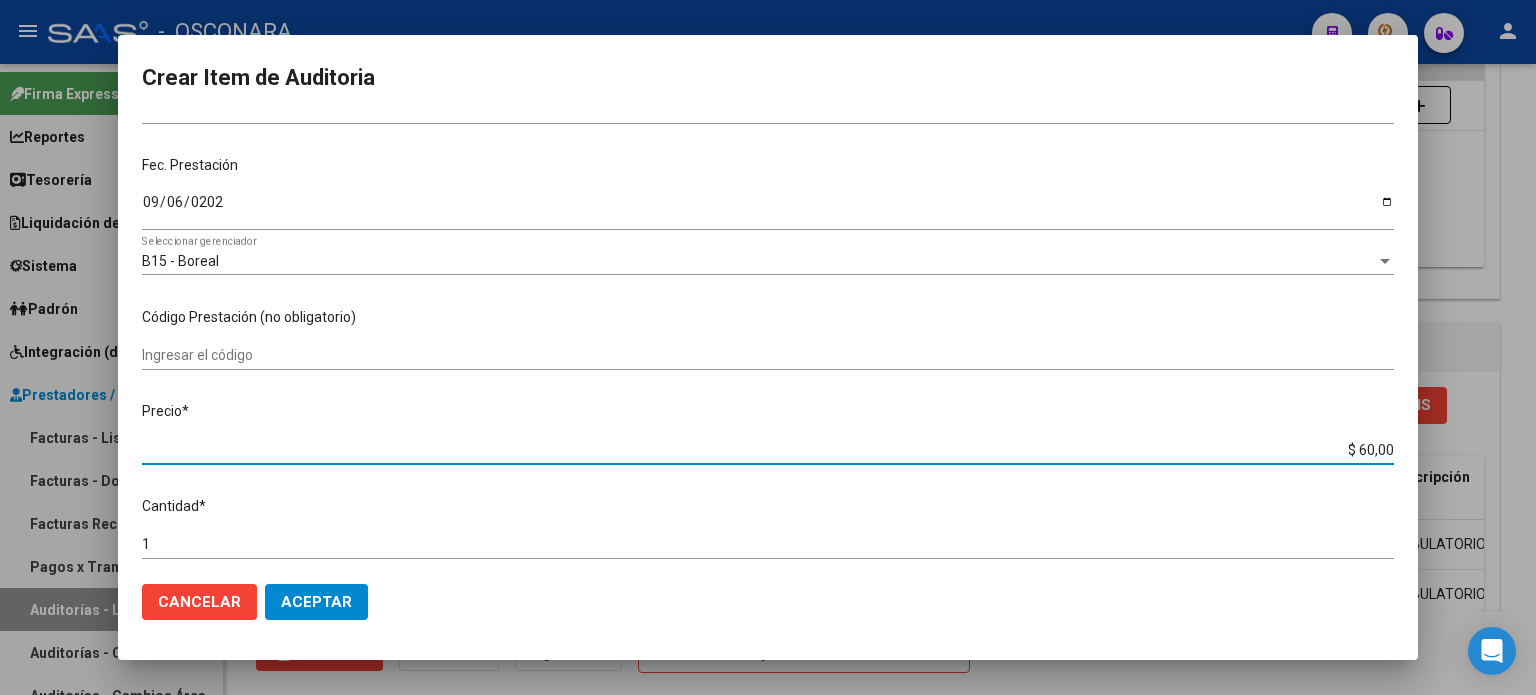 type on "$ 600,00" 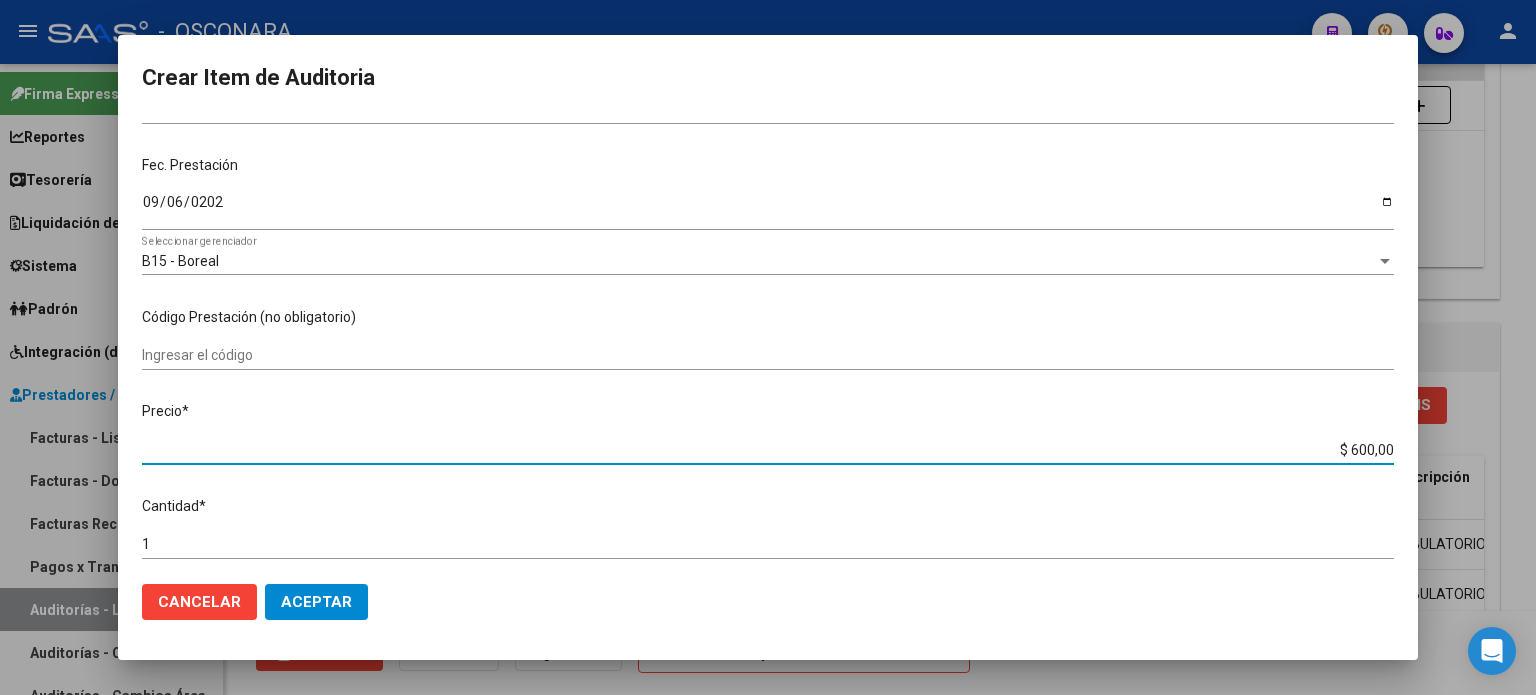 type on "$ 6.000,00" 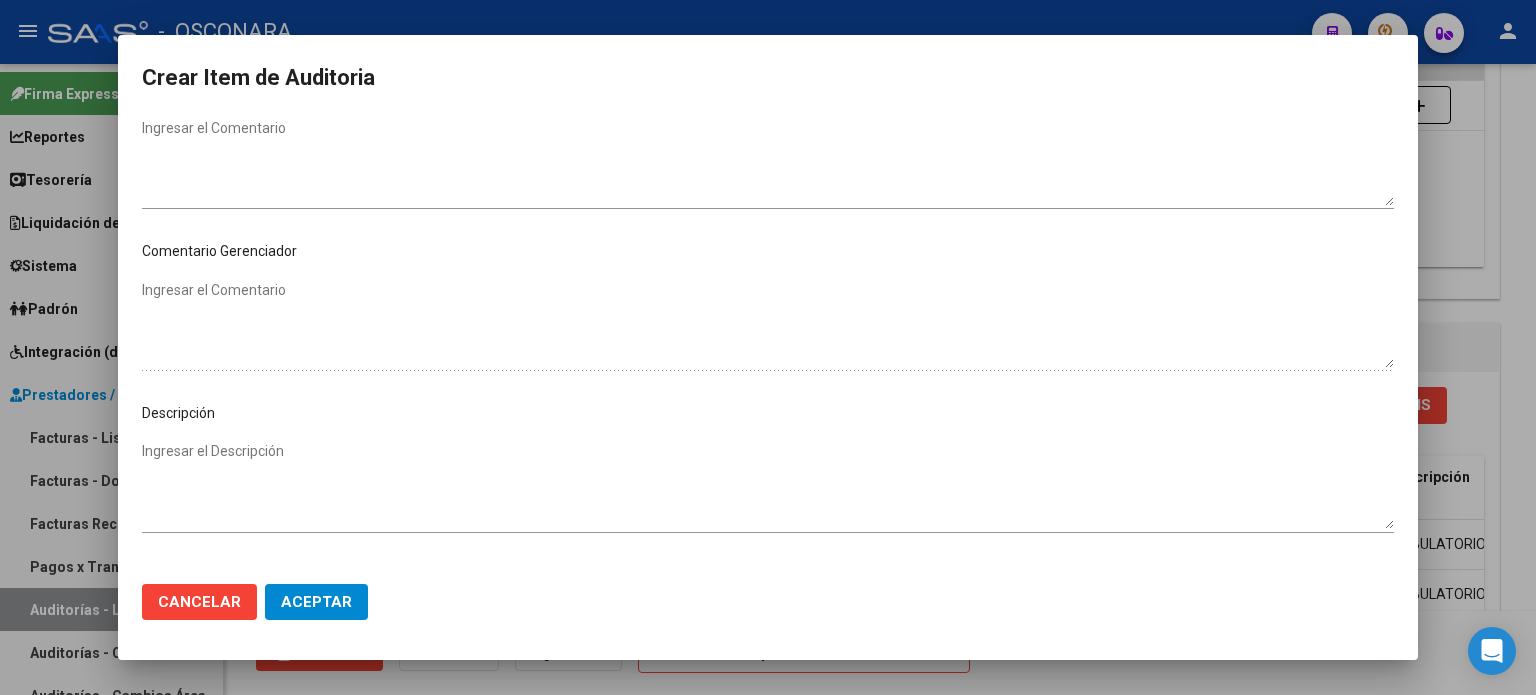 scroll, scrollTop: 1000, scrollLeft: 0, axis: vertical 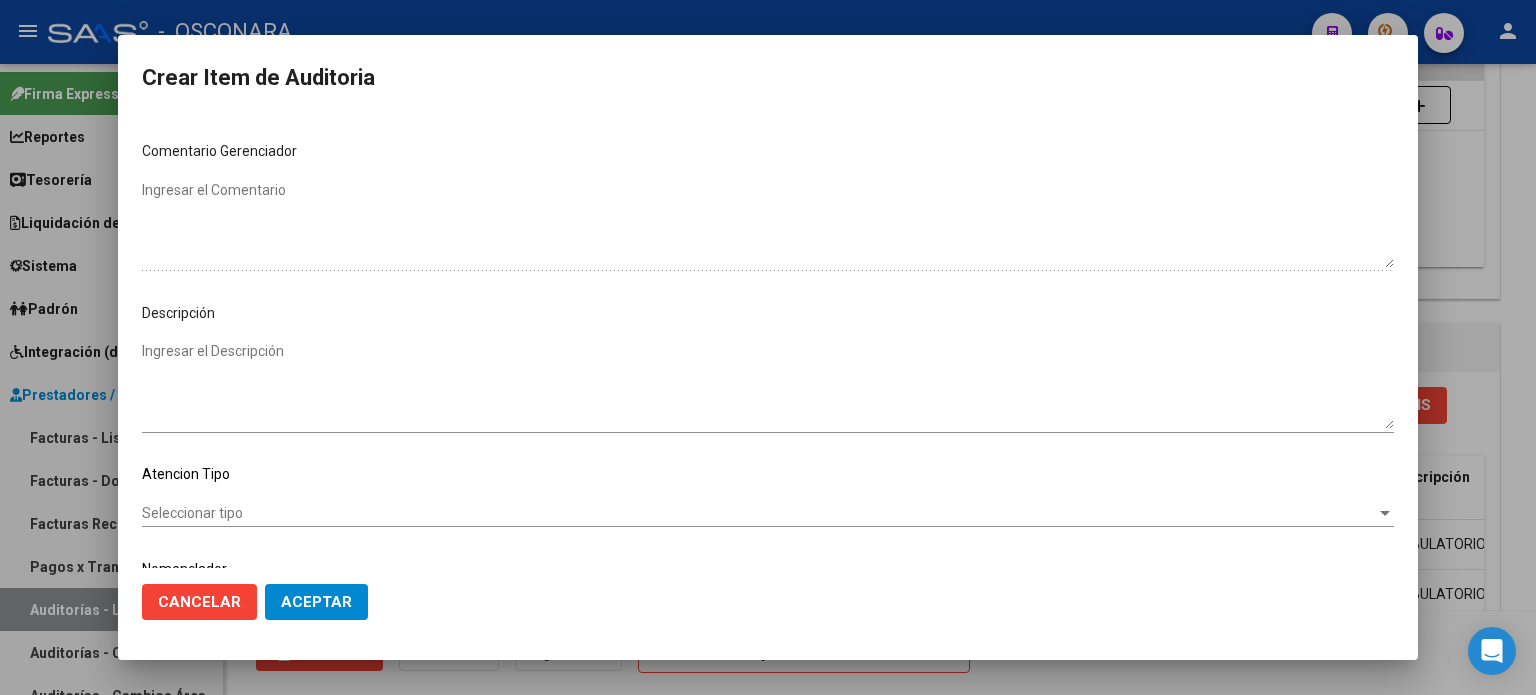 click on "Ingresar el Descripción" at bounding box center [768, 385] 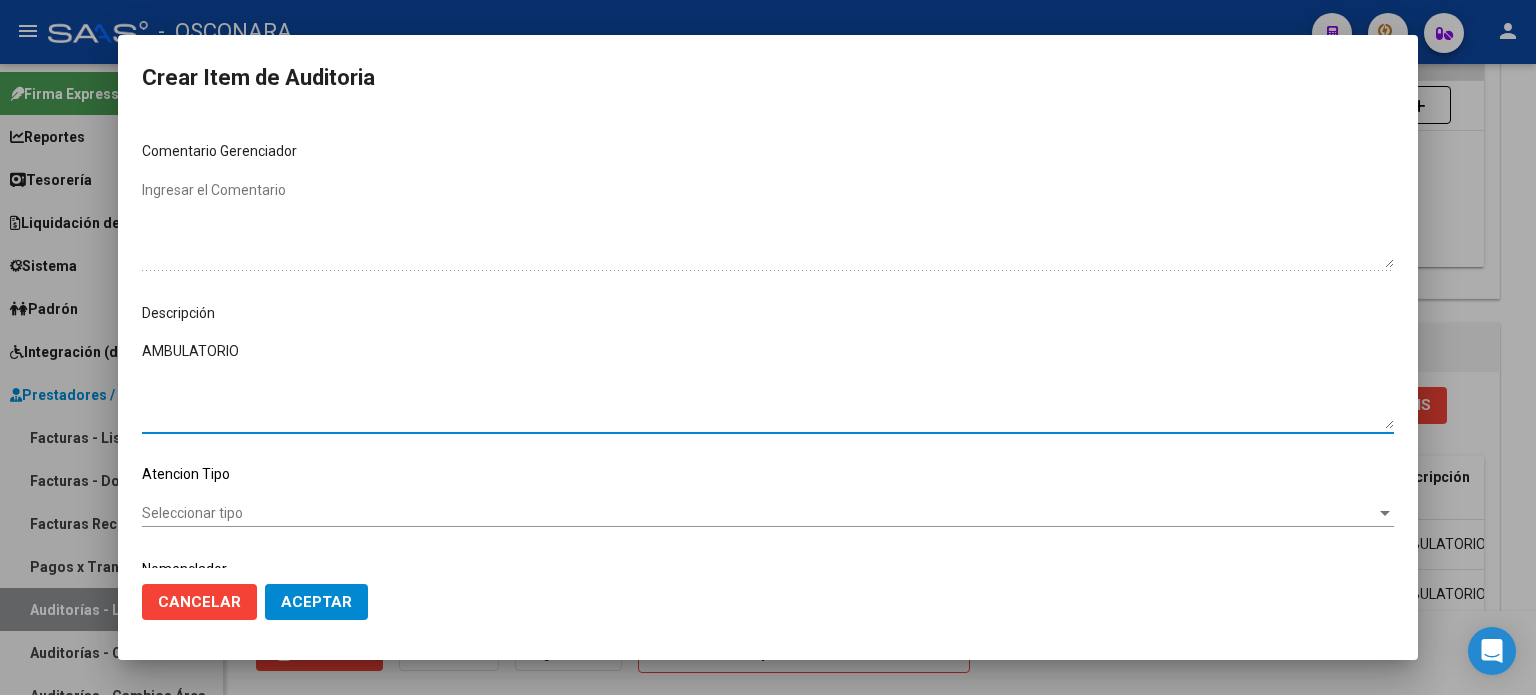 type on "AMBULATORIO" 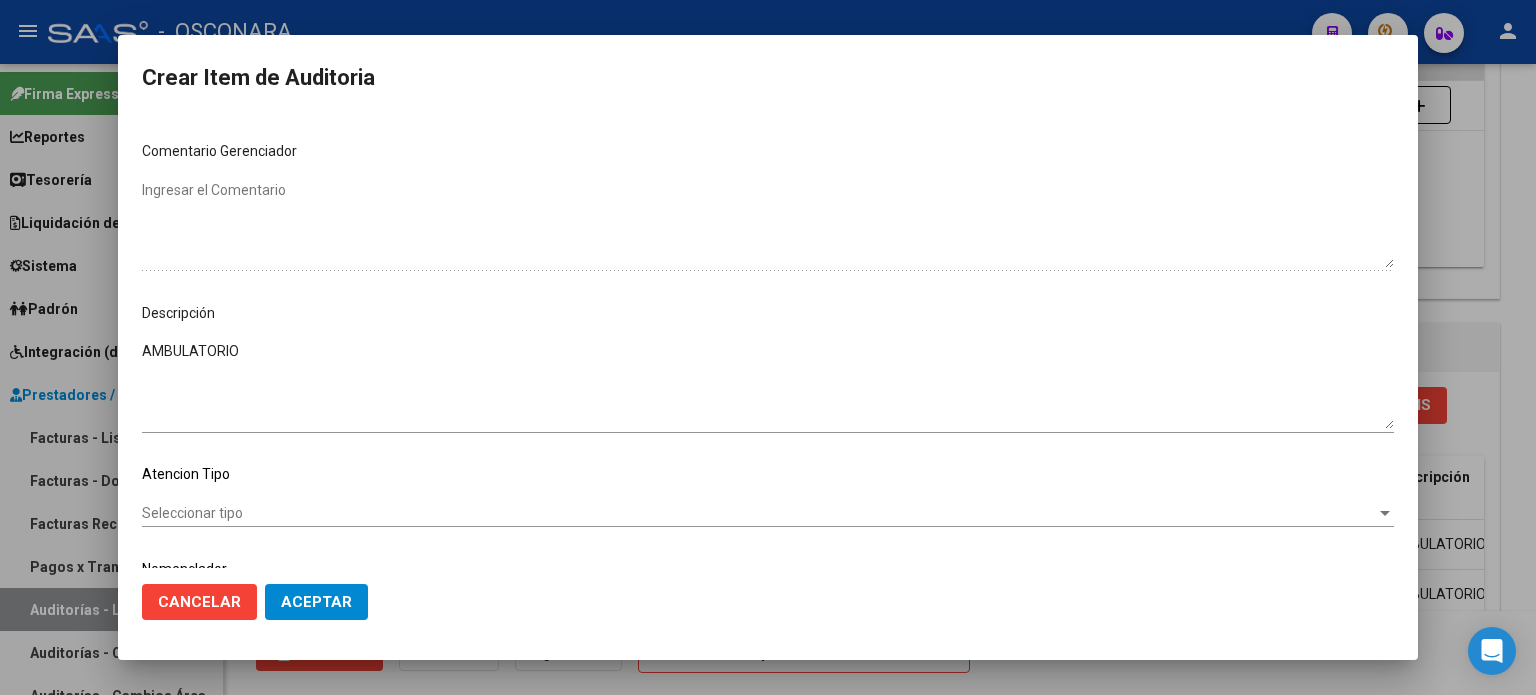 click on "Seleccionar tipo Seleccionar tipo" 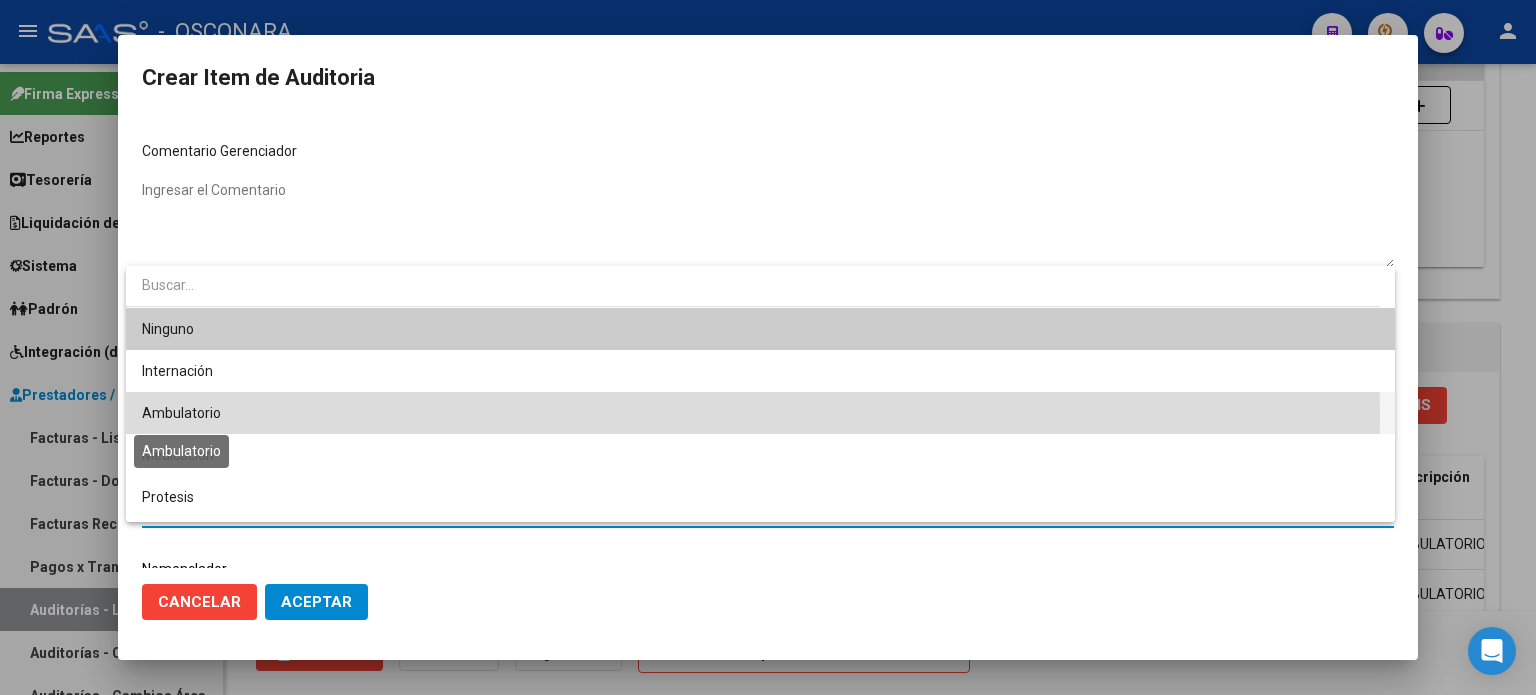 click on "Ambulatorio" at bounding box center (181, 413) 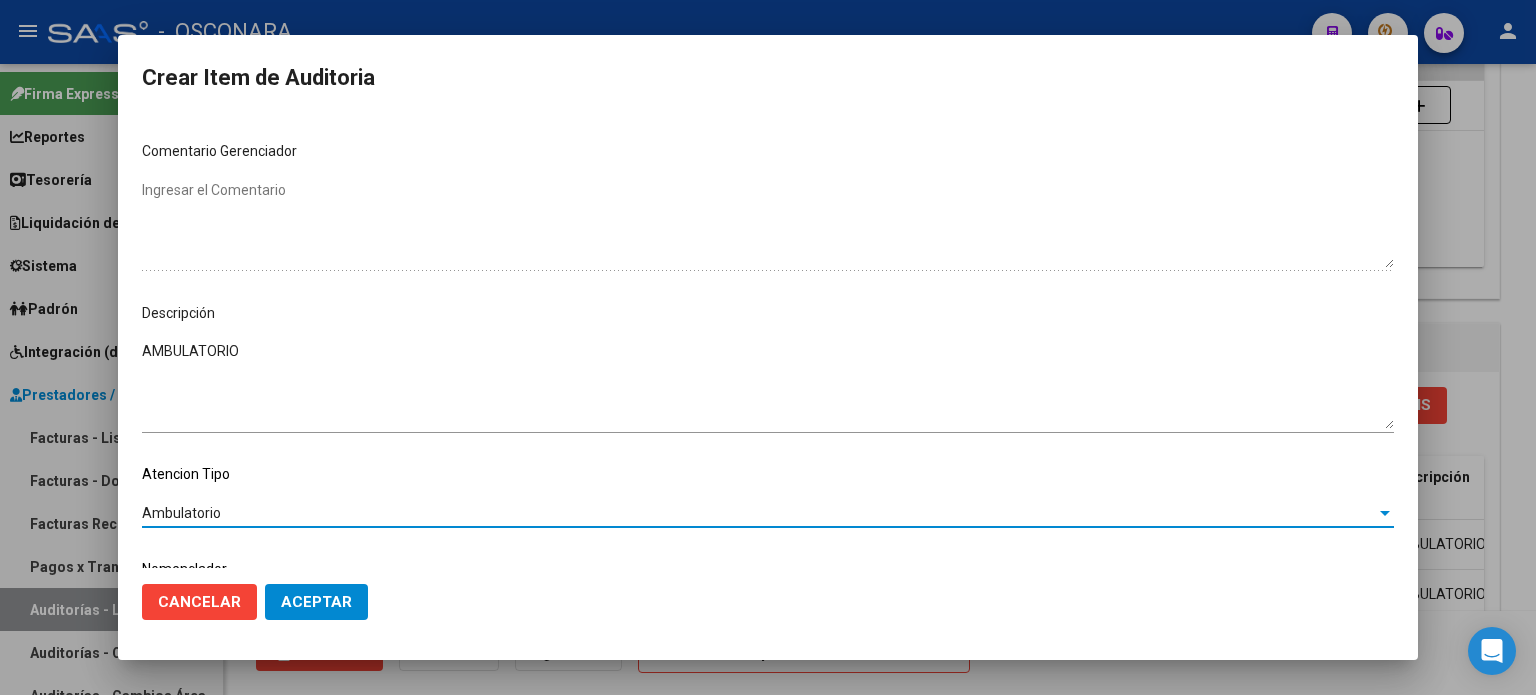 click on "Aceptar" 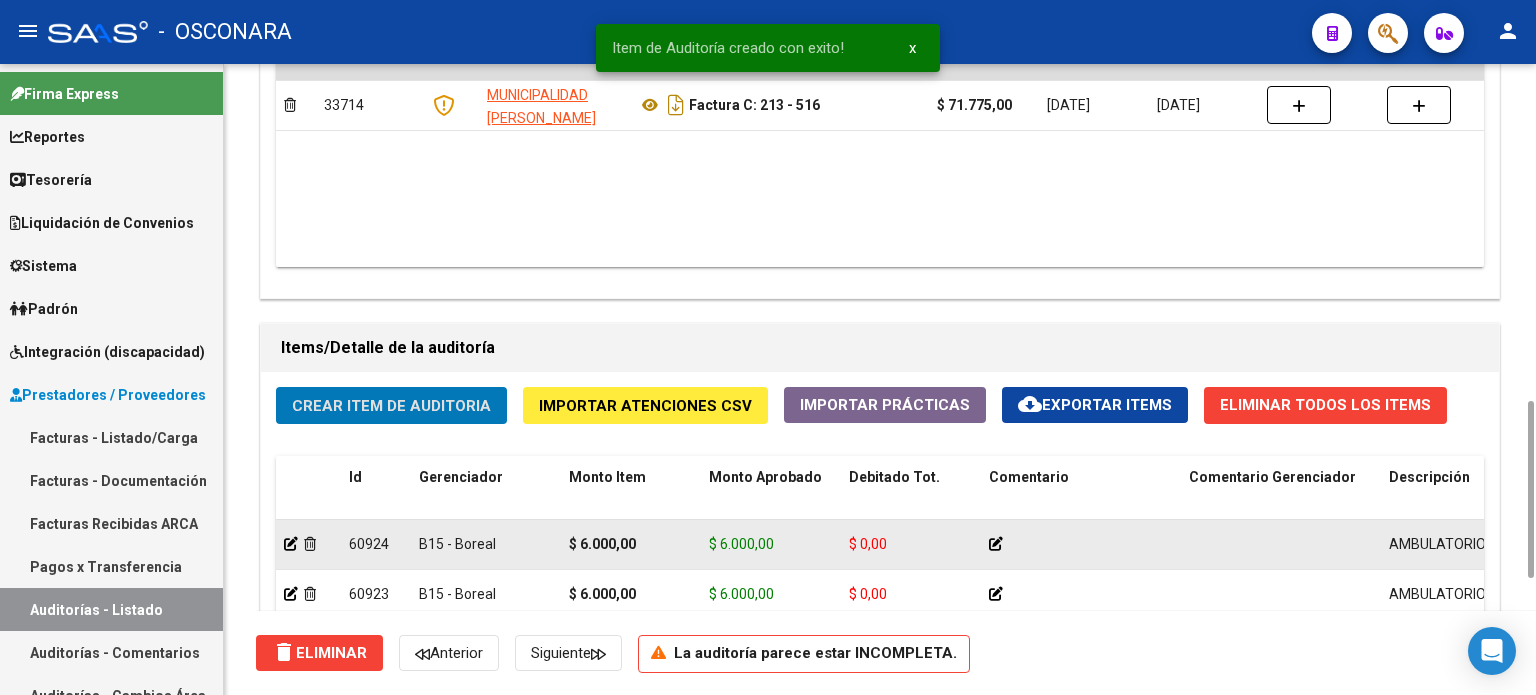 click 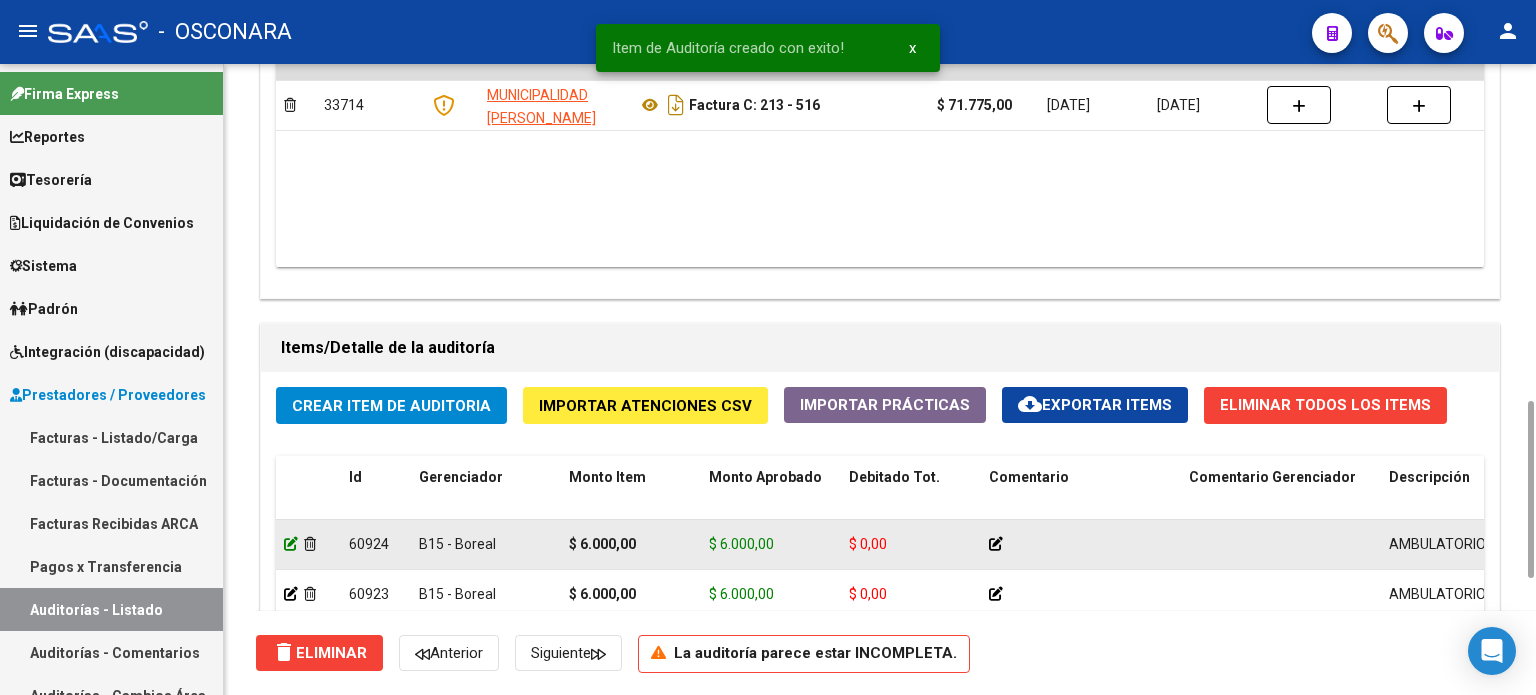click 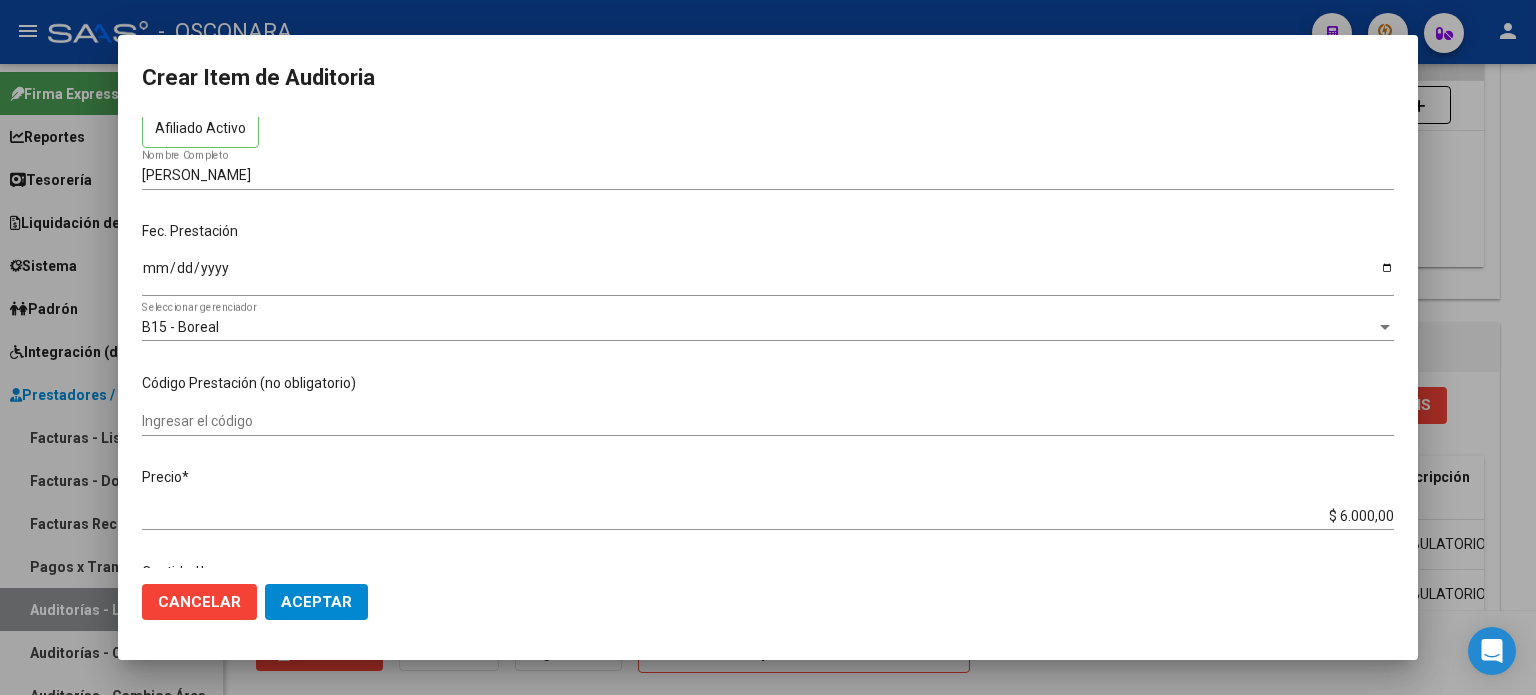 scroll, scrollTop: 200, scrollLeft: 0, axis: vertical 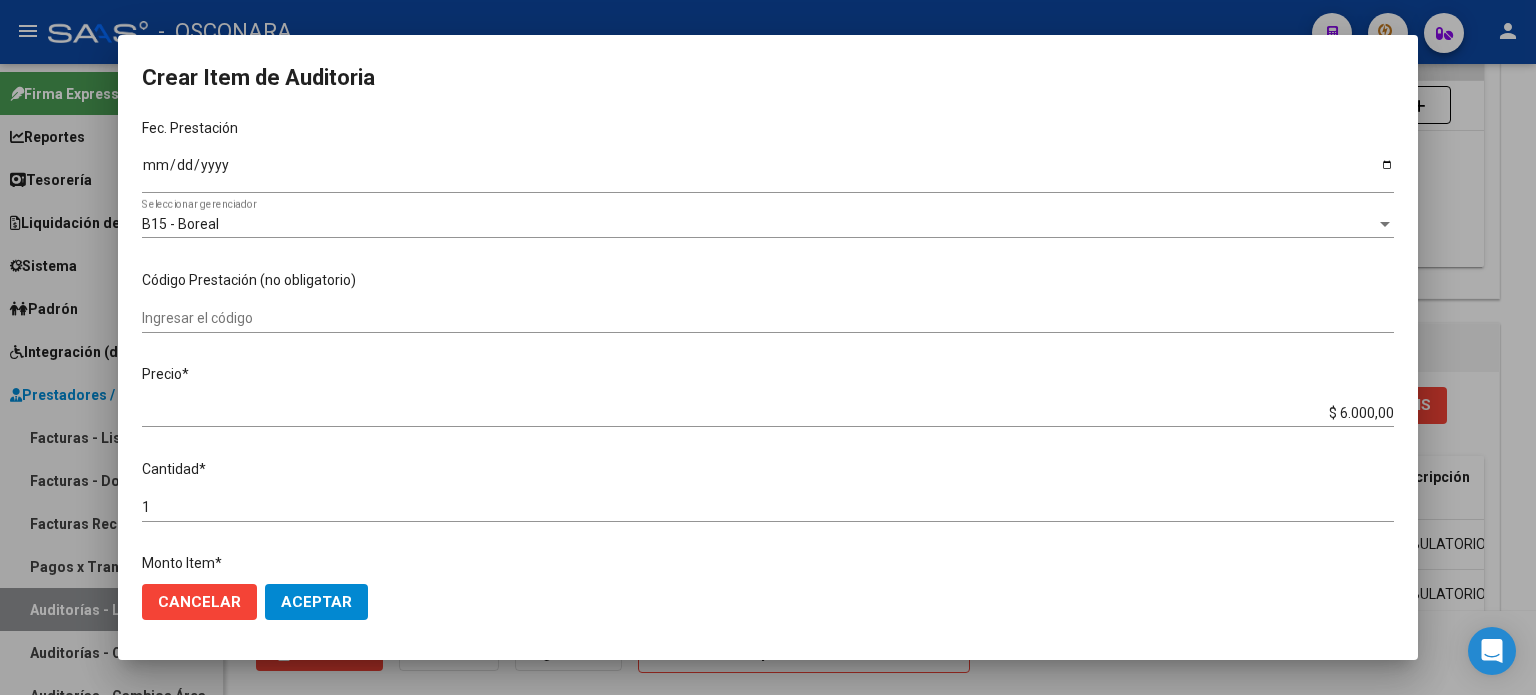 click on "1" at bounding box center [768, 507] 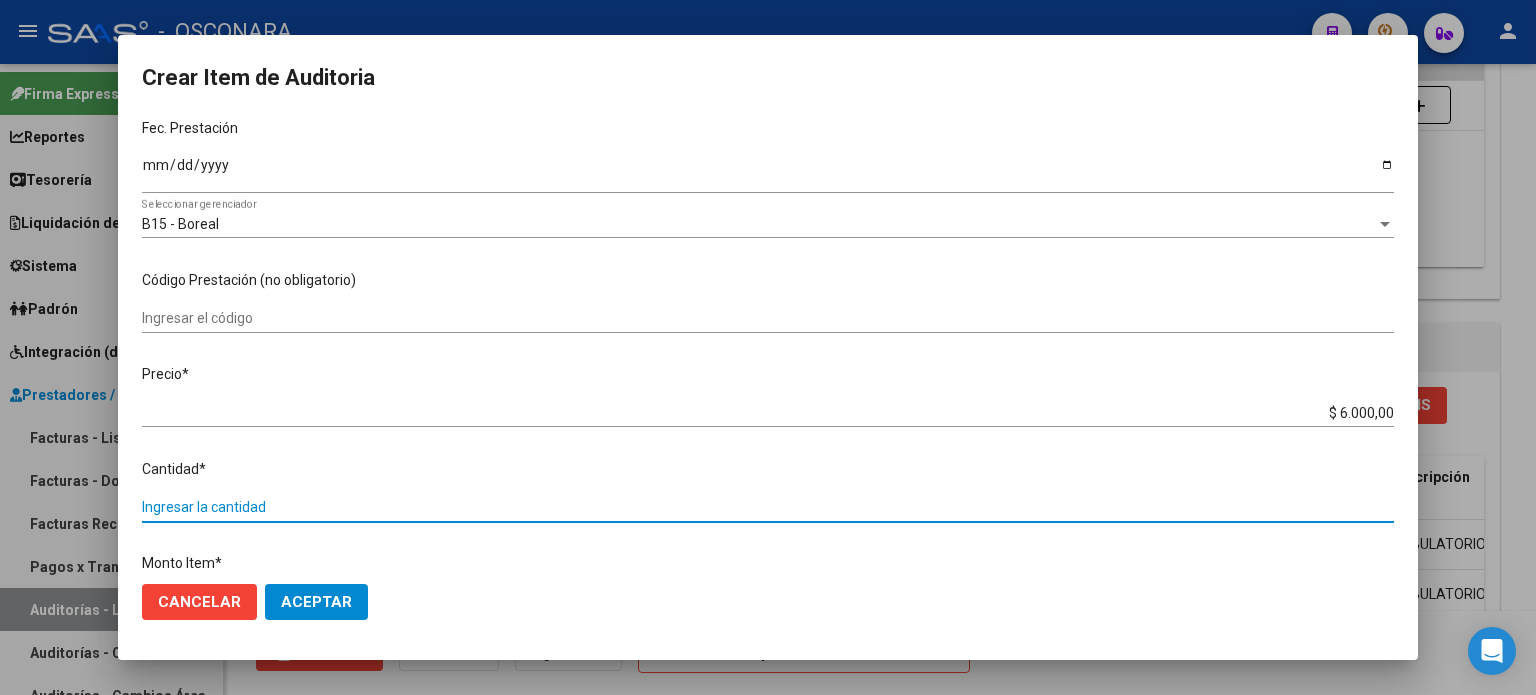type on "2" 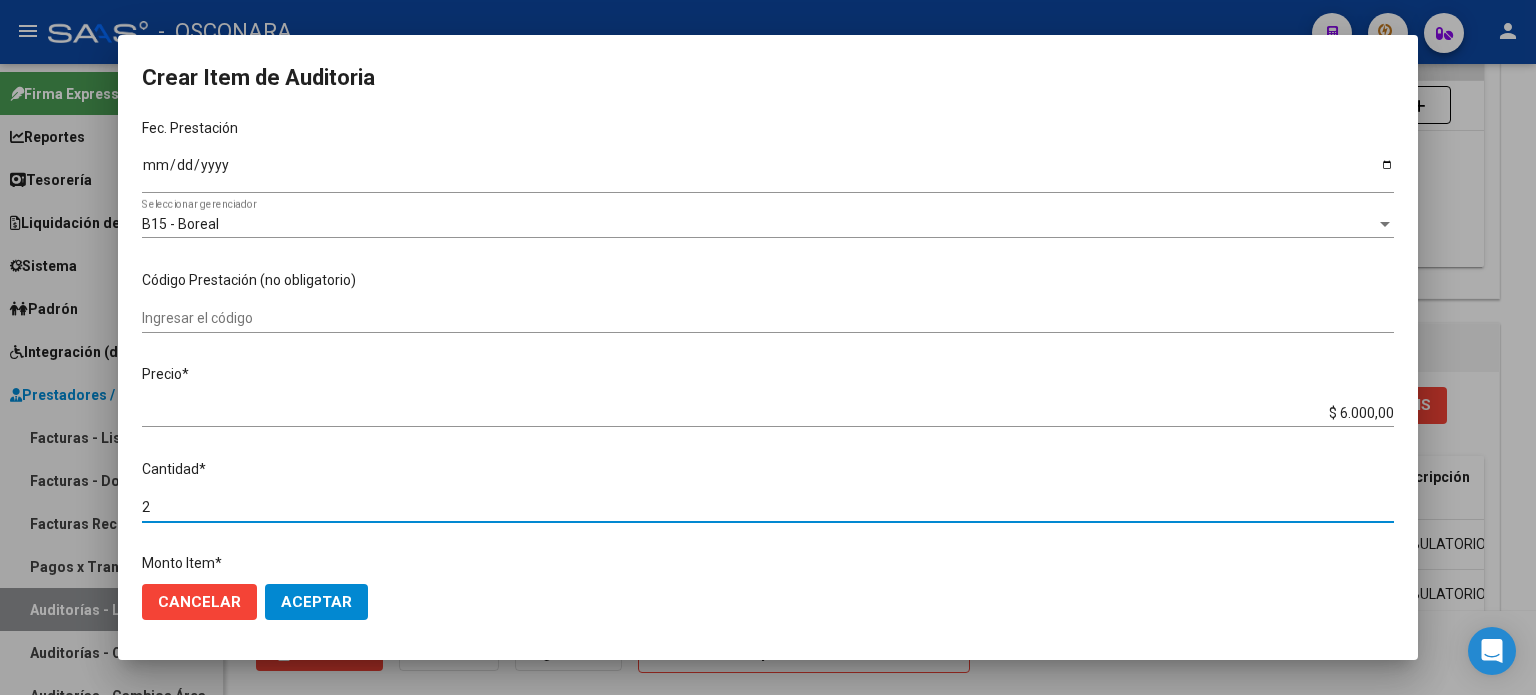 type on "2" 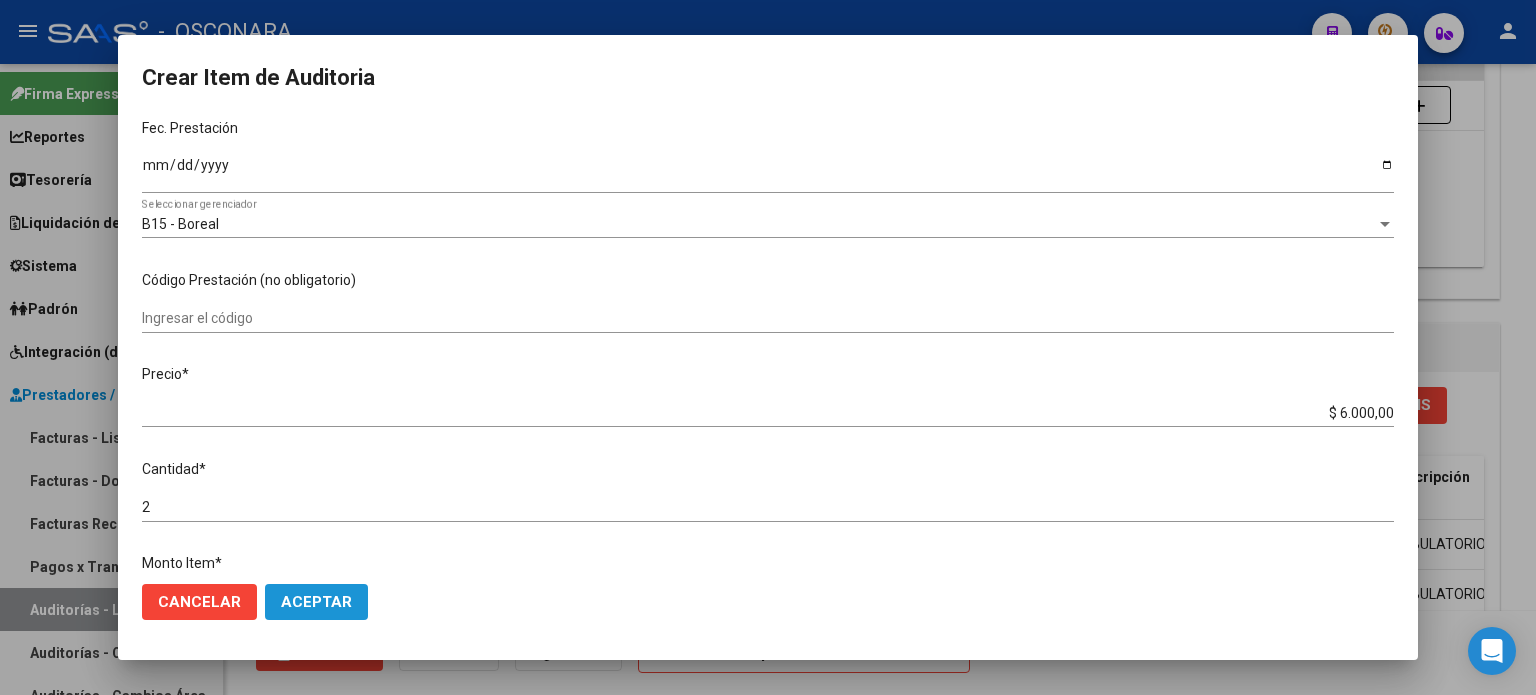 click on "Aceptar" 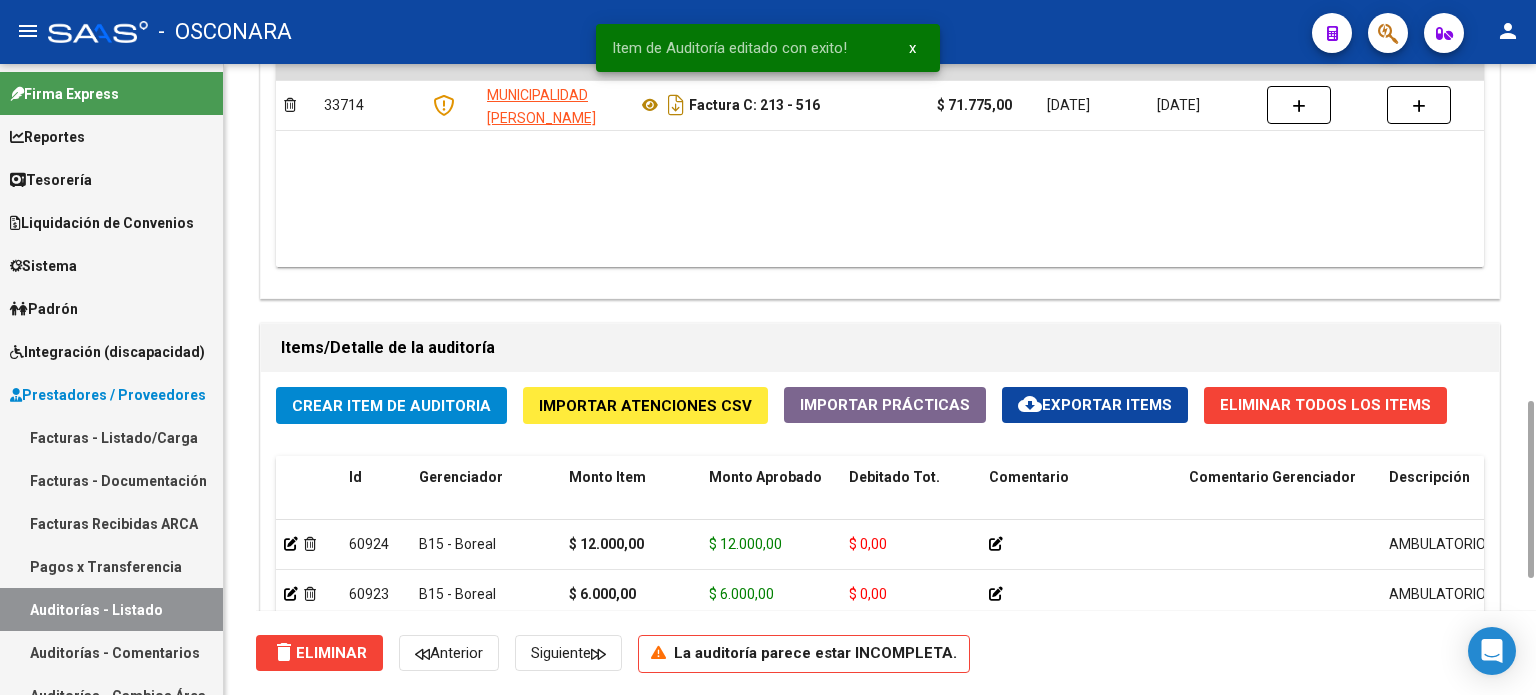 click on "Crear Item de Auditoria" 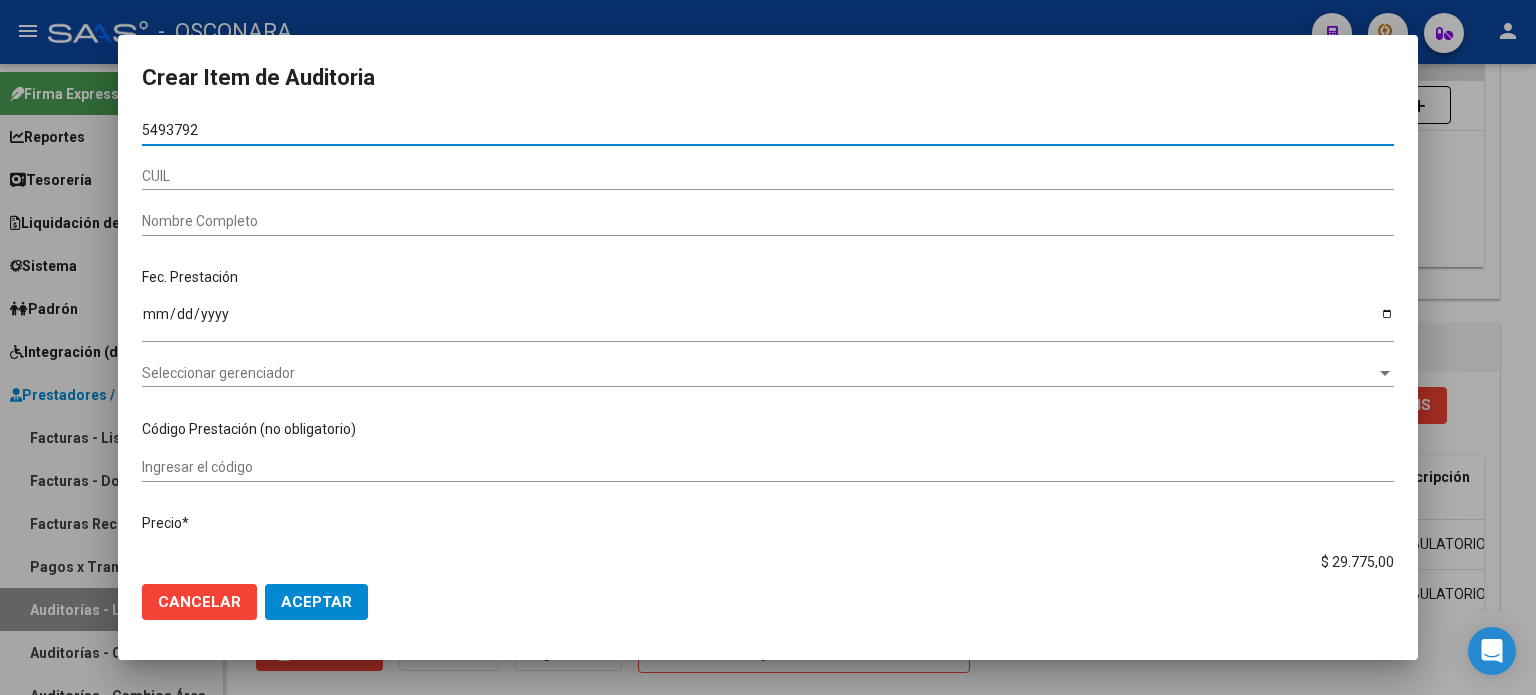 type on "54937926" 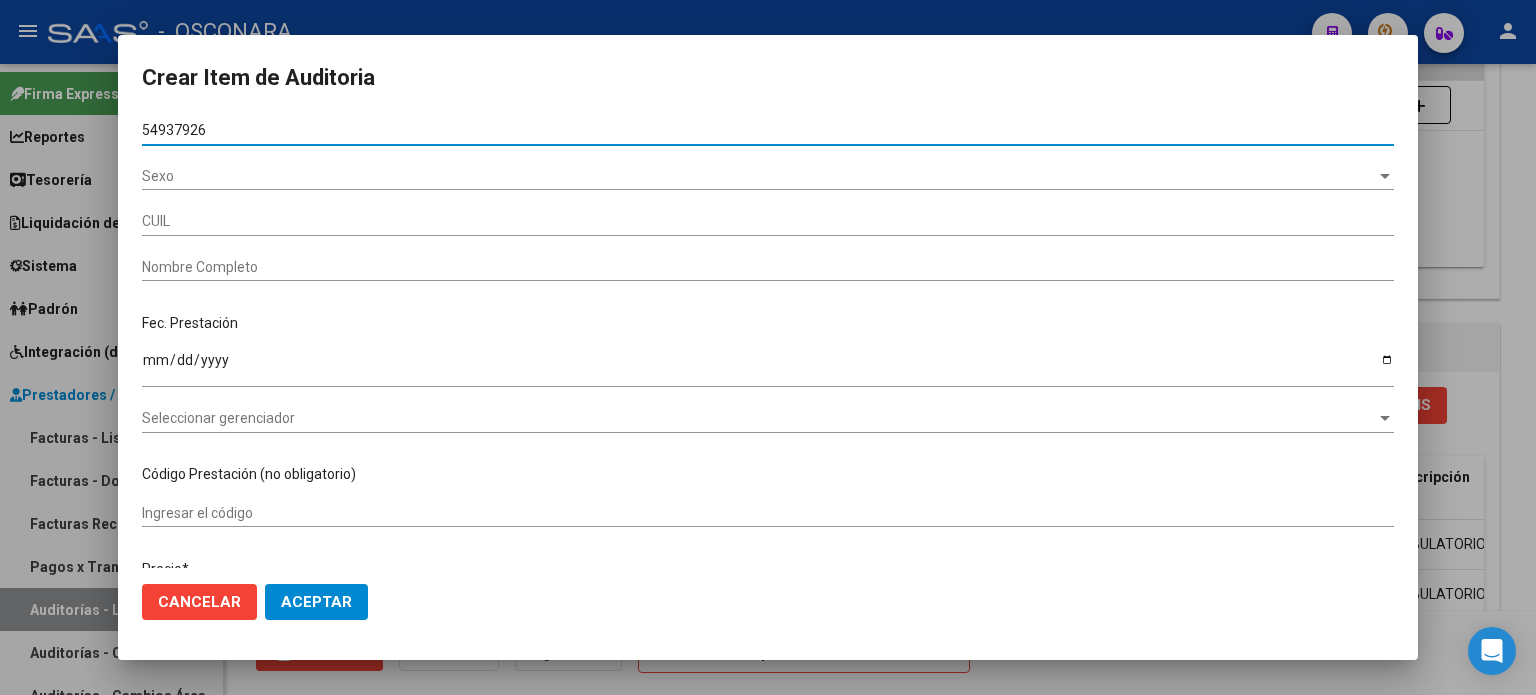type on "27549379260" 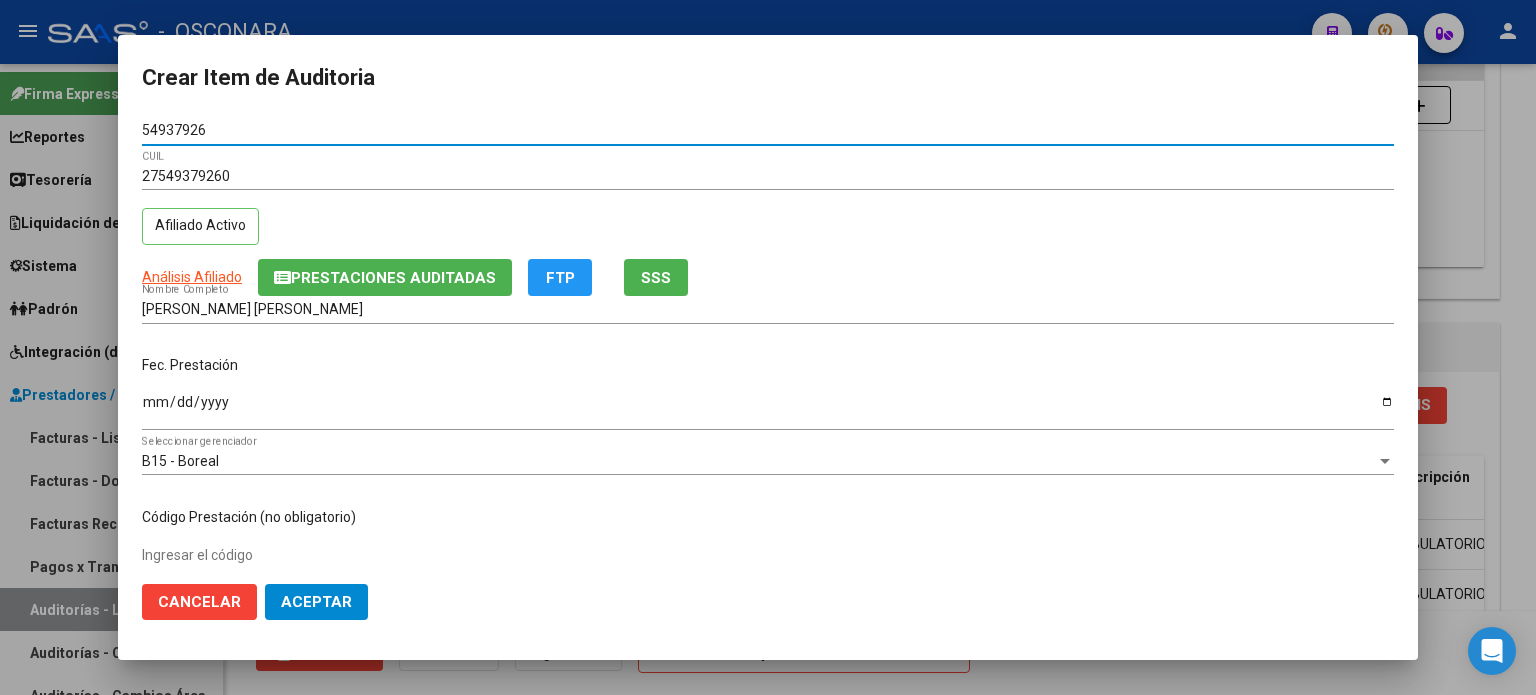 type on "54937926" 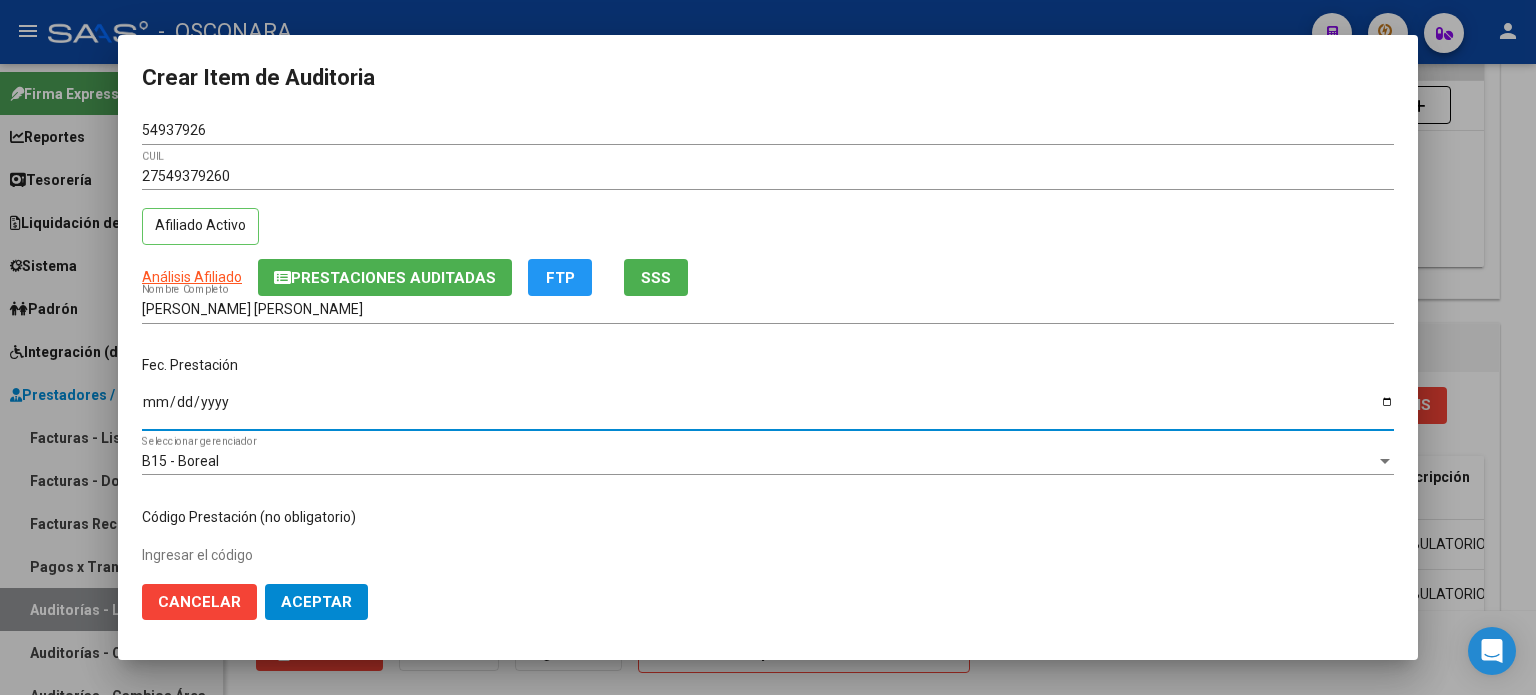 click on "Ingresar la fecha" at bounding box center [768, 409] 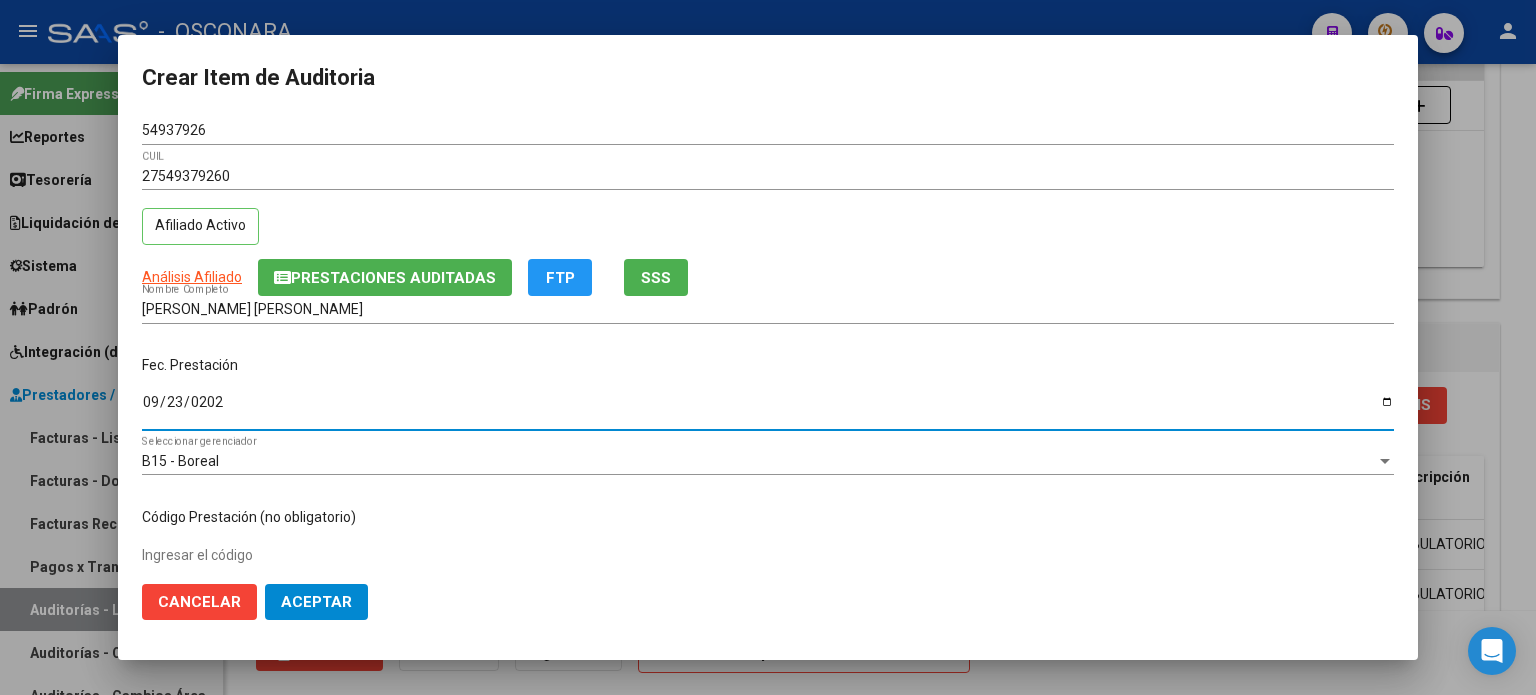 type on "[DATE]" 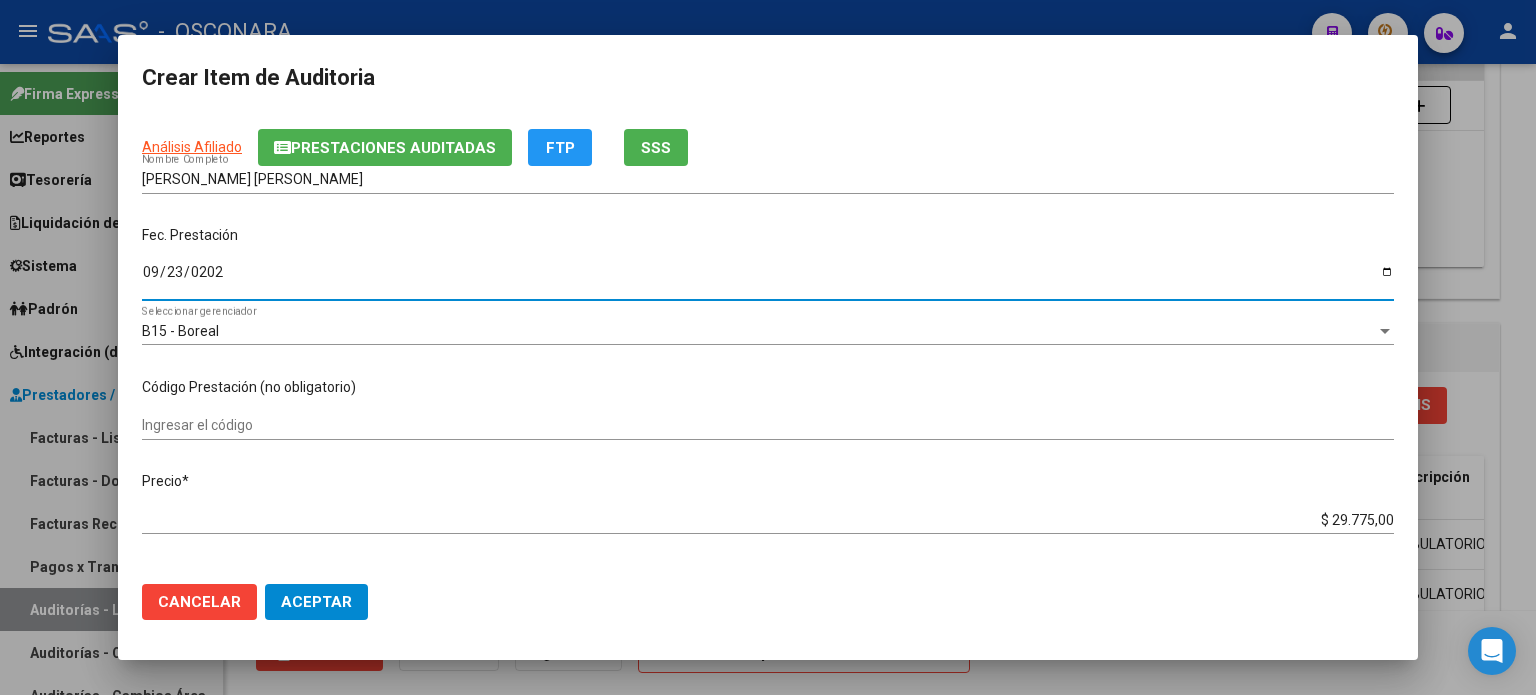 scroll, scrollTop: 200, scrollLeft: 0, axis: vertical 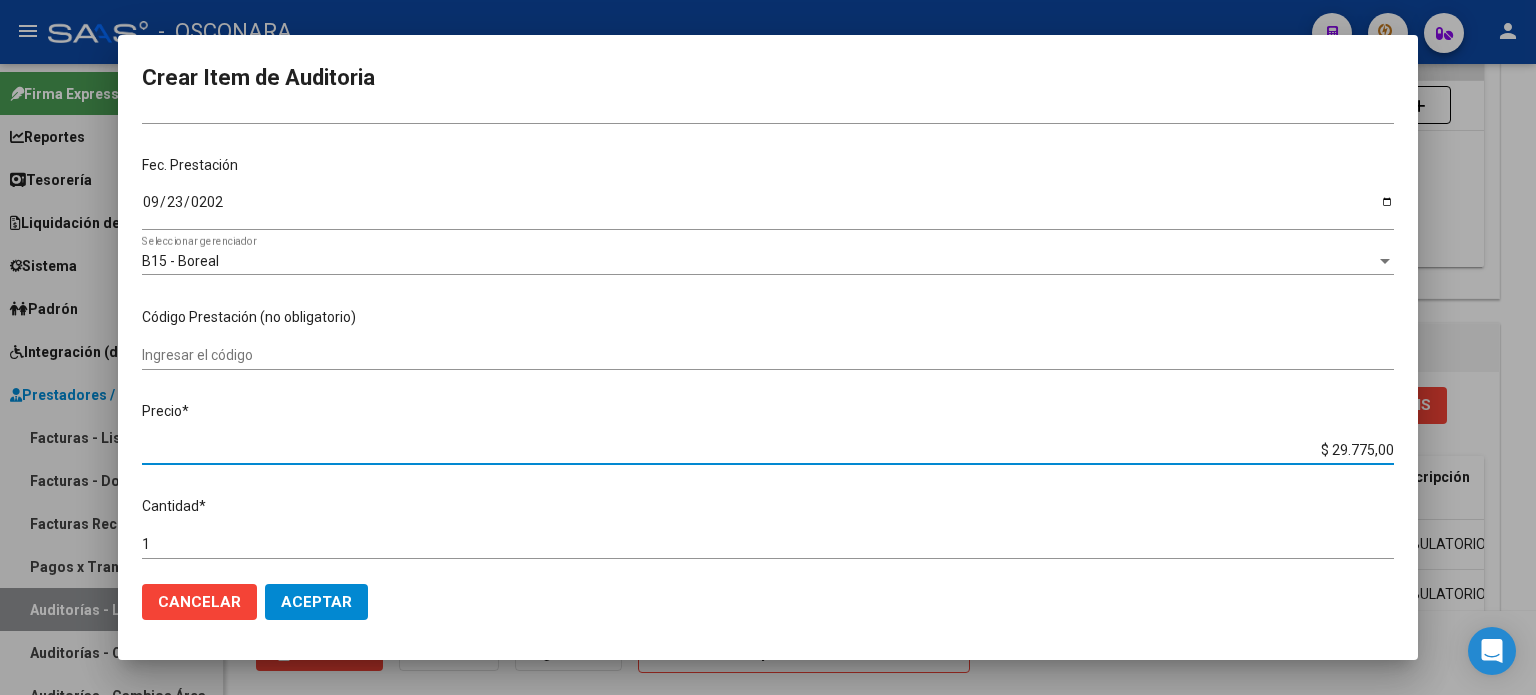 drag, startPoint x: 1320, startPoint y: 447, endPoint x: 1487, endPoint y: 447, distance: 167 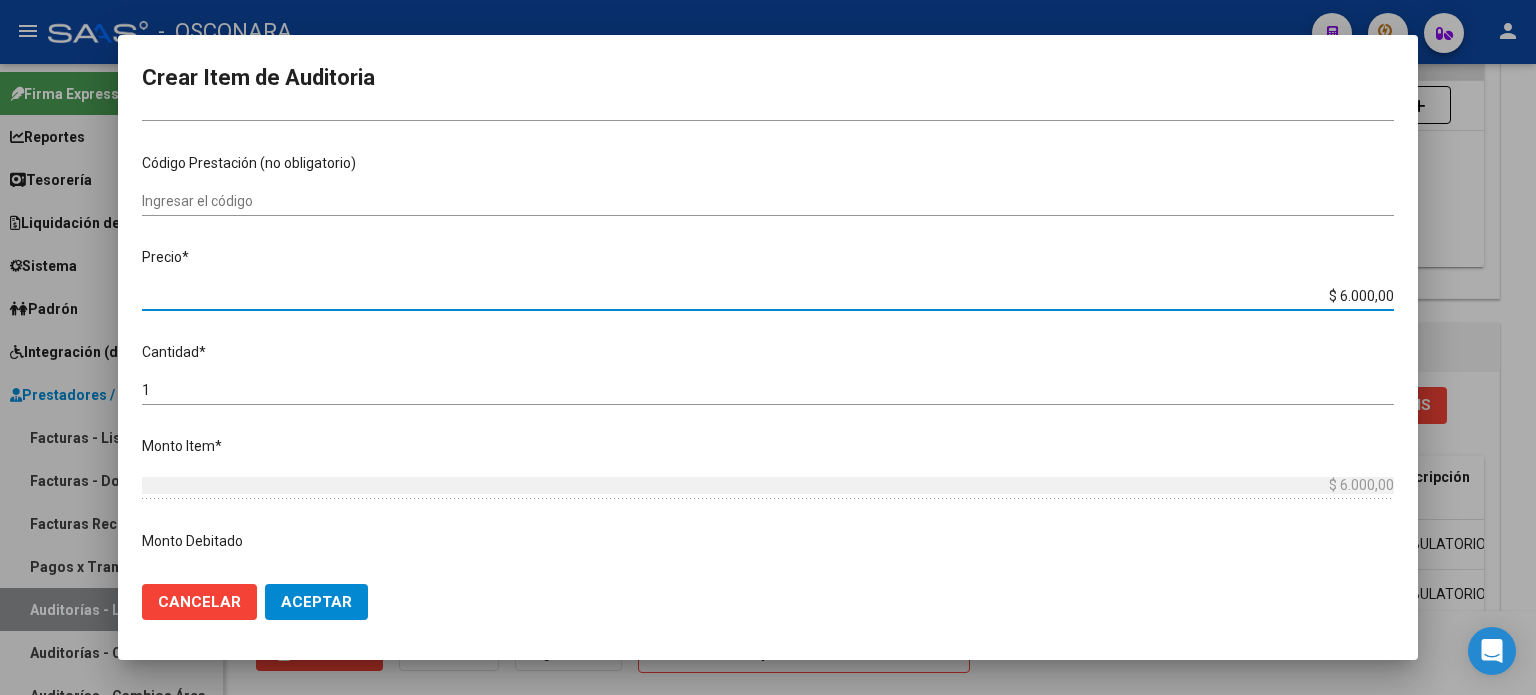 scroll, scrollTop: 400, scrollLeft: 0, axis: vertical 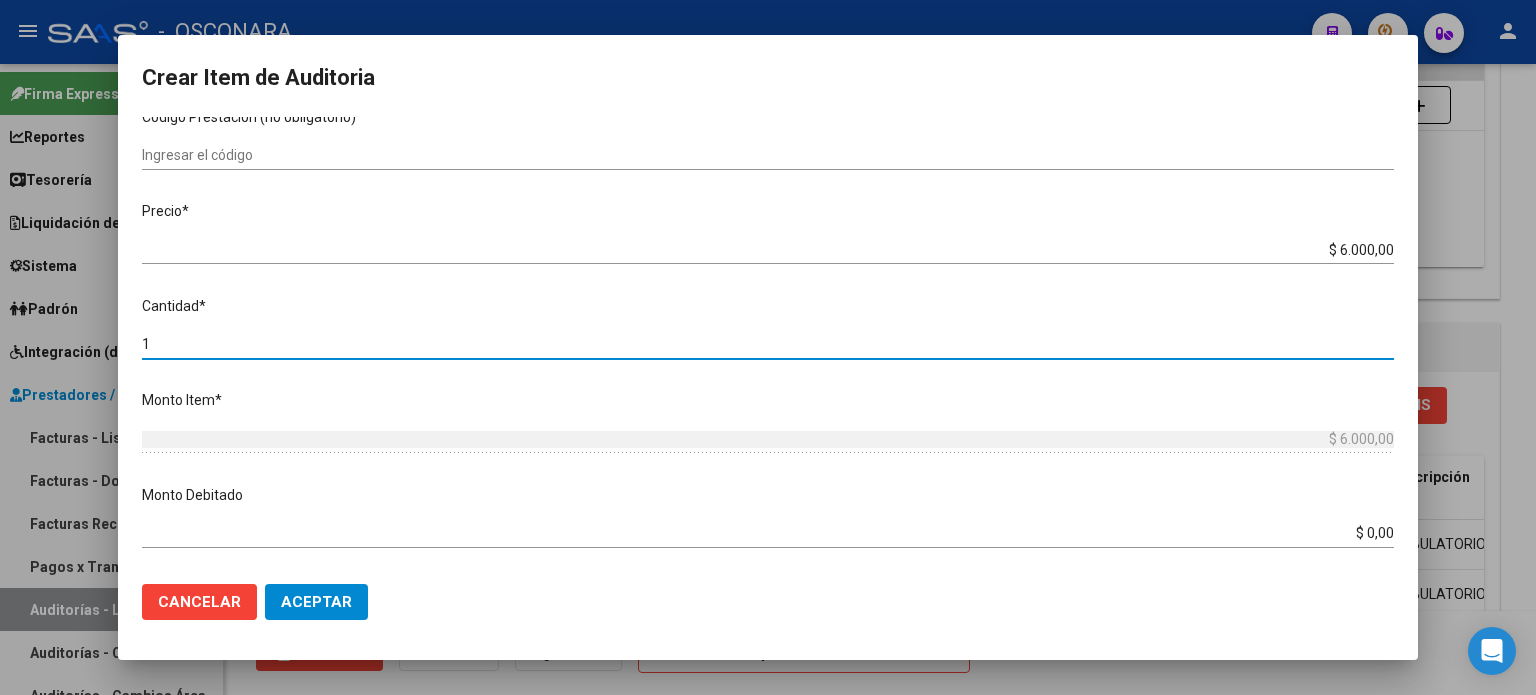 click on "1" at bounding box center (768, 344) 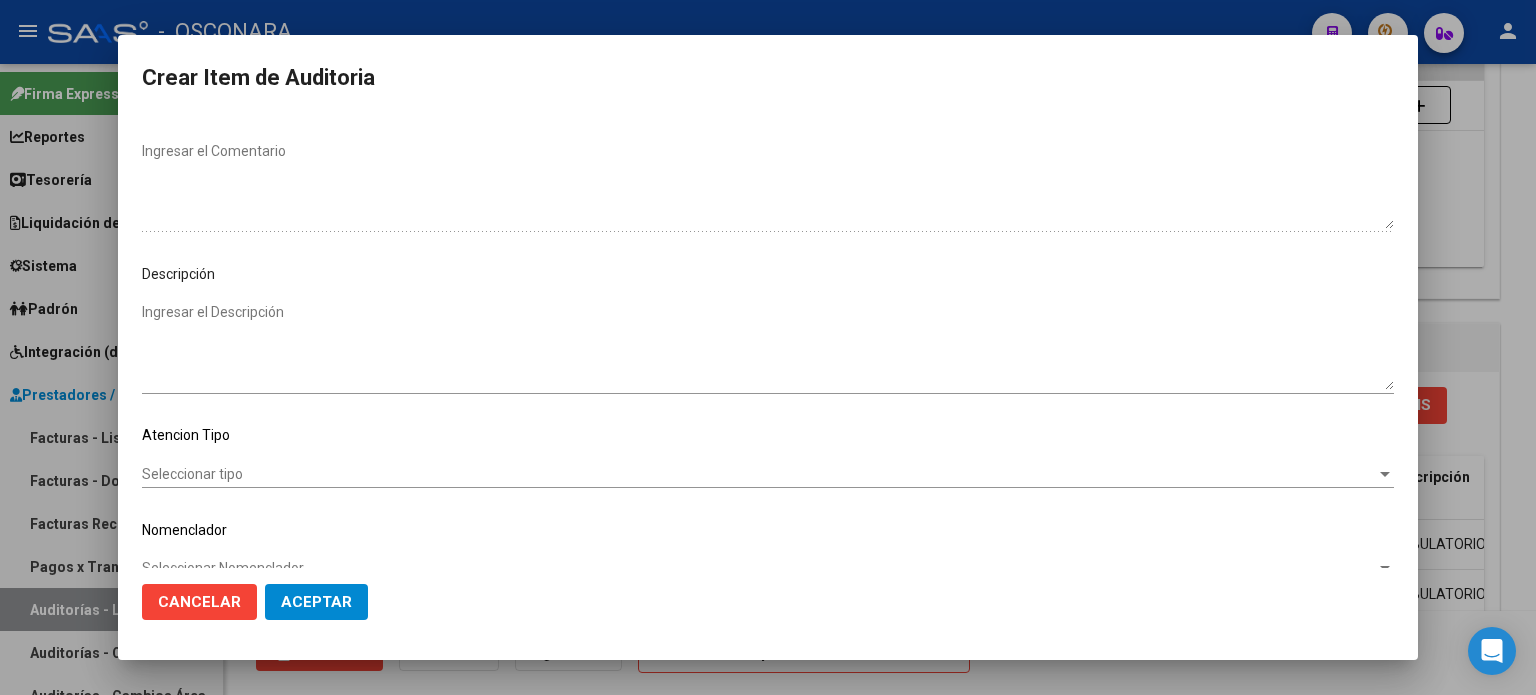 scroll, scrollTop: 1070, scrollLeft: 0, axis: vertical 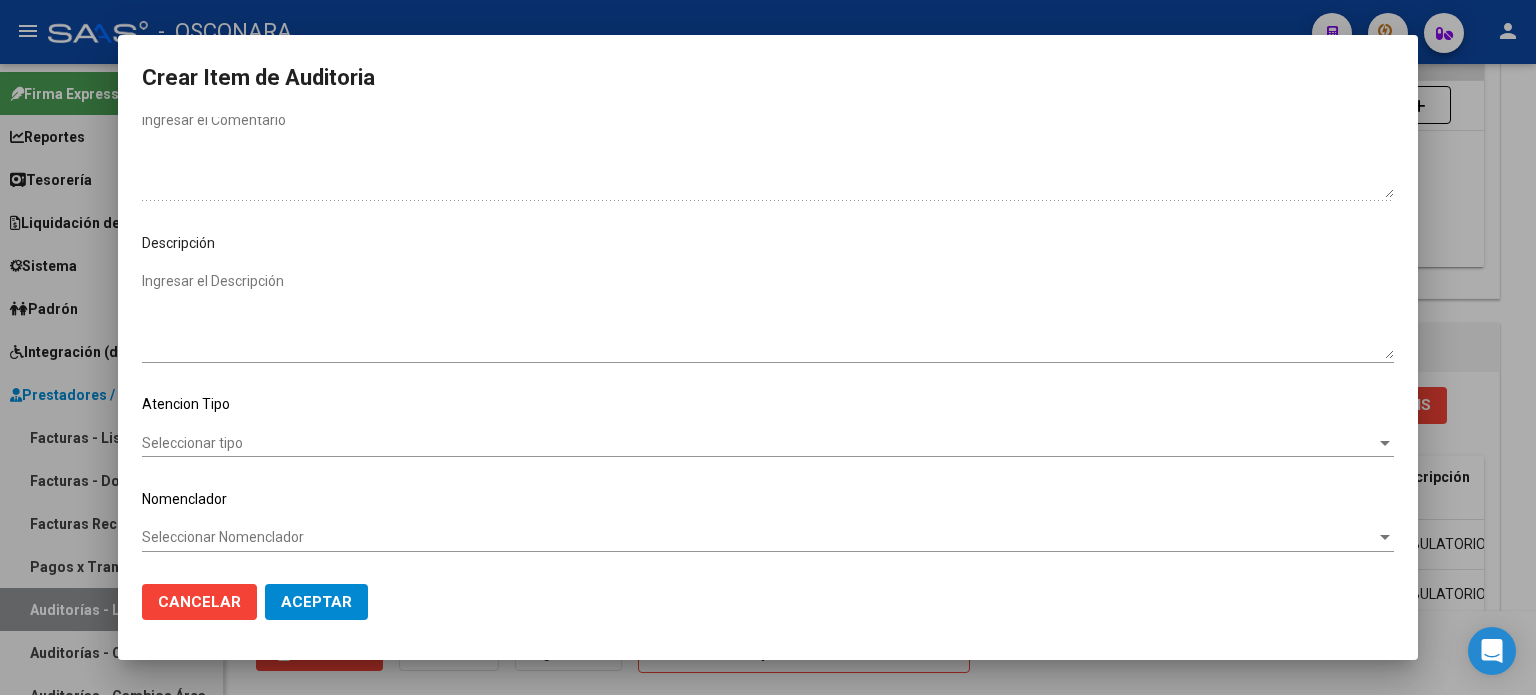 click on "Ingresar el Descripción" at bounding box center [768, 315] 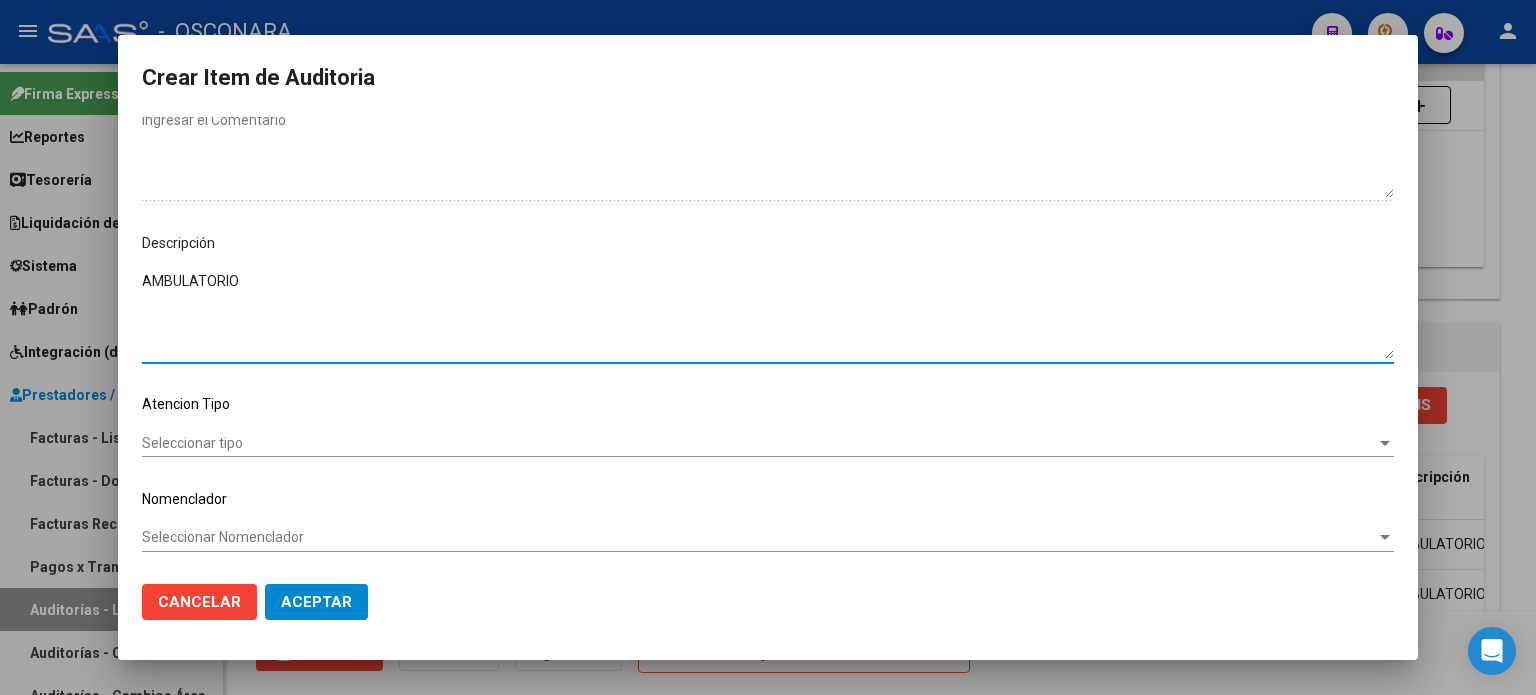 click on "Seleccionar tipo" at bounding box center (759, 443) 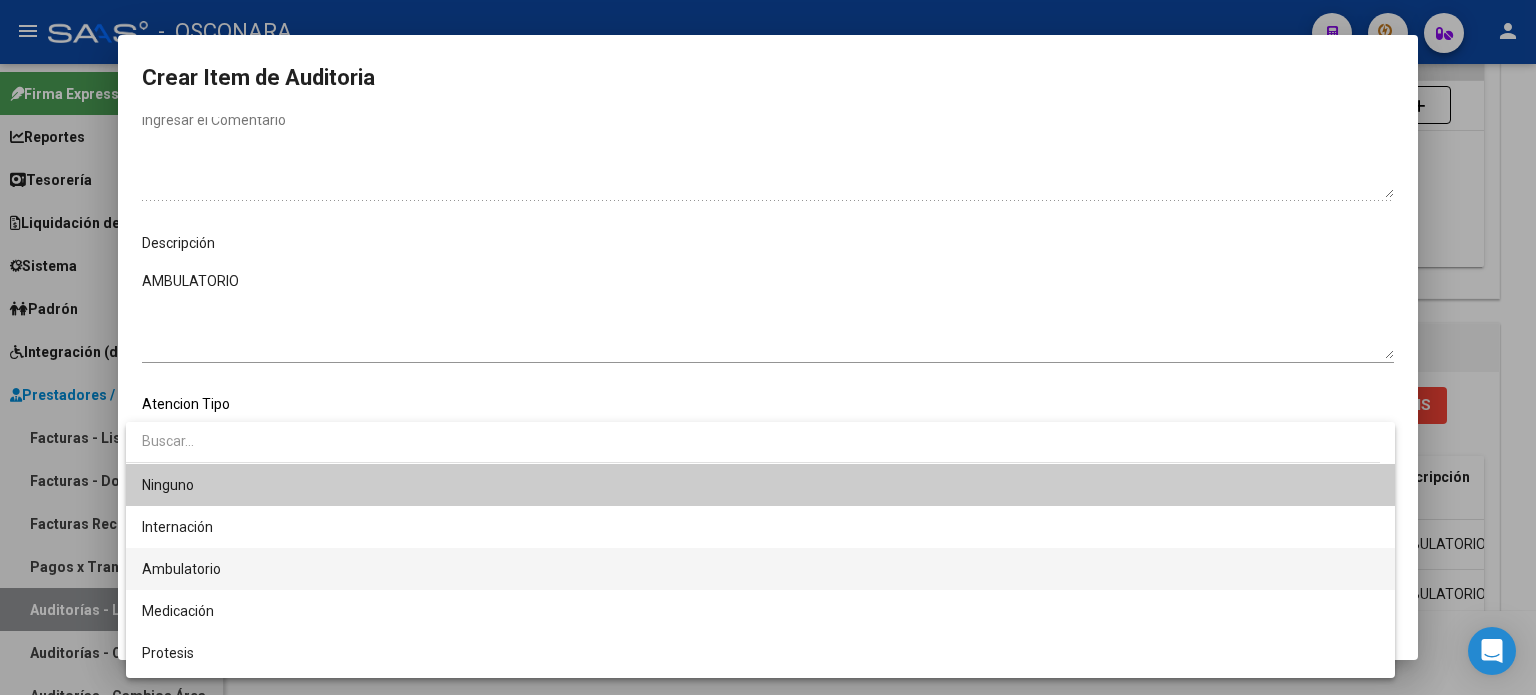 click on "Ambulatorio" at bounding box center (181, 569) 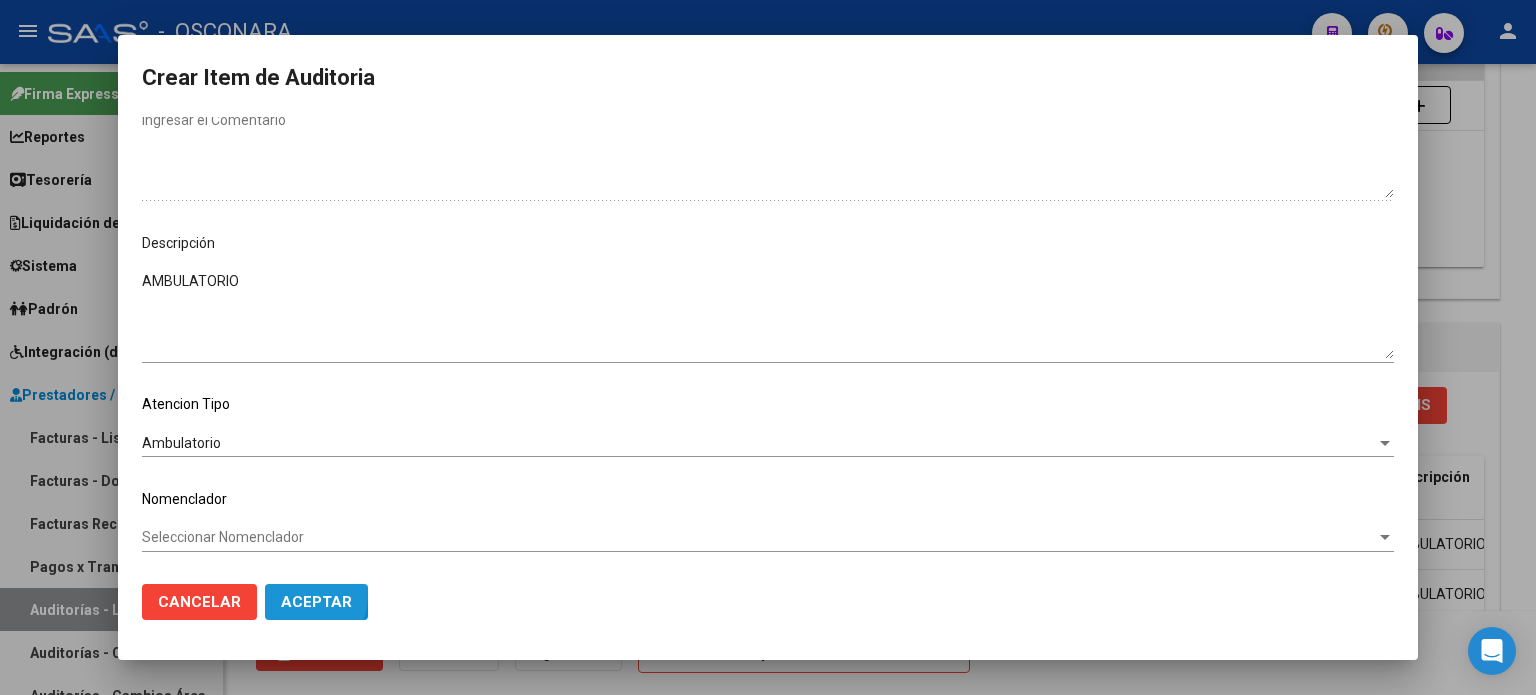 click on "Aceptar" 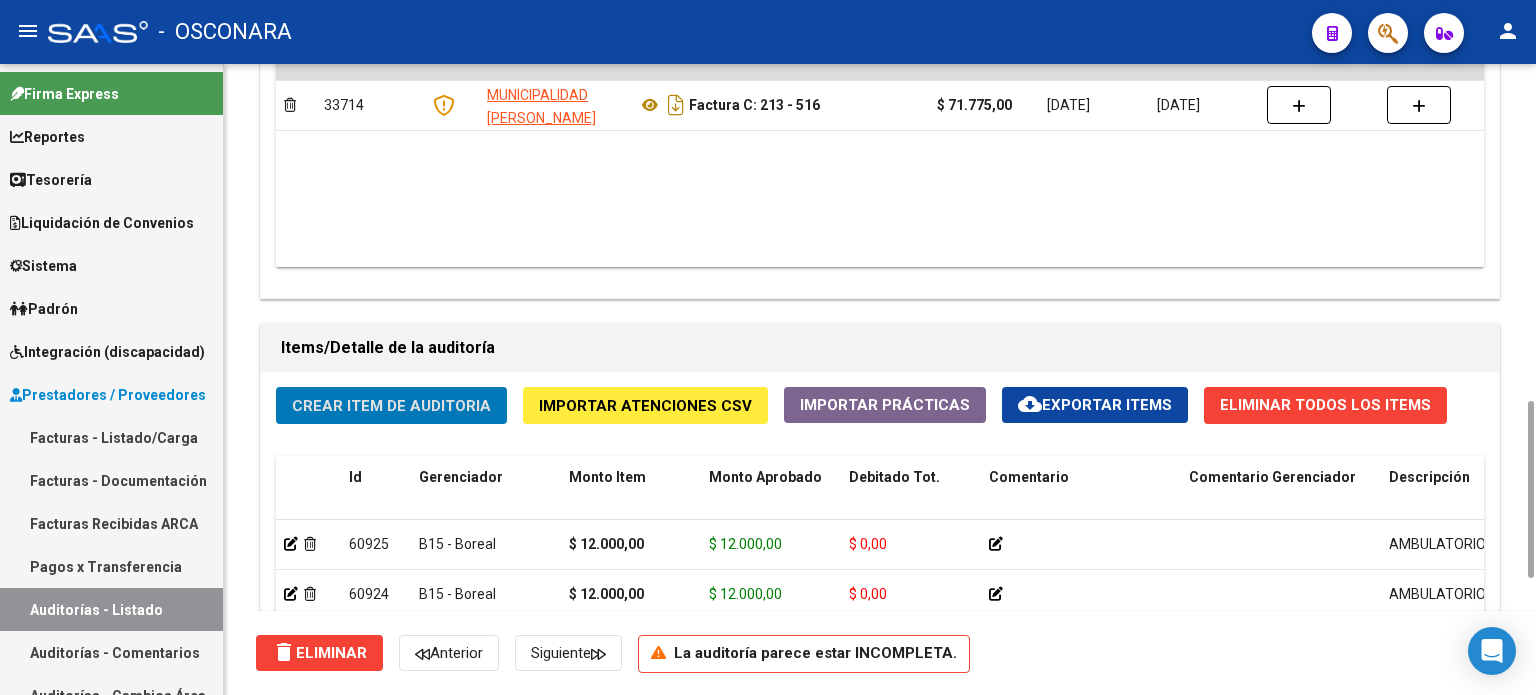 click on "Crear Item de Auditoria Importar Atenciones CSV  Importar Prácticas
cloud_download  Exportar Items   Eliminar Todos los Items  Id Gerenciador Monto Item Monto Aprobado Debitado Tot. Comentario Comentario Gerenciador Descripción Afiliado Estado CUIL Documento Nombre Completo Fec. Prestación Atencion Tipo Nomenclador Código Nomenclador Nombre Usuario Creado Area Creado Area Modificado     60925  B15 - Boreal $ 12.000,00 $ 12.000,00 $ 0,00          AMBULATORIO  27549379260  54937926   [PERSON_NAME] [PERSON_NAME]   [DATE]   Ambulatorio  [PERSON_NAME] [GEOGRAPHIC_DATA][PERSON_NAME]   [DATE]      60924  B15 - Boreal $ 12.000,00 $ 12.000,00 $ 0,00          AMBULATORIO  20435257977  43525797   [PERSON_NAME]   [DATE]   Ambulatorio  [PERSON_NAME] [GEOGRAPHIC_DATA][PERSON_NAME]   [DATE]   Hospitales de Autogestión [PERSON_NAME] [GEOGRAPHIC_DATA][PERSON_NAME]      60923  B15 - Boreal $ 6.000,00 $ 6.000,00 $ 0,00          AMBULATORIO  20509953814  50995381   [PERSON_NAME]   [DATE]   Ambulatorio  [PERSON_NAME] [GEOGRAPHIC_DATA][PERSON_NAME]" 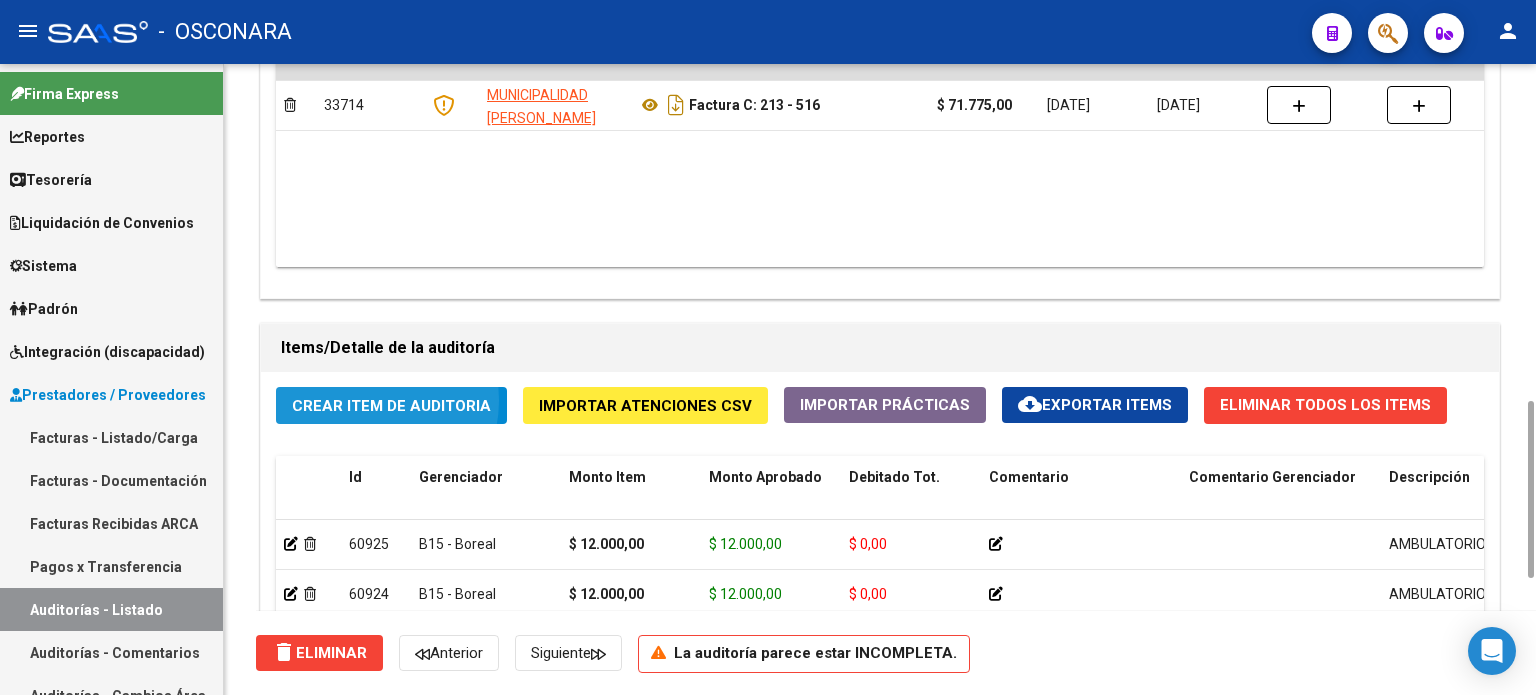 click on "Crear Item de Auditoria" 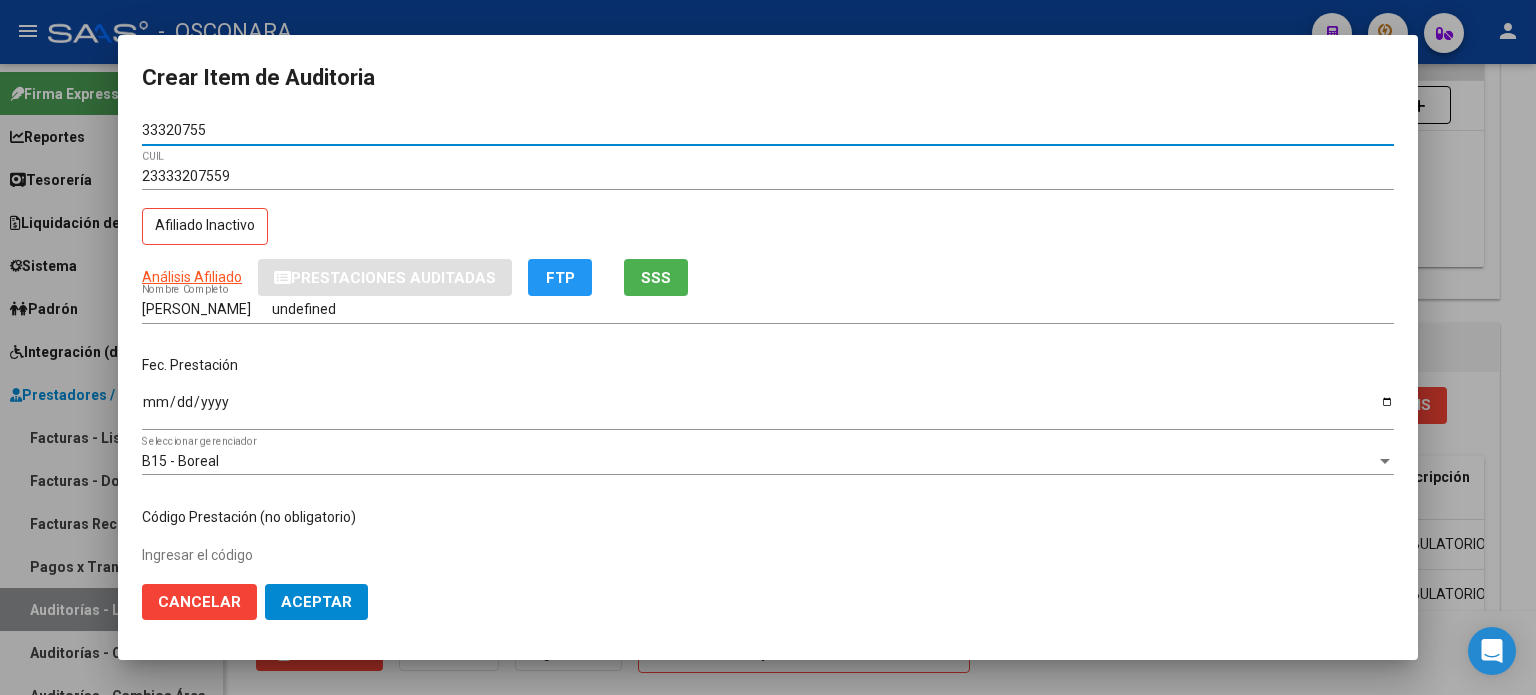 click on "SSS" 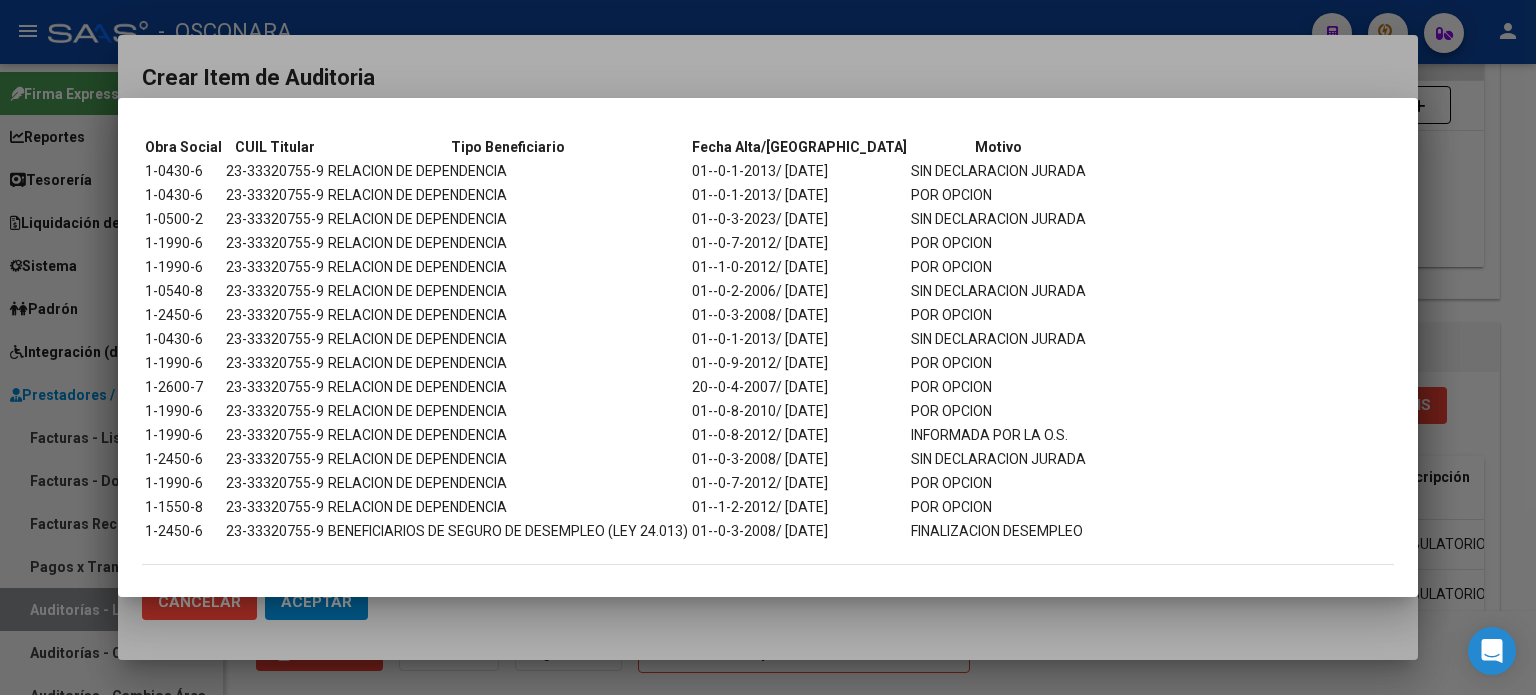 scroll, scrollTop: 194, scrollLeft: 0, axis: vertical 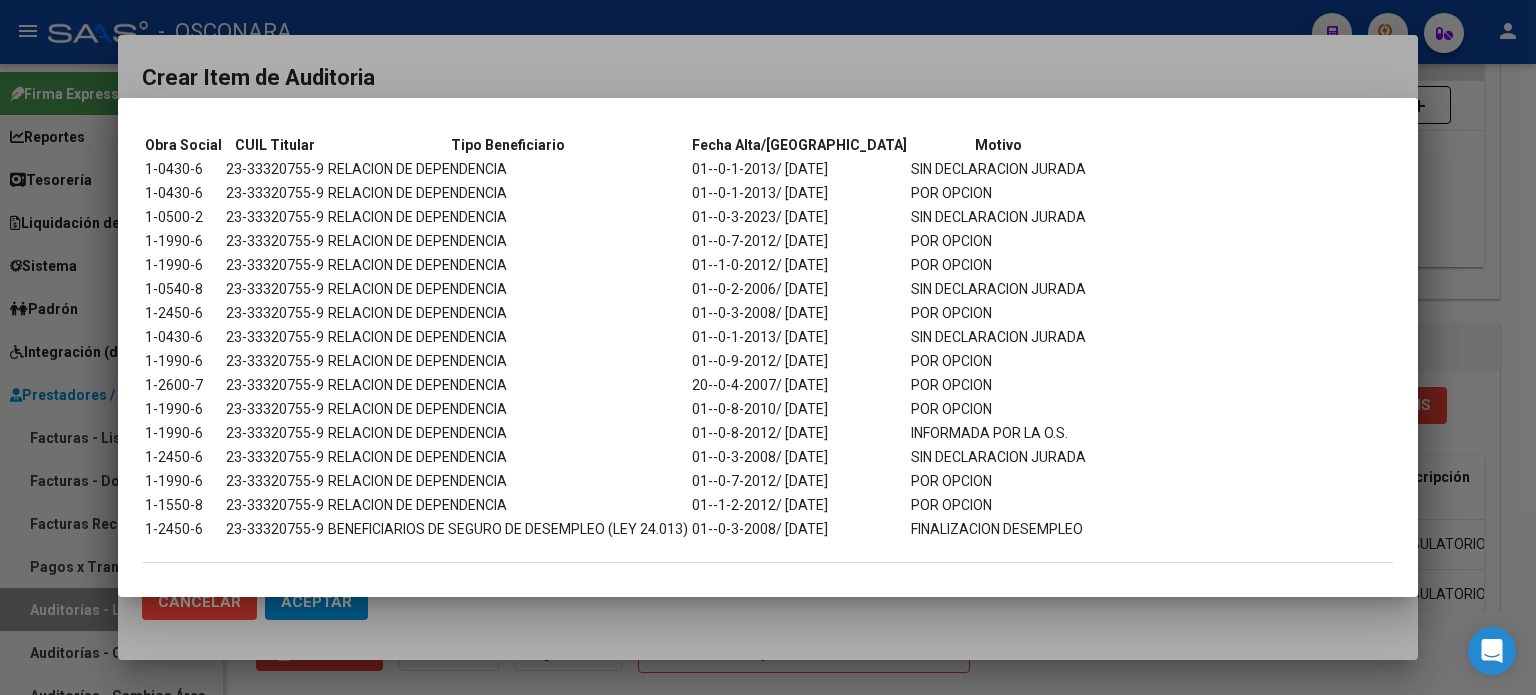 click at bounding box center [768, 347] 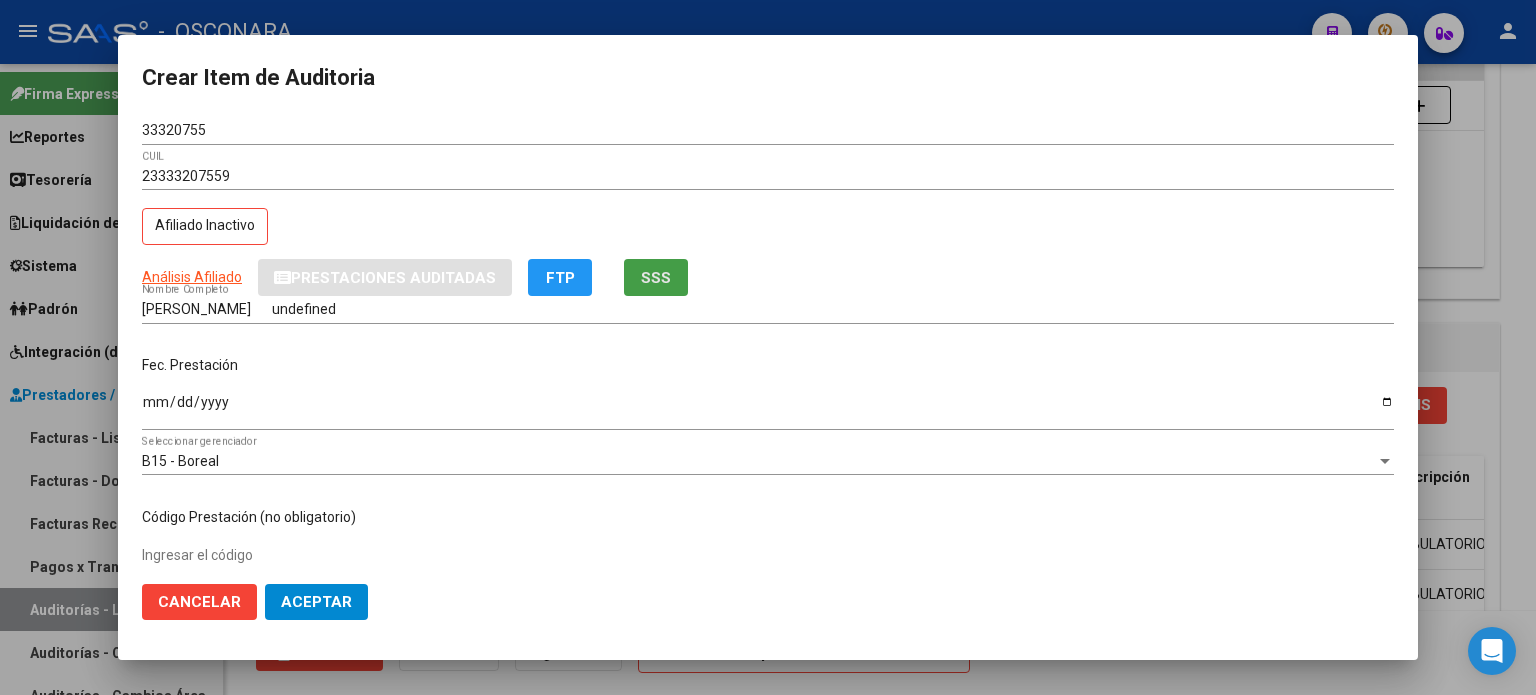 click on "SSS" 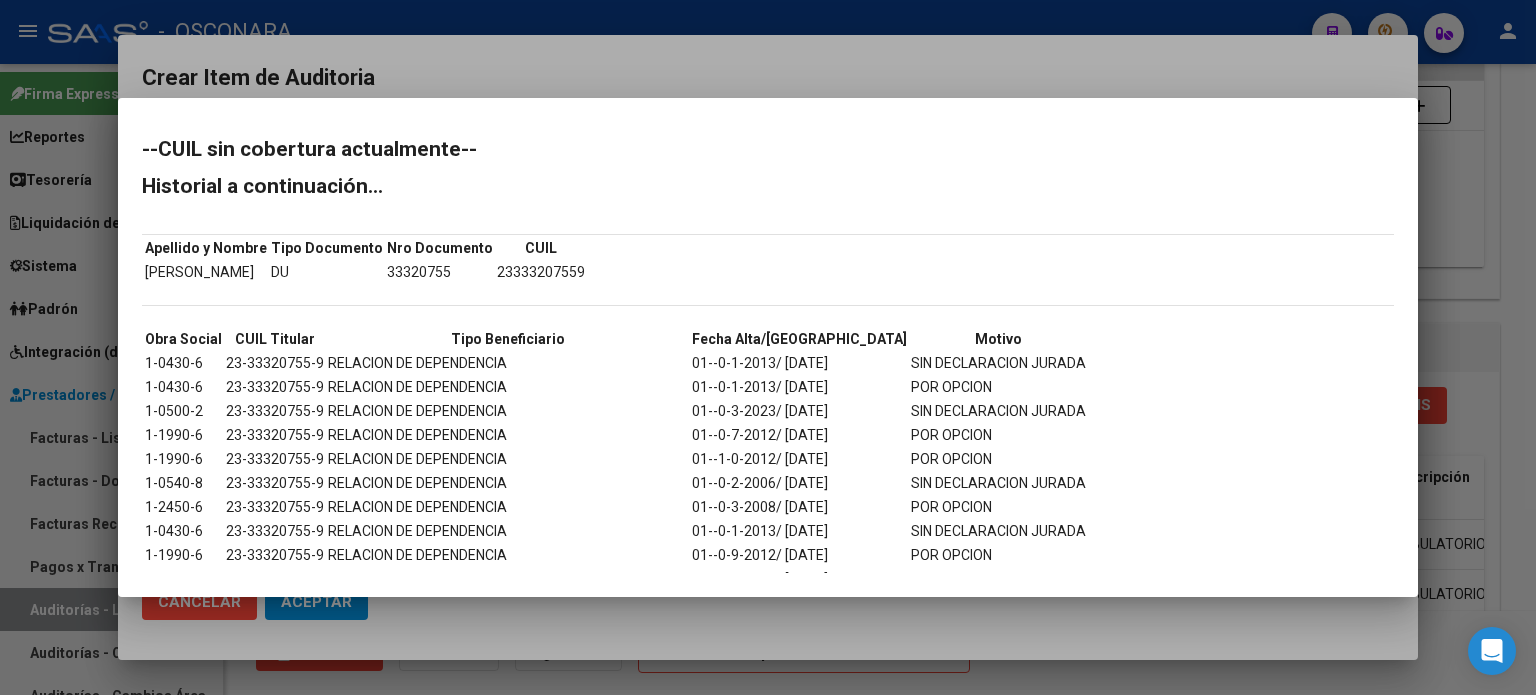 click at bounding box center (768, 347) 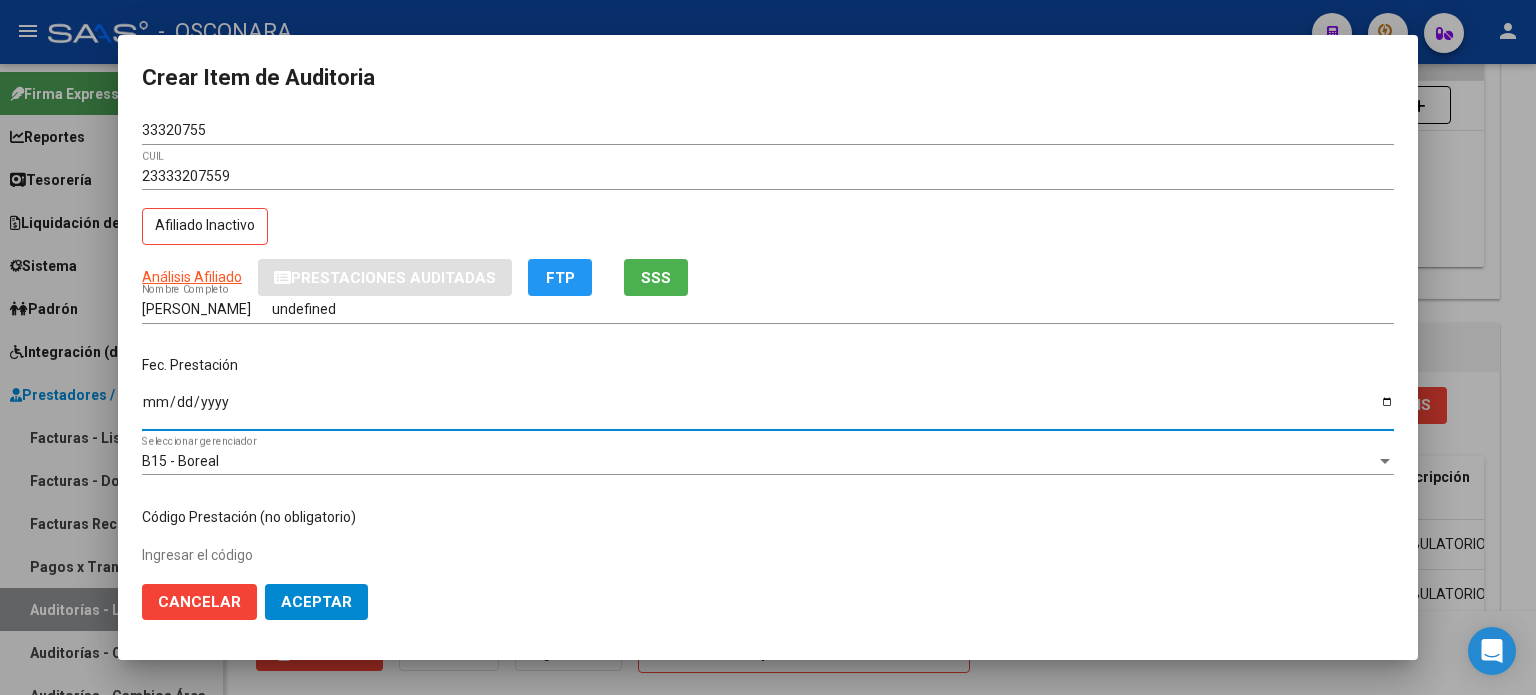 click on "Ingresar la fecha" at bounding box center [768, 409] 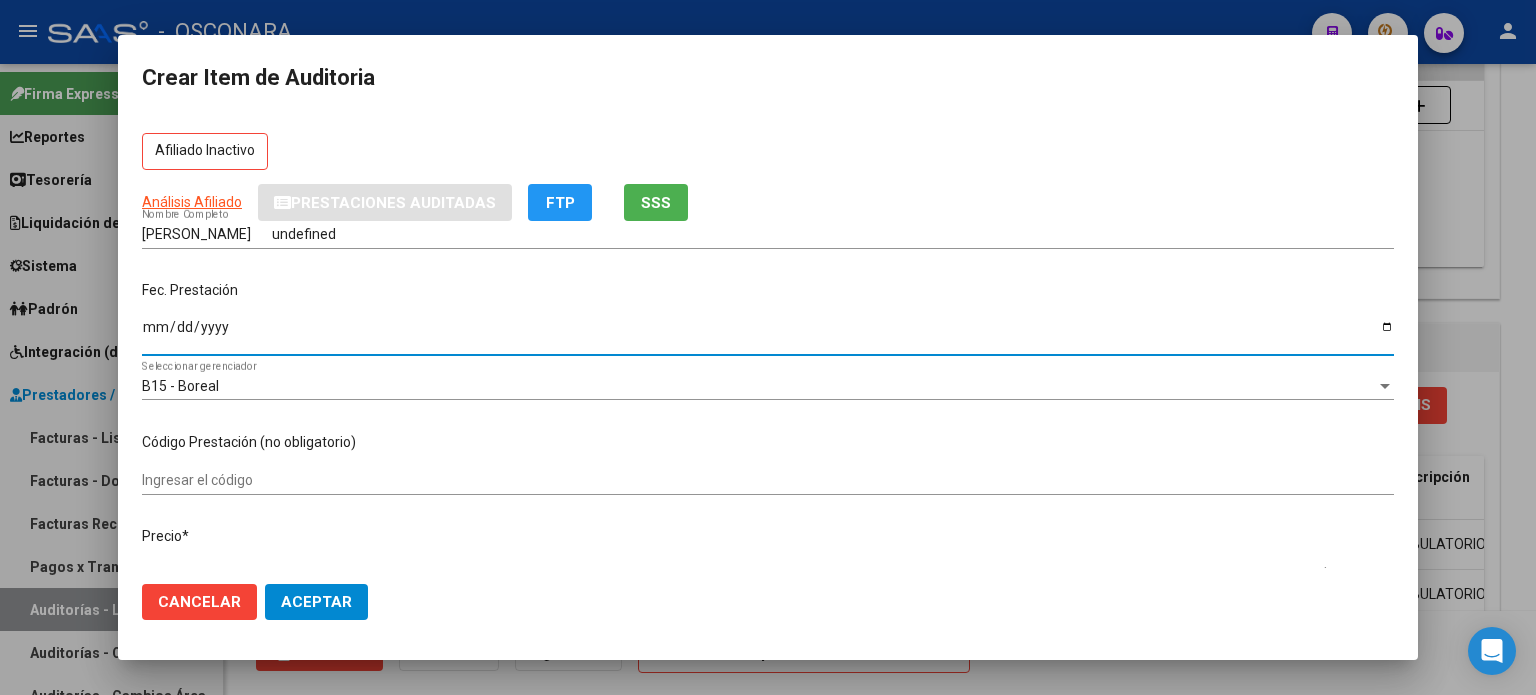 scroll, scrollTop: 200, scrollLeft: 0, axis: vertical 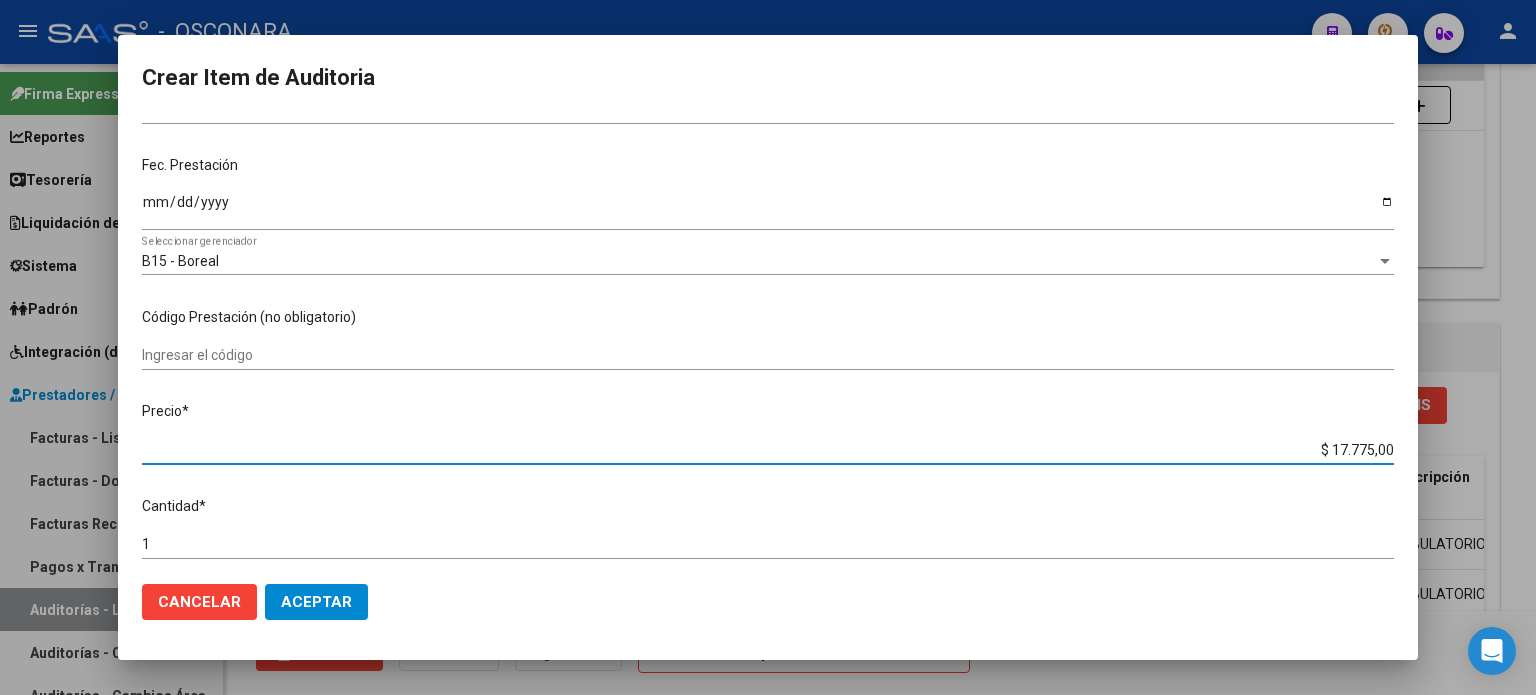 drag, startPoint x: 1316, startPoint y: 450, endPoint x: 1535, endPoint y: 450, distance: 219 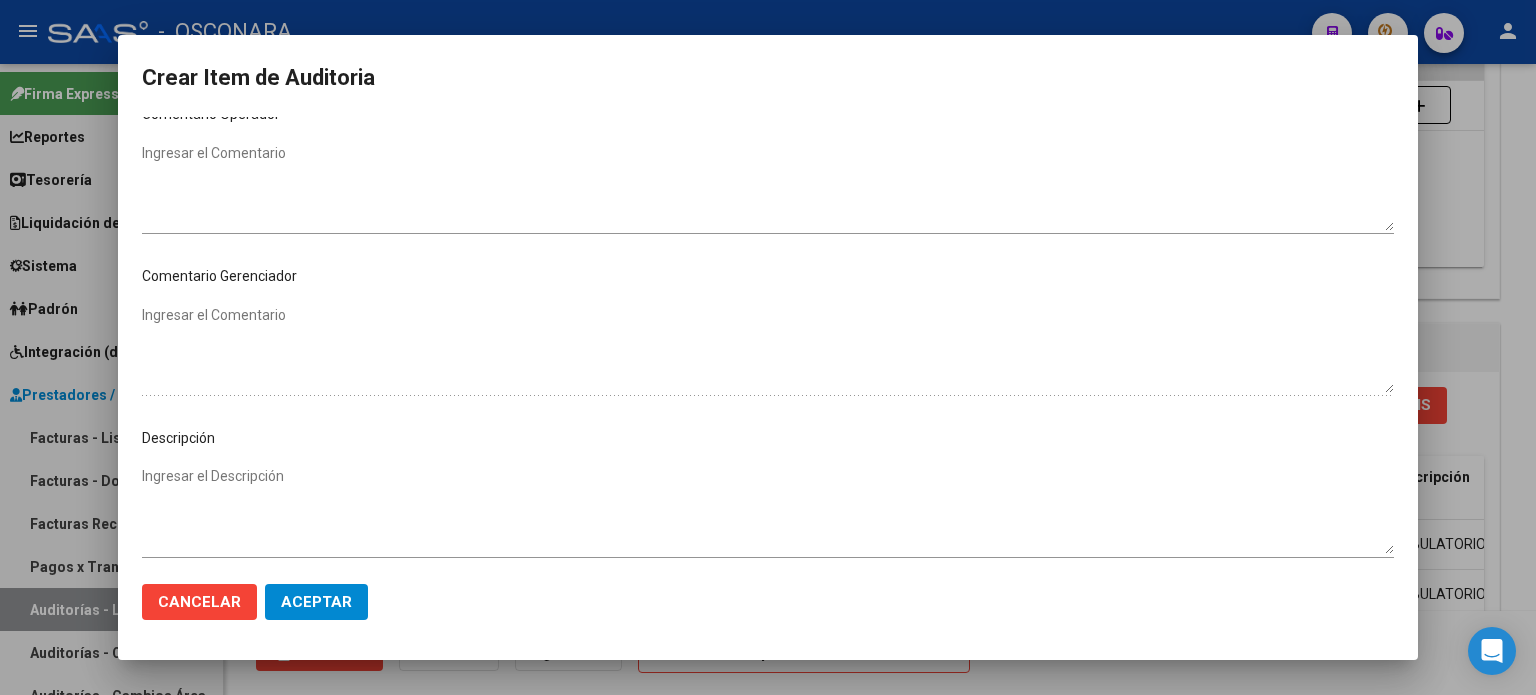 scroll, scrollTop: 1000, scrollLeft: 0, axis: vertical 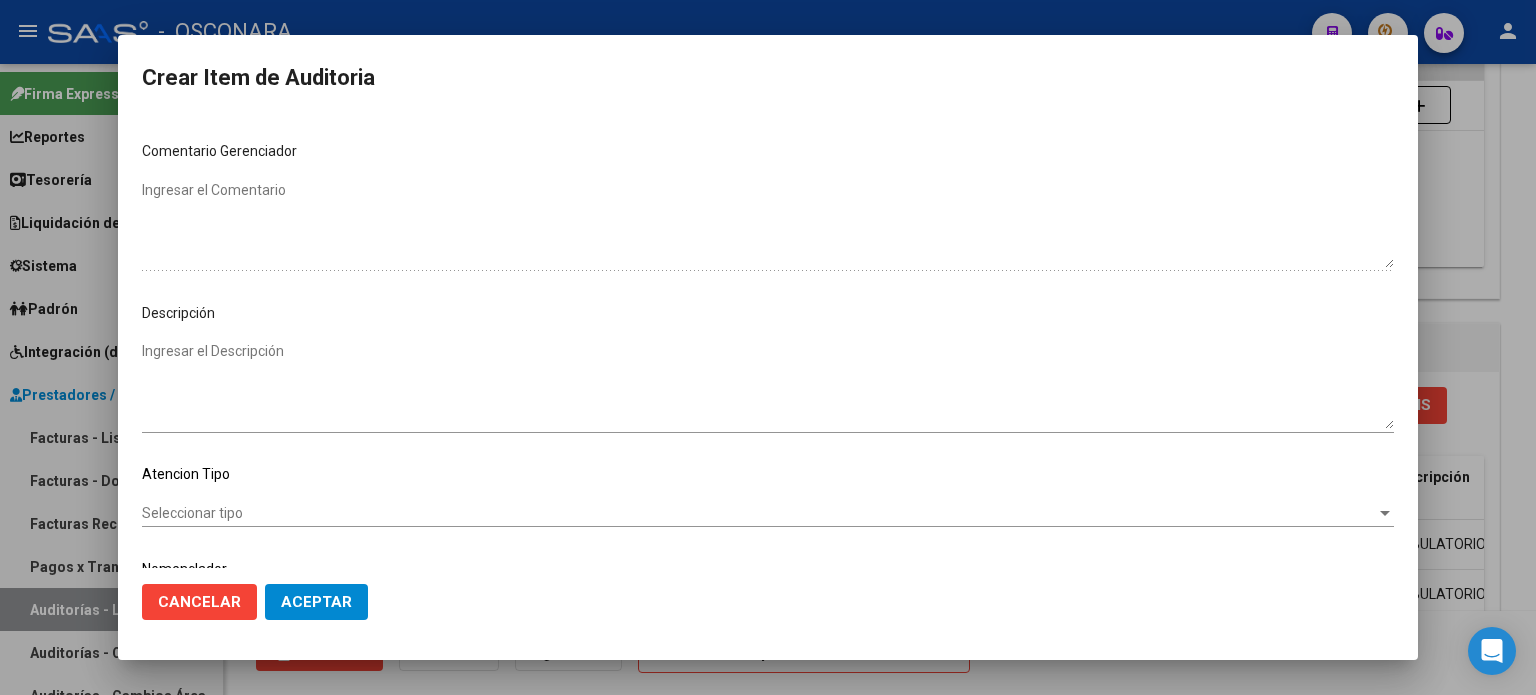 click on "Ingresar el Descripción" at bounding box center (768, 385) 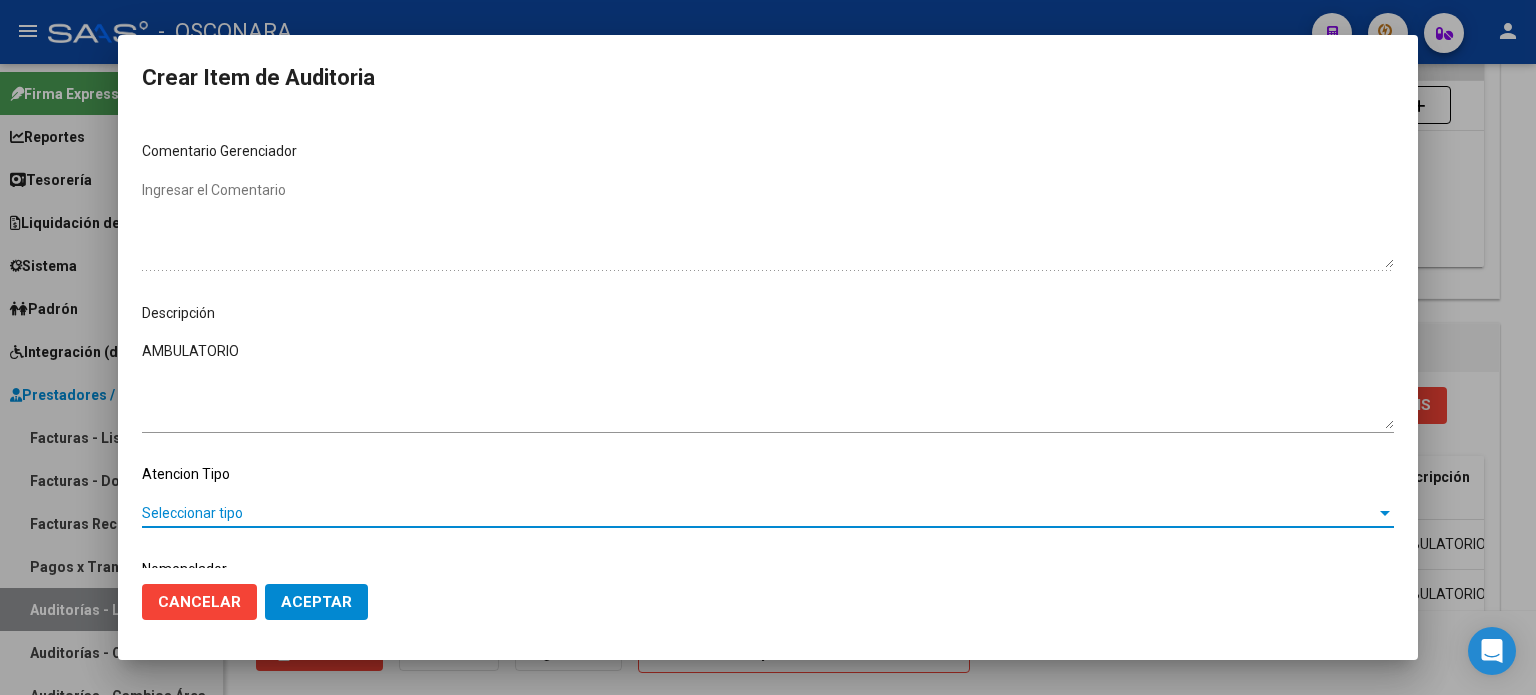 click on "Seleccionar tipo" at bounding box center [759, 513] 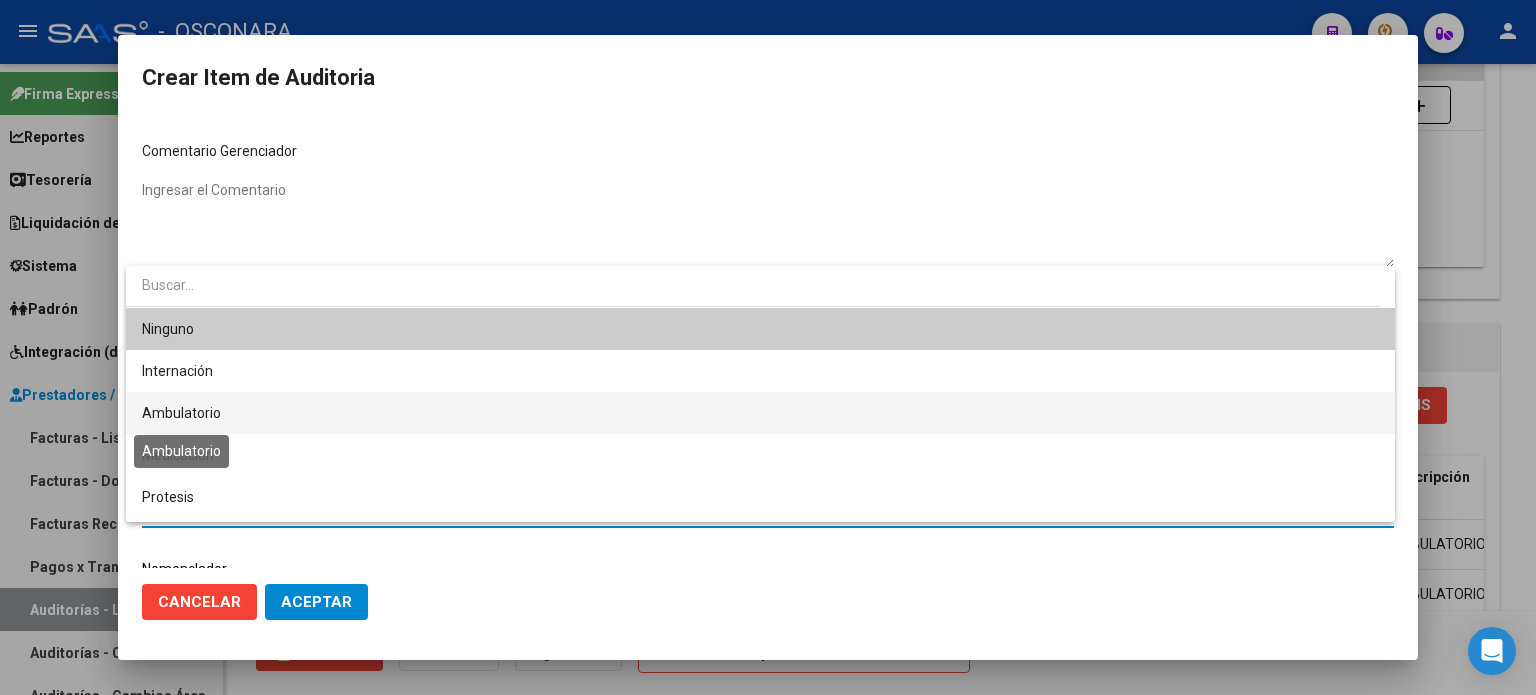 click on "Ambulatorio" at bounding box center (181, 413) 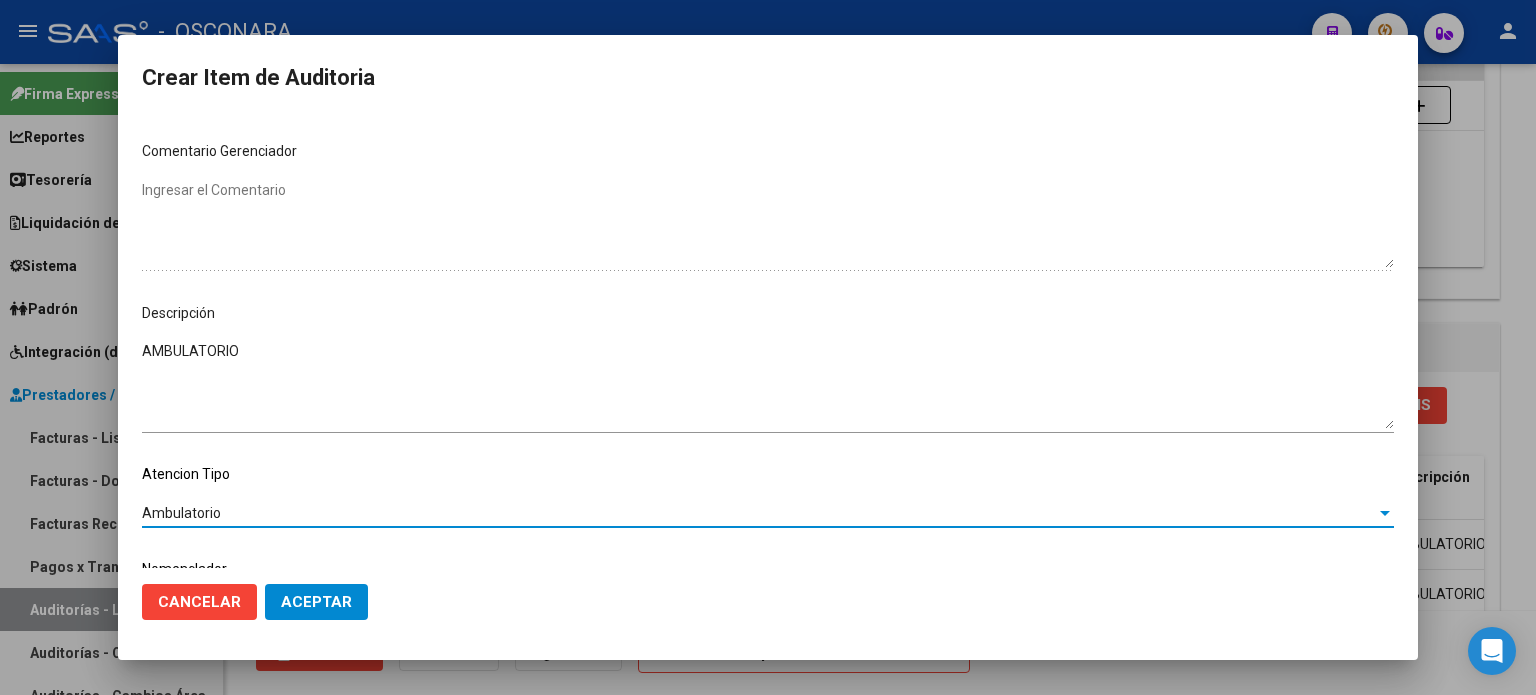 click on "Aceptar" 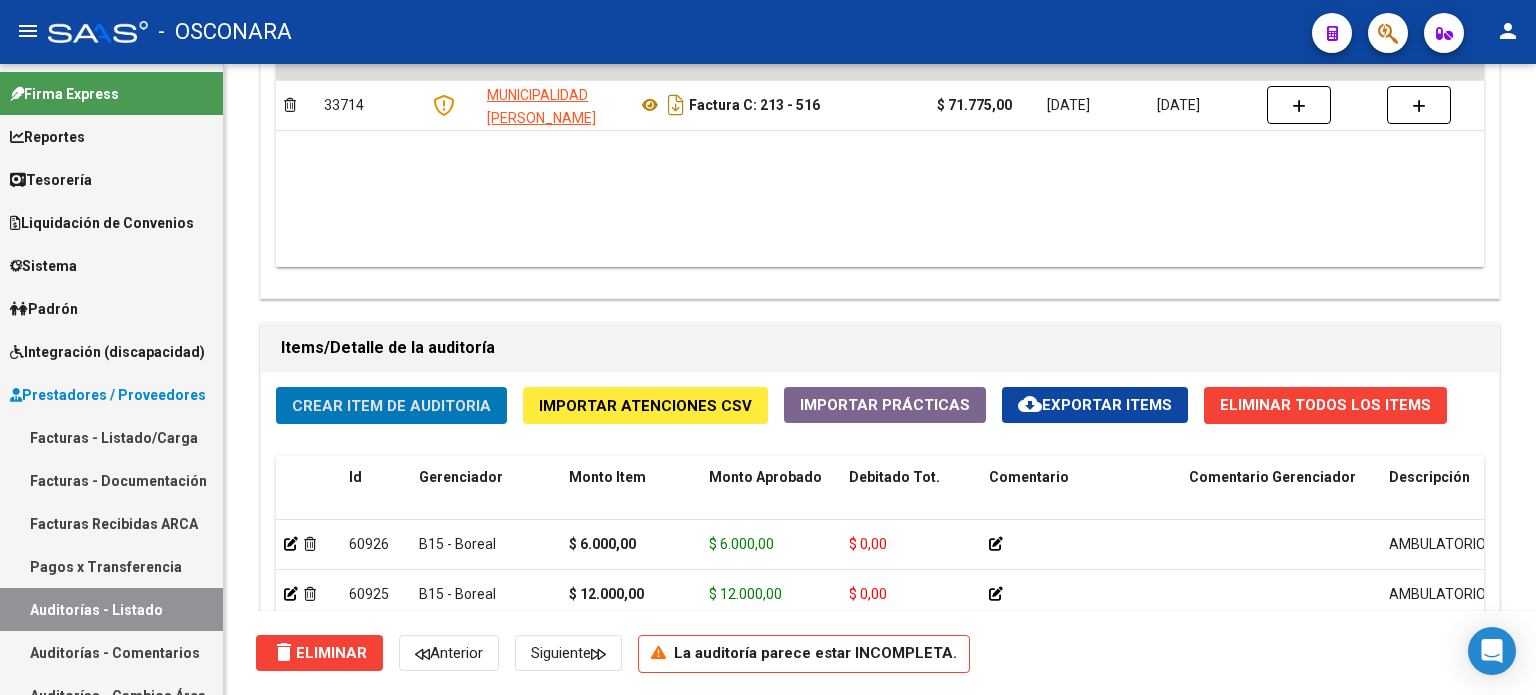 scroll, scrollTop: 1600, scrollLeft: 0, axis: vertical 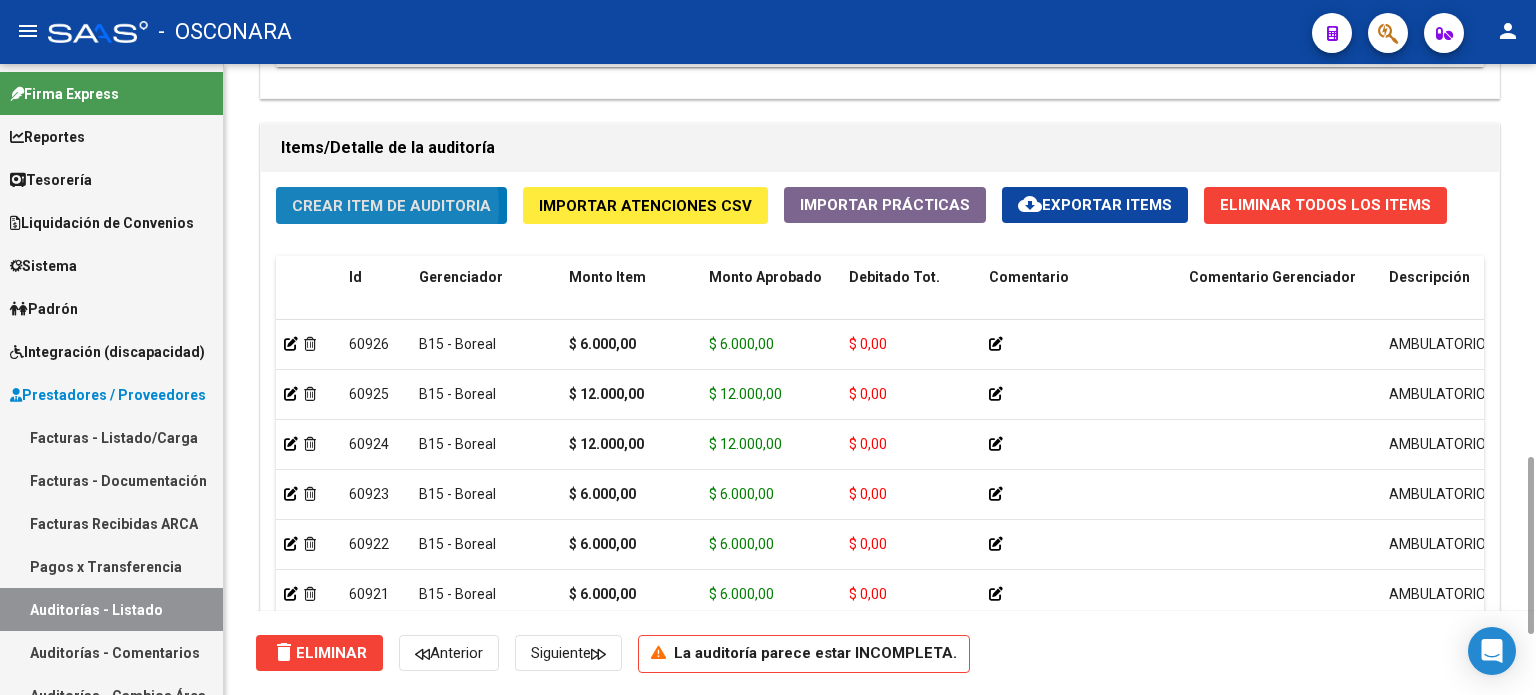 click on "Crear Item de Auditoria" 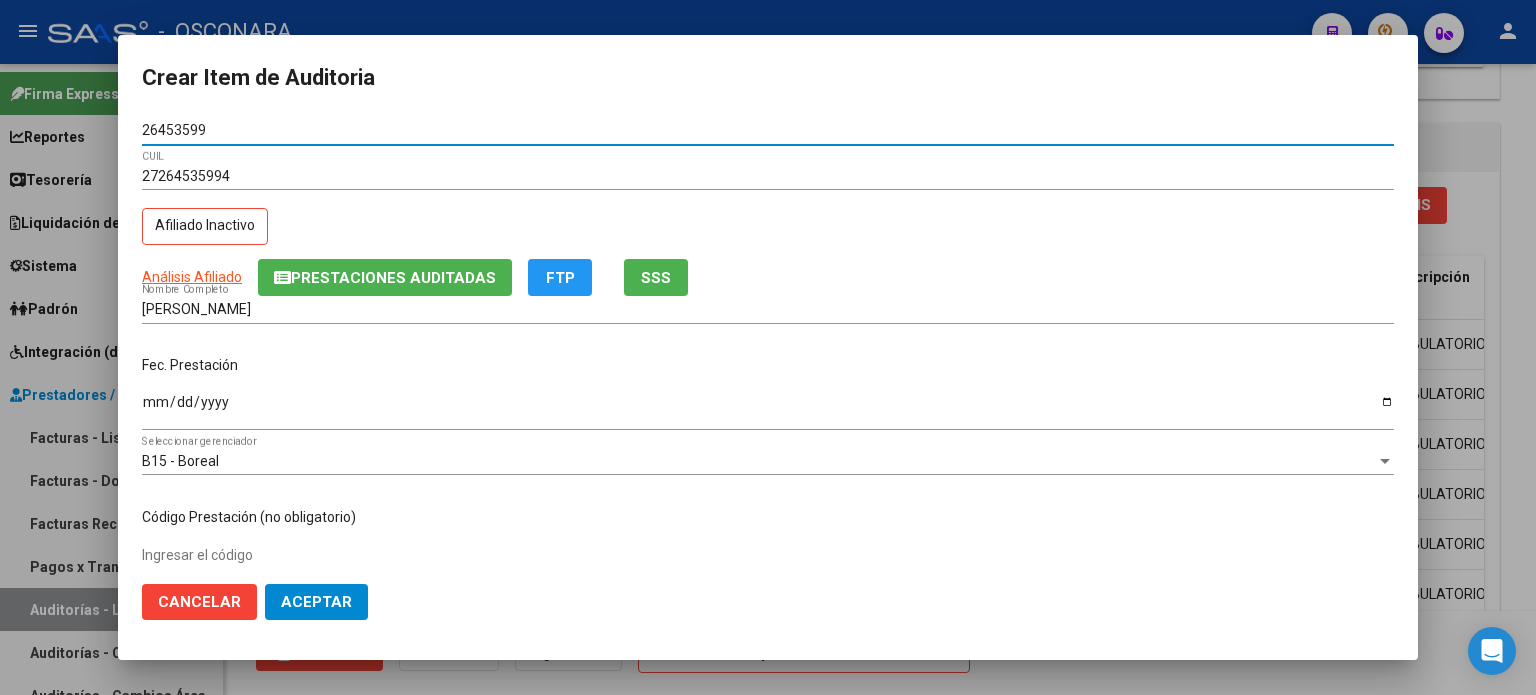 click on "SSS" 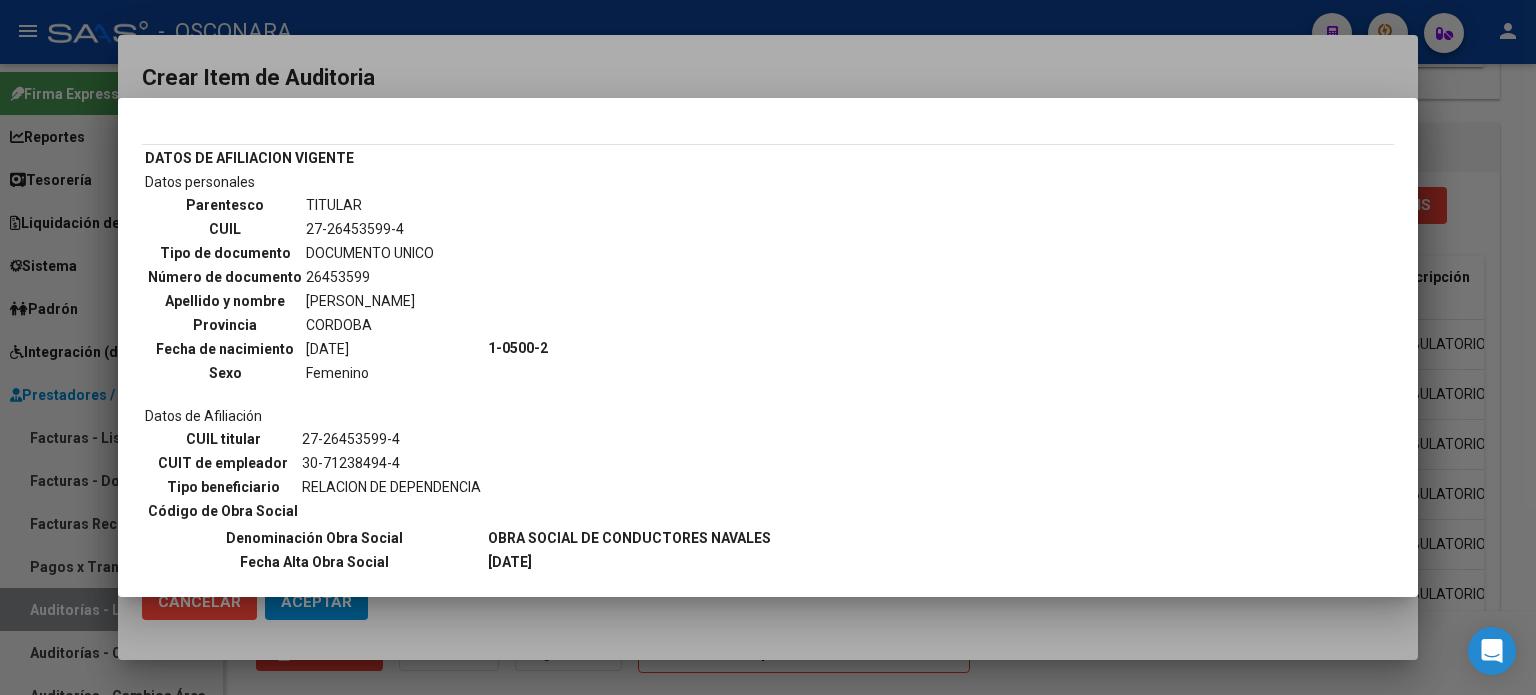 scroll, scrollTop: 100, scrollLeft: 0, axis: vertical 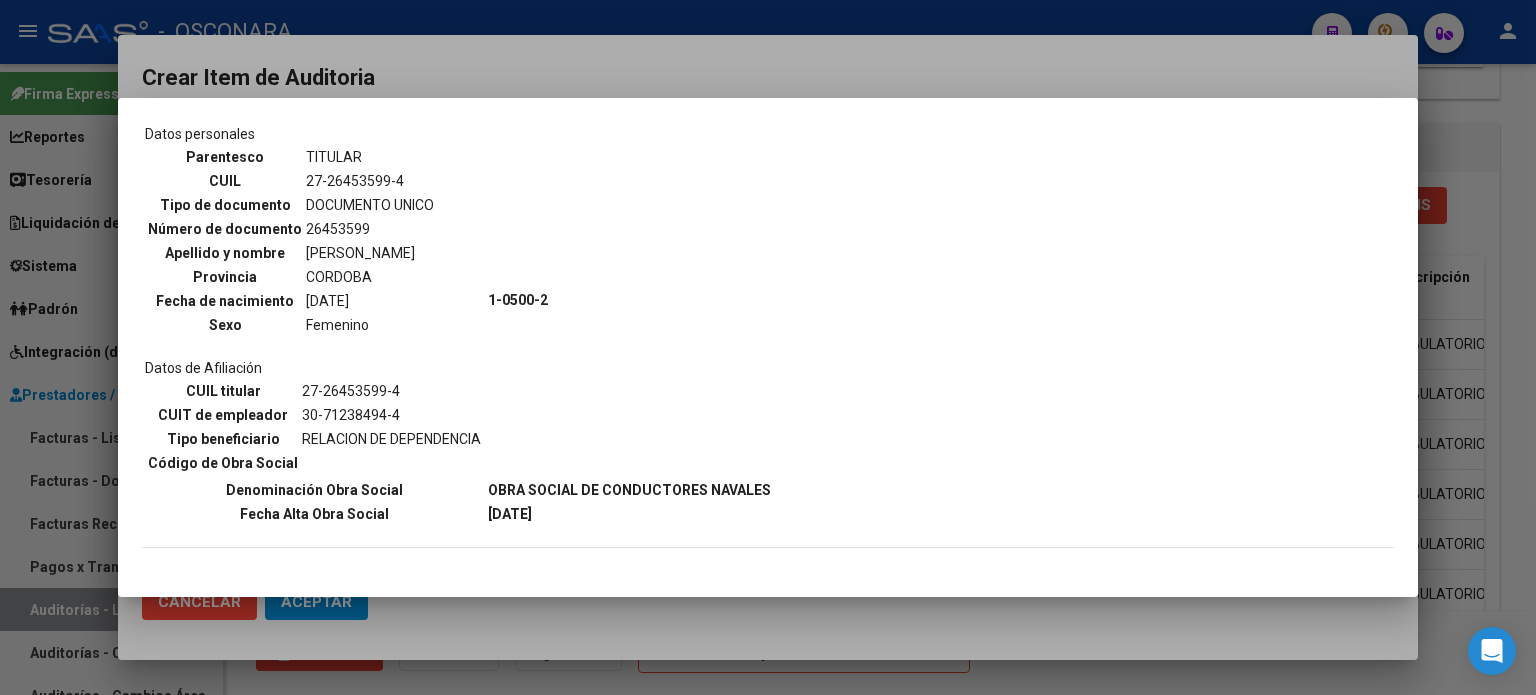 click at bounding box center (768, 347) 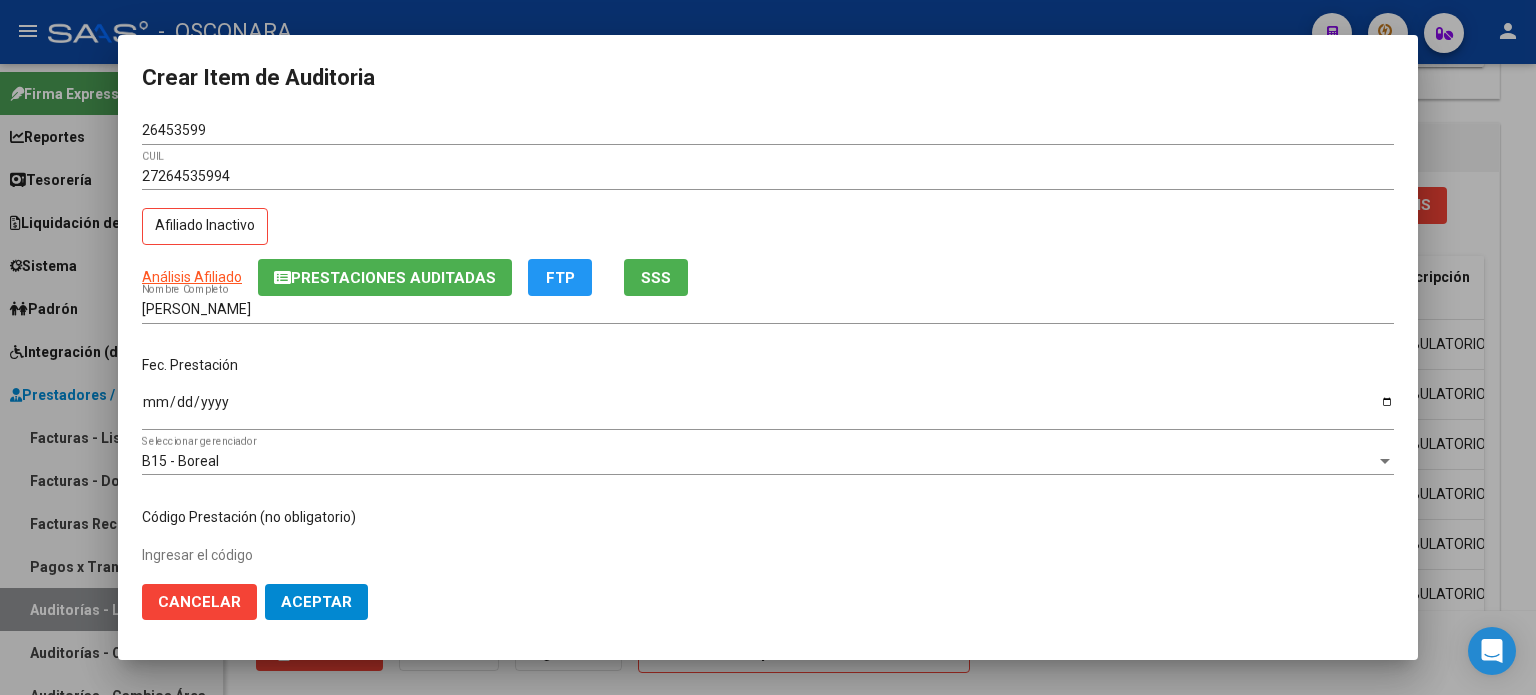 click on "Ingresar la fecha" at bounding box center [768, 409] 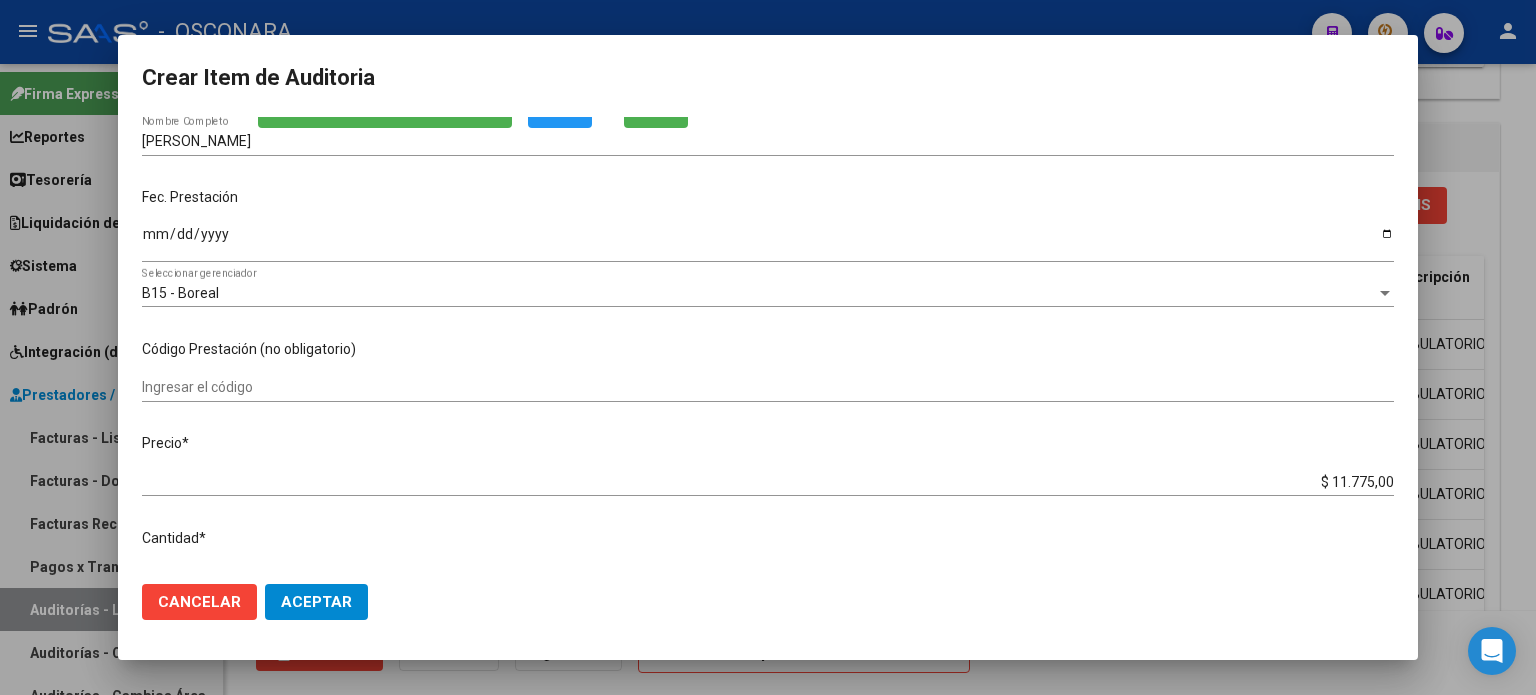 scroll, scrollTop: 200, scrollLeft: 0, axis: vertical 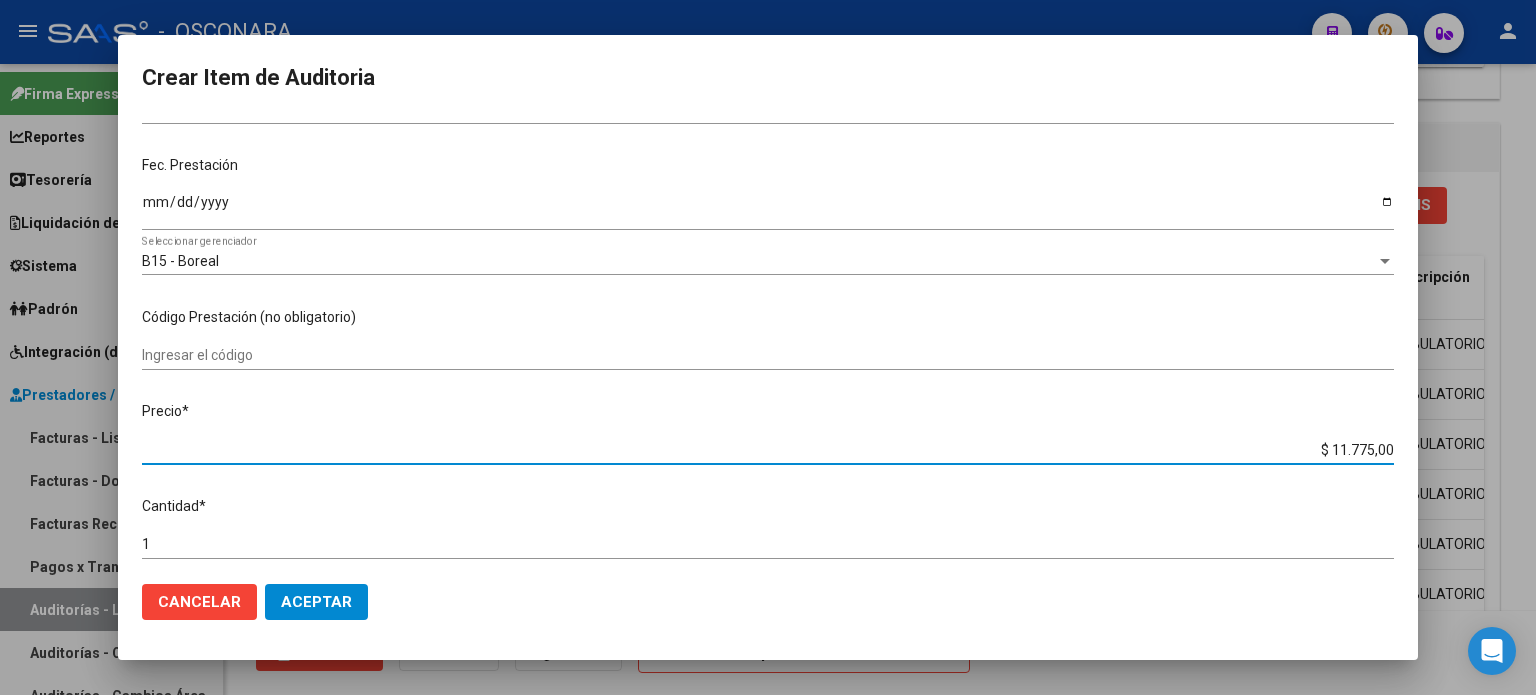 drag, startPoint x: 1318, startPoint y: 447, endPoint x: 1439, endPoint y: 447, distance: 121 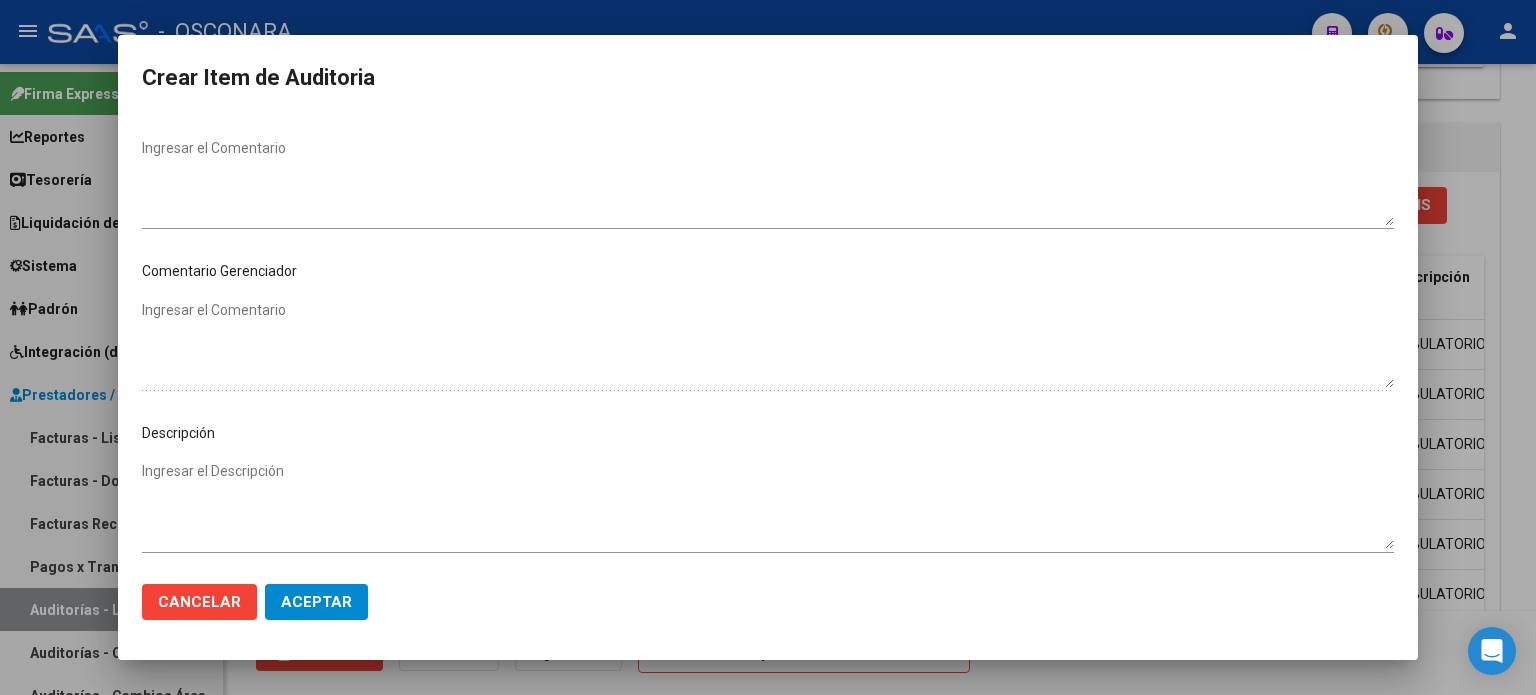 scroll, scrollTop: 1000, scrollLeft: 0, axis: vertical 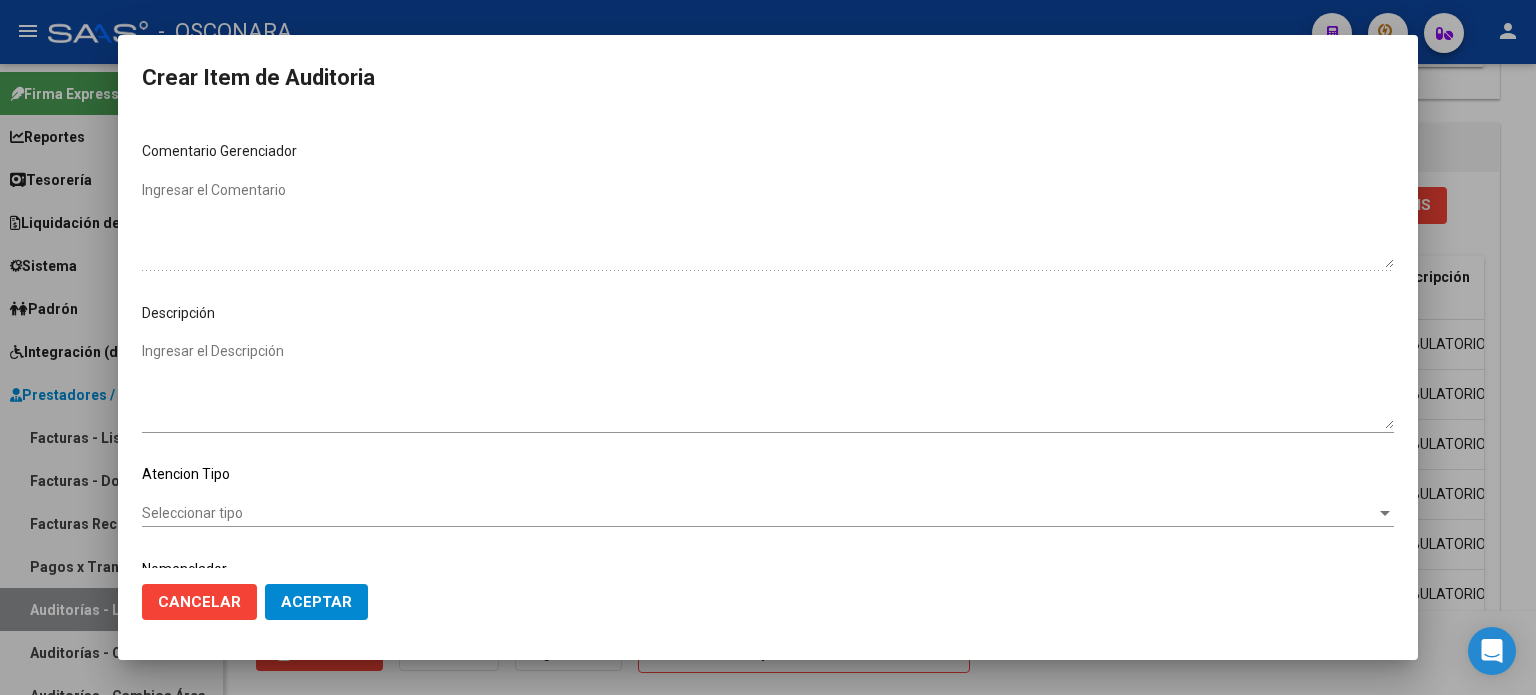 click on "Ingresar el Descripción" at bounding box center (768, 385) 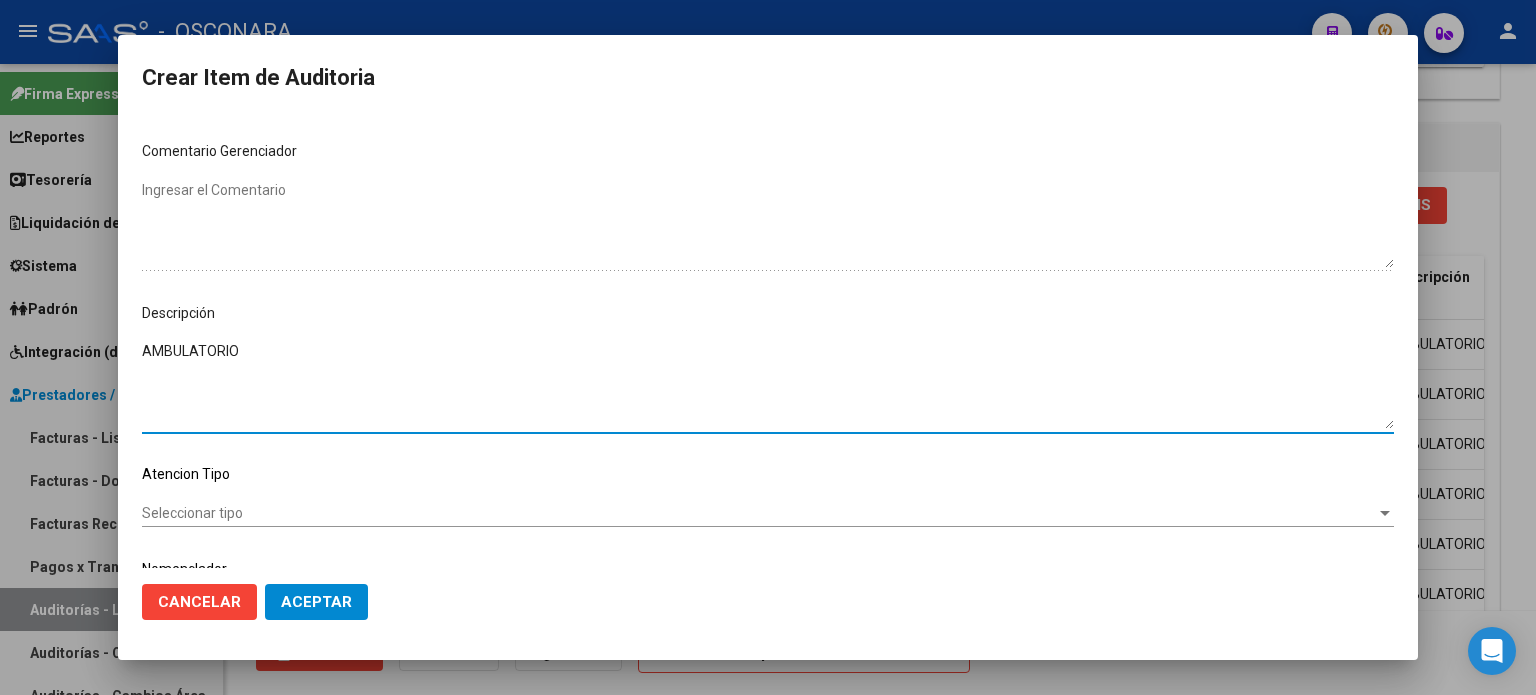 click on "Seleccionar tipo" at bounding box center (759, 513) 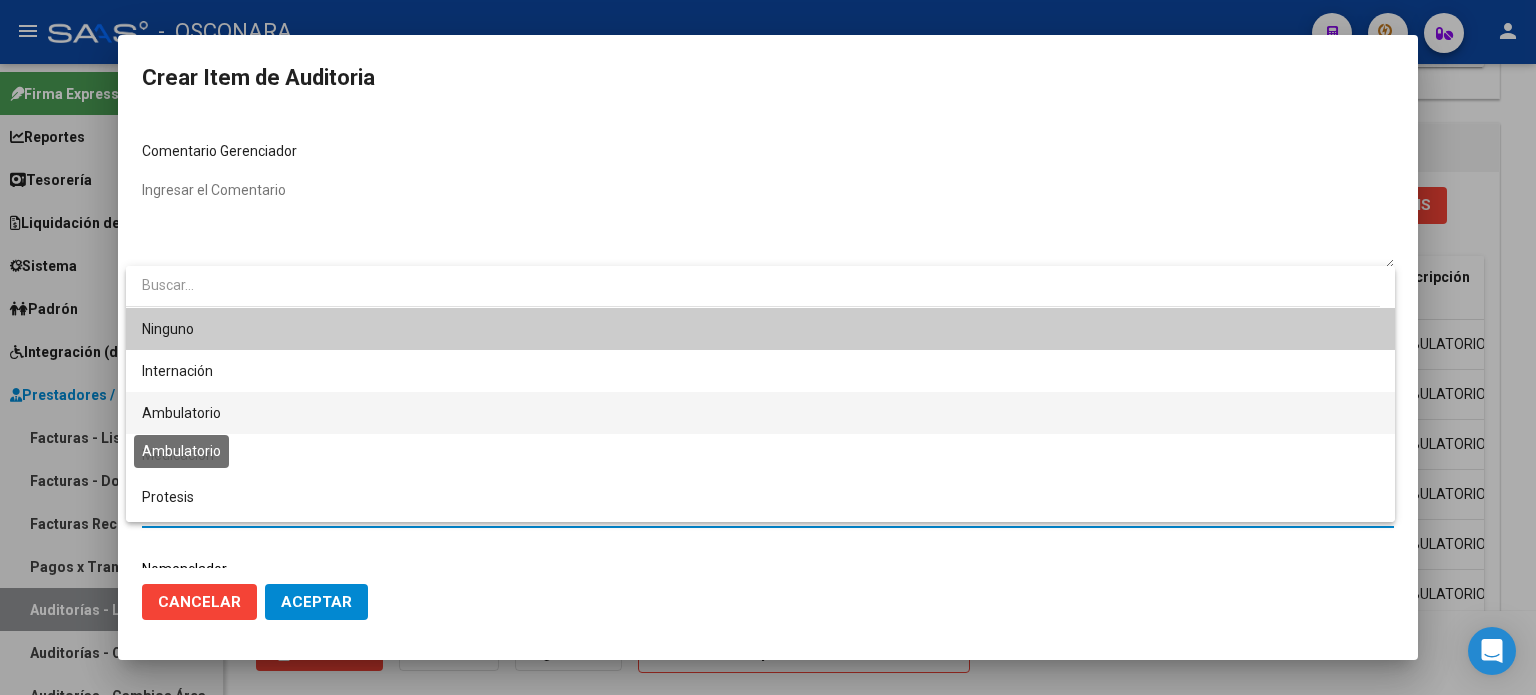click on "Ambulatorio" at bounding box center [760, 413] 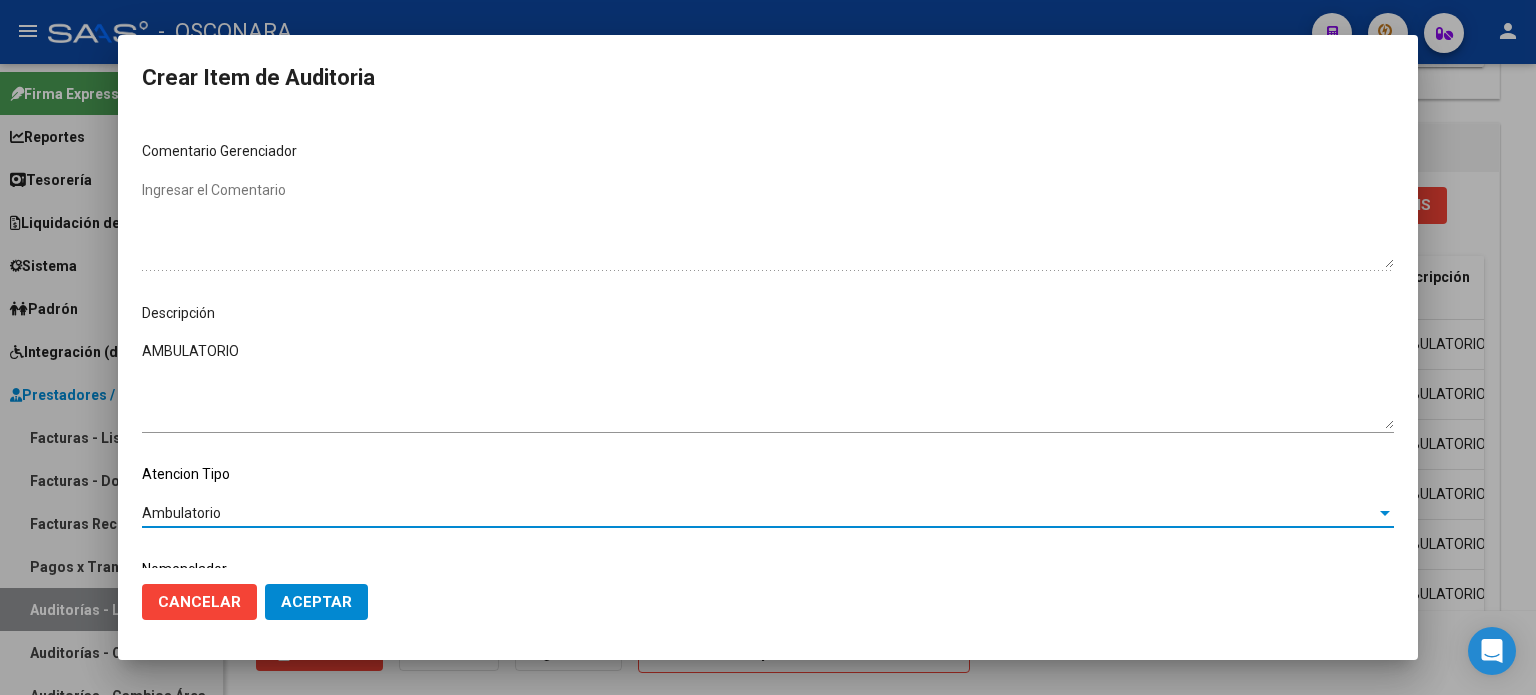 click on "Aceptar" 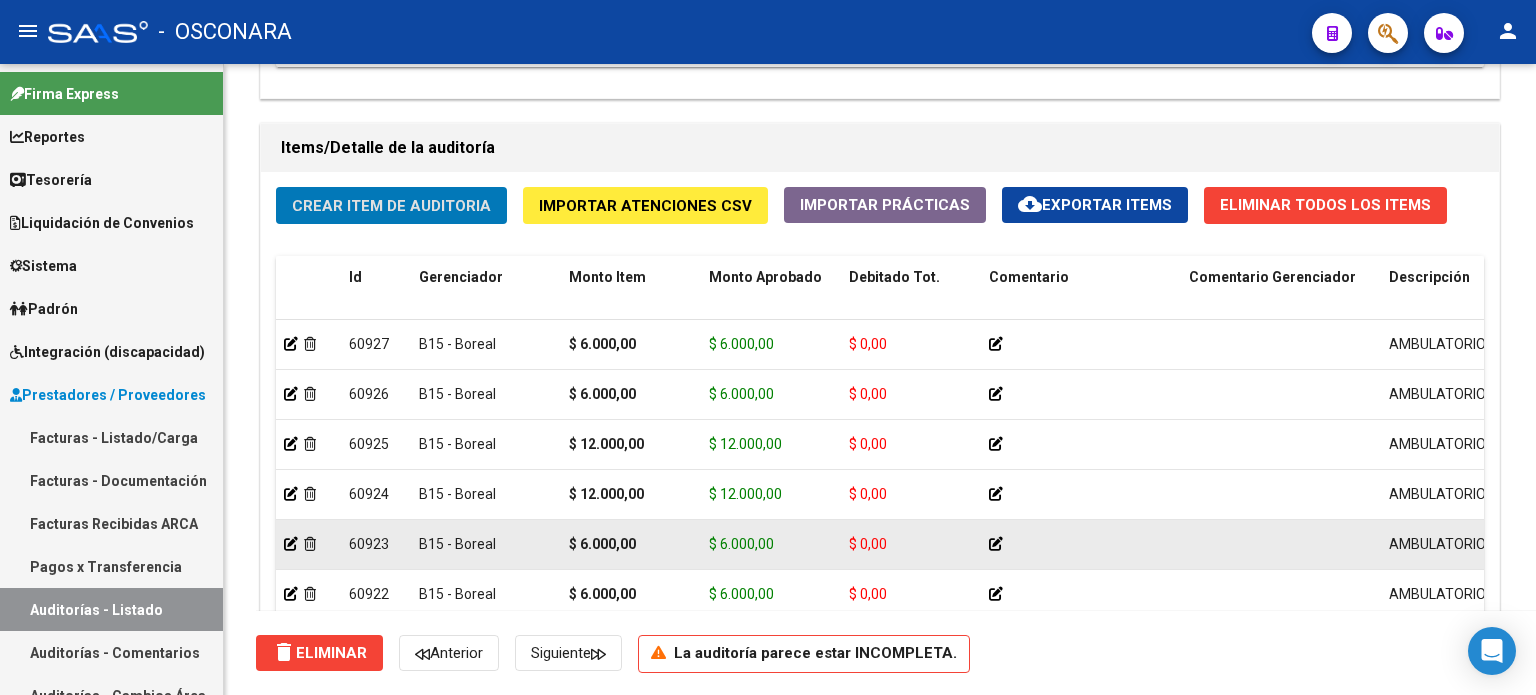 scroll, scrollTop: 1600, scrollLeft: 0, axis: vertical 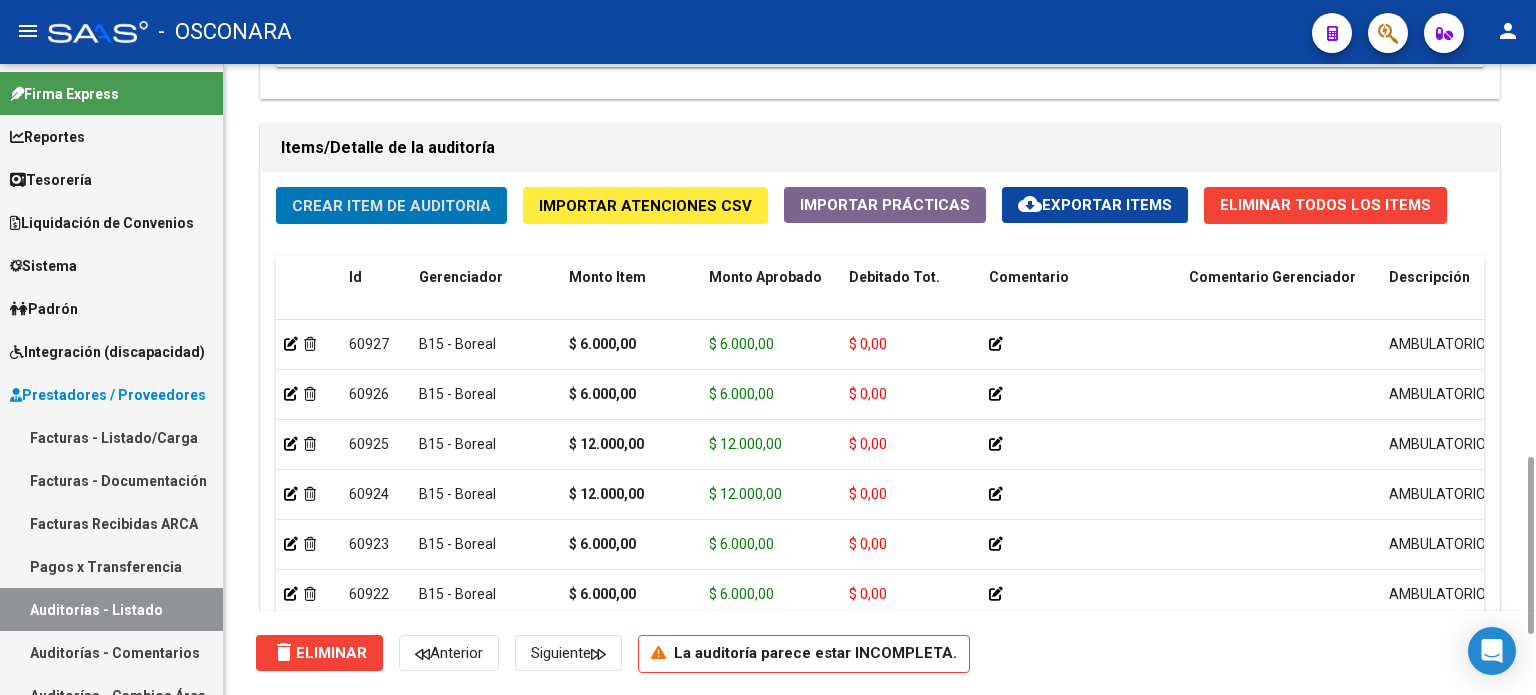click on "Crear Item de Auditoria" 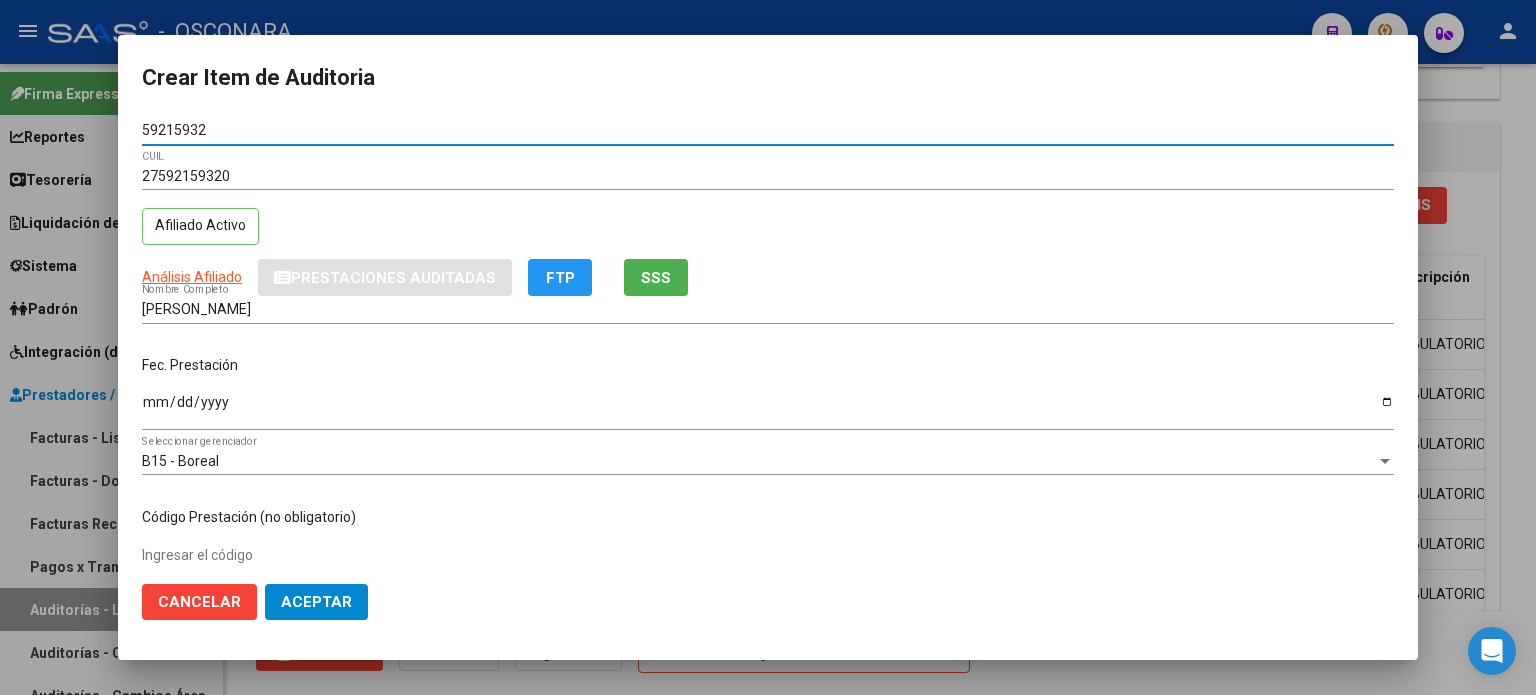 click on "SSS" 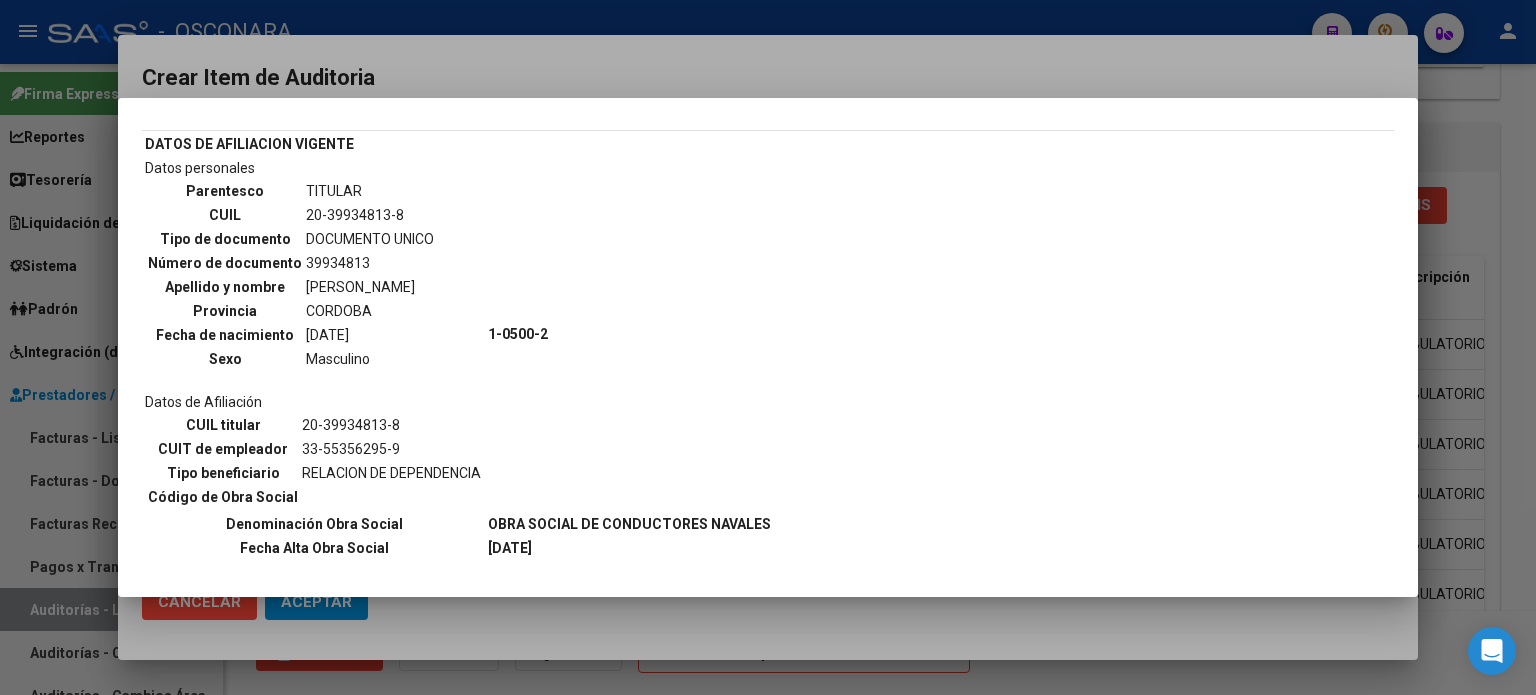 scroll, scrollTop: 100, scrollLeft: 0, axis: vertical 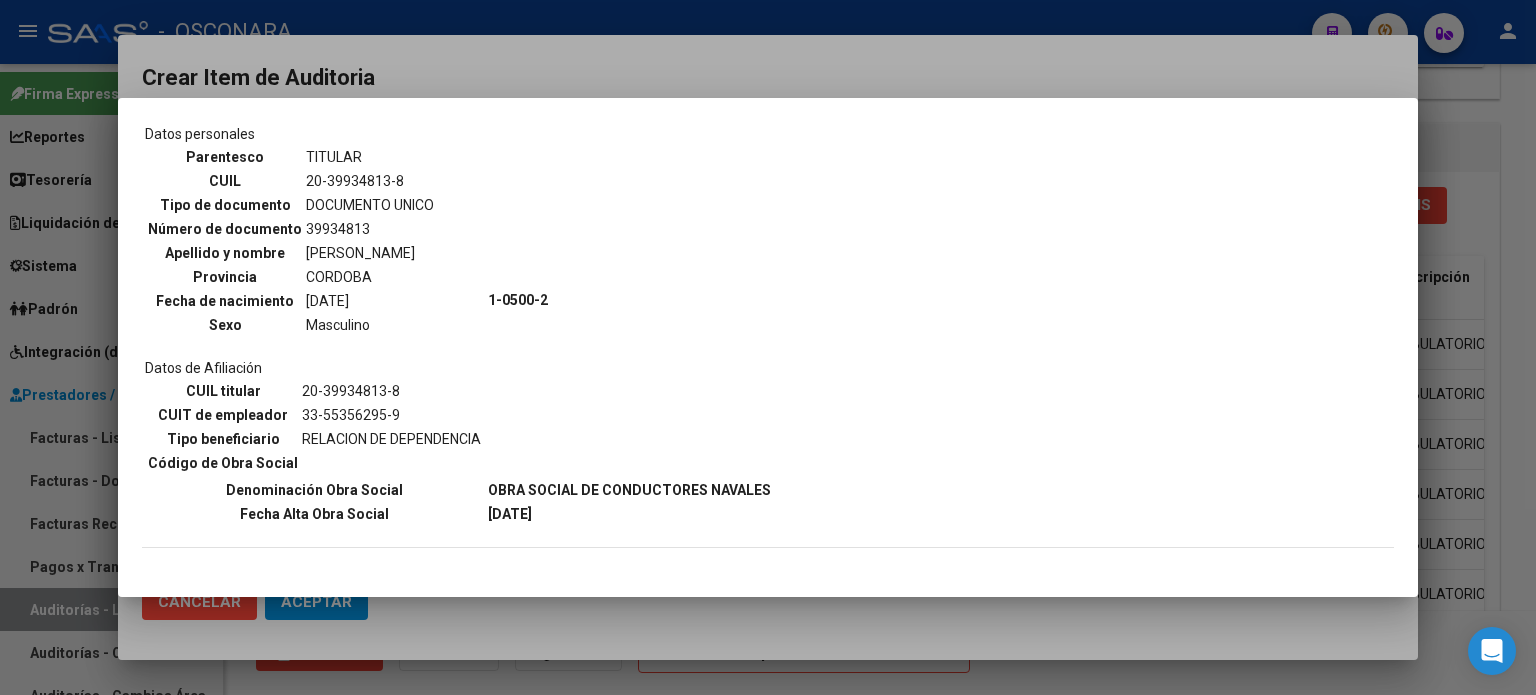 click at bounding box center [768, 347] 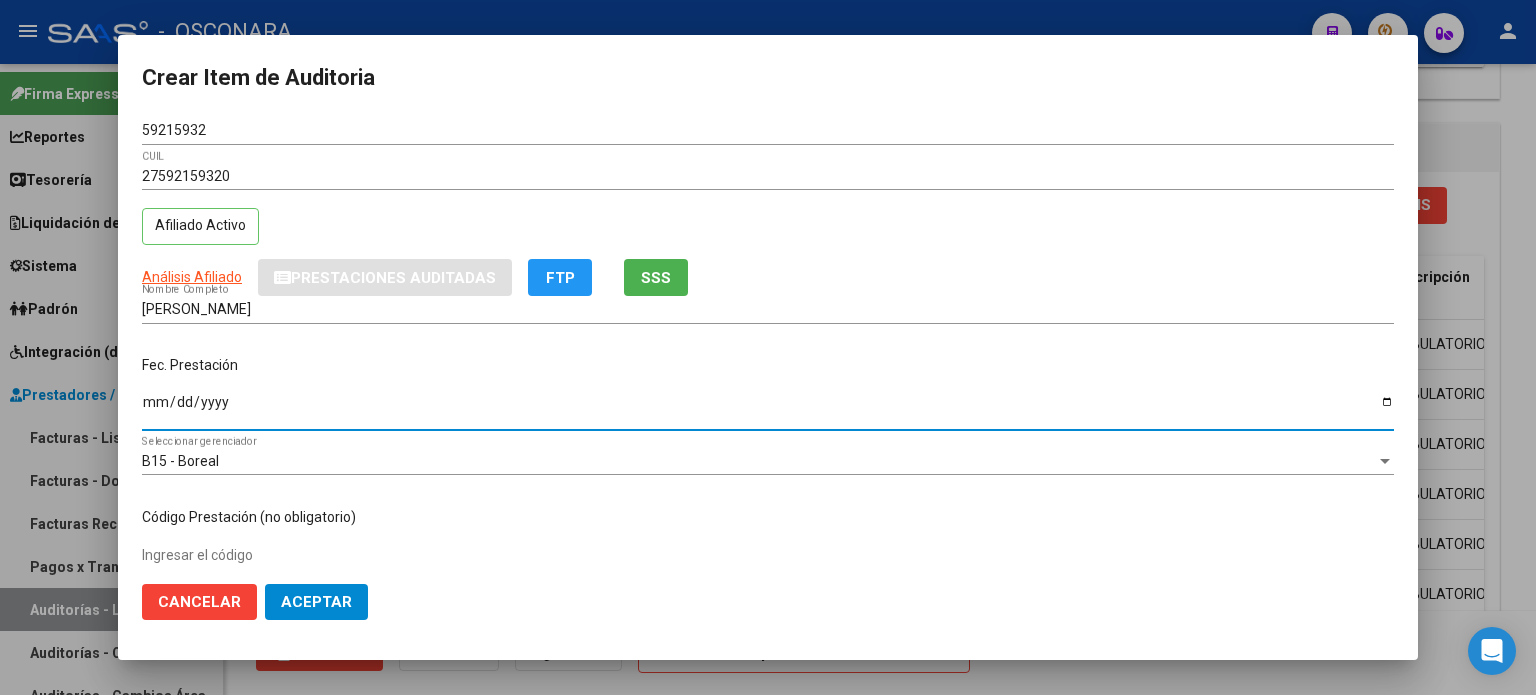 click on "Ingresar la fecha" at bounding box center [768, 409] 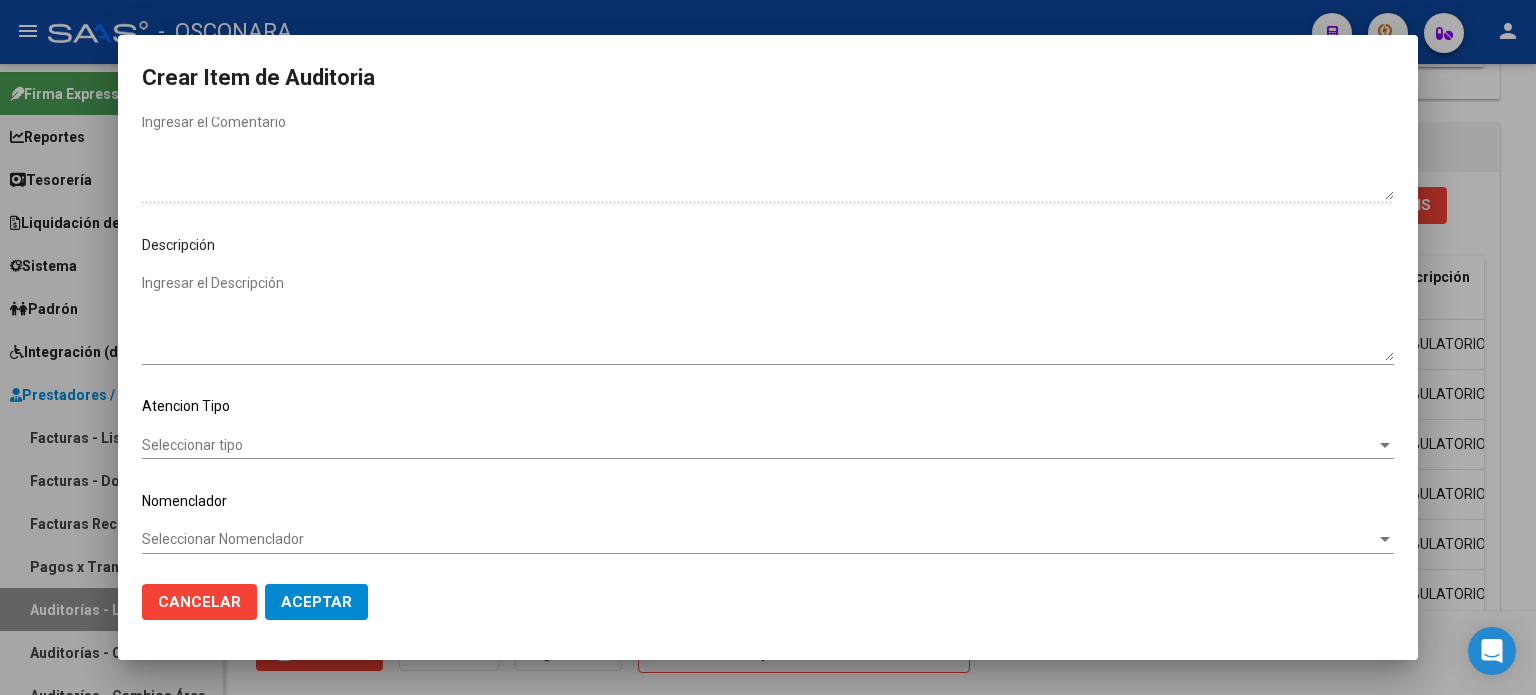 scroll, scrollTop: 1070, scrollLeft: 0, axis: vertical 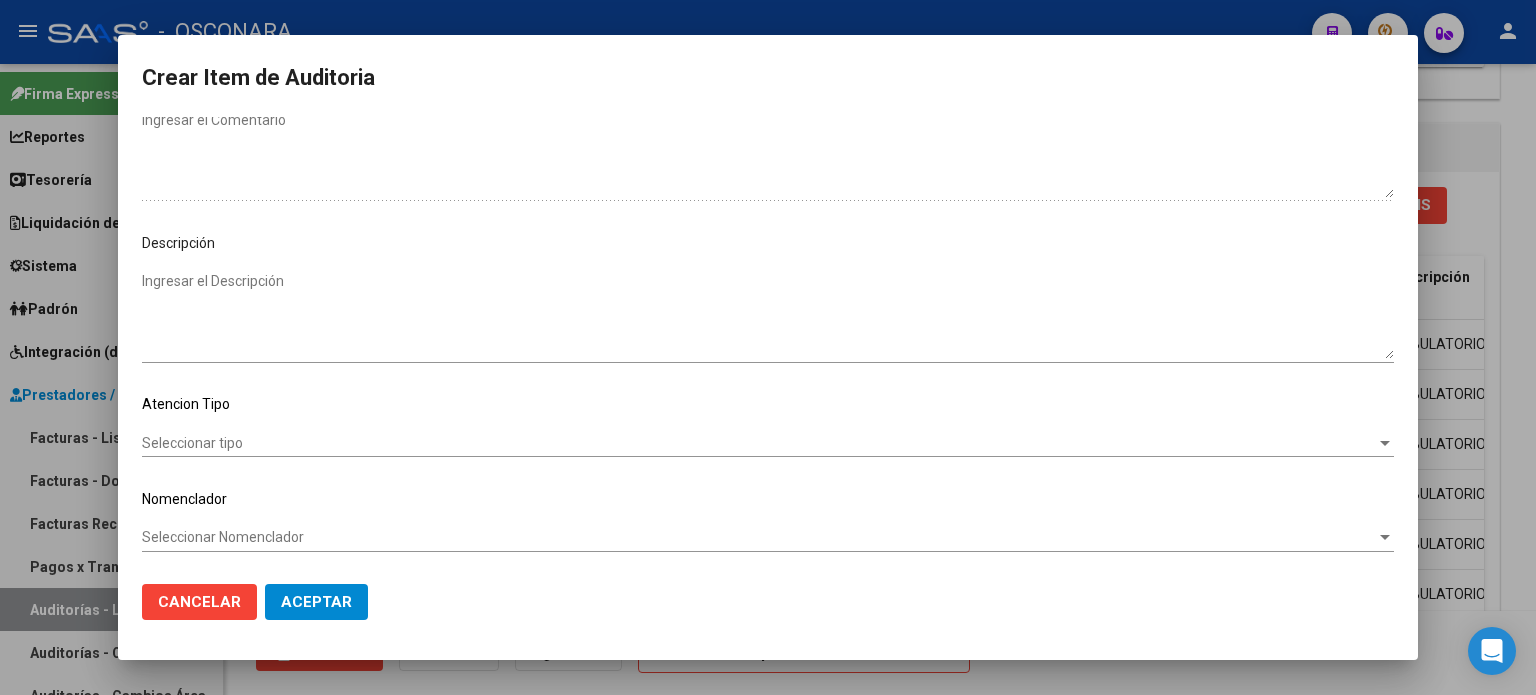 click on "Ingresar el Descripción" at bounding box center [768, 315] 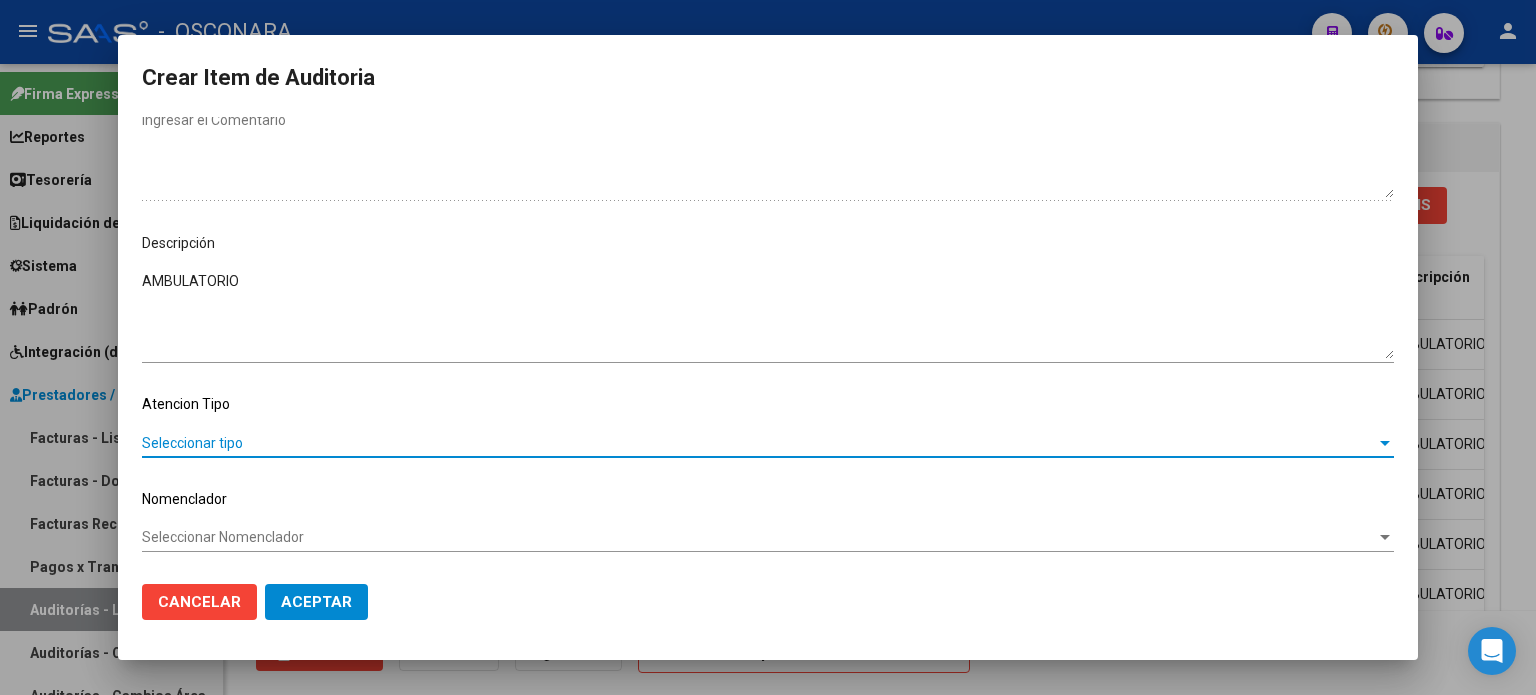 click on "Seleccionar tipo" at bounding box center (759, 443) 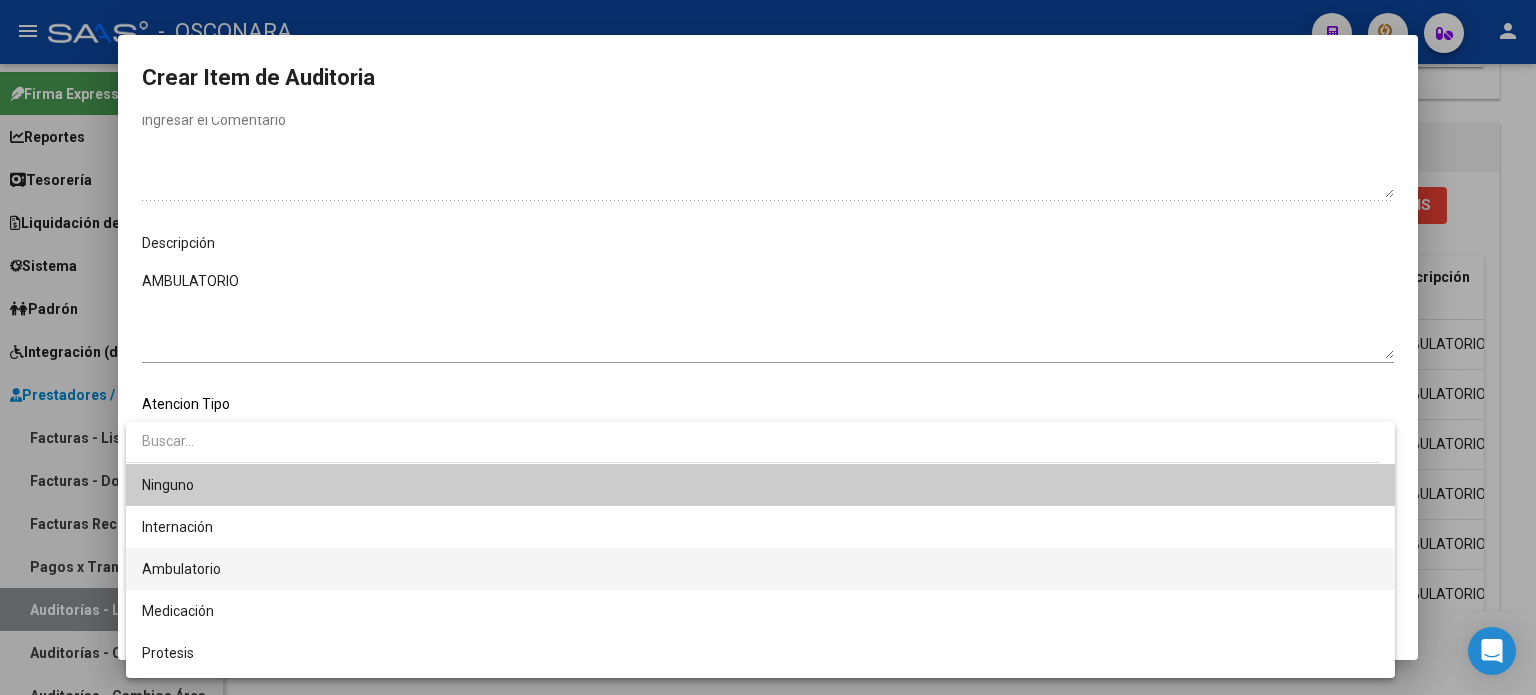 click on "Ambulatorio" at bounding box center [181, 569] 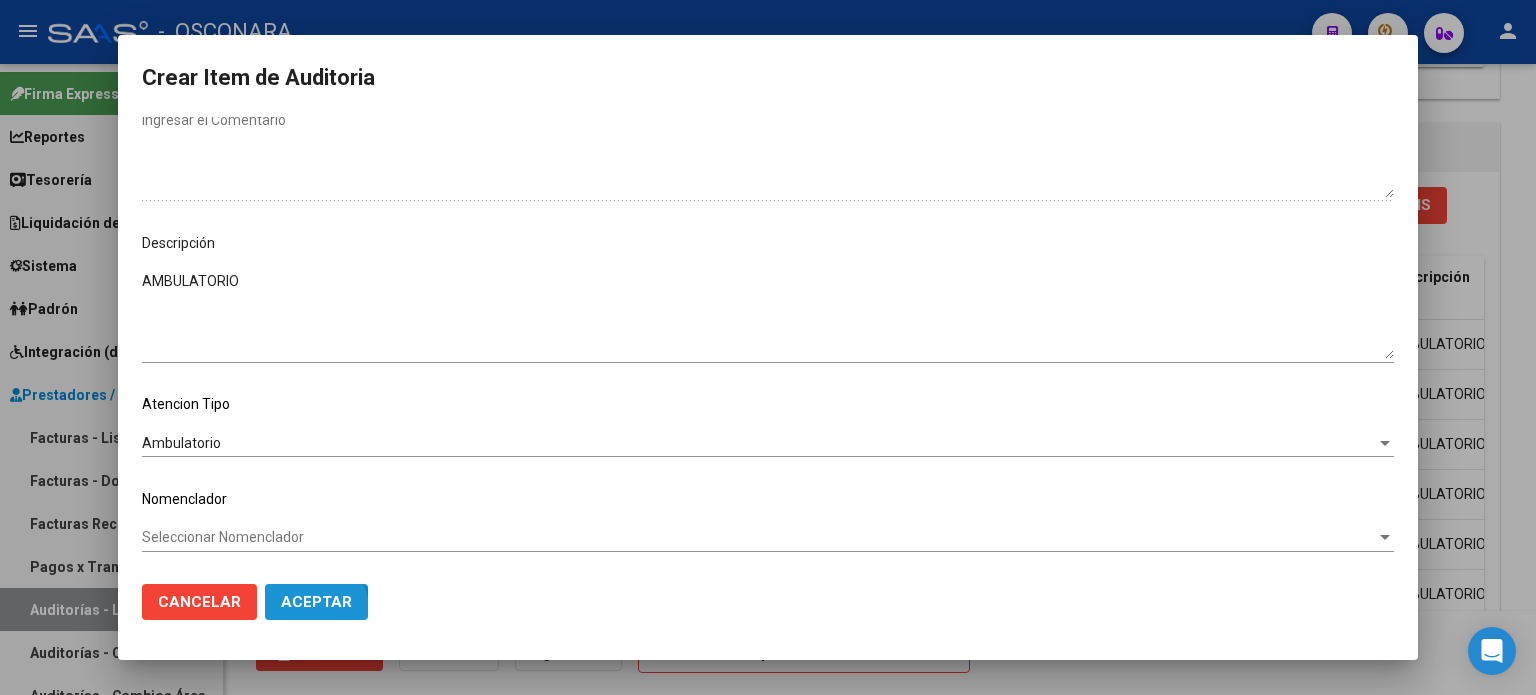 click on "Aceptar" 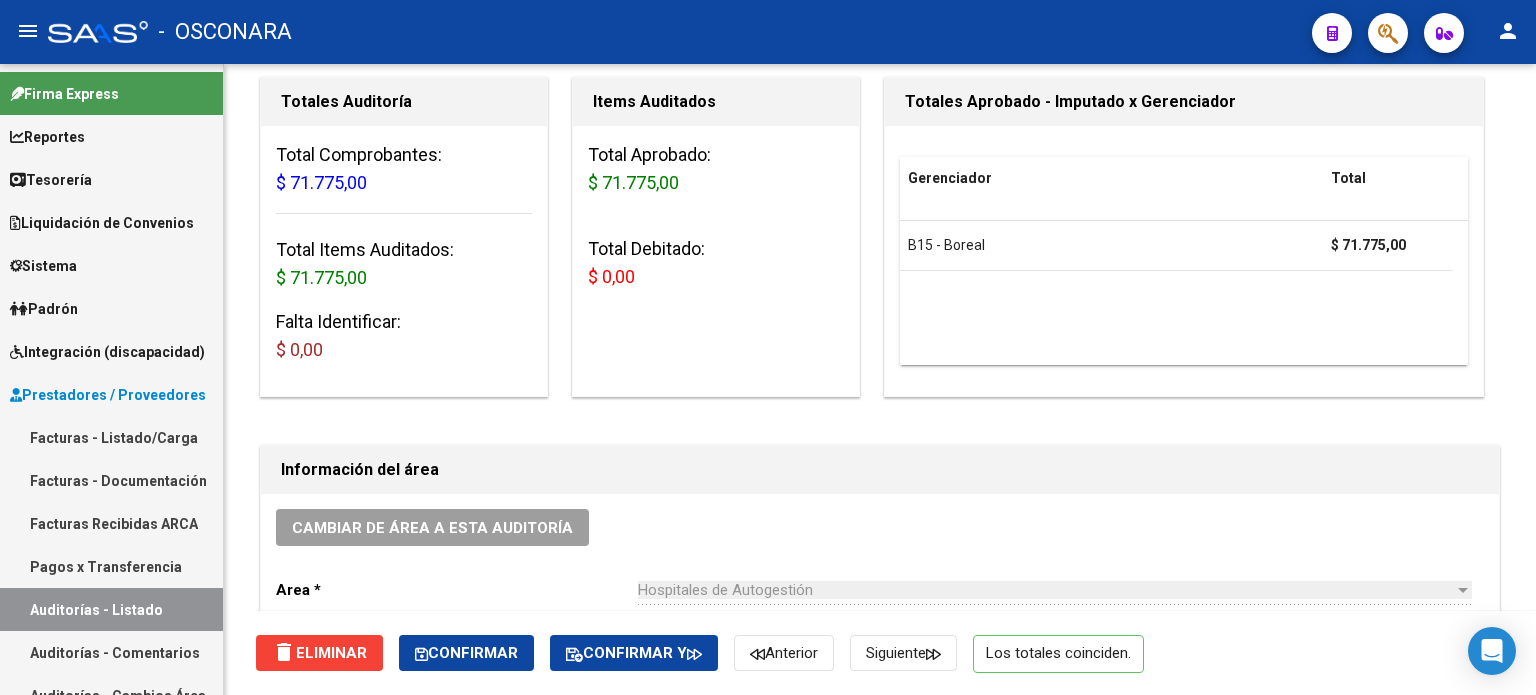 scroll, scrollTop: 0, scrollLeft: 0, axis: both 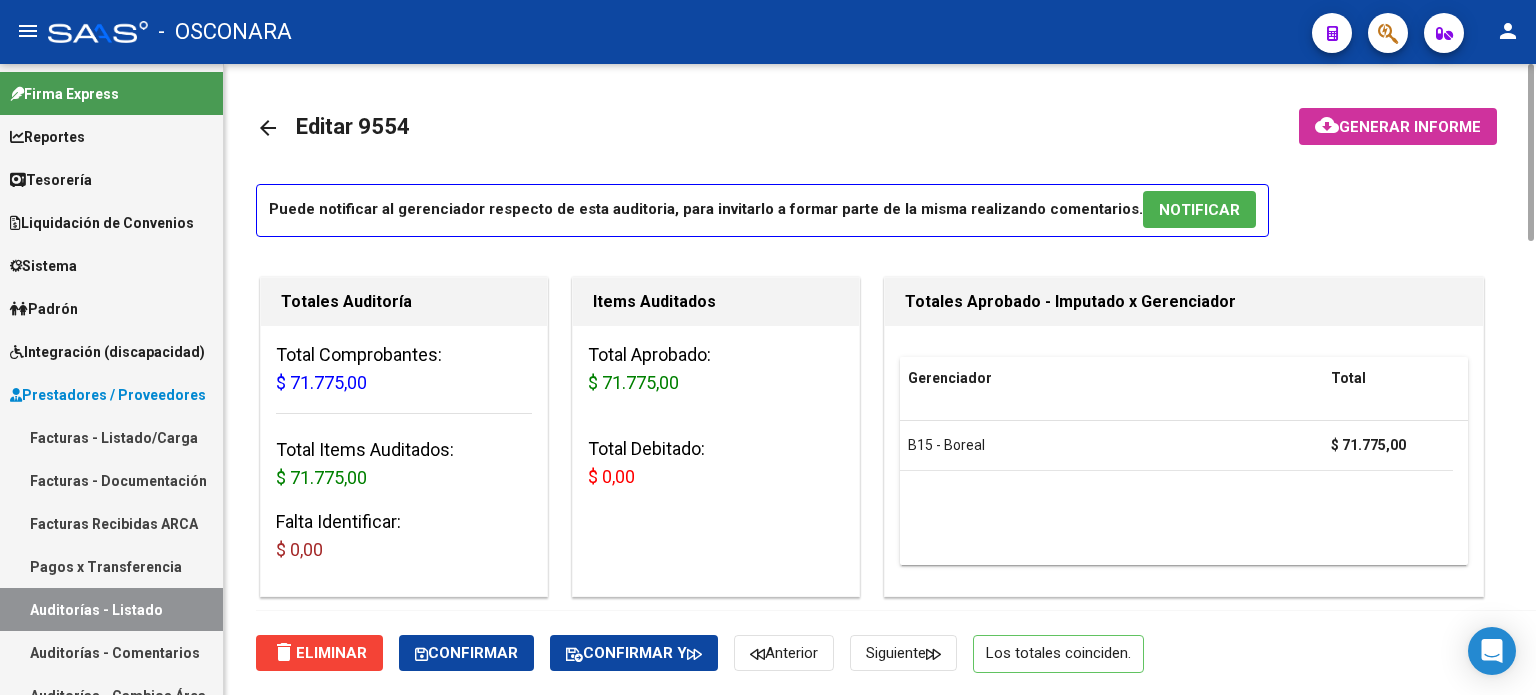 click on "NOTIFICAR" at bounding box center (1199, 210) 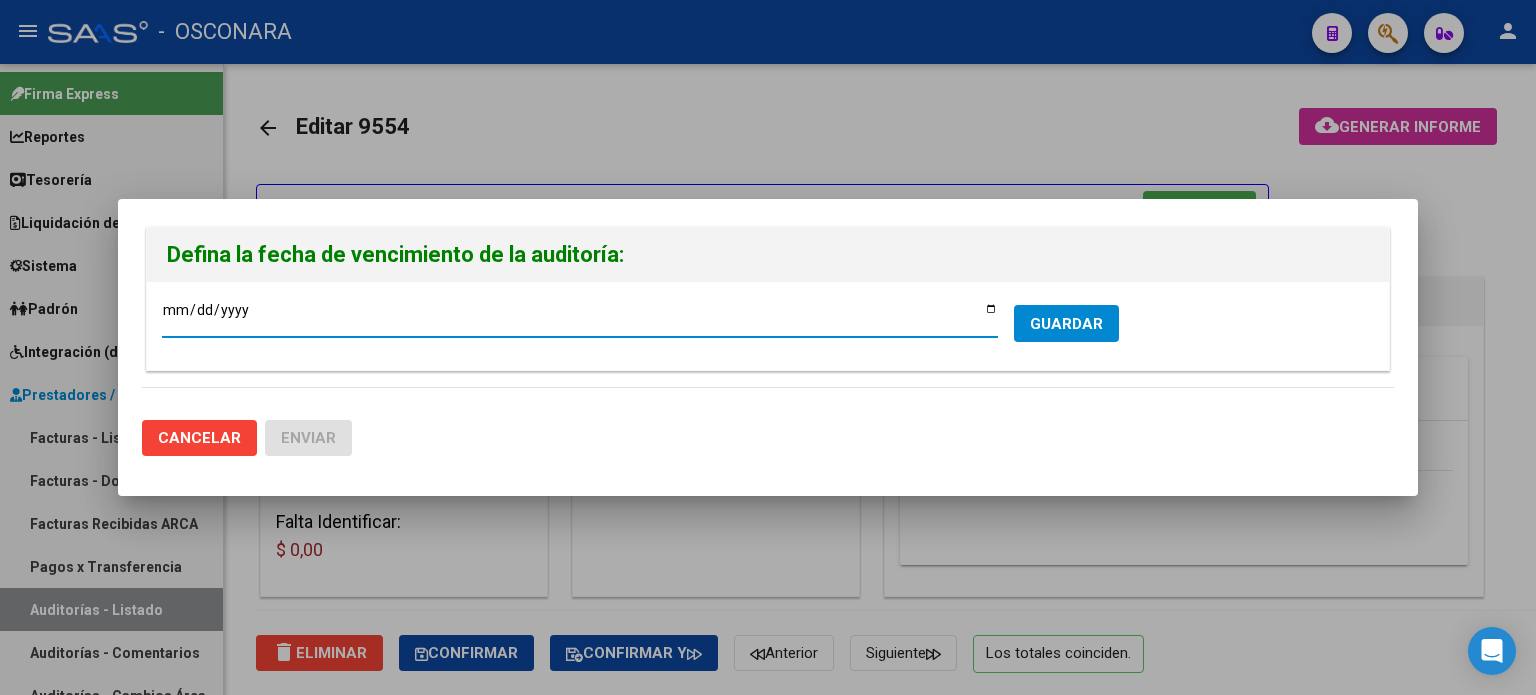 click on "[DATE]" at bounding box center [580, 317] 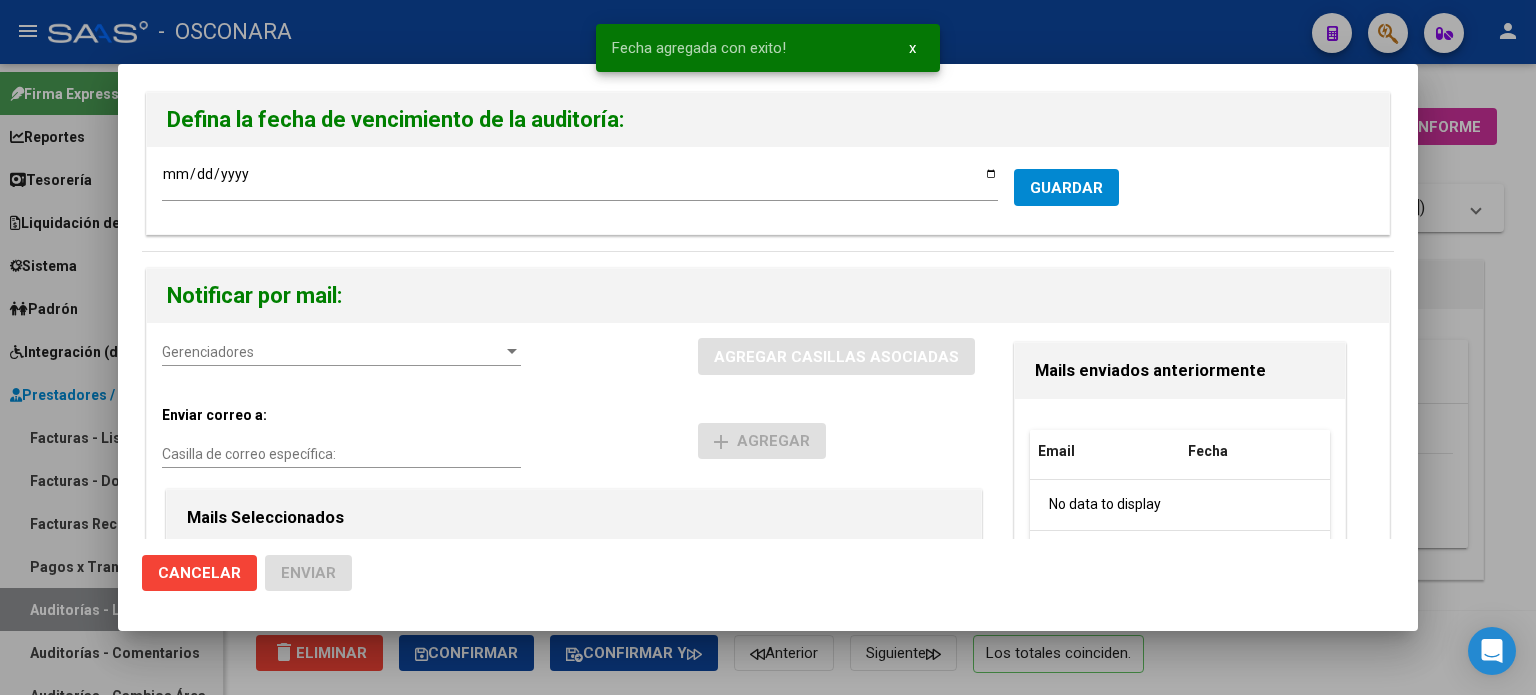 click on "Gerenciadores" at bounding box center [332, 352] 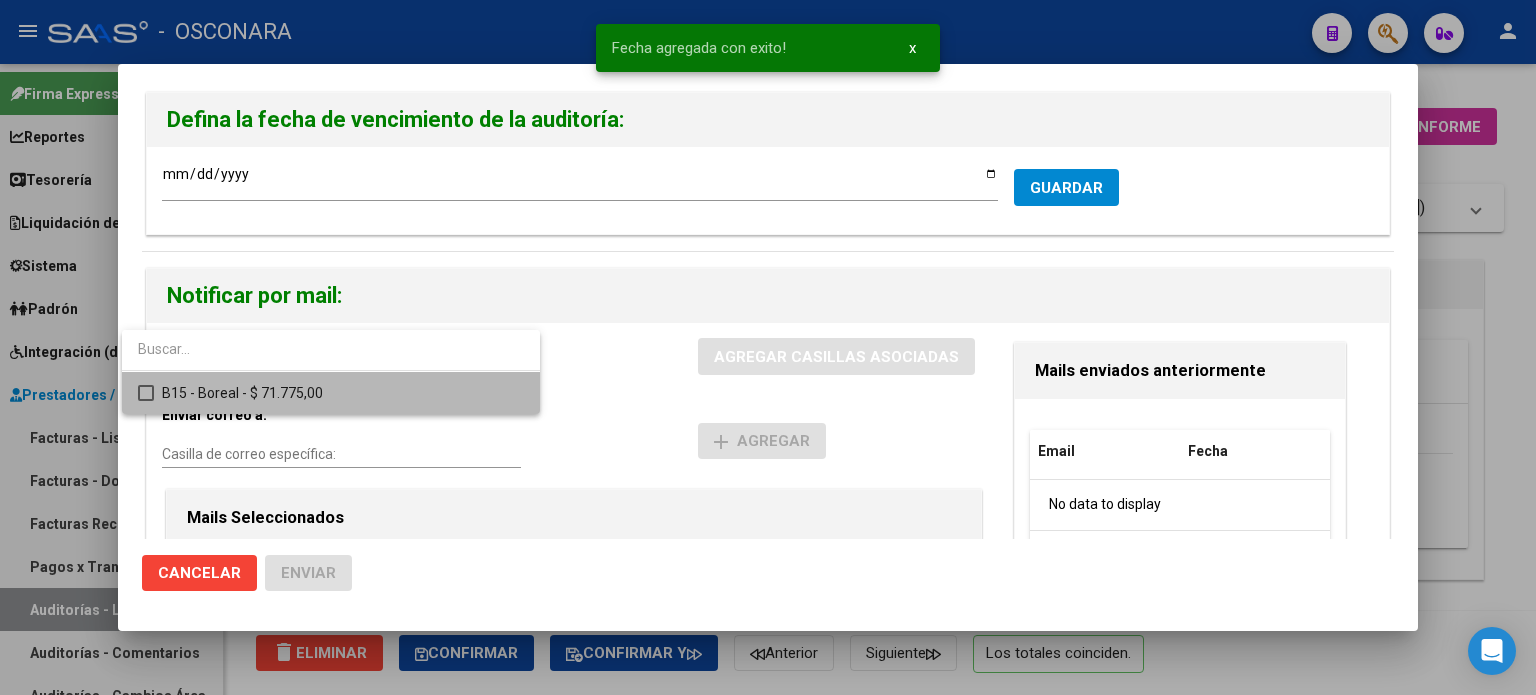click on "B15 - Boreal - $ 71.775,00" at bounding box center (343, 393) 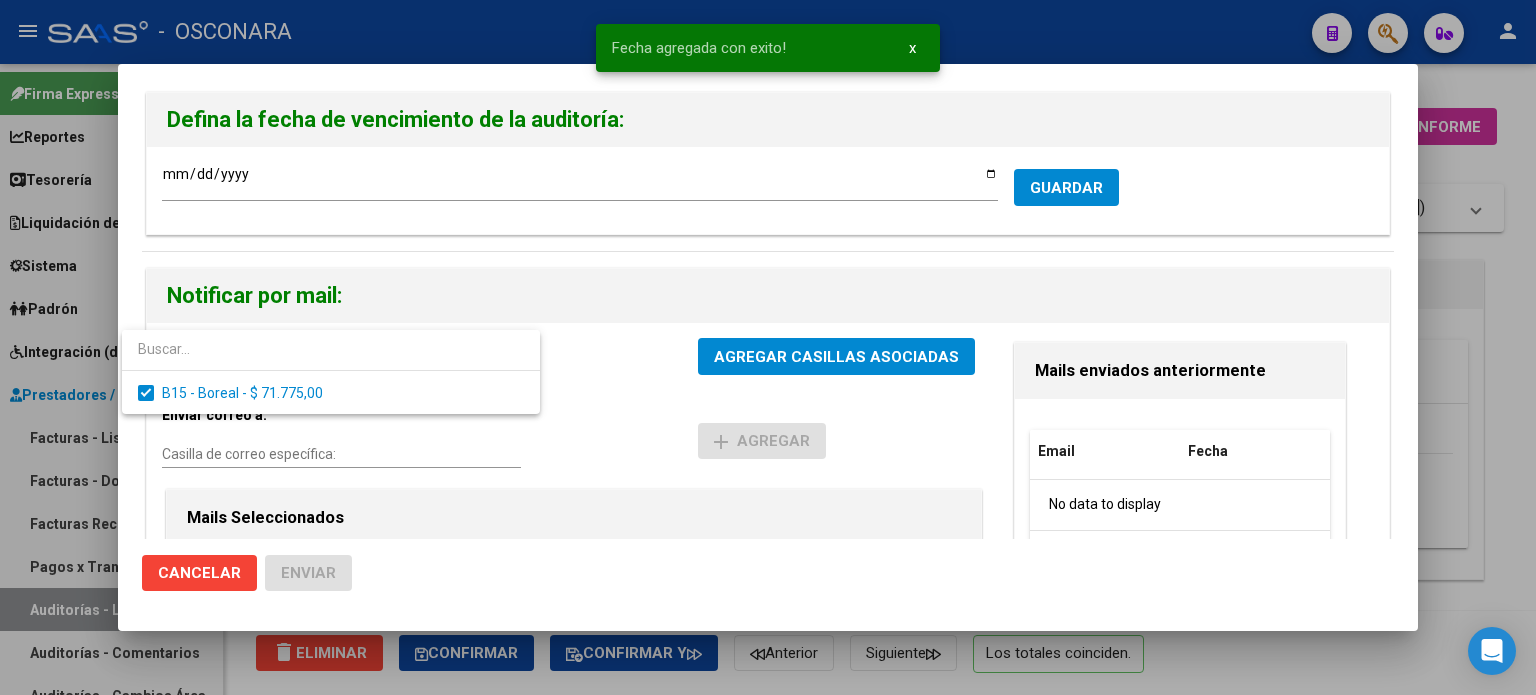 click at bounding box center [768, 347] 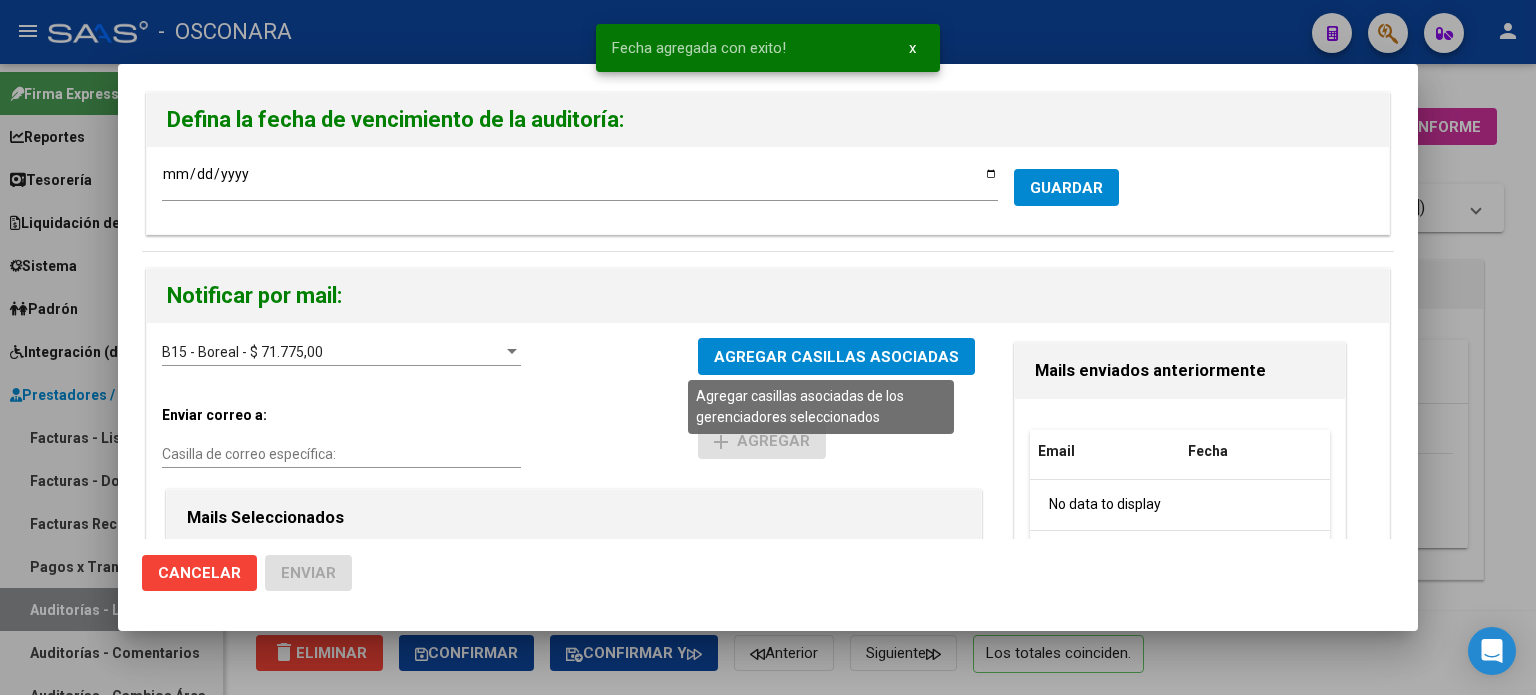 click on "AGREGAR CASILLAS ASOCIADAS" at bounding box center [836, 357] 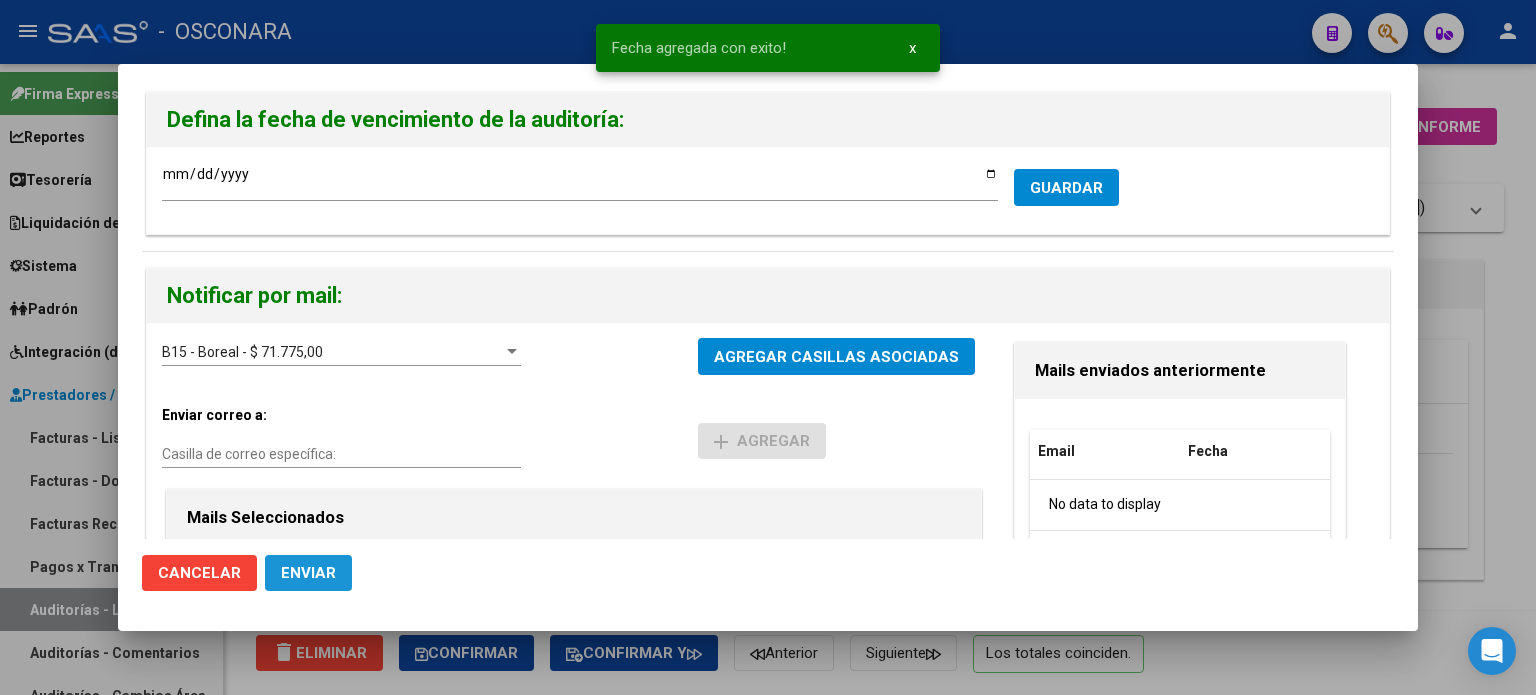 click on "Enviar" 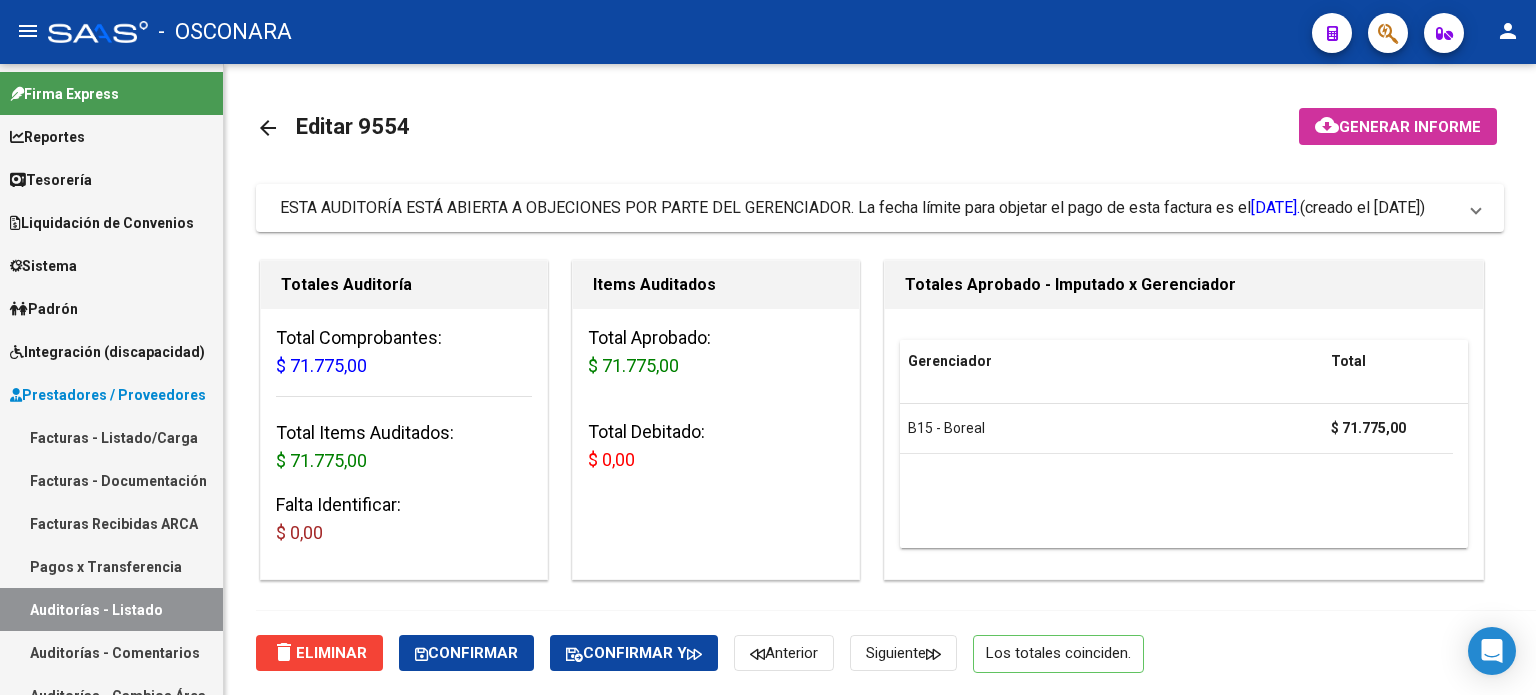 click on "Facturas - Listado/Carga" at bounding box center [111, 437] 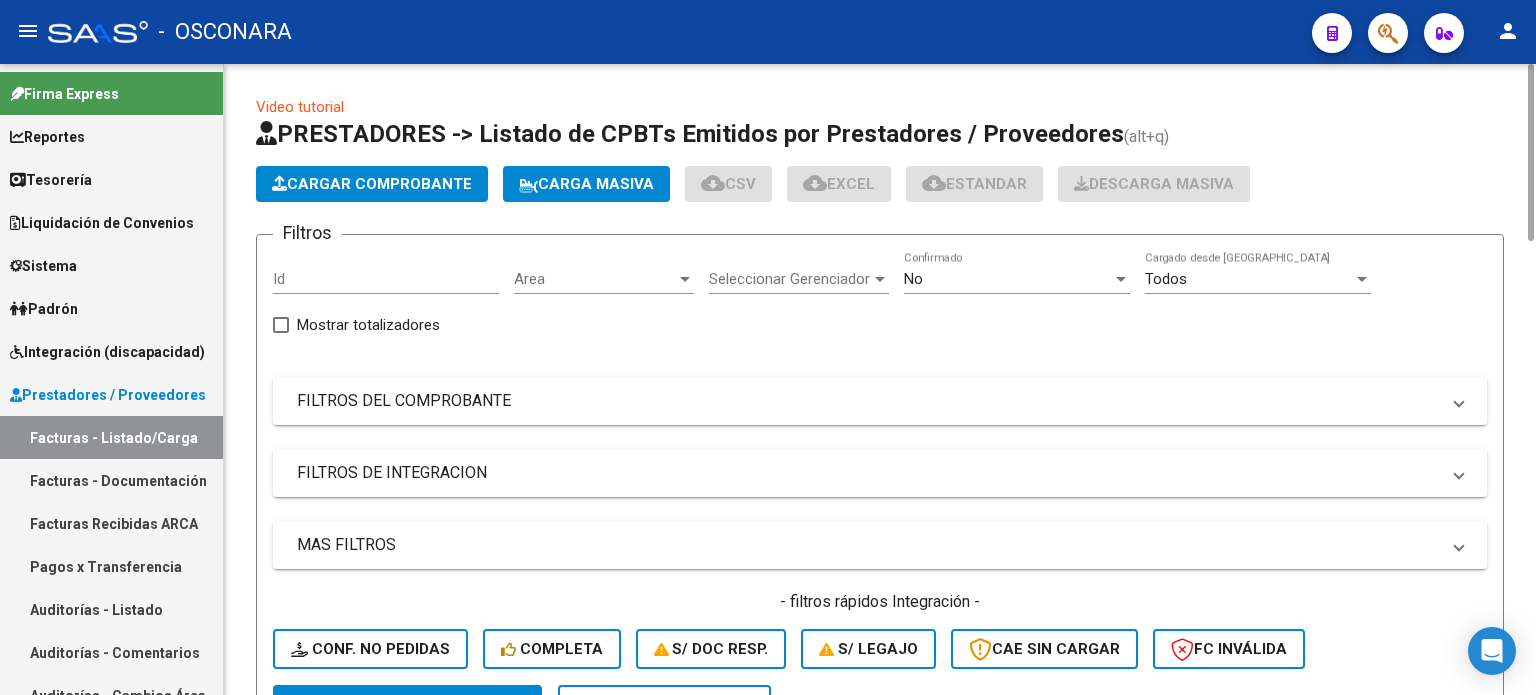 click on "Cargar Comprobante" 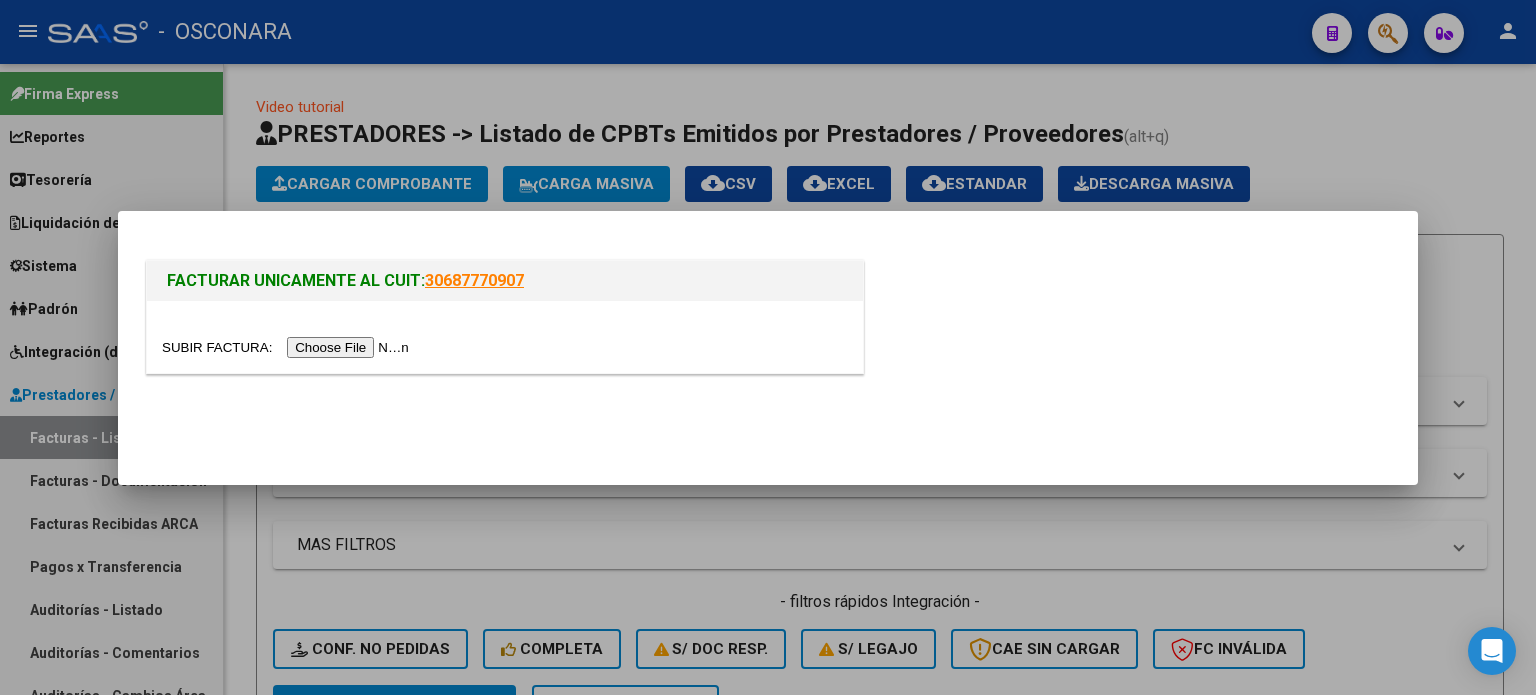 click at bounding box center (288, 347) 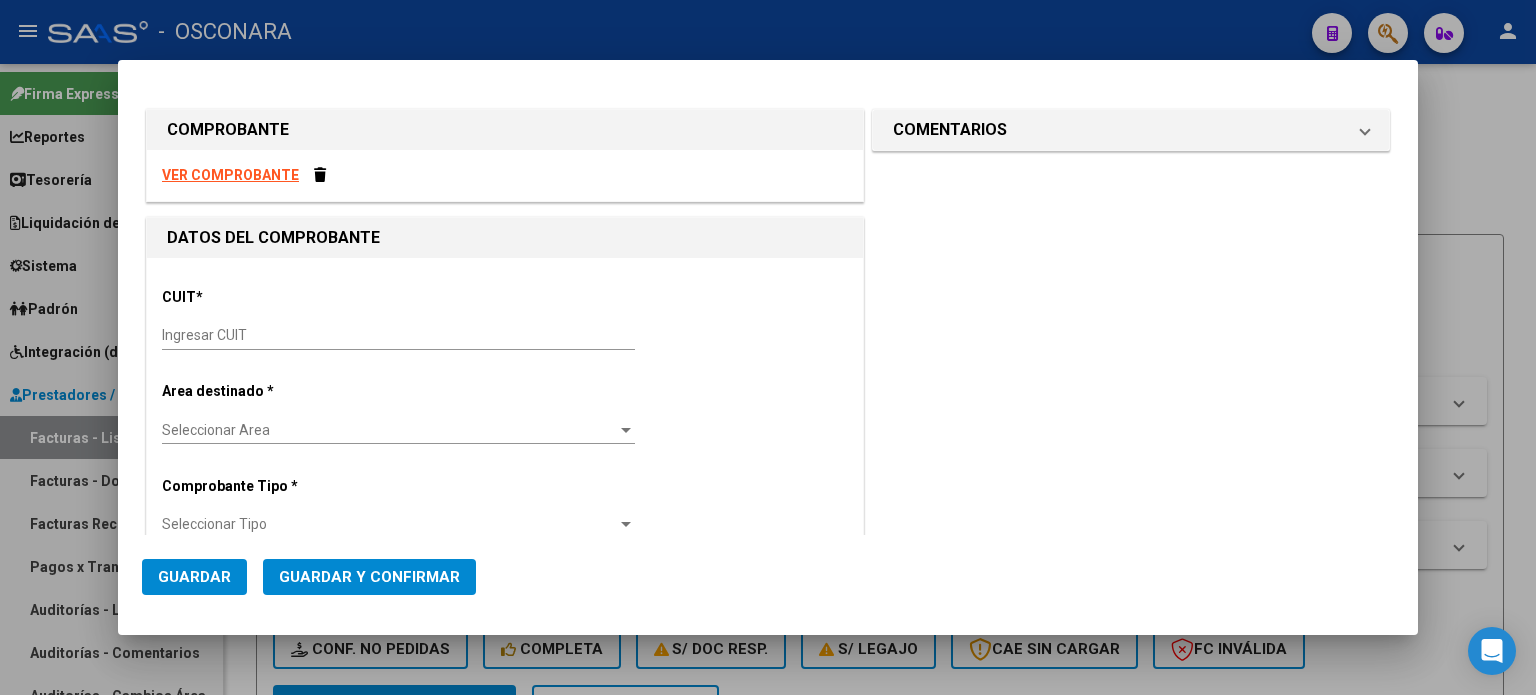 click on "Ingresar CUIT" at bounding box center (398, 335) 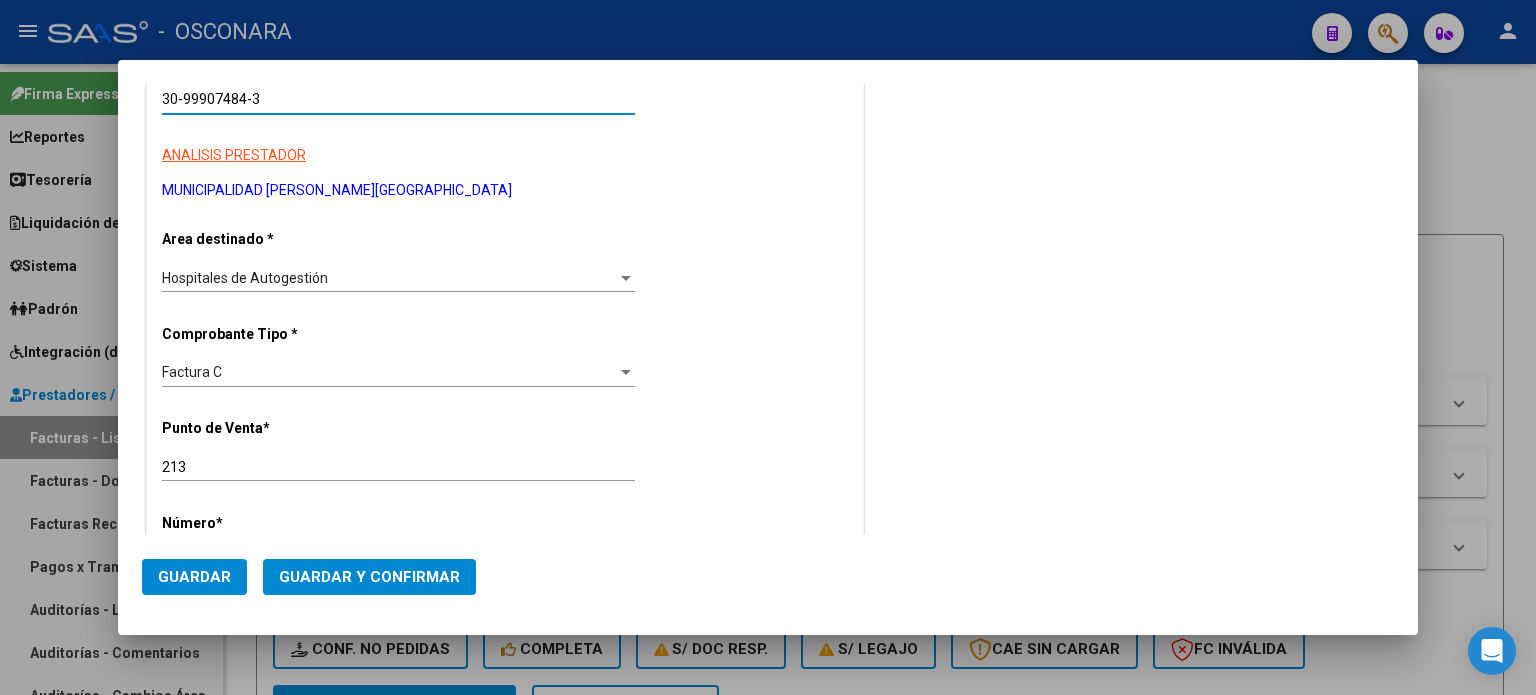 scroll, scrollTop: 300, scrollLeft: 0, axis: vertical 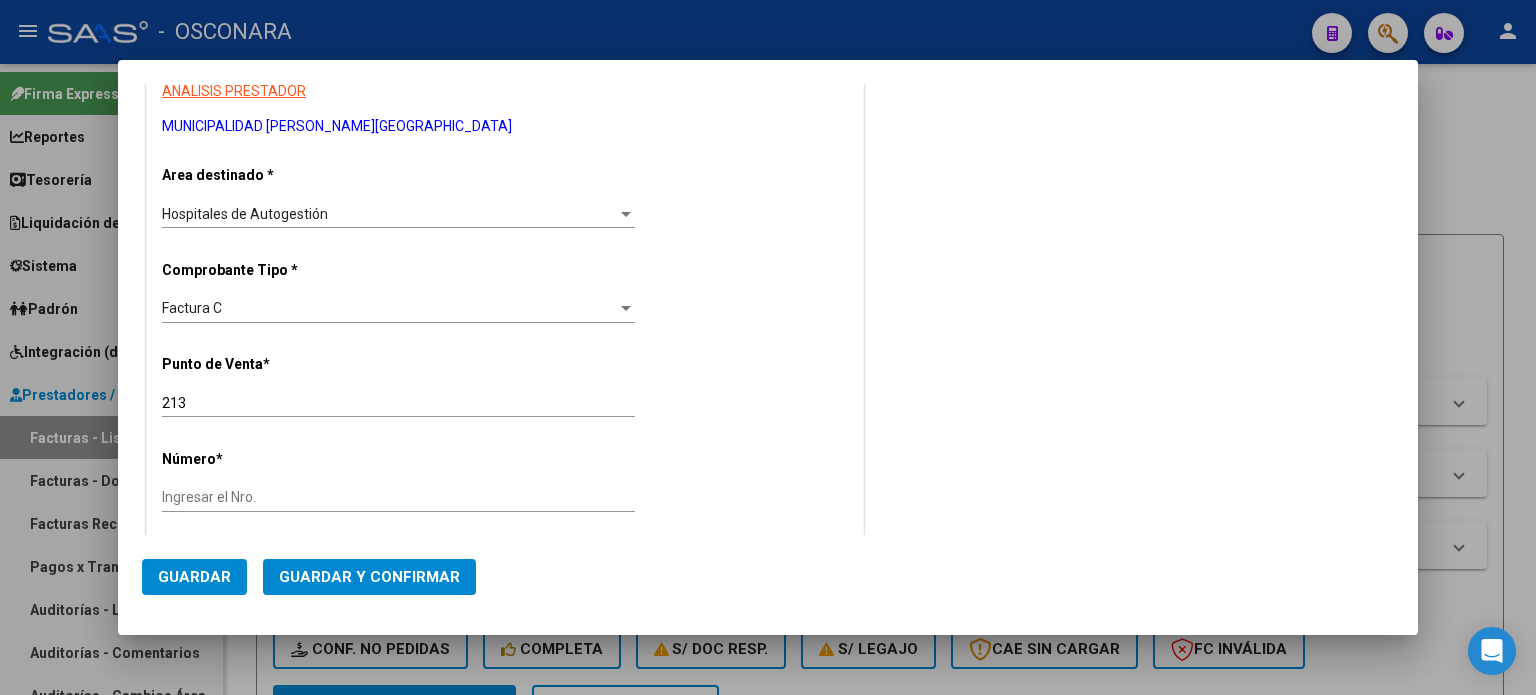 click on "213 Ingresar el Nro." 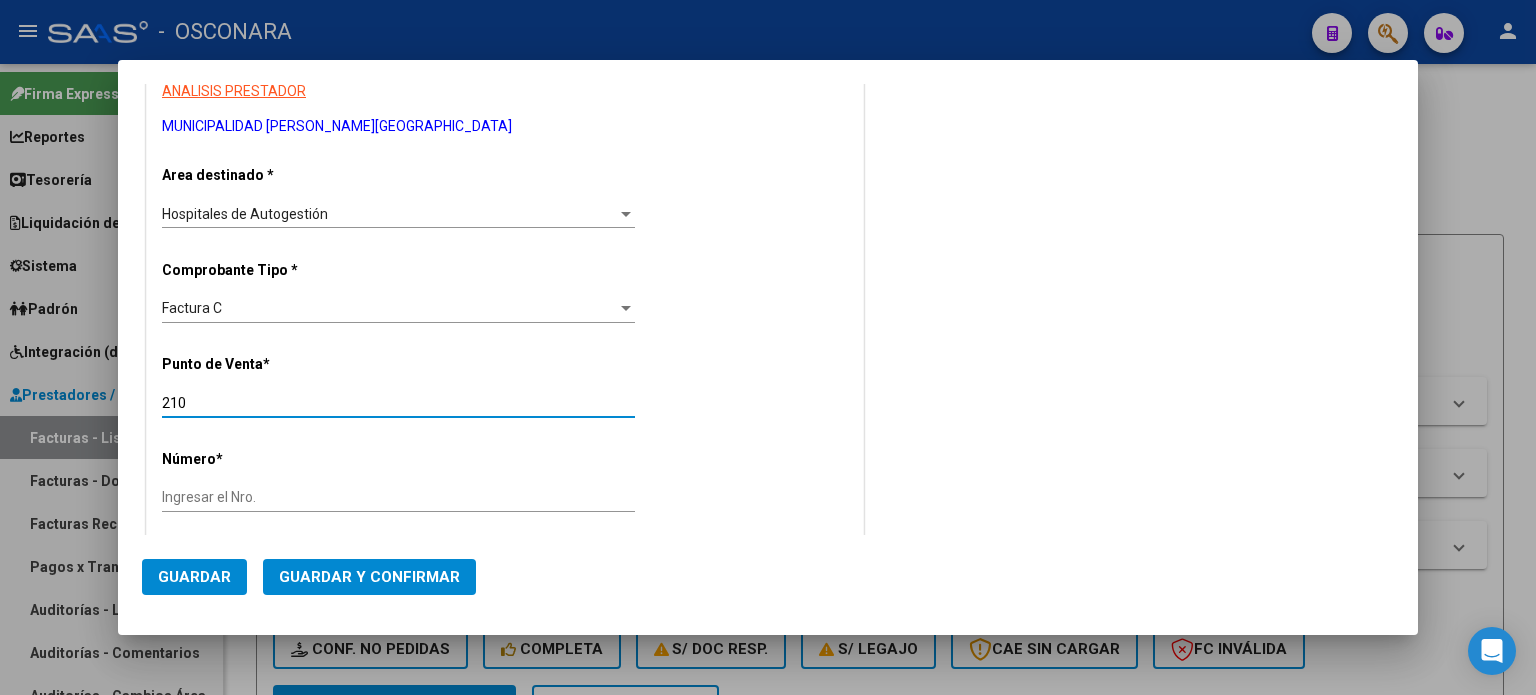 click on "Ingresar el Nro." at bounding box center [398, 497] 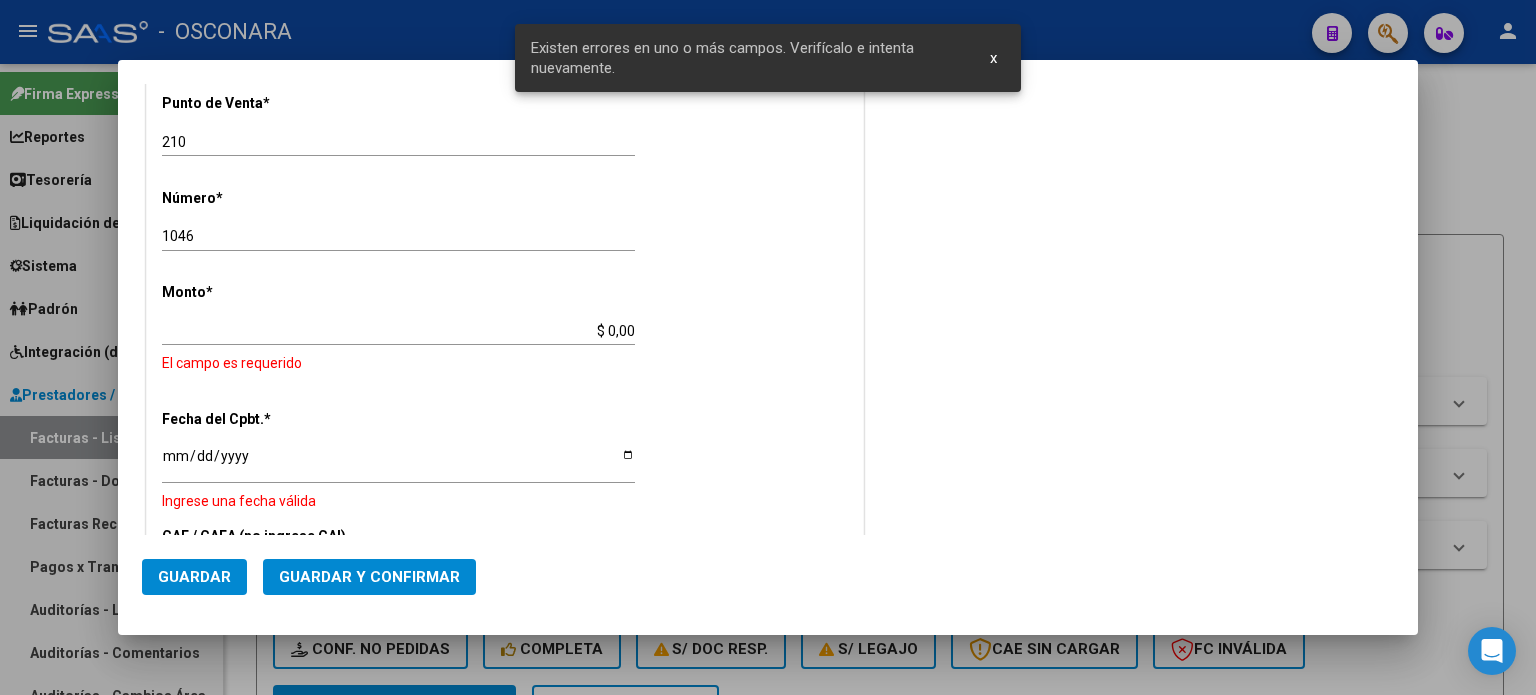 scroll, scrollTop: 573, scrollLeft: 0, axis: vertical 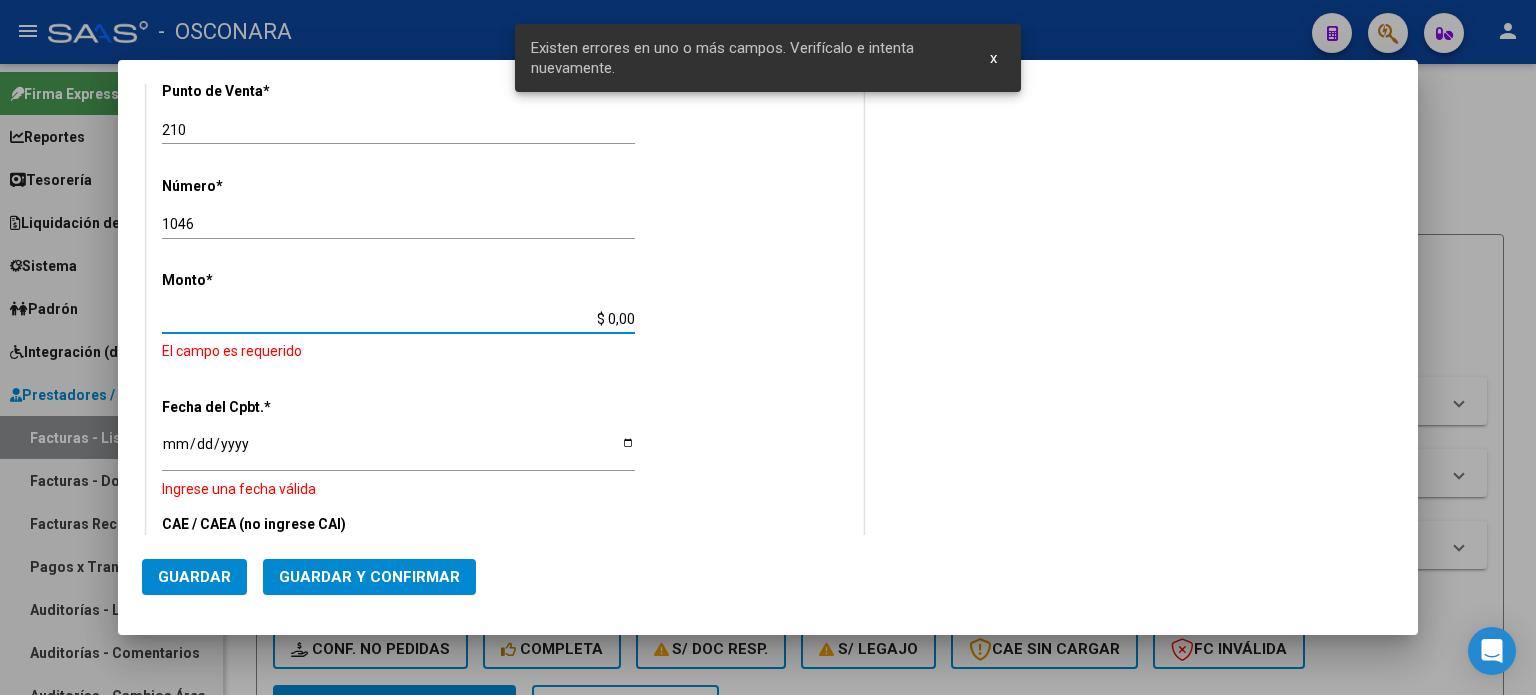 drag, startPoint x: 604, startPoint y: 320, endPoint x: 724, endPoint y: 310, distance: 120.41595 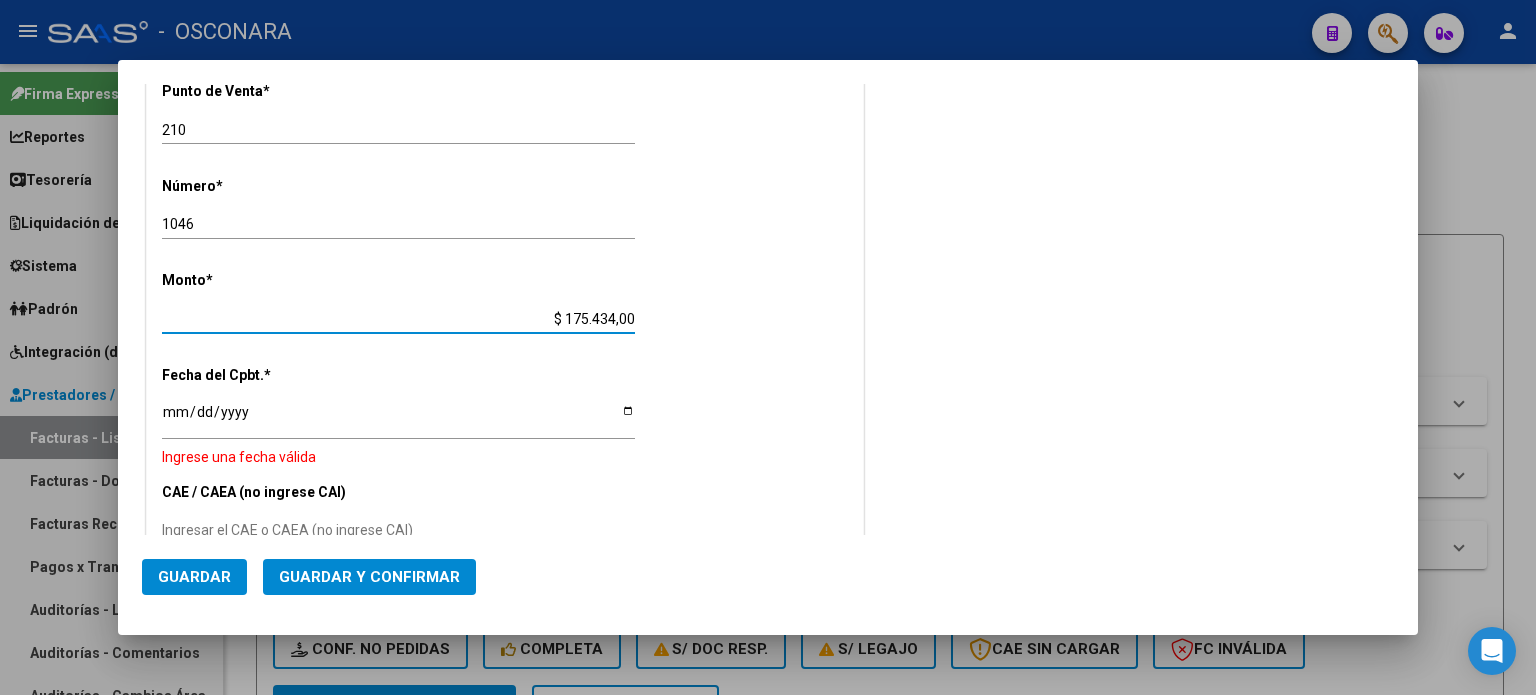 click on "CUIT  *   30-99907484-3 Ingresar CUIT  ANALISIS PRESTADOR  MUNICIPALIDAD DE [GEOGRAPHIC_DATA]  Area destinado * Hospitales de Autogestión Seleccionar Area  Comprobante Tipo * Factura C Seleccionar Tipo Punto de Venta  *   210 Ingresar el Nro.  Número  *   1046 Ingresar el Nro.  Monto  *   $ 175.434,00 Ingresar el monto  [GEOGRAPHIC_DATA].  *   Ingresar la fecha   Ingrese una fecha válida CAE / CAEA (no ingrese CAI)    Ingresar el CAE o CAEA (no ingrese CAI)  Fecha Recibido  *   [DATE] Ingresar la fecha  Fecha de Vencimiento    Ingresar la fecha  Ref. Externa    Ingresar la ref.  N° Liquidación    Ingresar el N° Liquidación" at bounding box center [505, 353] 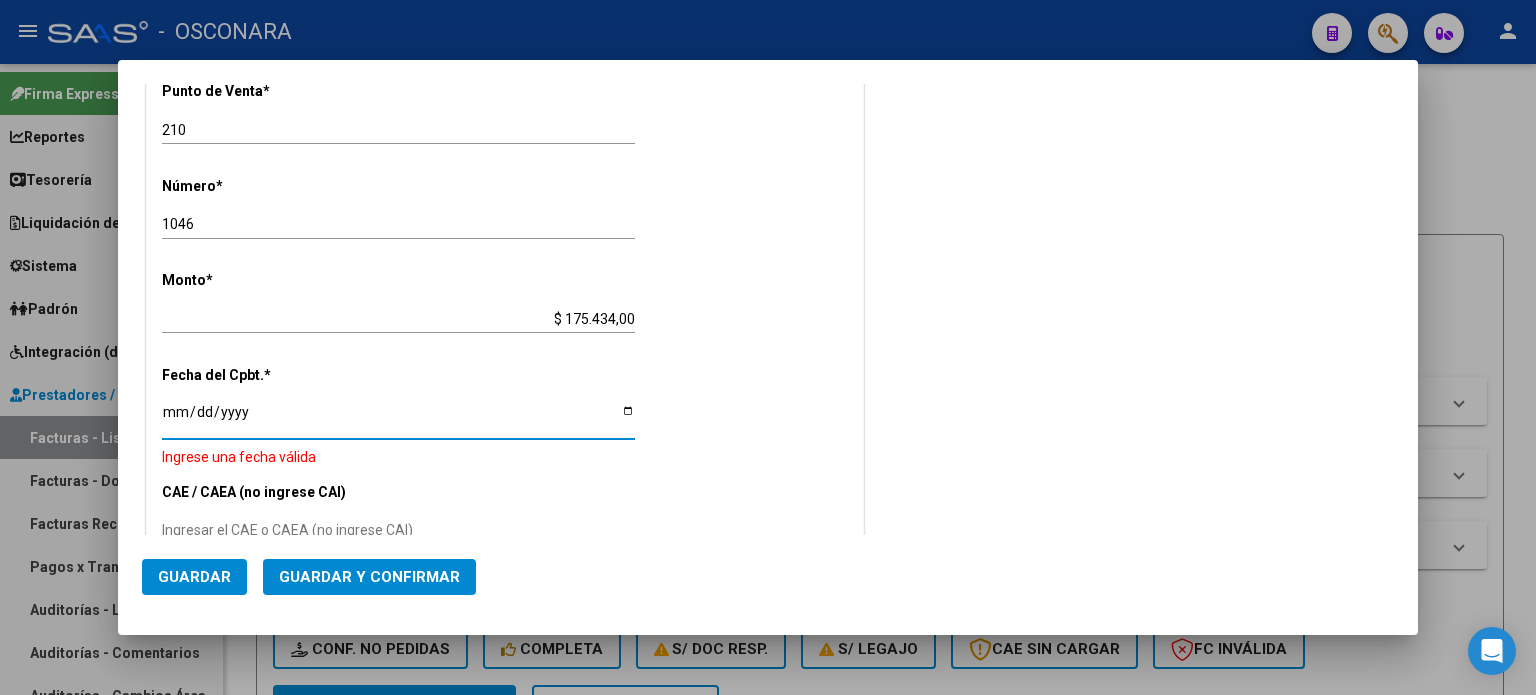 click on "Ingresar la fecha" at bounding box center (398, 419) 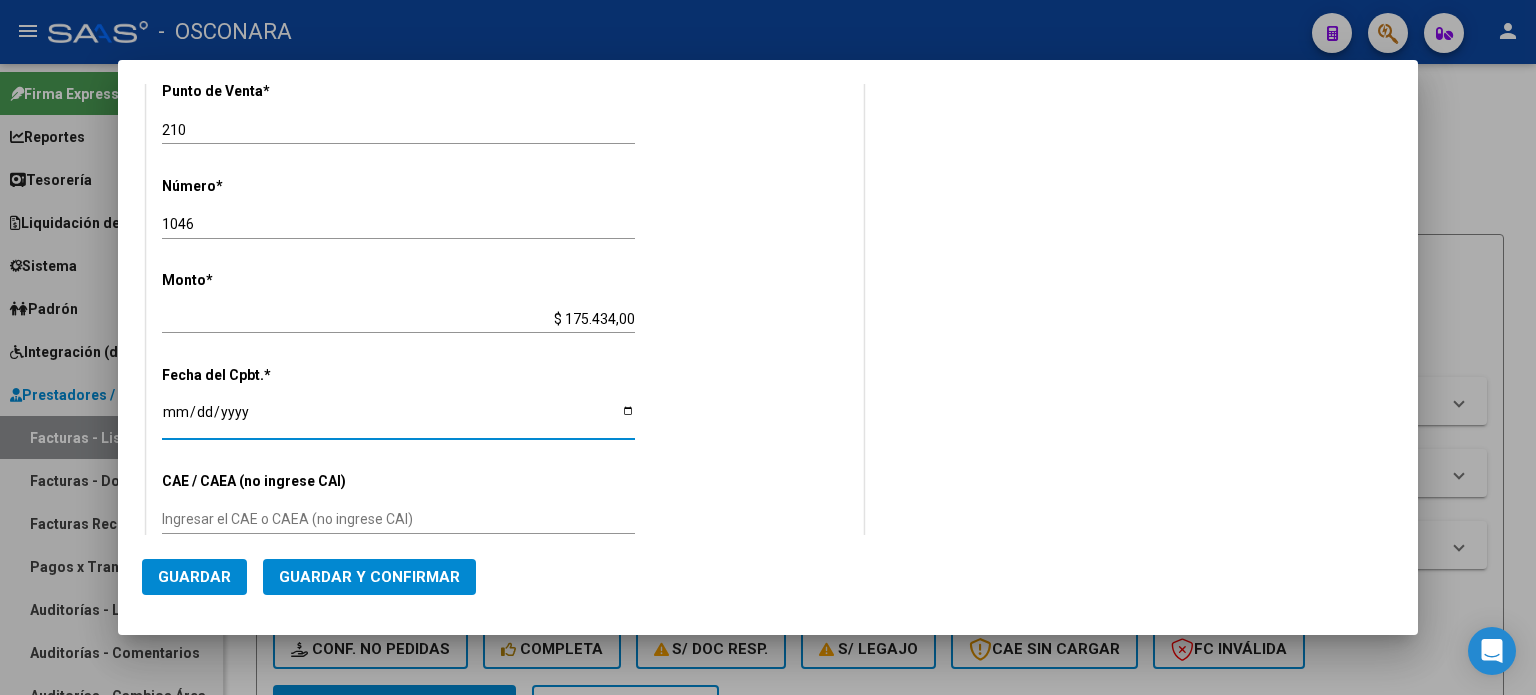 click on "Guardar y Confirmar" 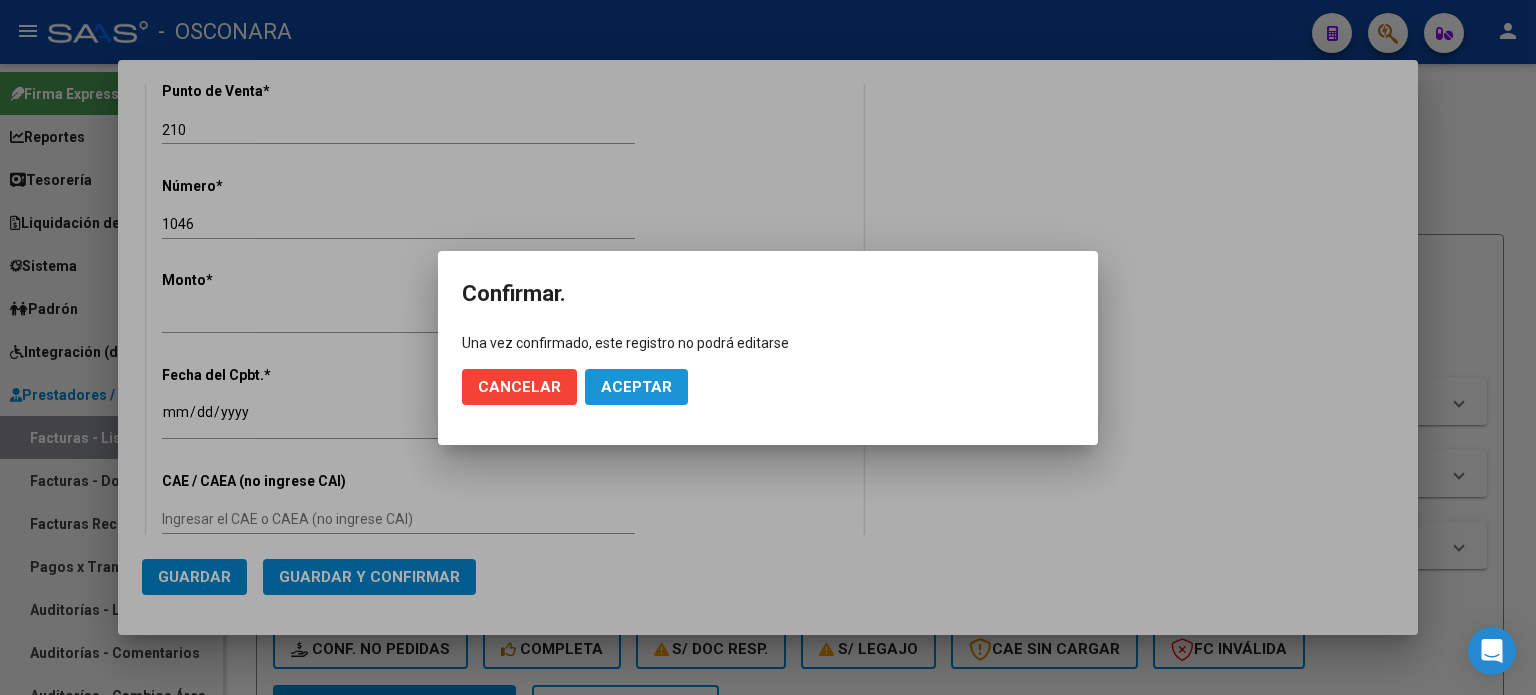 click on "Aceptar" 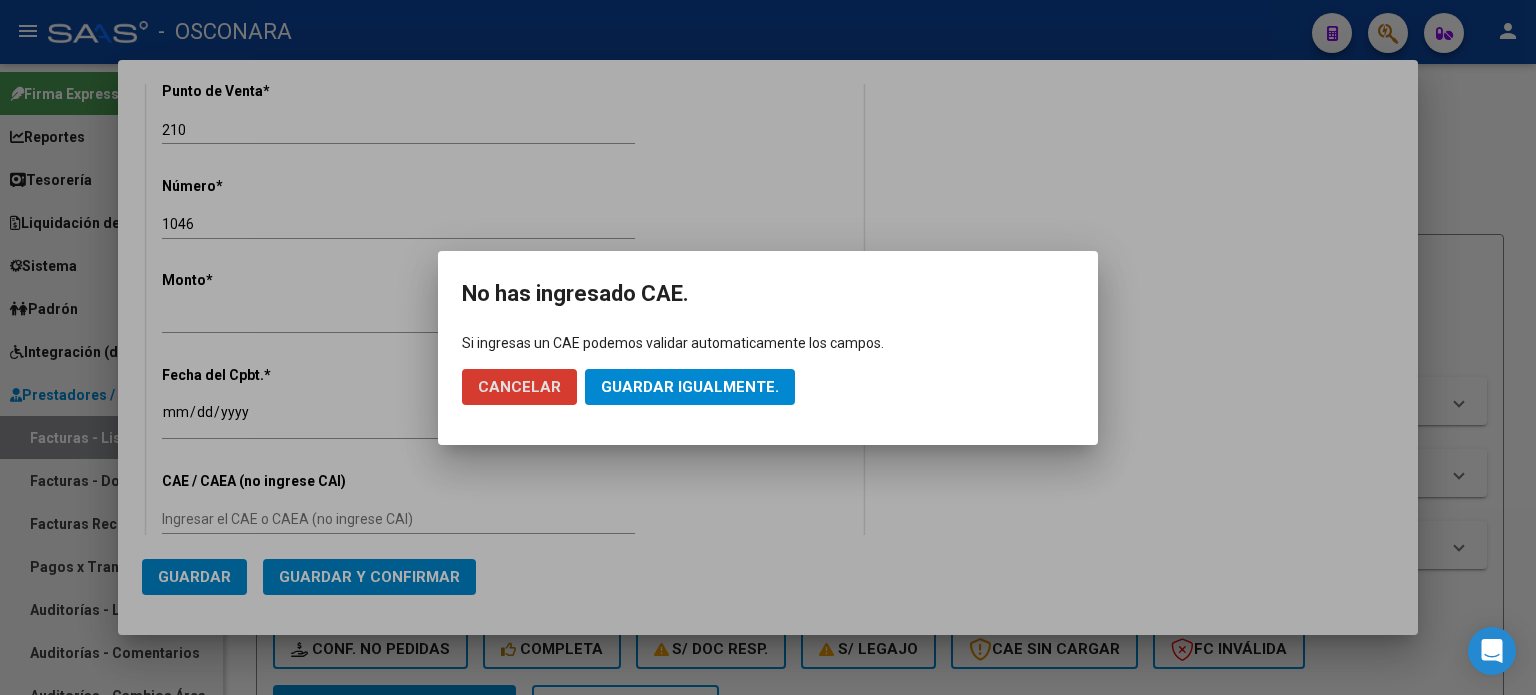 click on "Guardar igualmente." 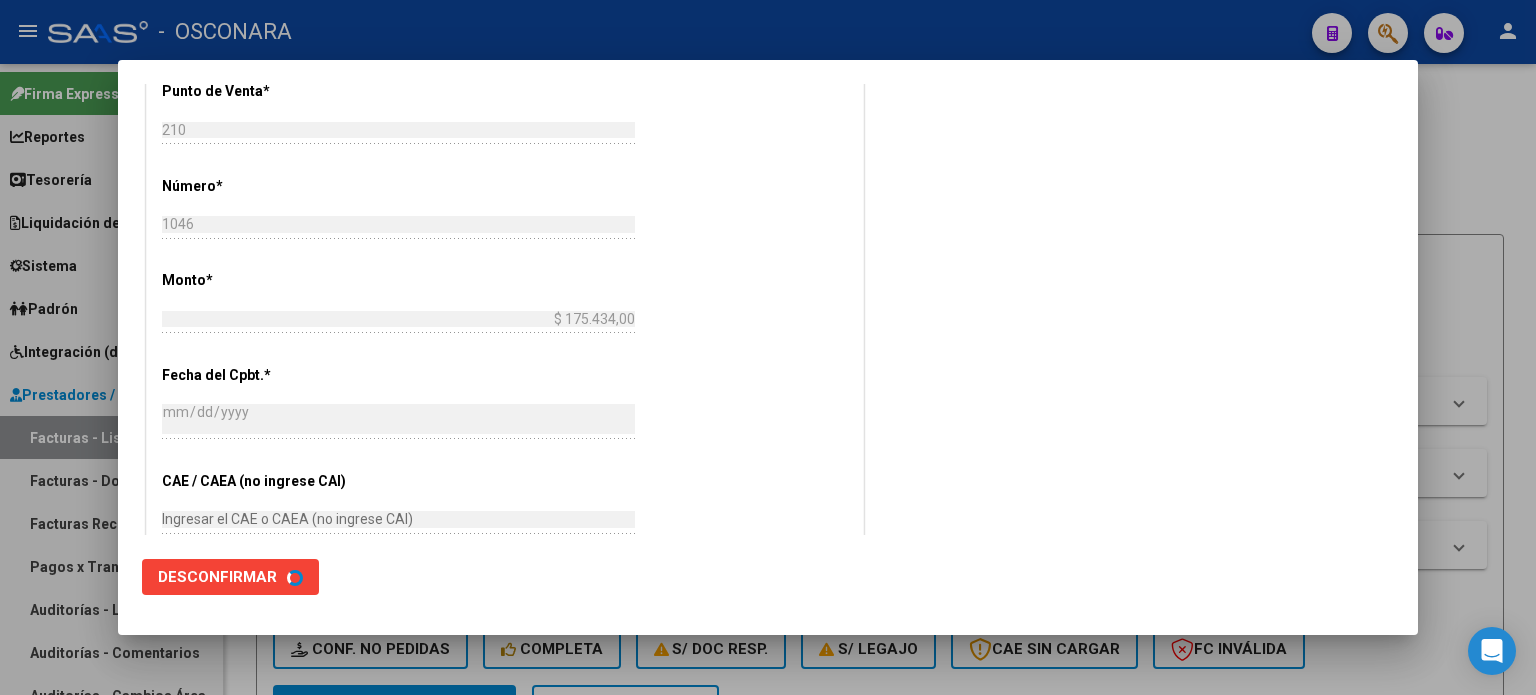 scroll, scrollTop: 0, scrollLeft: 0, axis: both 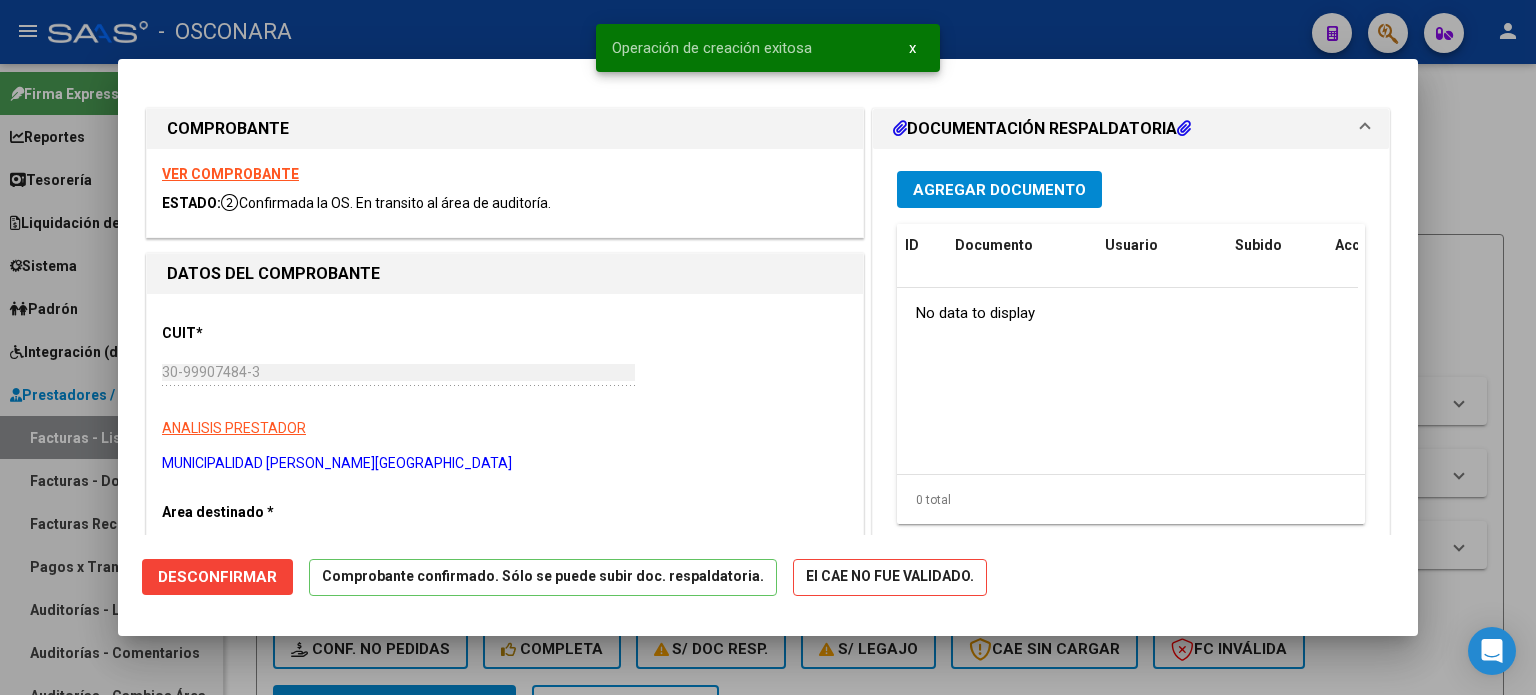 click at bounding box center [768, 347] 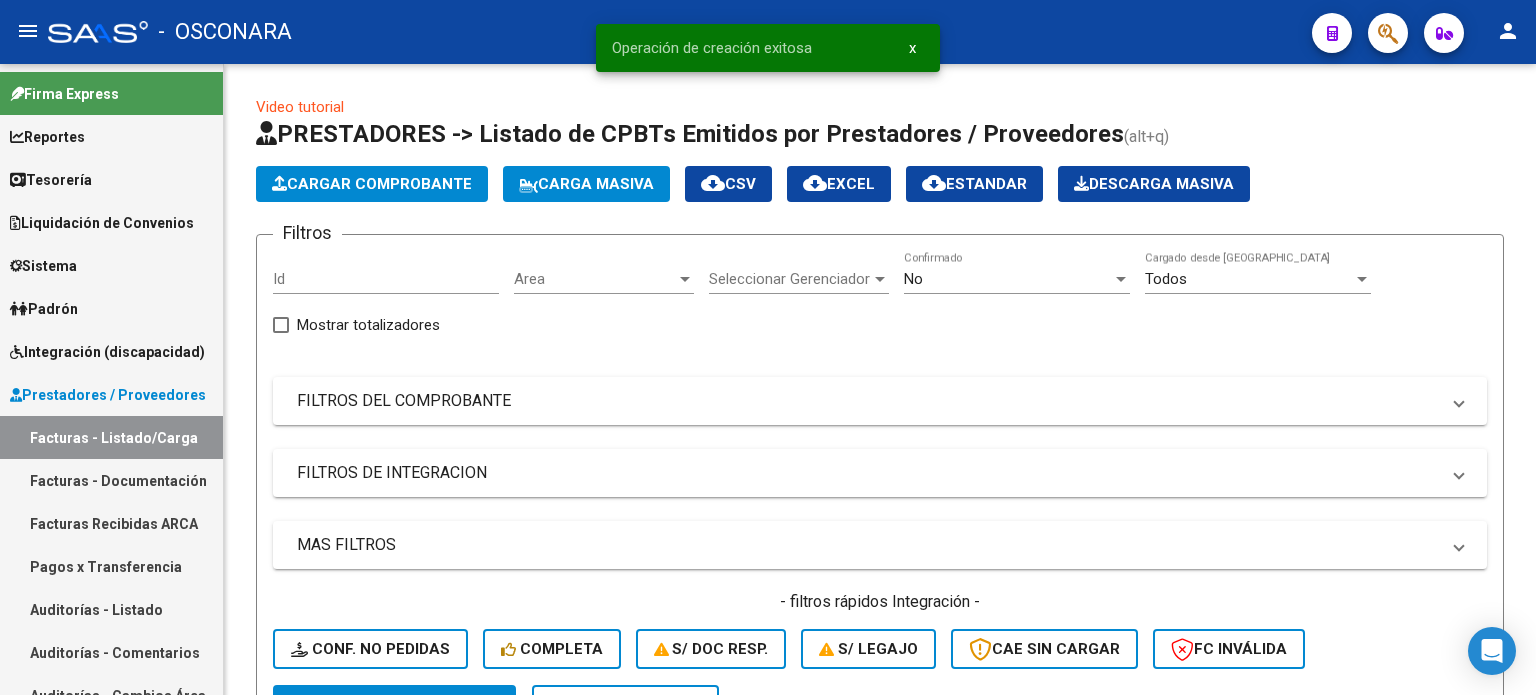 click on "Auditorías - Listado" at bounding box center (111, 609) 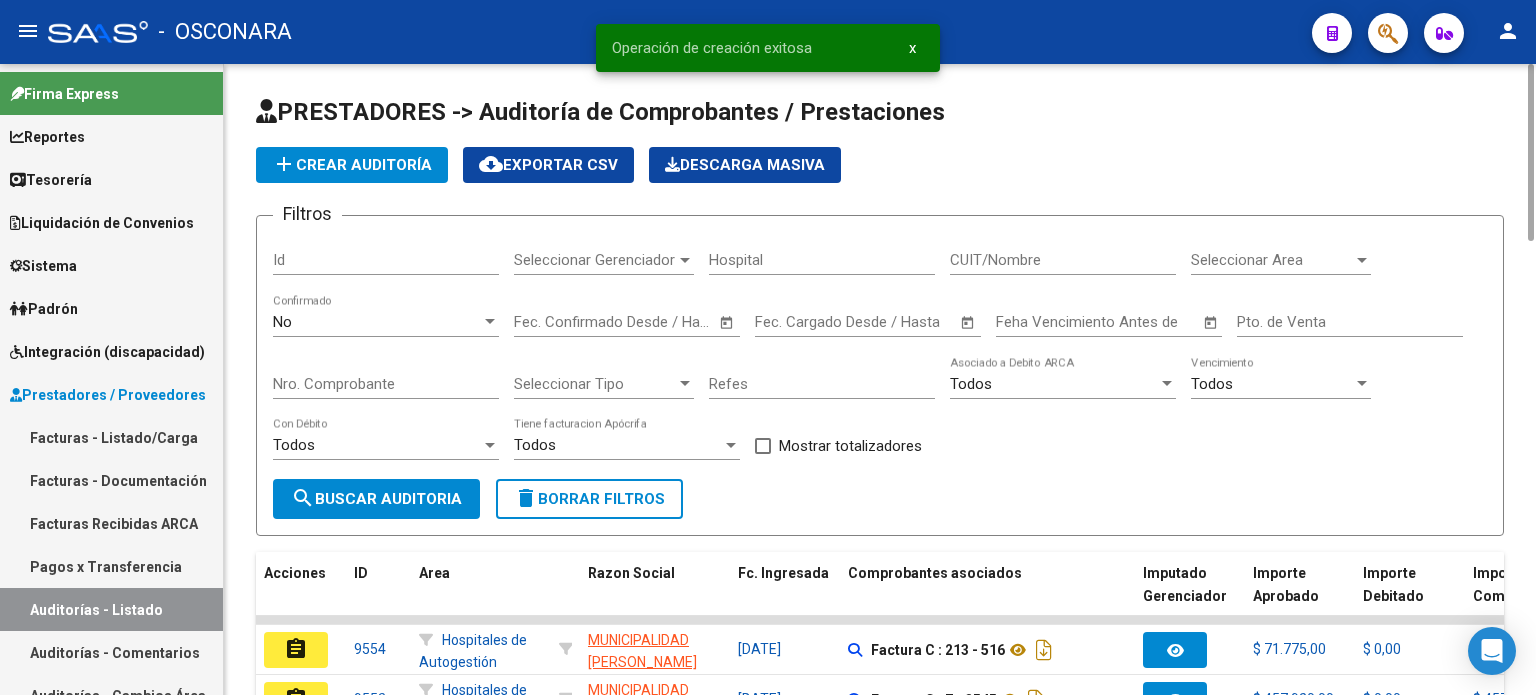 click on "add  Crear Auditoría" 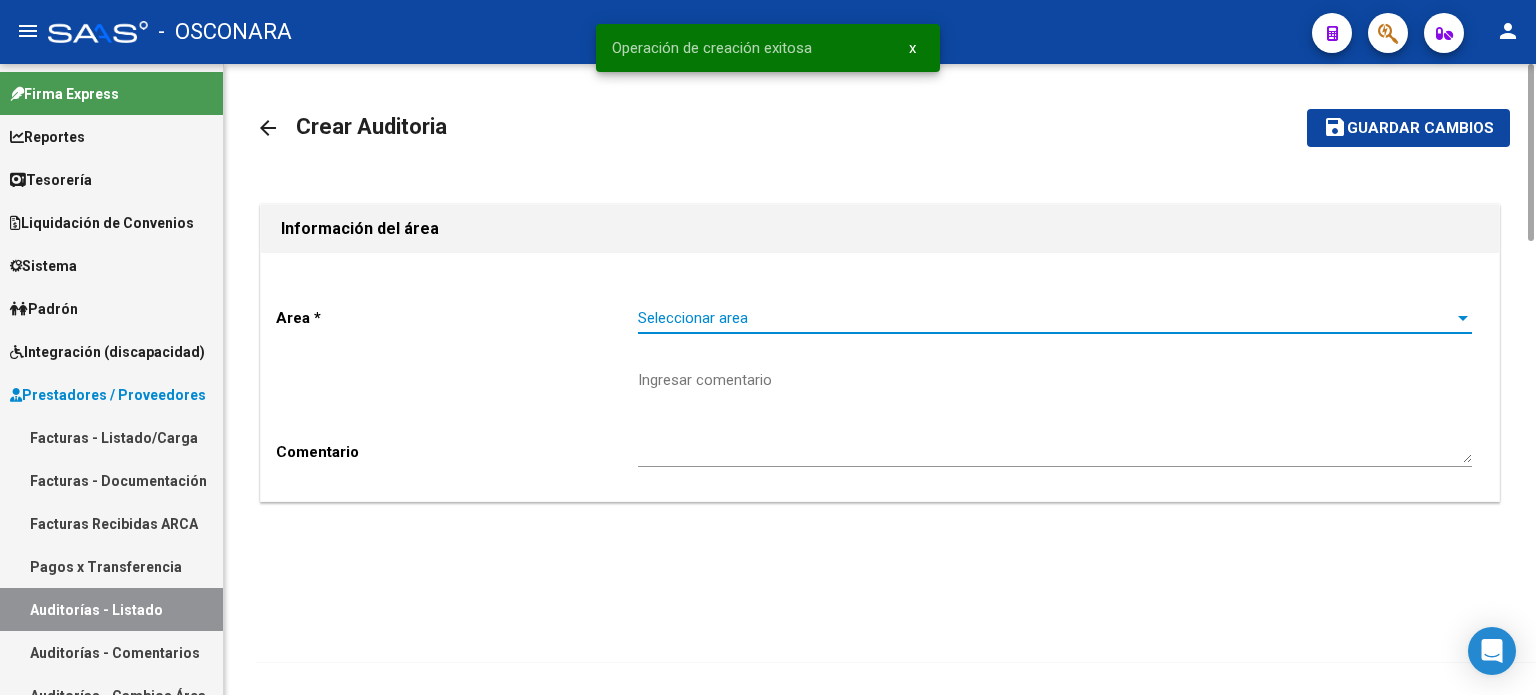 click on "Seleccionar area" at bounding box center [1046, 318] 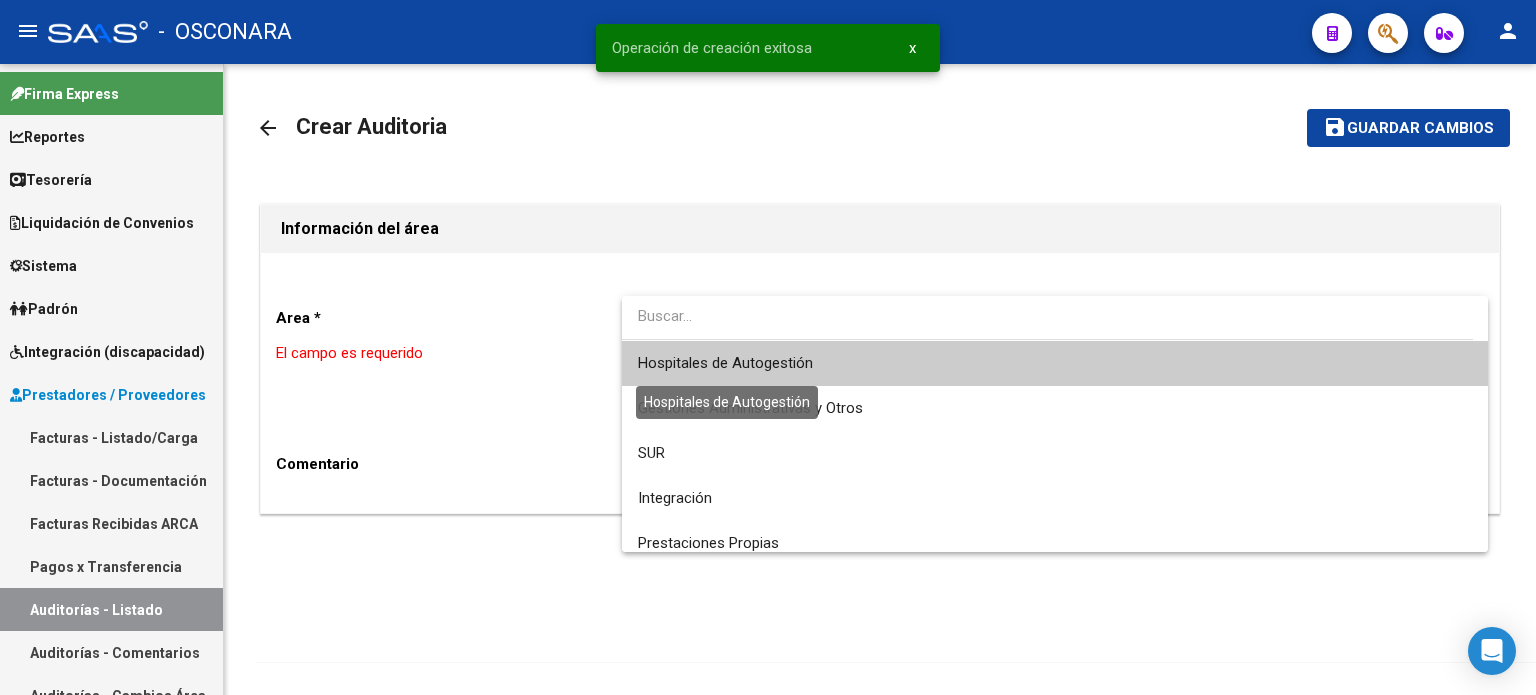 click on "Hospitales de Autogestión" at bounding box center (725, 363) 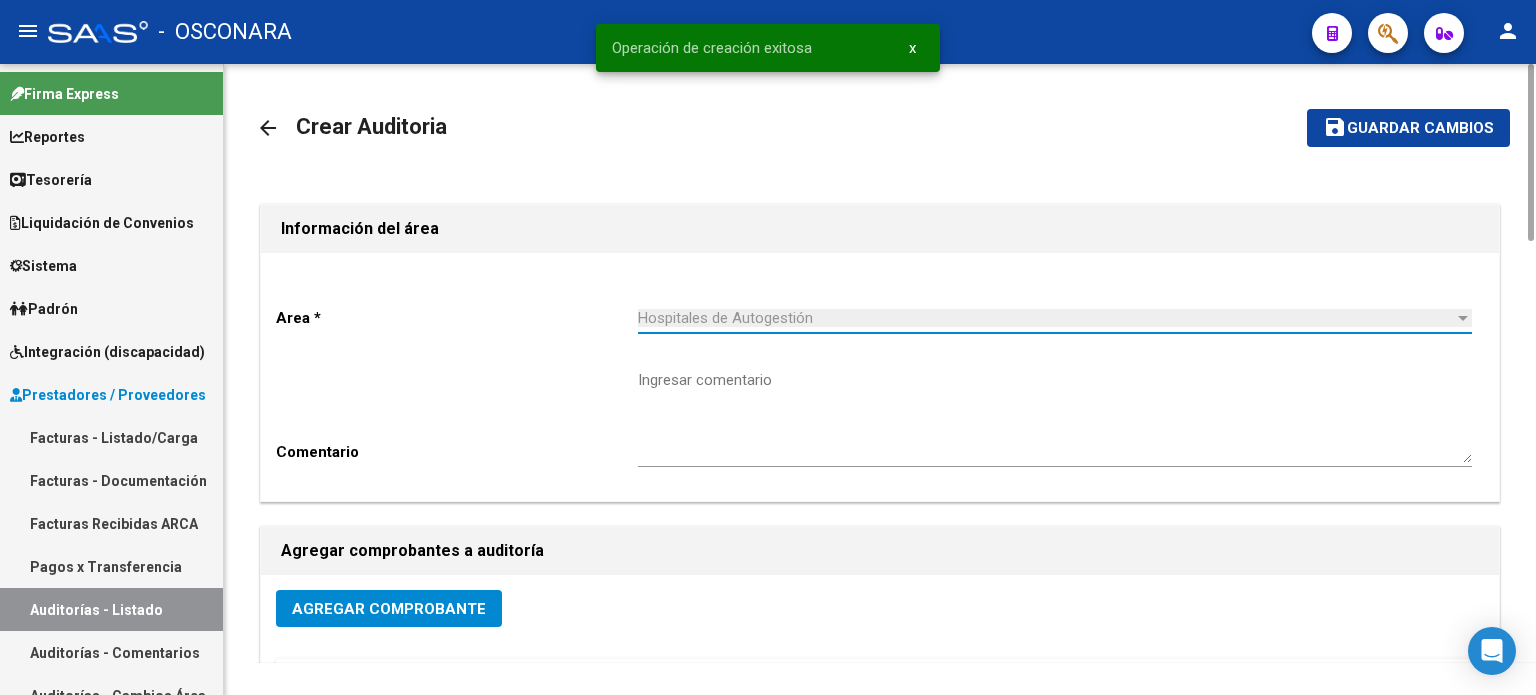 click on "Agregar Comprobante" 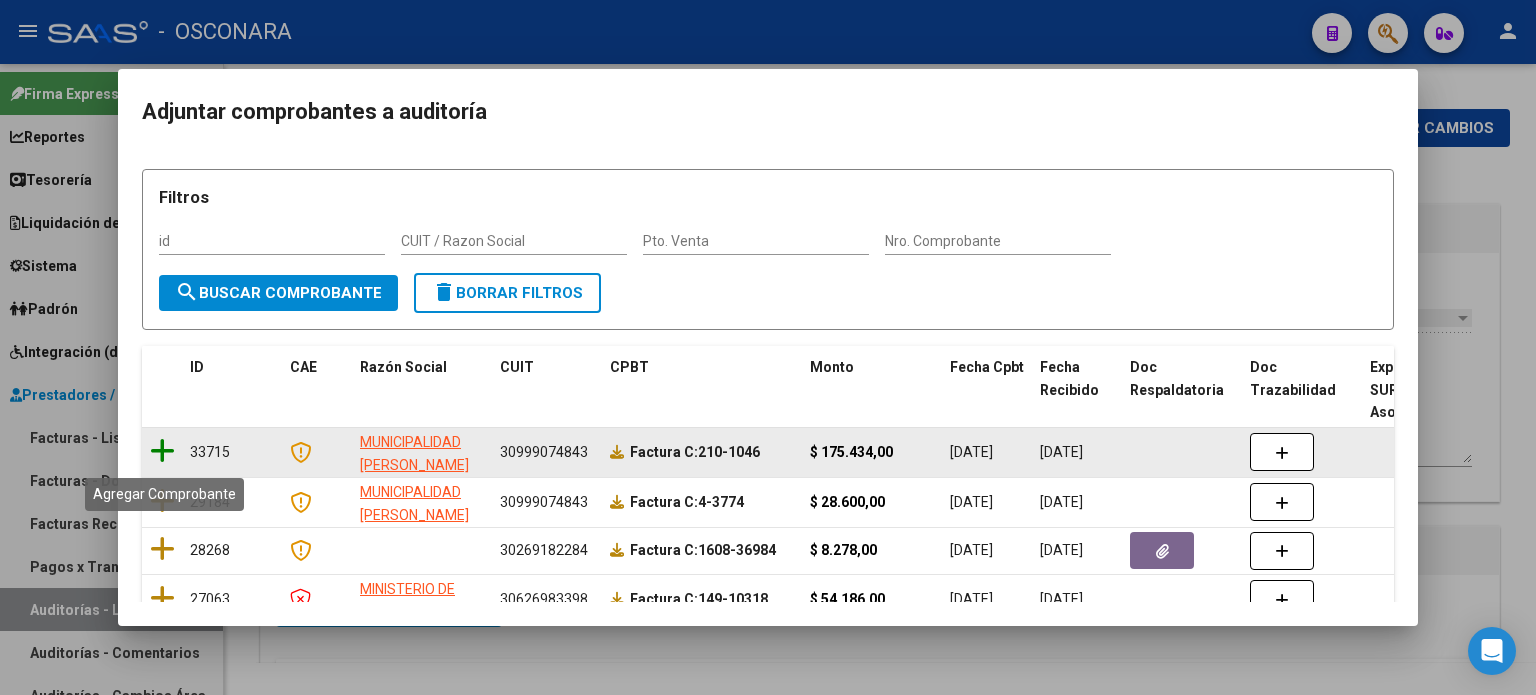 click 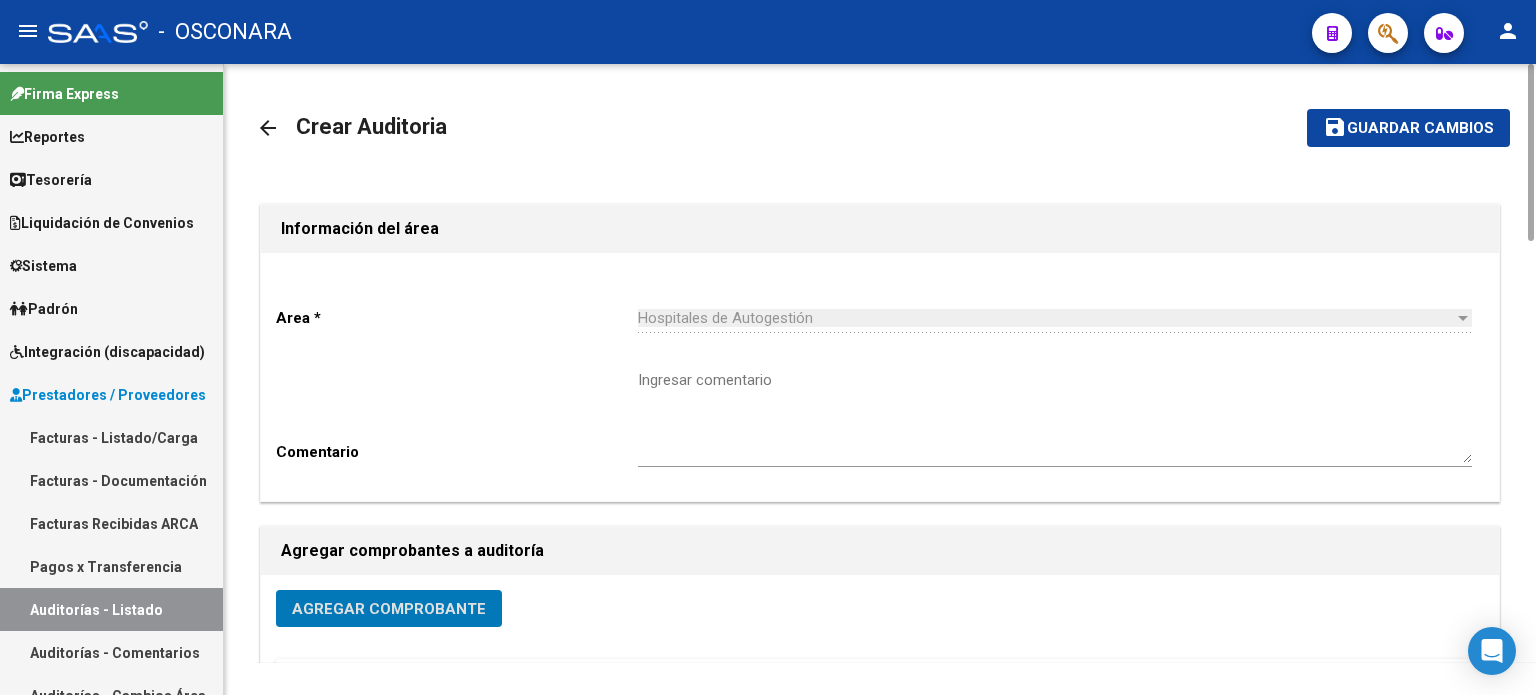 click on "save Guardar cambios" 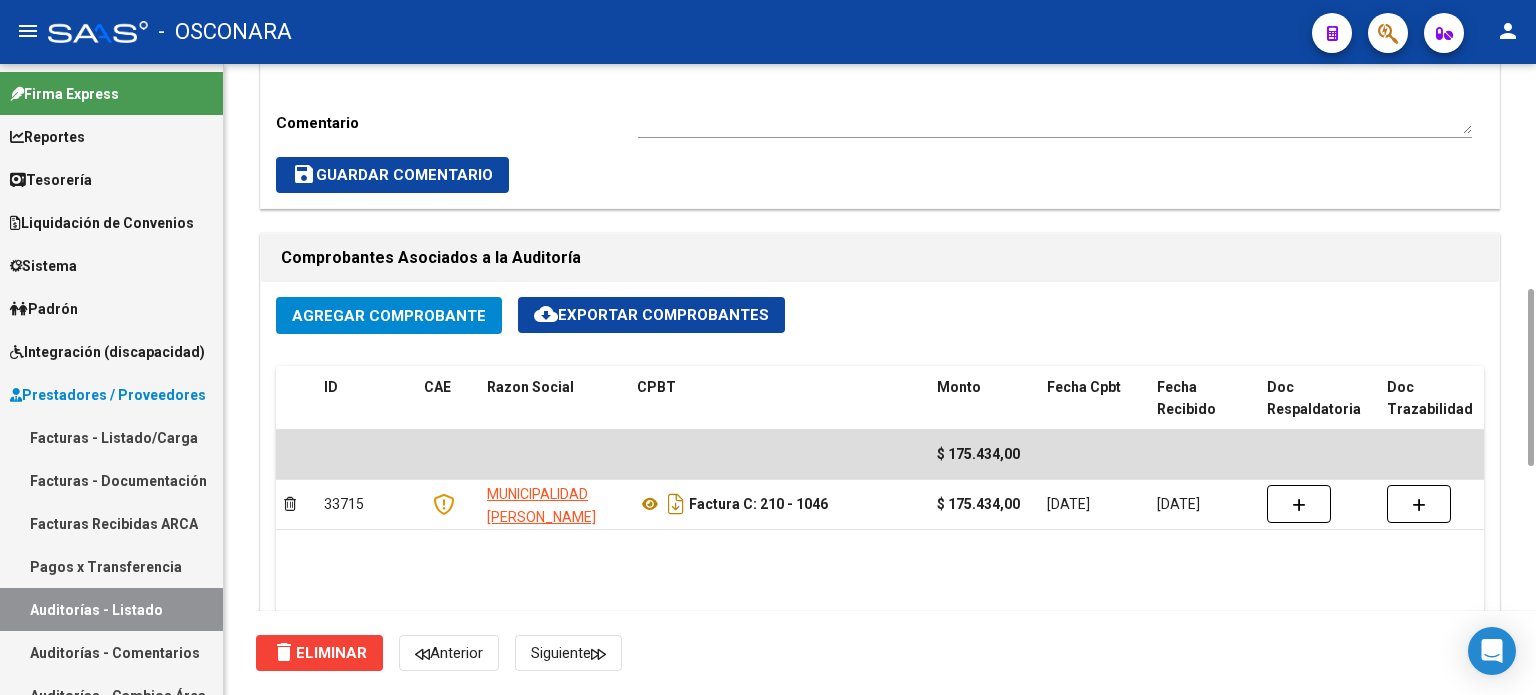 scroll, scrollTop: 1400, scrollLeft: 0, axis: vertical 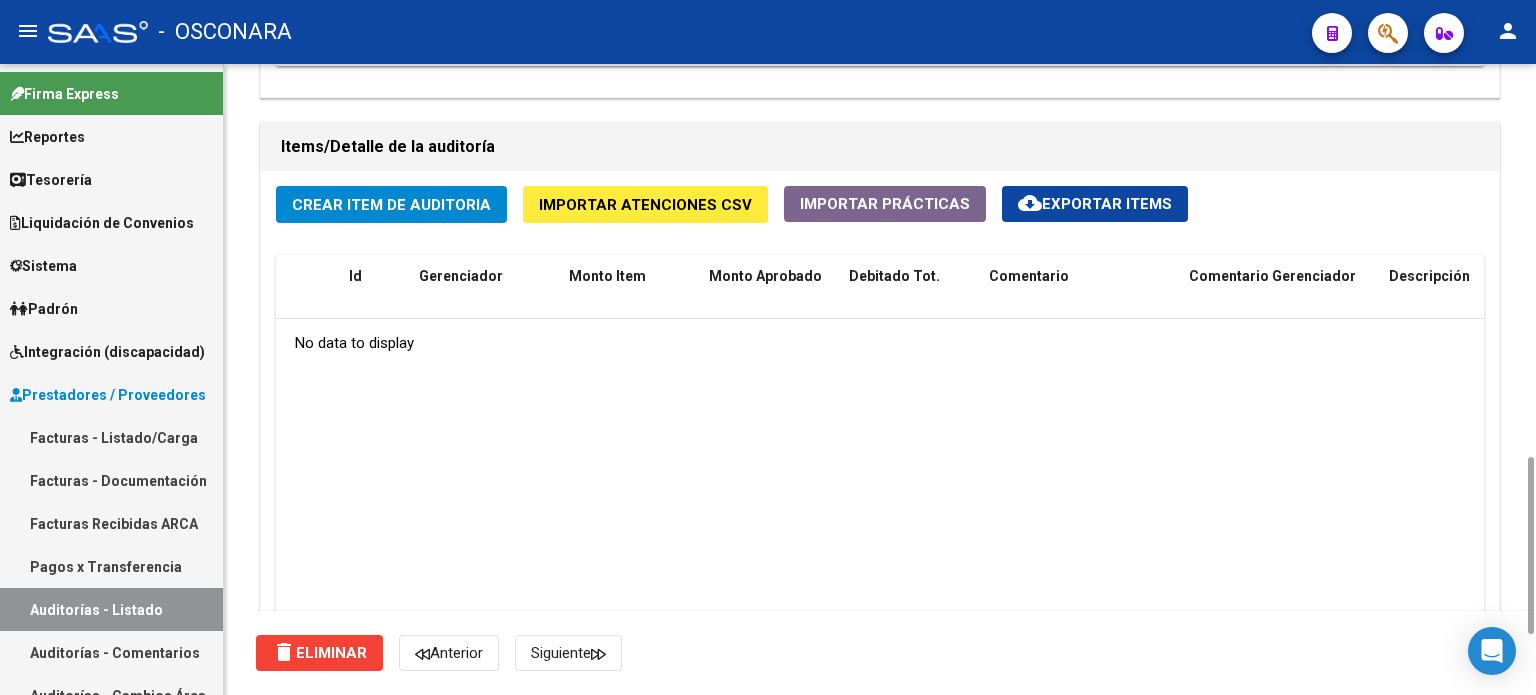 click on "Crear Item de Auditoria" 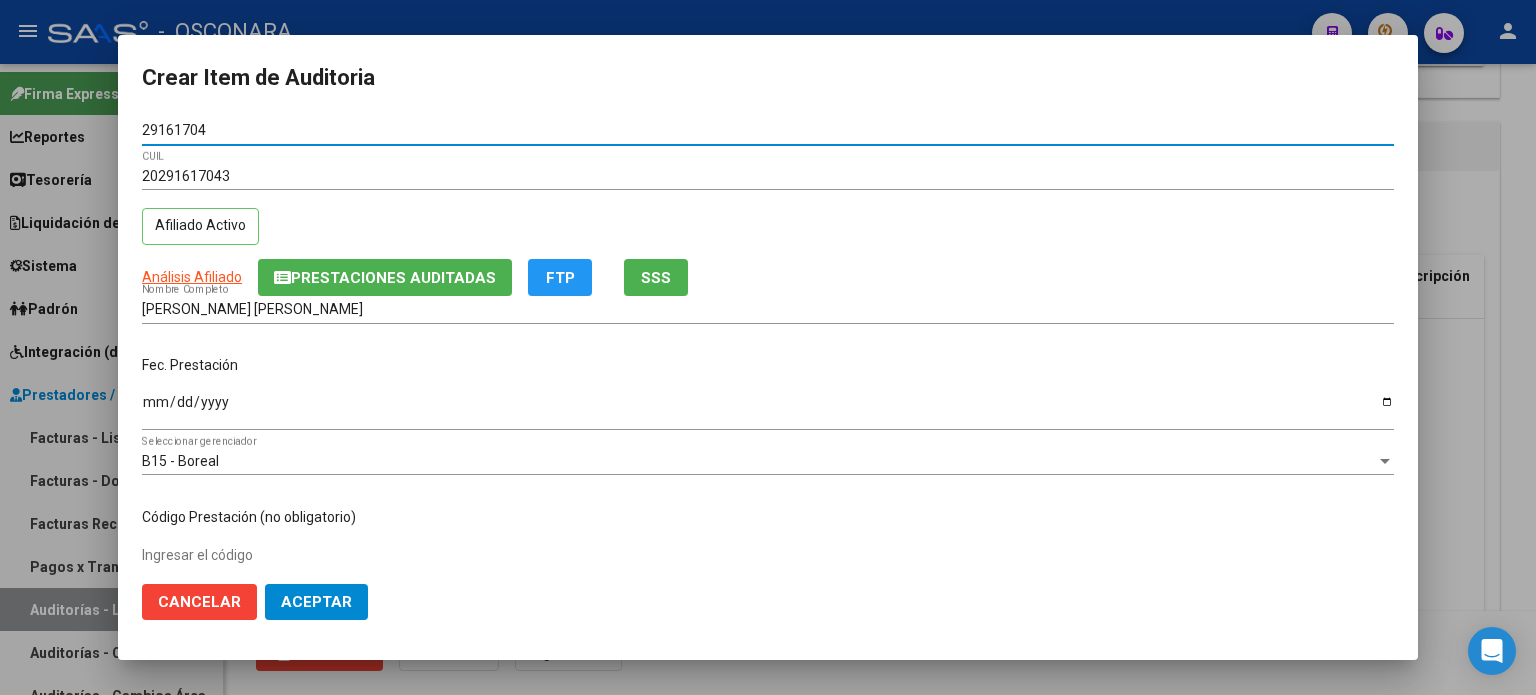 click on "SSS" 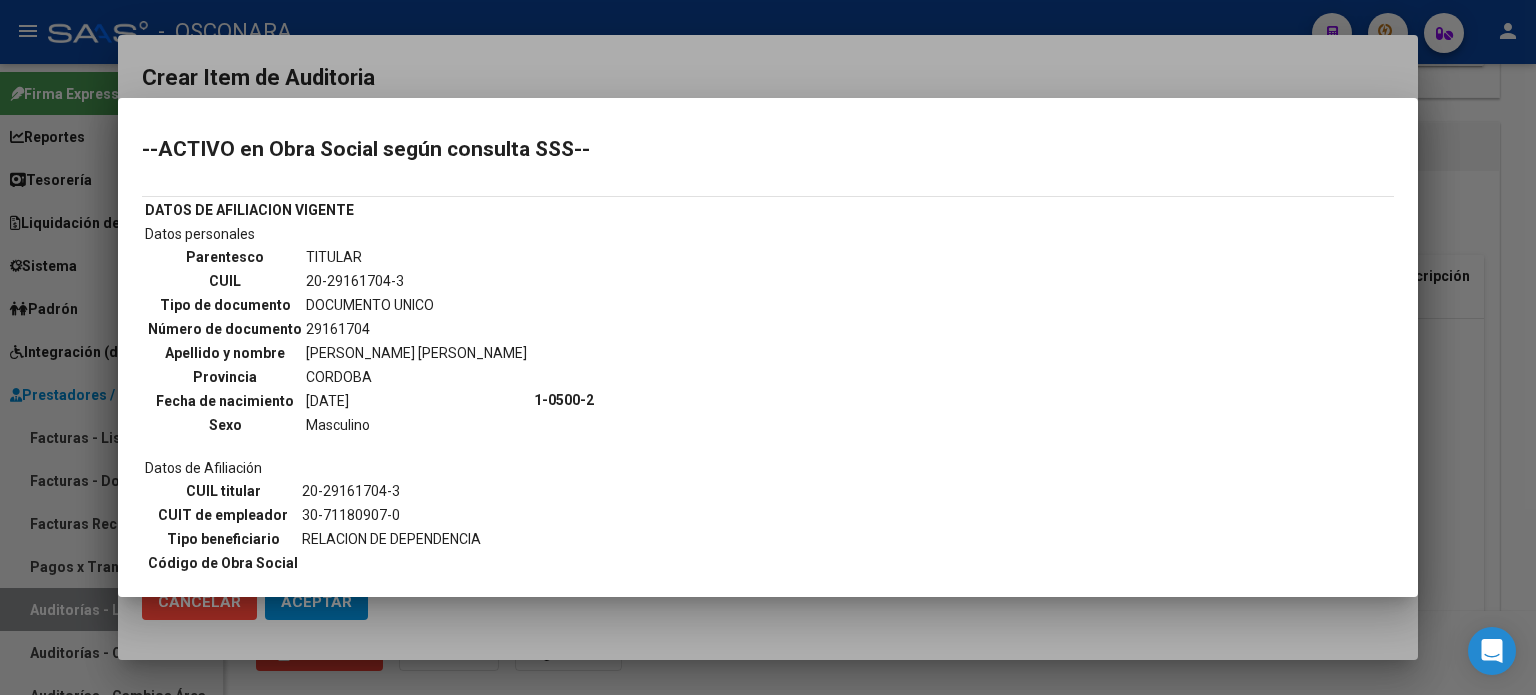 scroll, scrollTop: 200, scrollLeft: 0, axis: vertical 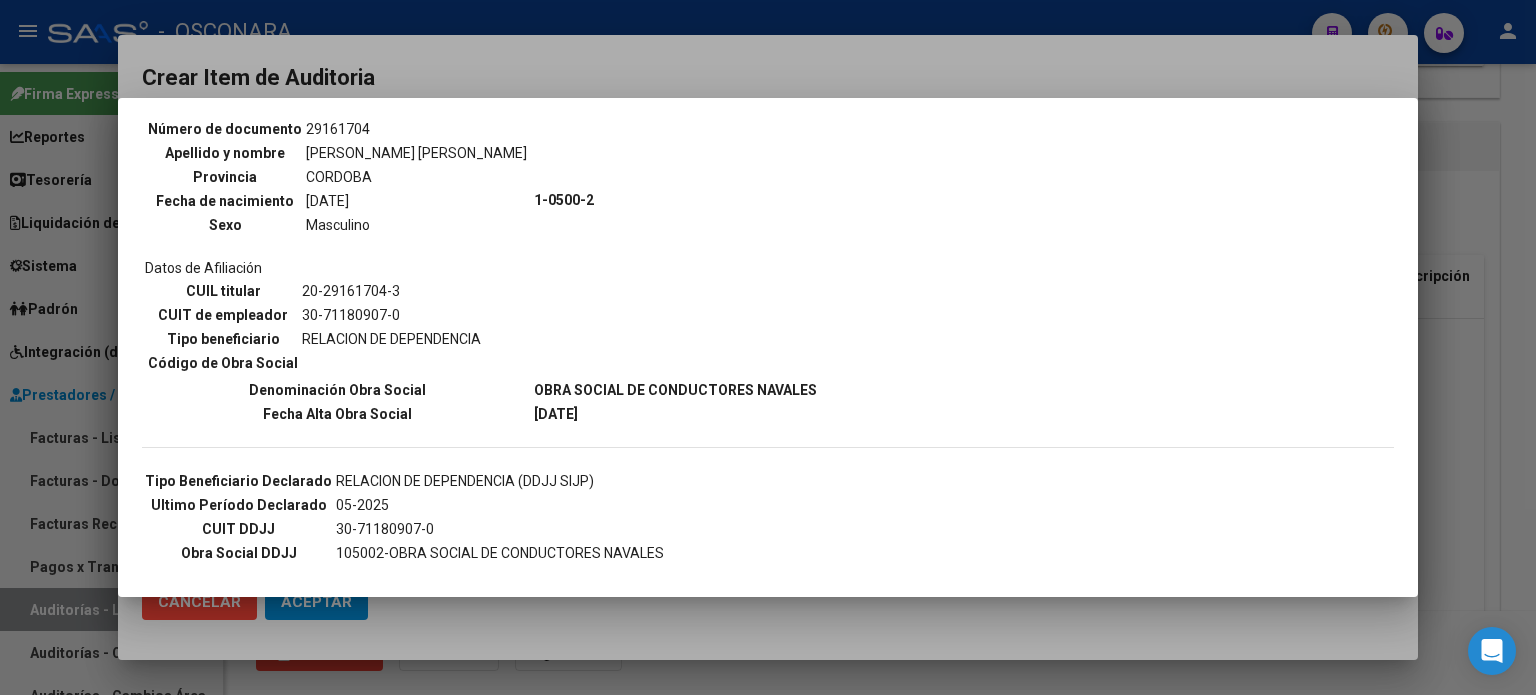 click at bounding box center (768, 347) 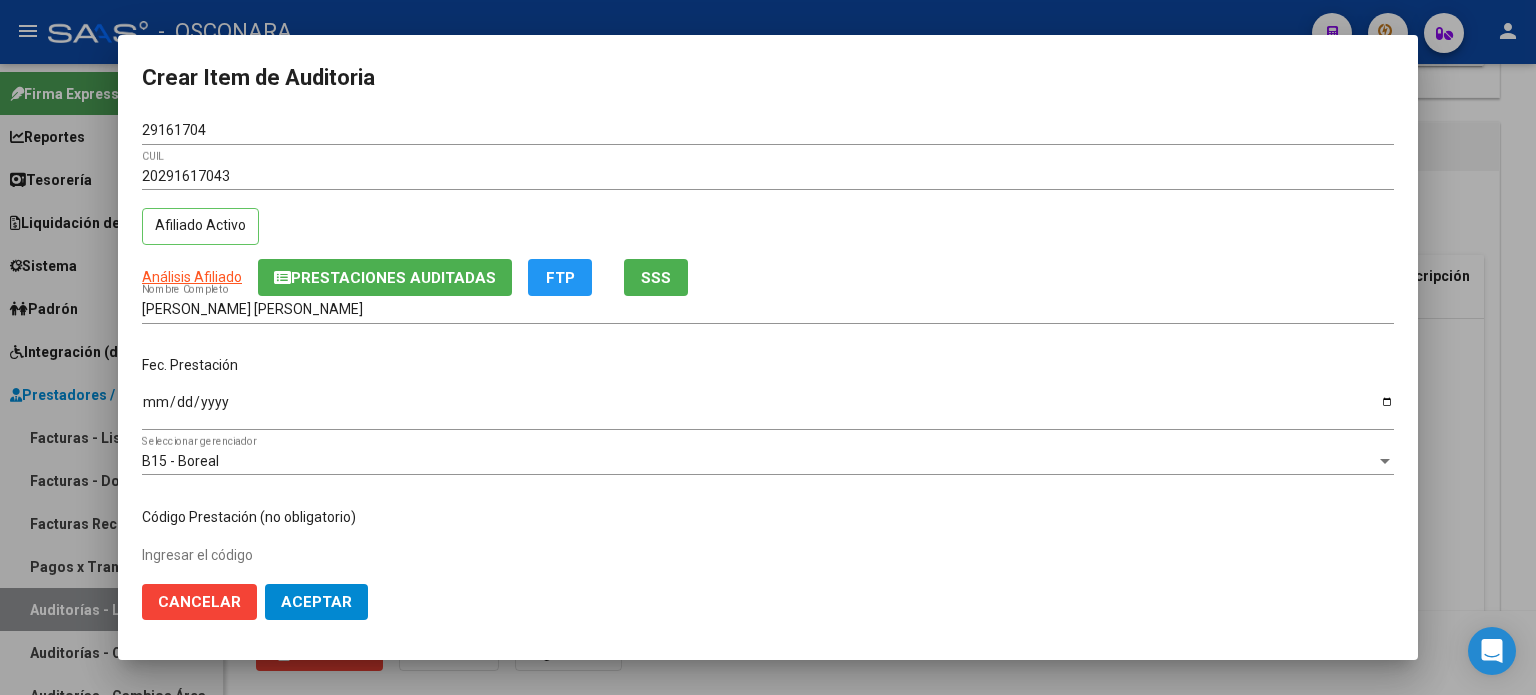 click on "Ingresar la fecha" at bounding box center [768, 409] 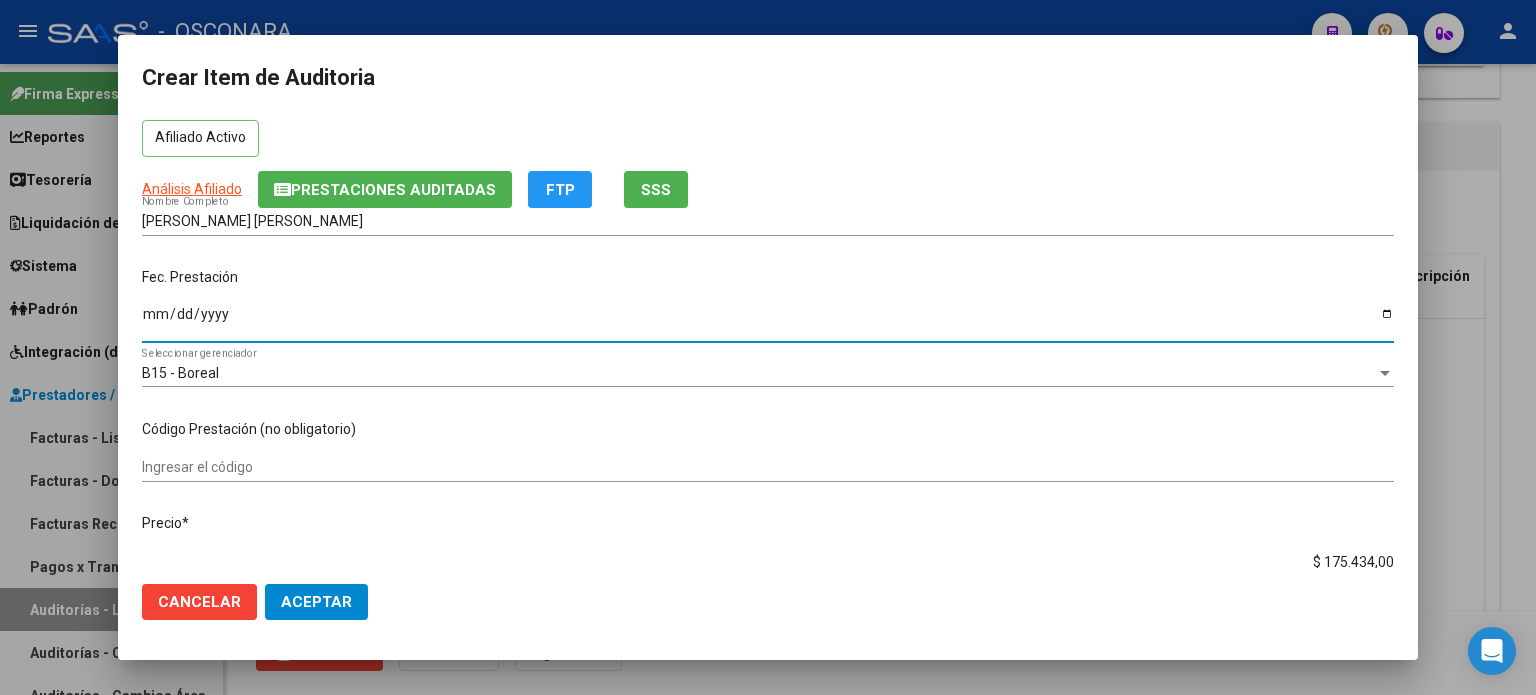 scroll, scrollTop: 200, scrollLeft: 0, axis: vertical 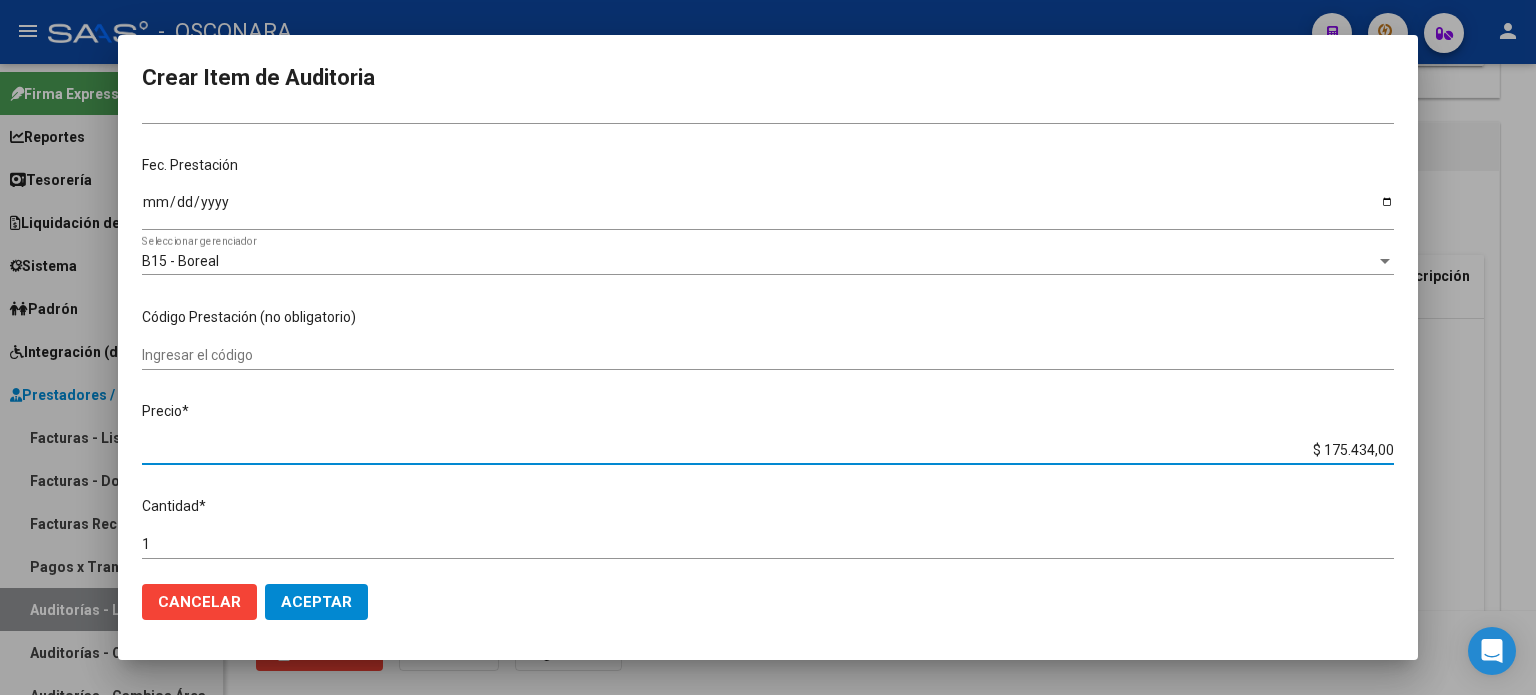 drag, startPoint x: 1309, startPoint y: 445, endPoint x: 1535, endPoint y: 419, distance: 227.49066 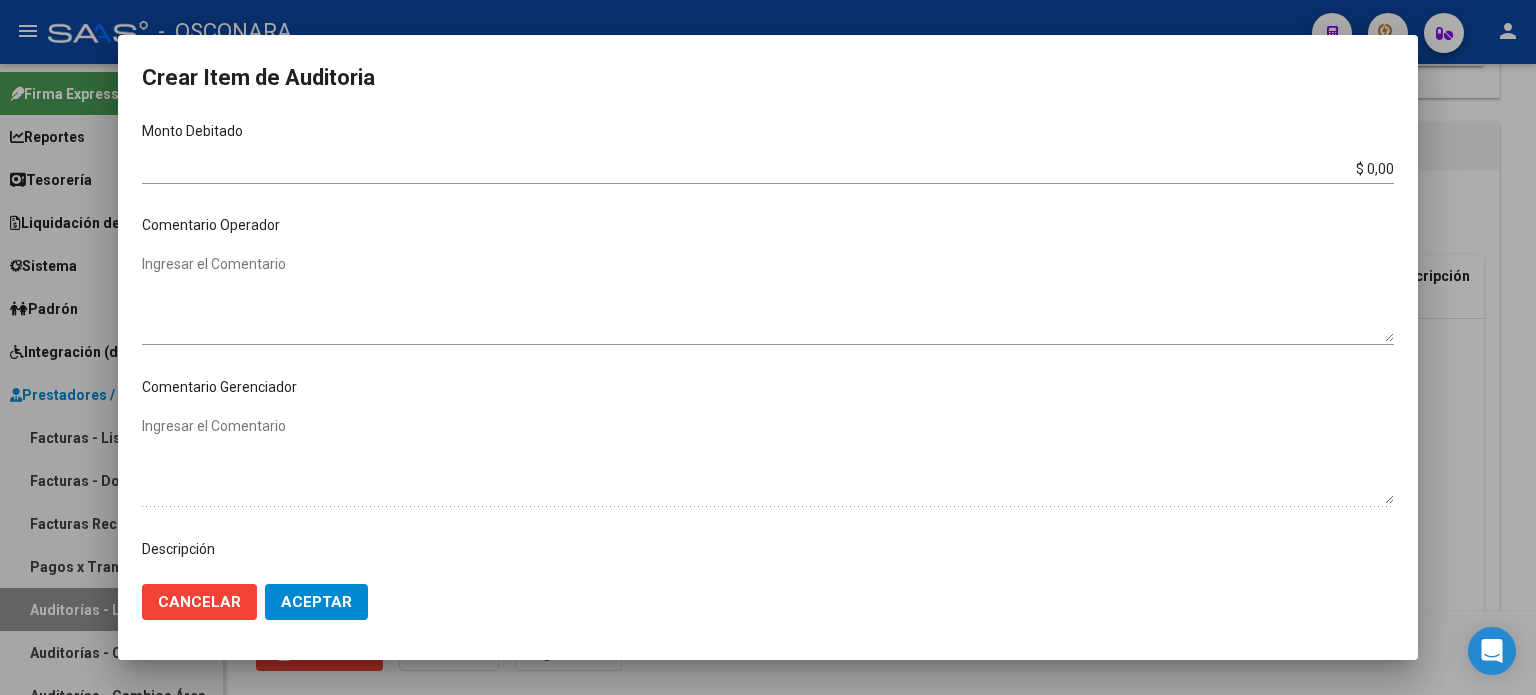 scroll, scrollTop: 1000, scrollLeft: 0, axis: vertical 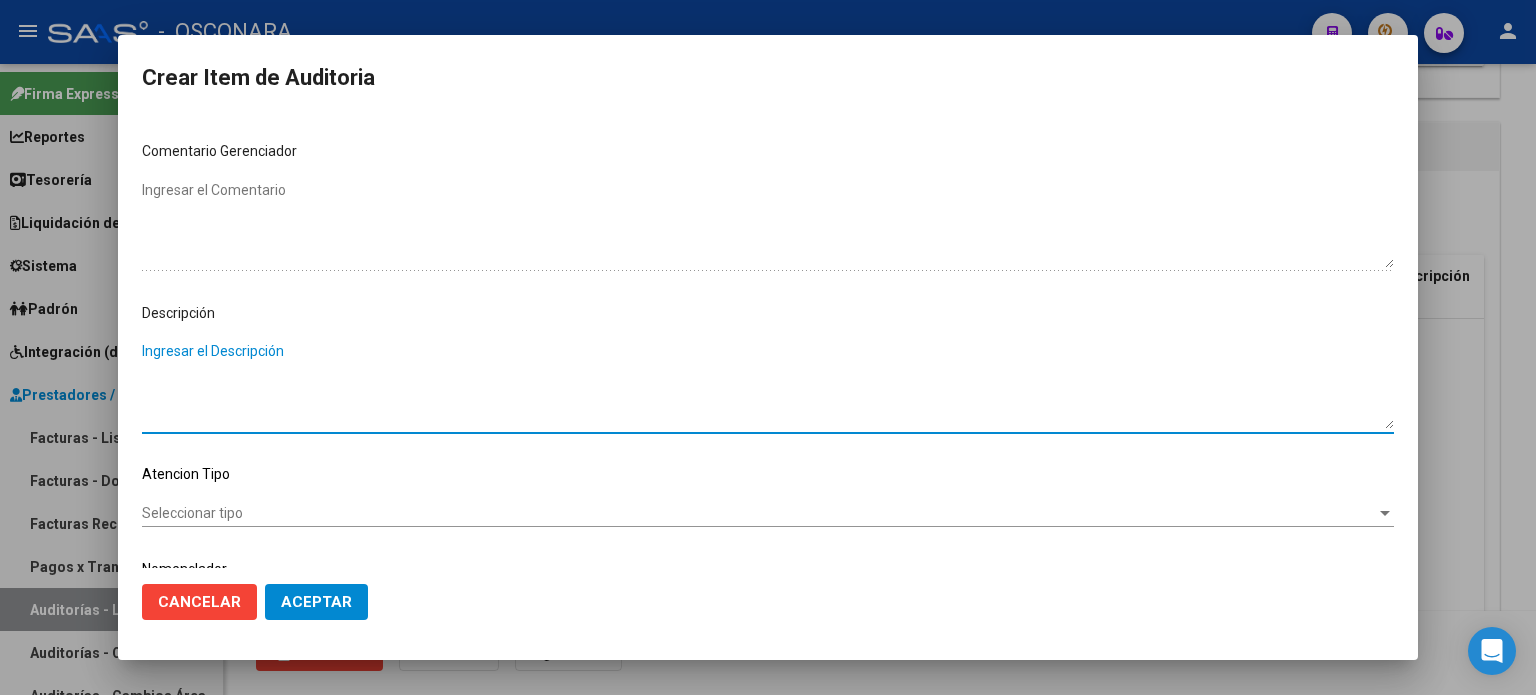 click on "Ingresar el Descripción" at bounding box center [768, 385] 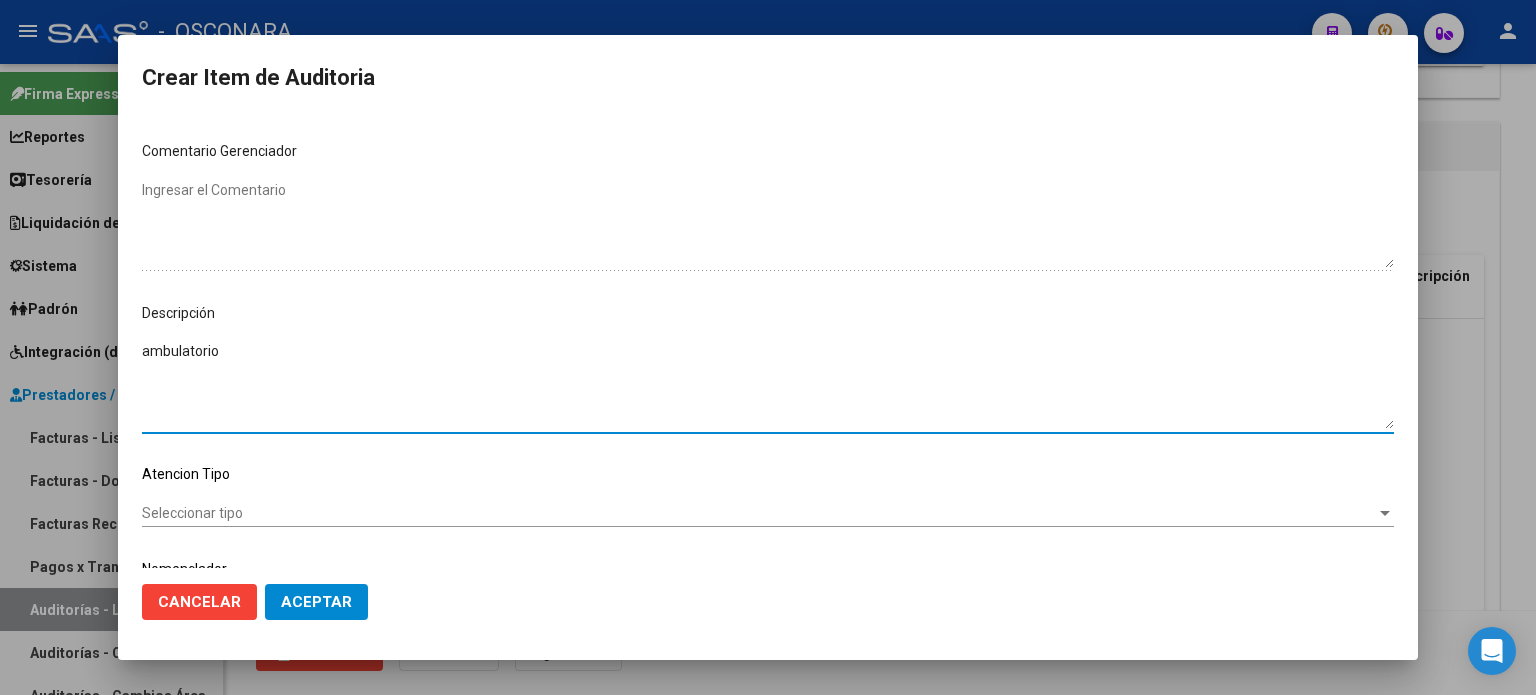 drag, startPoint x: 235, startPoint y: 354, endPoint x: 0, endPoint y: 353, distance: 235.00212 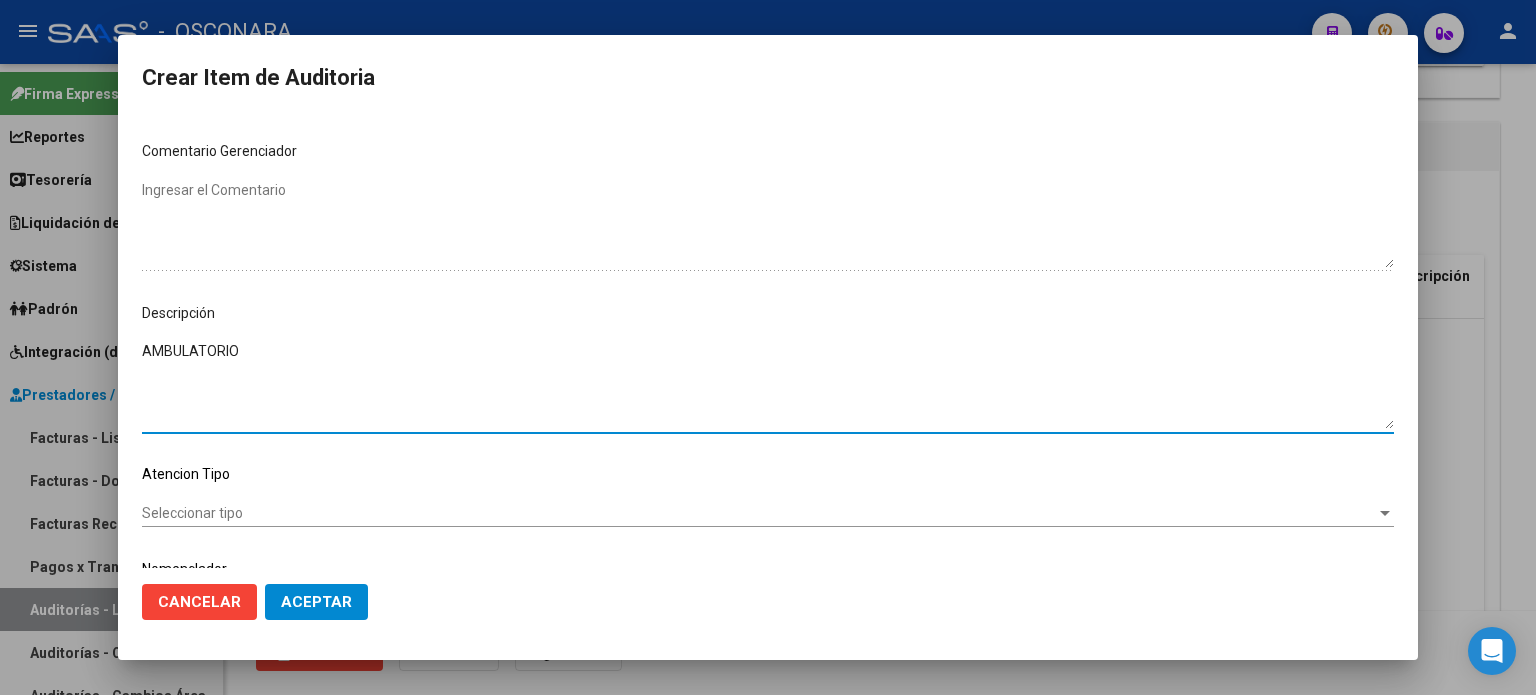 click on "Seleccionar tipo" at bounding box center (759, 513) 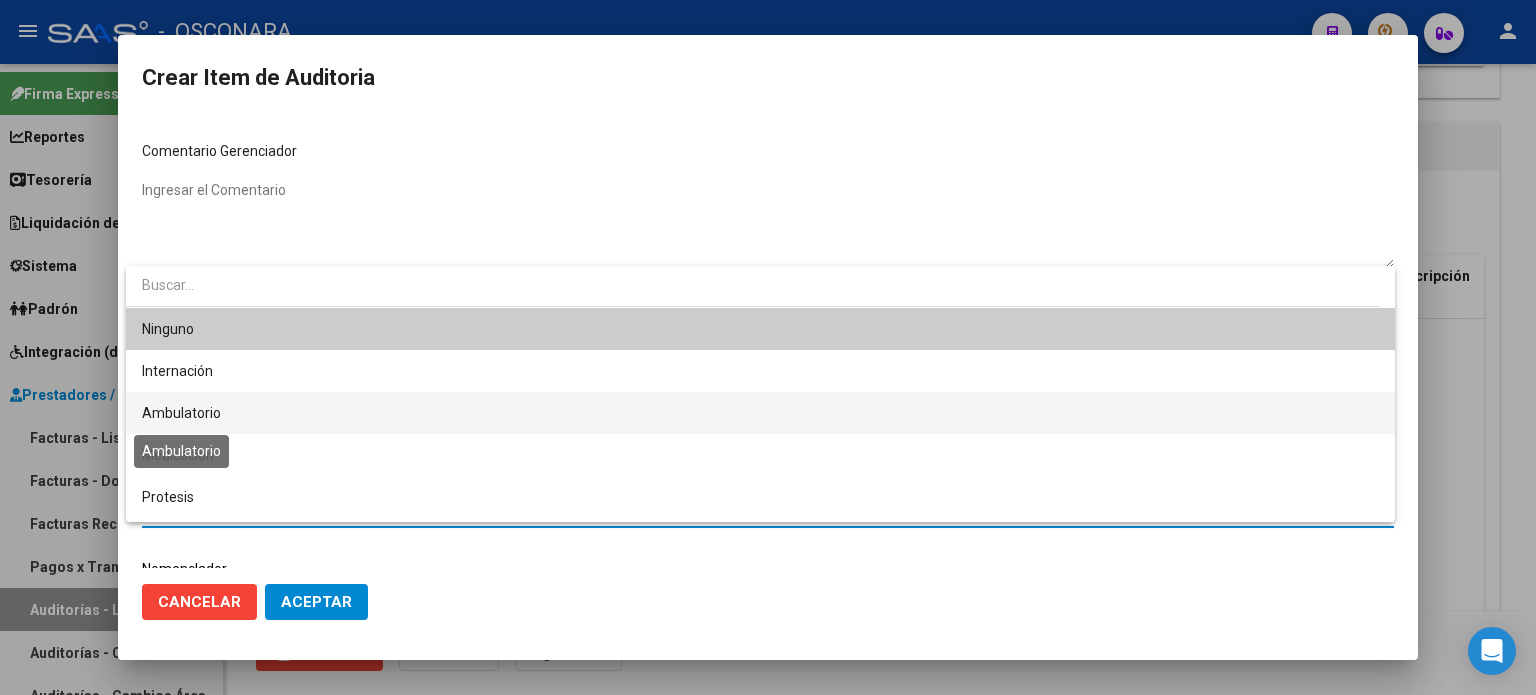 click on "Ambulatorio" at bounding box center [181, 413] 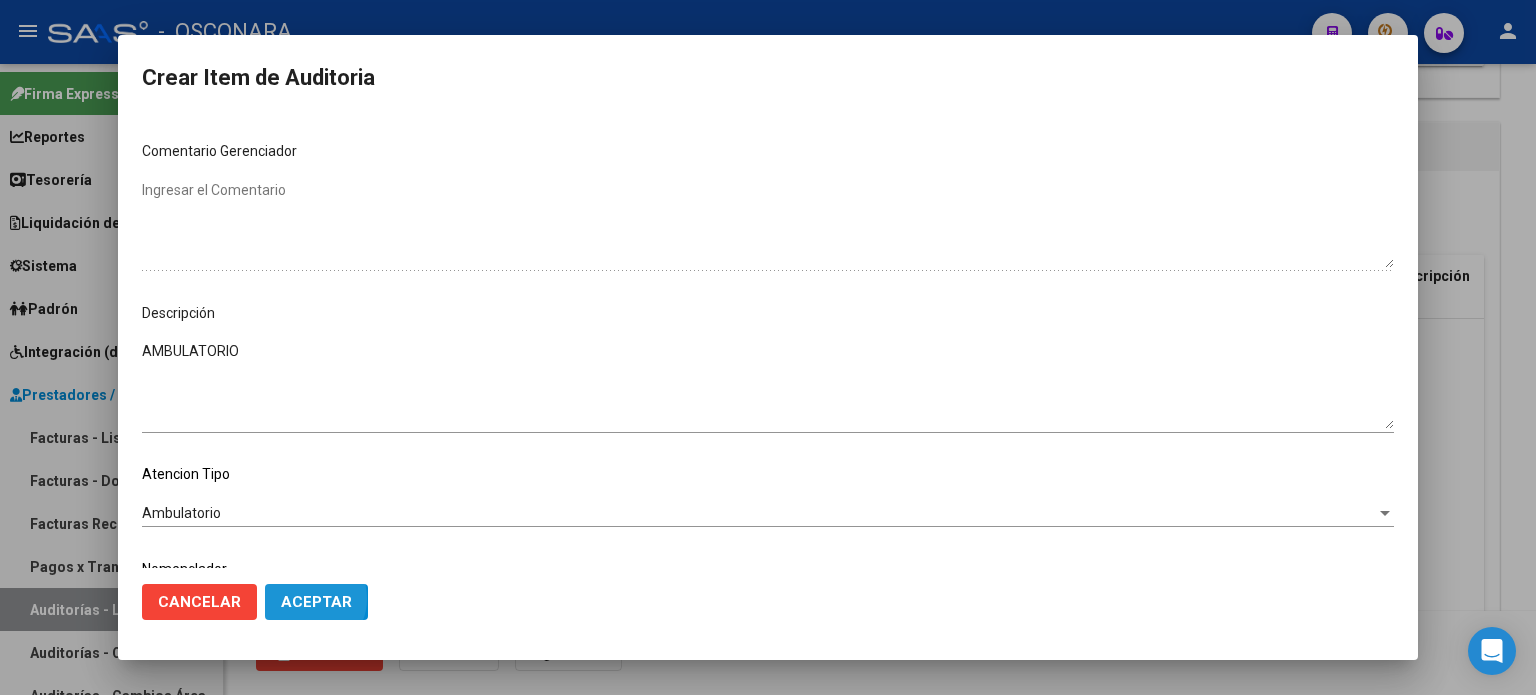 click on "Aceptar" 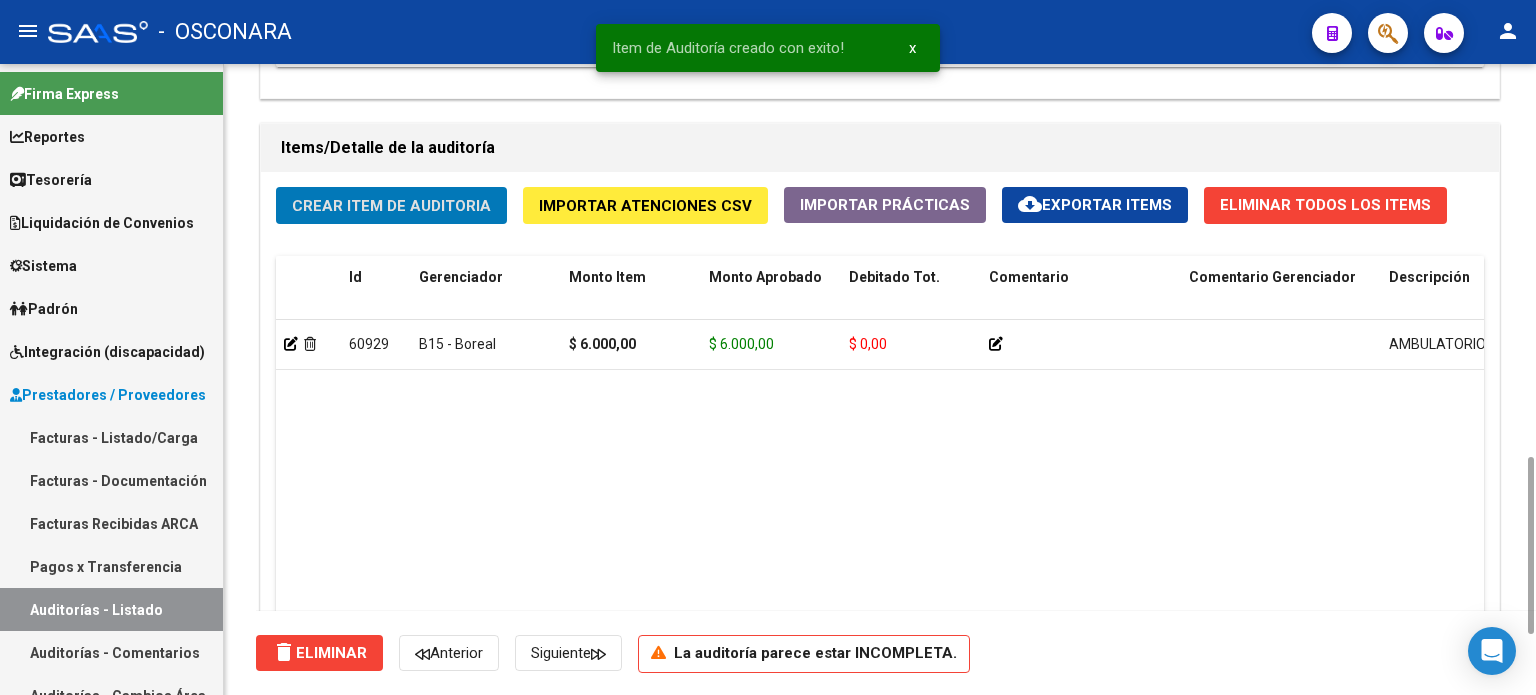 click on "Crear Item de Auditoria" 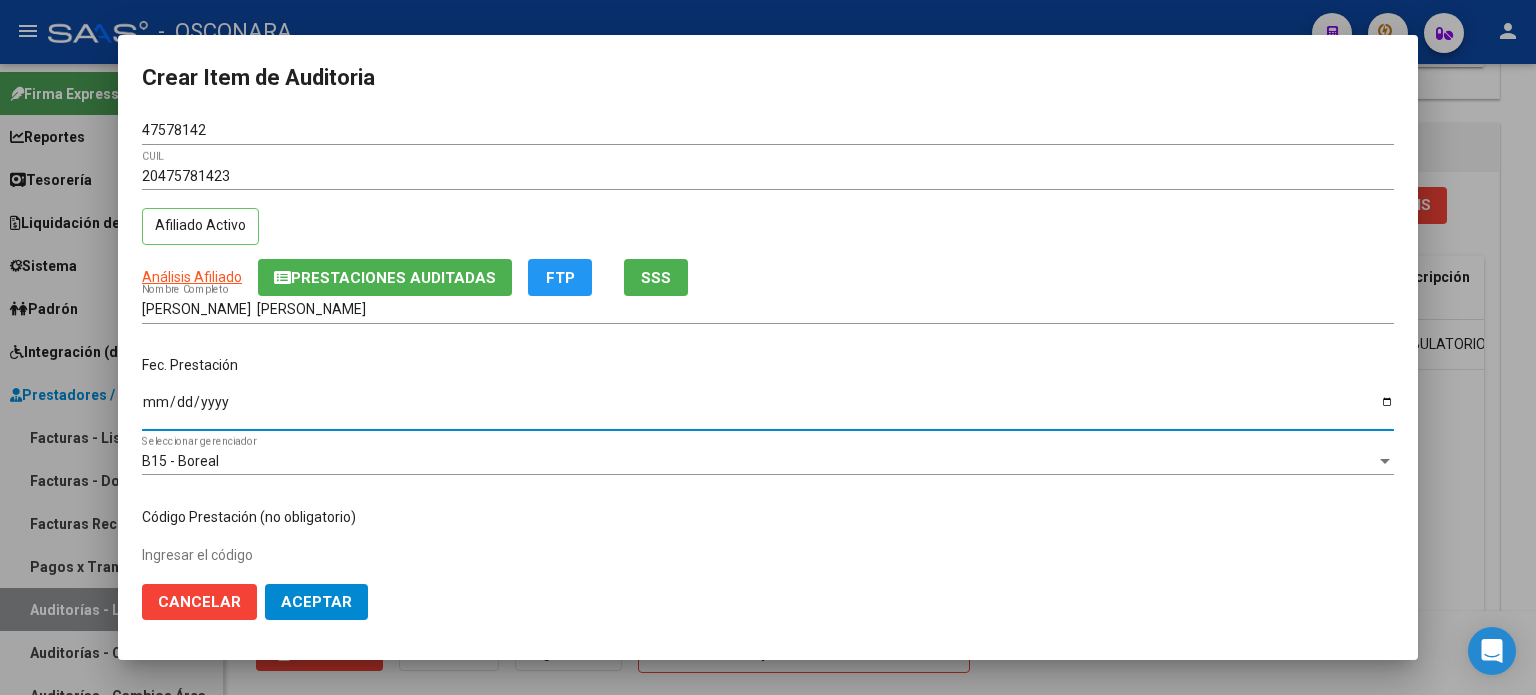 click on "Ingresar la fecha" at bounding box center (768, 409) 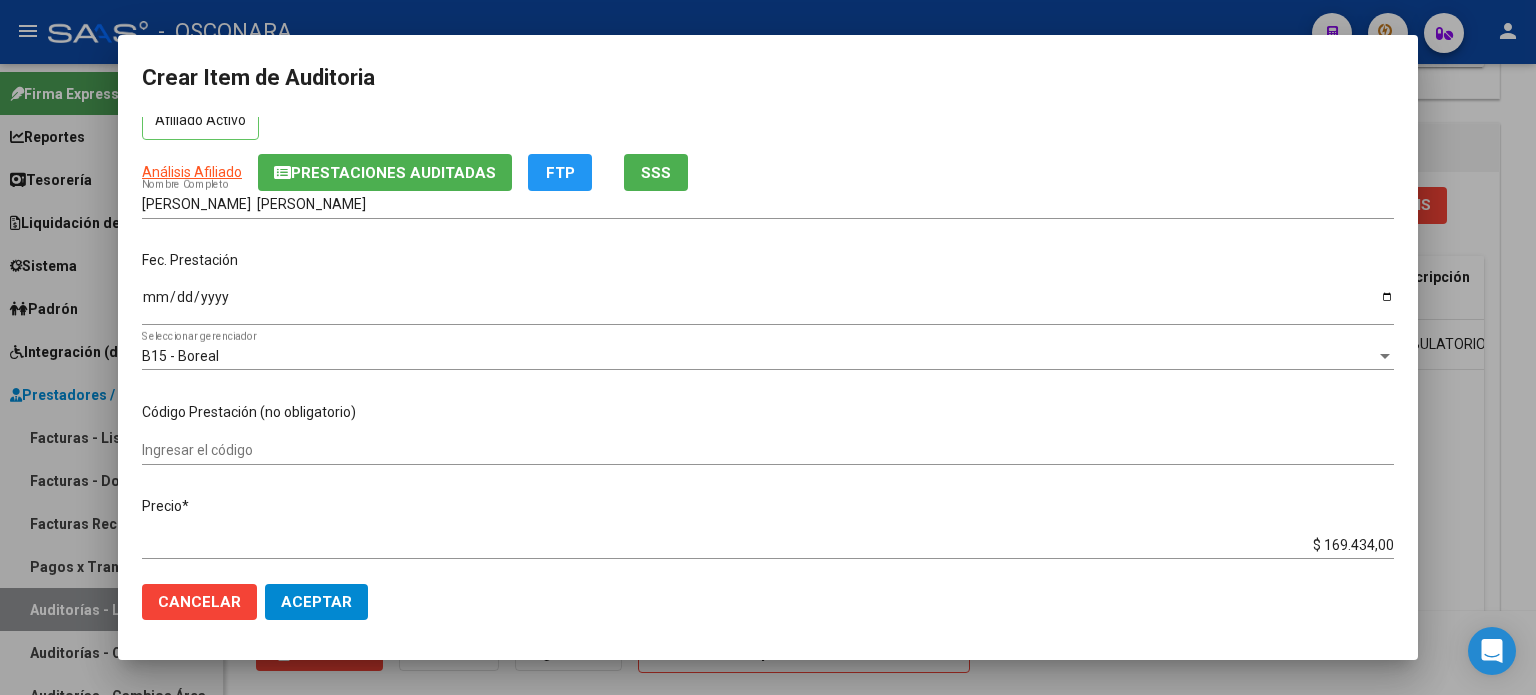 scroll, scrollTop: 200, scrollLeft: 0, axis: vertical 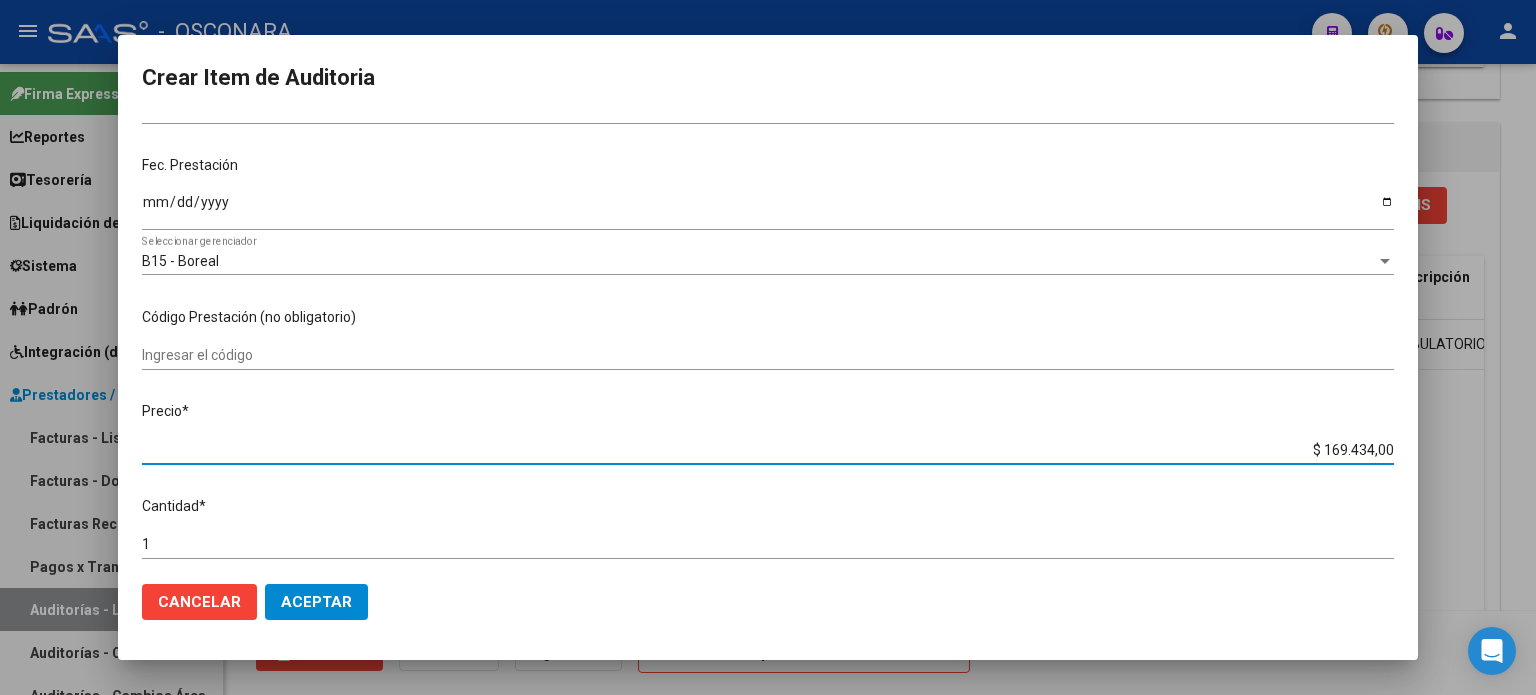 drag, startPoint x: 1314, startPoint y: 446, endPoint x: 1535, endPoint y: 446, distance: 221 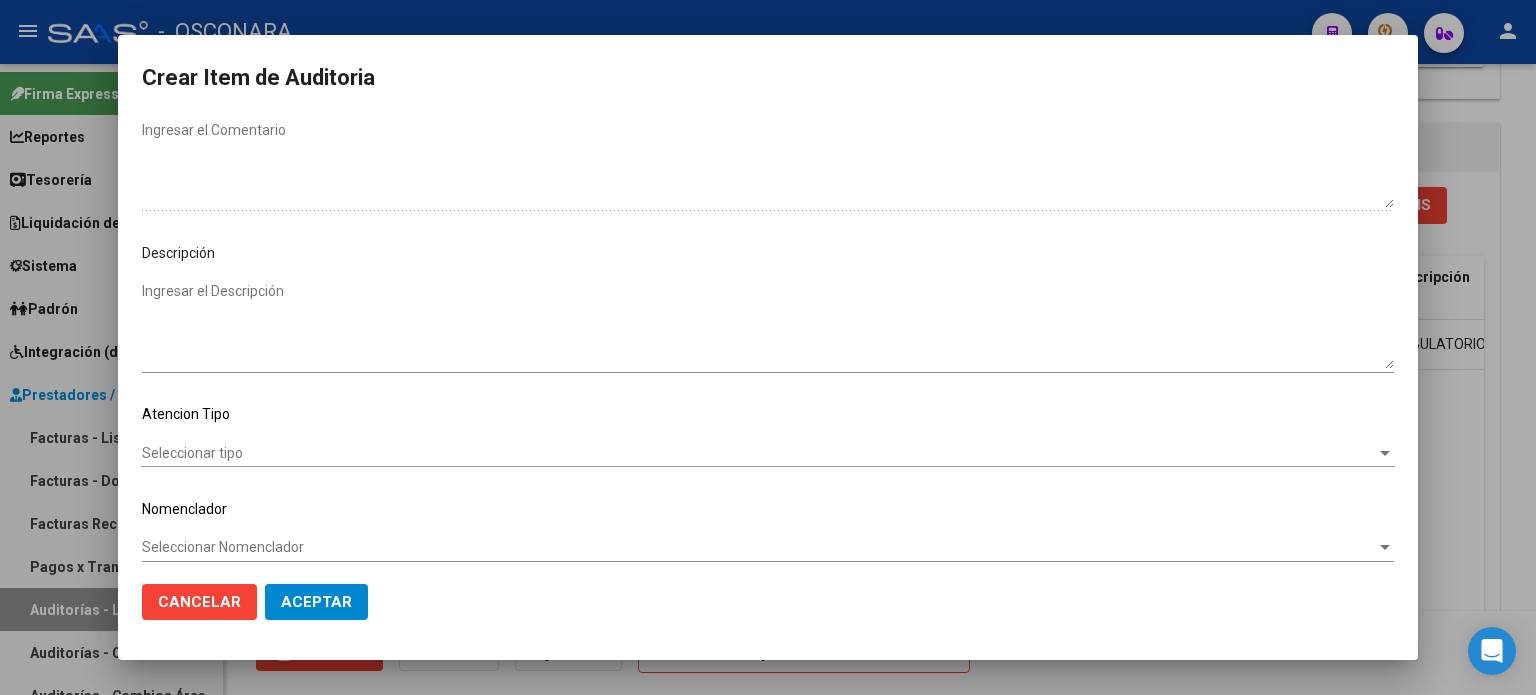 scroll, scrollTop: 1070, scrollLeft: 0, axis: vertical 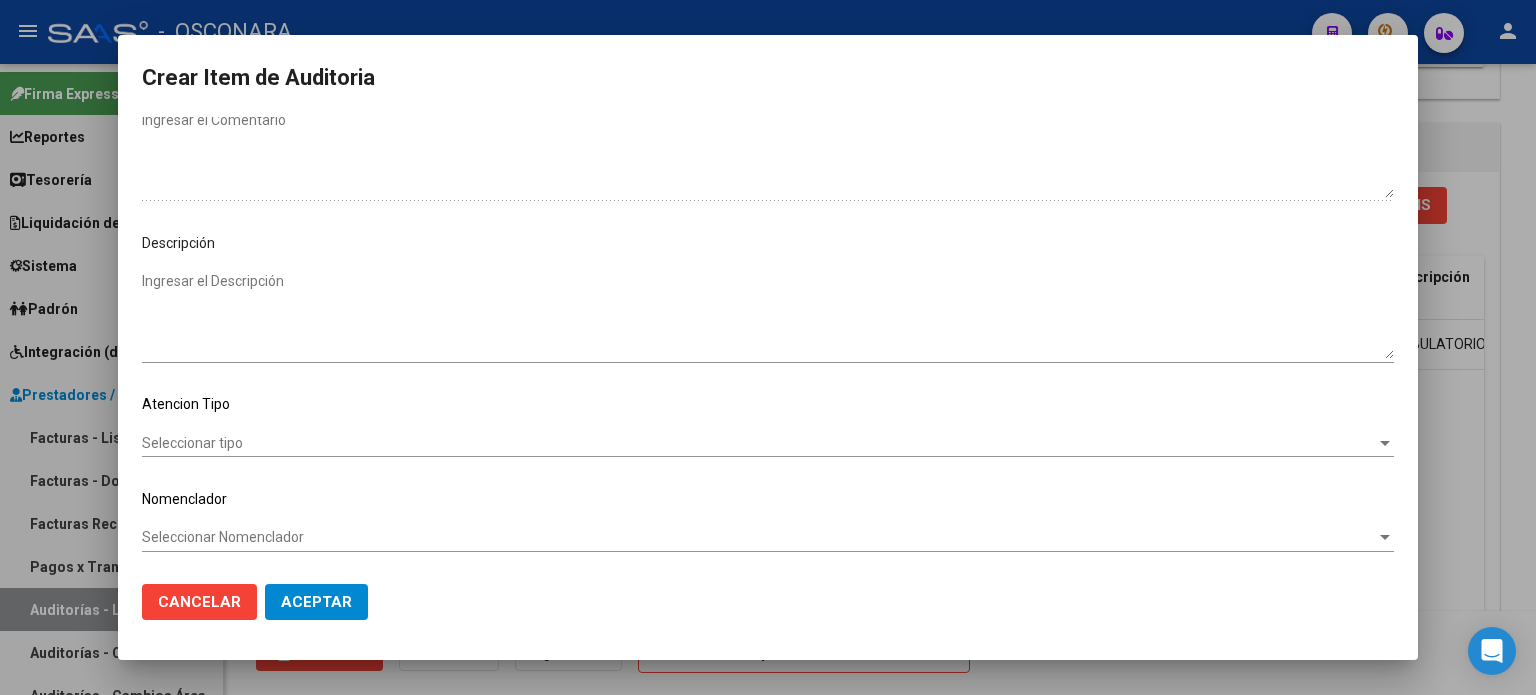 click on "Ingresar el Descripción" at bounding box center [768, 315] 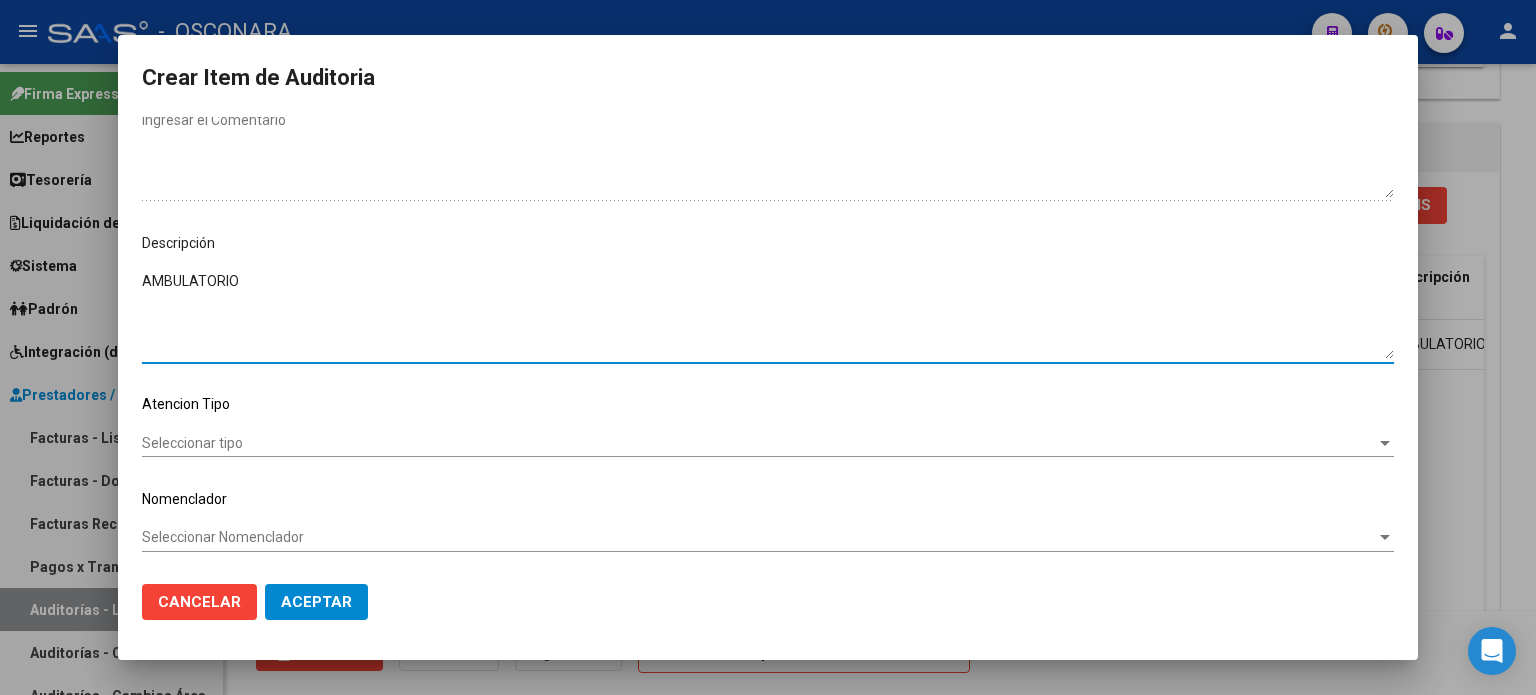 click on "Seleccionar tipo" at bounding box center (759, 443) 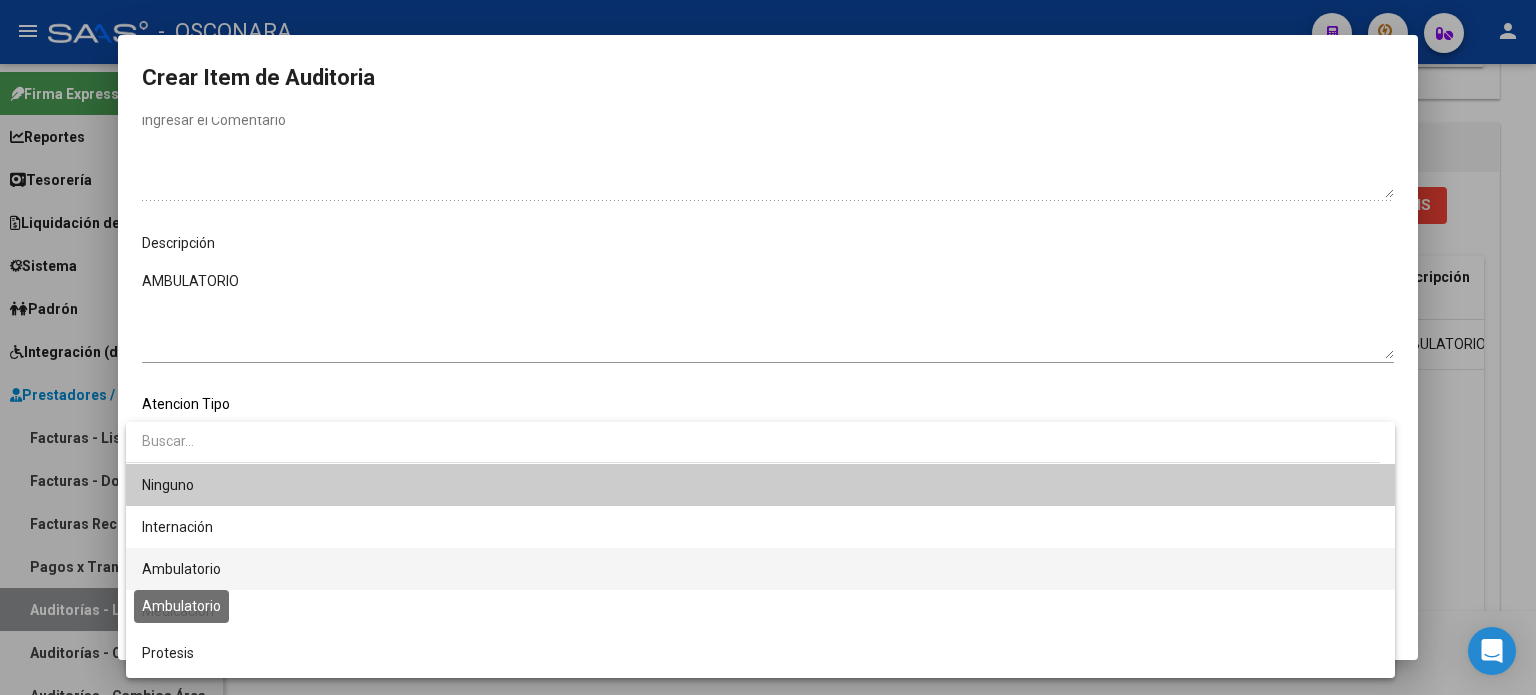click on "Ambulatorio" at bounding box center (181, 569) 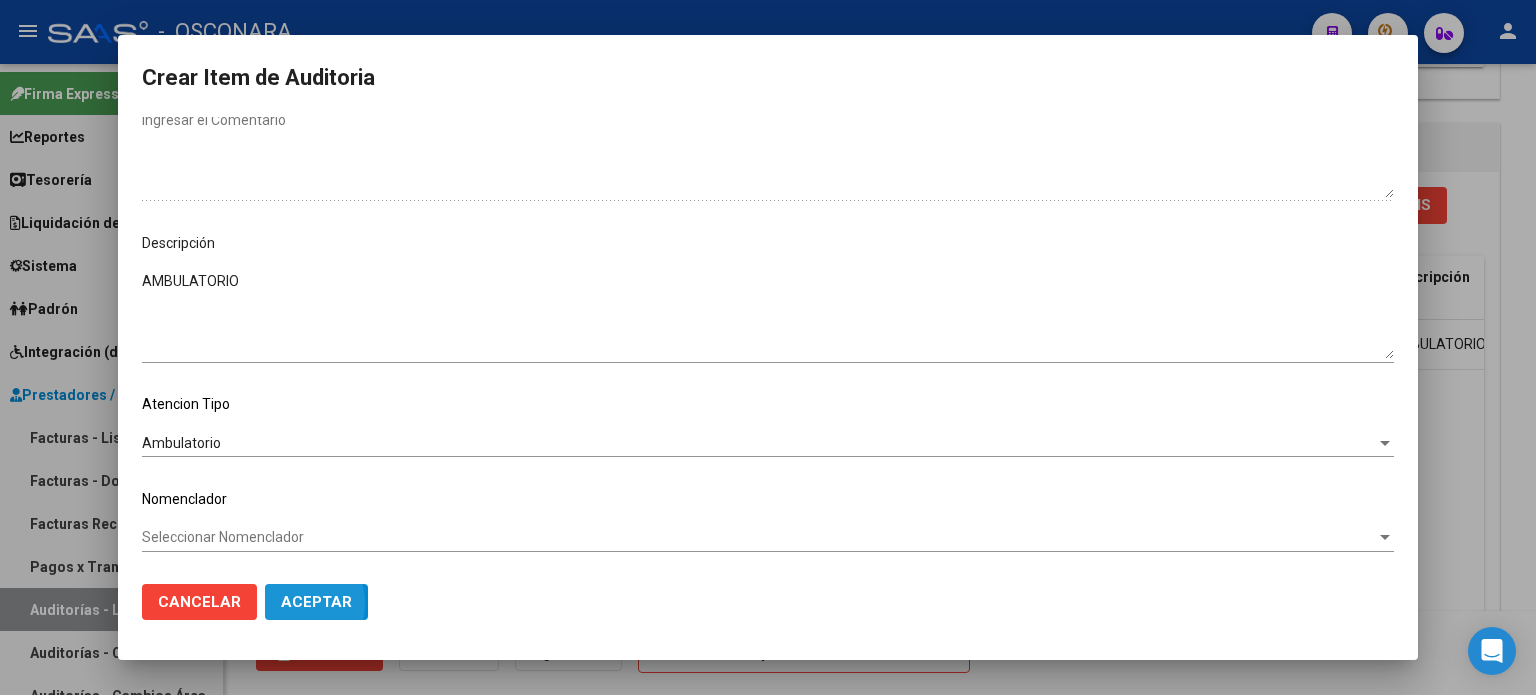 click on "Aceptar" 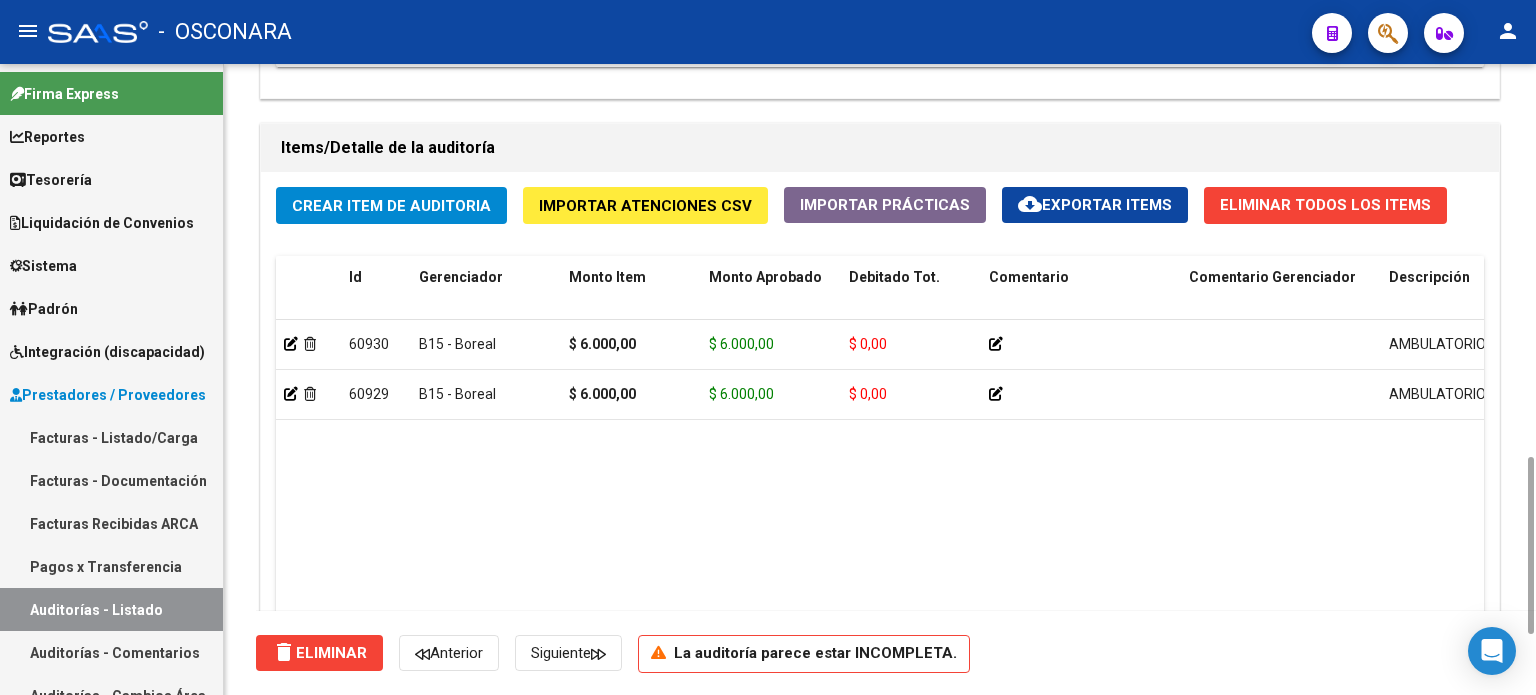 click on "Crear Item de Auditoria Importar Atenciones CSV  Importar Prácticas
cloud_download  Exportar Items   Eliminar Todos los Items  Id Gerenciador Monto Item Monto Aprobado Debitado Tot. Comentario Comentario Gerenciador Descripción Afiliado Estado CUIL Documento Nombre Completo Fec. Prestación Atencion Tipo Nomenclador Código Nomenclador Nombre Usuario Creado Area Creado Area Modificado     60930  B15 - Boreal $ 6.000,00 $ 6.000,00 $ 0,00          AMBULATORIO  20475781423  47578142   [PERSON_NAME]  [PERSON_NAME]    [DATE]   Ambulatorio  [PERSON_NAME] [GEOGRAPHIC_DATA][PERSON_NAME]   [DATE]      60929  B15 - Boreal $ 6.000,00 $ 6.000,00 $ 0,00          AMBULATORIO  20291617043  29161704   [PERSON_NAME] [PERSON_NAME]     [DATE]   Ambulatorio  [PERSON_NAME] [GEOGRAPHIC_DATA][PERSON_NAME]   [DATE]   2 total   1" 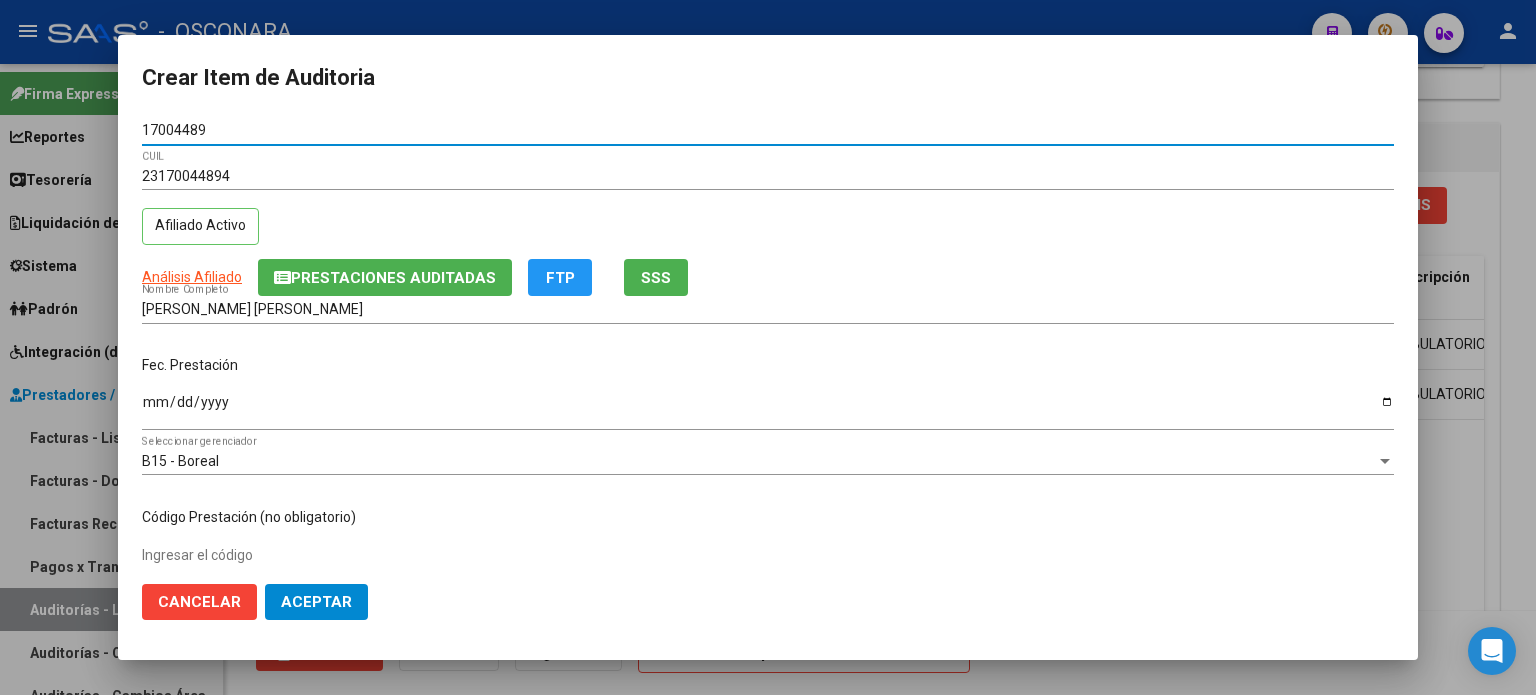 click on "SSS" 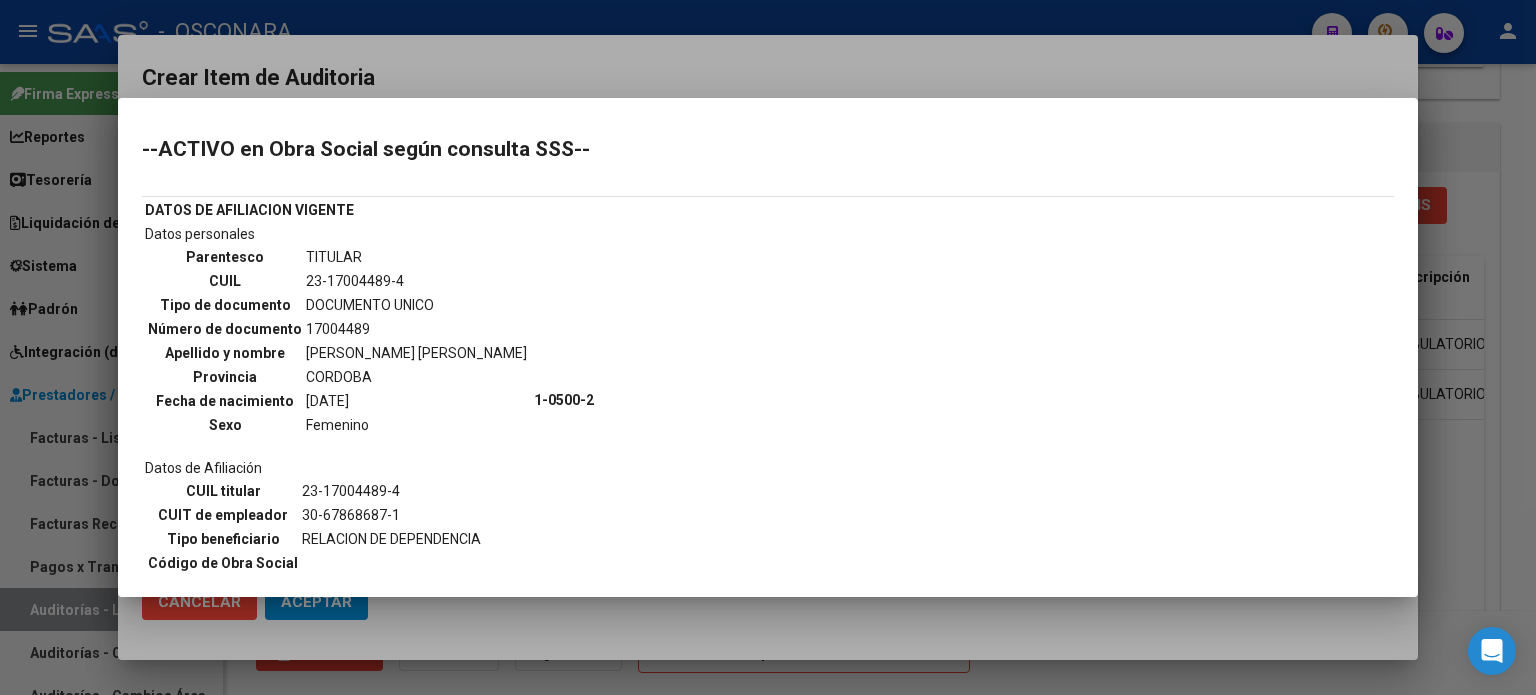click on "--ACTIVO en Obra Social según consulta SSS--
DATOS DE AFILIACION VIGENTE
Datos personales
Parentesco
TITULAR
CUIL
23-17004489-4
Tipo de documento
DOCUMENTO UNICO
Número de documento
17004489
Apellido y nombre
[PERSON_NAME] [PERSON_NAME]
Provincia
[GEOGRAPHIC_DATA]
Fecha de nacimiento
[DEMOGRAPHIC_DATA]
Sexo
Femenino
Datos de Afiliación
CUIL titular
23-17004489-4
CUIT de empleador
30-67868687-1
Tipo beneficiario
RELACION DE DEPENDENCIA
Código de Obra Social
1-0500-2
Denominación Obra Social
Fecha Alta Obra Social
[DATE]
Tipo Beneficiario Declarado
RELACION DE DEPENDENCIA (DDJJ SIJP)
Ultimo Período Declarado
05-2025
CUIT DDJJ" at bounding box center (768, 578) 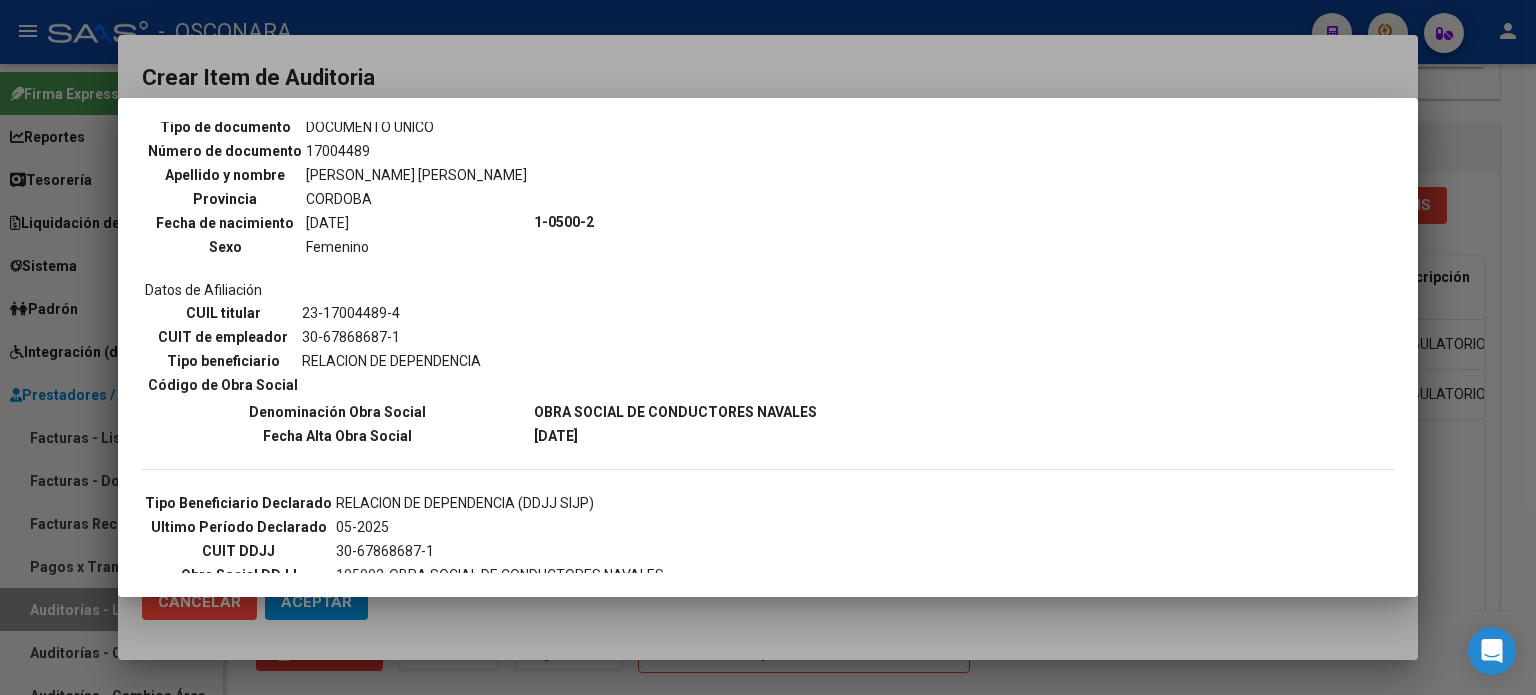 scroll, scrollTop: 300, scrollLeft: 0, axis: vertical 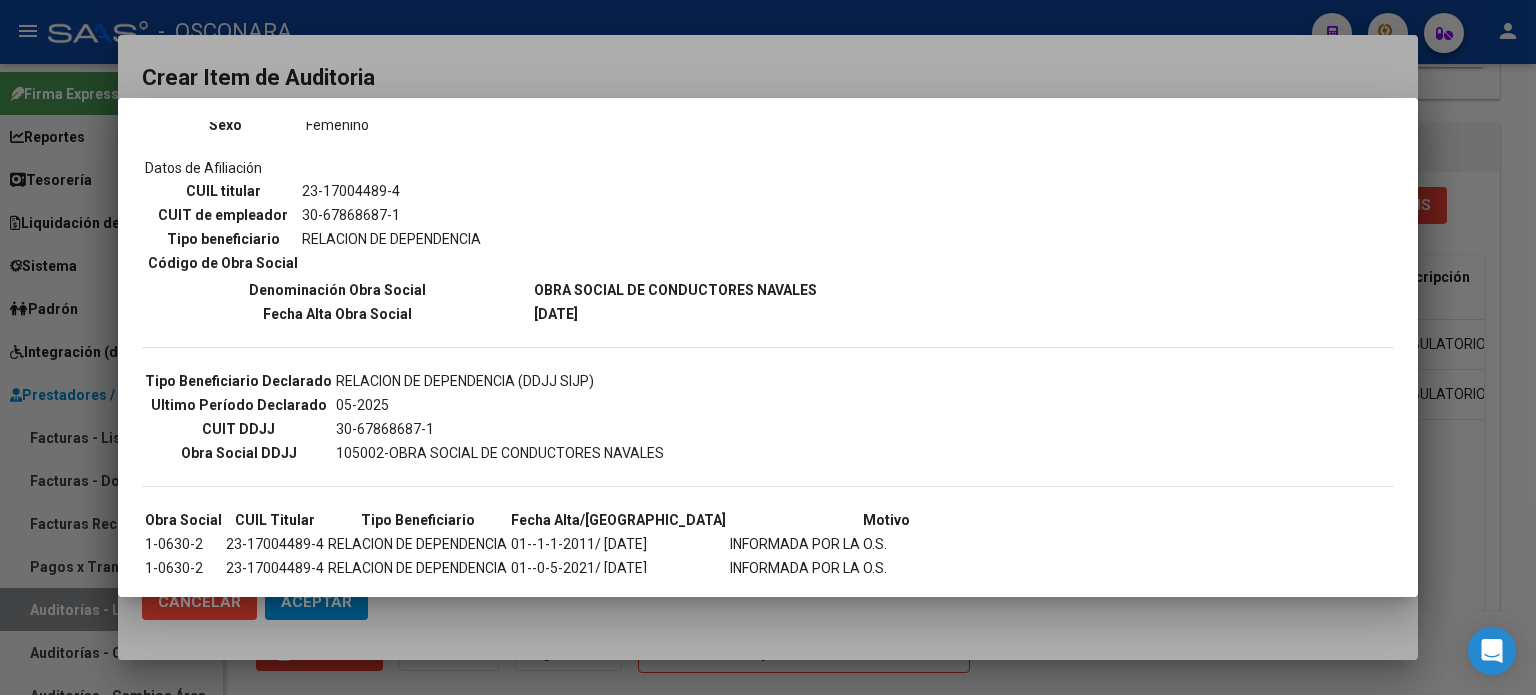 click at bounding box center (768, 347) 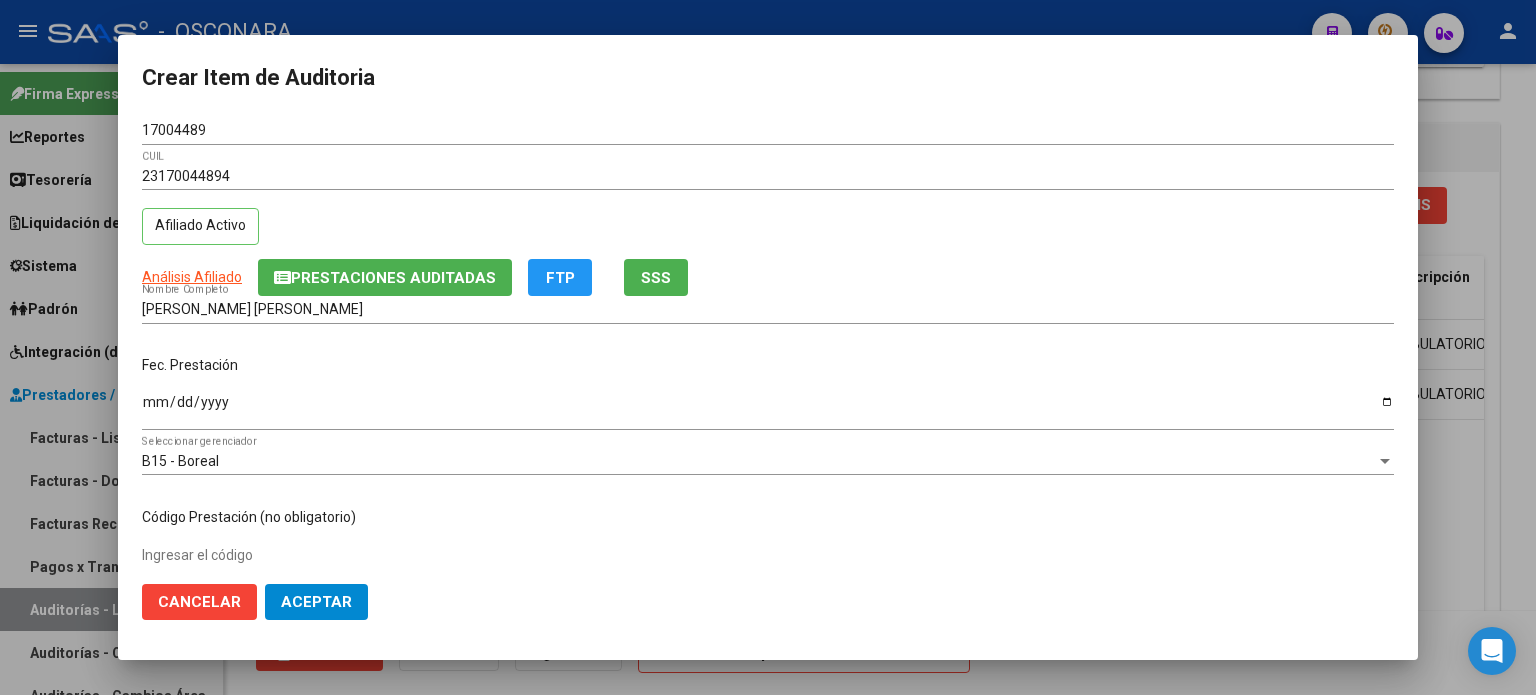 click on "Ingresar la fecha" at bounding box center [768, 409] 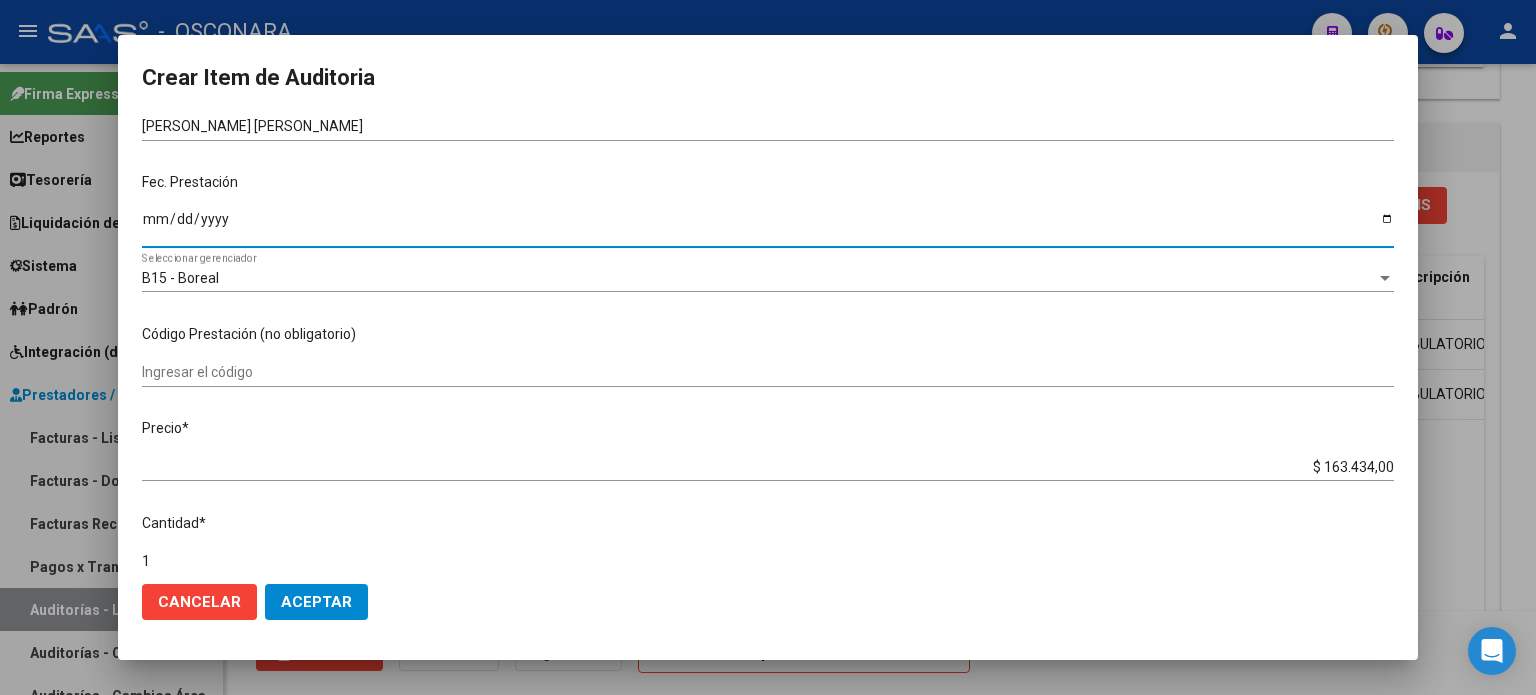 scroll, scrollTop: 200, scrollLeft: 0, axis: vertical 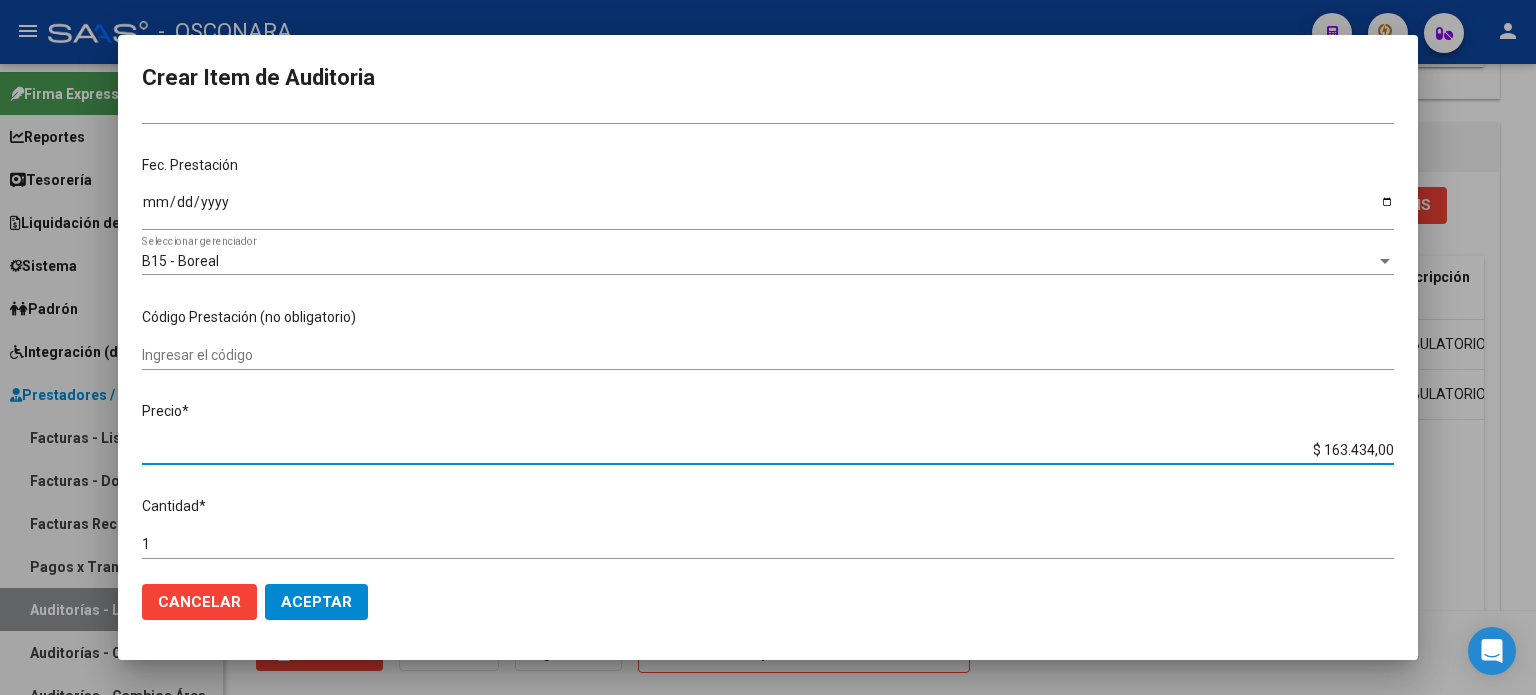 drag, startPoint x: 1312, startPoint y: 452, endPoint x: 1457, endPoint y: 440, distance: 145.4957 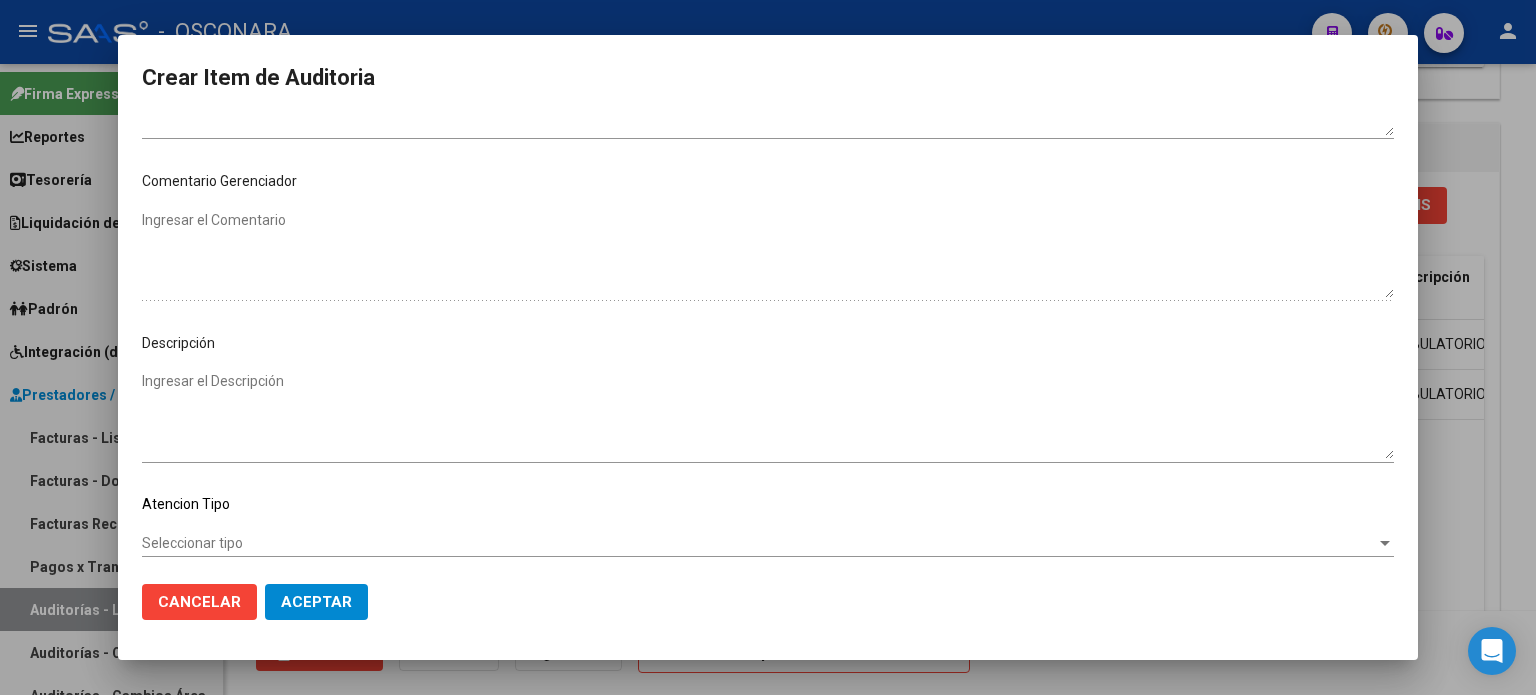 scroll, scrollTop: 1000, scrollLeft: 0, axis: vertical 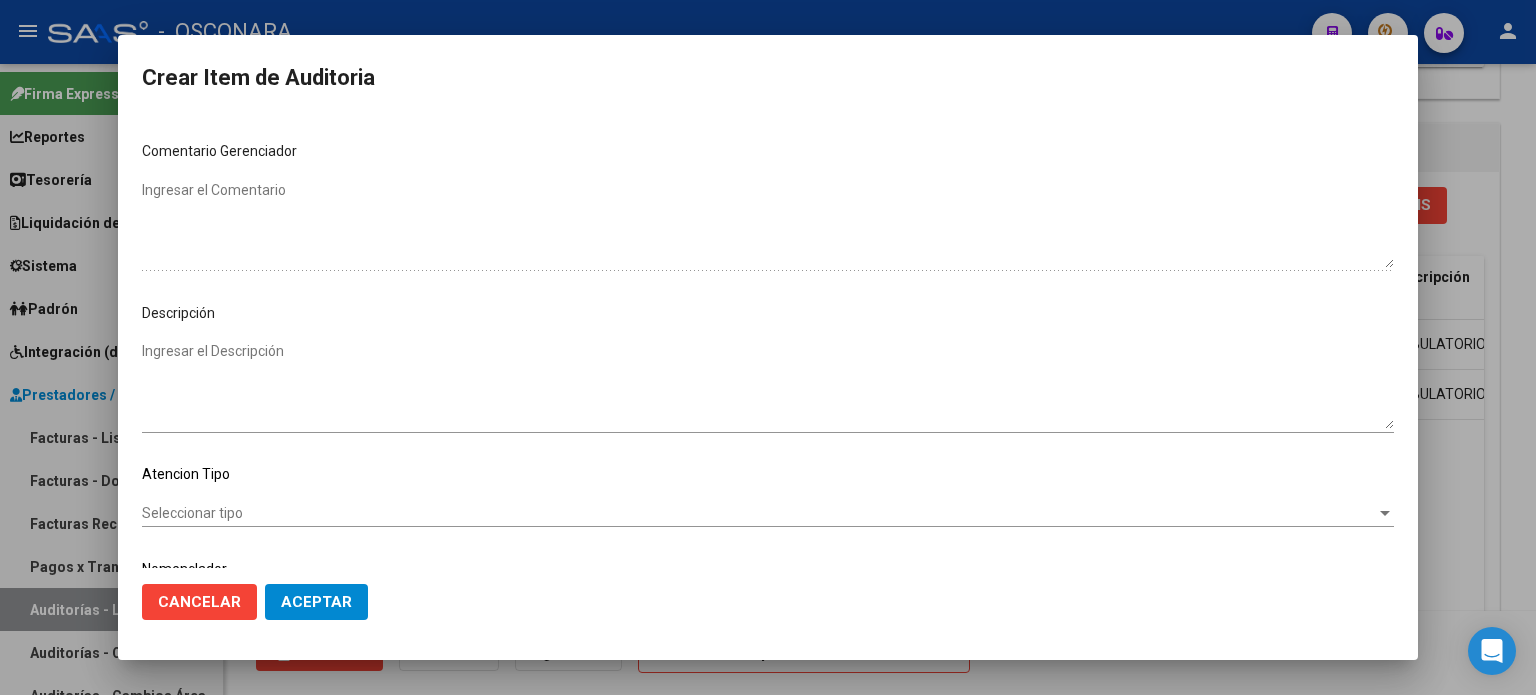 click on "Ingresar el Descripción" at bounding box center [768, 385] 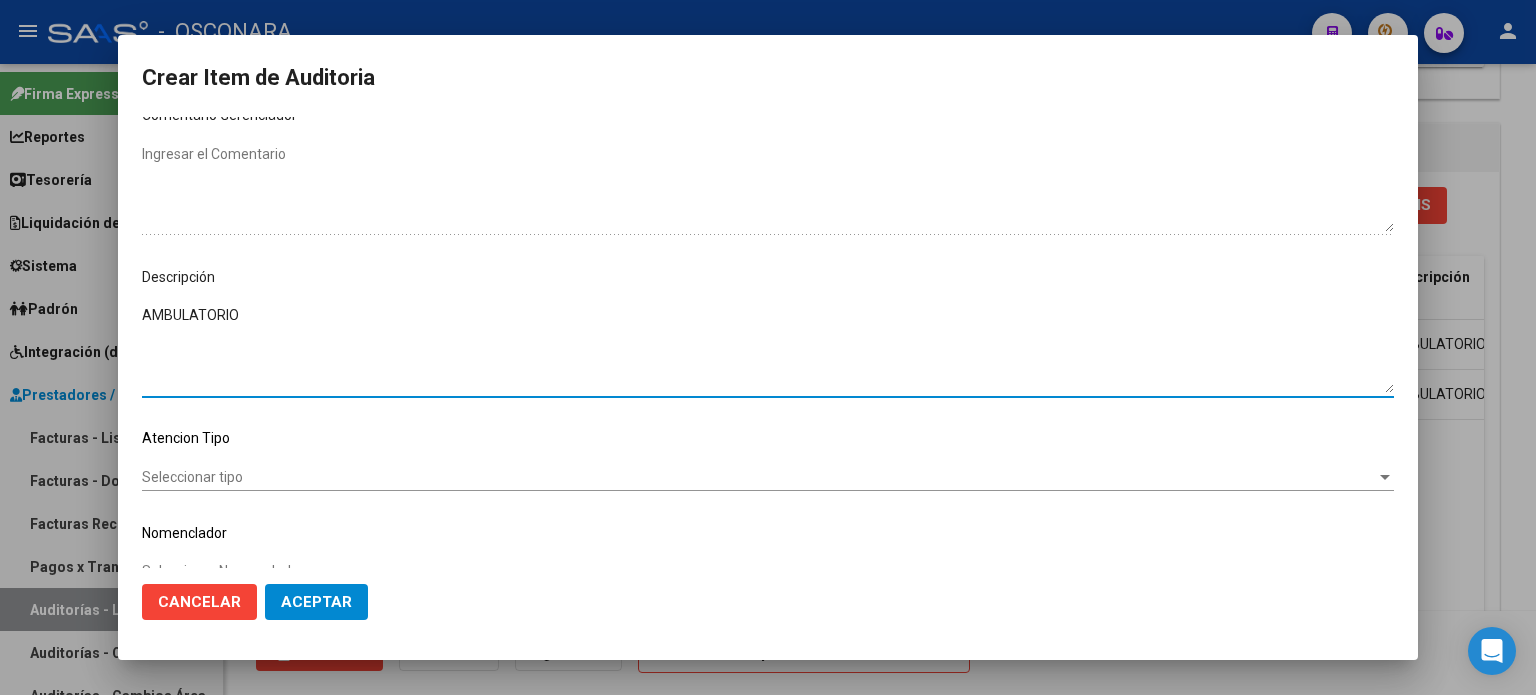scroll, scrollTop: 1070, scrollLeft: 0, axis: vertical 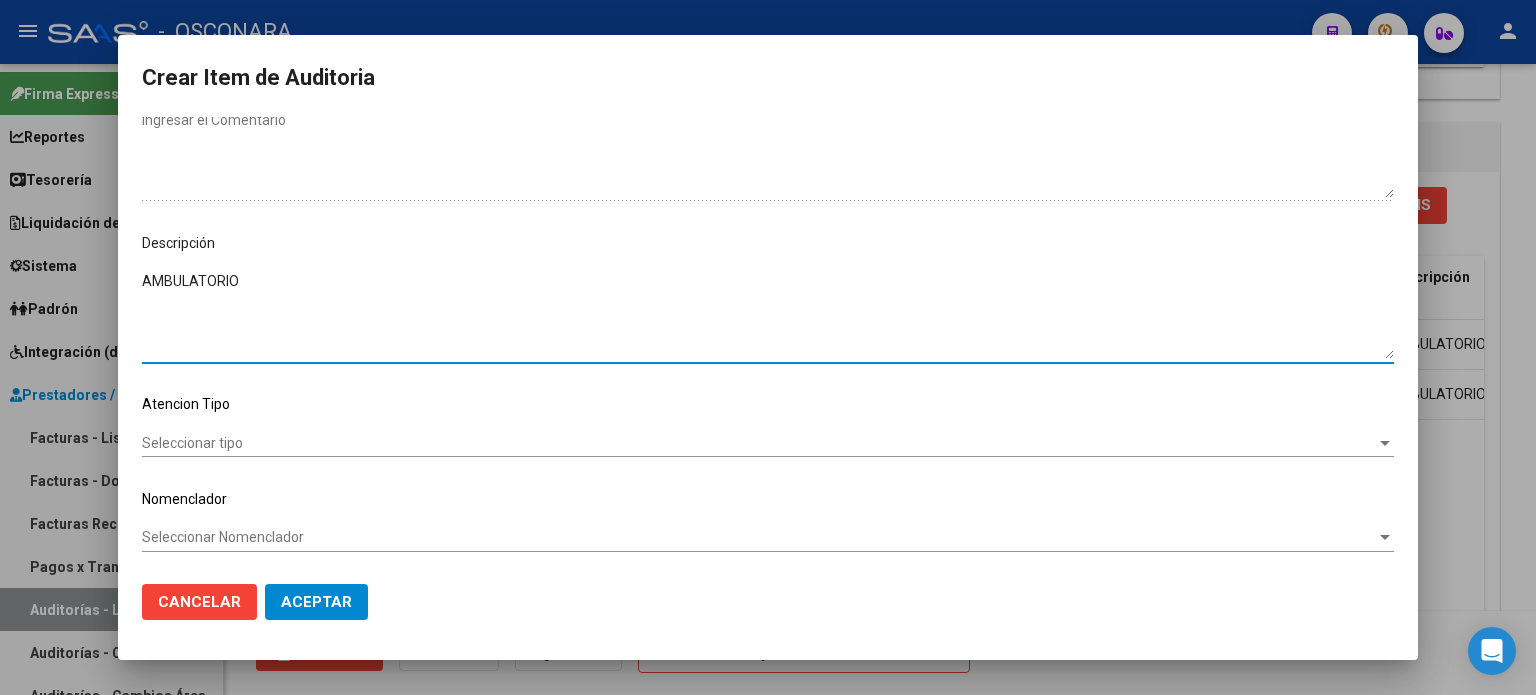 click on "Seleccionar tipo" at bounding box center [759, 443] 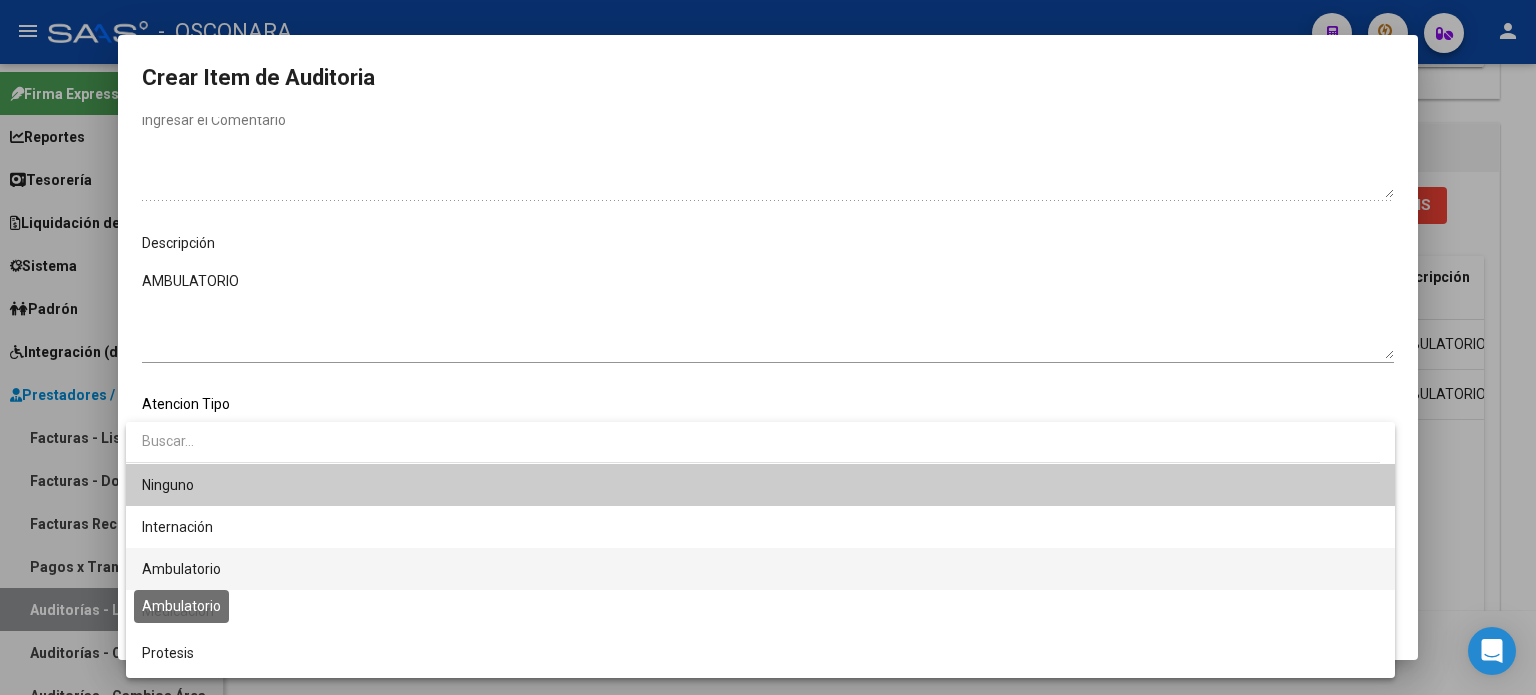 click on "Ambulatorio" at bounding box center [181, 569] 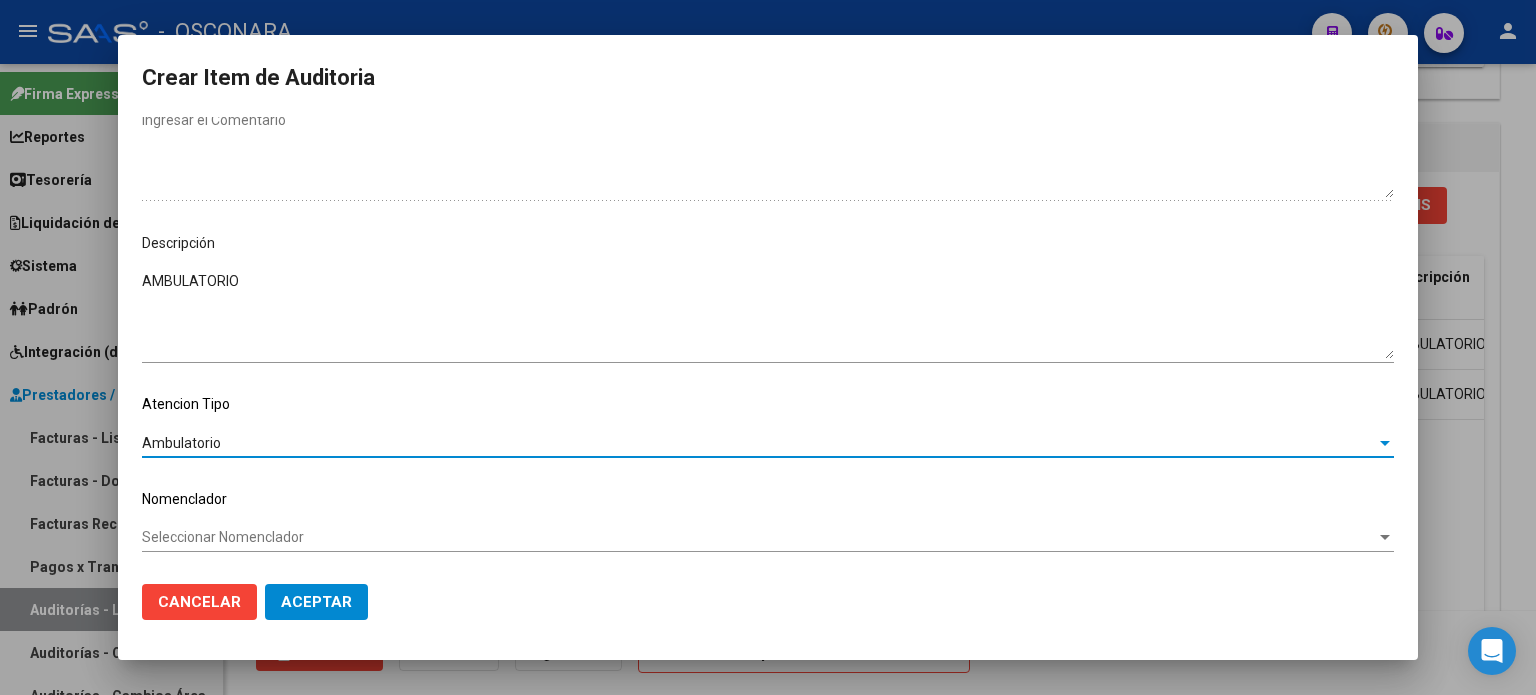 click on "Aceptar" 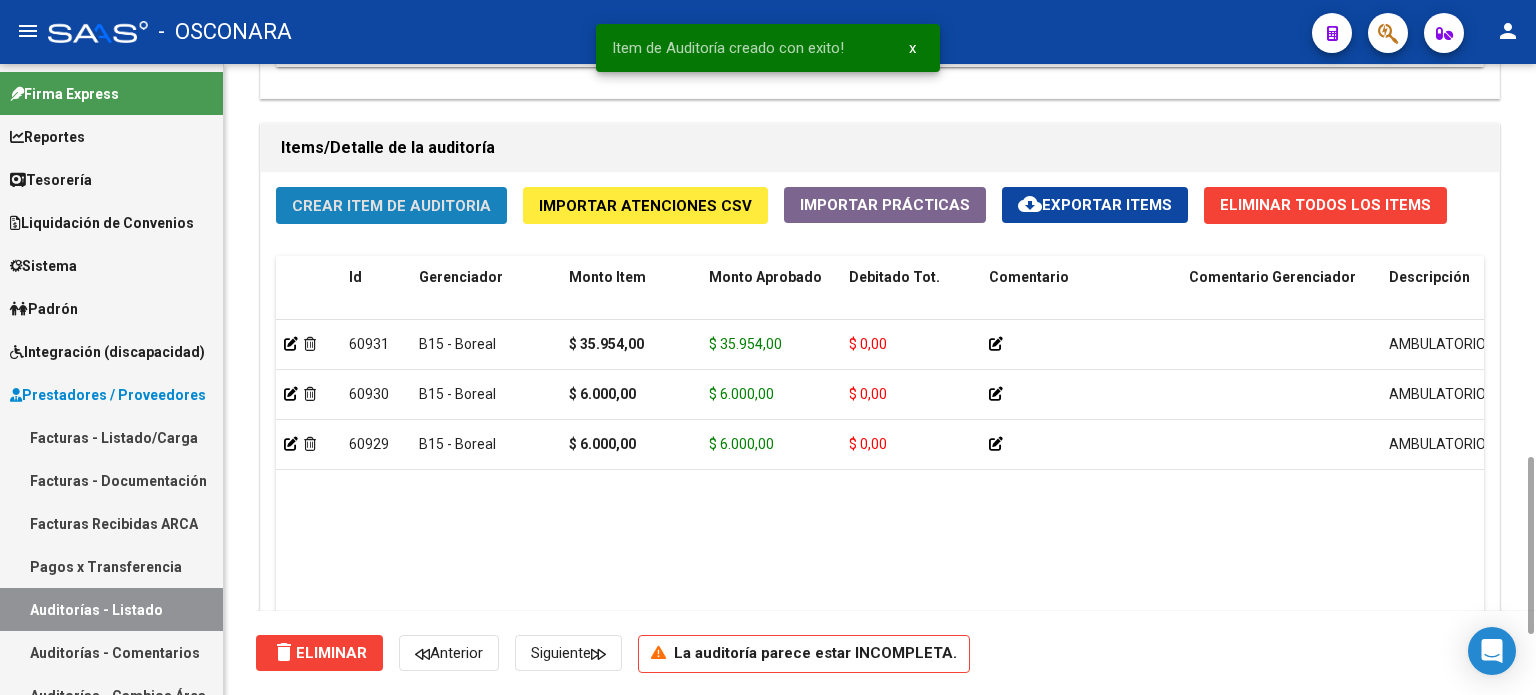 click on "Crear Item de Auditoria" 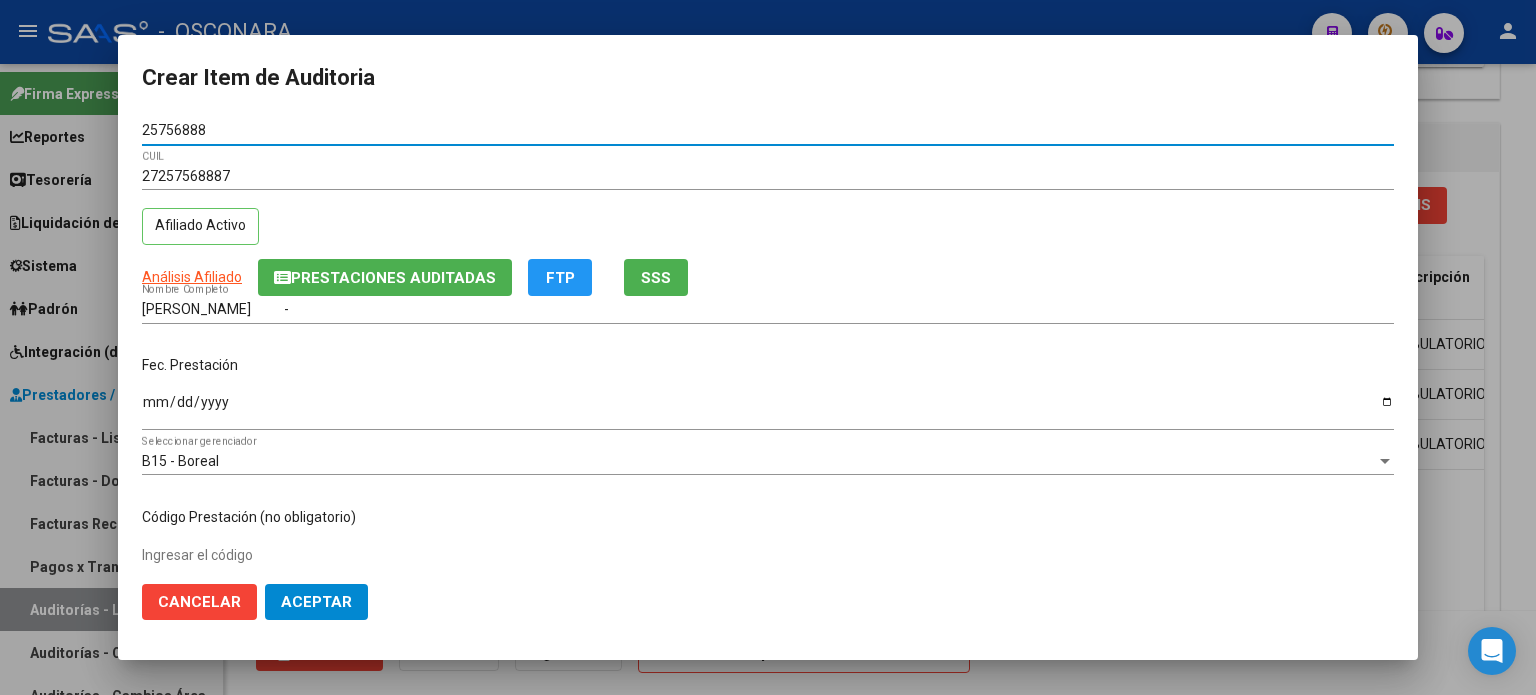 click on "Ingresar la fecha" at bounding box center [768, 409] 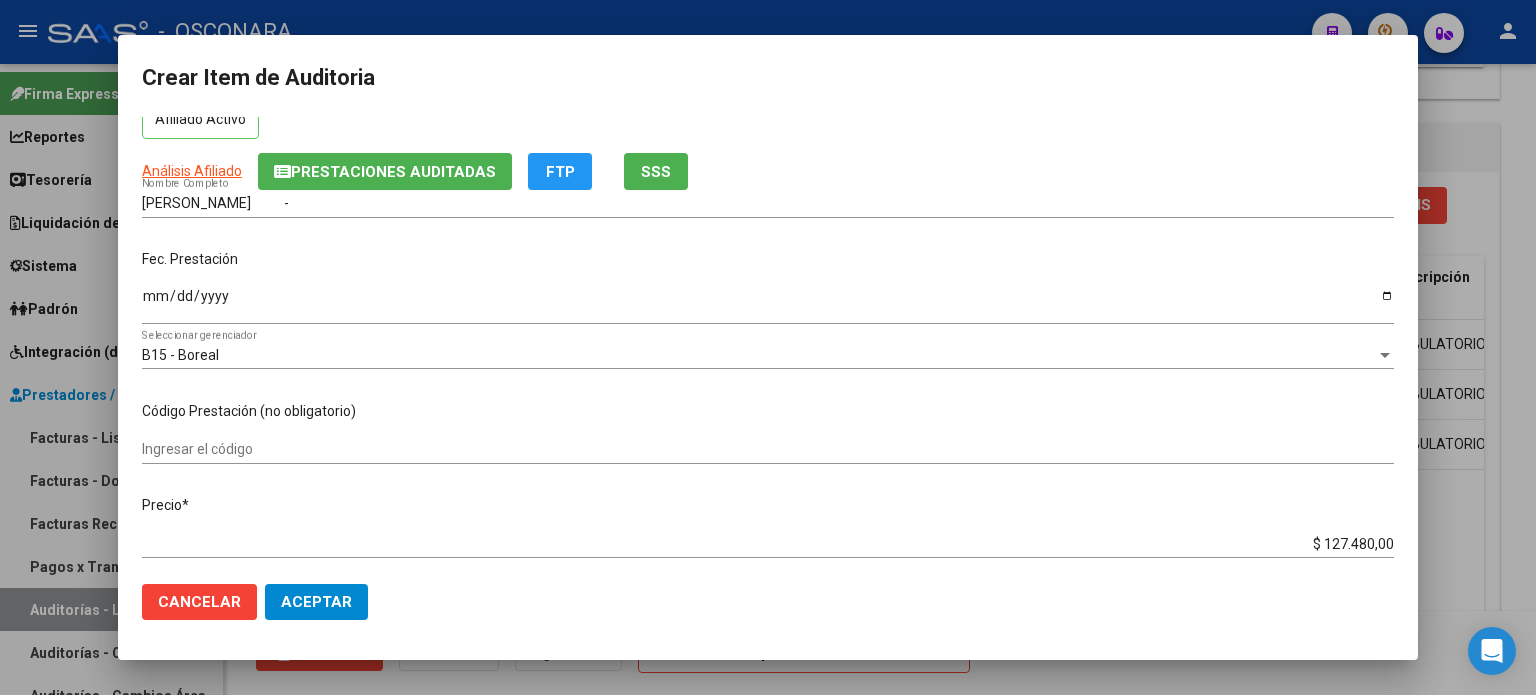 scroll, scrollTop: 200, scrollLeft: 0, axis: vertical 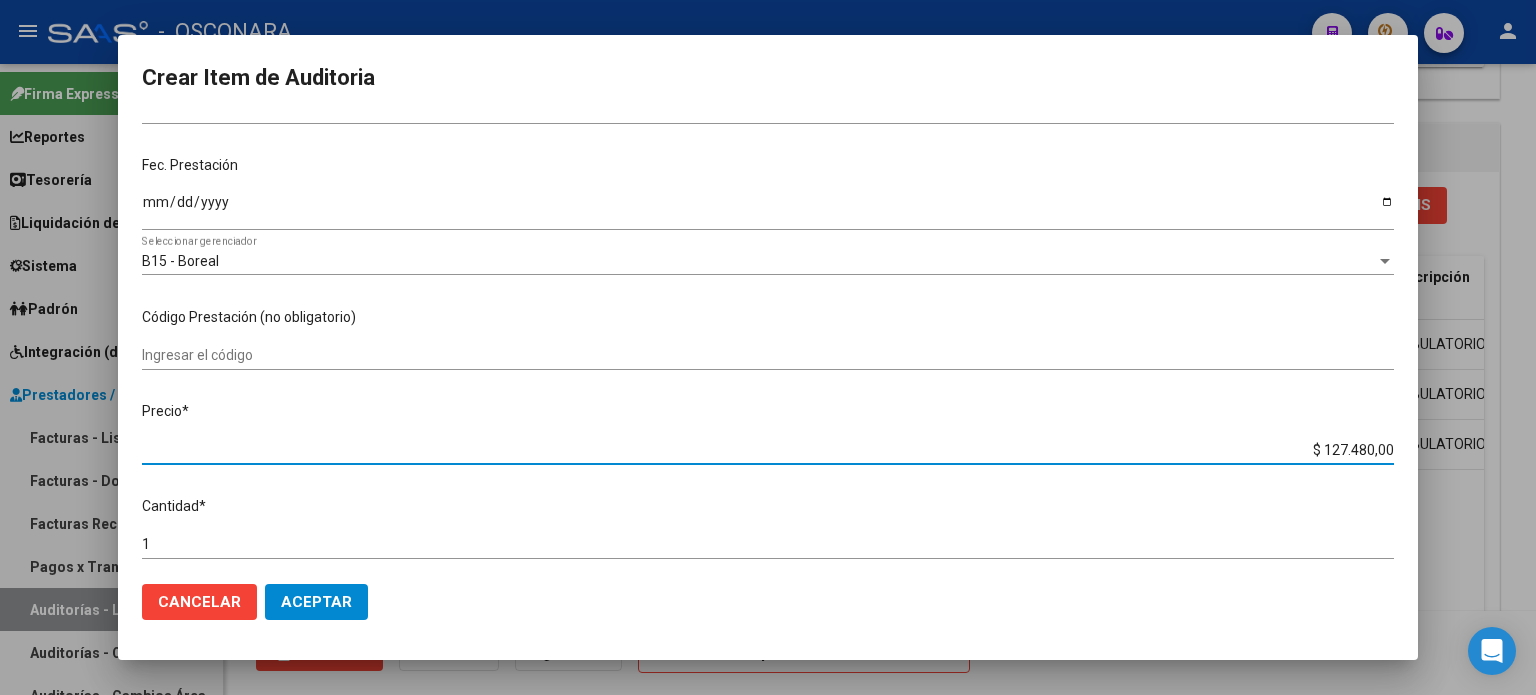 drag, startPoint x: 1310, startPoint y: 448, endPoint x: 1535, endPoint y: 425, distance: 226.1725 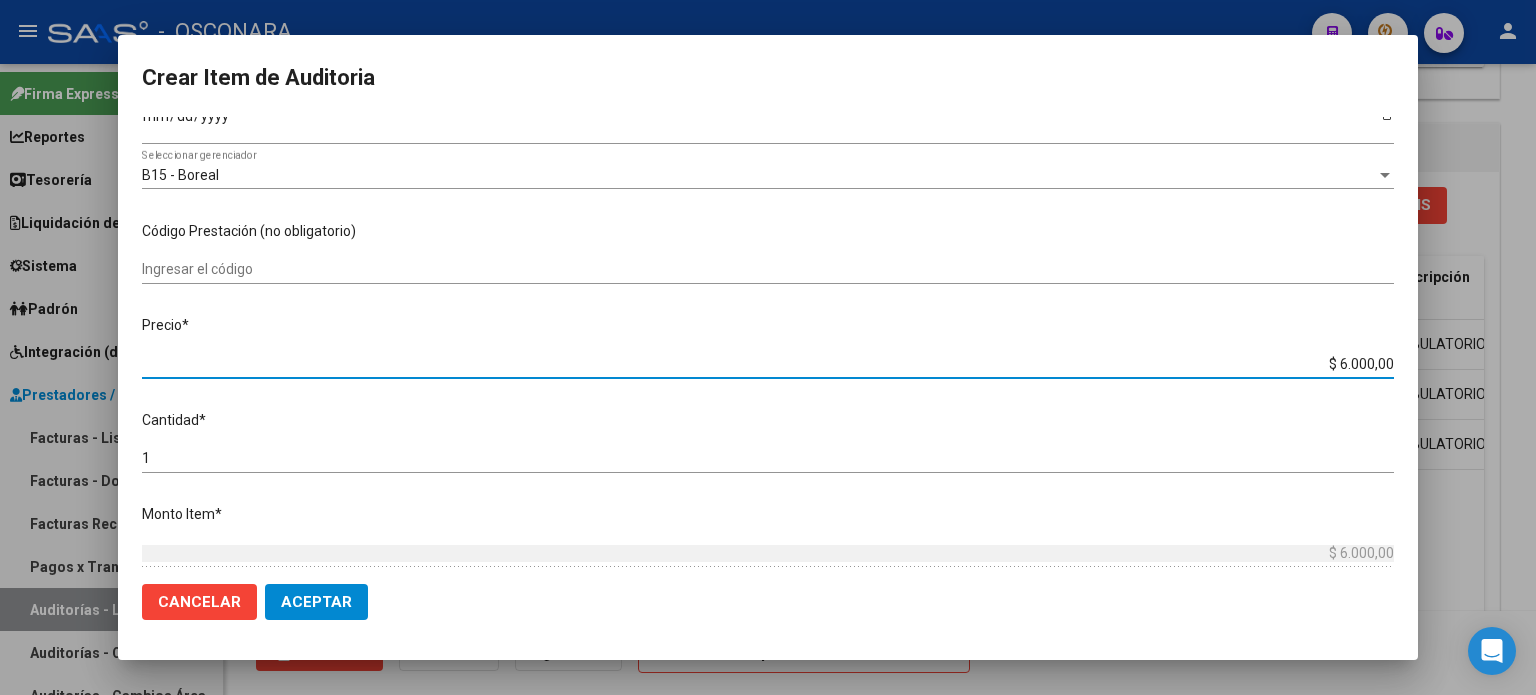scroll, scrollTop: 400, scrollLeft: 0, axis: vertical 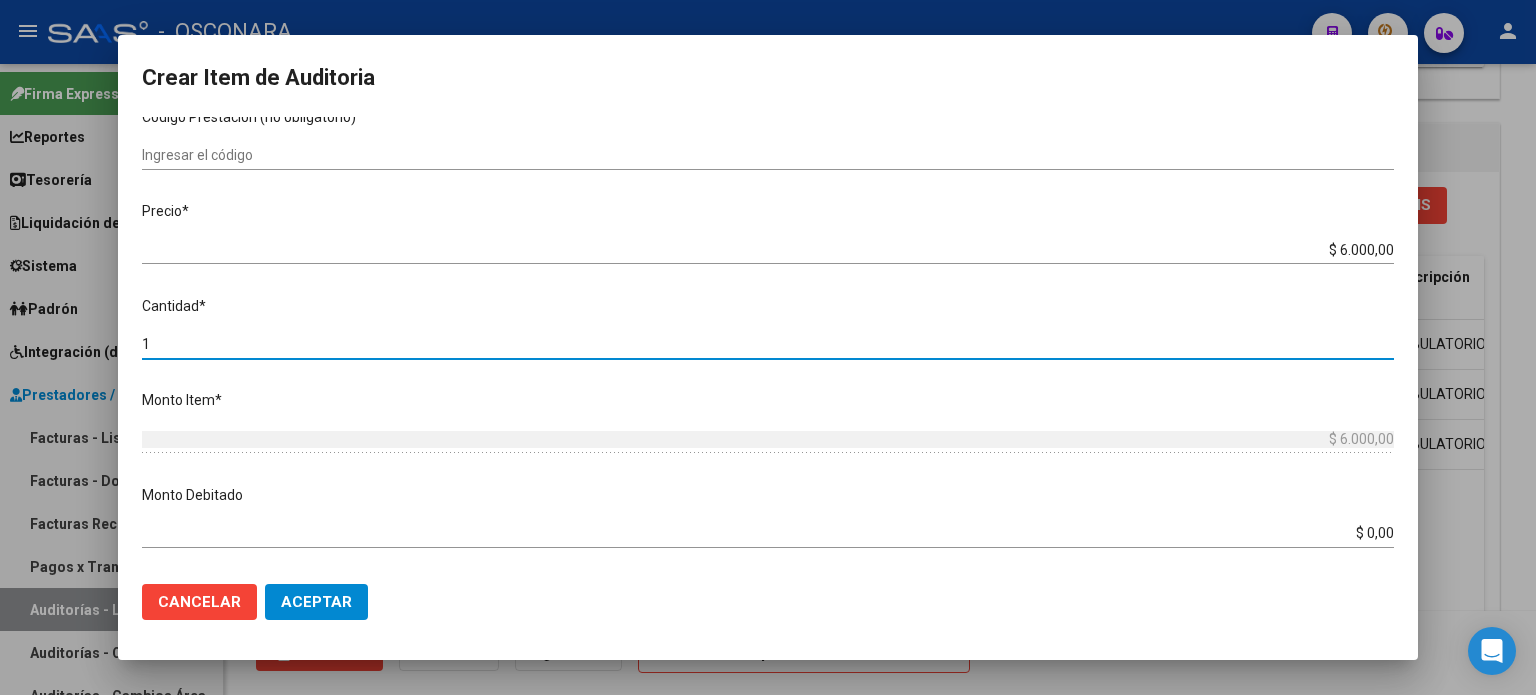 click on "1" at bounding box center (768, 344) 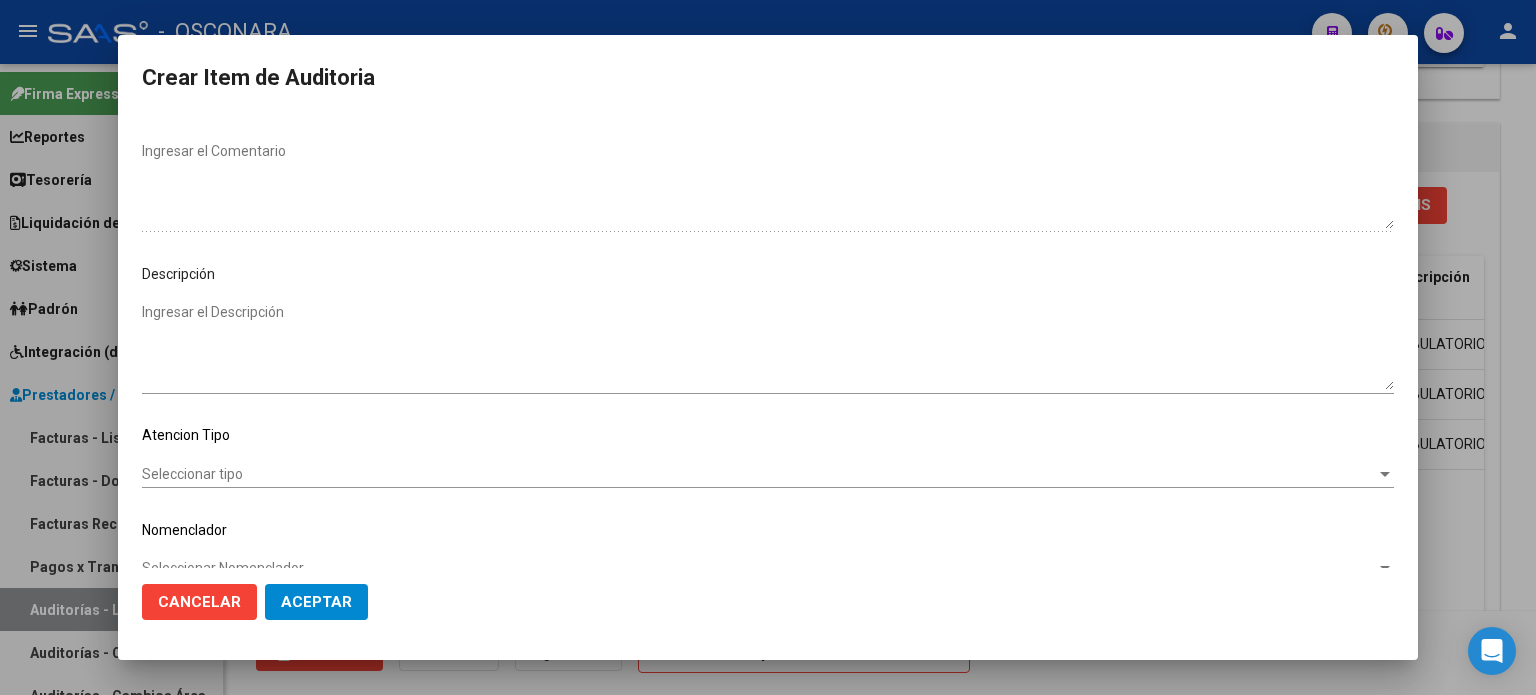 scroll, scrollTop: 1070, scrollLeft: 0, axis: vertical 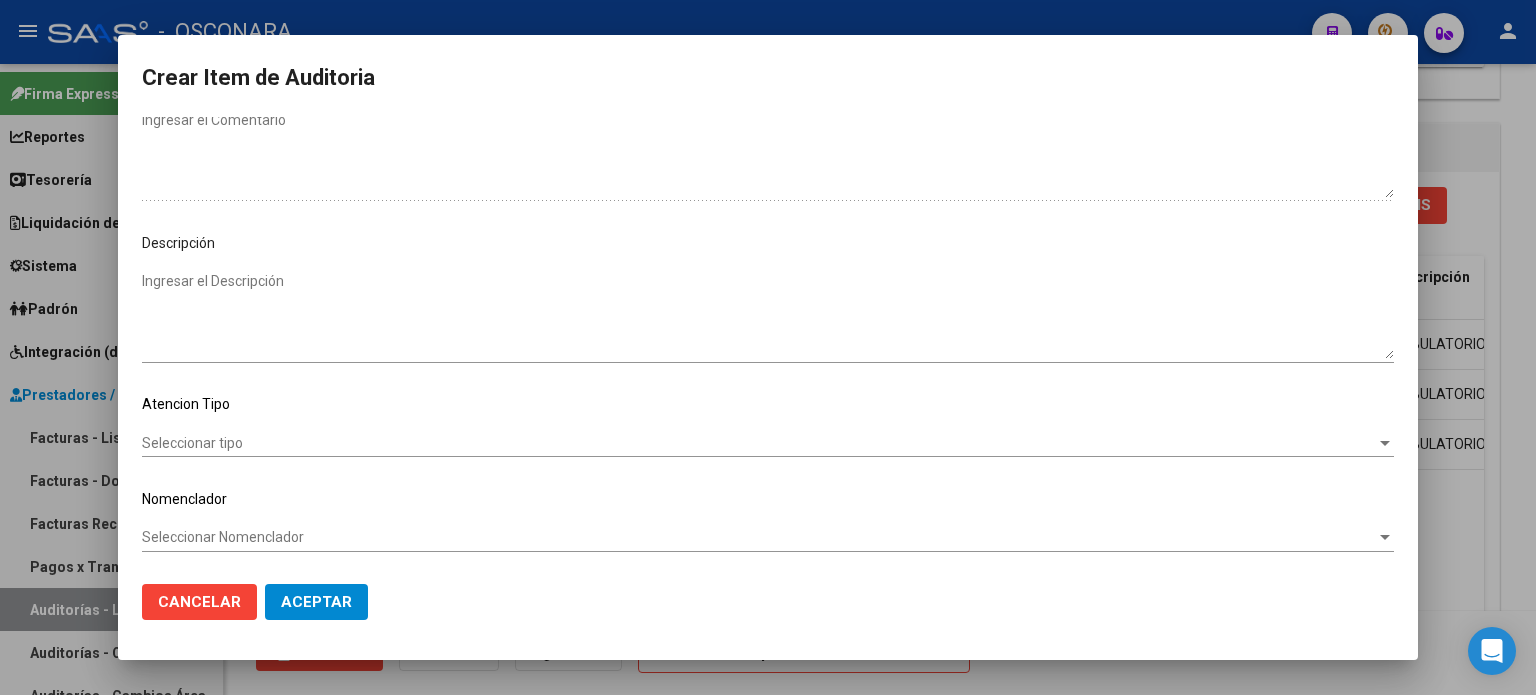 click on "Ingresar el Descripción" at bounding box center [768, 315] 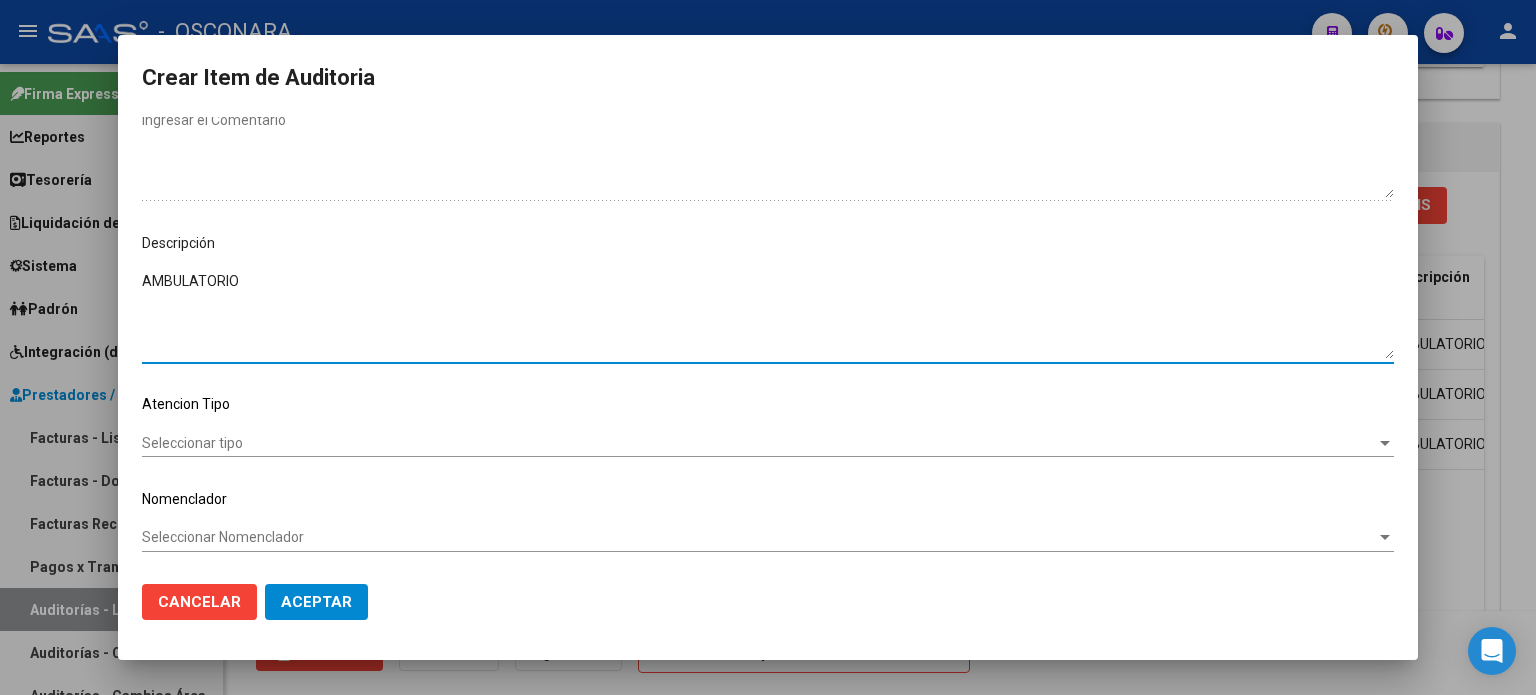 click on "Seleccionar tipo" at bounding box center [759, 443] 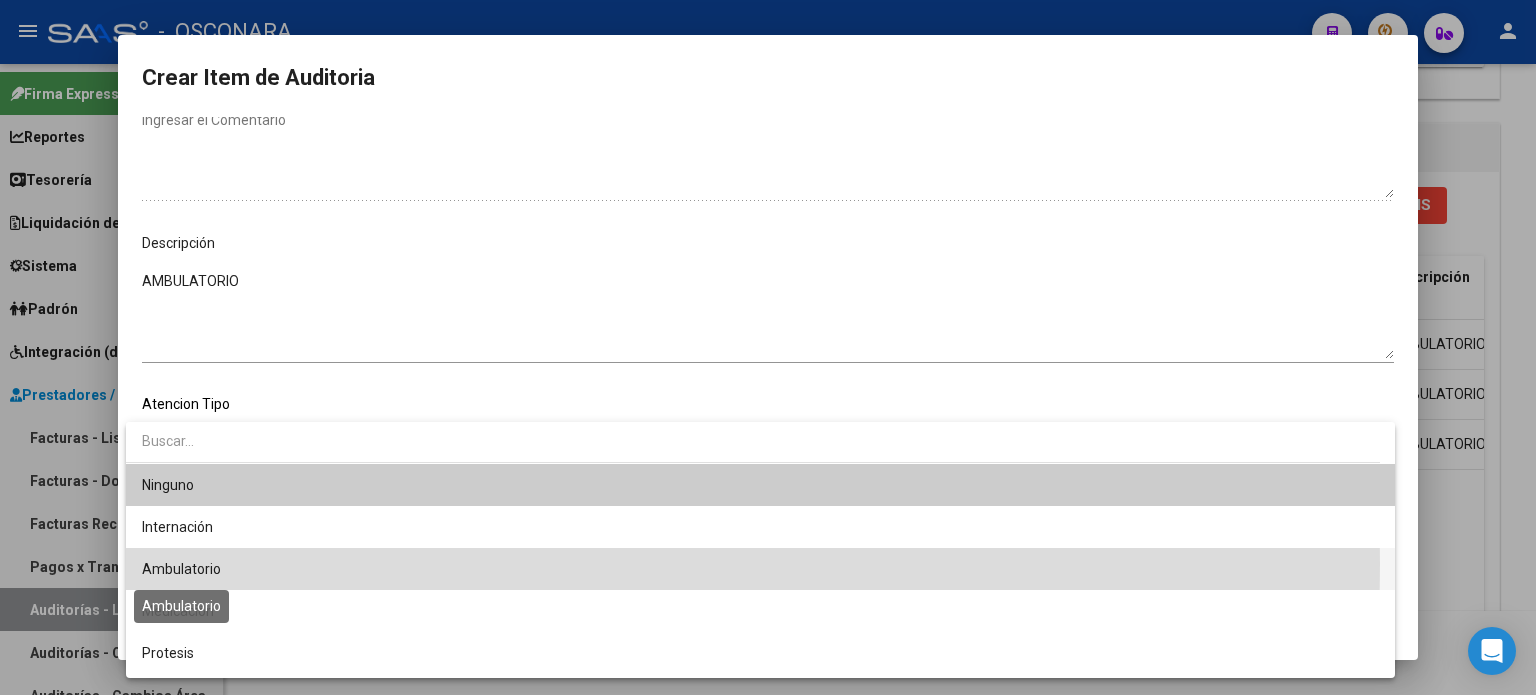 click on "Ambulatorio" at bounding box center (181, 569) 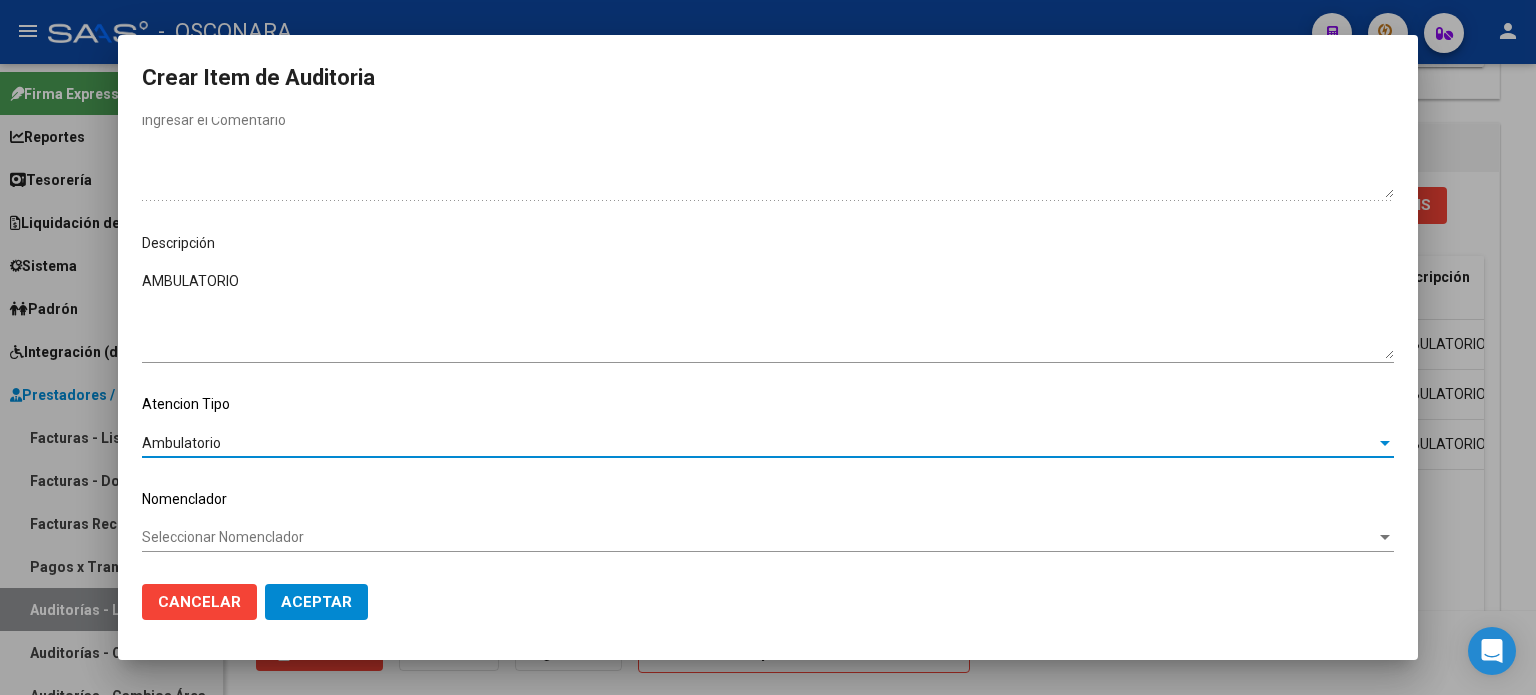 click on "Aceptar" 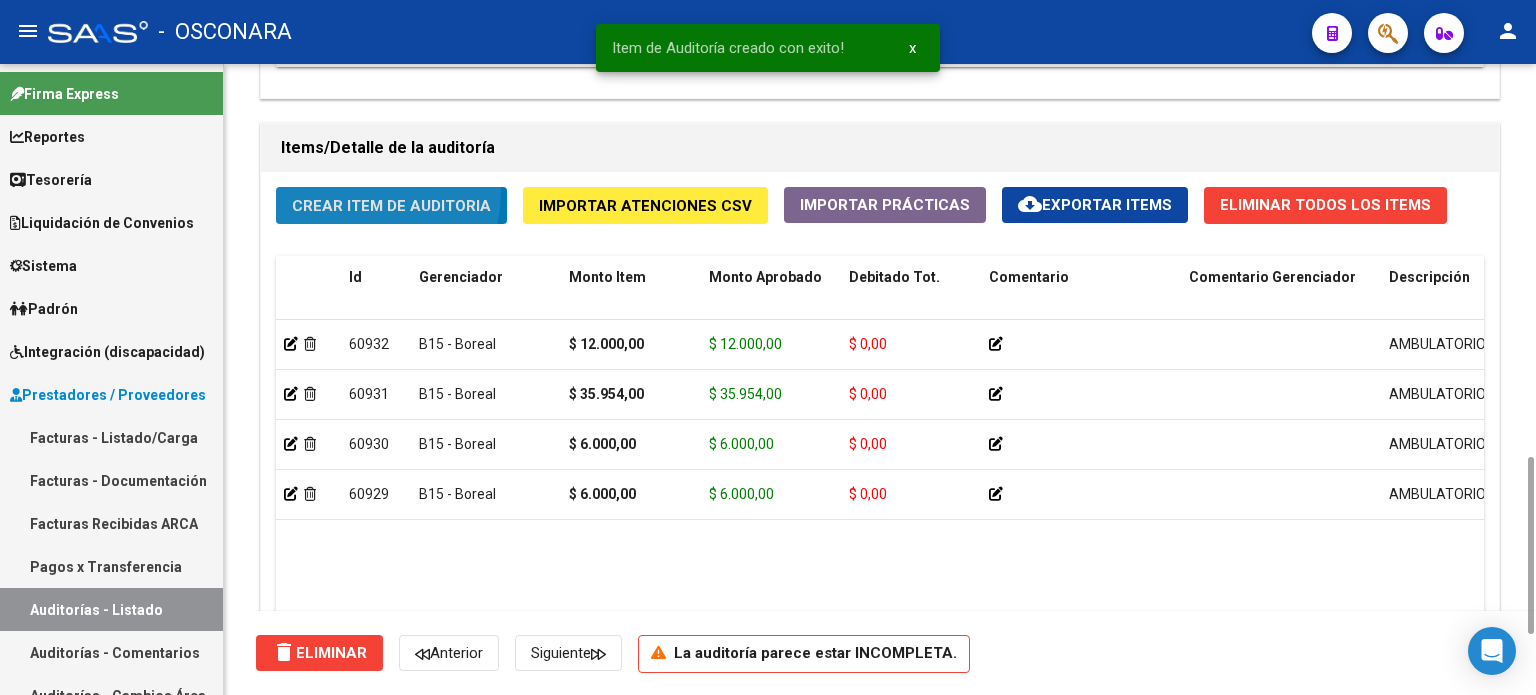 click on "Crear Item de Auditoria" 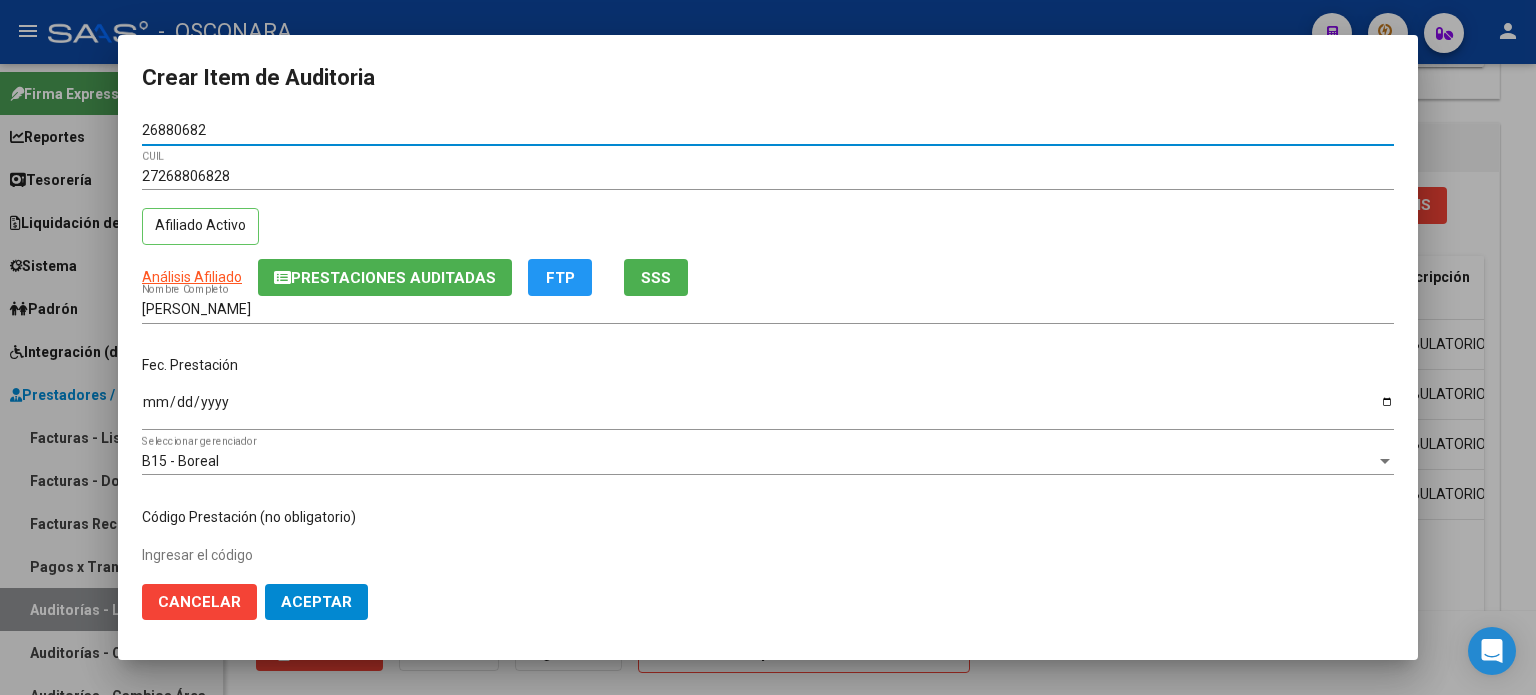 click on "SSS" 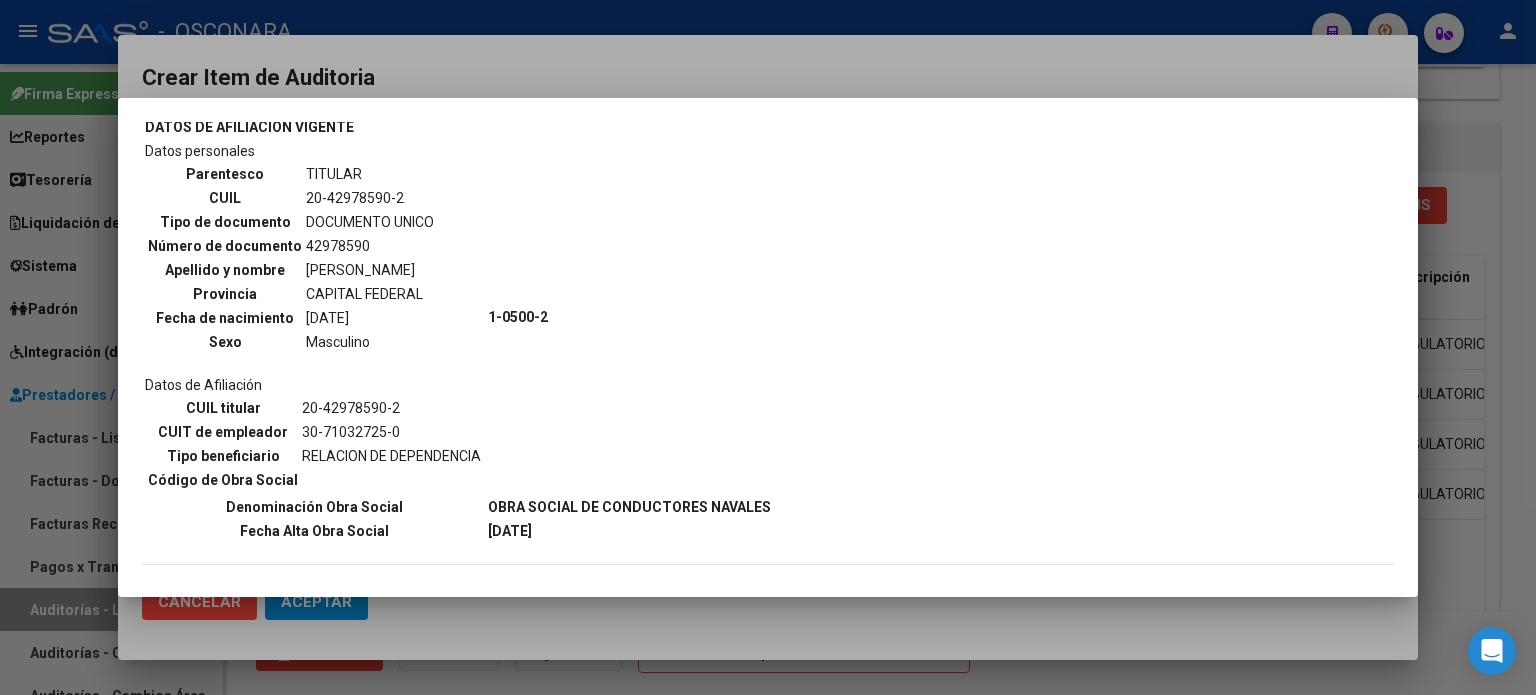 scroll, scrollTop: 200, scrollLeft: 0, axis: vertical 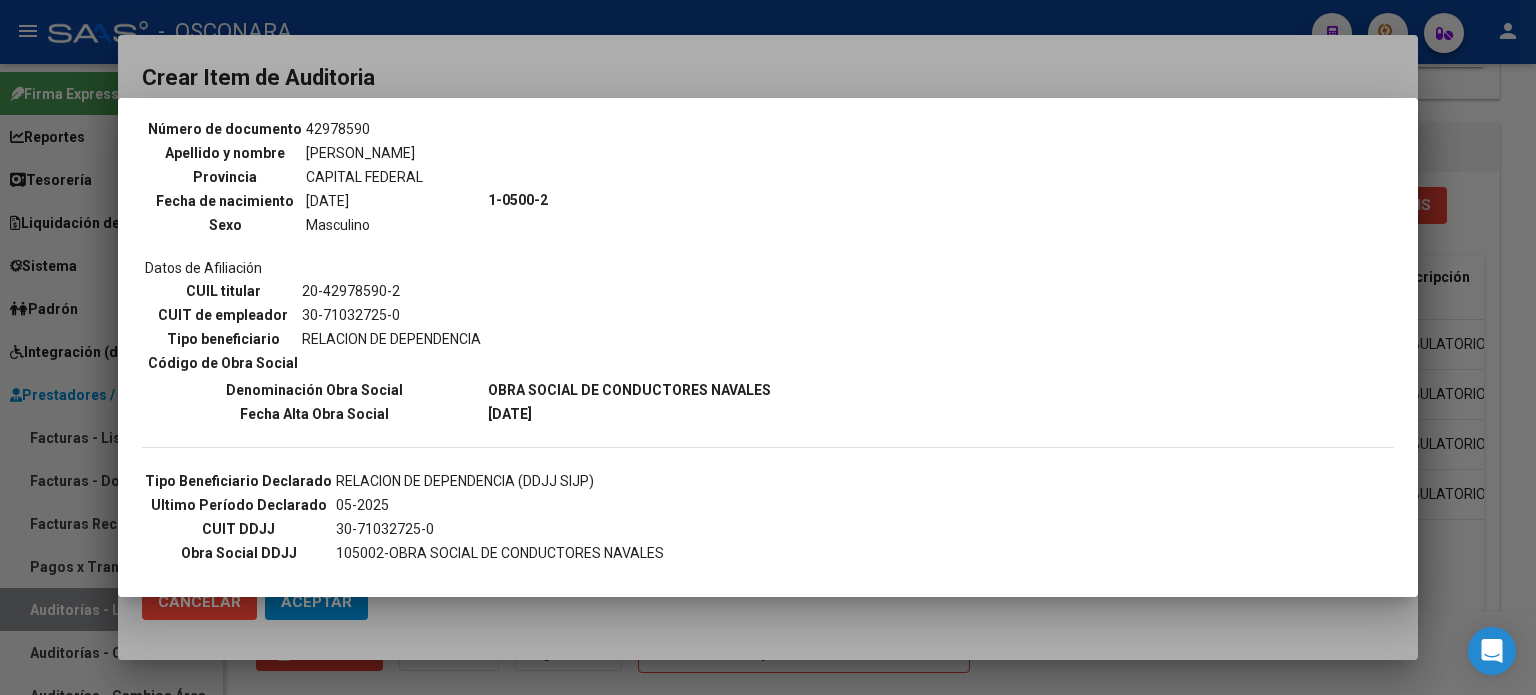 click at bounding box center (768, 347) 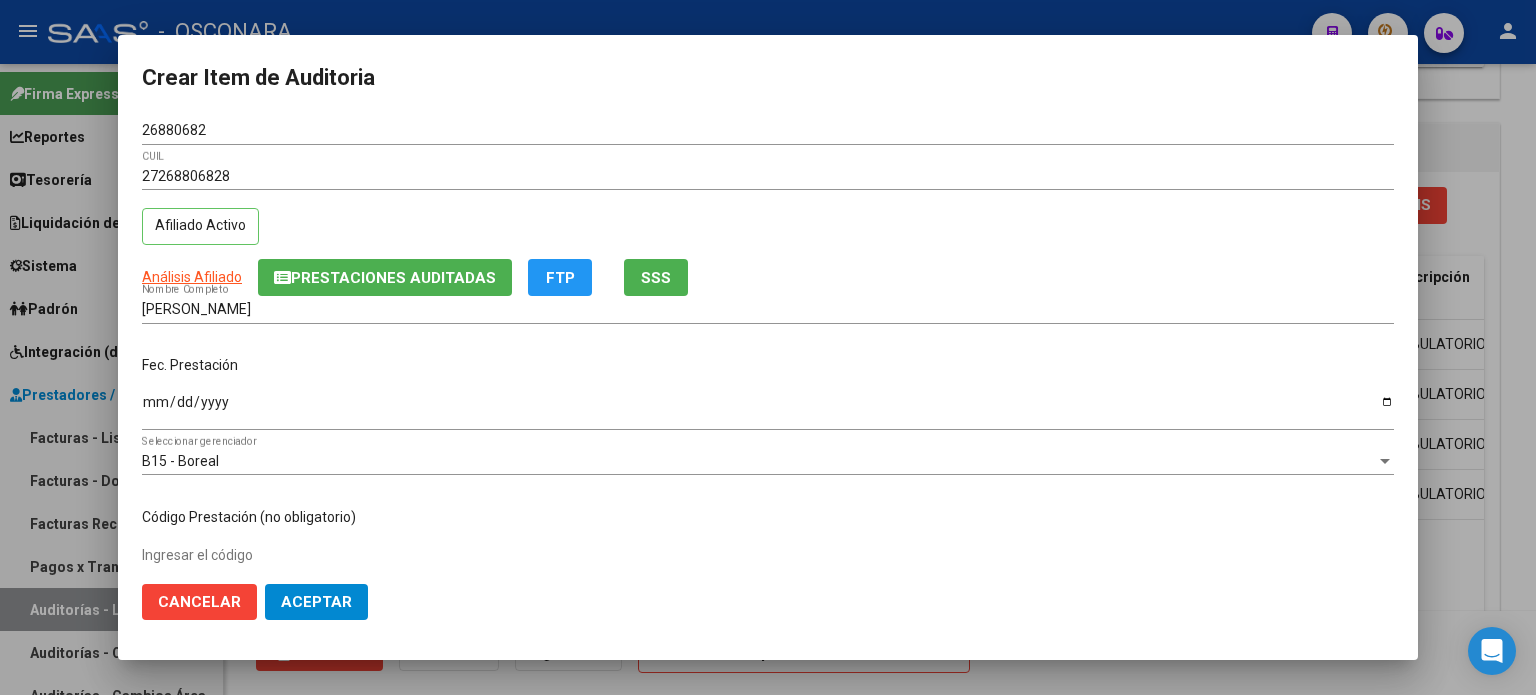 click on "Ingresar la fecha" at bounding box center (768, 409) 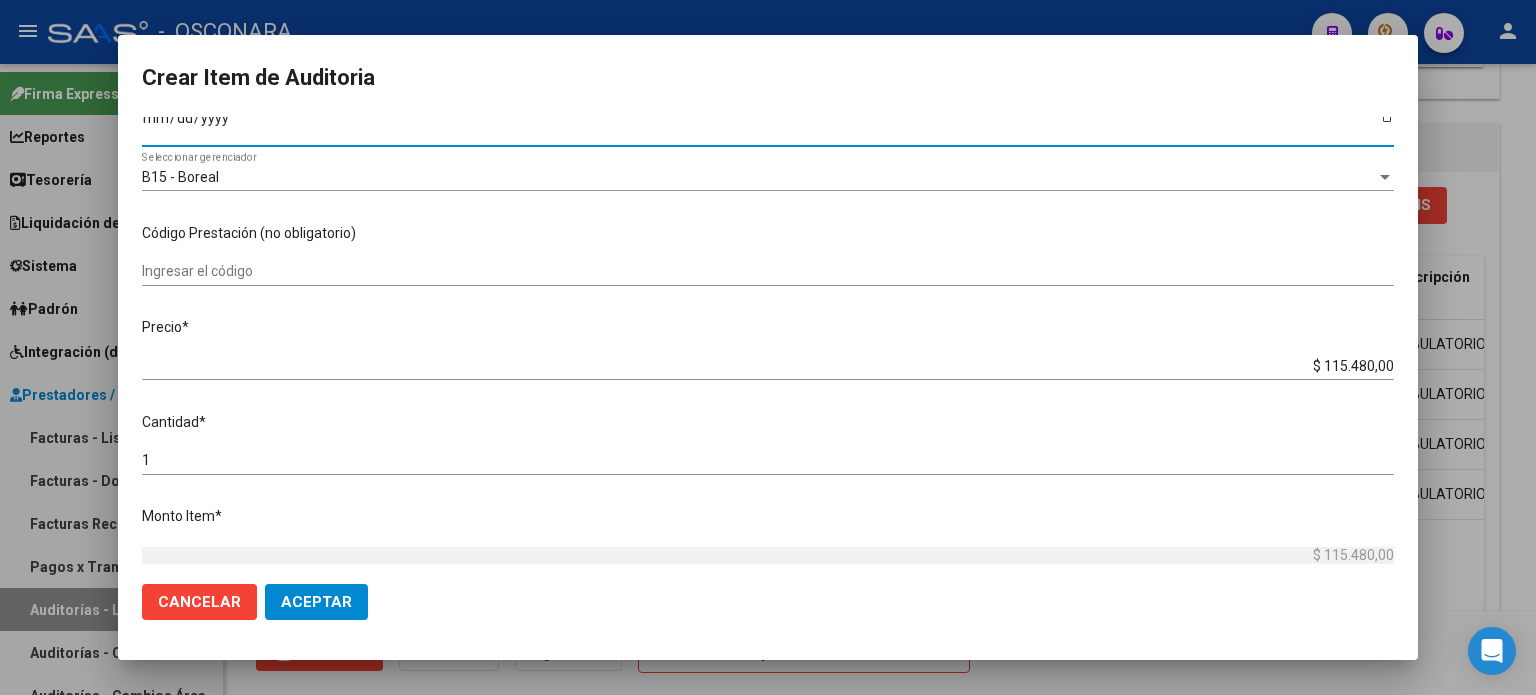 scroll, scrollTop: 300, scrollLeft: 0, axis: vertical 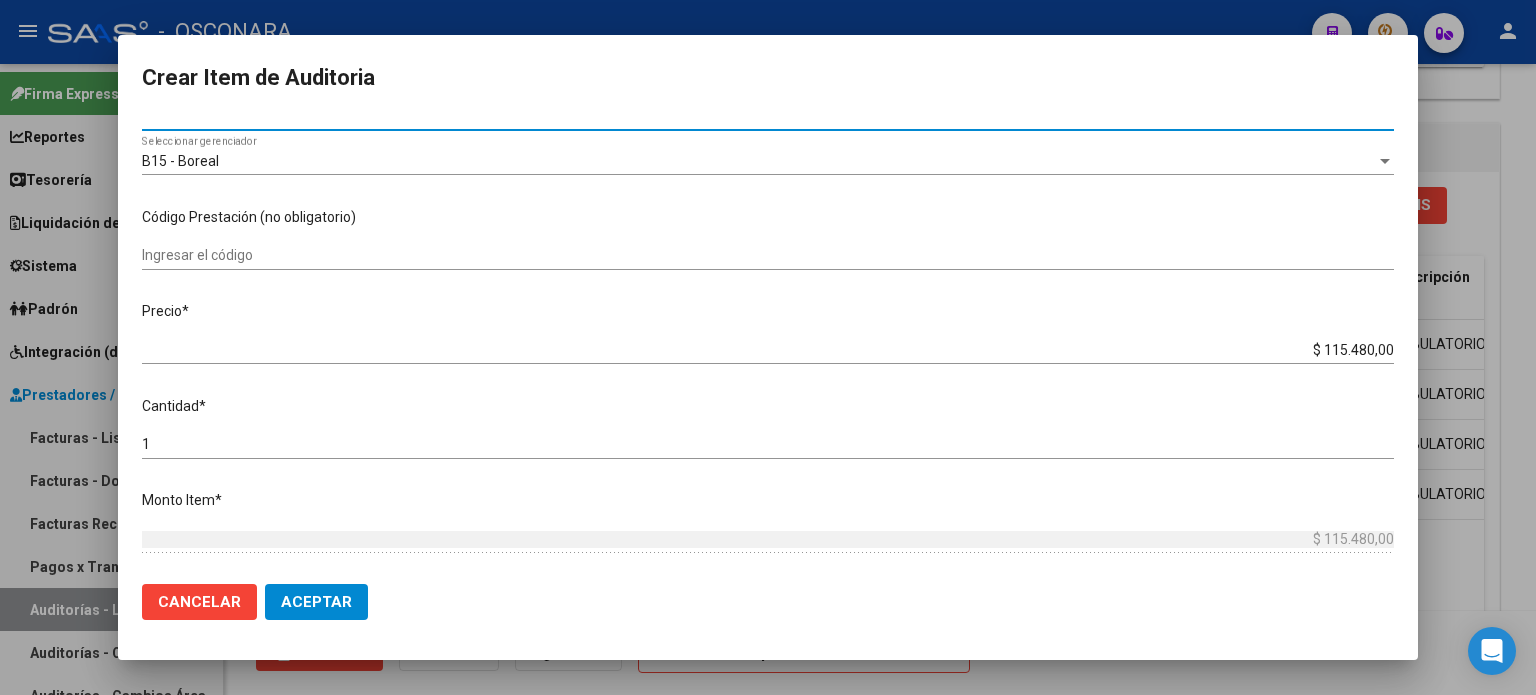 drag, startPoint x: 1311, startPoint y: 350, endPoint x: 1535, endPoint y: 348, distance: 224.00893 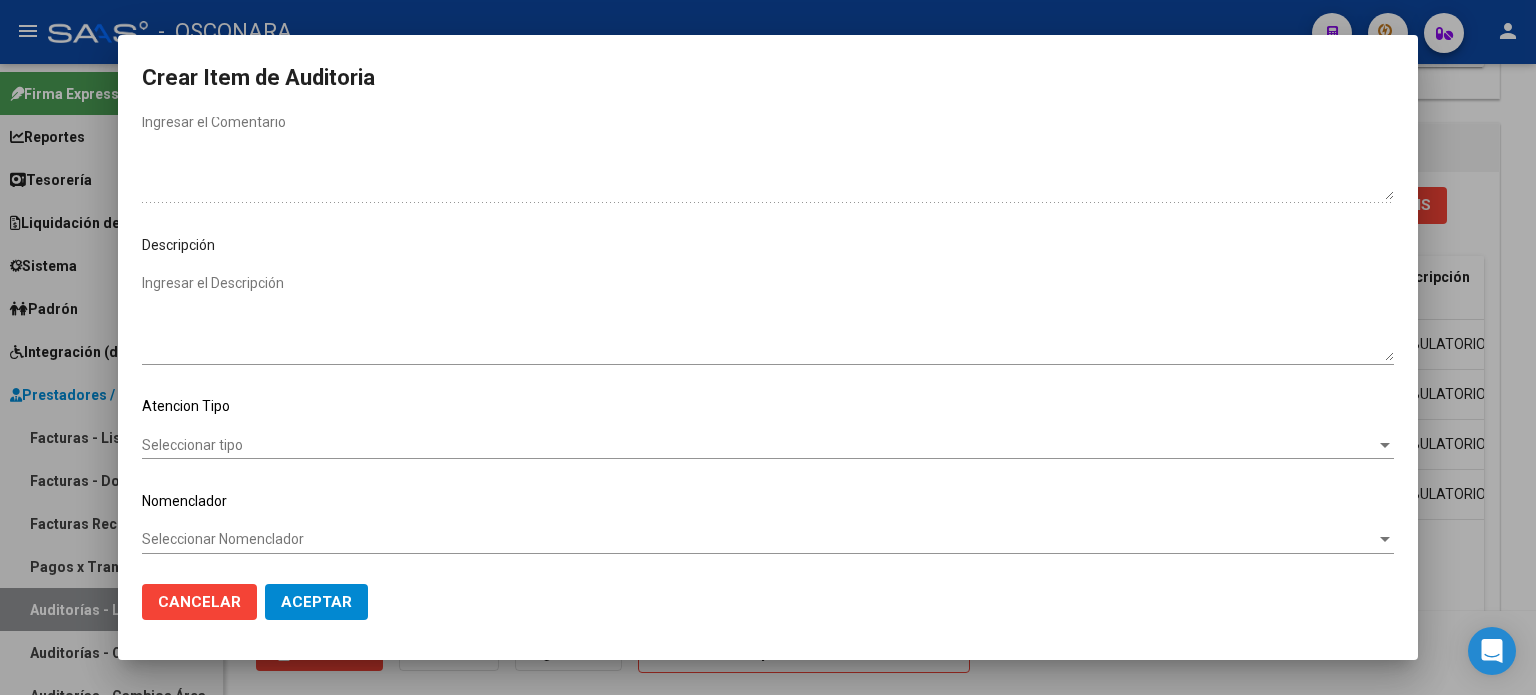 scroll, scrollTop: 1070, scrollLeft: 0, axis: vertical 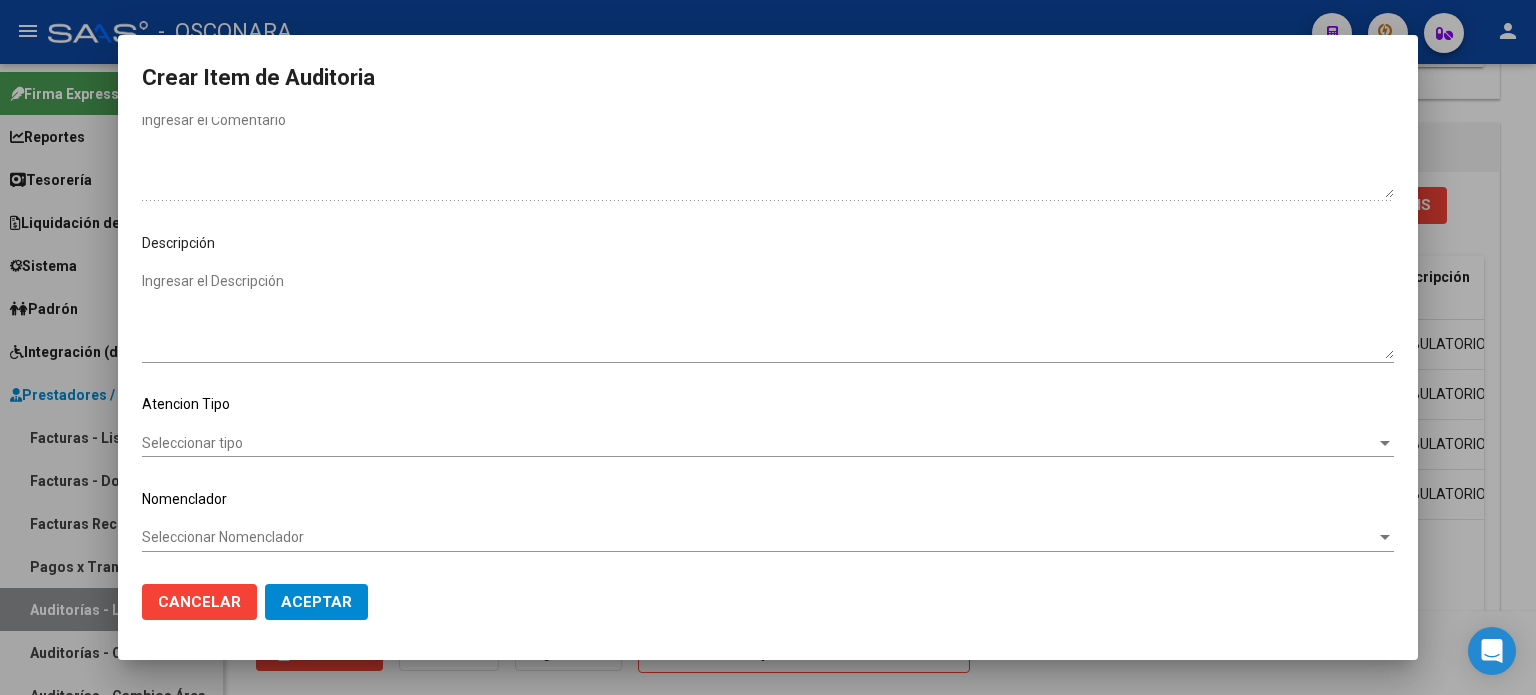 click on "Ingresar el Descripción" at bounding box center [768, 315] 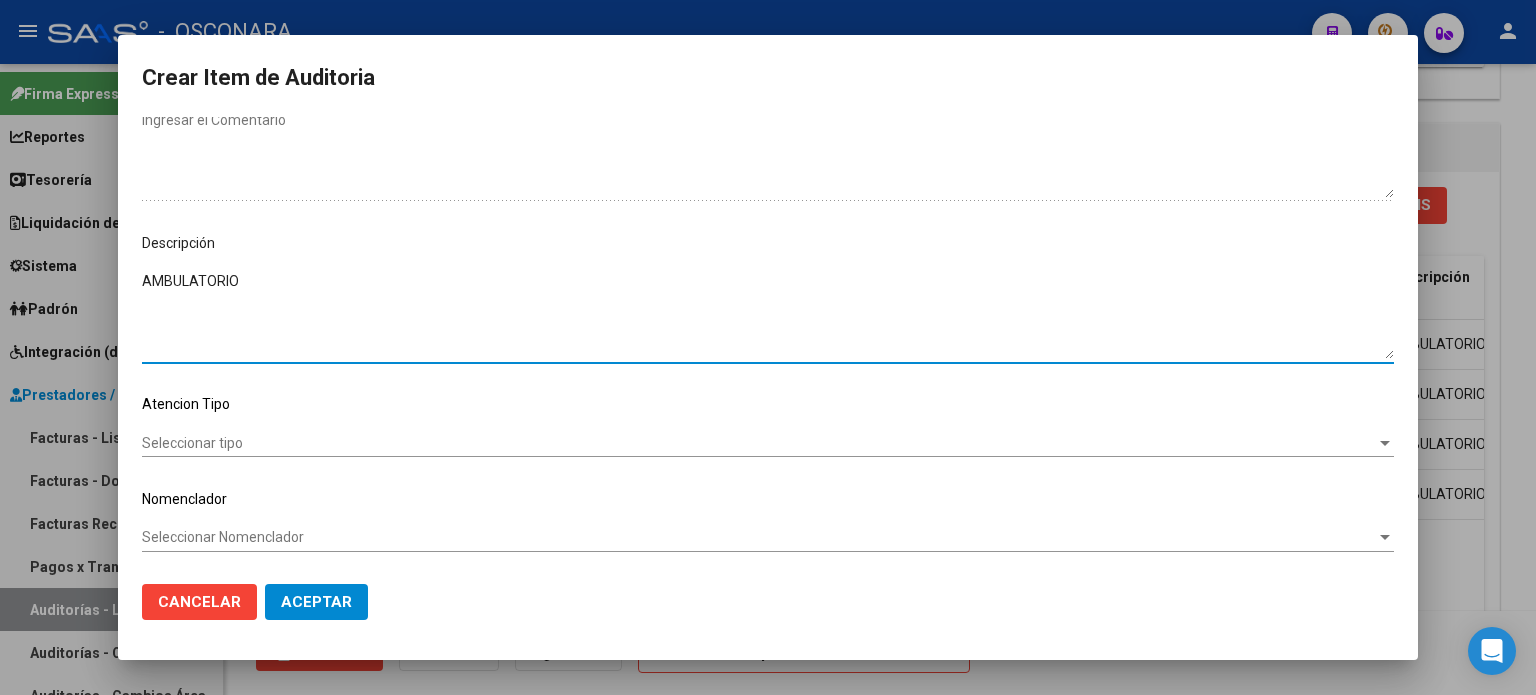 click on "Seleccionar tipo" at bounding box center [759, 443] 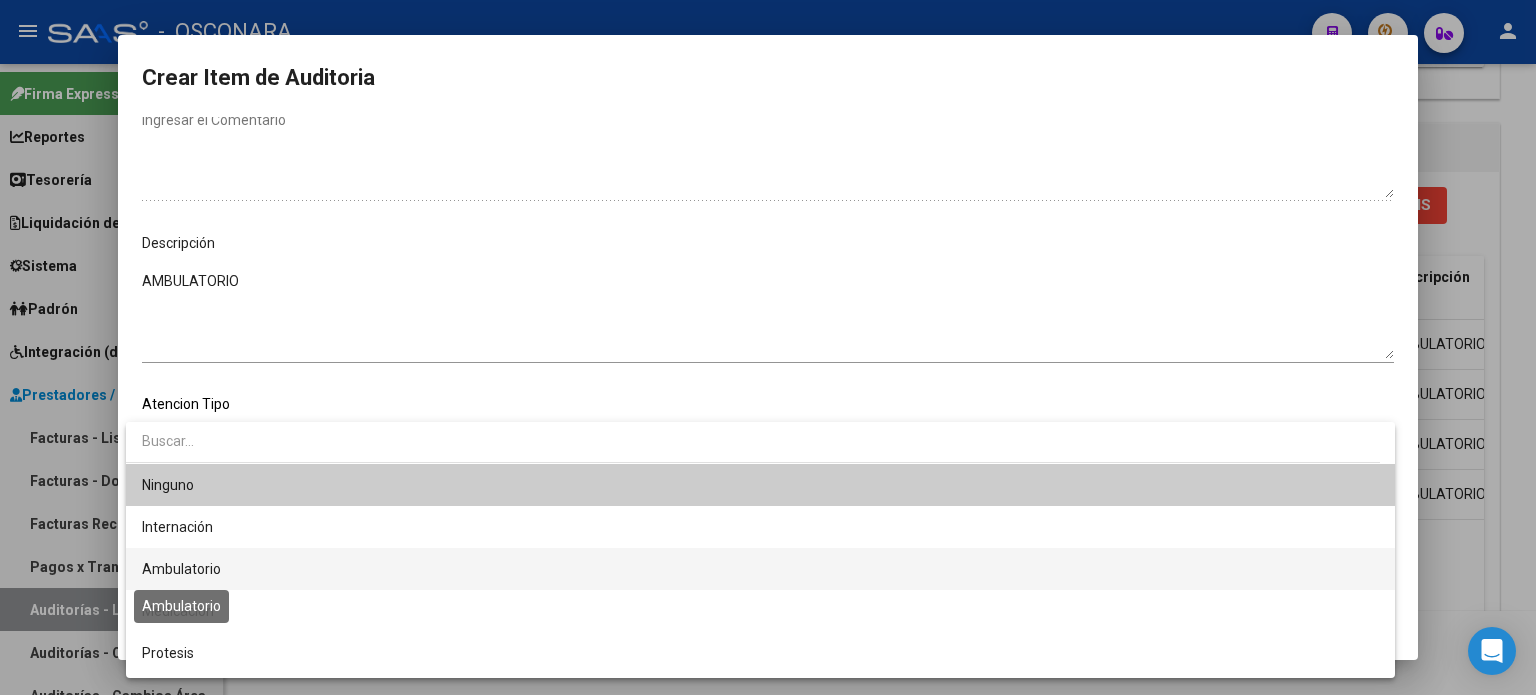 click on "Ambulatorio" at bounding box center [181, 569] 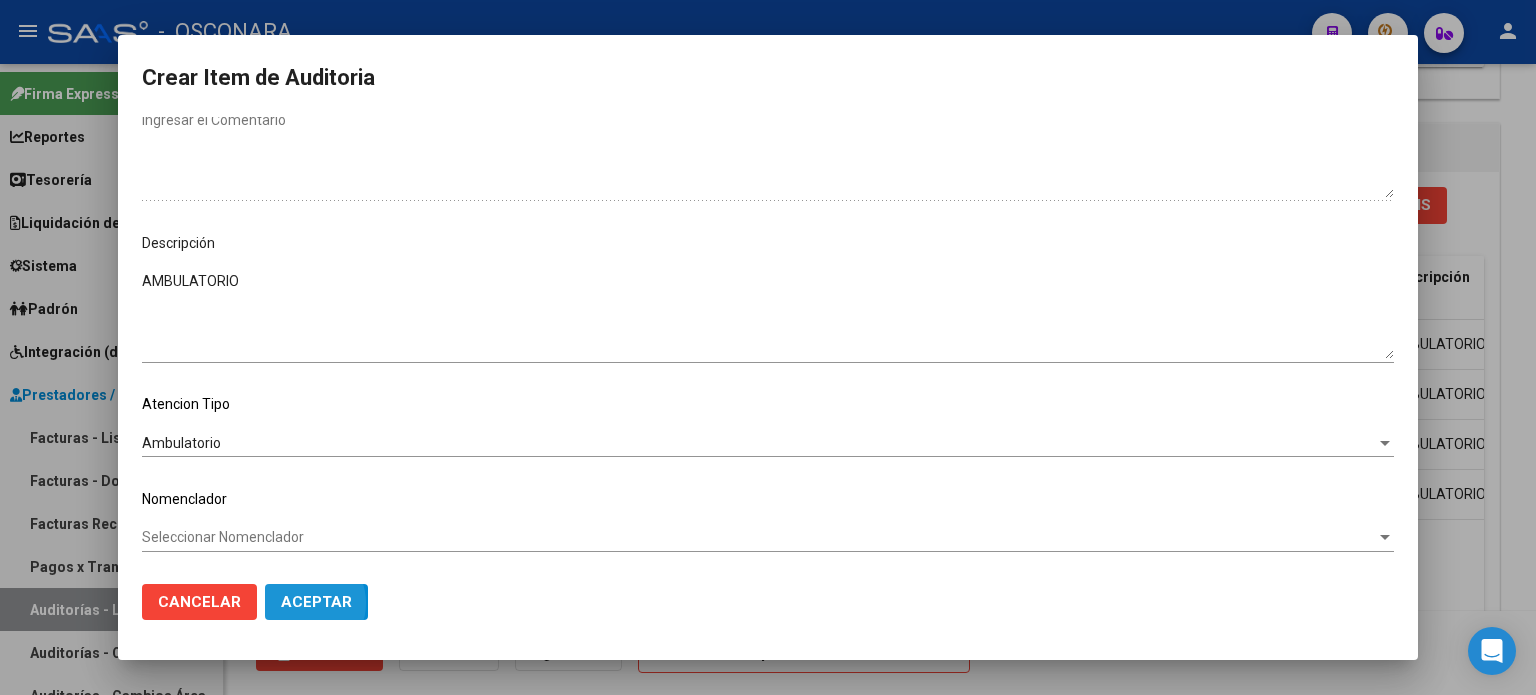 click on "Aceptar" 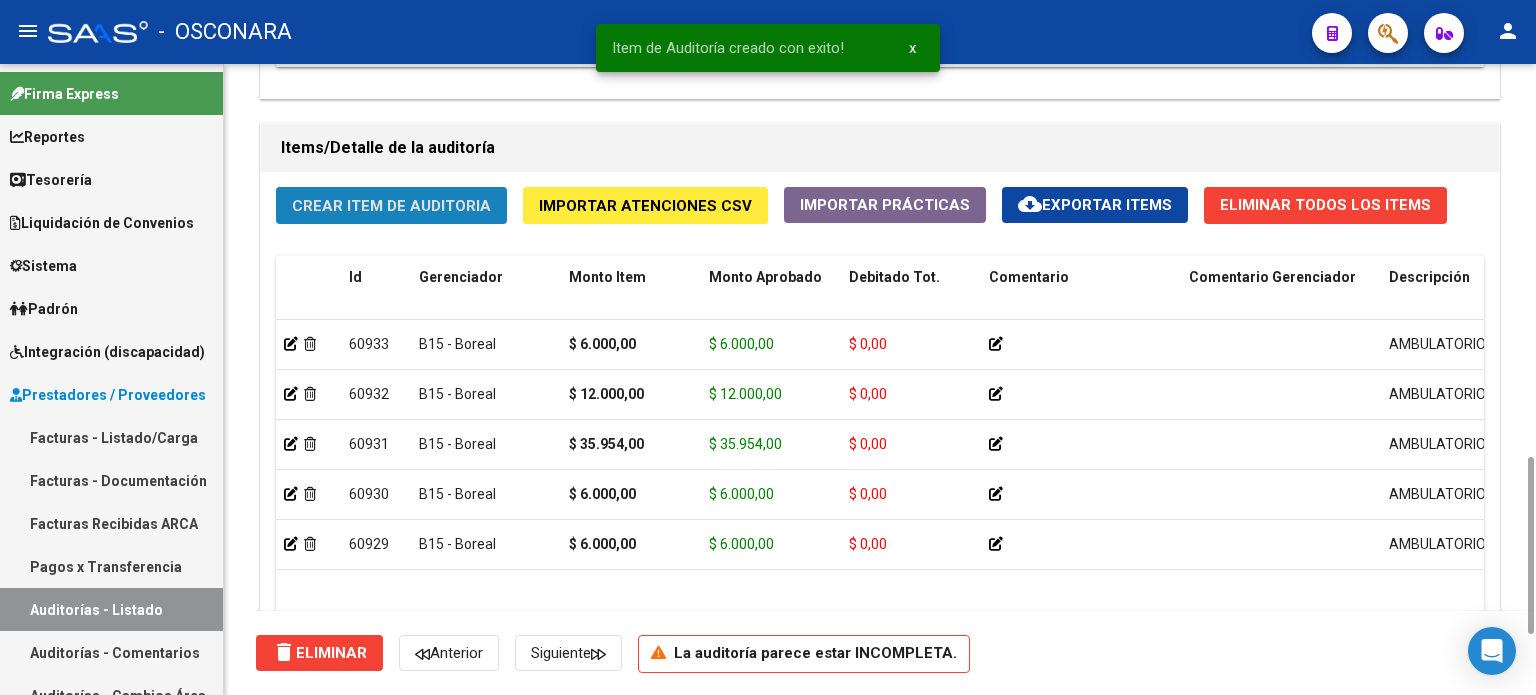 click on "Crear Item de Auditoria" 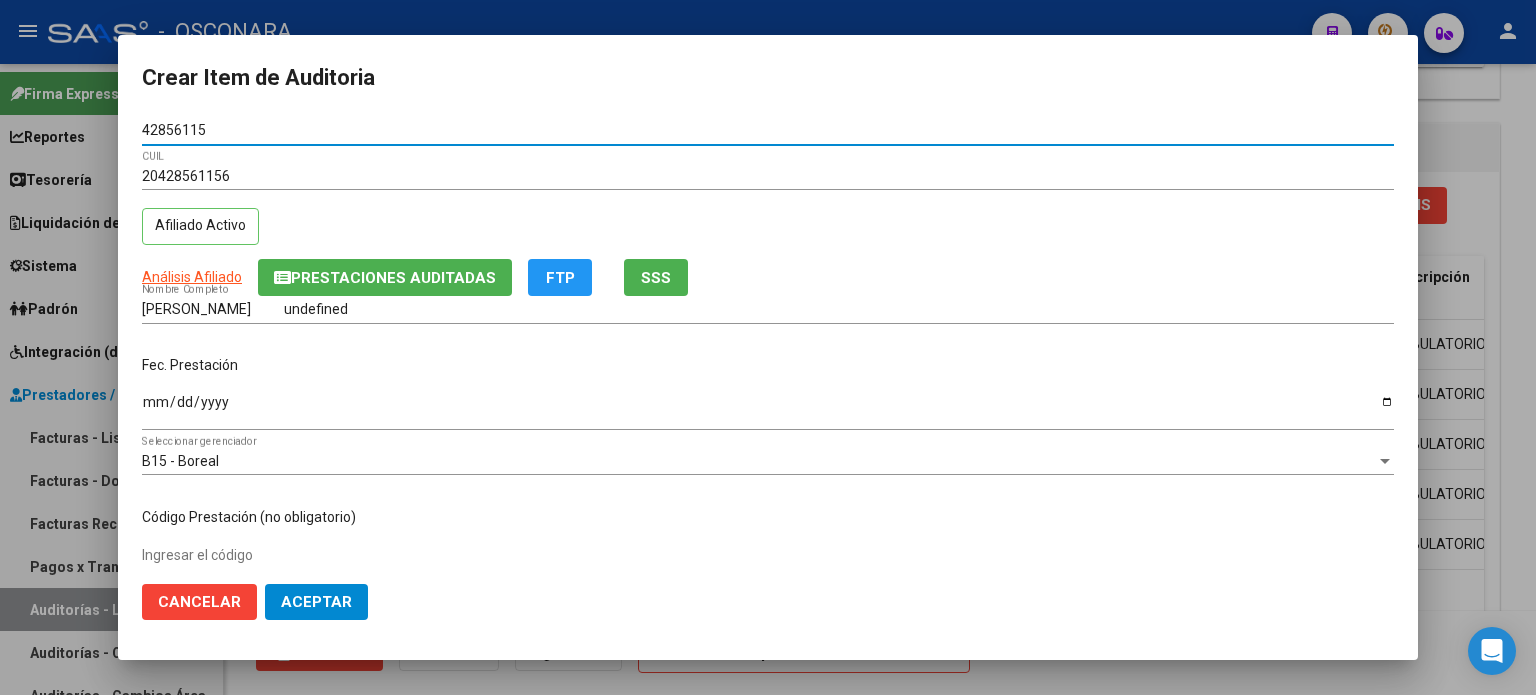 click on "SSS" 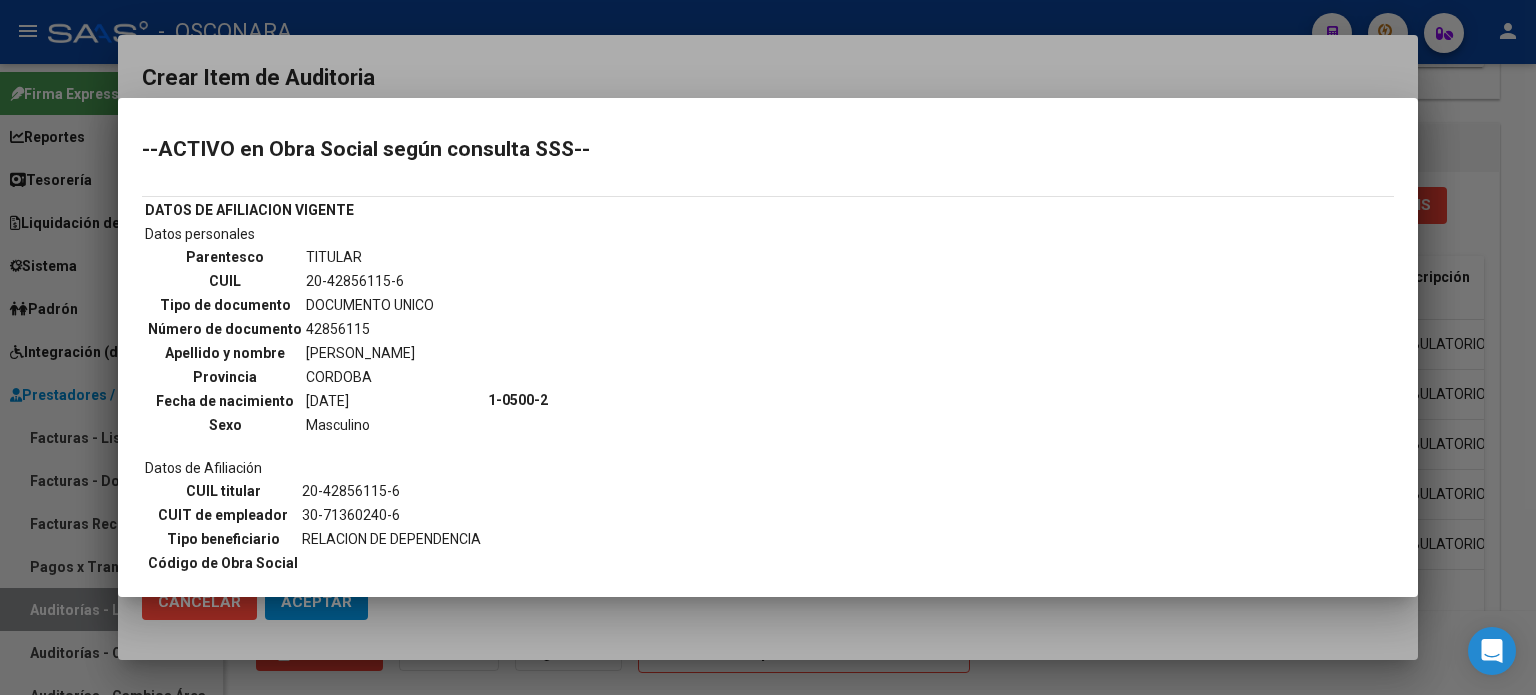 scroll, scrollTop: 200, scrollLeft: 0, axis: vertical 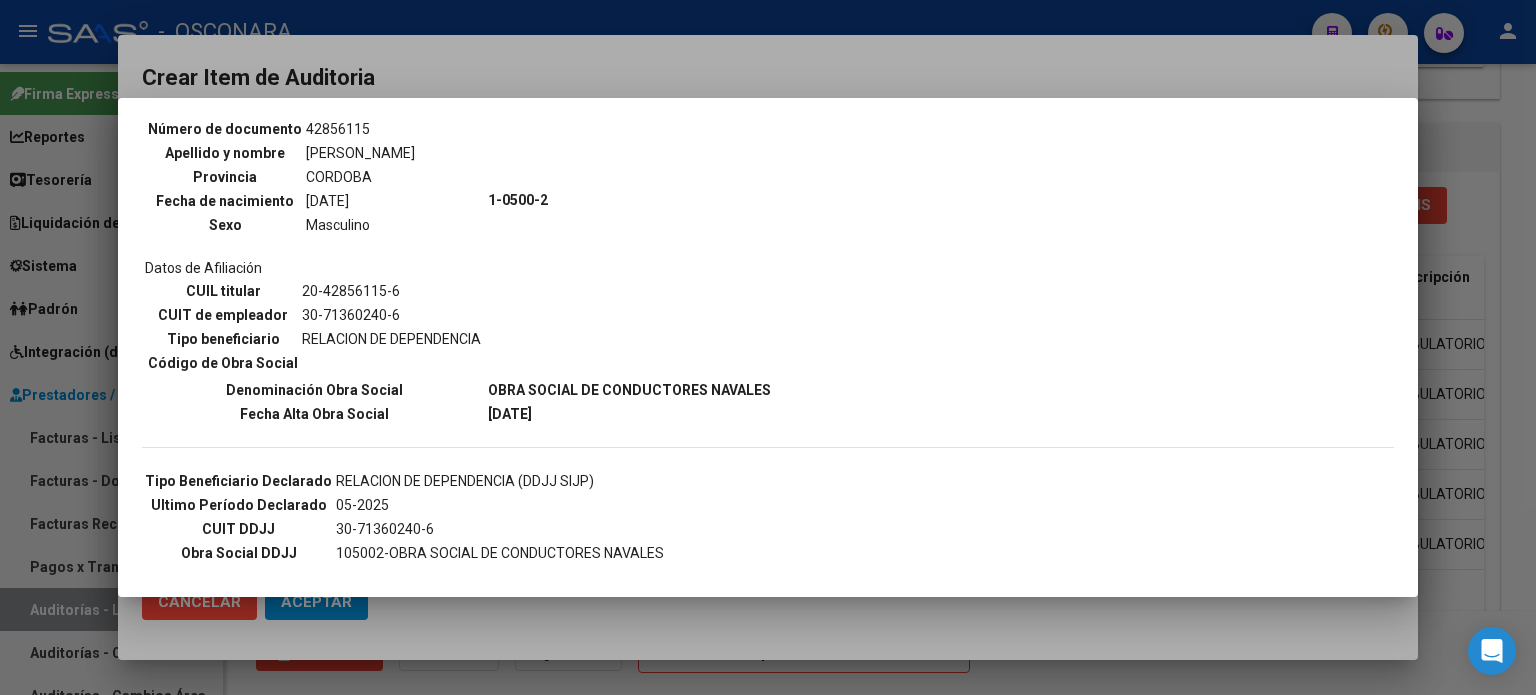 click at bounding box center (768, 347) 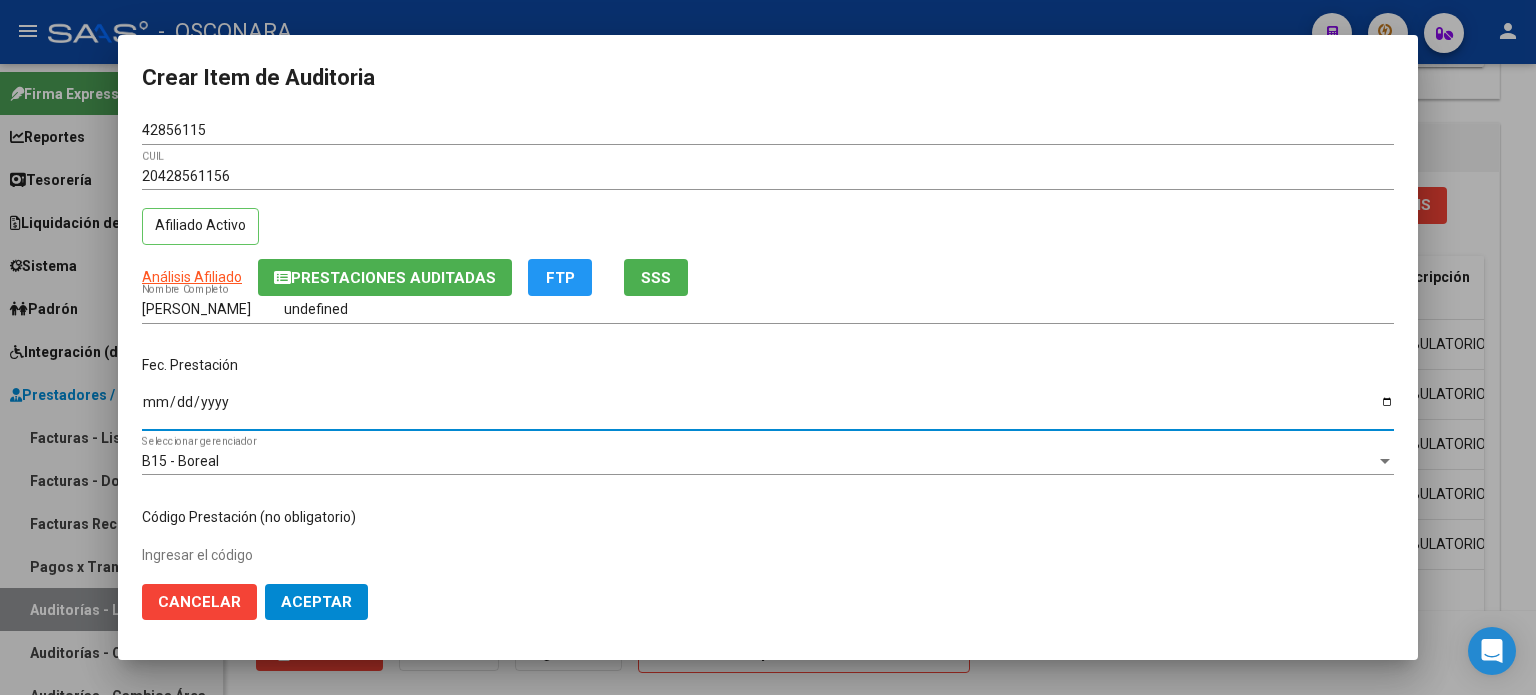 click on "Ingresar la fecha" at bounding box center [768, 409] 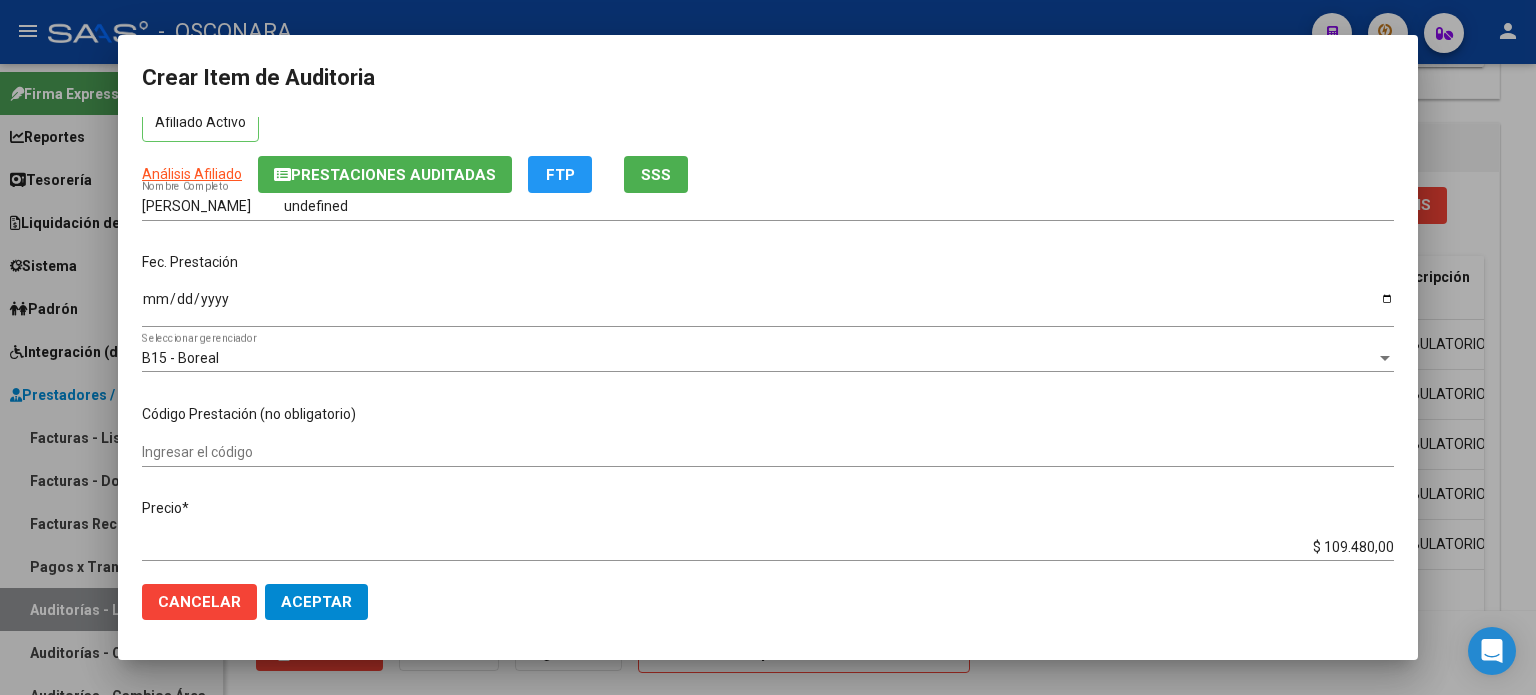 scroll, scrollTop: 200, scrollLeft: 0, axis: vertical 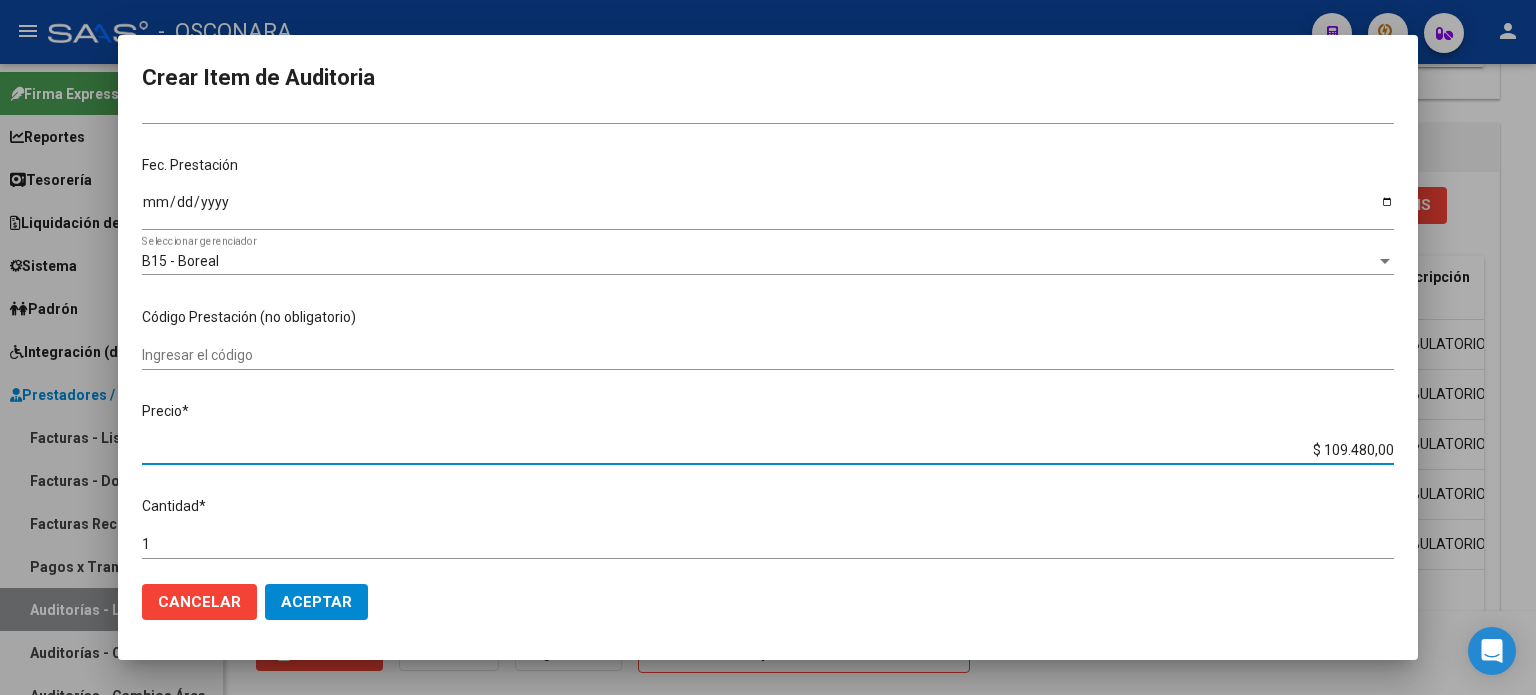 drag, startPoint x: 1319, startPoint y: 447, endPoint x: 1535, endPoint y: 427, distance: 216.92395 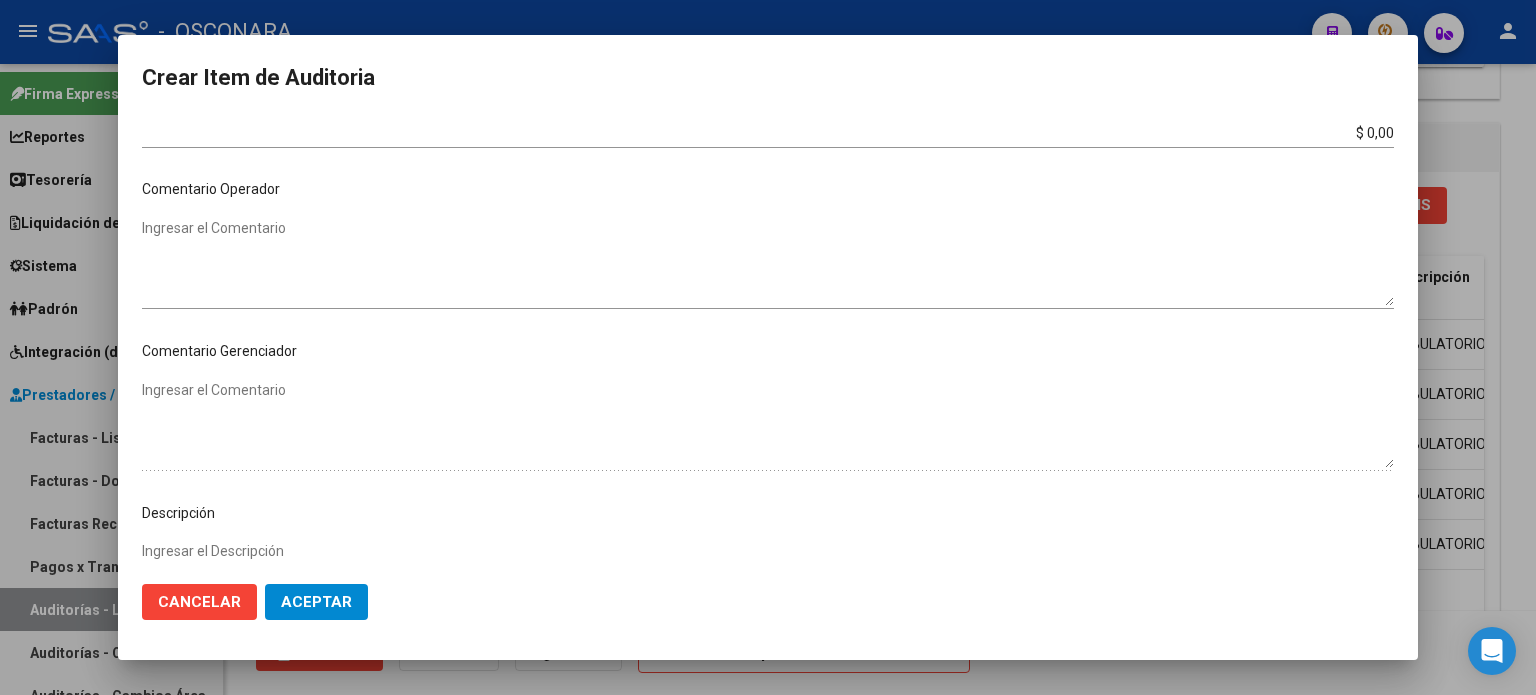 scroll, scrollTop: 1070, scrollLeft: 0, axis: vertical 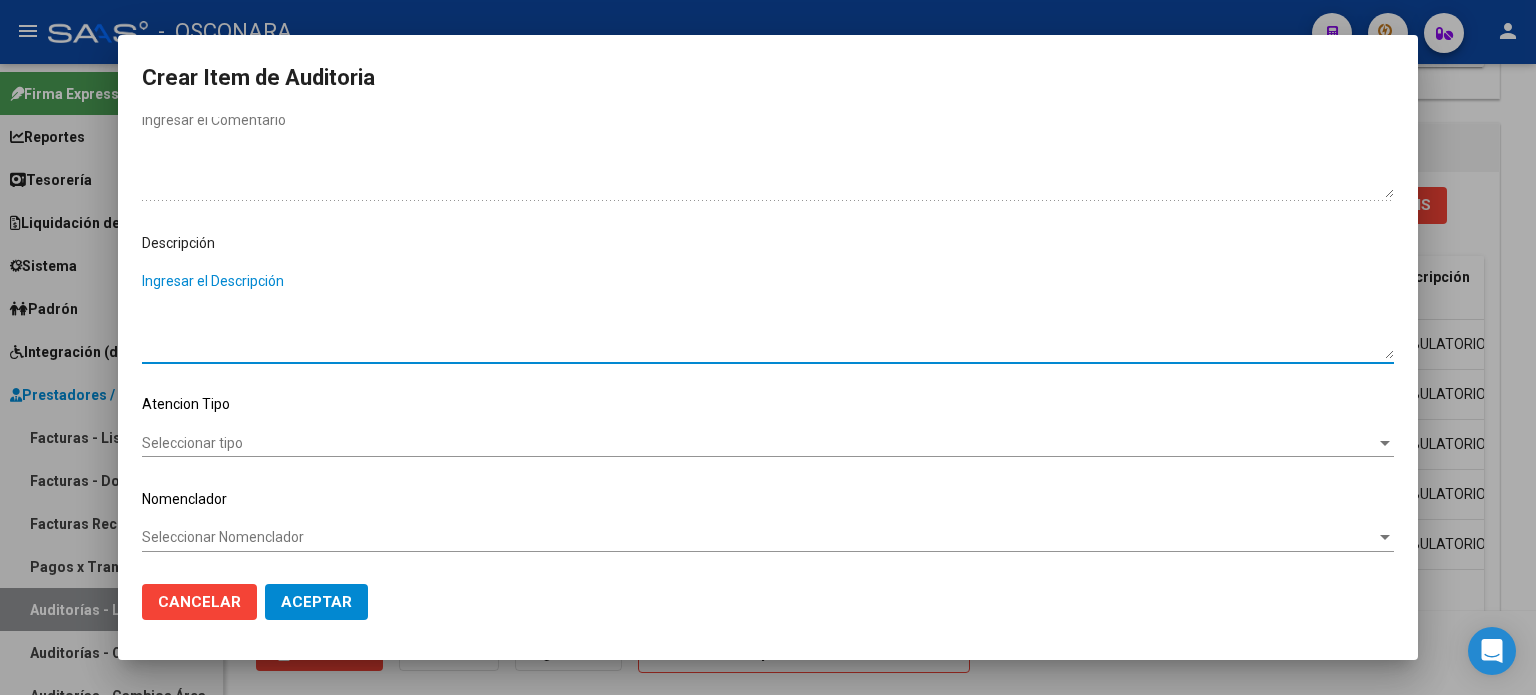 click on "Ingresar el Descripción" at bounding box center [768, 315] 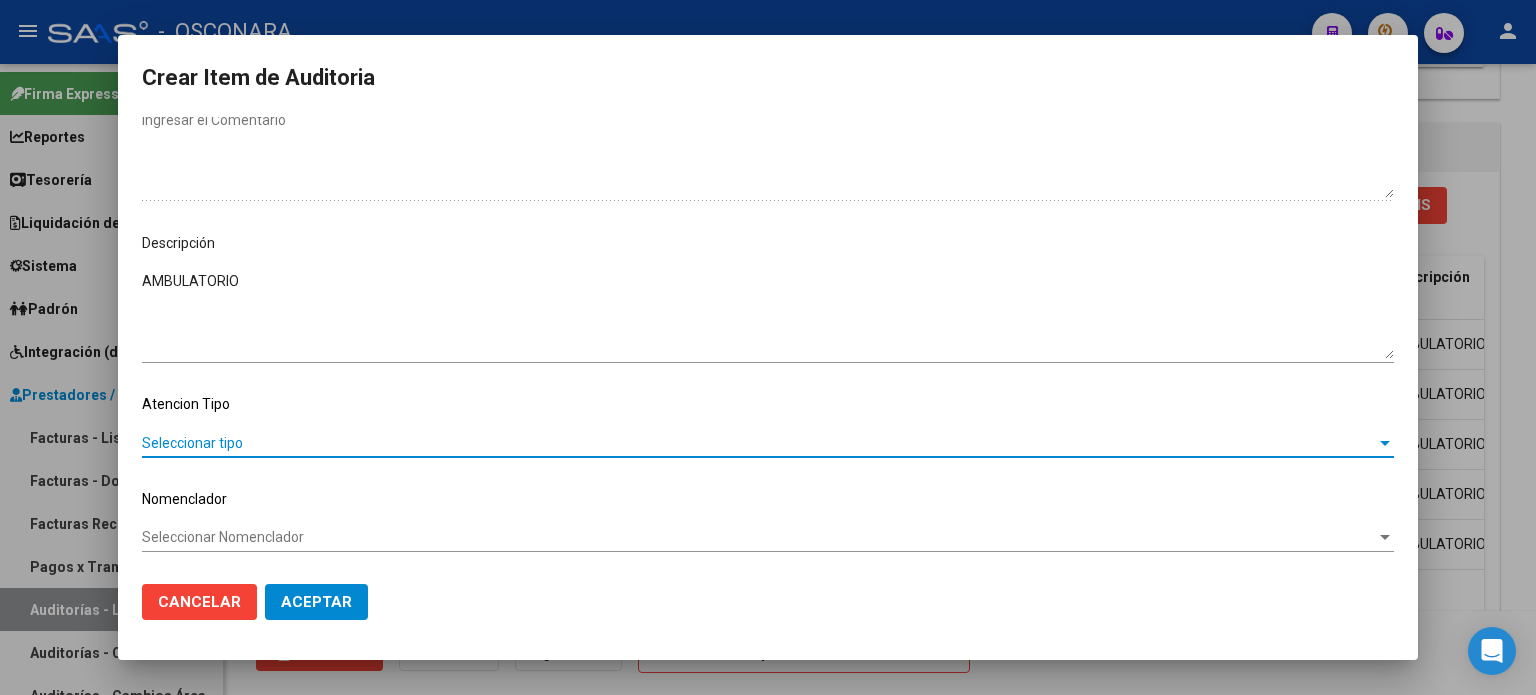 click on "Seleccionar tipo" at bounding box center (759, 443) 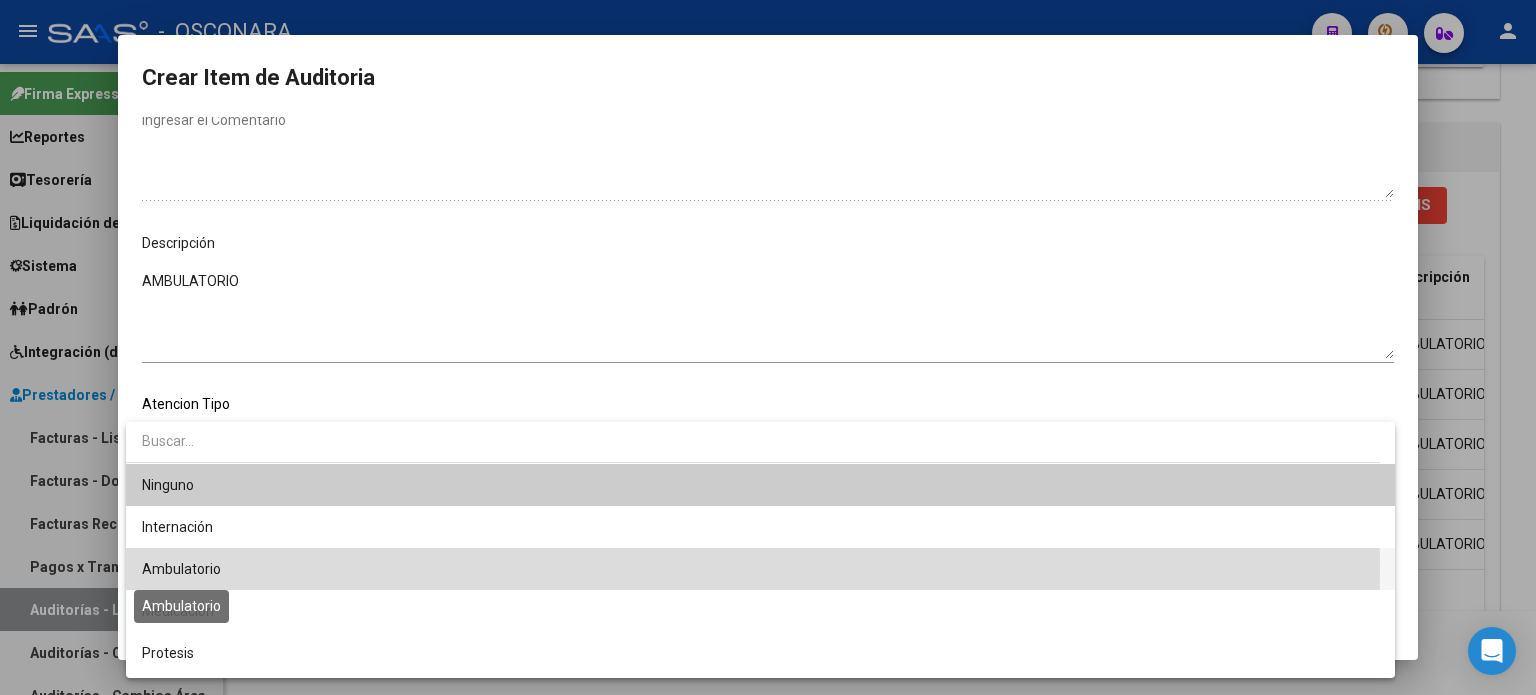 click on "Ambulatorio" at bounding box center [181, 569] 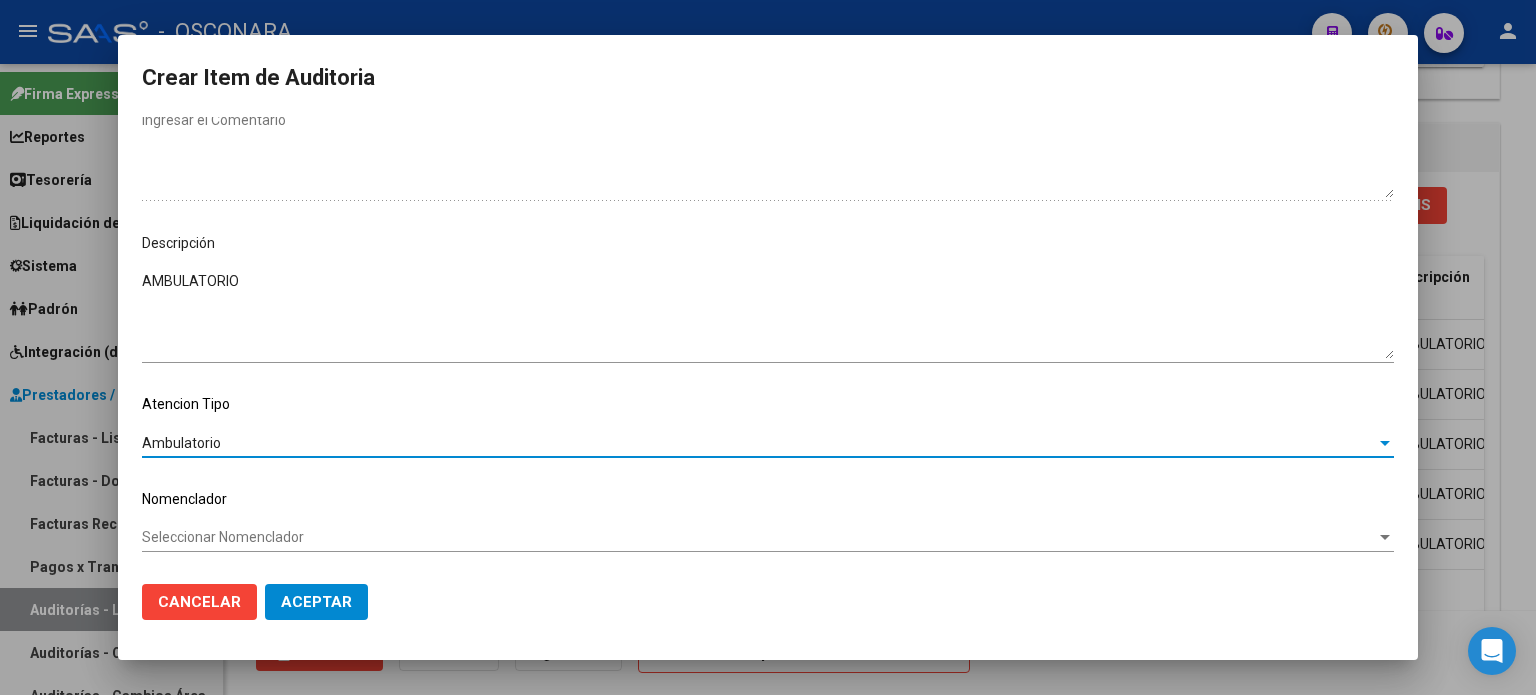 click on "Aceptar" 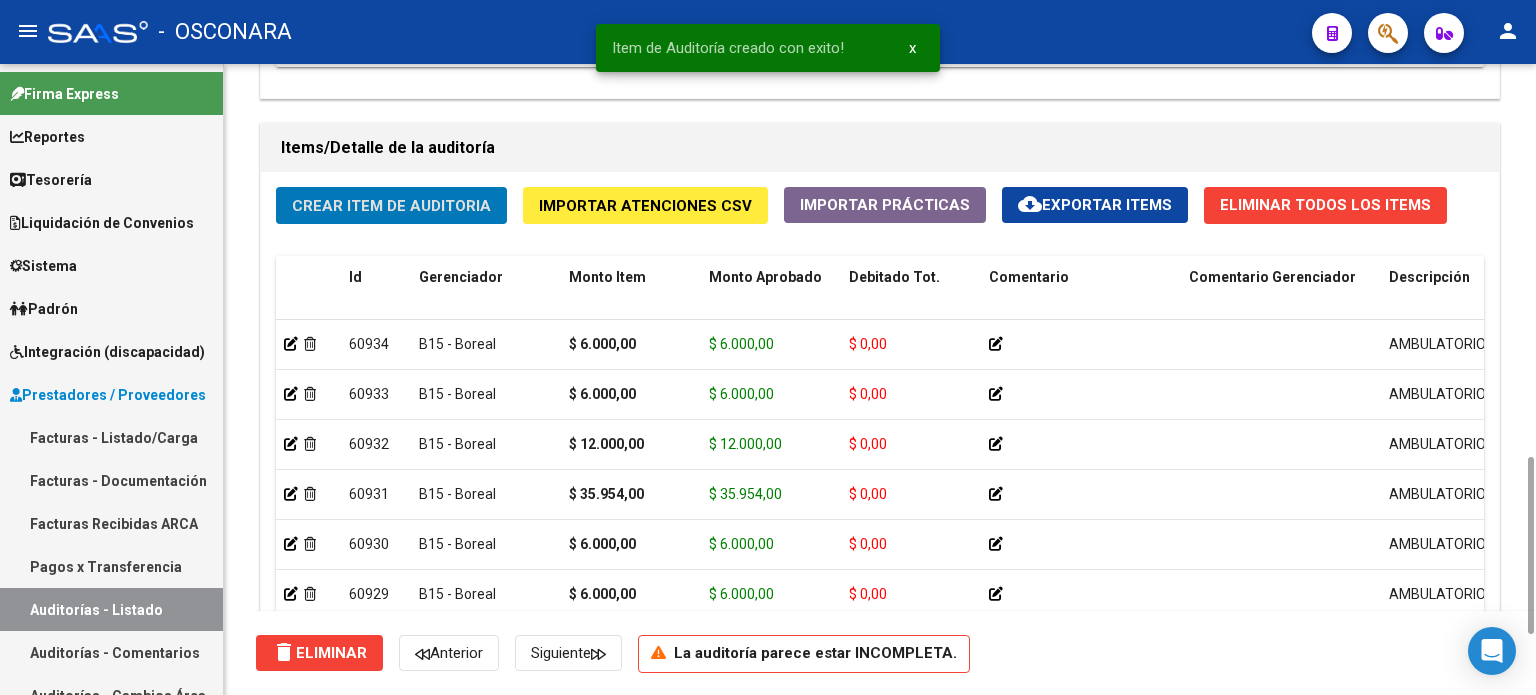 click on "Crear Item de Auditoria" 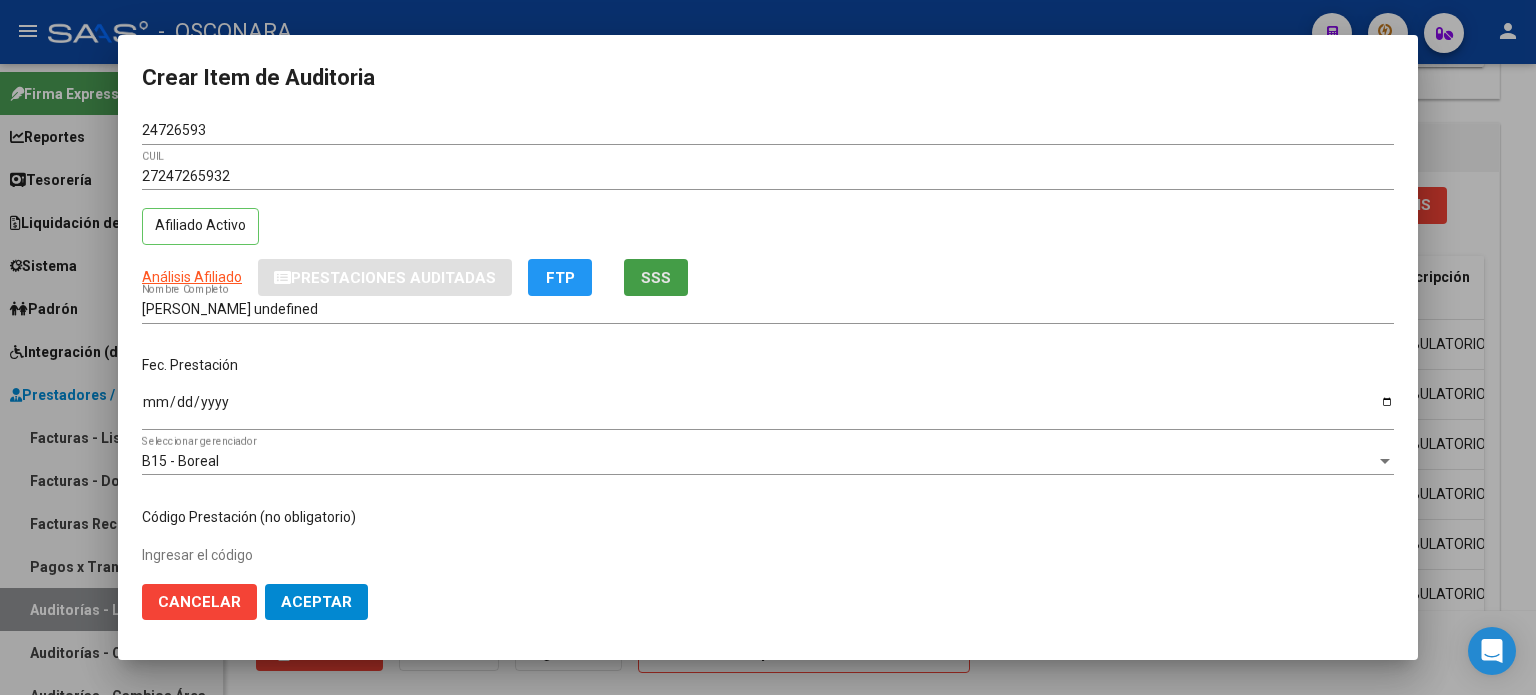 click on "SSS" 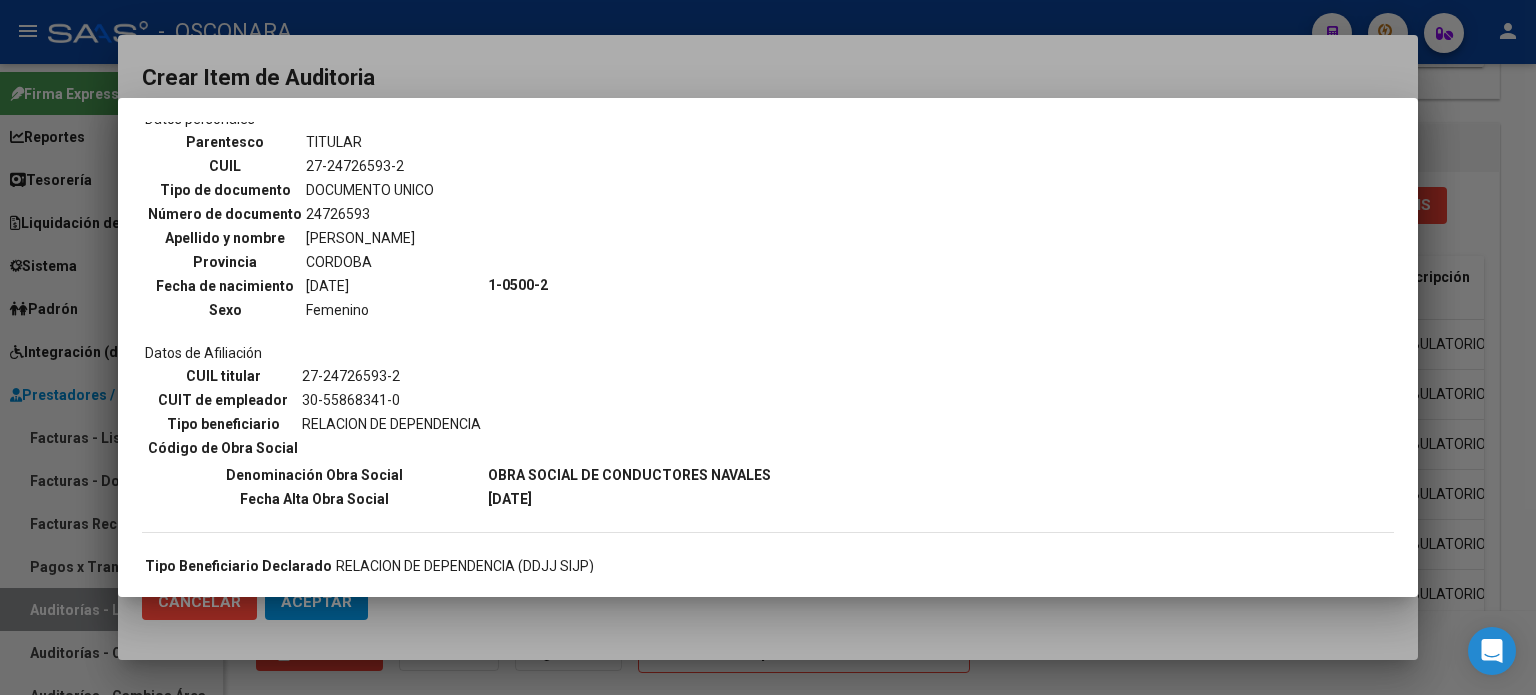 scroll, scrollTop: 200, scrollLeft: 0, axis: vertical 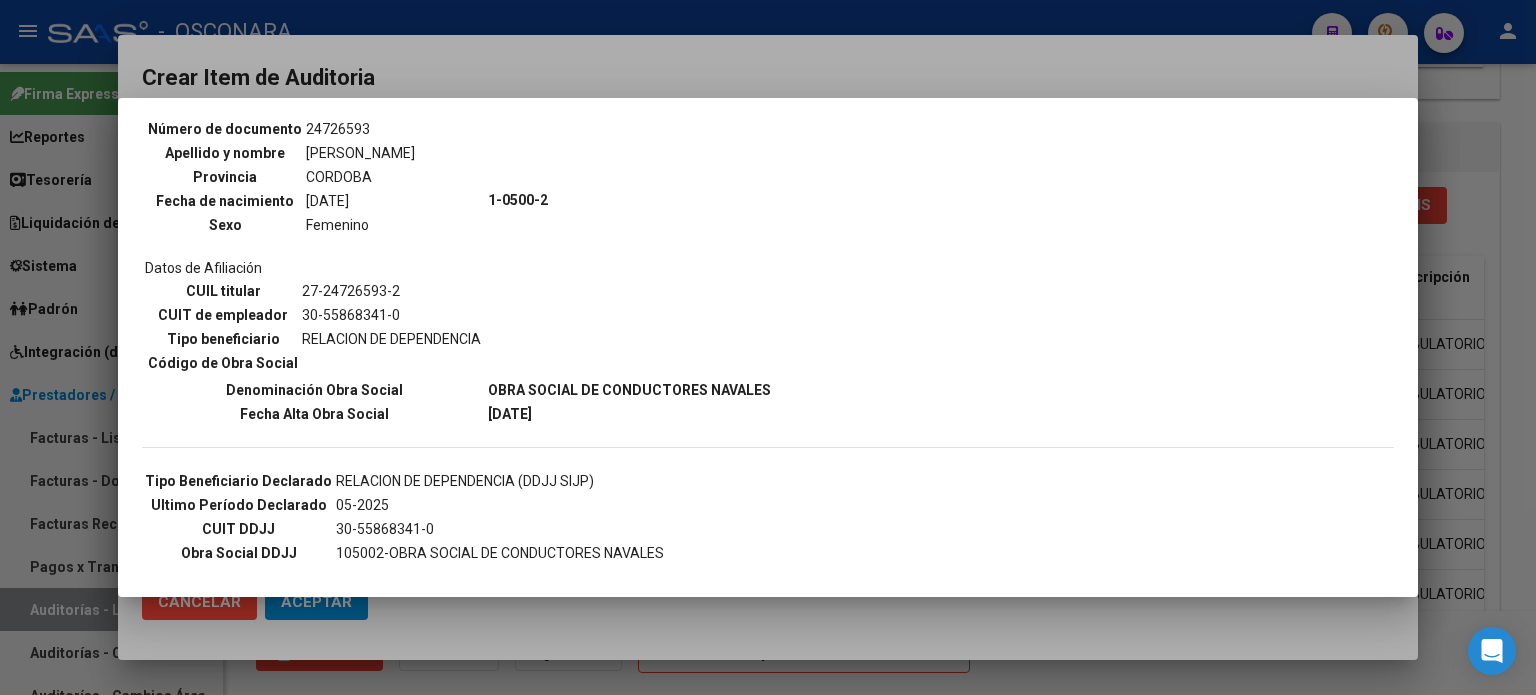 click at bounding box center (768, 347) 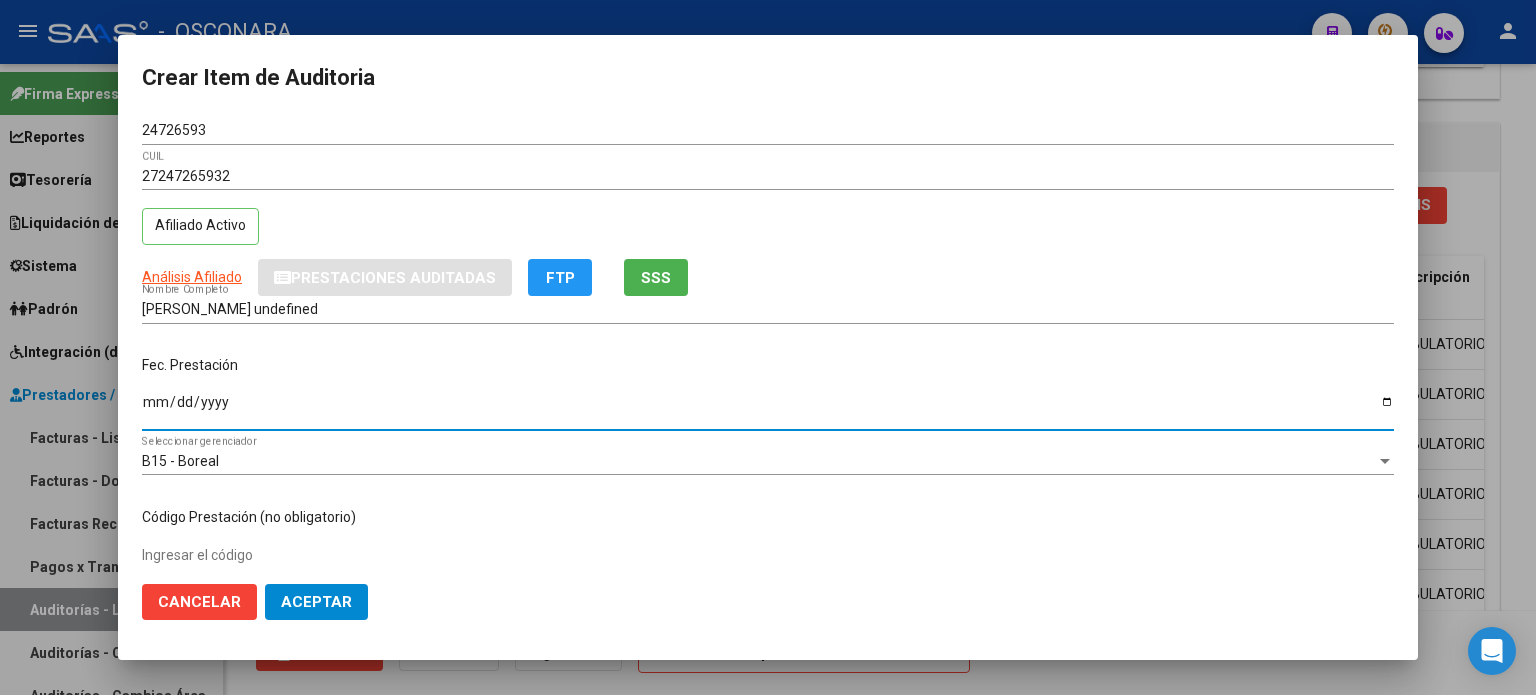 drag, startPoint x: 153, startPoint y: 400, endPoint x: 207, endPoint y: 402, distance: 54.037025 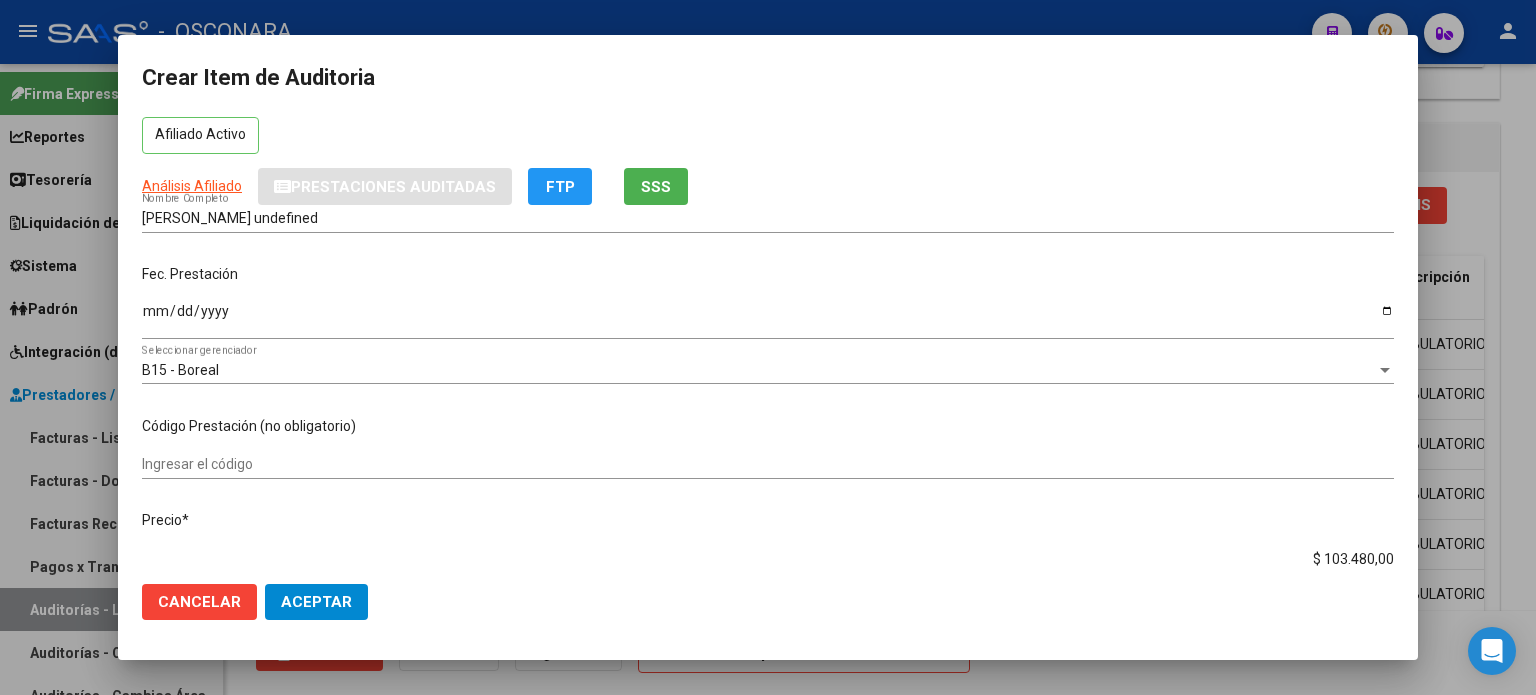 scroll, scrollTop: 200, scrollLeft: 0, axis: vertical 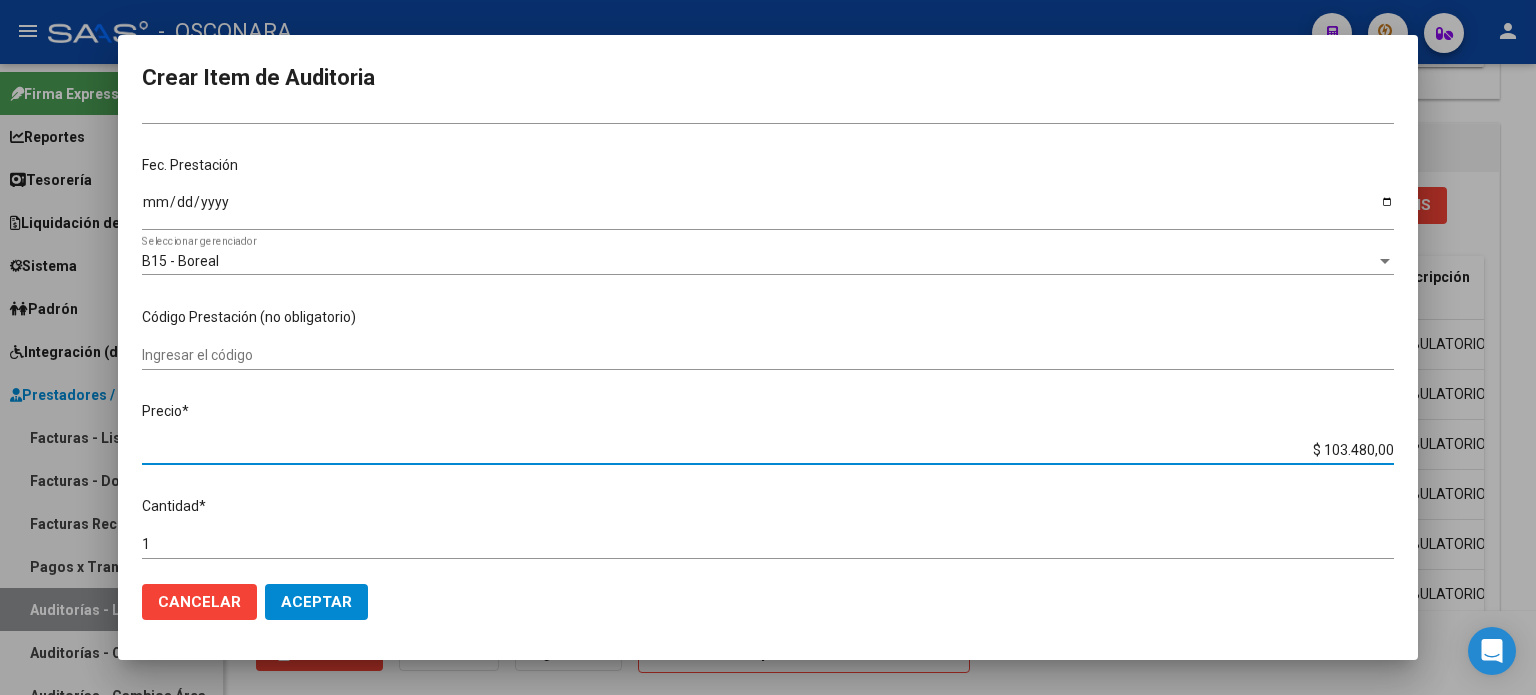 drag, startPoint x: 1309, startPoint y: 451, endPoint x: 1535, endPoint y: 362, distance: 242.89297 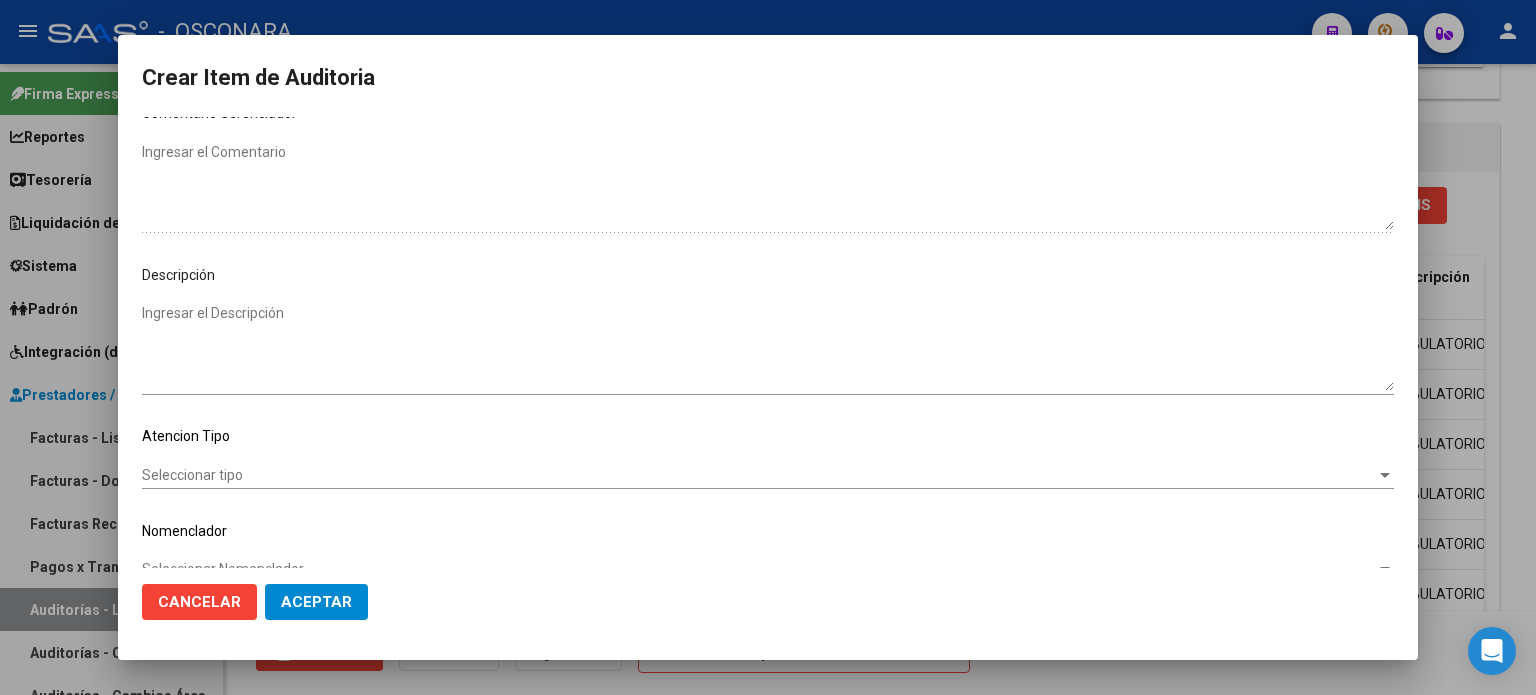 scroll, scrollTop: 1070, scrollLeft: 0, axis: vertical 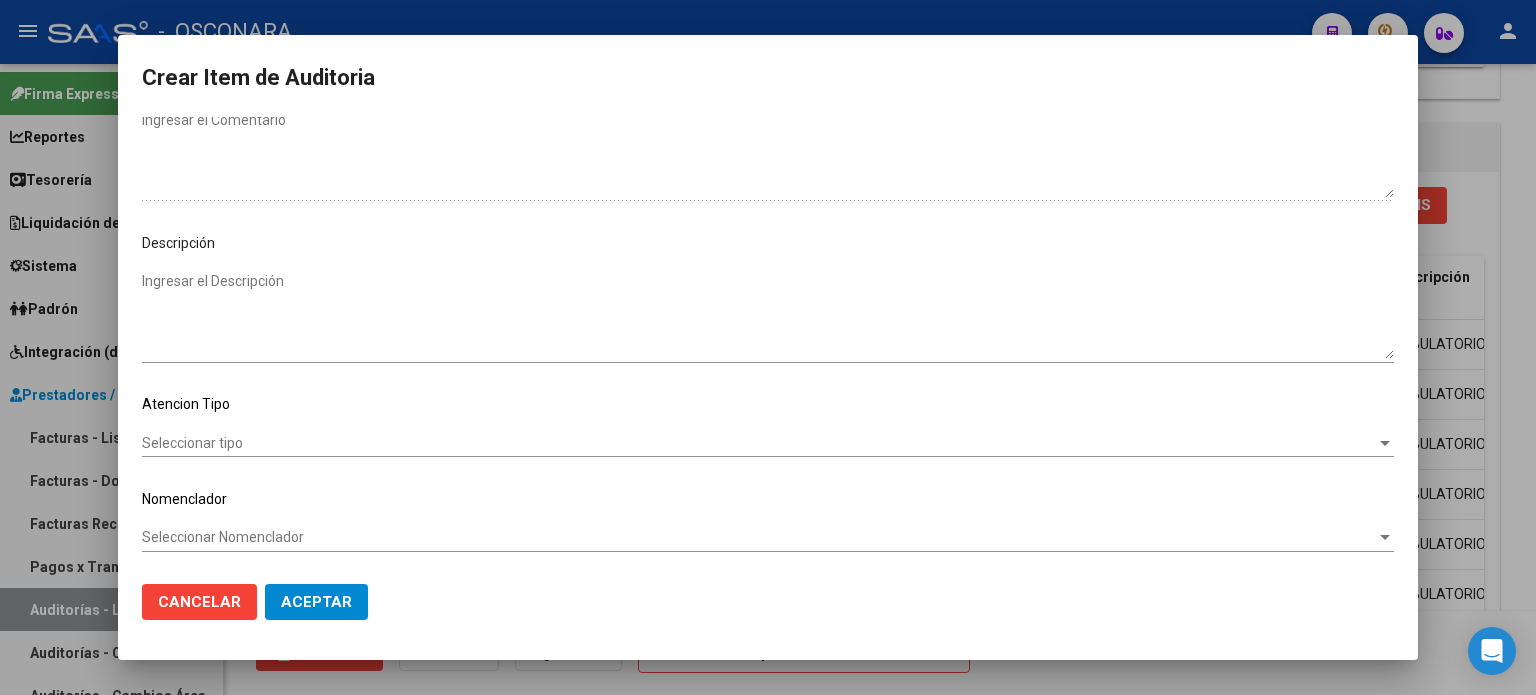click on "Ingresar el Descripción" at bounding box center (768, 315) 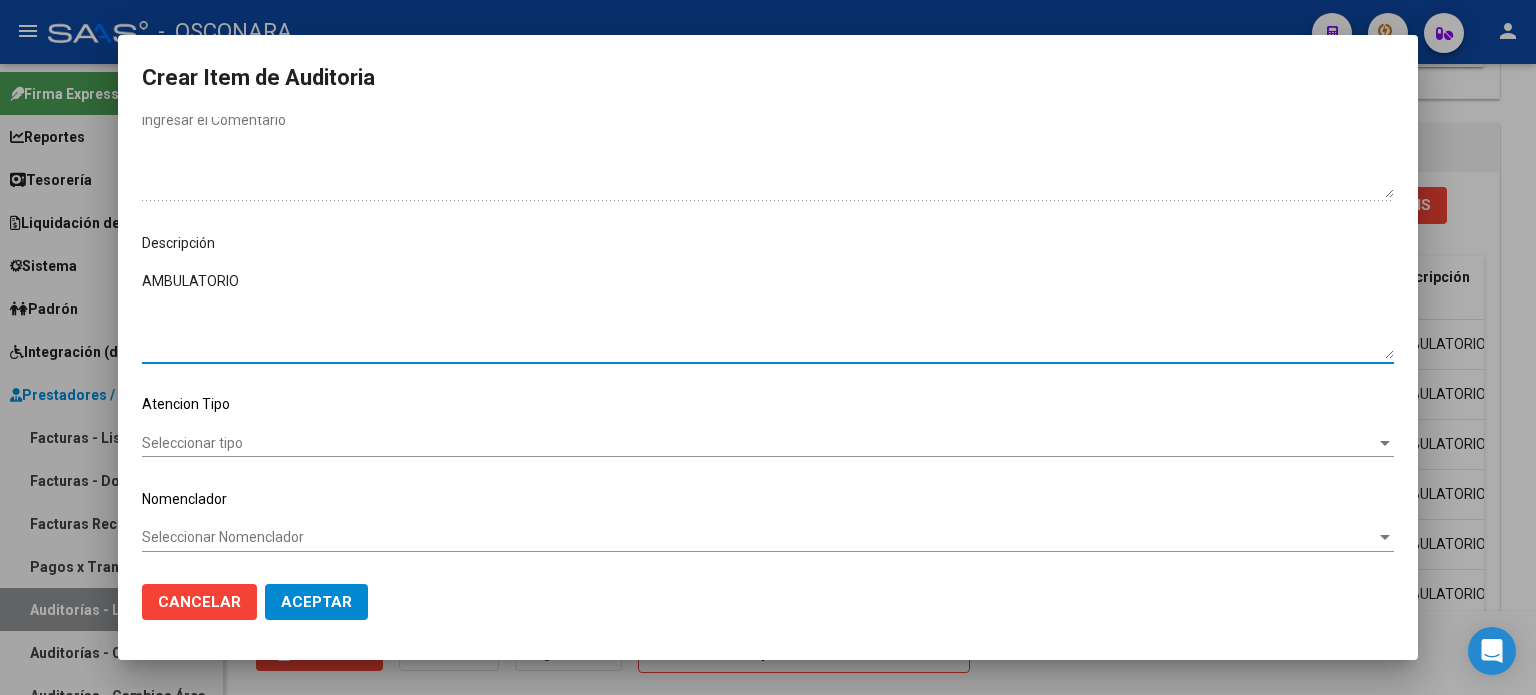 click on "Seleccionar tipo" at bounding box center [759, 443] 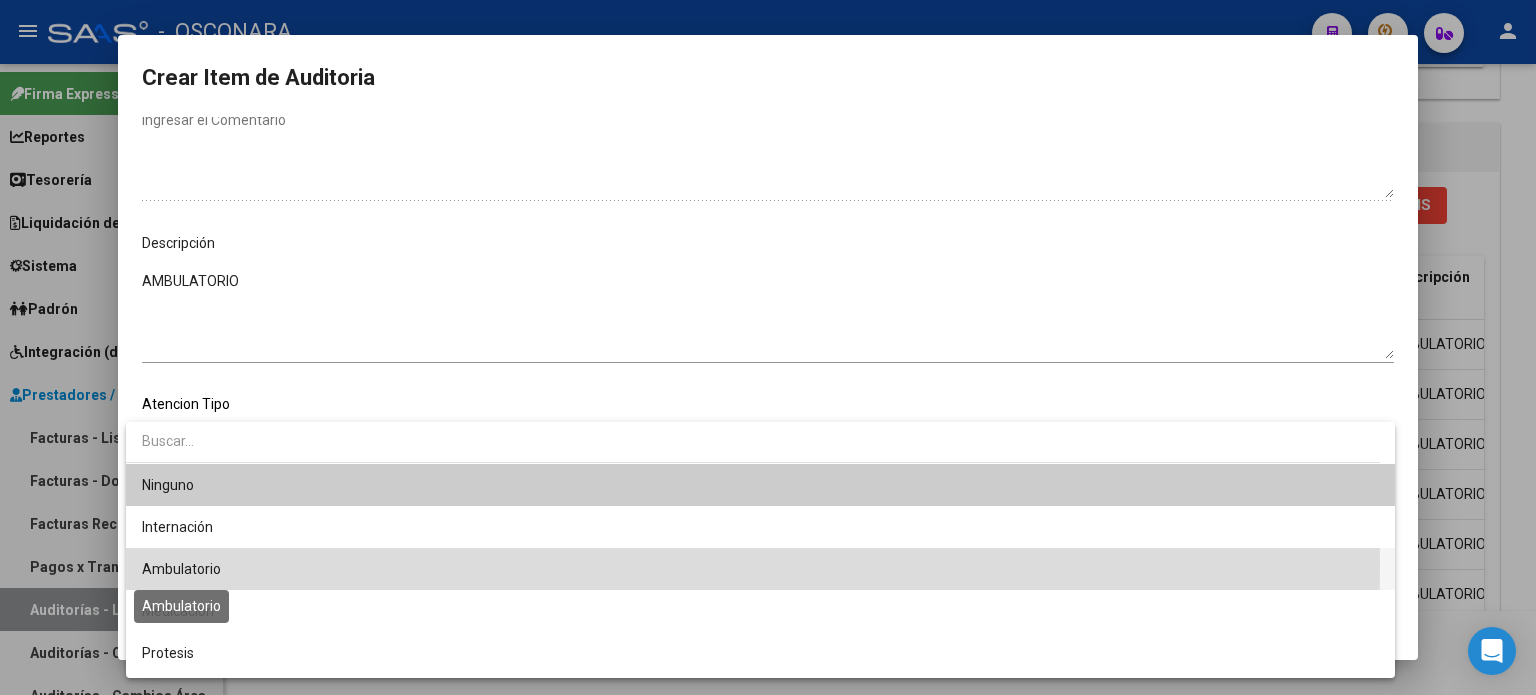 click on "Ambulatorio" at bounding box center (181, 569) 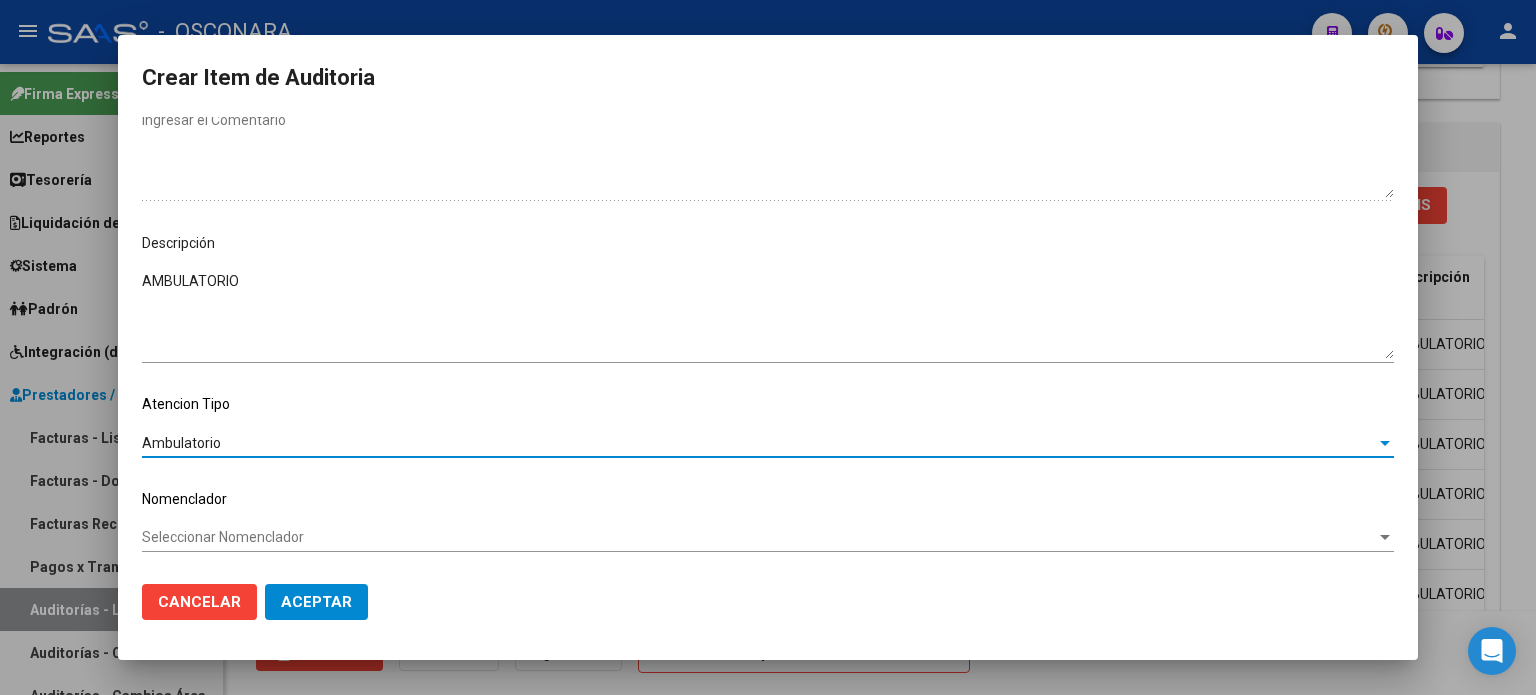 click on "Cancelar" 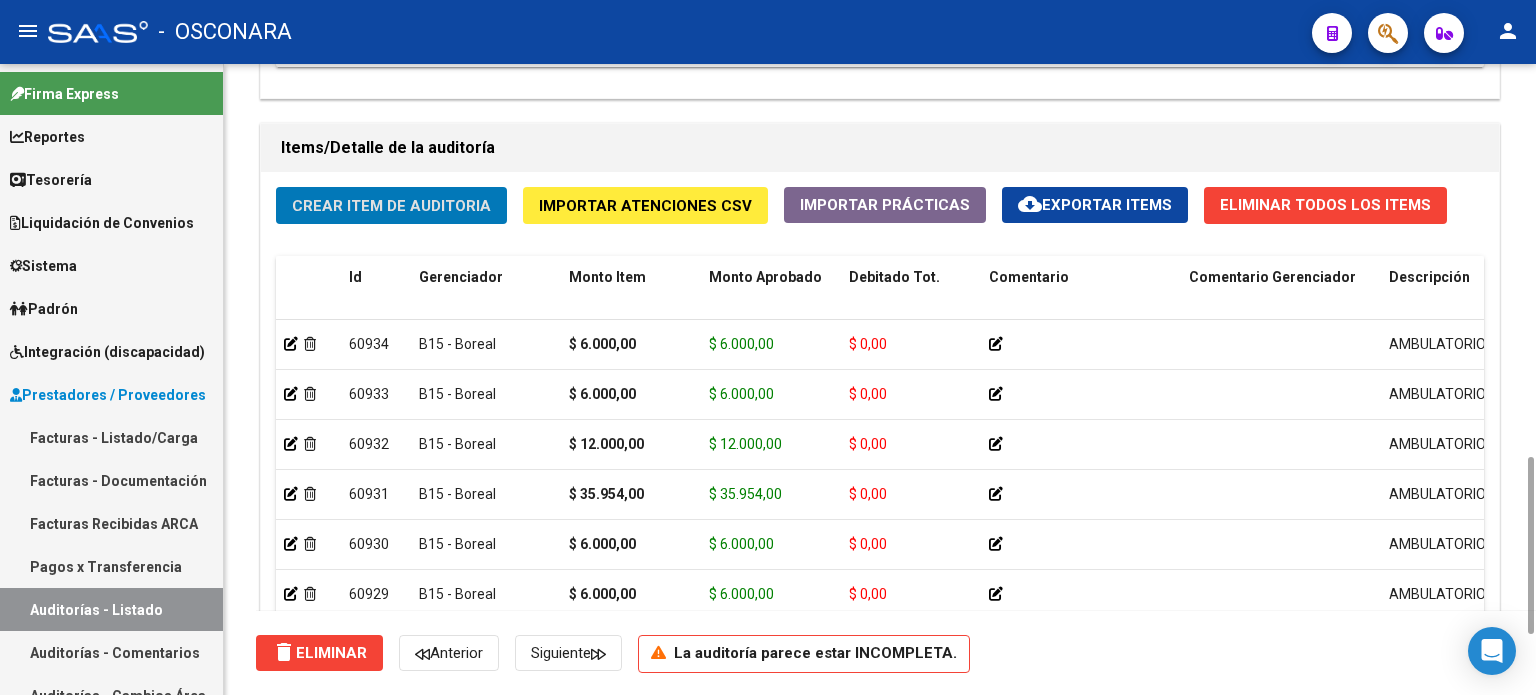 click on "Crear Item de Auditoria" 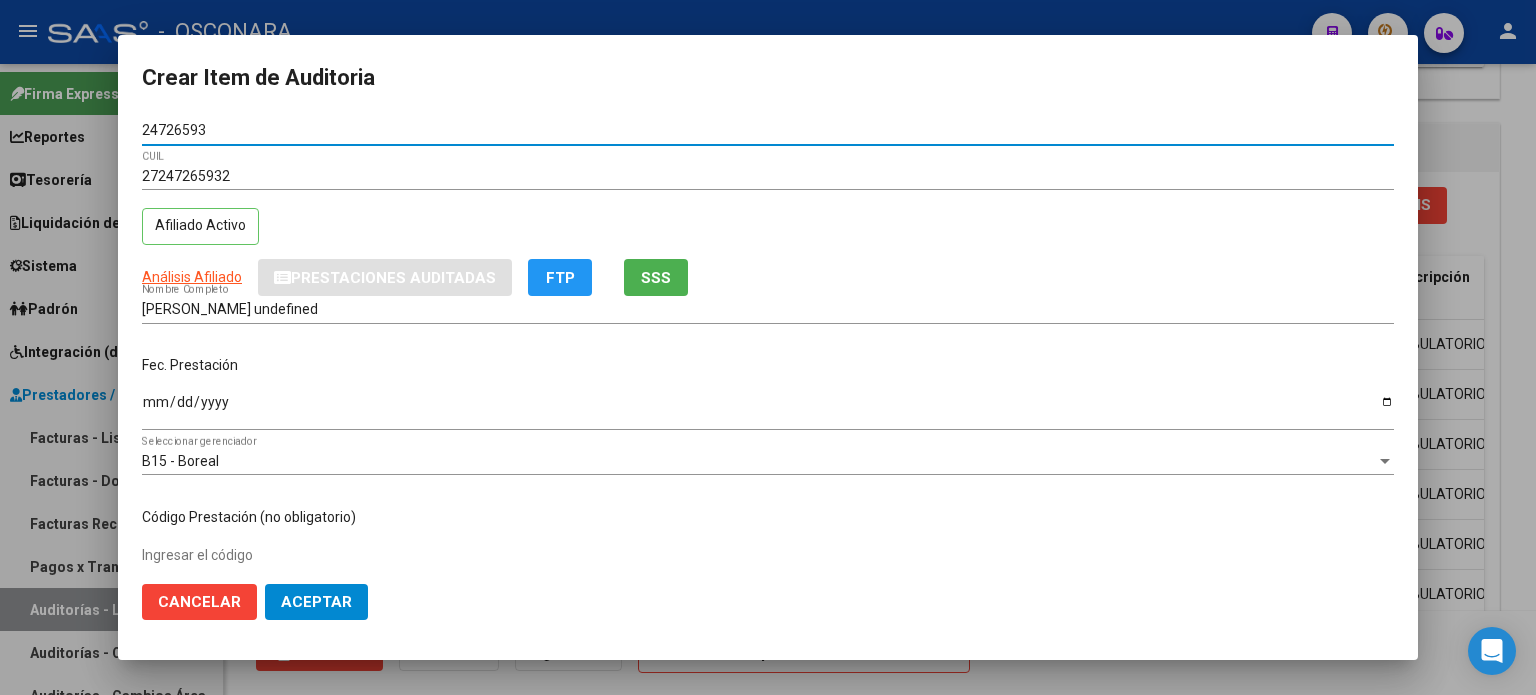 click on "Ingresar la fecha" at bounding box center [768, 409] 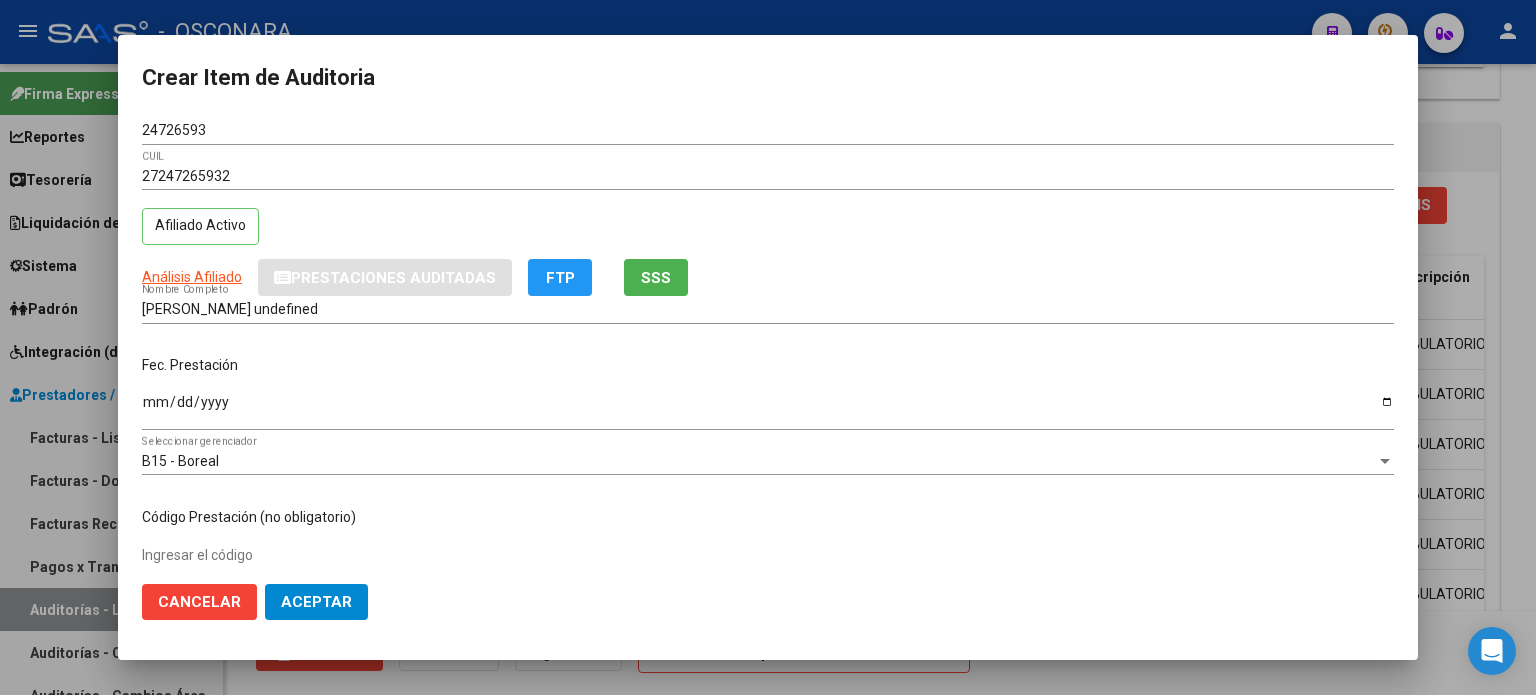 scroll, scrollTop: 200, scrollLeft: 0, axis: vertical 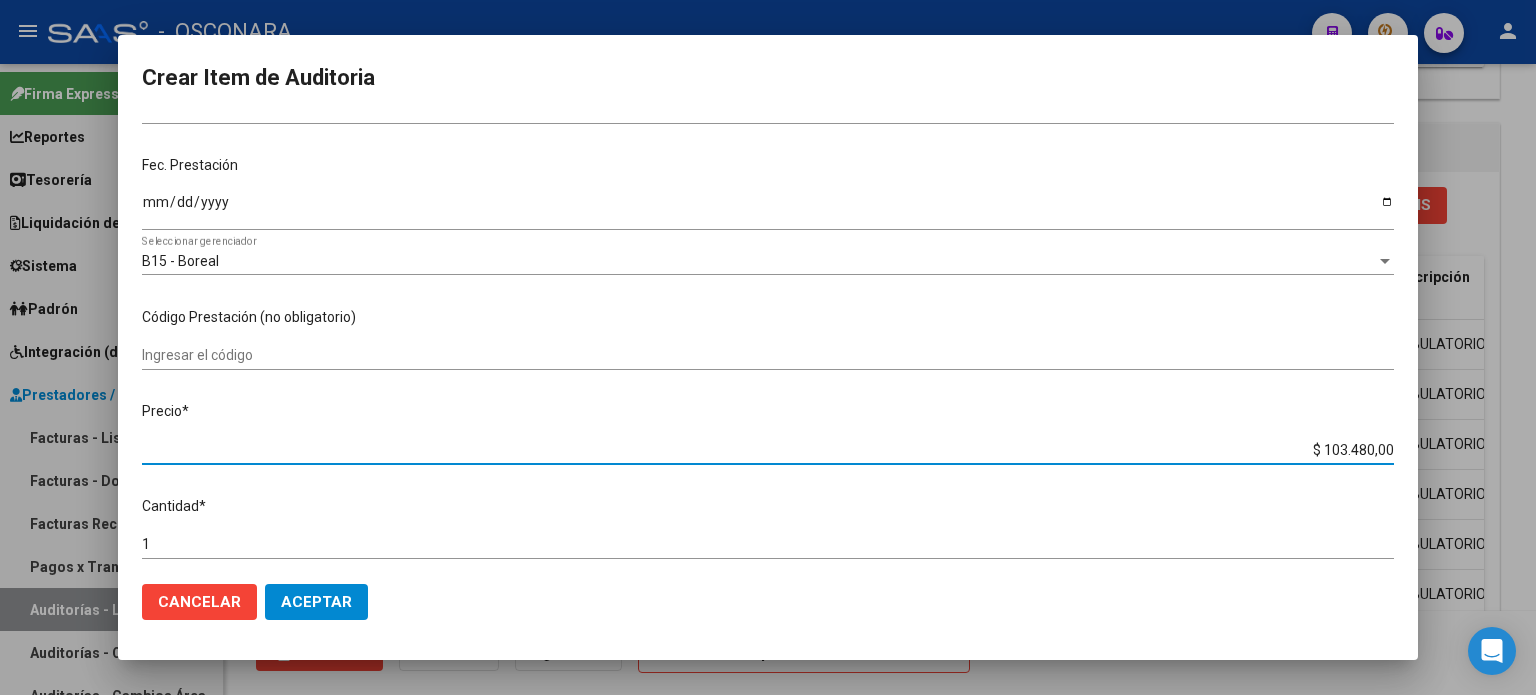 drag, startPoint x: 1309, startPoint y: 448, endPoint x: 1535, endPoint y: 417, distance: 228.1162 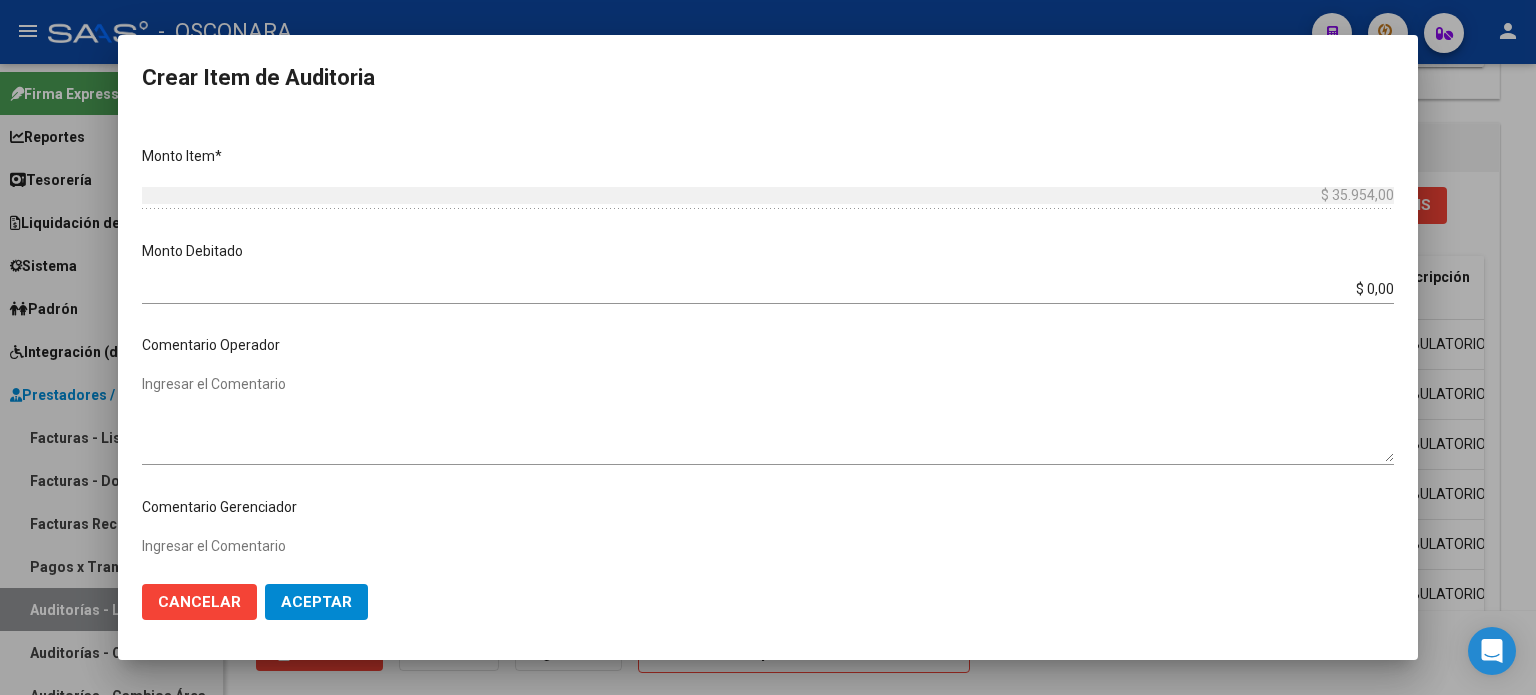 scroll, scrollTop: 1000, scrollLeft: 0, axis: vertical 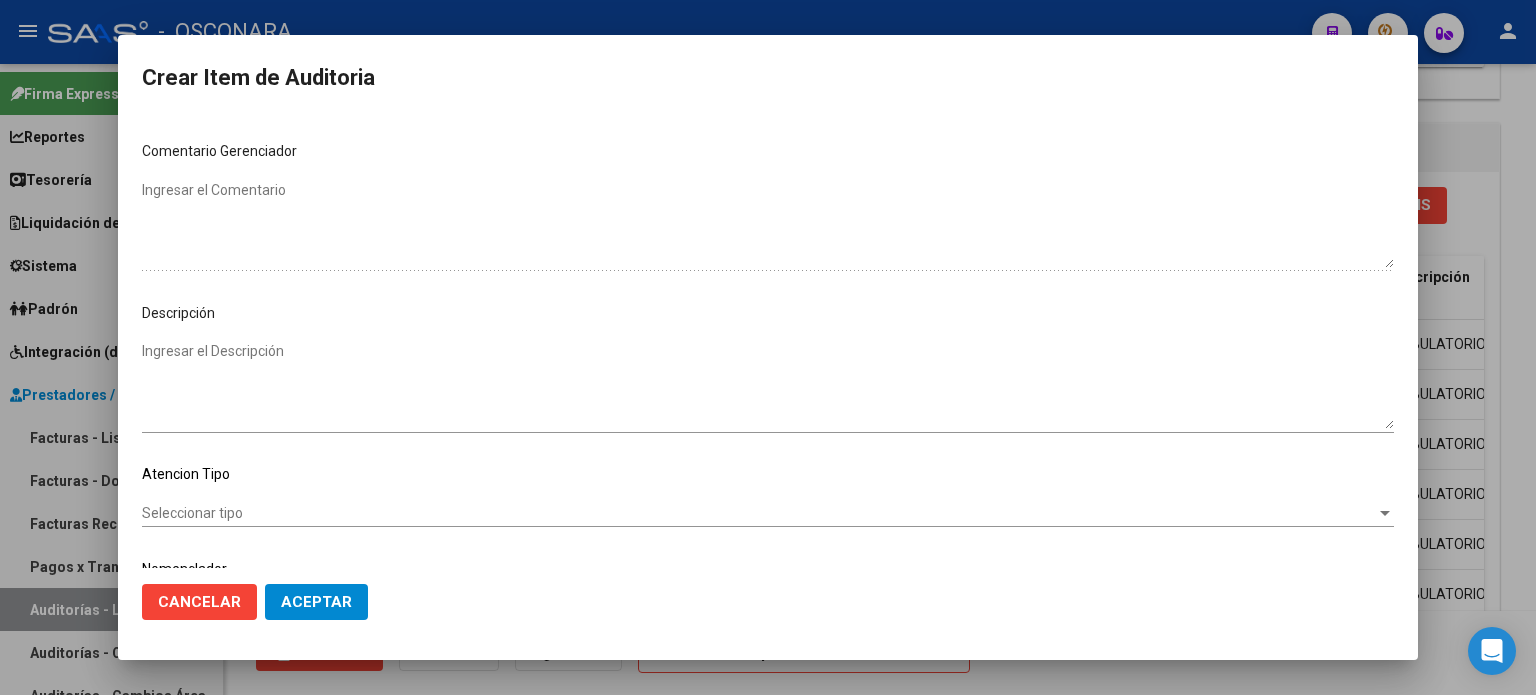 click on "Ingresar el Descripción" at bounding box center (768, 385) 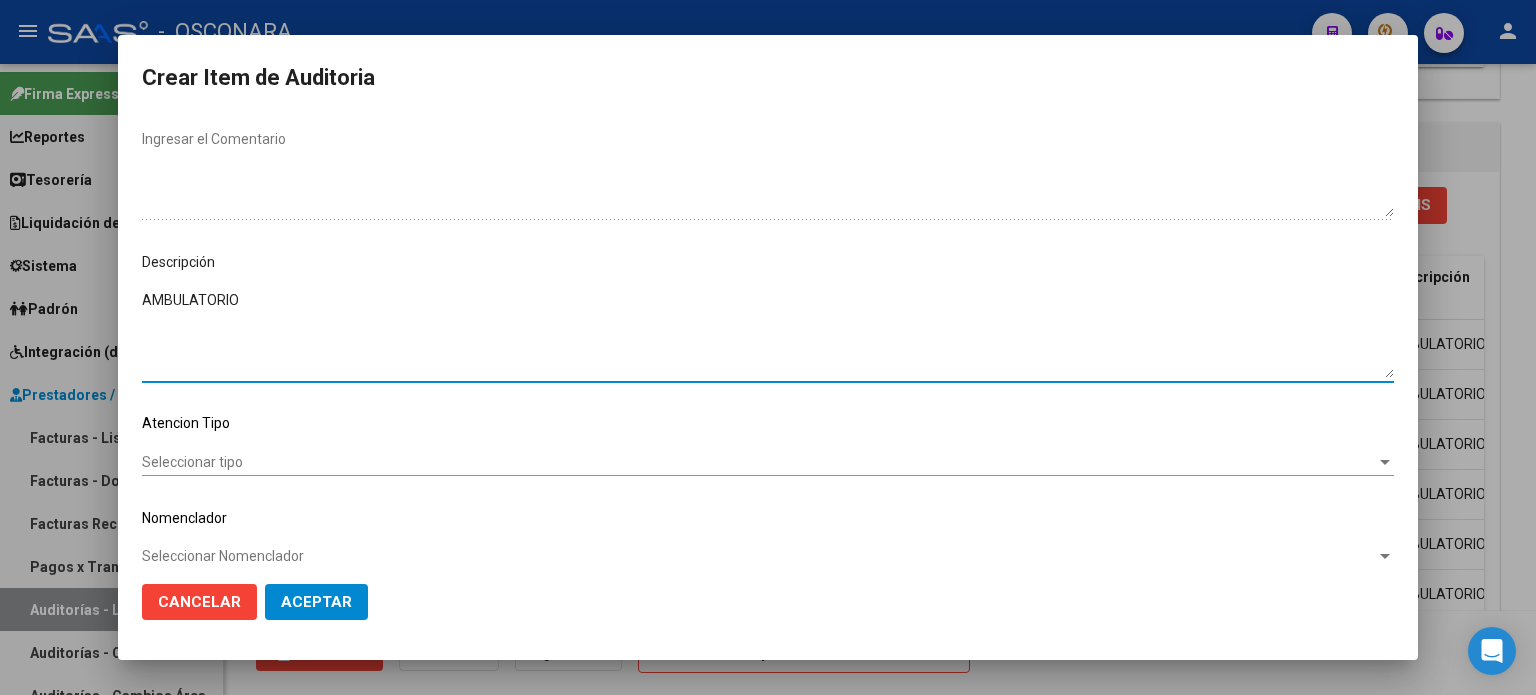 scroll, scrollTop: 1070, scrollLeft: 0, axis: vertical 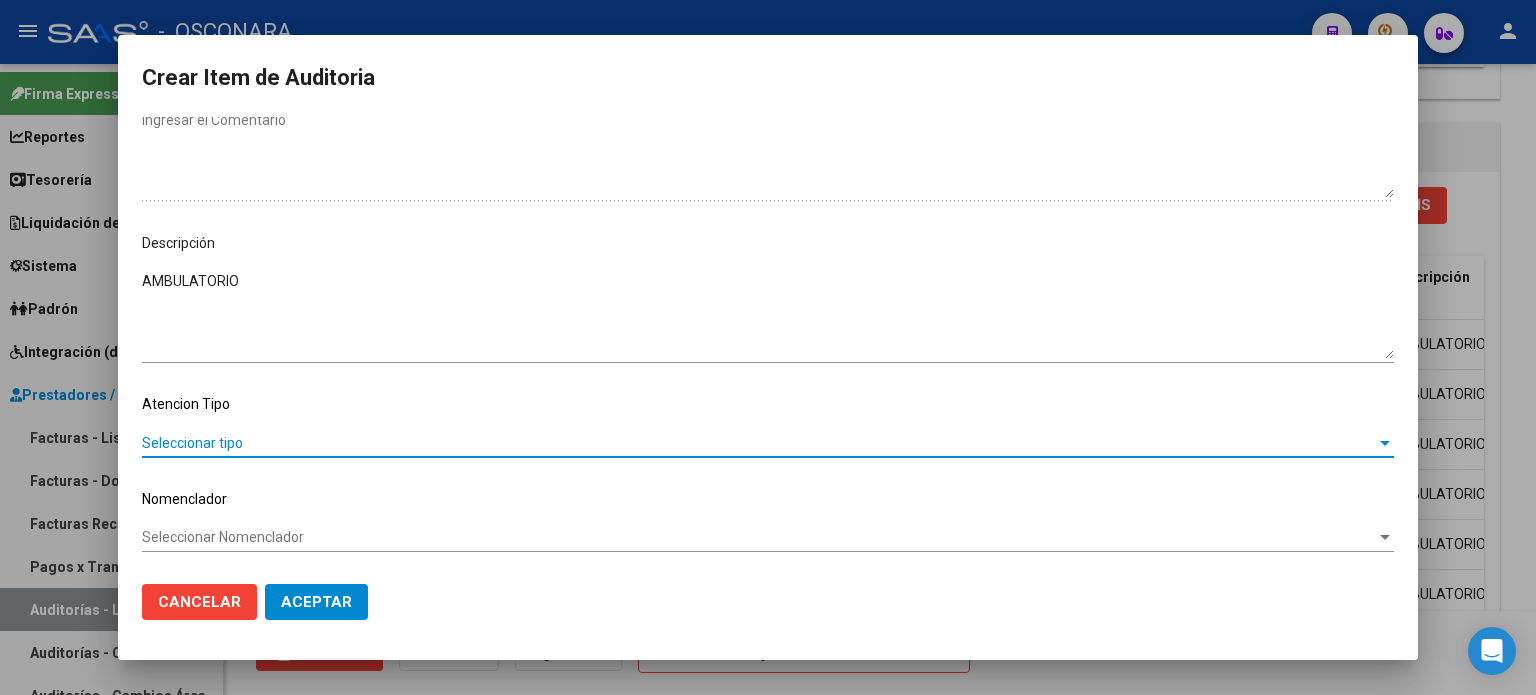 click on "Seleccionar tipo" at bounding box center [759, 443] 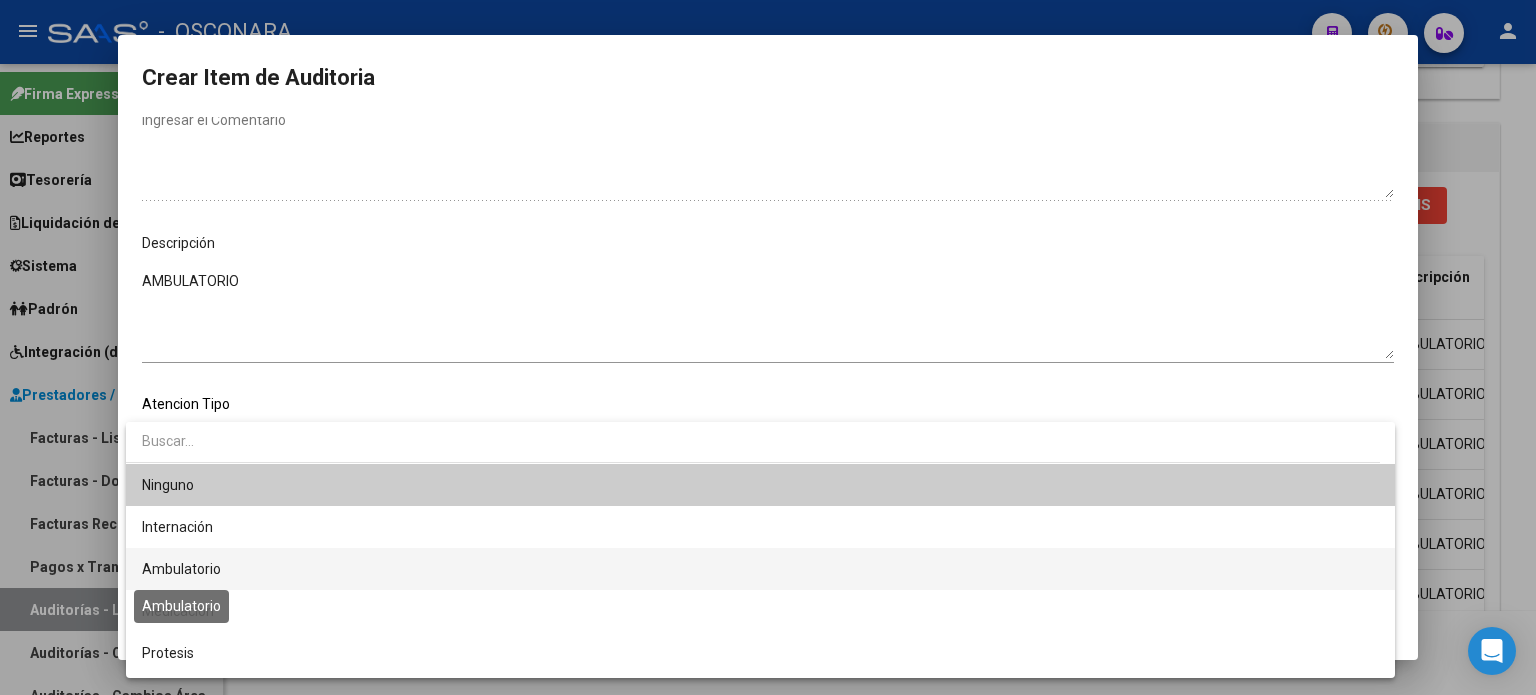 drag, startPoint x: 216, startPoint y: 568, endPoint x: 234, endPoint y: 578, distance: 20.59126 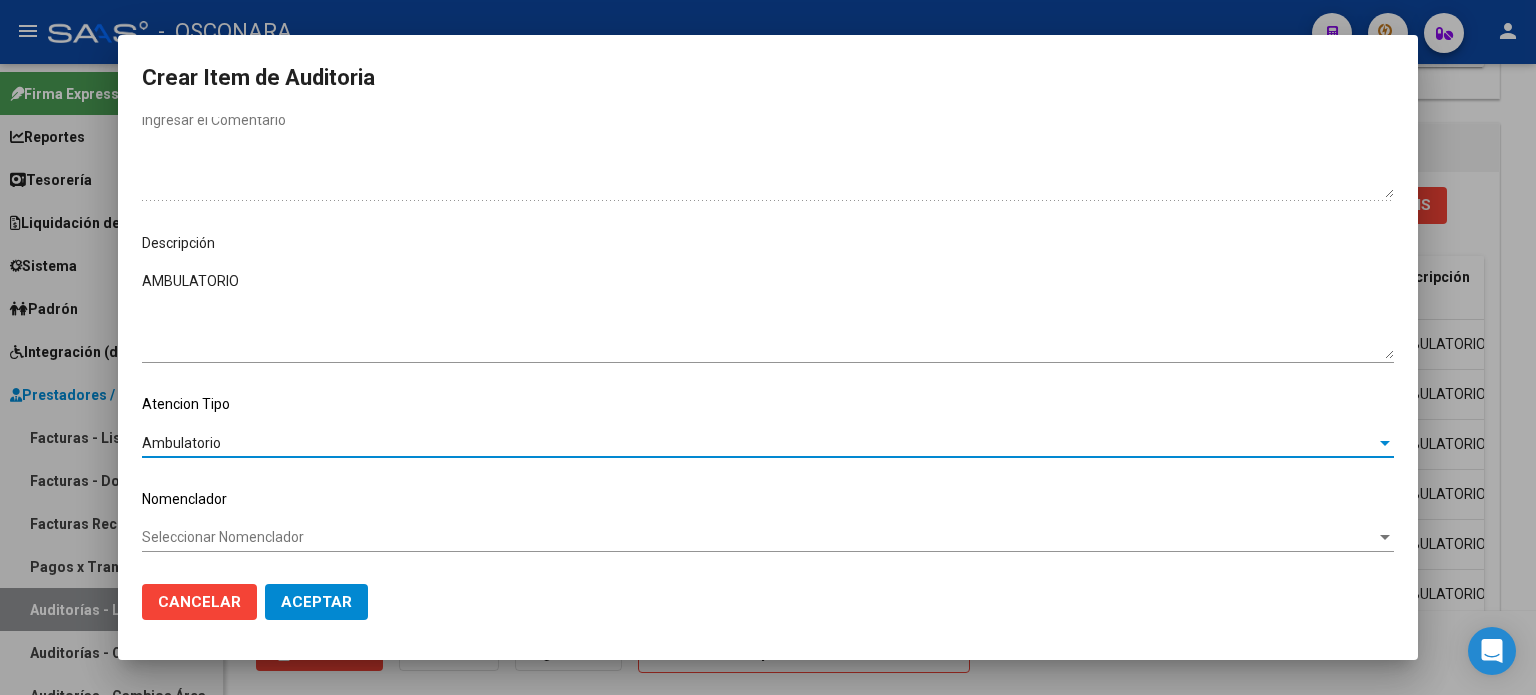 click on "Cancelar Aceptar" 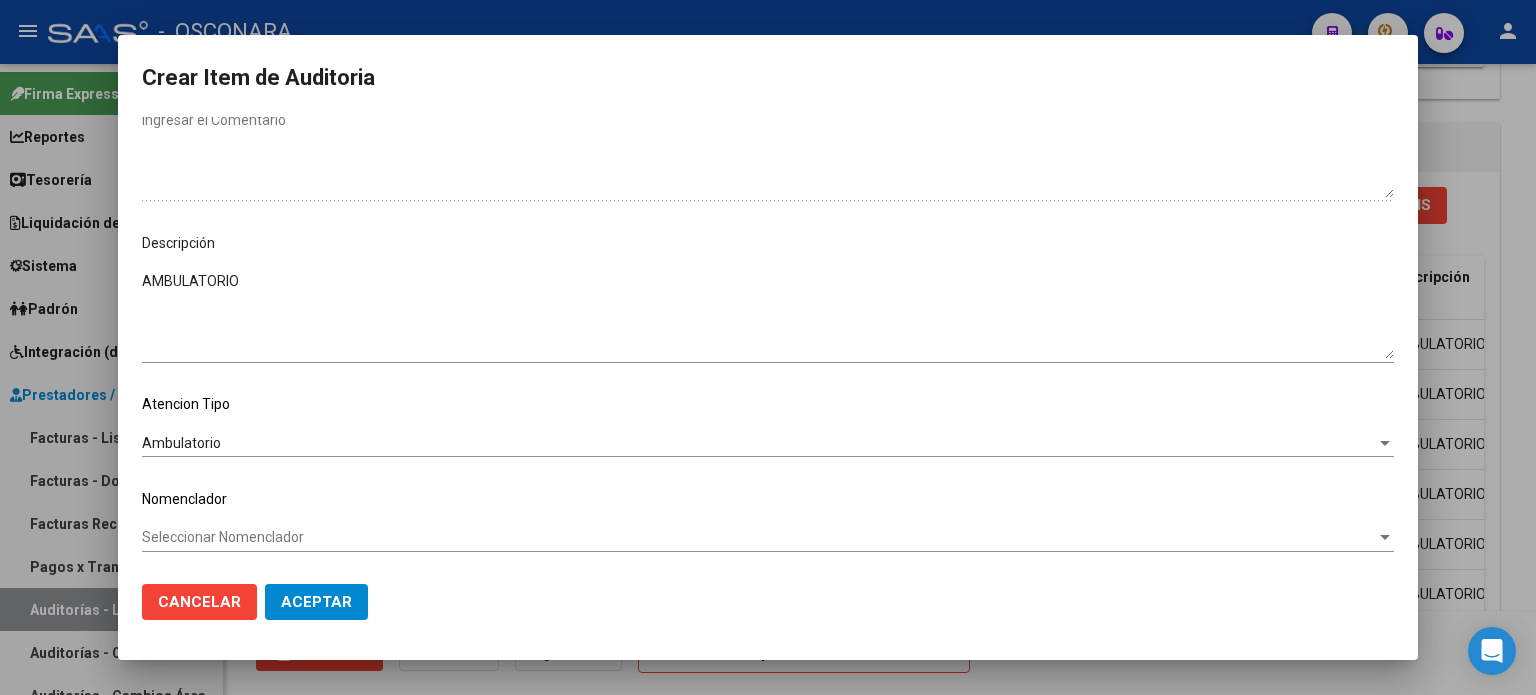 click on "Aceptar" 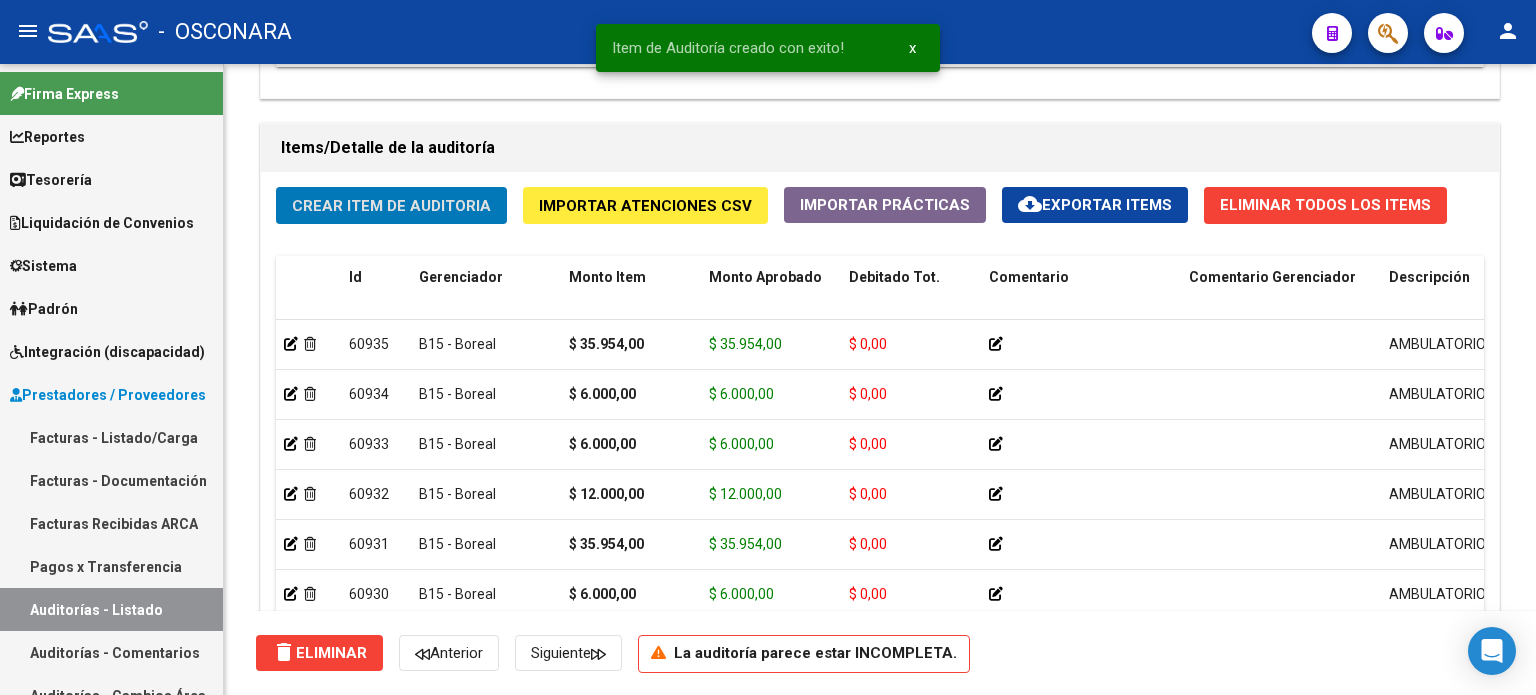 scroll, scrollTop: 1600, scrollLeft: 0, axis: vertical 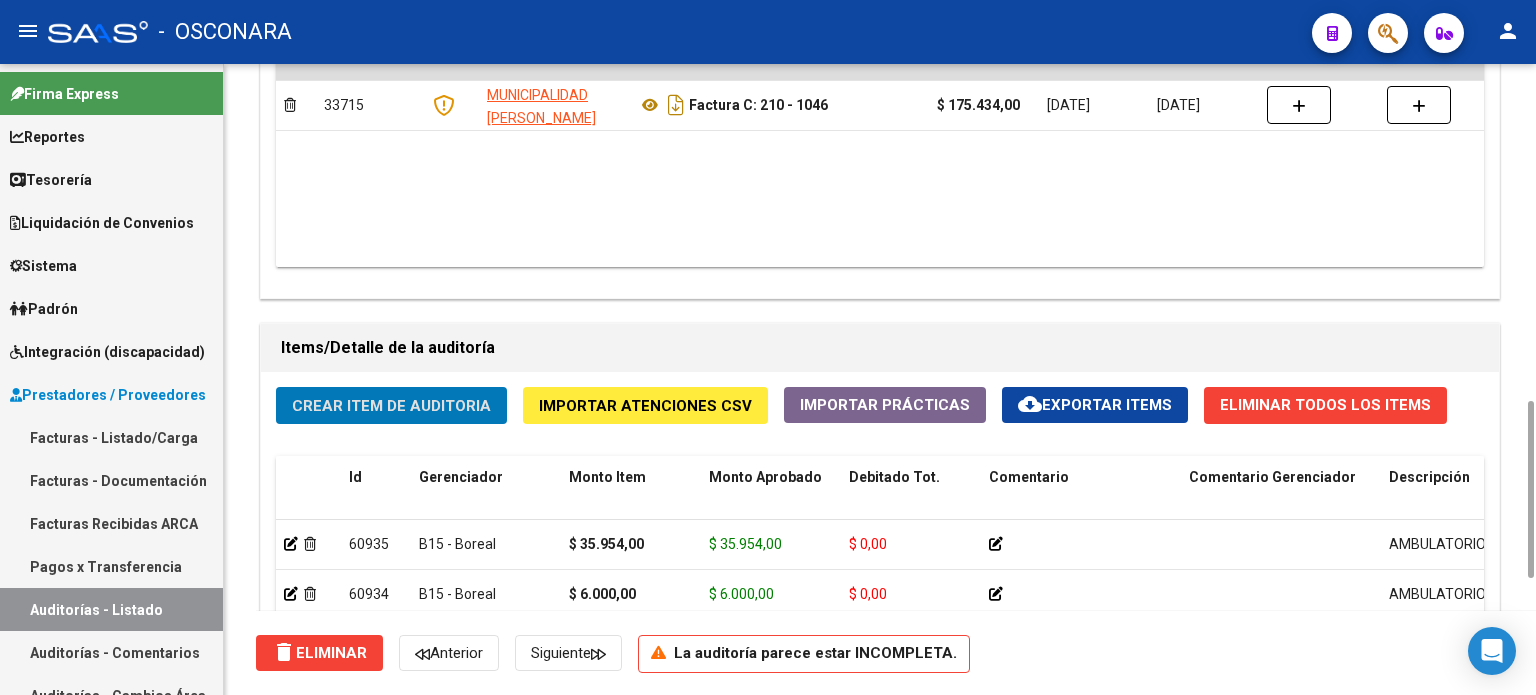 click on "Crear Item de Auditoria" 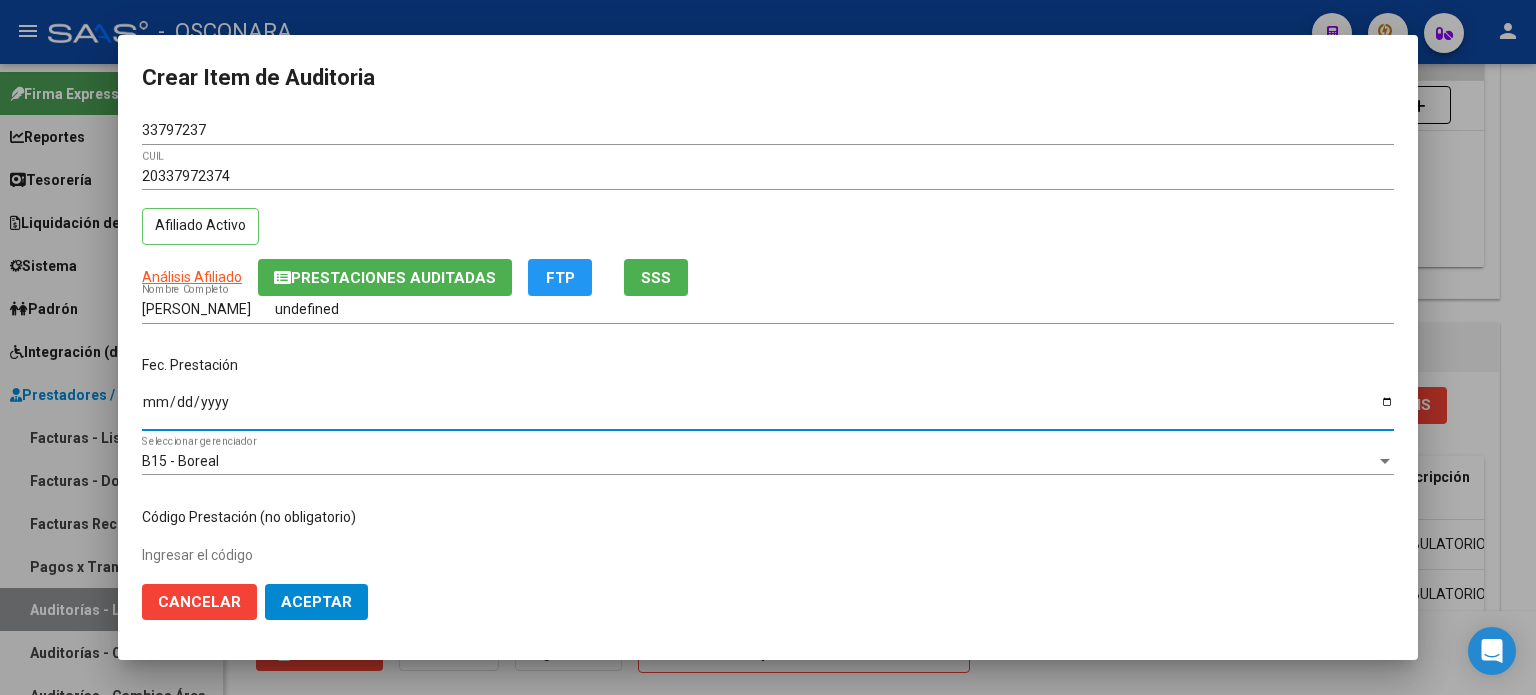 click on "Ingresar la fecha" at bounding box center (768, 409) 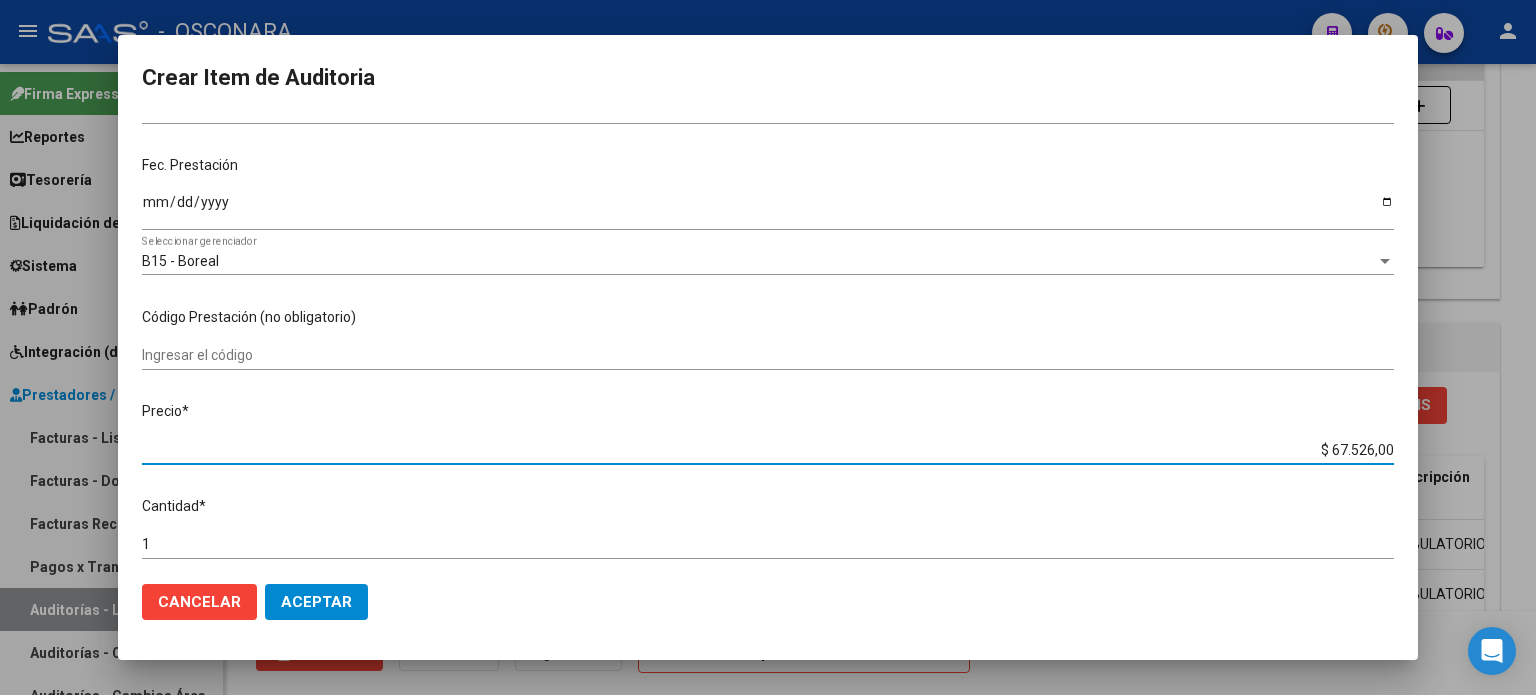 drag, startPoint x: 1320, startPoint y: 448, endPoint x: 1535, endPoint y: 448, distance: 215 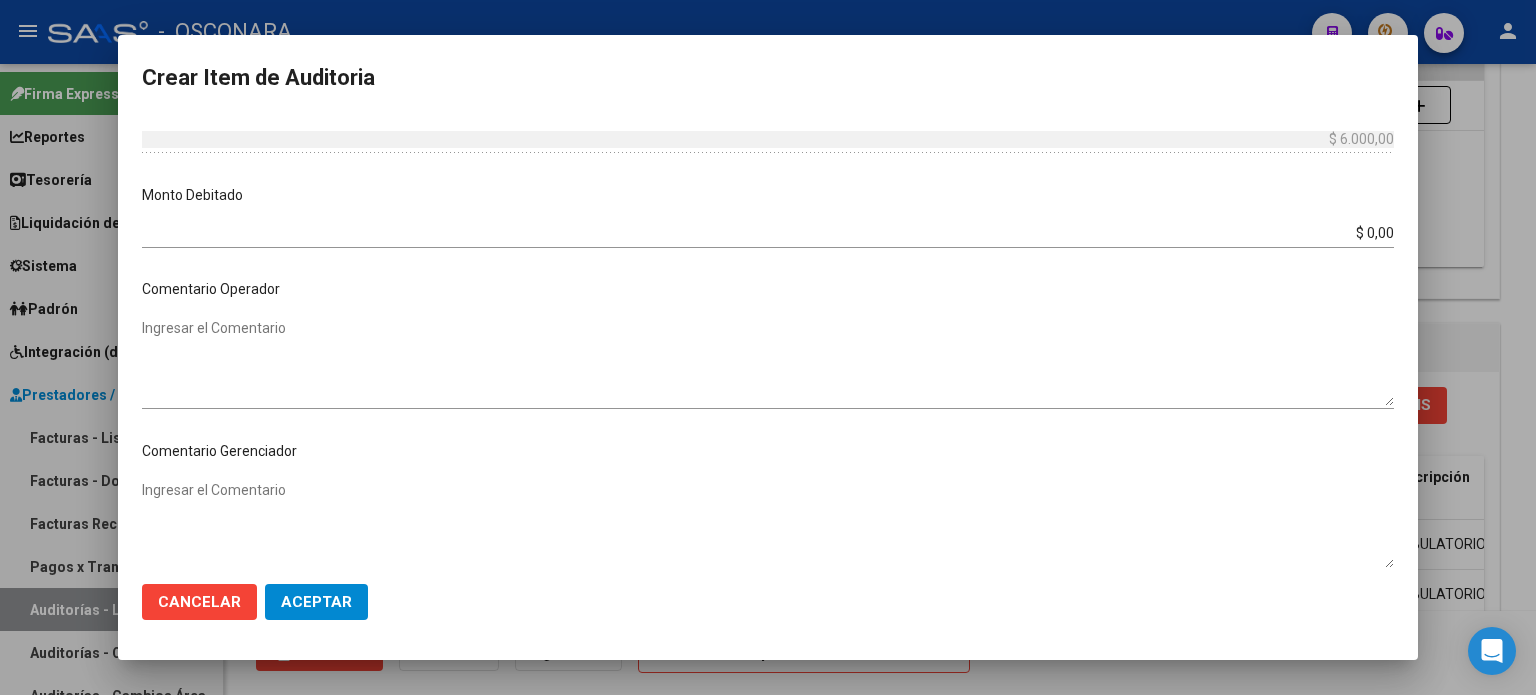 scroll, scrollTop: 900, scrollLeft: 0, axis: vertical 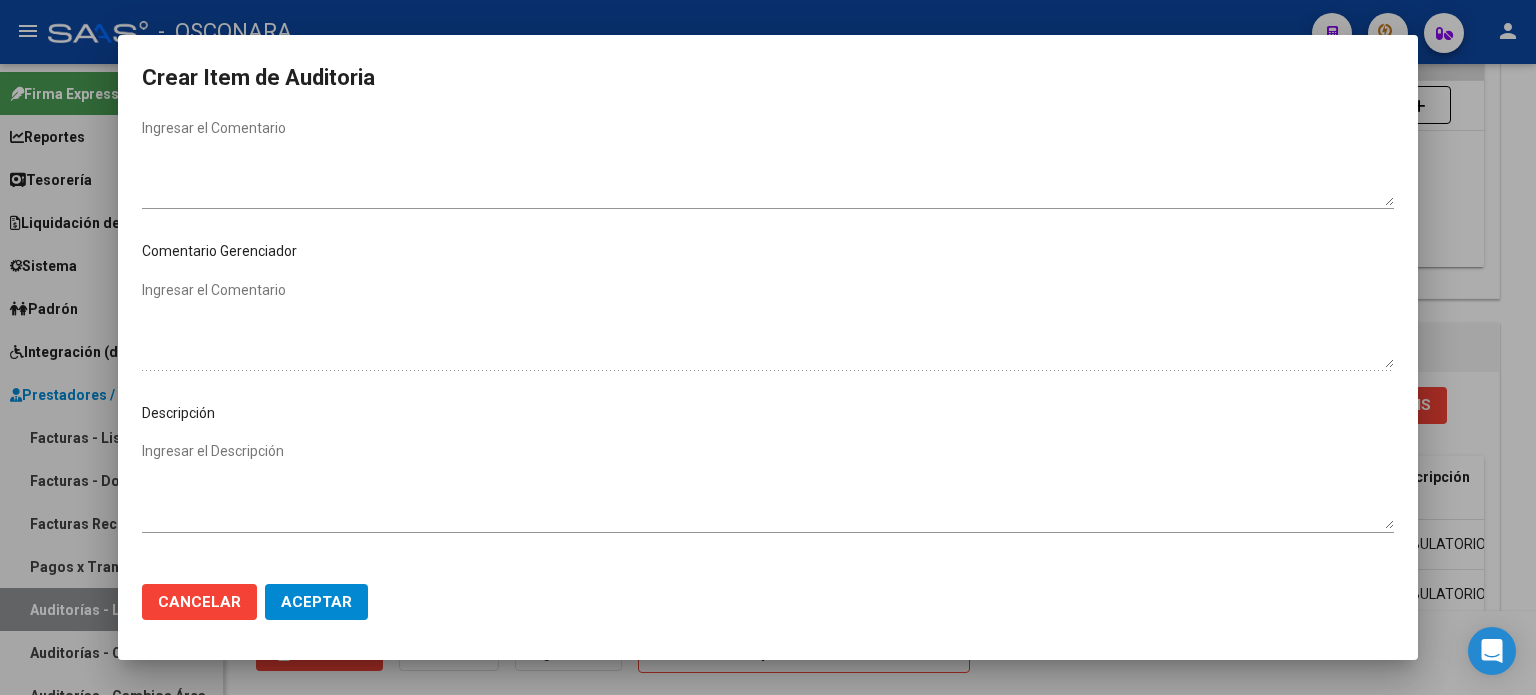 click on "Ingresar el Descripción" at bounding box center [768, 485] 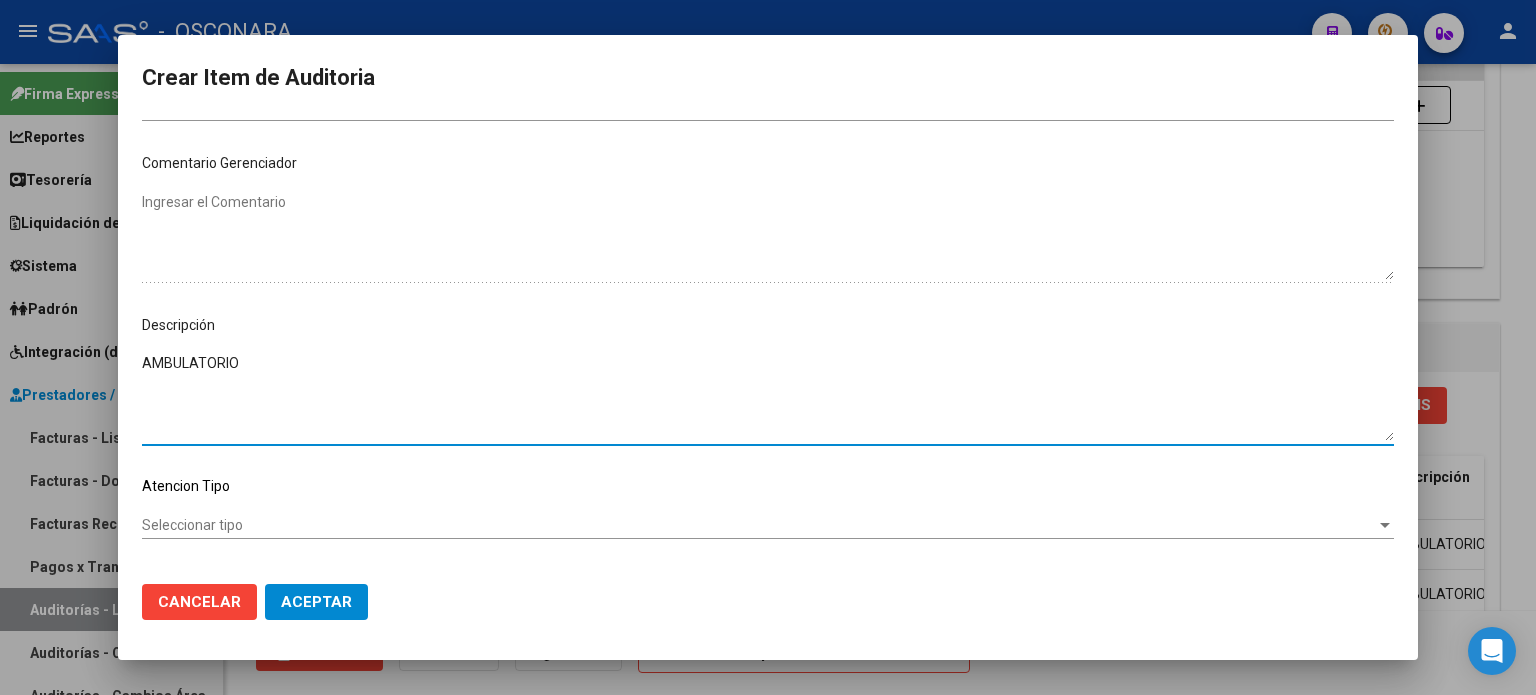 scroll, scrollTop: 1070, scrollLeft: 0, axis: vertical 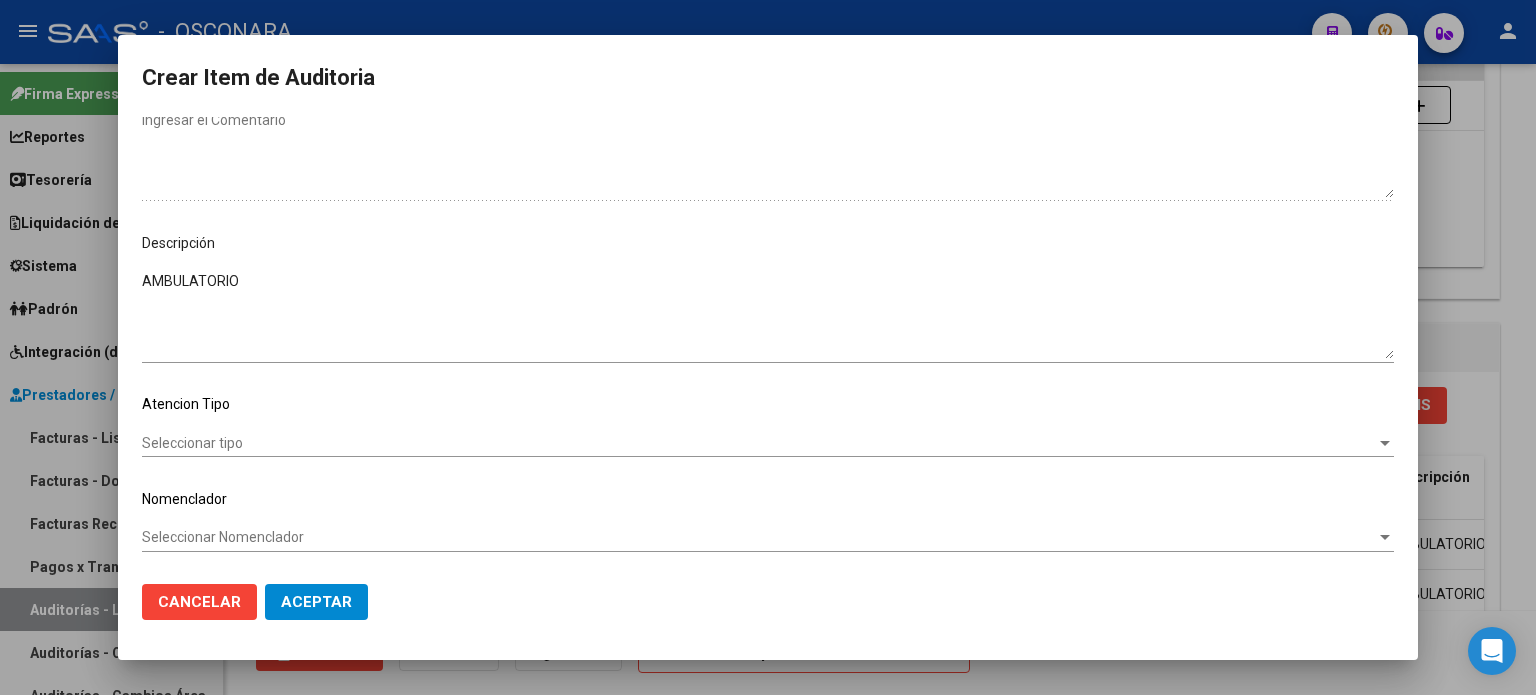 click on "Seleccionar tipo Seleccionar tipo" 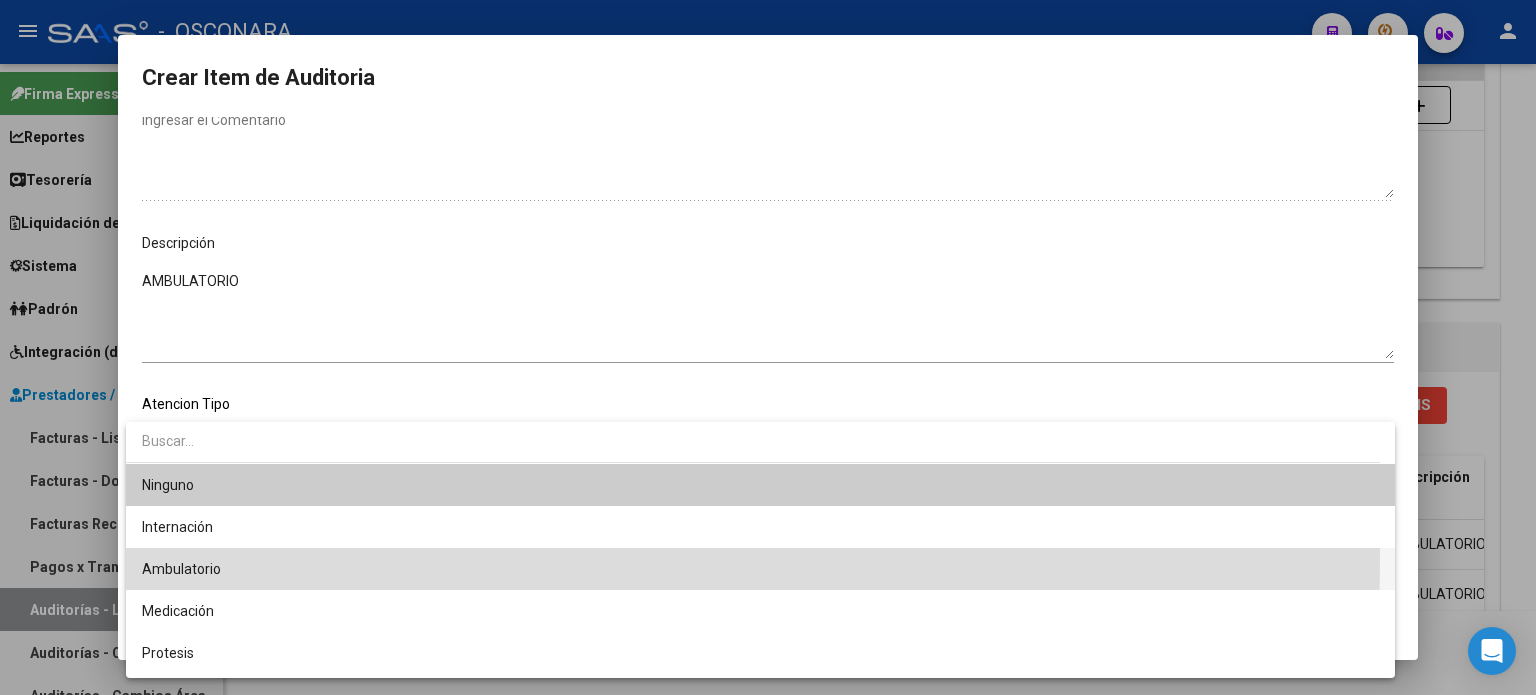 click on "Ambulatorio" at bounding box center (760, 569) 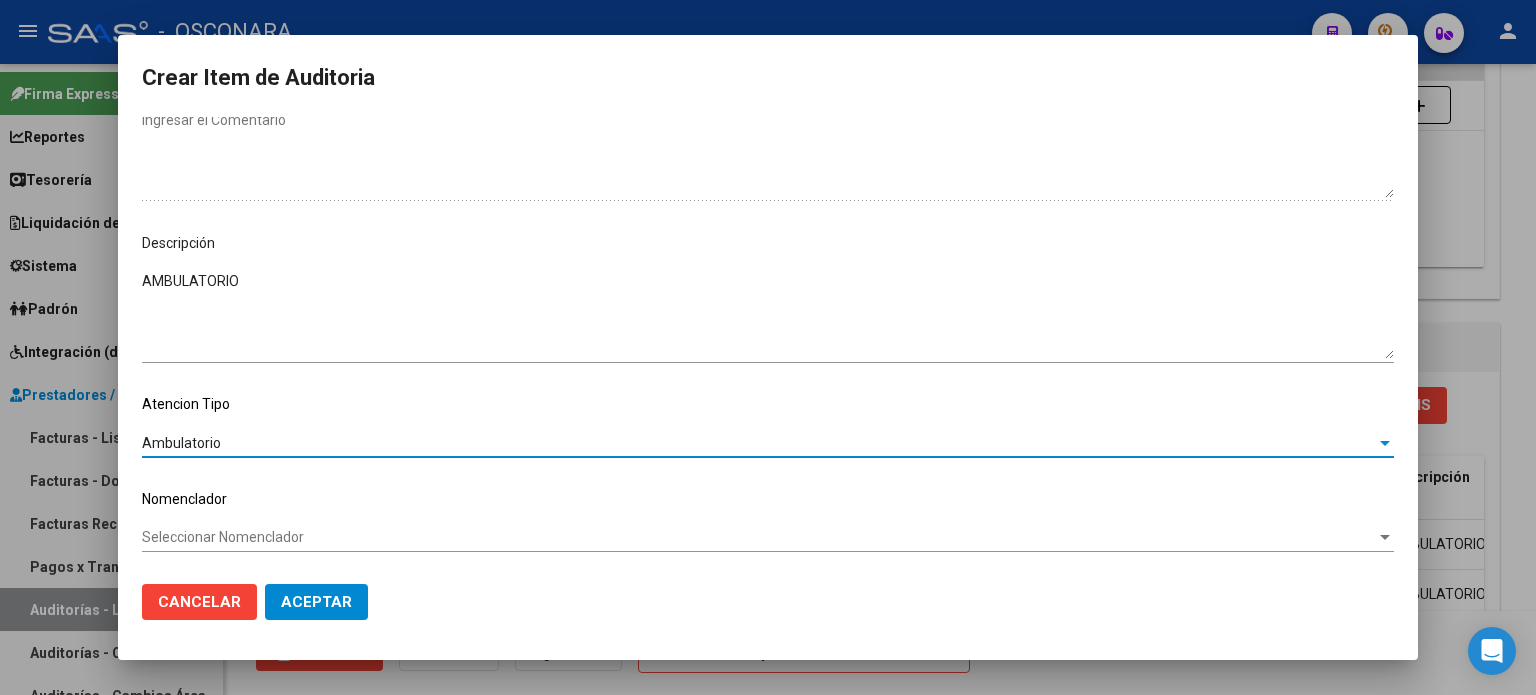 click on "Aceptar" 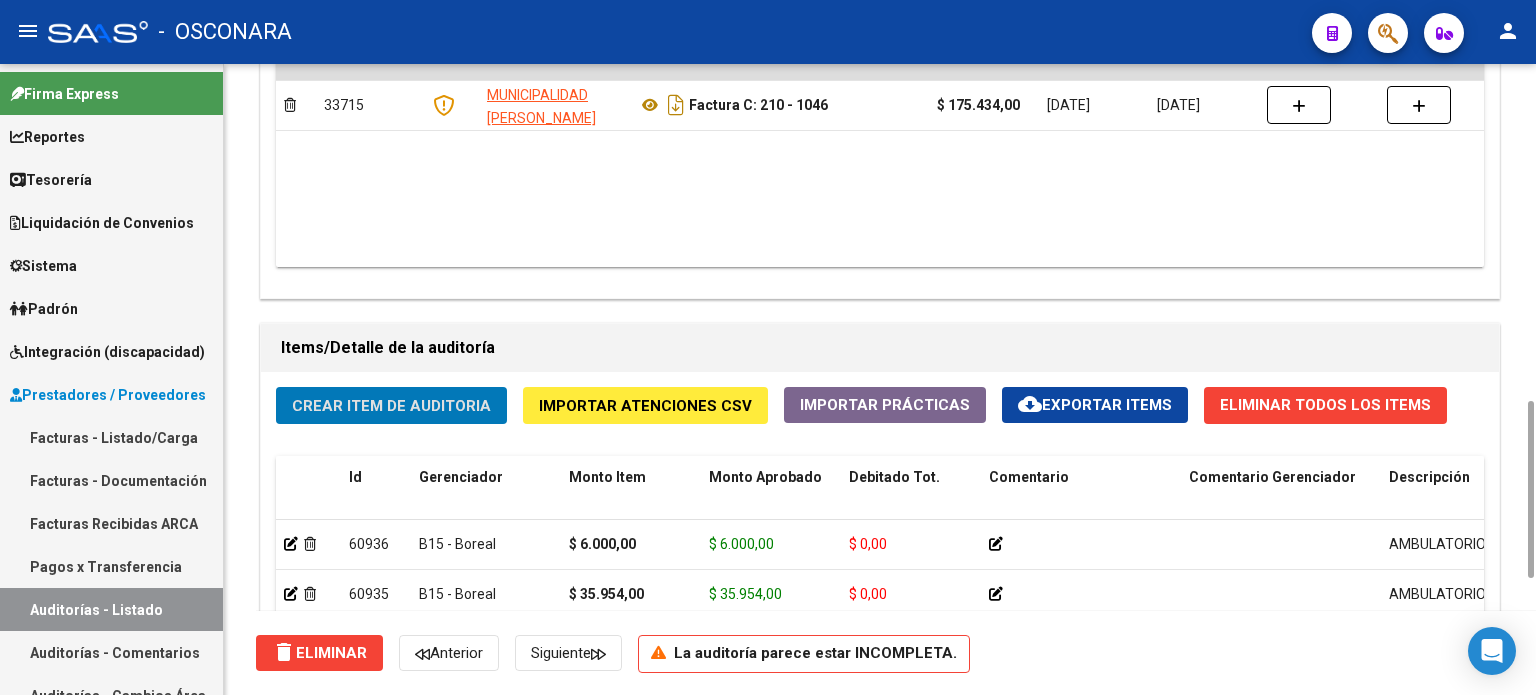 click on "Crear Item de Auditoria" 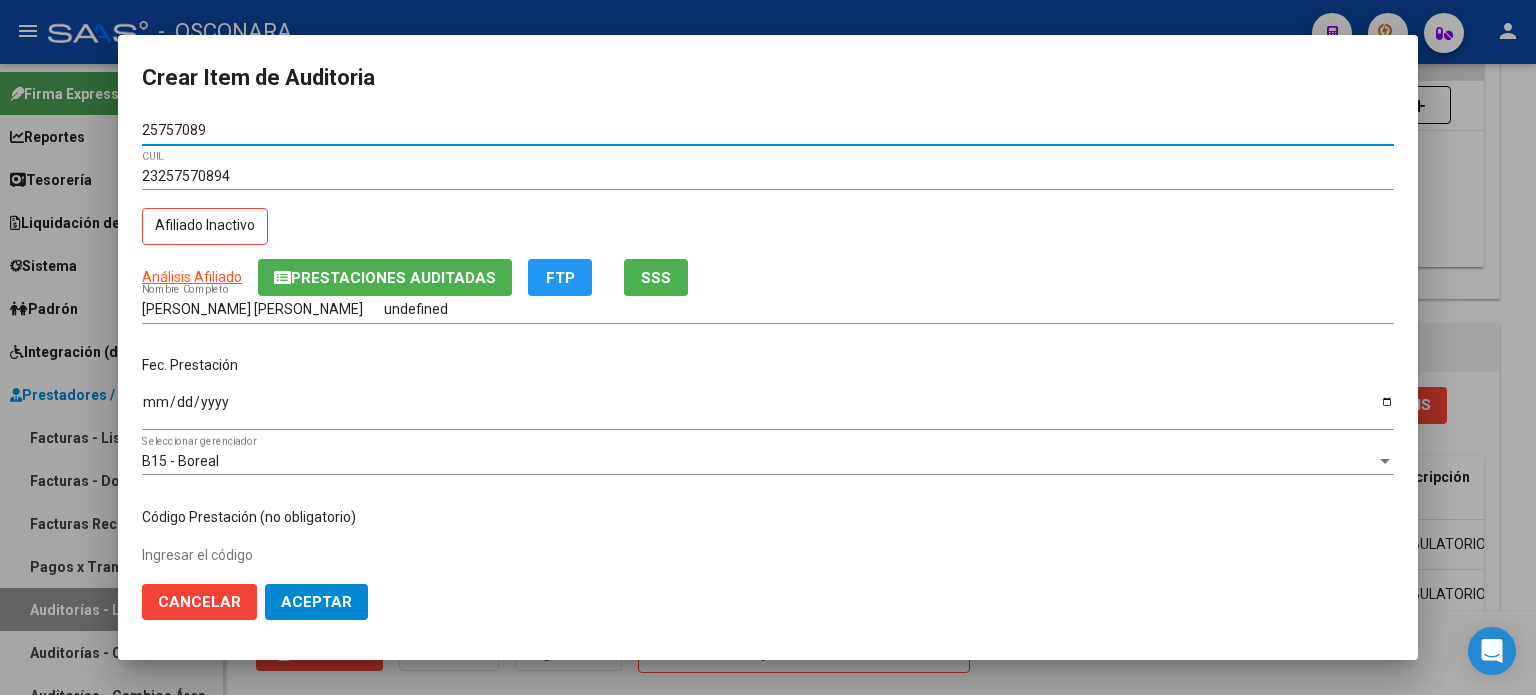 click on "SSS" 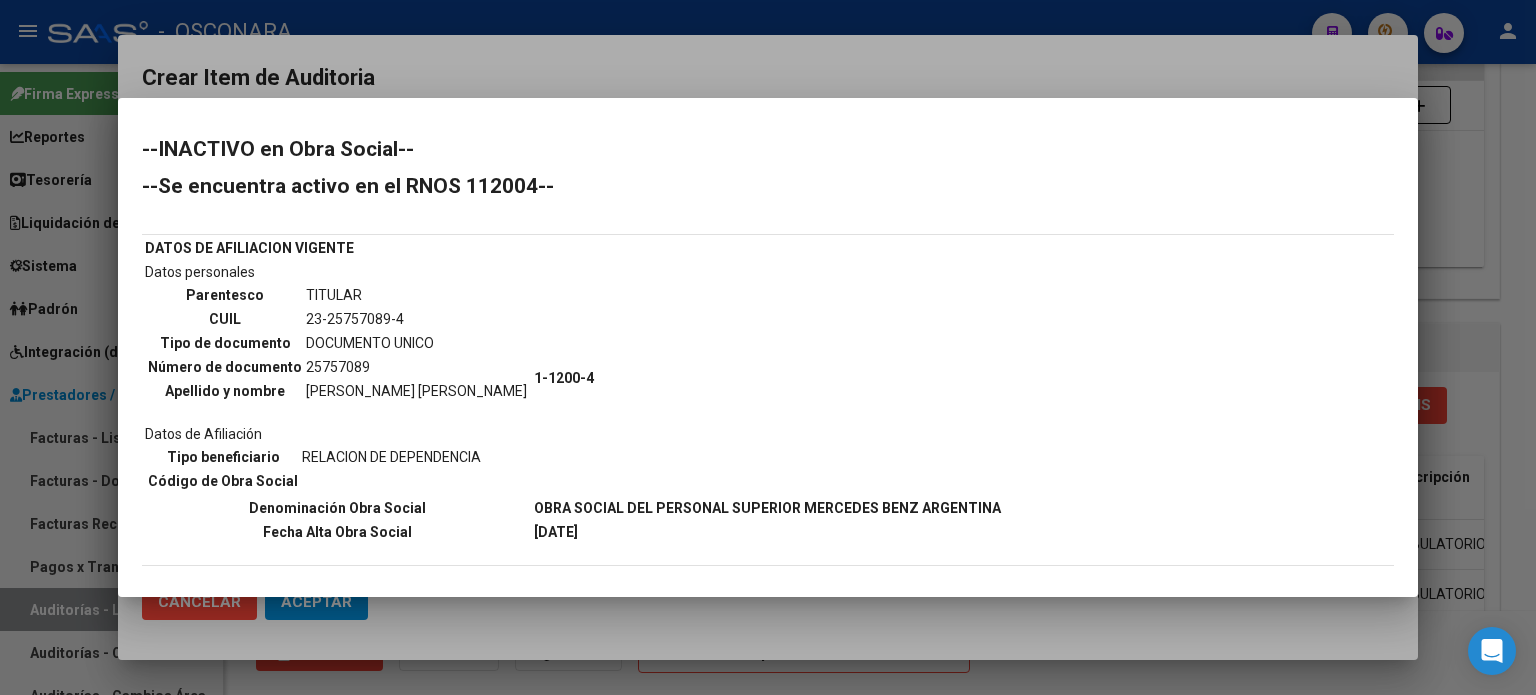 click at bounding box center [768, 347] 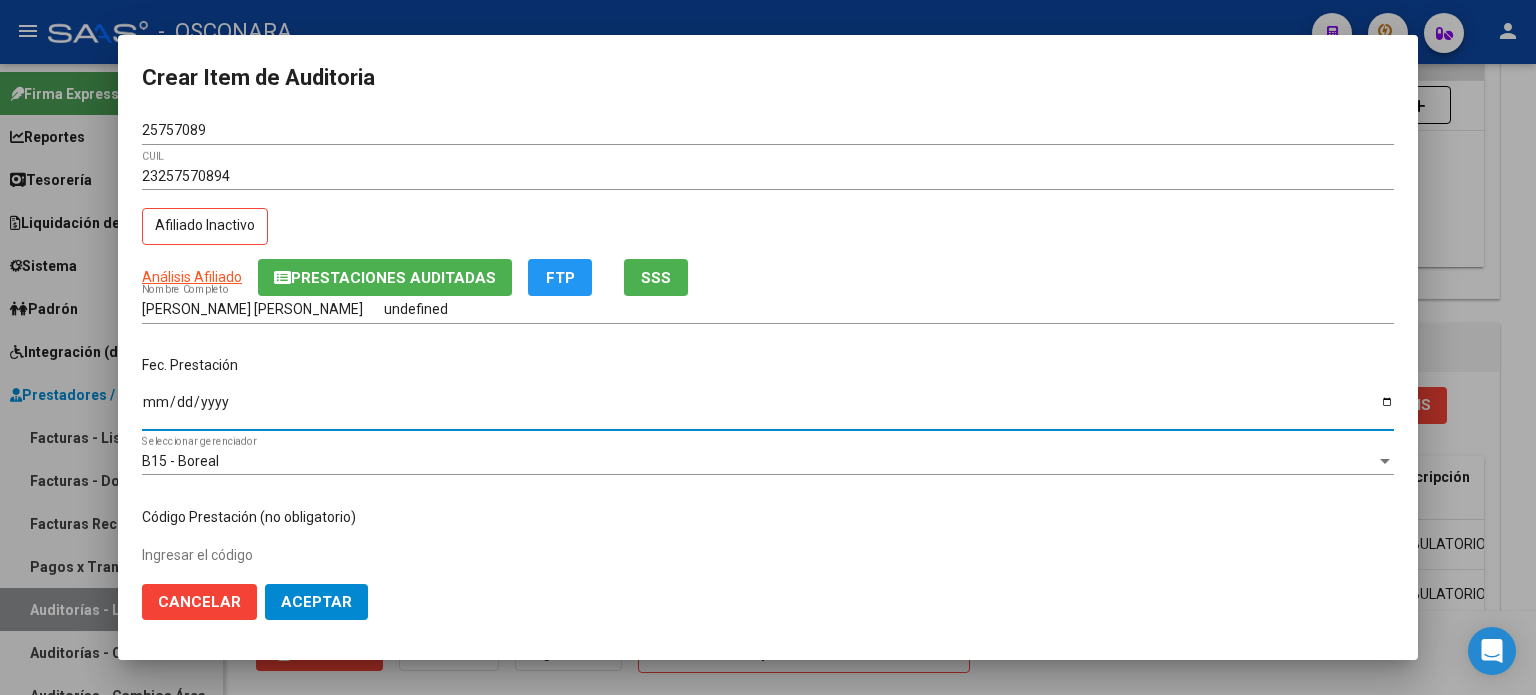 click on "Ingresar la fecha" at bounding box center (768, 409) 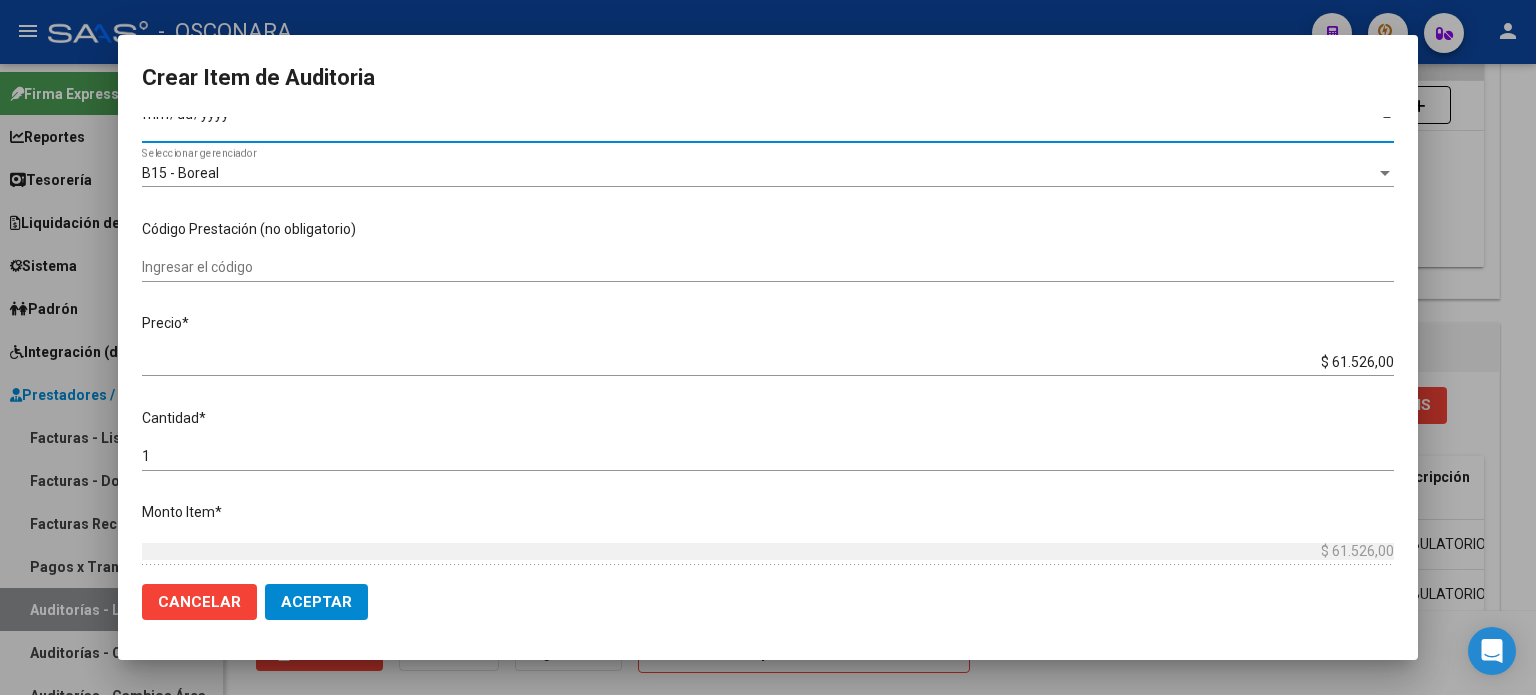 scroll, scrollTop: 300, scrollLeft: 0, axis: vertical 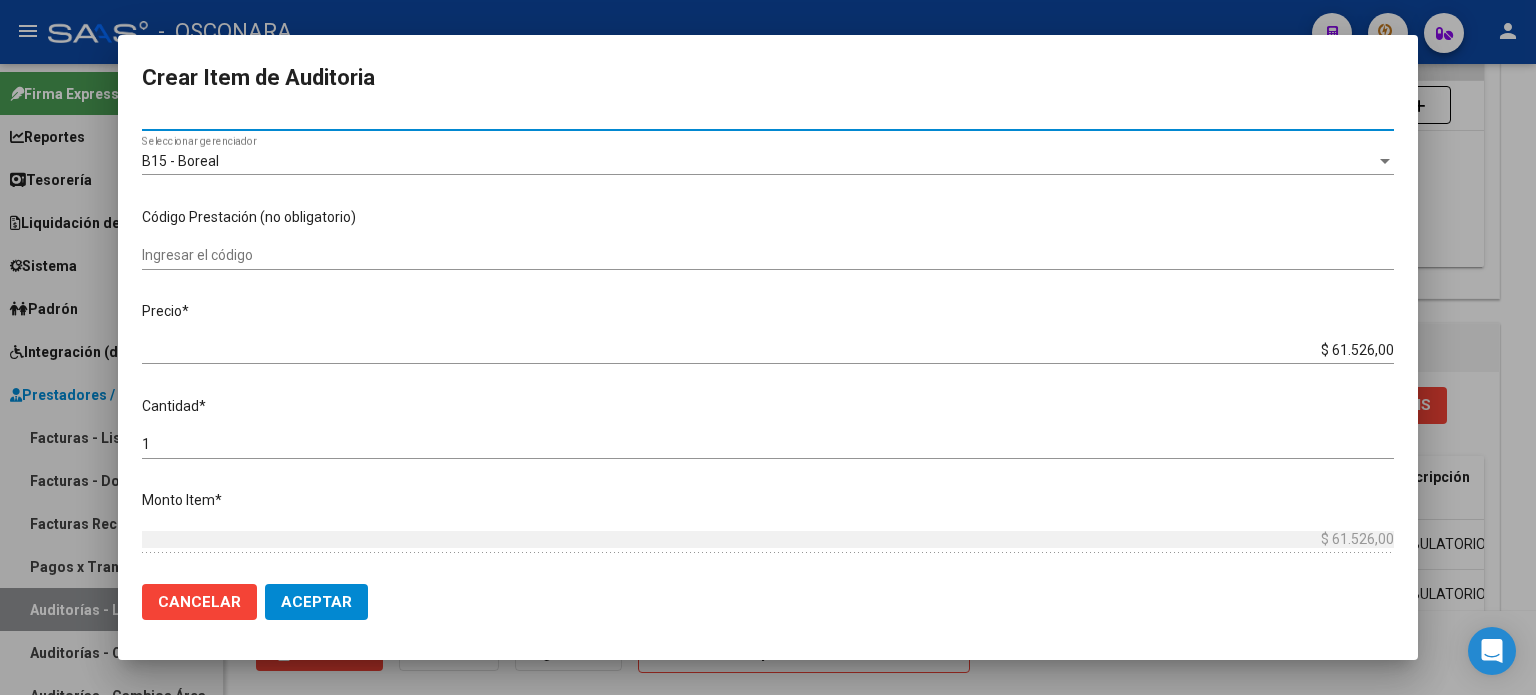 drag, startPoint x: 1317, startPoint y: 351, endPoint x: 1520, endPoint y: 293, distance: 211.12318 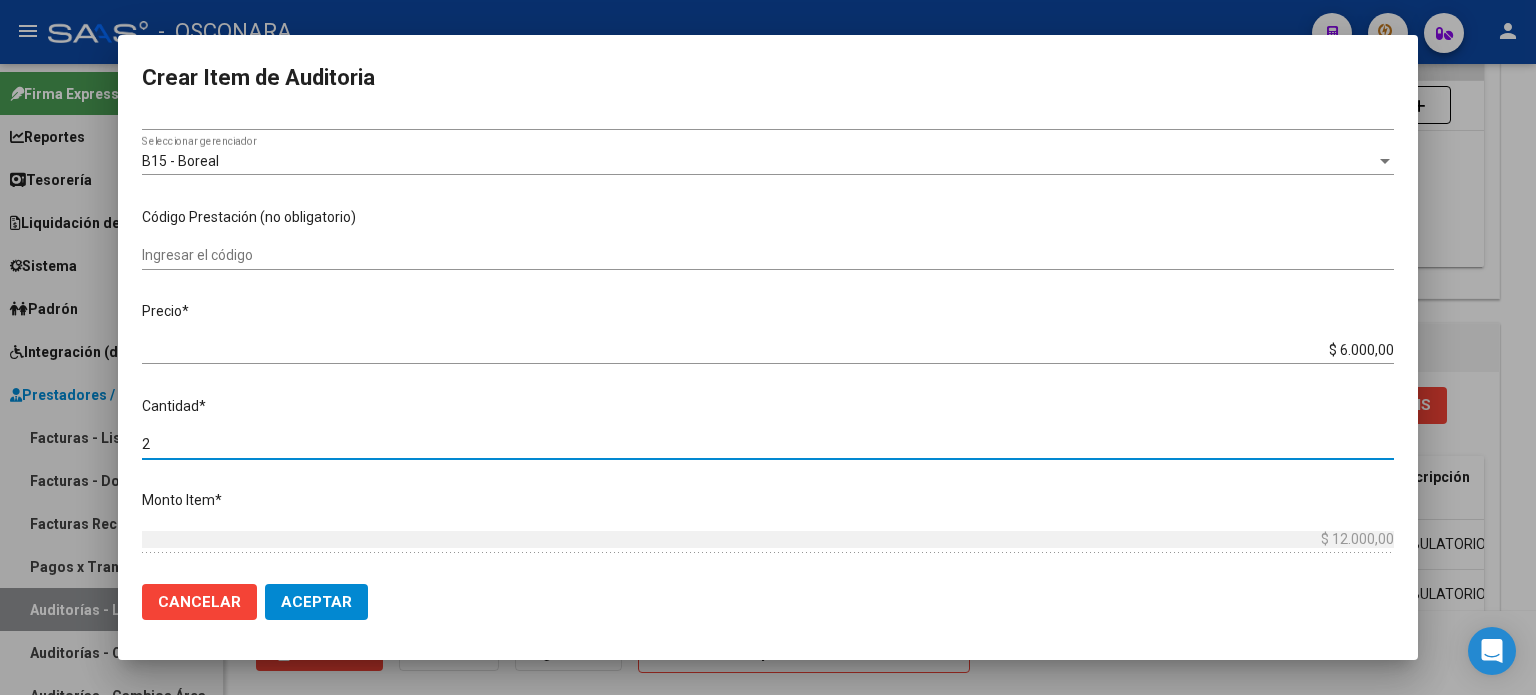 click on "2" at bounding box center (768, 444) 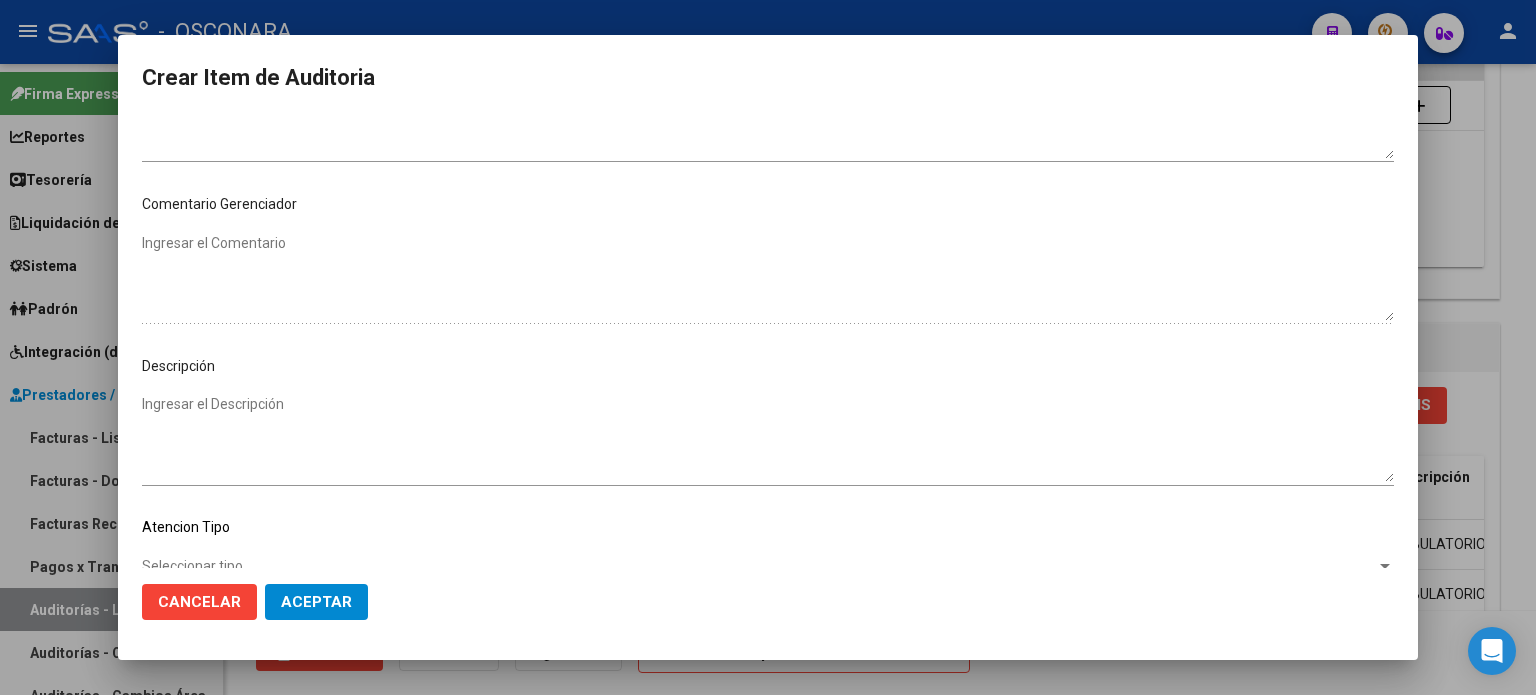 scroll, scrollTop: 970, scrollLeft: 0, axis: vertical 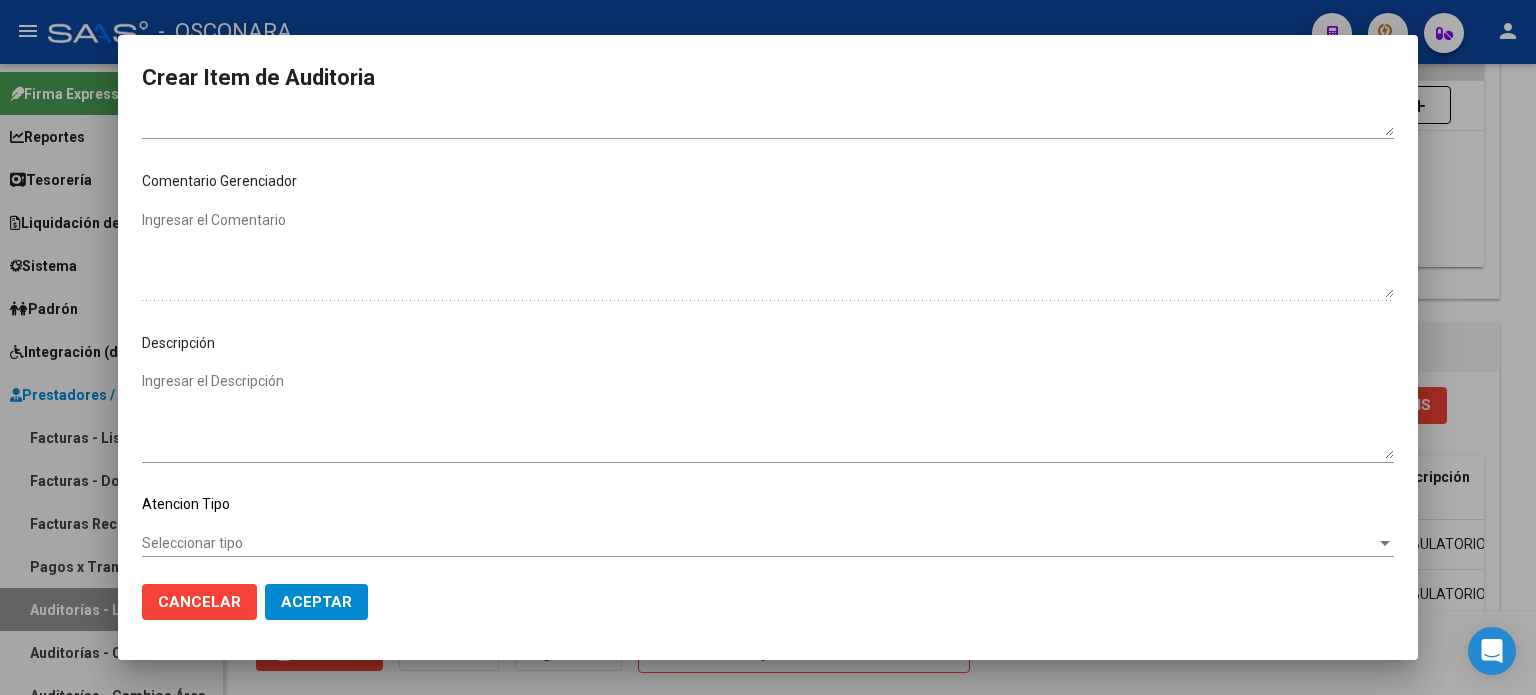 click on "25757089 Nro Documento    23257570894 CUIL   Afiliado Inactivo  Análisis Afiliado  Prestaciones Auditadas FTP SSS   [PERSON_NAME] [PERSON_NAME]       undefined Nombre Completo  Fec. Prestación    [DATE] Ingresar la fecha  B15 - Boreal  Seleccionar gerenciador Código Prestación (no obligatorio)    Ingresar el código  Precio  *   $ 6.000,00 Ingresar el precio  Cantidad  *   2 Ingresar la cantidad  Monto Item  *   $ 12.000,00 Ingresar el monto  Monto Debitado    $ 0,00 Ingresar el monto  Comentario Operador    Ingresar el Comentario  Comentario Gerenciador    Ingresar el Comentario  Descripción    Ingresar el Descripción   Atencion Tipo  Seleccionar tipo Seleccionar tipo  Nomenclador  Seleccionar Nomenclador Seleccionar Nomenclador" at bounding box center (768, 343) 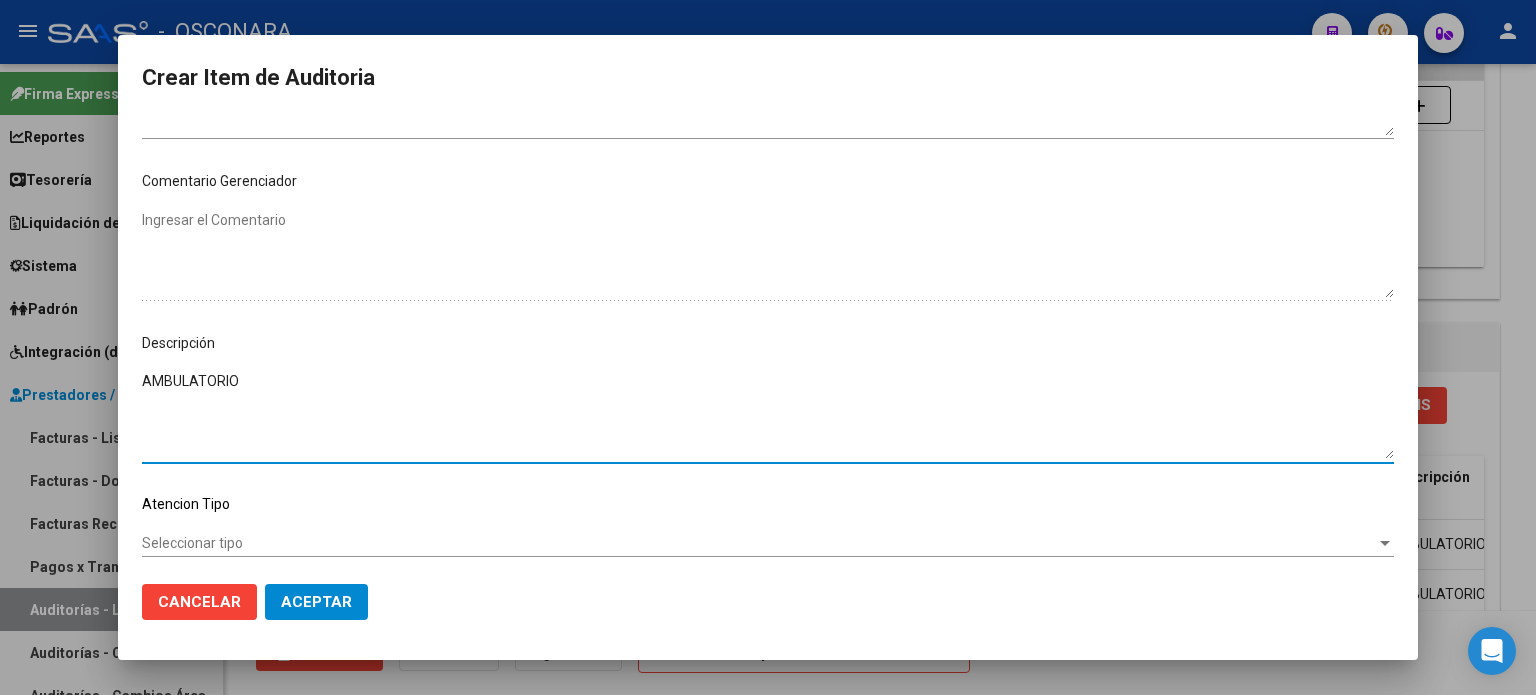 click on "Seleccionar tipo" at bounding box center [759, 543] 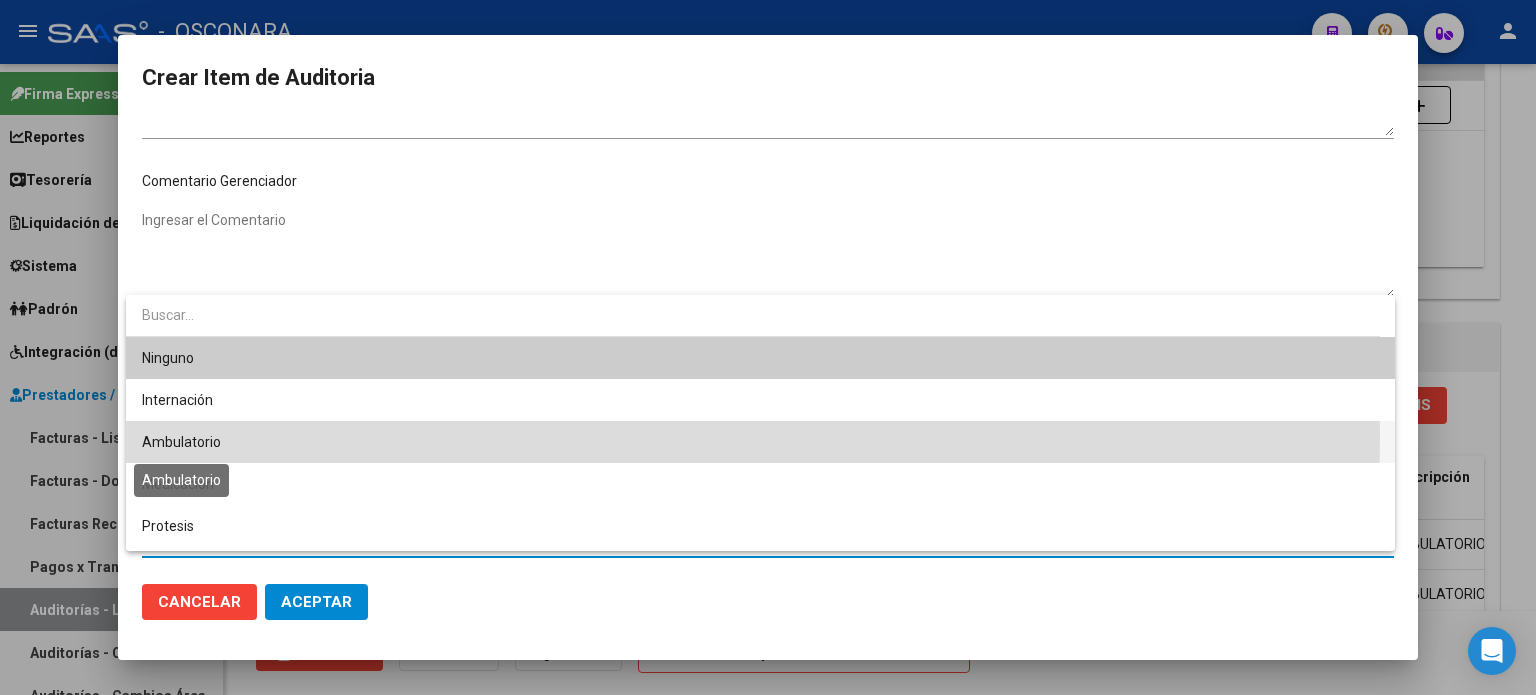 click on "Ambulatorio" at bounding box center [181, 442] 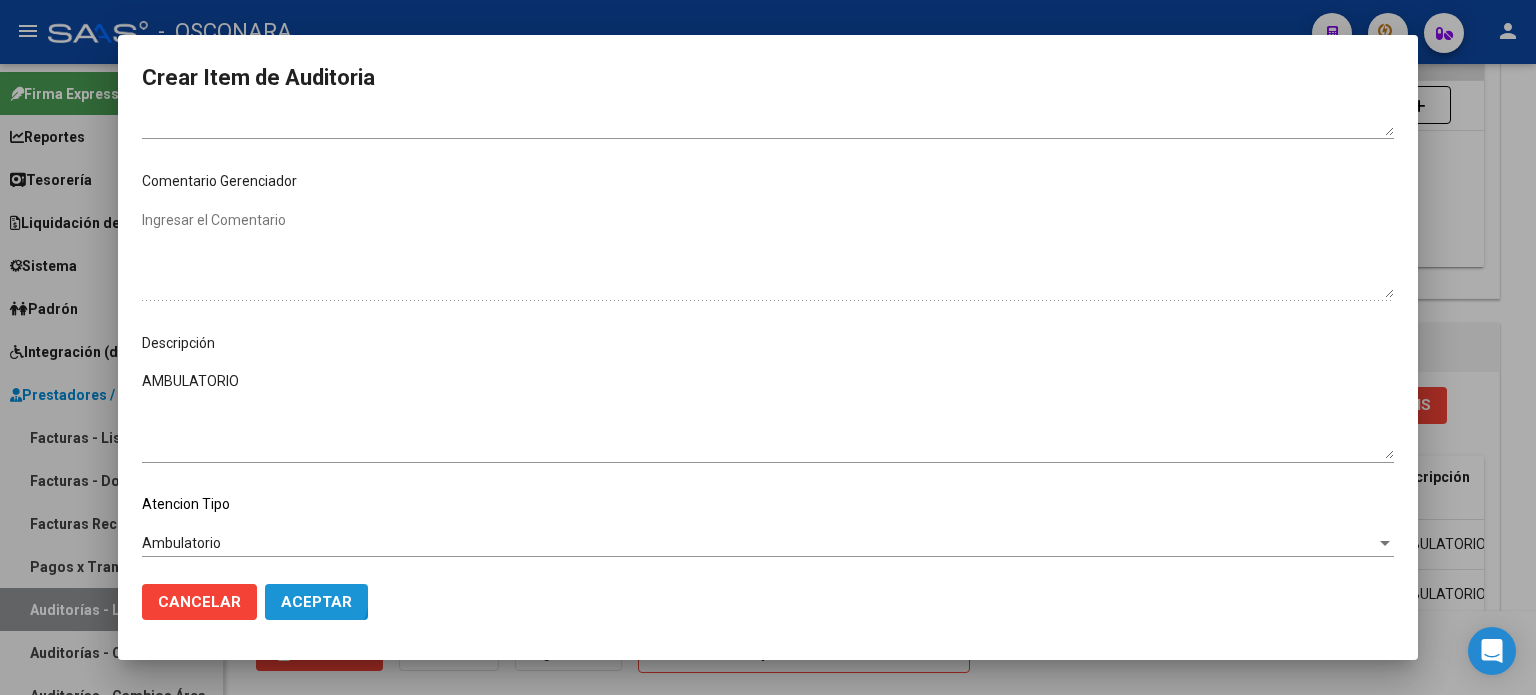 click on "Aceptar" 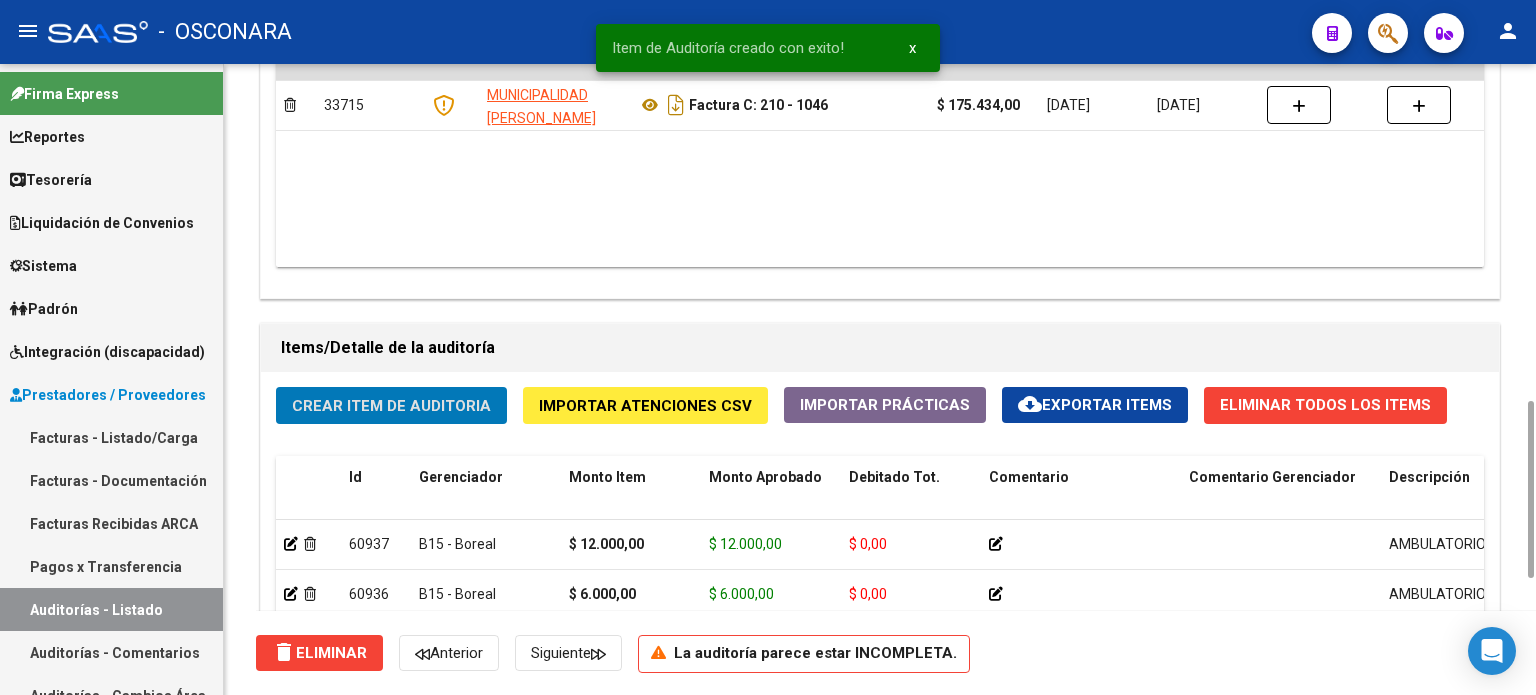 click on "Crear Item de Auditoria" 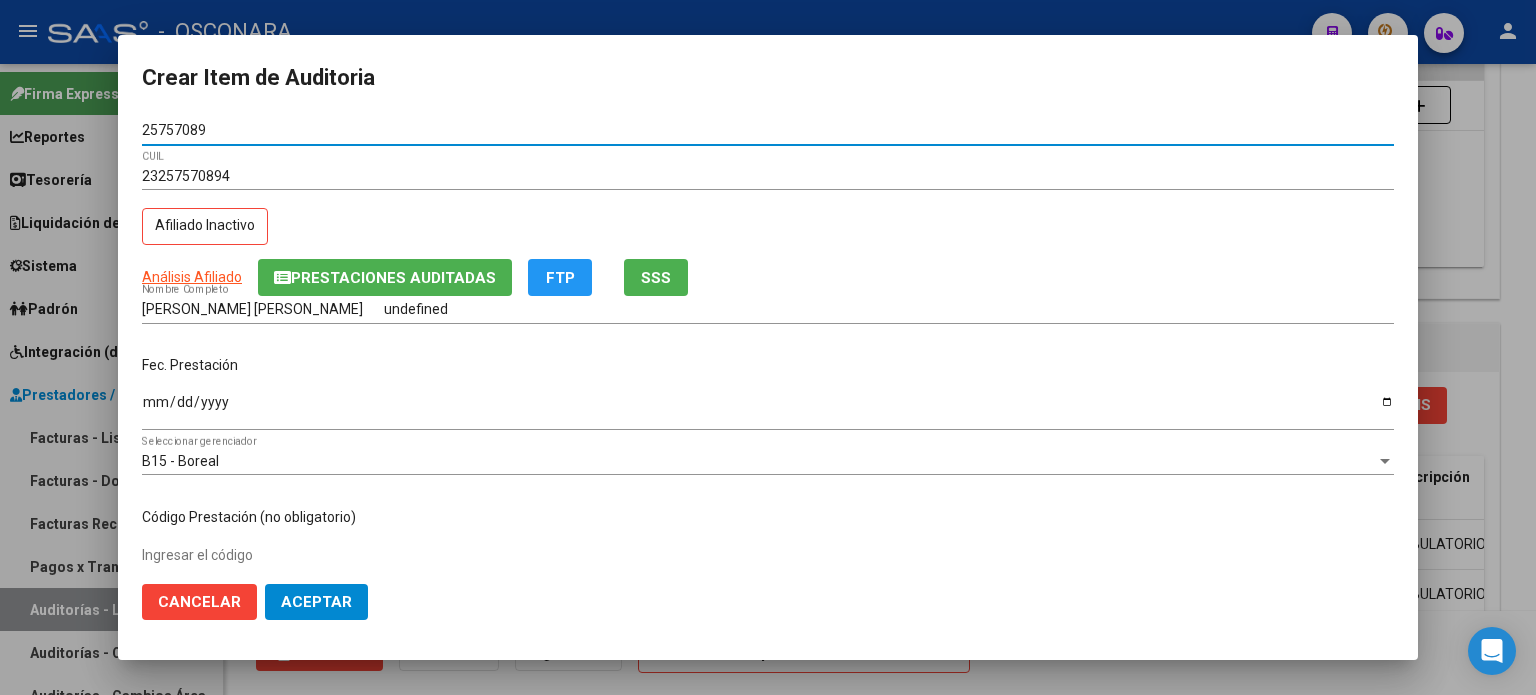 click on "Ingresar la fecha" at bounding box center [768, 409] 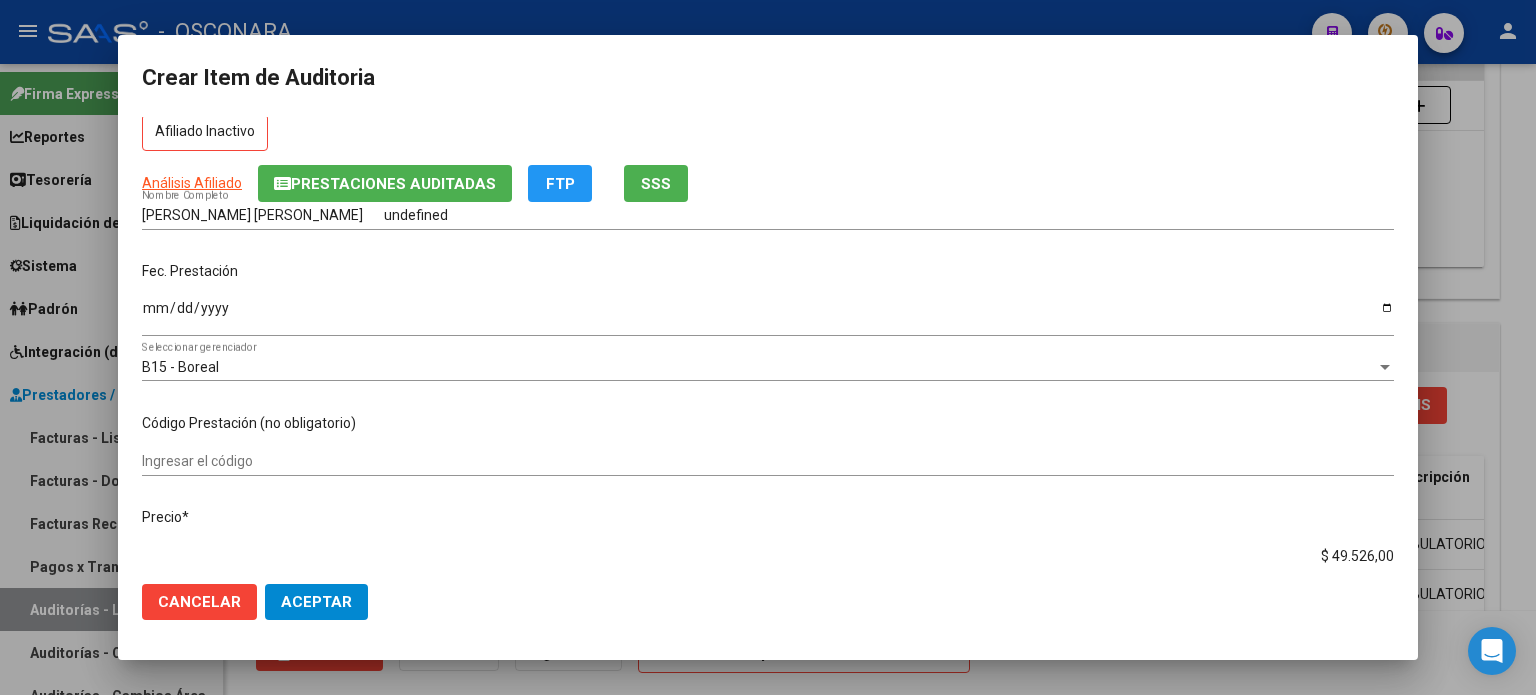 scroll, scrollTop: 200, scrollLeft: 0, axis: vertical 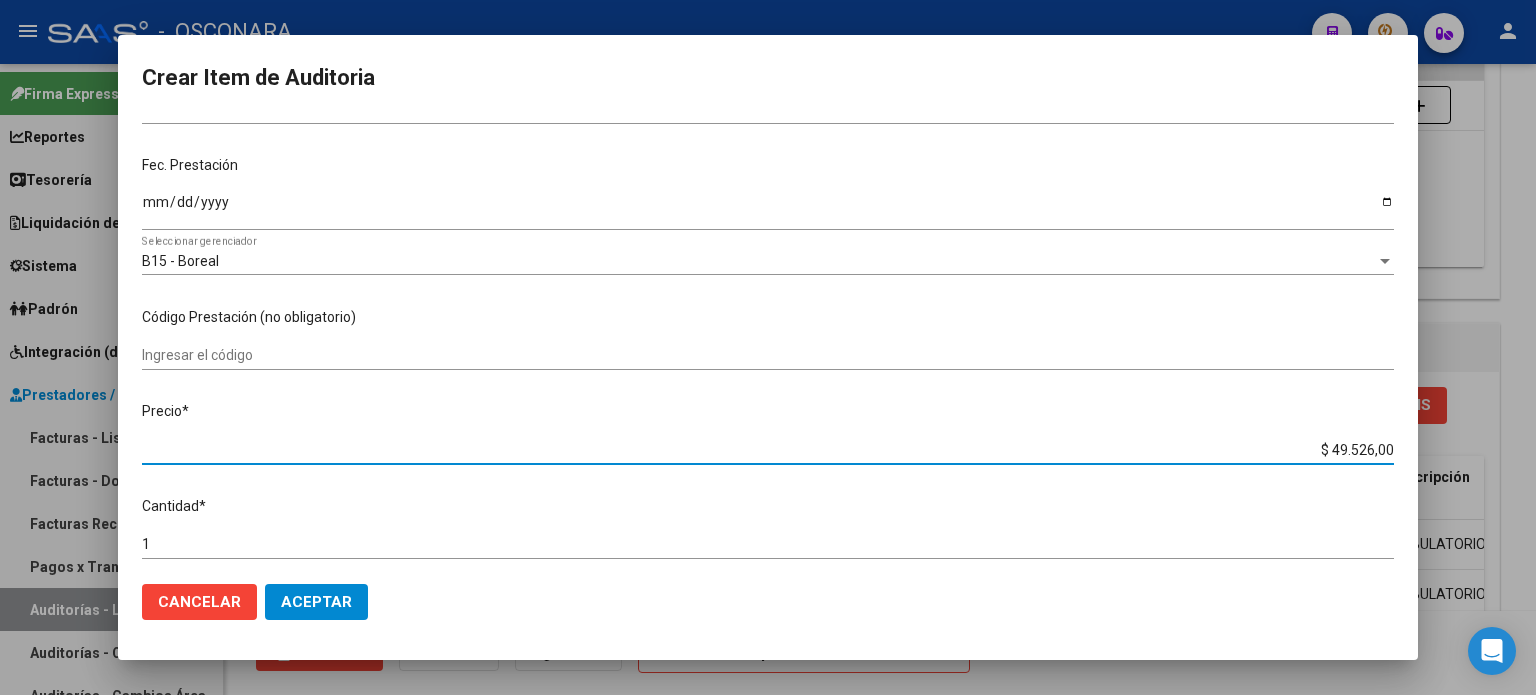 drag, startPoint x: 1316, startPoint y: 447, endPoint x: 1535, endPoint y: 448, distance: 219.00229 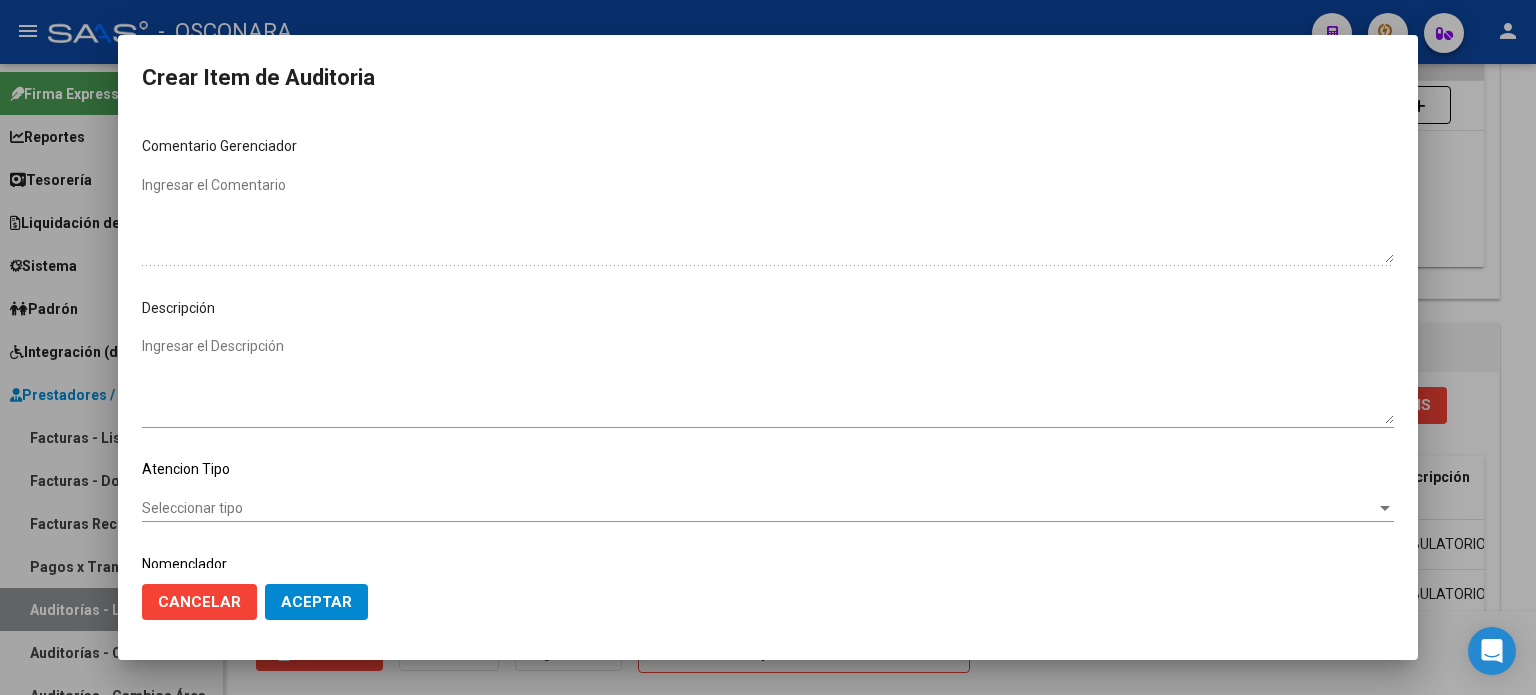 scroll, scrollTop: 1070, scrollLeft: 0, axis: vertical 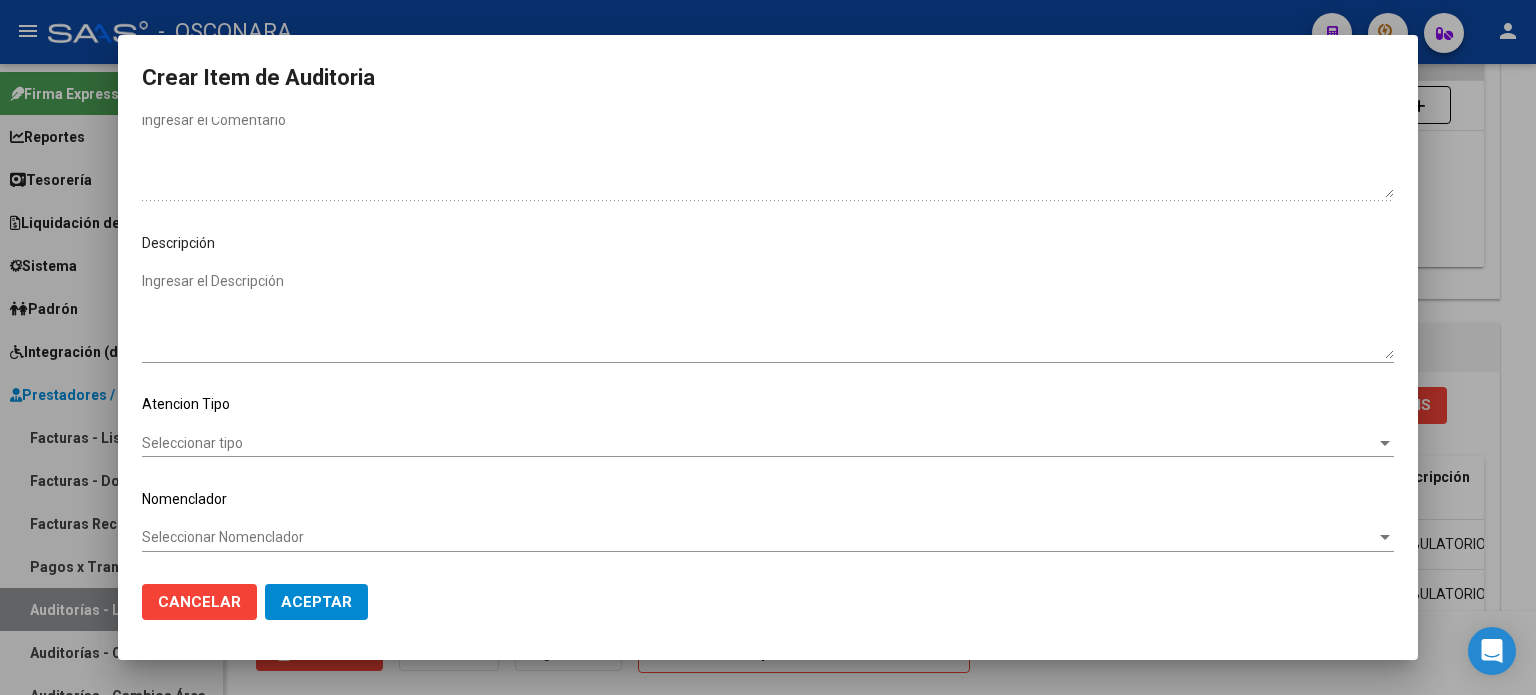 click on "Ingresar el Descripción" at bounding box center [768, 315] 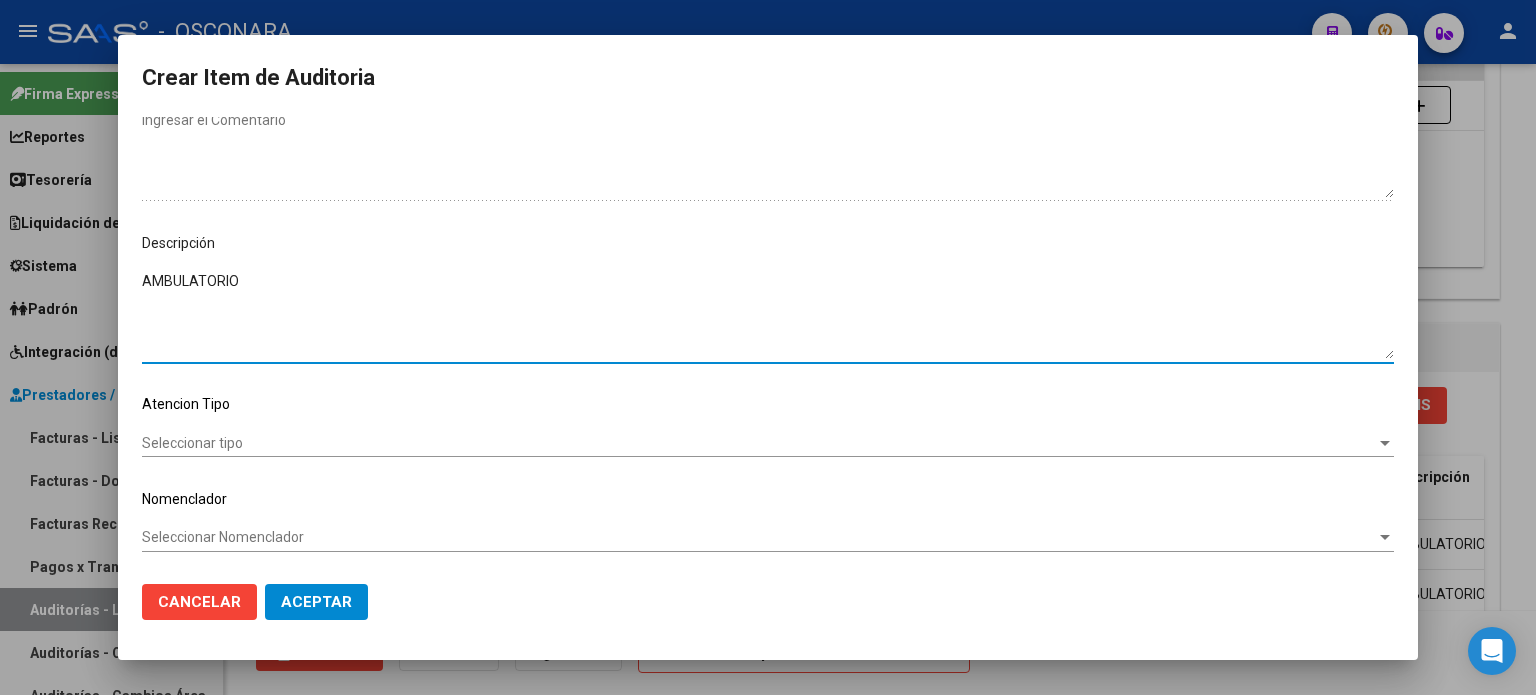 click on "Seleccionar tipo" at bounding box center [759, 443] 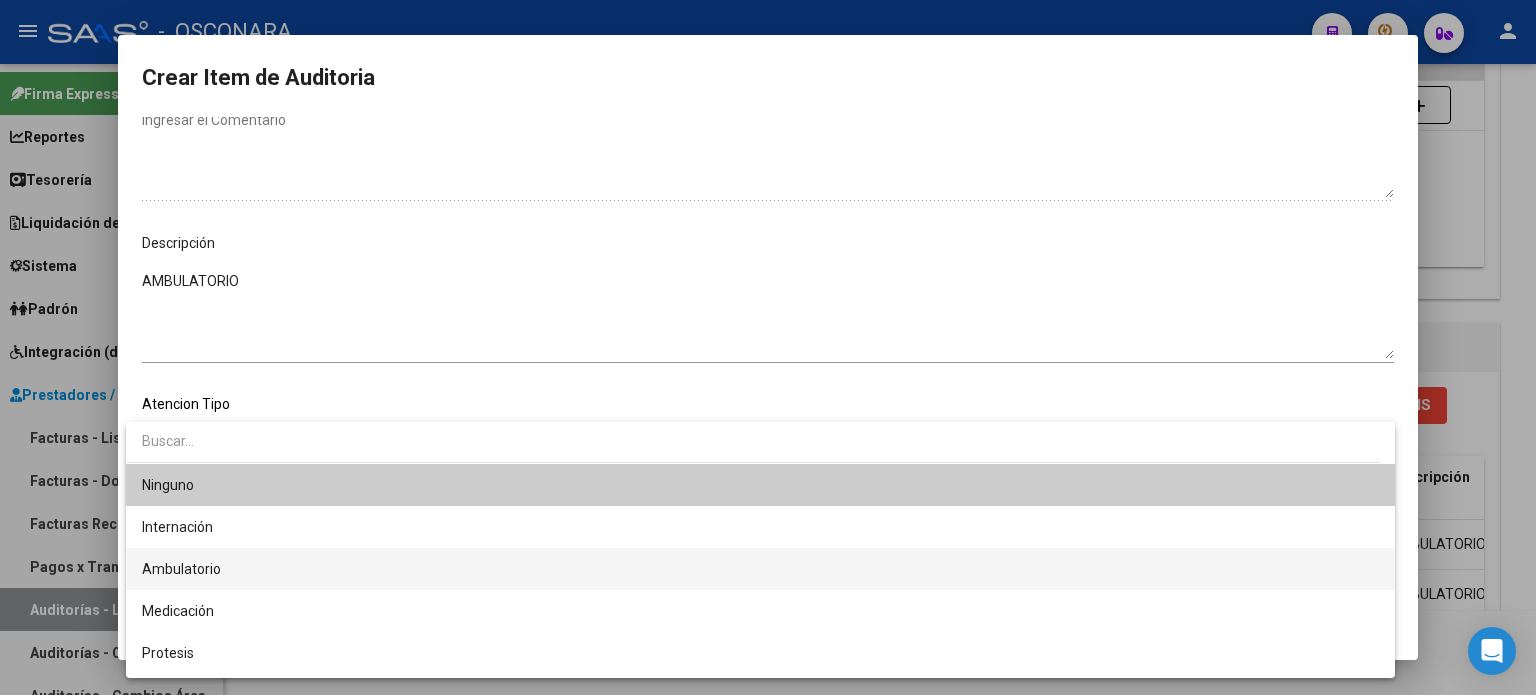 click on "Ambulatorio" at bounding box center (181, 569) 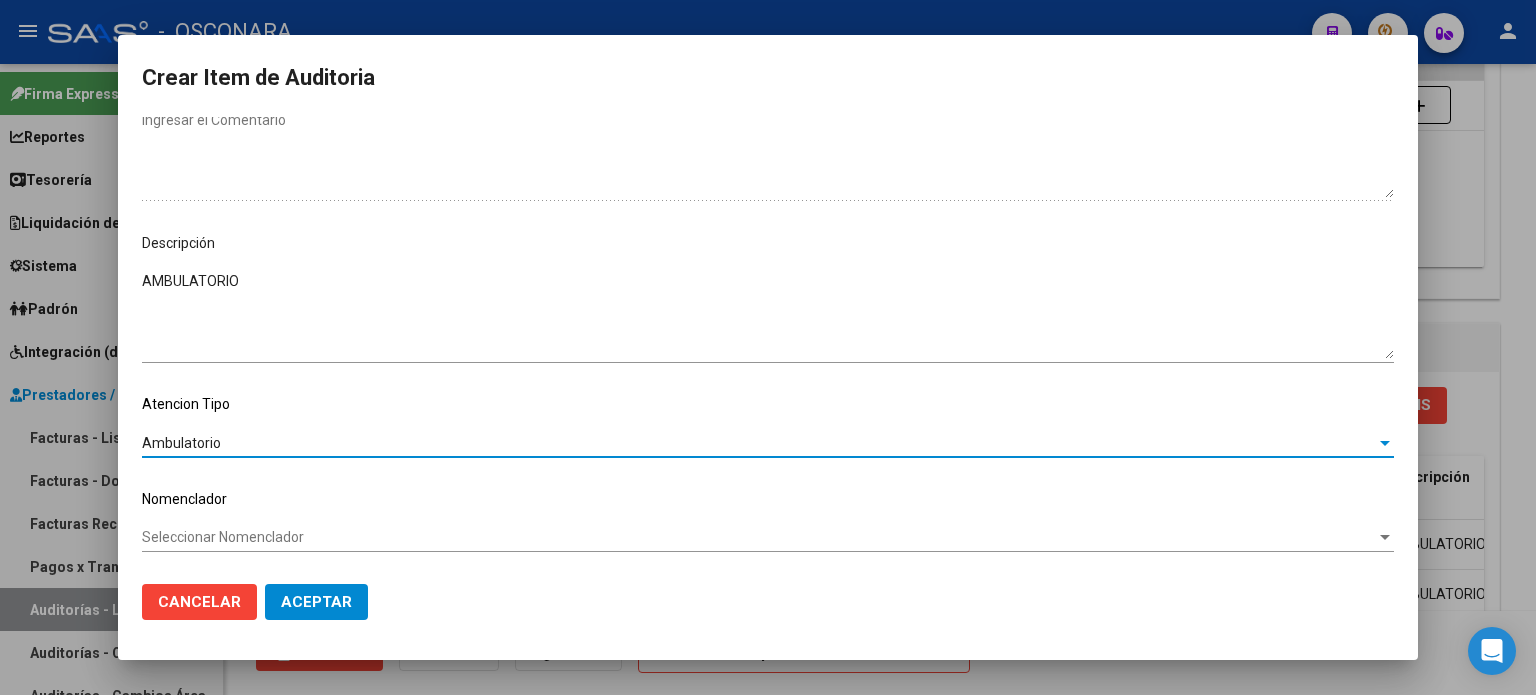 click on "Aceptar" 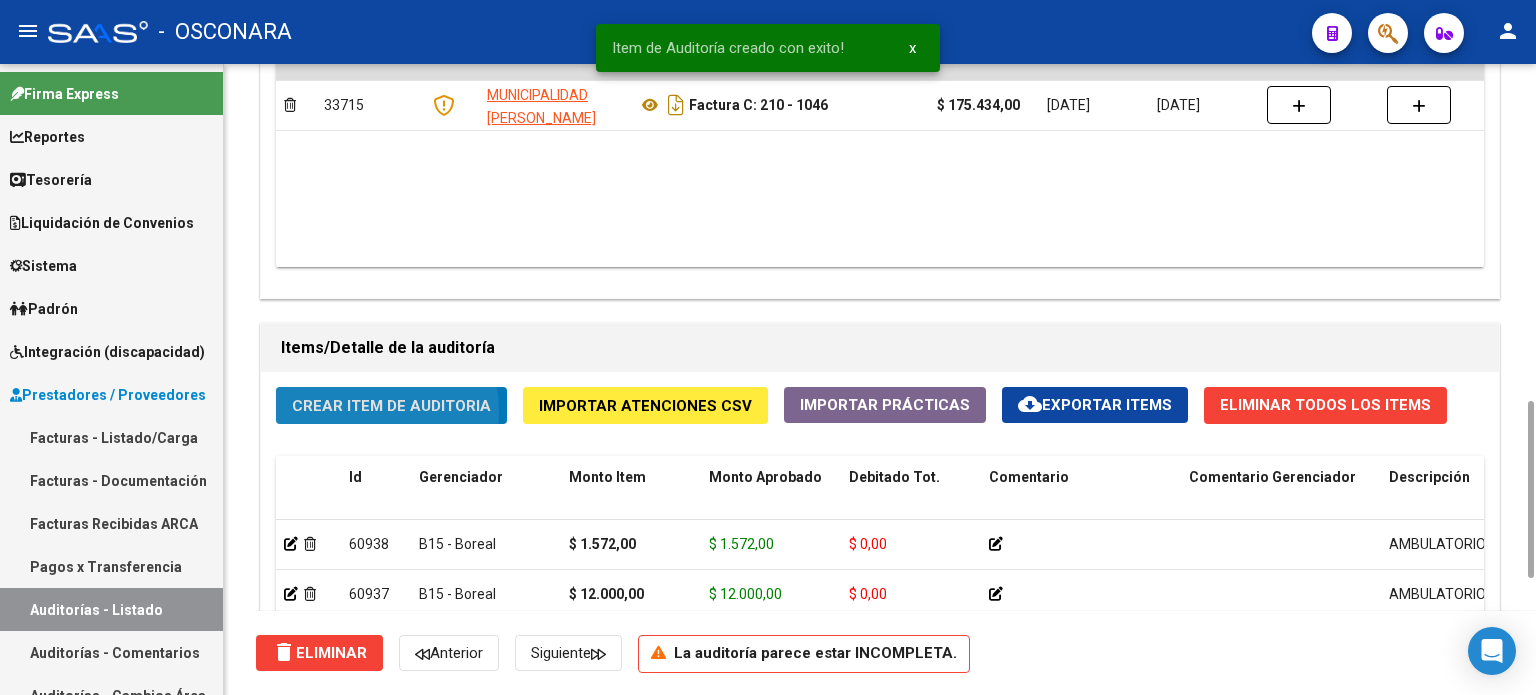 click on "Crear Item de Auditoria" 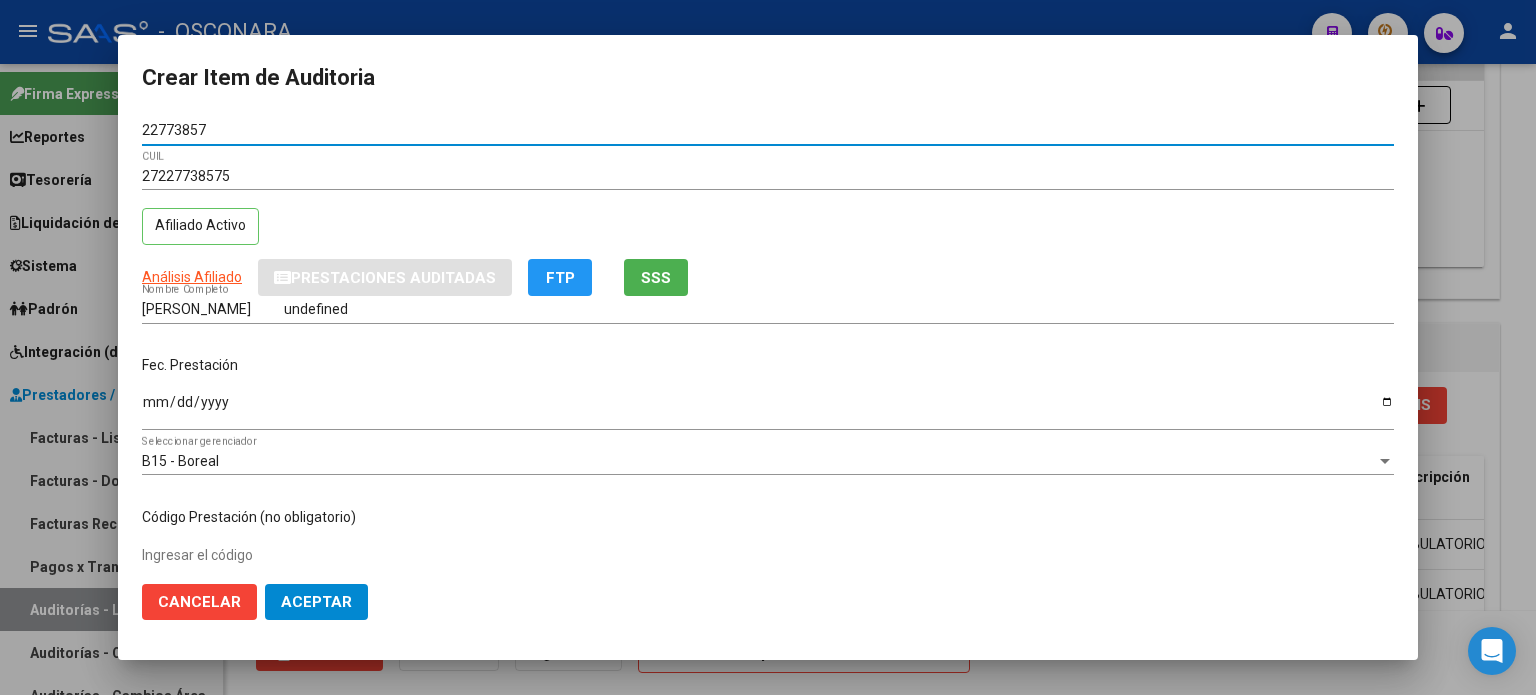 click on "Ingresar la fecha" at bounding box center (768, 409) 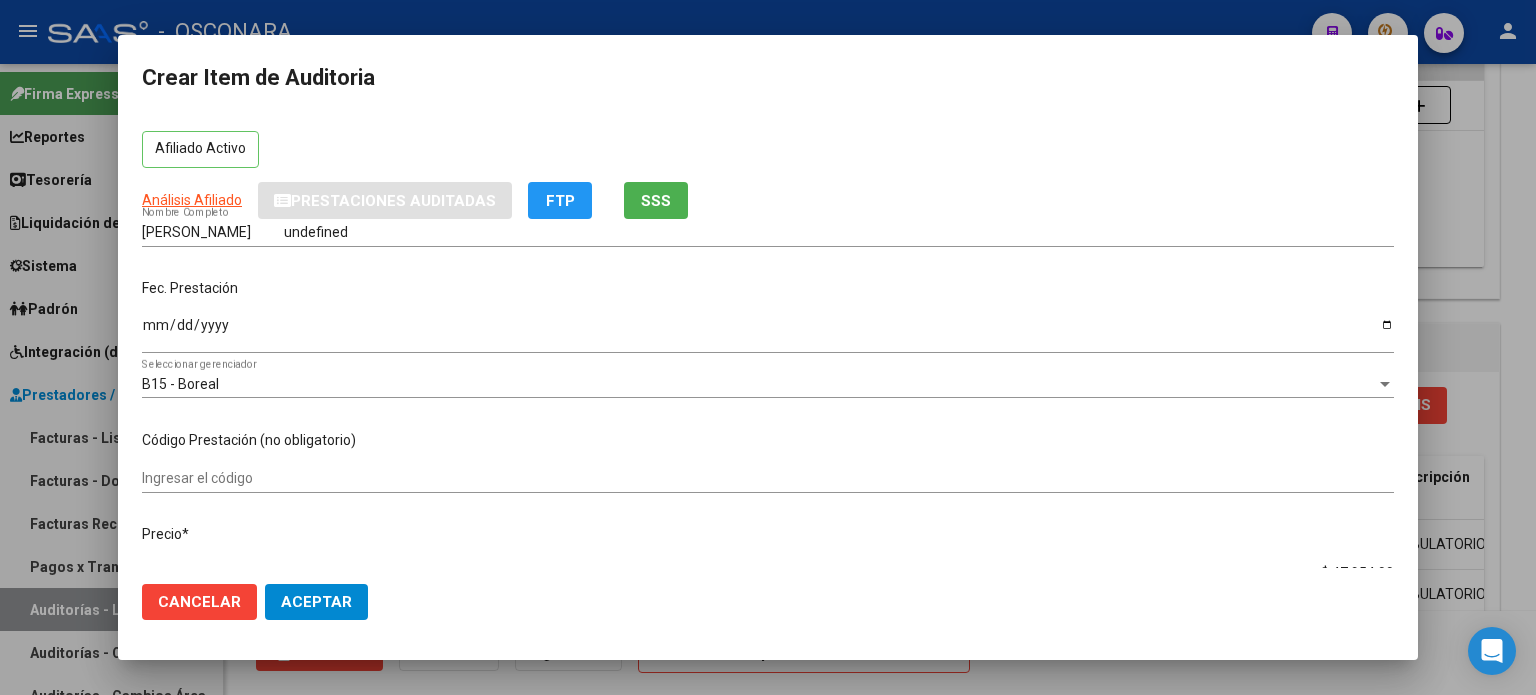 scroll, scrollTop: 300, scrollLeft: 0, axis: vertical 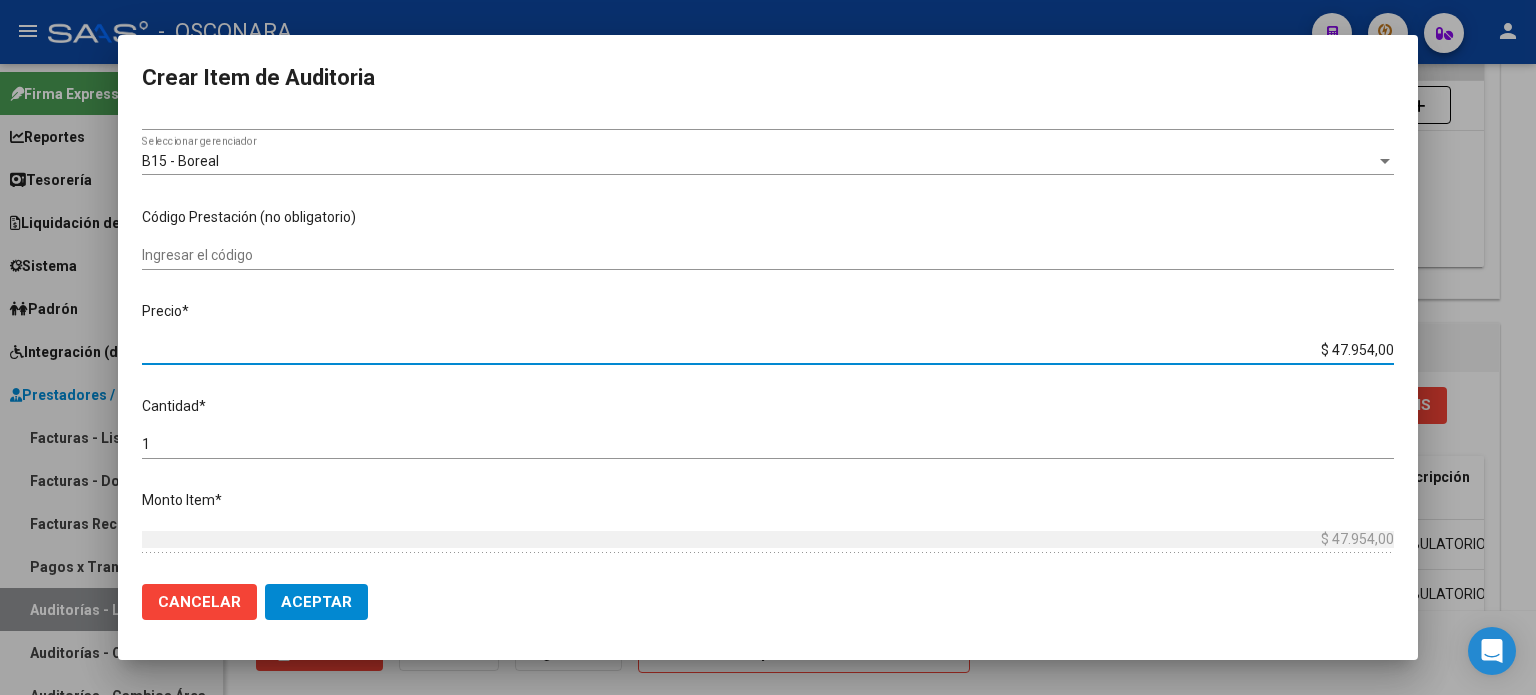 drag, startPoint x: 1316, startPoint y: 351, endPoint x: 1535, endPoint y: 329, distance: 220.10225 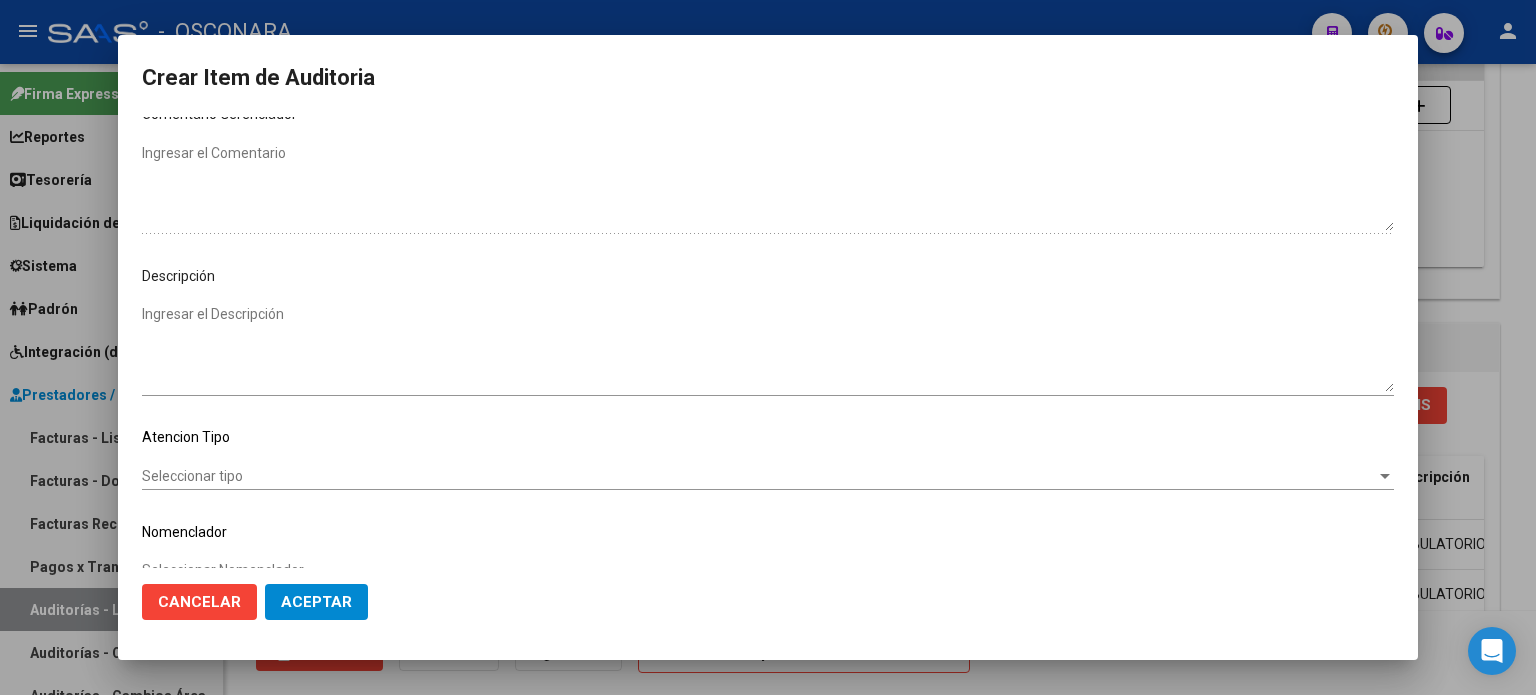 scroll, scrollTop: 1070, scrollLeft: 0, axis: vertical 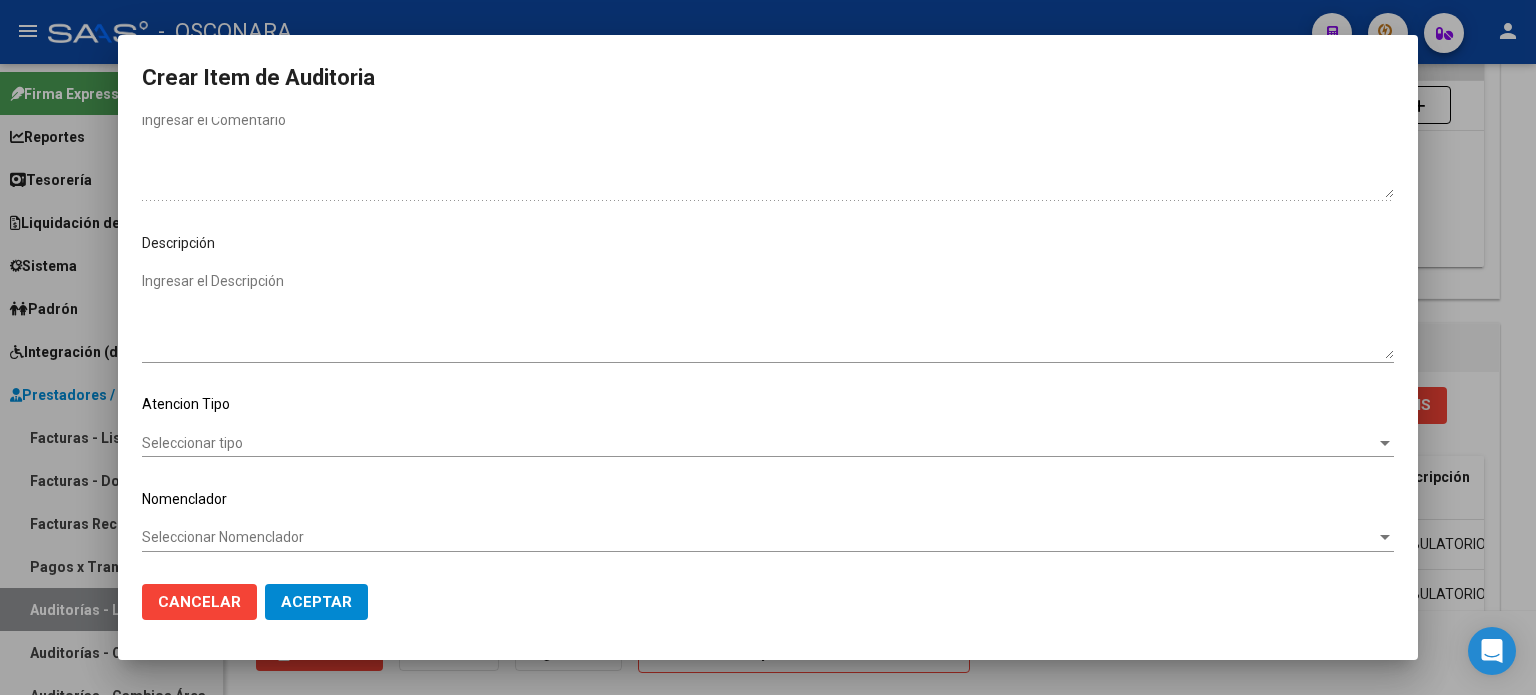 click on "Ingresar el Descripción" at bounding box center (768, 315) 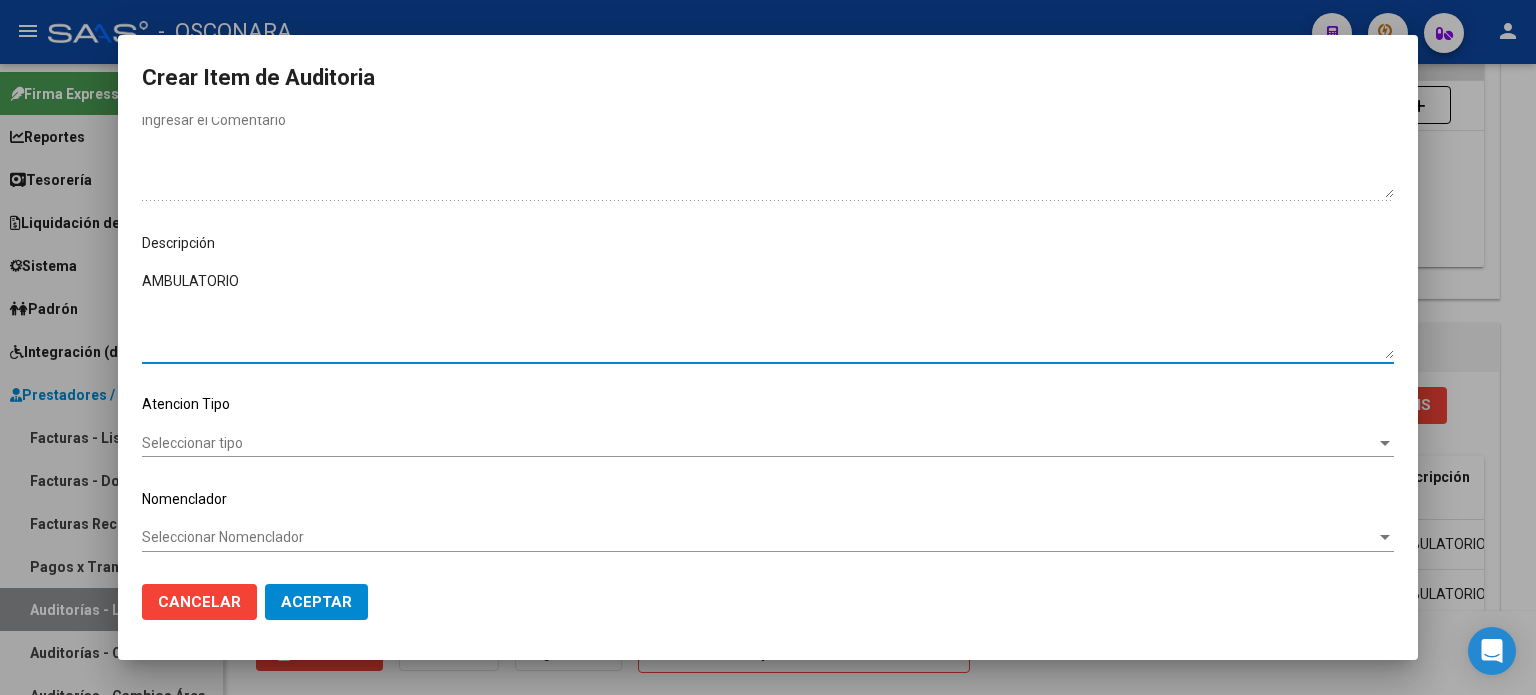 click on "Seleccionar tipo" at bounding box center [759, 443] 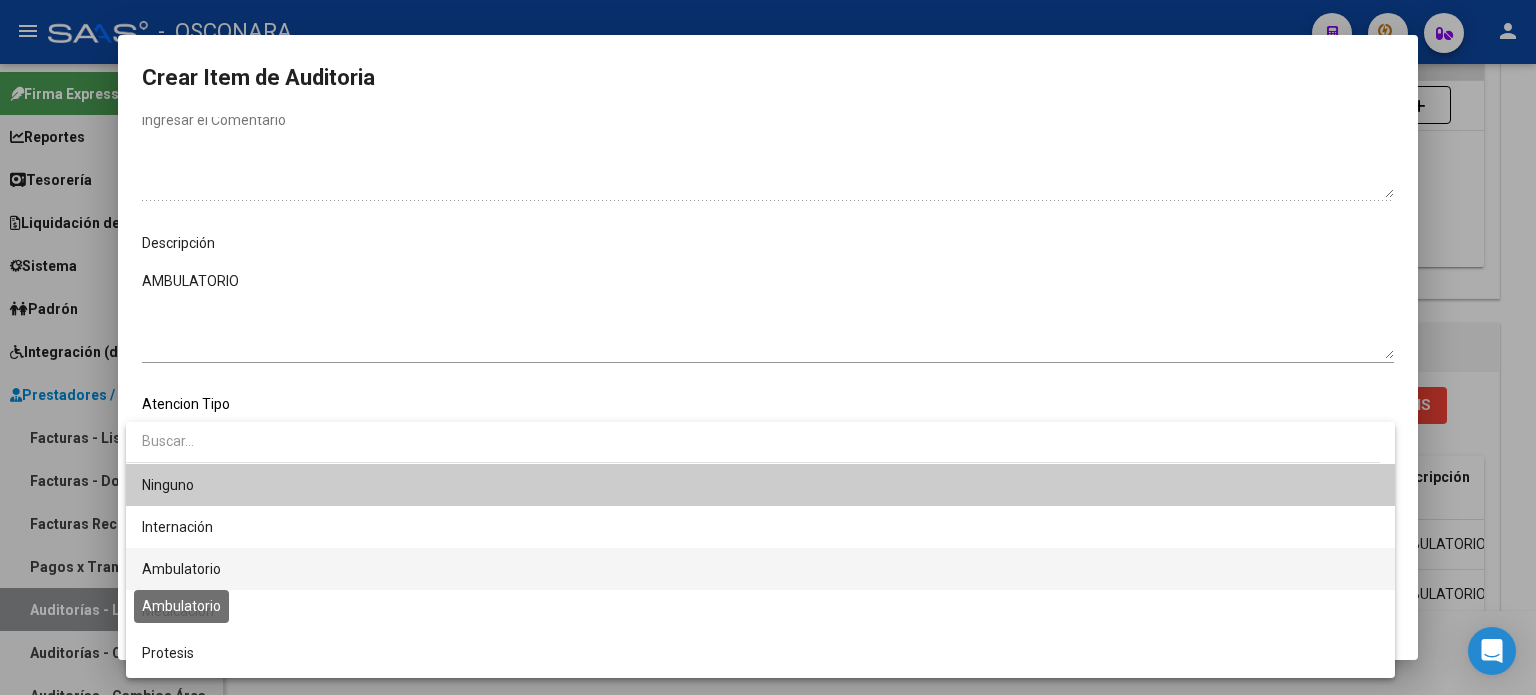 click on "Ambulatorio" at bounding box center [181, 569] 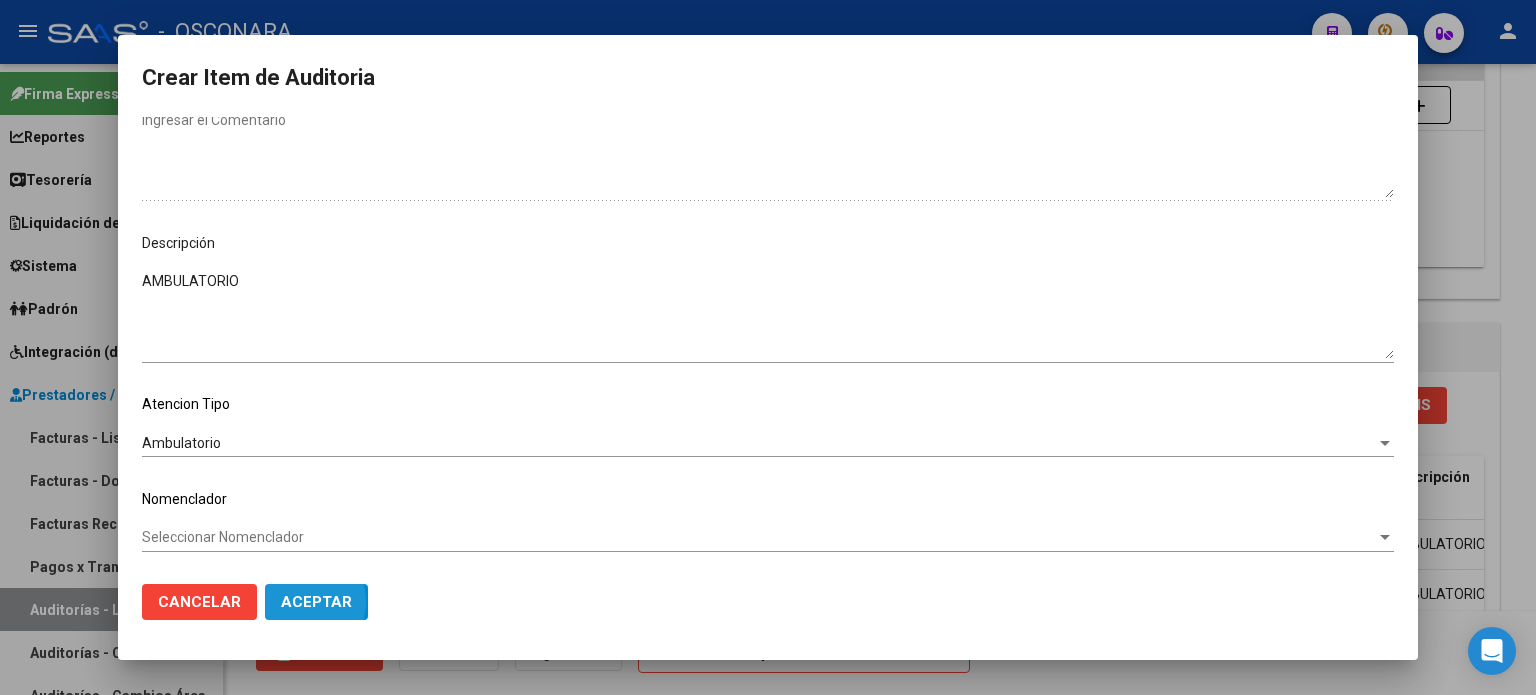 click on "Aceptar" 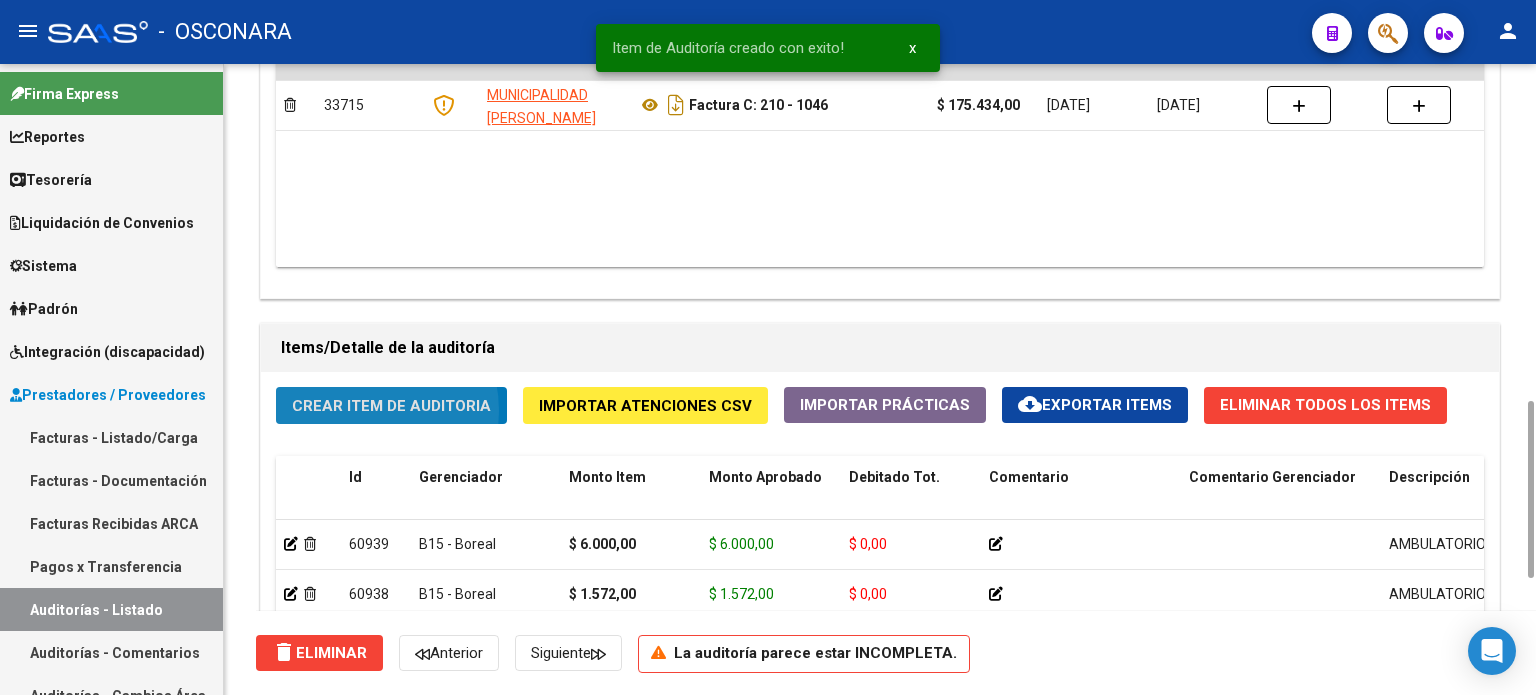 click on "Crear Item de Auditoria" 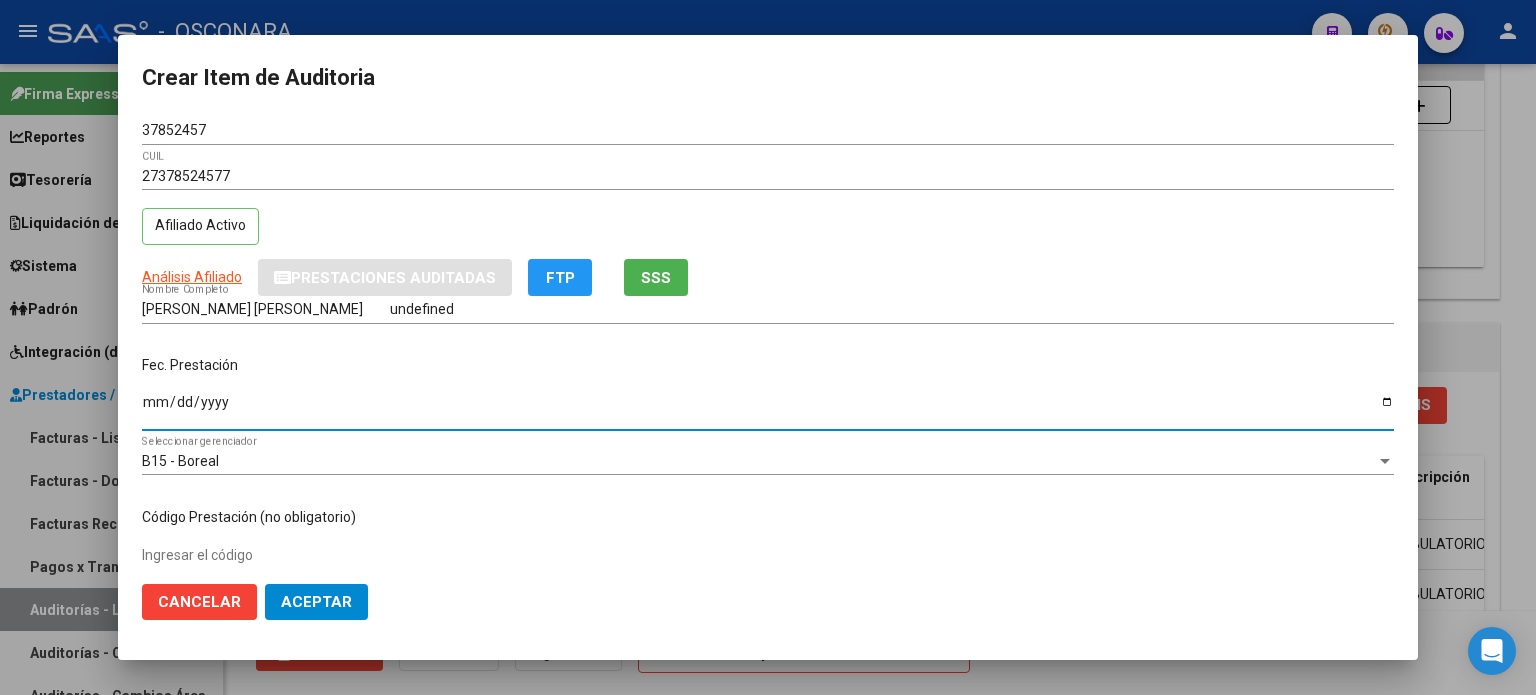 click on "Ingresar la fecha" at bounding box center (768, 409) 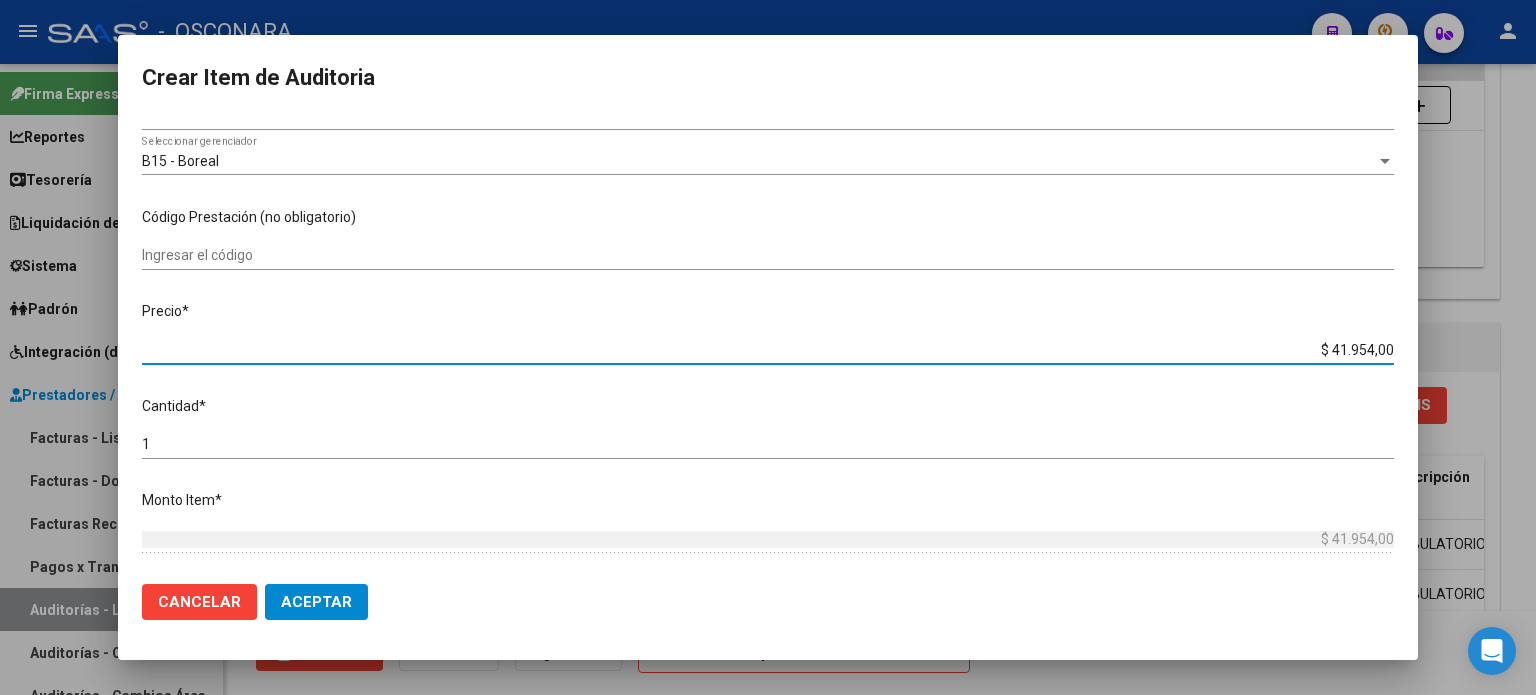 drag, startPoint x: 1319, startPoint y: 348, endPoint x: 1535, endPoint y: 348, distance: 216 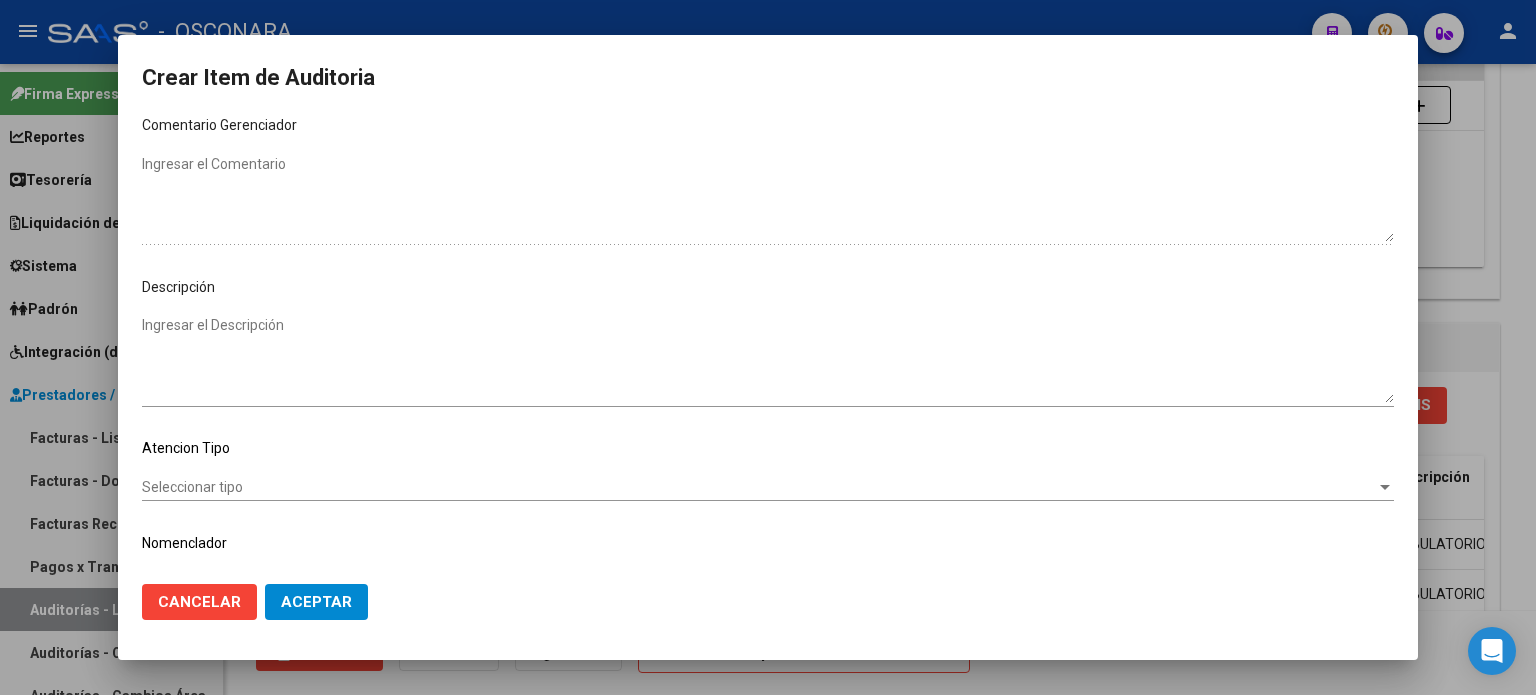 scroll, scrollTop: 1070, scrollLeft: 0, axis: vertical 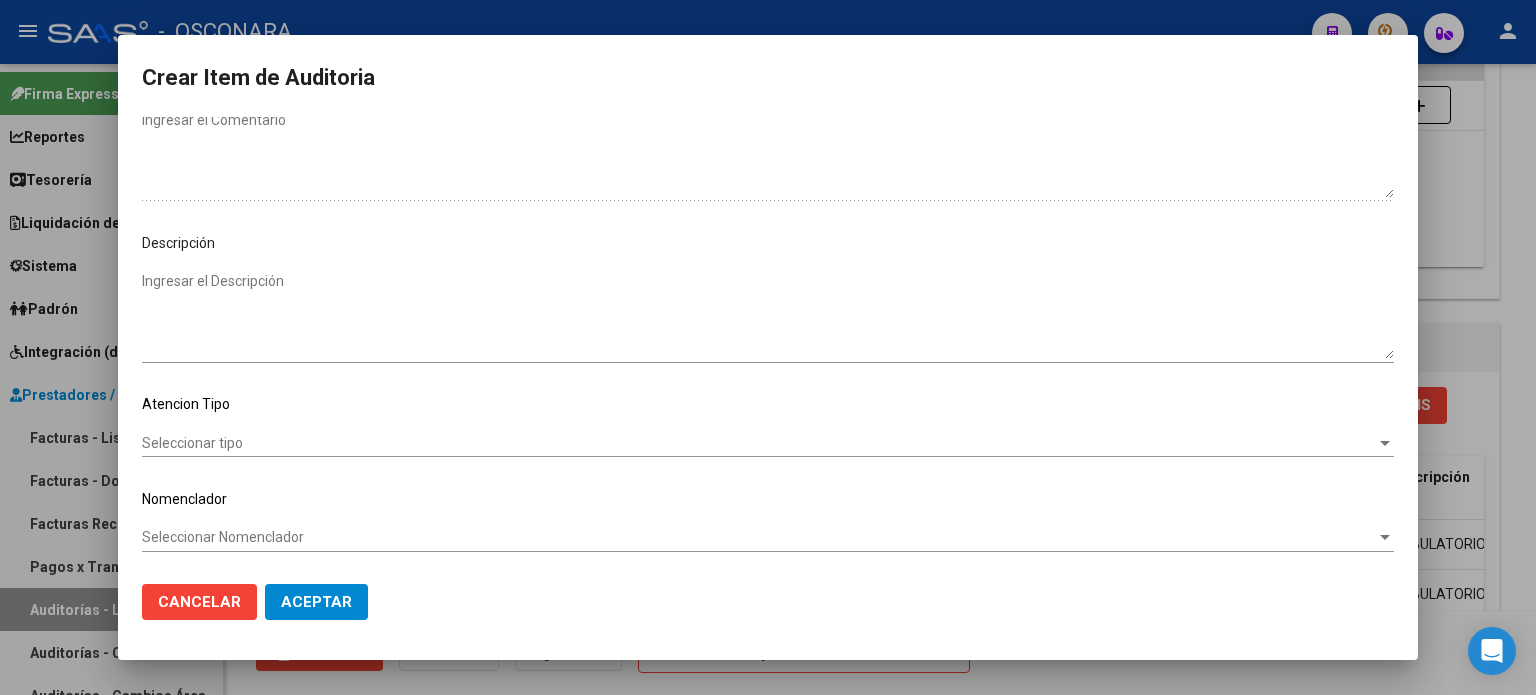 click on "Ingresar el Descripción" at bounding box center (768, 315) 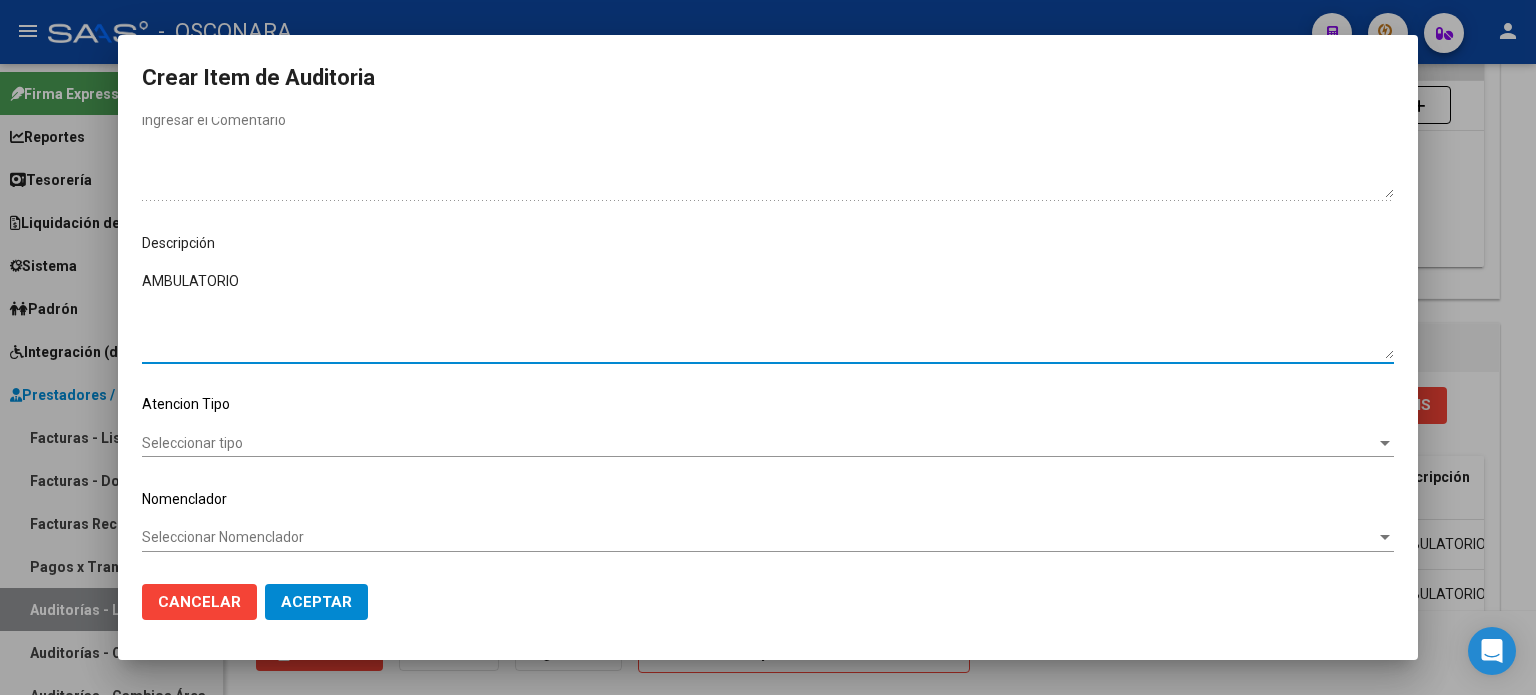 click on "Seleccionar tipo" at bounding box center (759, 443) 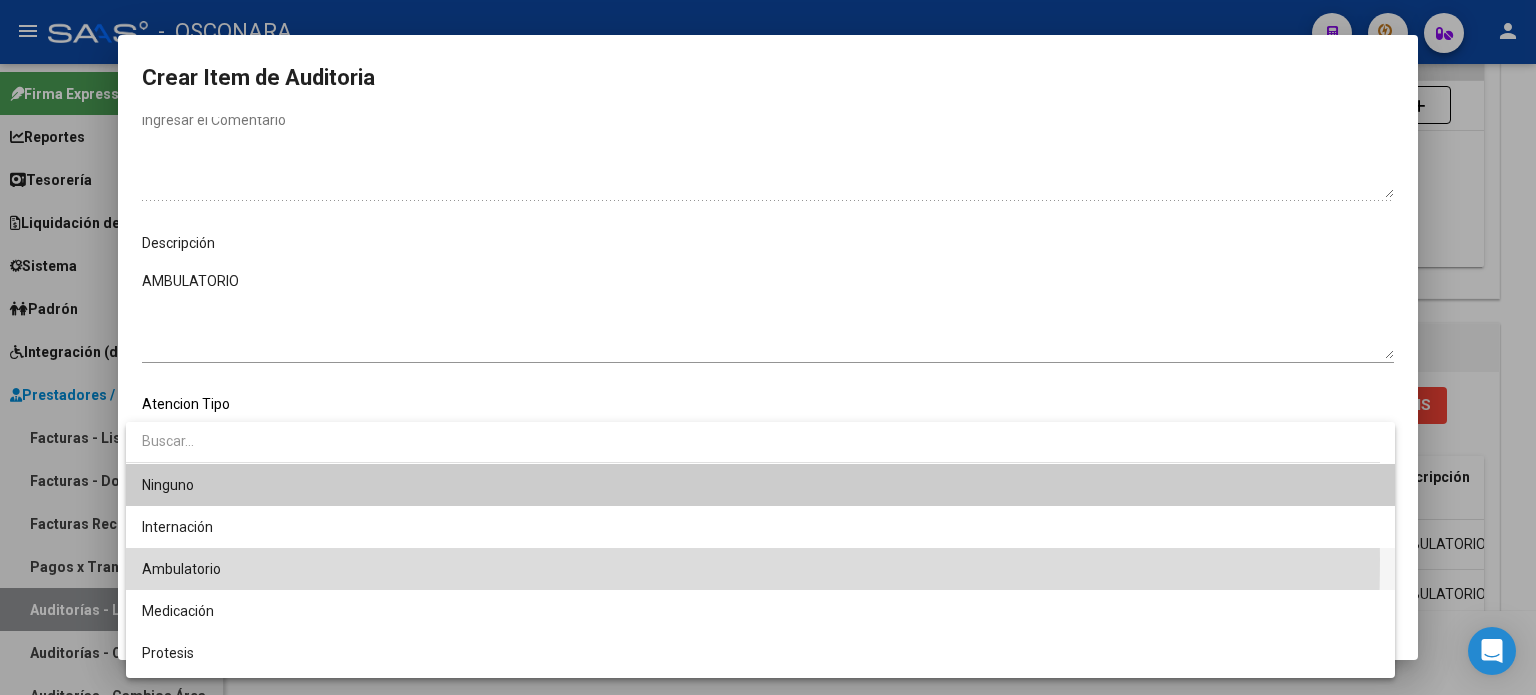 click on "Ambulatorio" at bounding box center (760, 569) 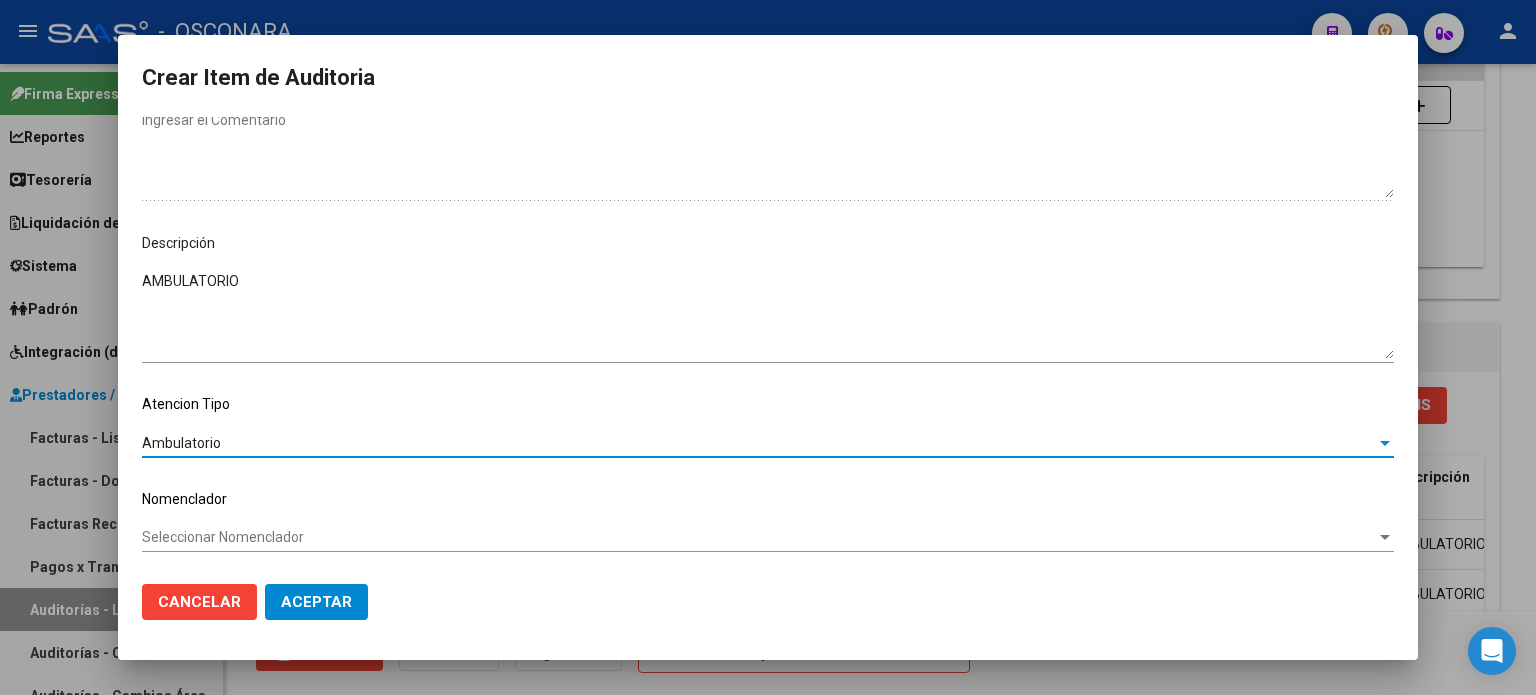 click on "Aceptar" 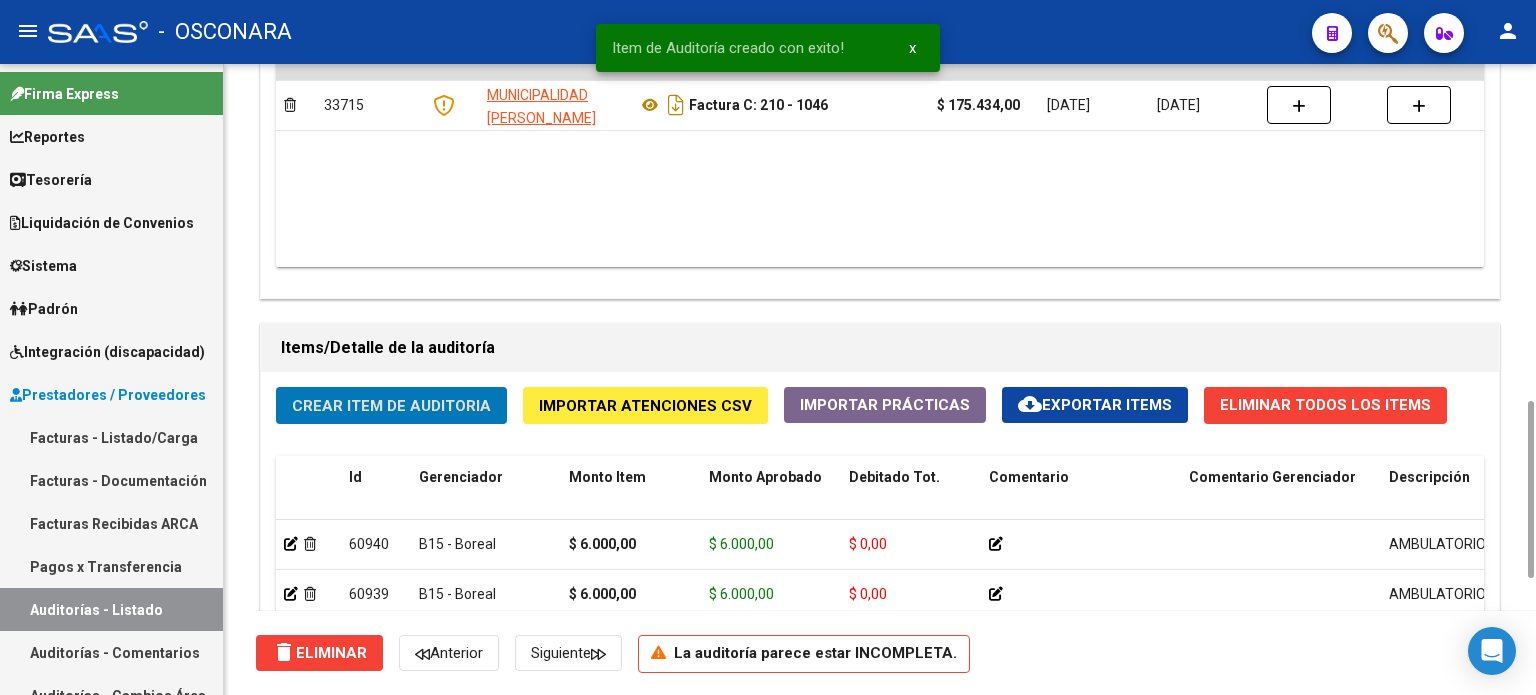 click on "Crear Item de Auditoria" 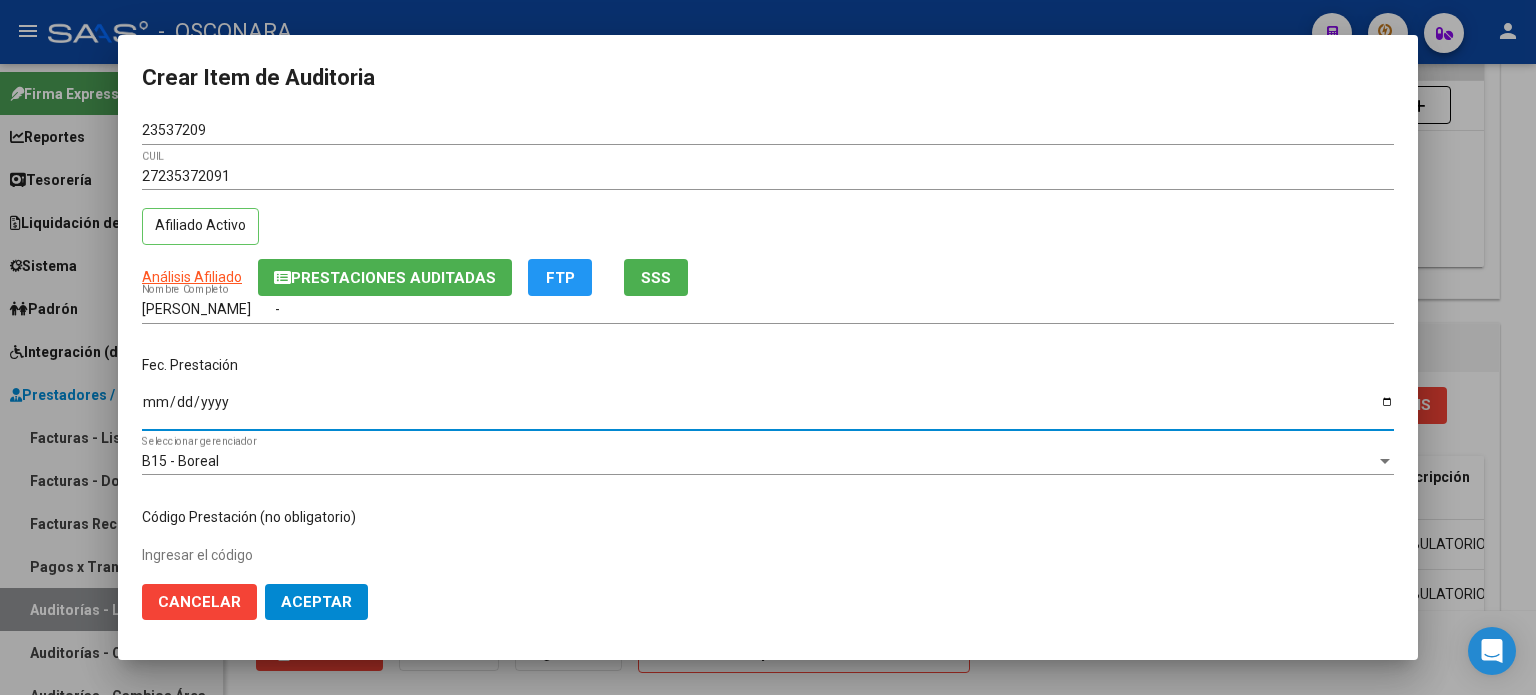 click on "Ingresar la fecha" at bounding box center [768, 409] 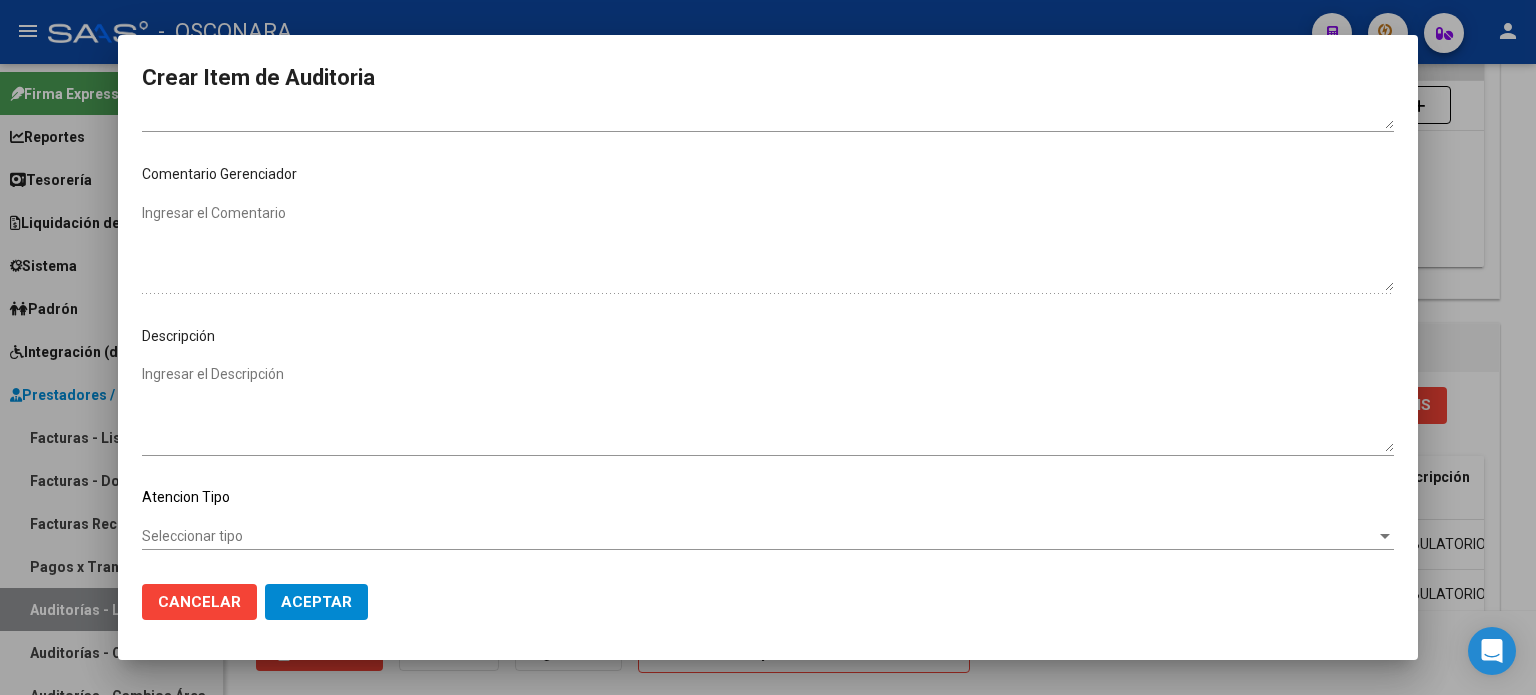scroll, scrollTop: 1070, scrollLeft: 0, axis: vertical 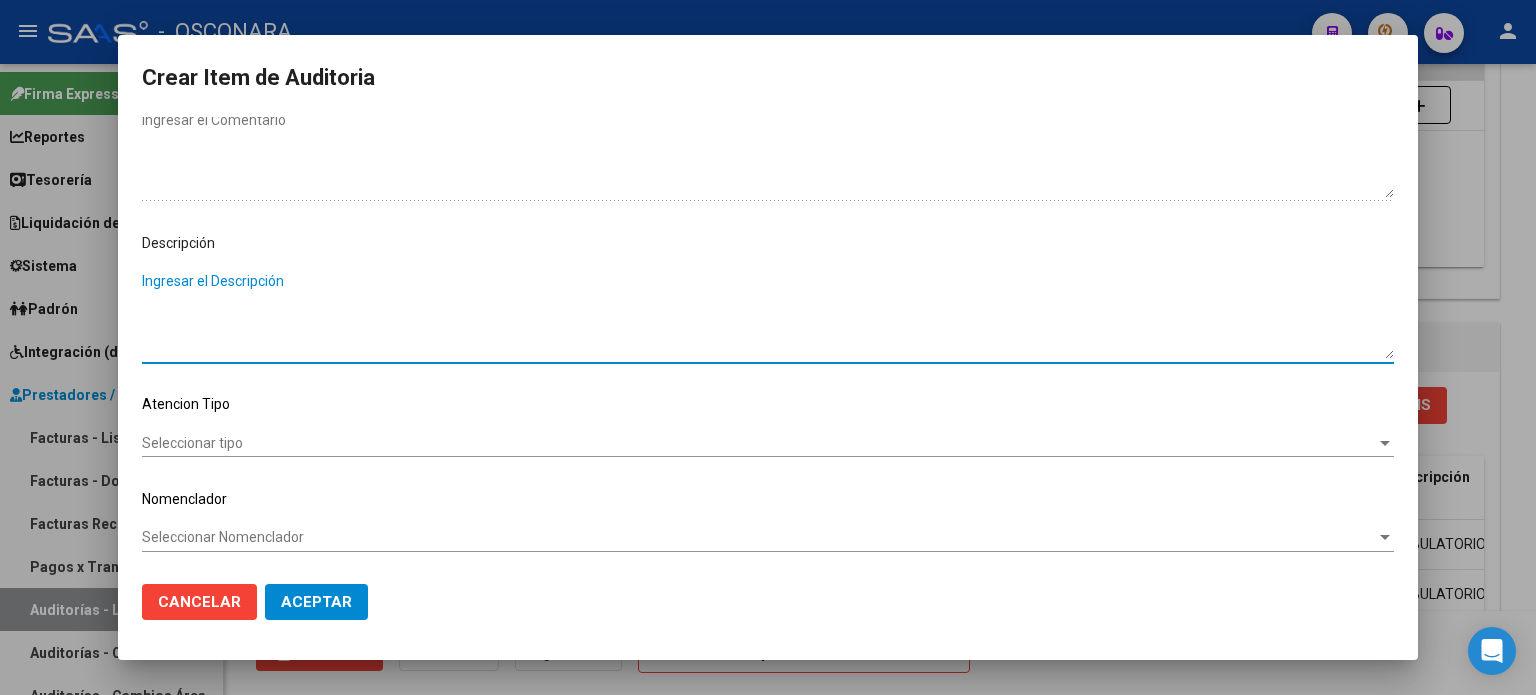 click on "Ingresar el Descripción" at bounding box center [768, 315] 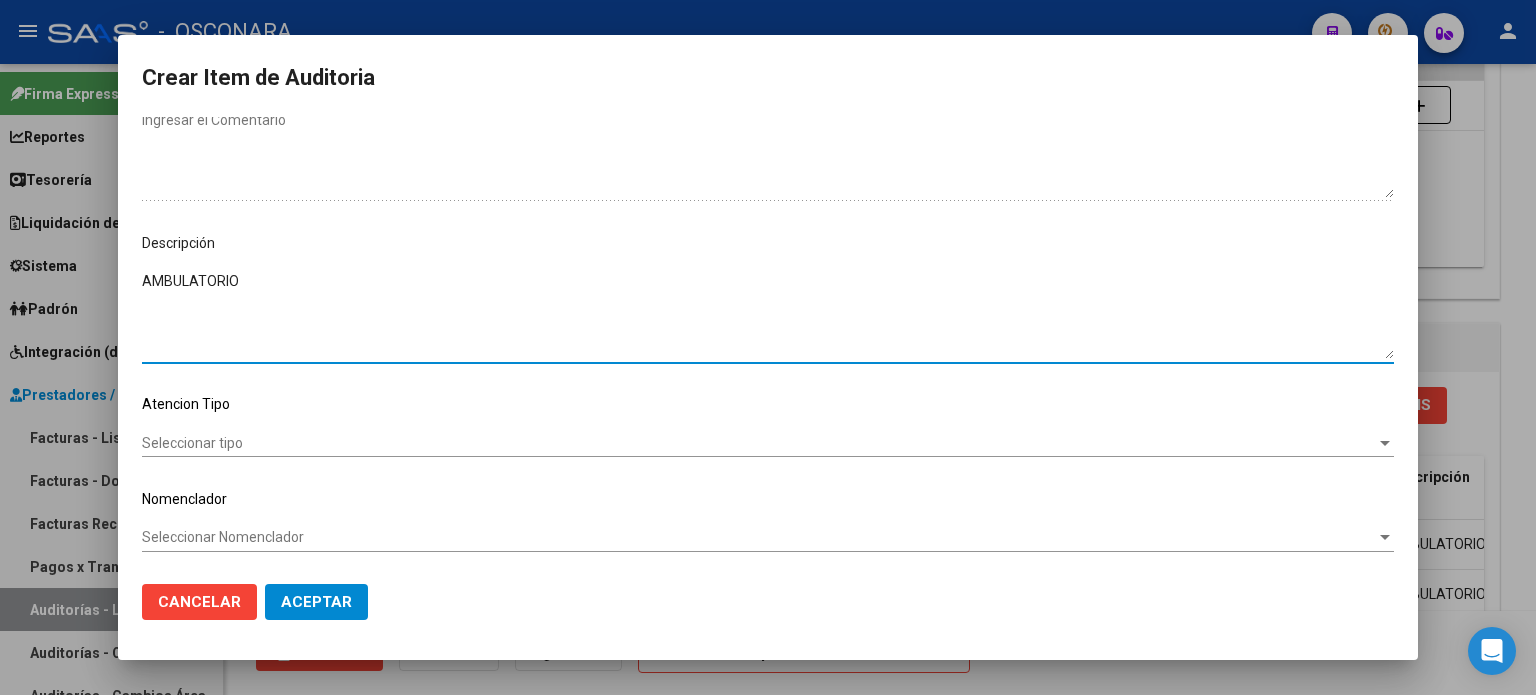 click on "Seleccionar tipo" at bounding box center (759, 443) 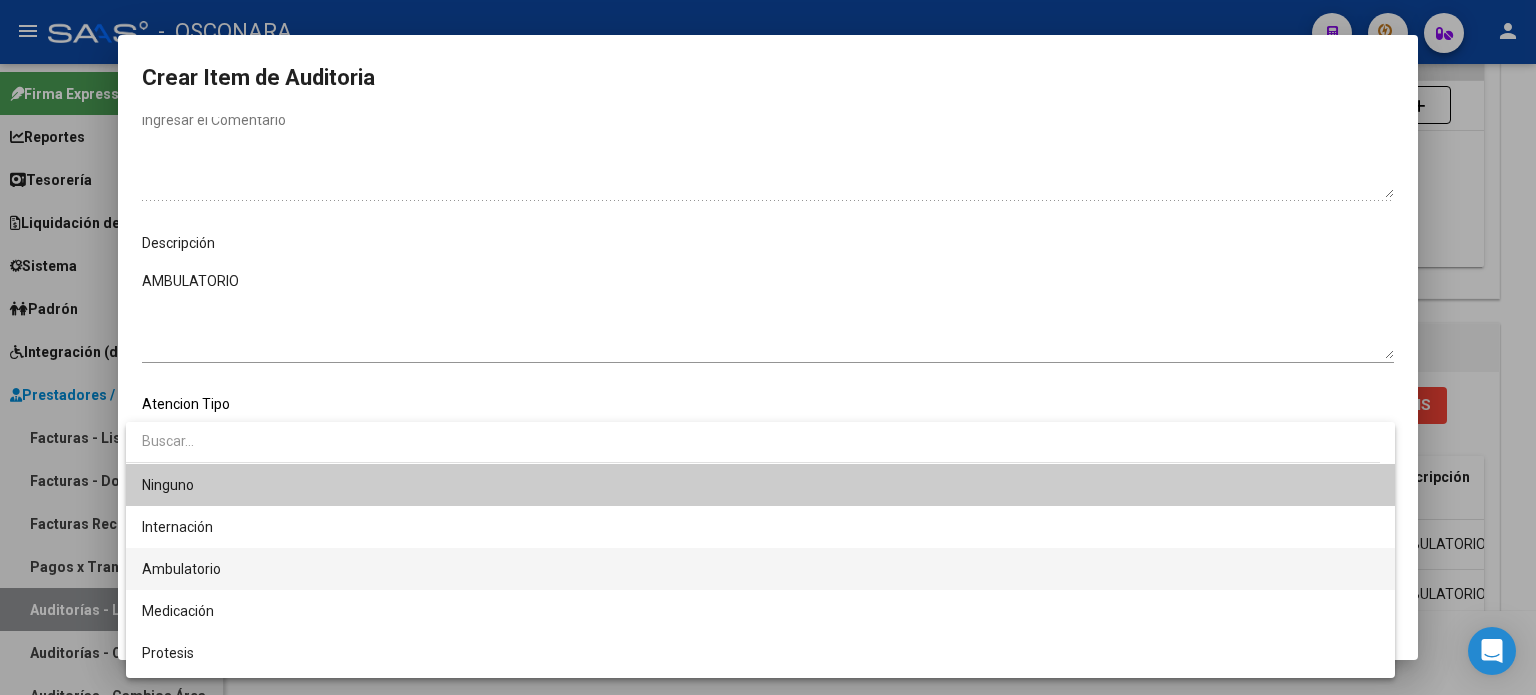 click on "Ambulatorio" at bounding box center (760, 569) 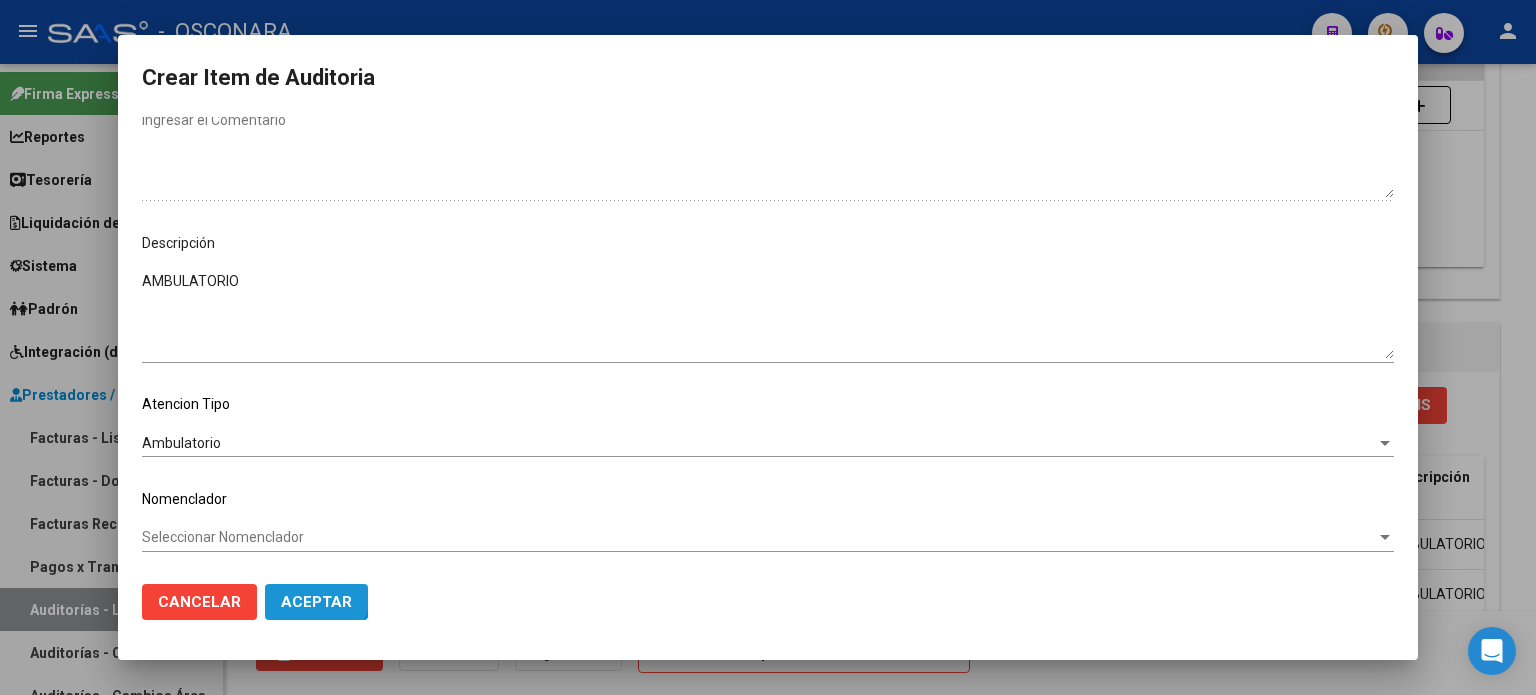 click on "Aceptar" 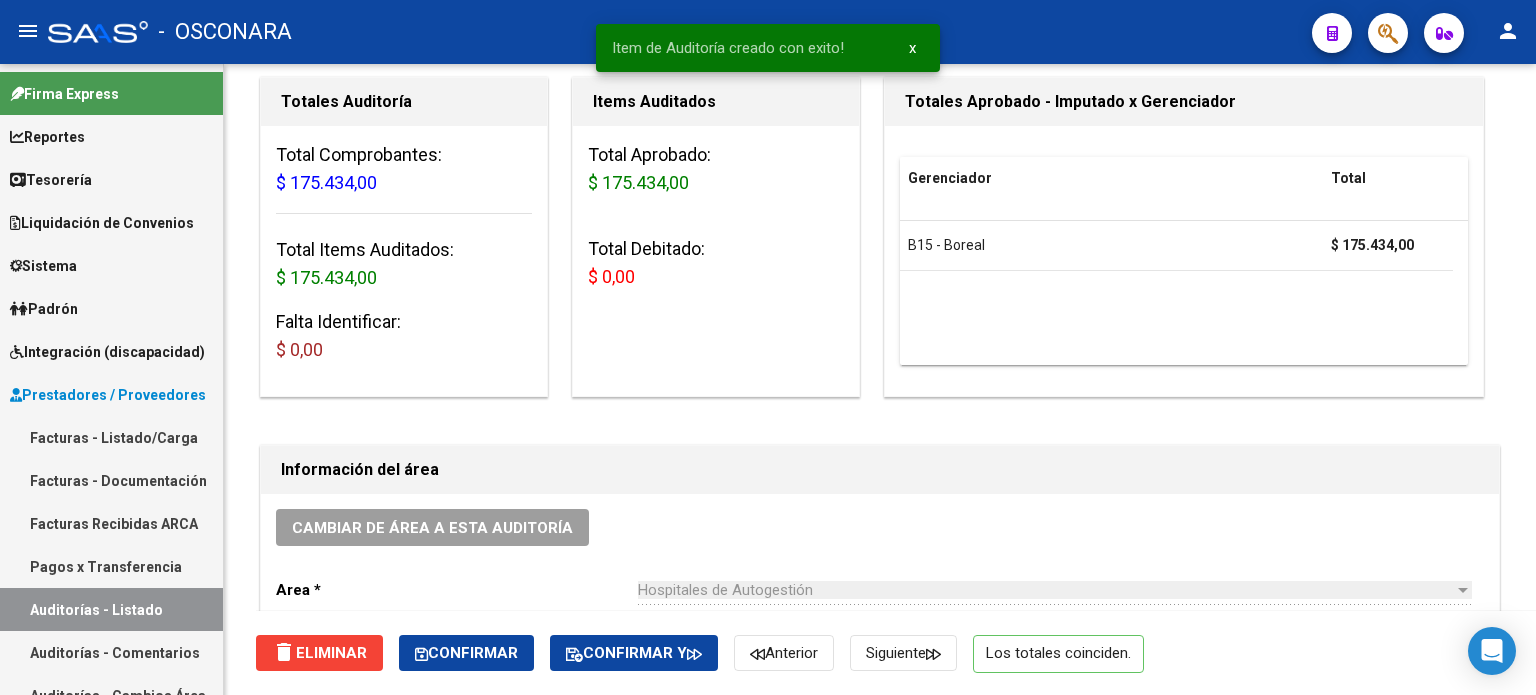 scroll, scrollTop: 0, scrollLeft: 0, axis: both 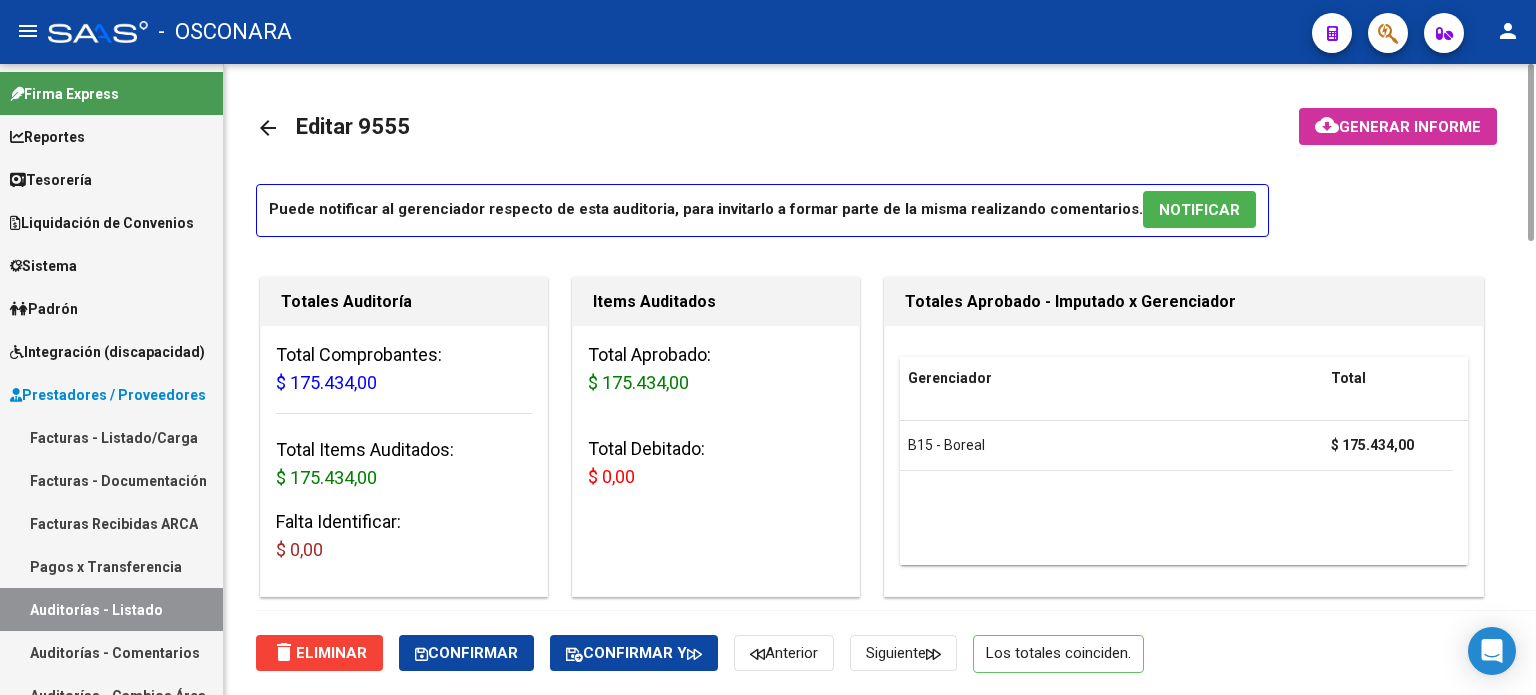 click on "NOTIFICAR" at bounding box center (1199, 210) 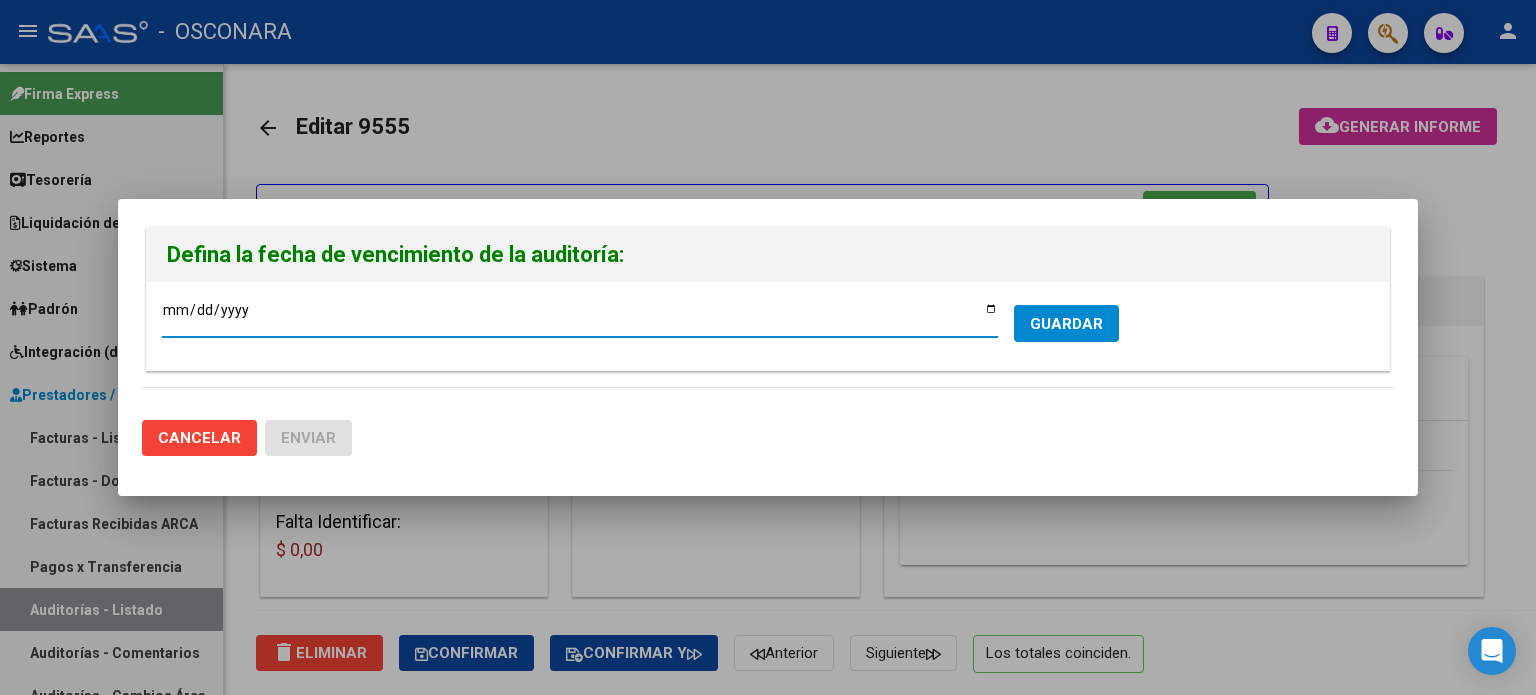 click on "[DATE]" at bounding box center (580, 317) 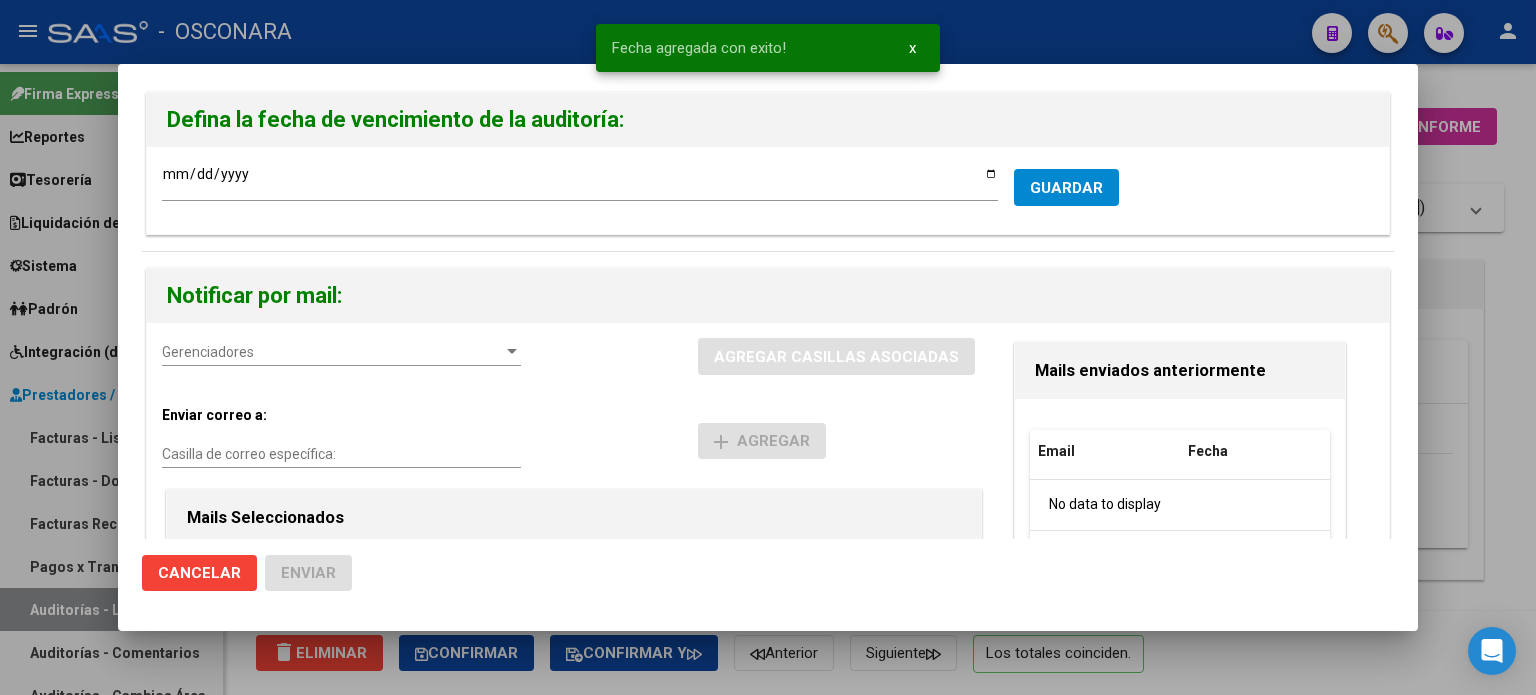 click on "Gerenciadores" at bounding box center [332, 352] 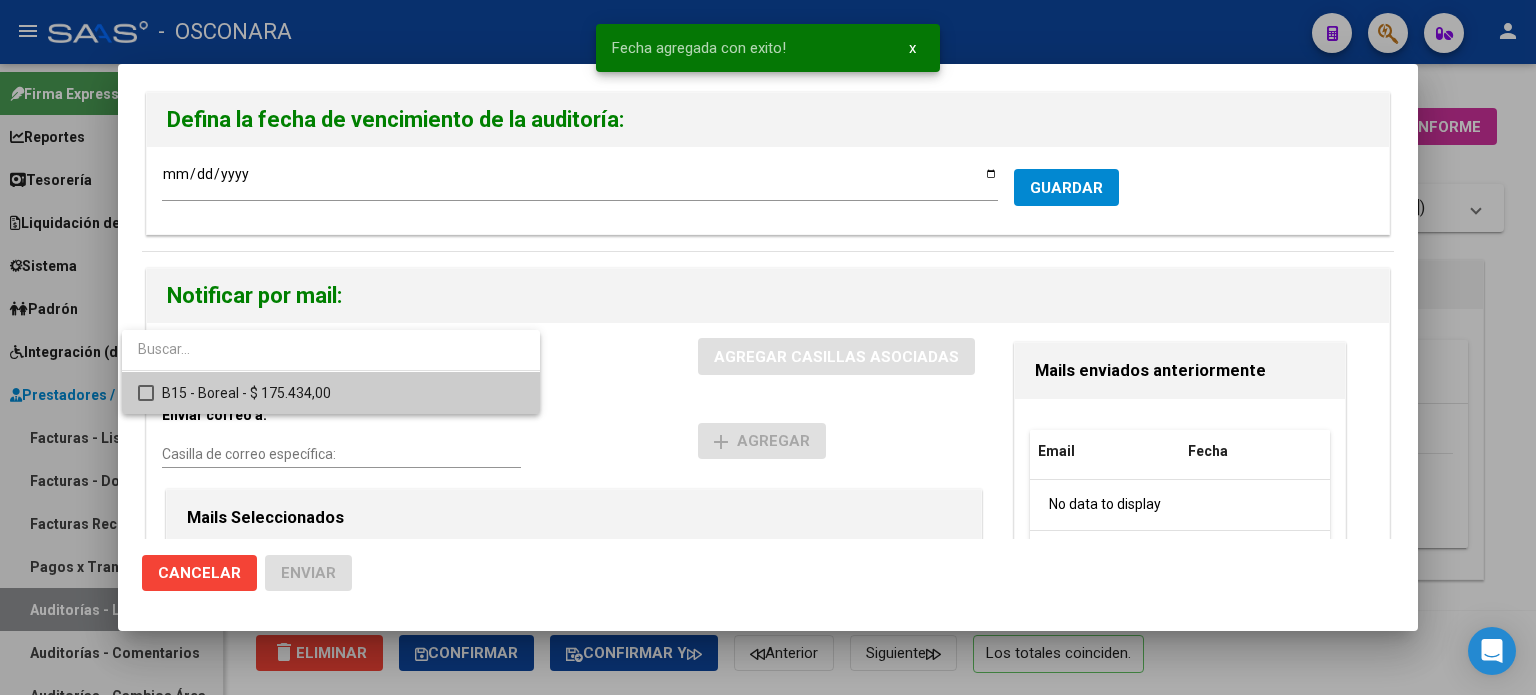 click on "B15 - Boreal - $ 175.434,00" at bounding box center (343, 393) 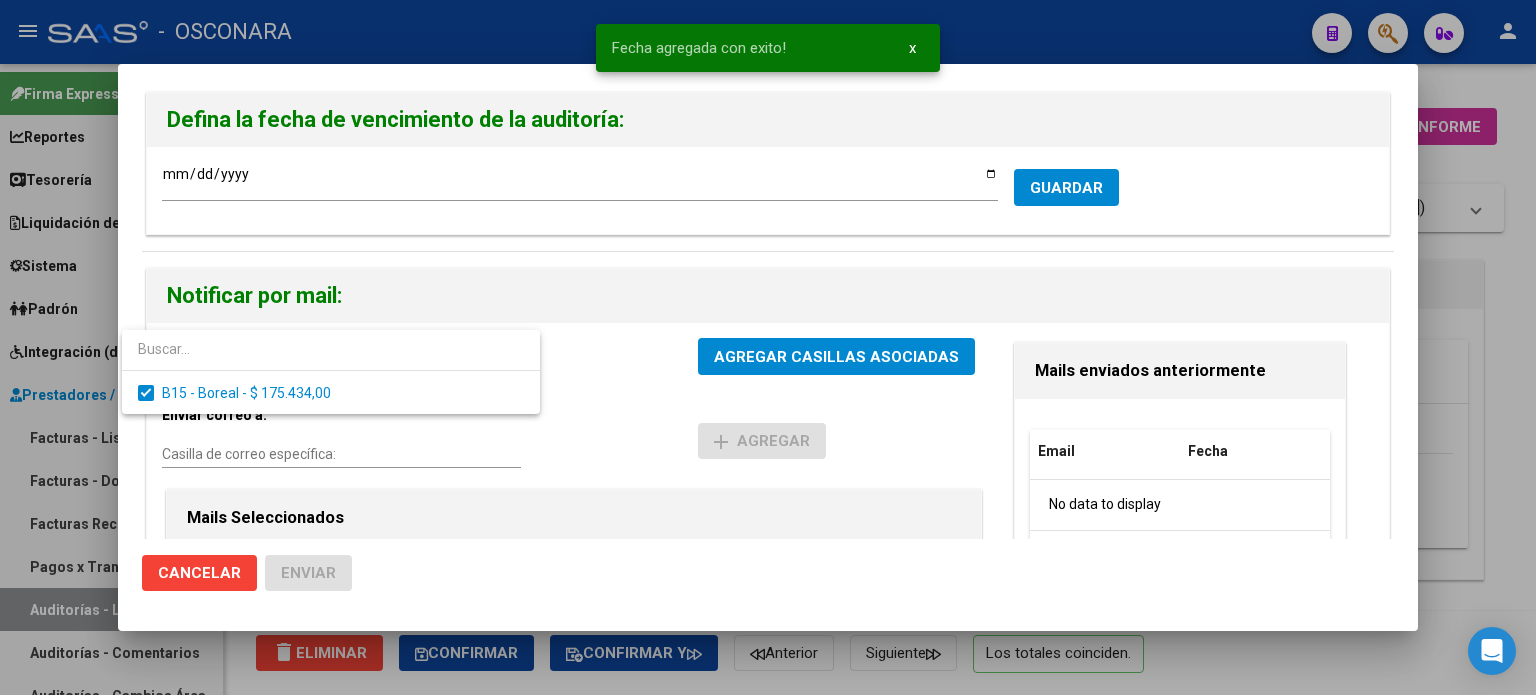 click at bounding box center [768, 347] 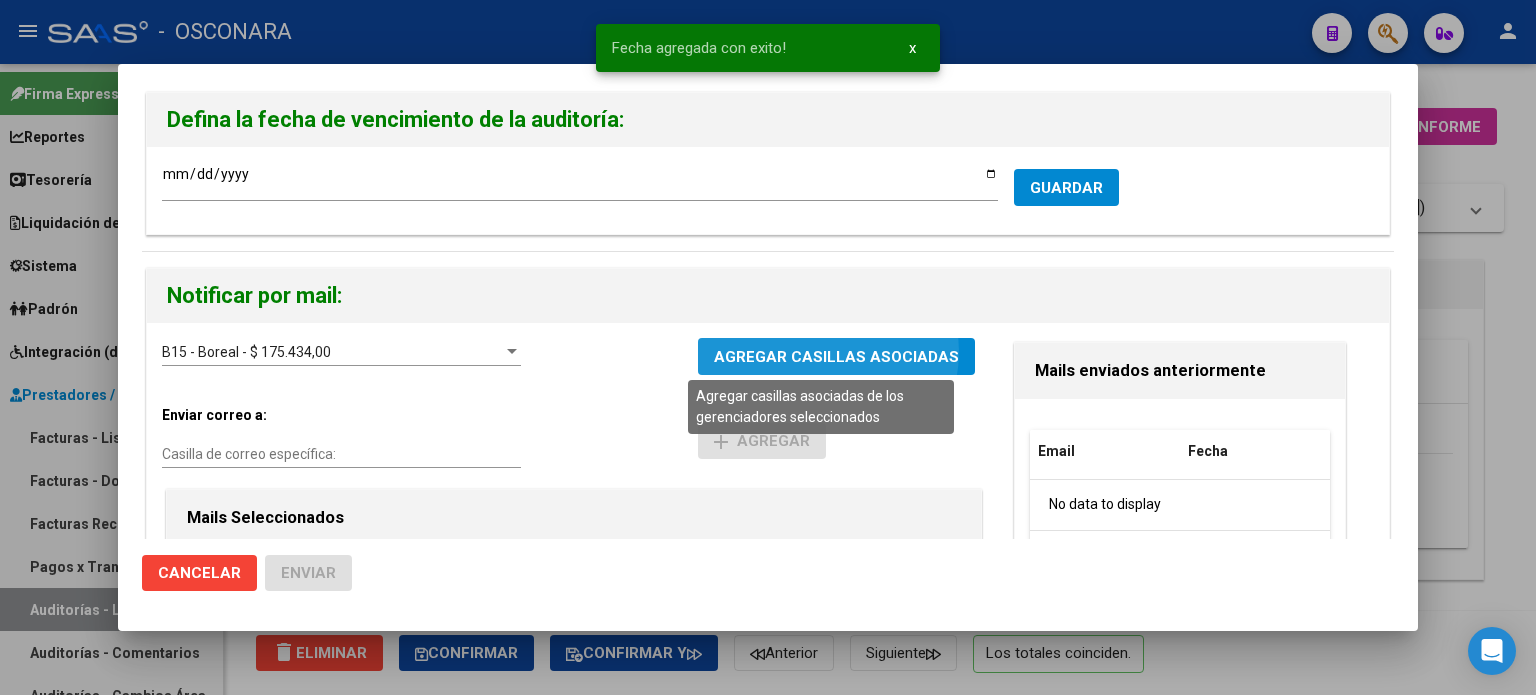 drag, startPoint x: 807, startPoint y: 351, endPoint x: 663, endPoint y: 439, distance: 168.76018 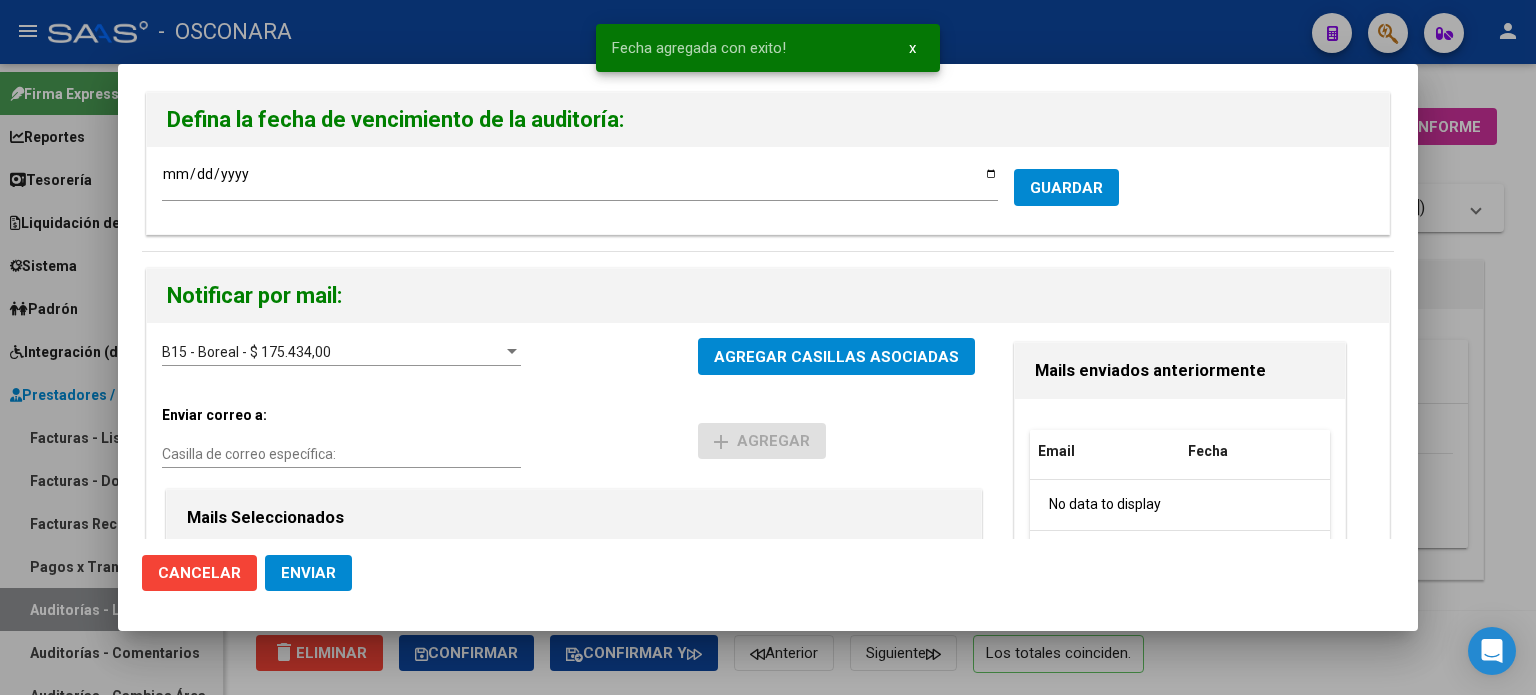 click on "Enviar" 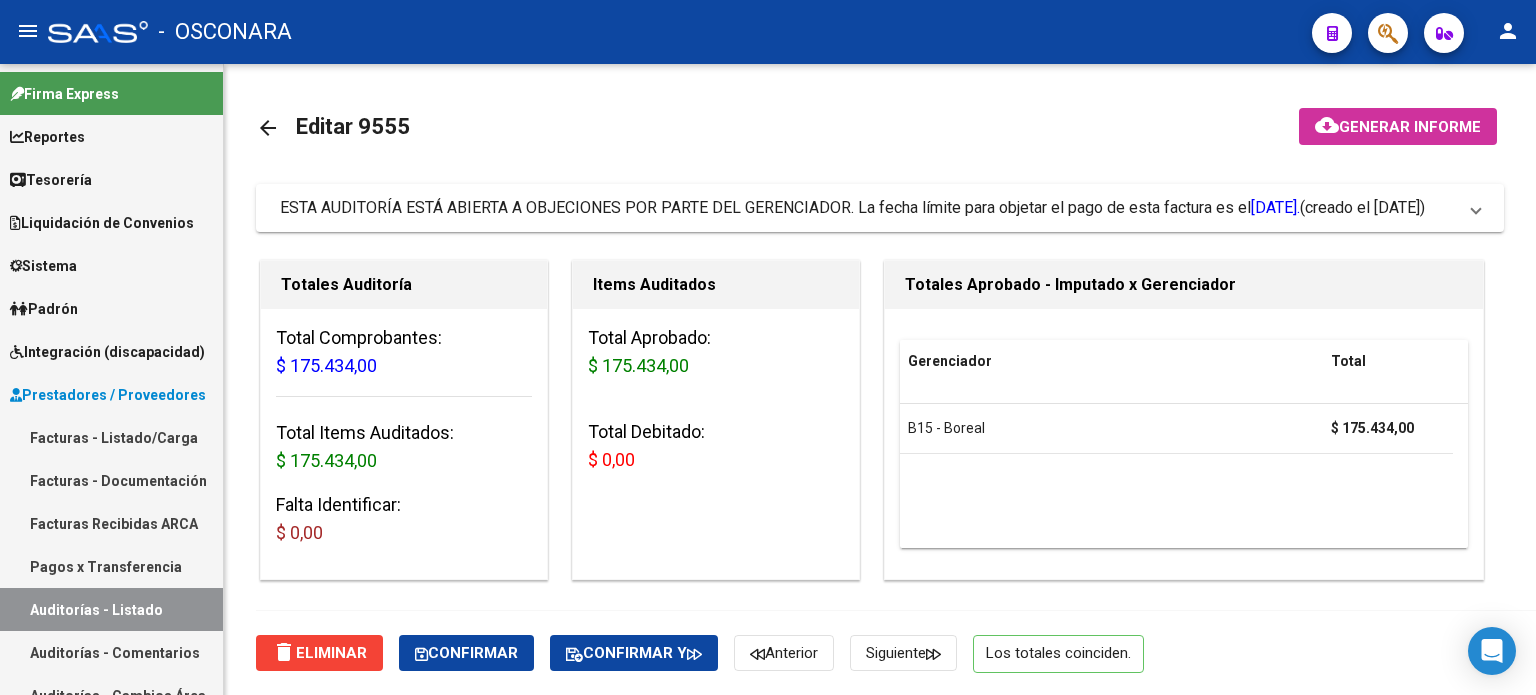 click on "Facturas - Listado/Carga" at bounding box center (111, 437) 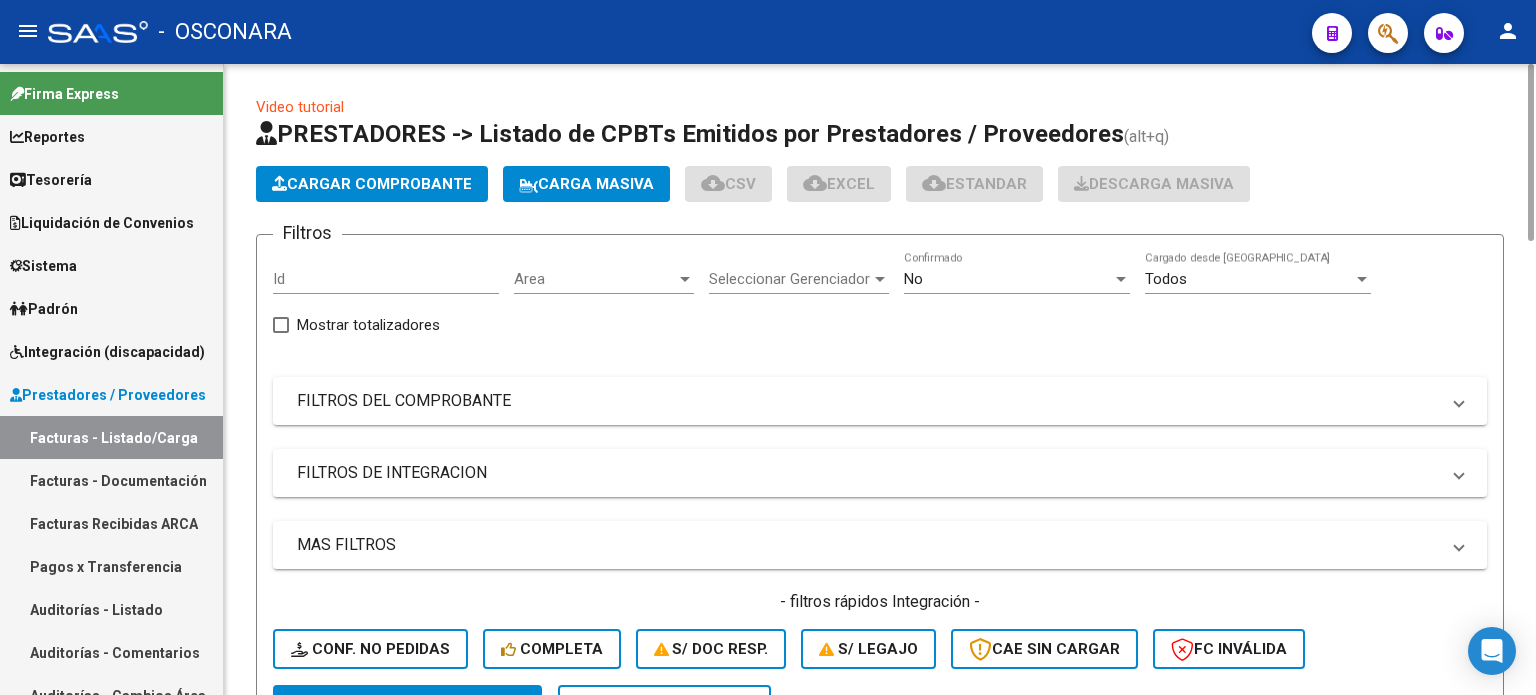 click on "Cargar Comprobante" 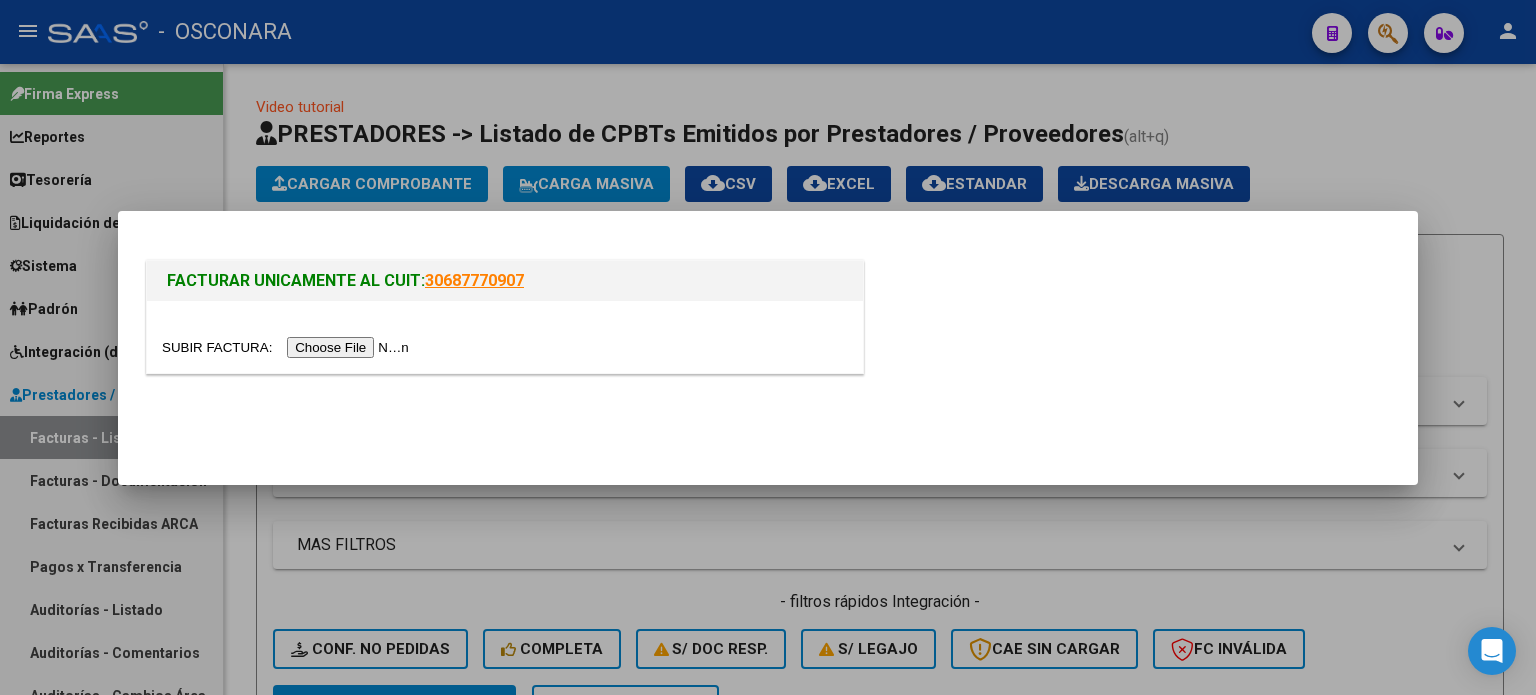 click at bounding box center [288, 347] 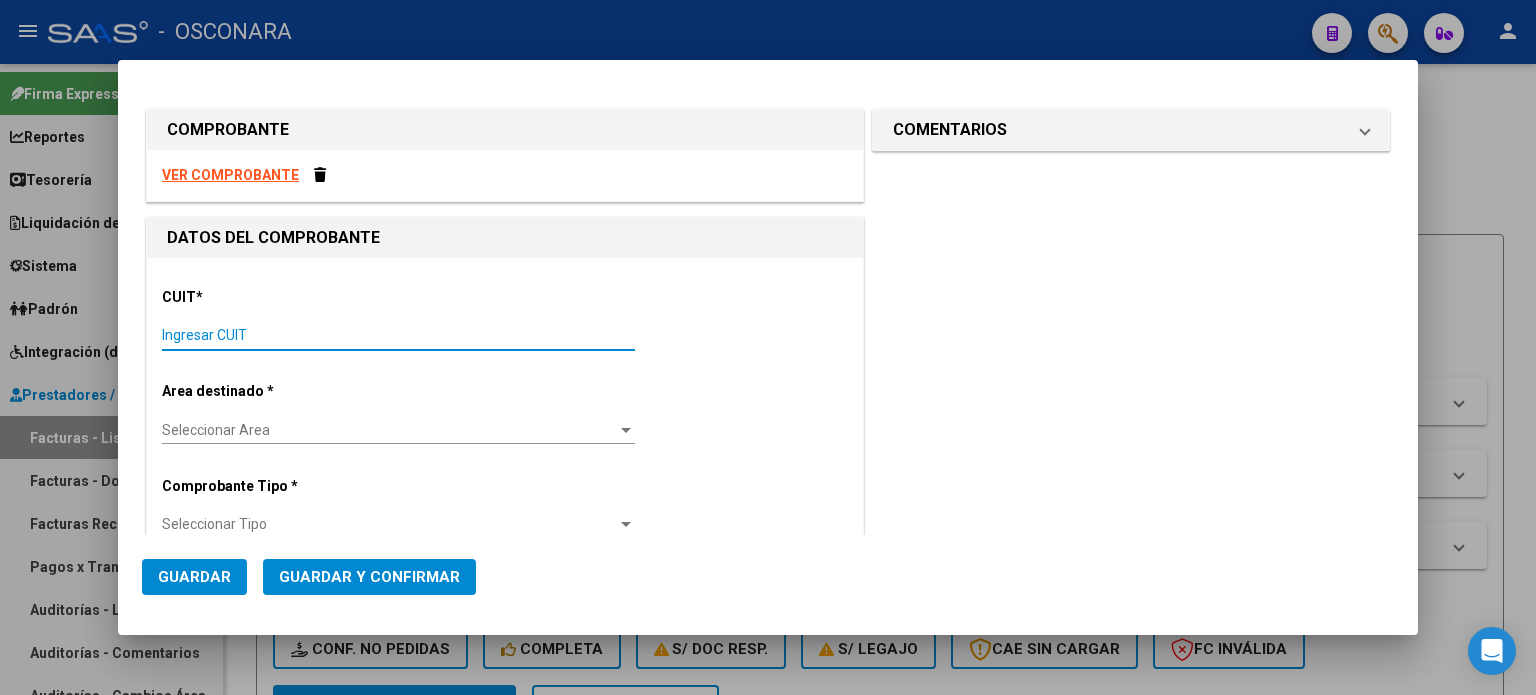 click on "Ingresar CUIT" at bounding box center [398, 335] 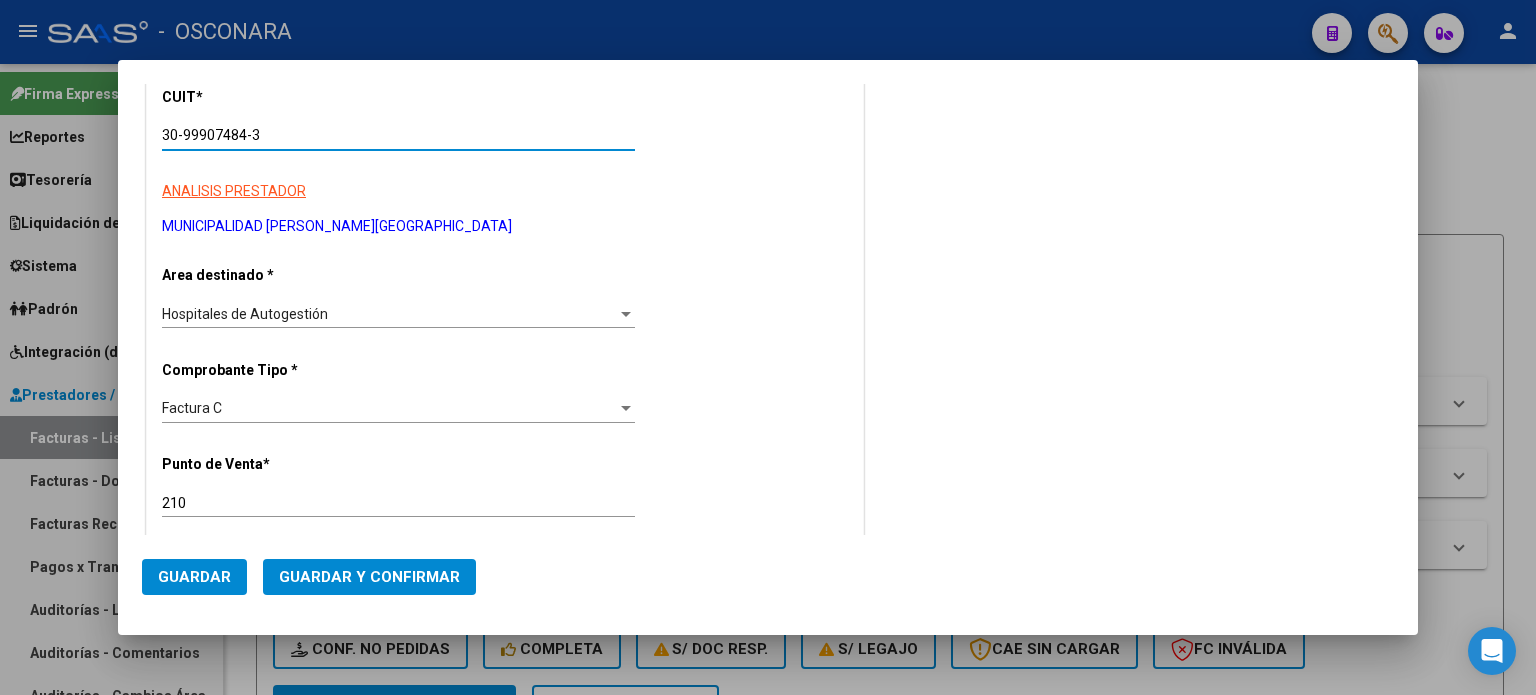 scroll, scrollTop: 300, scrollLeft: 0, axis: vertical 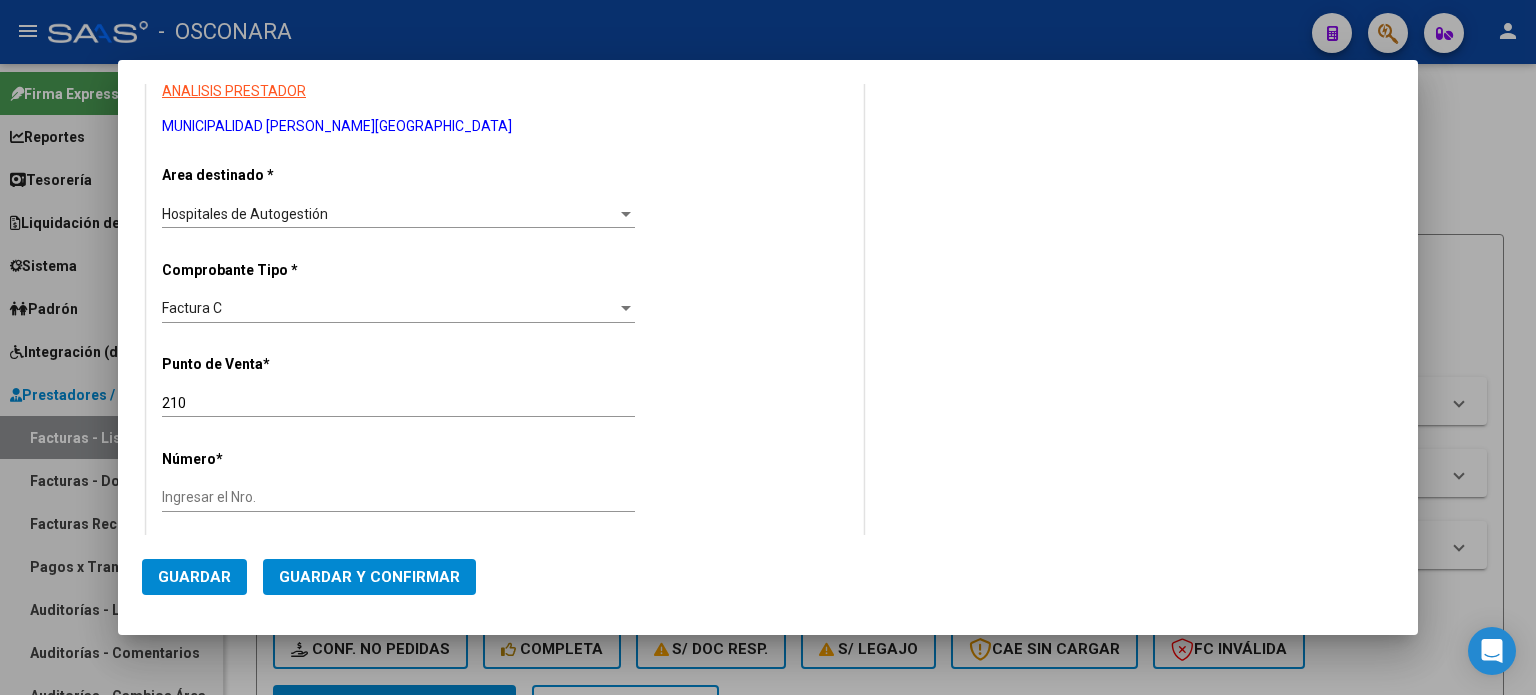 click on "210" at bounding box center [398, 403] 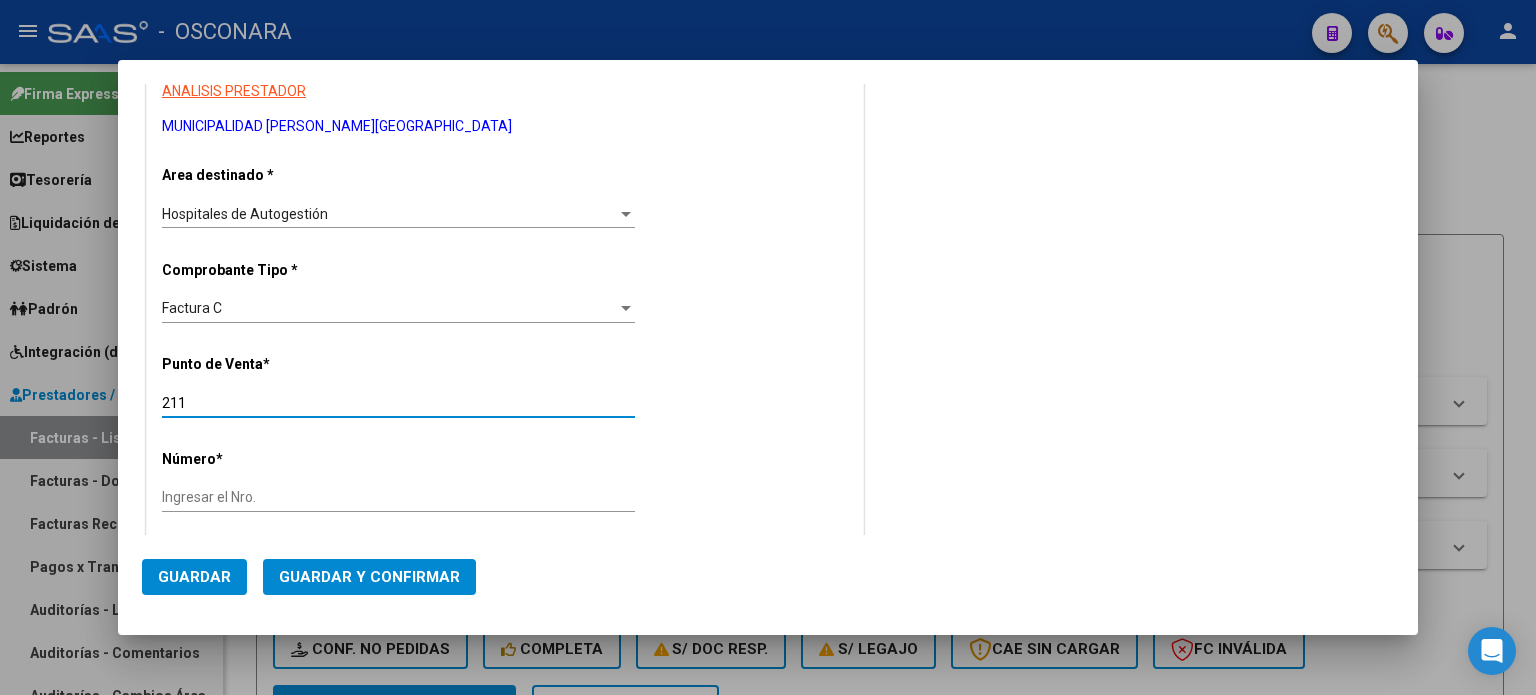 click on "Ingresar el Nro." at bounding box center [398, 497] 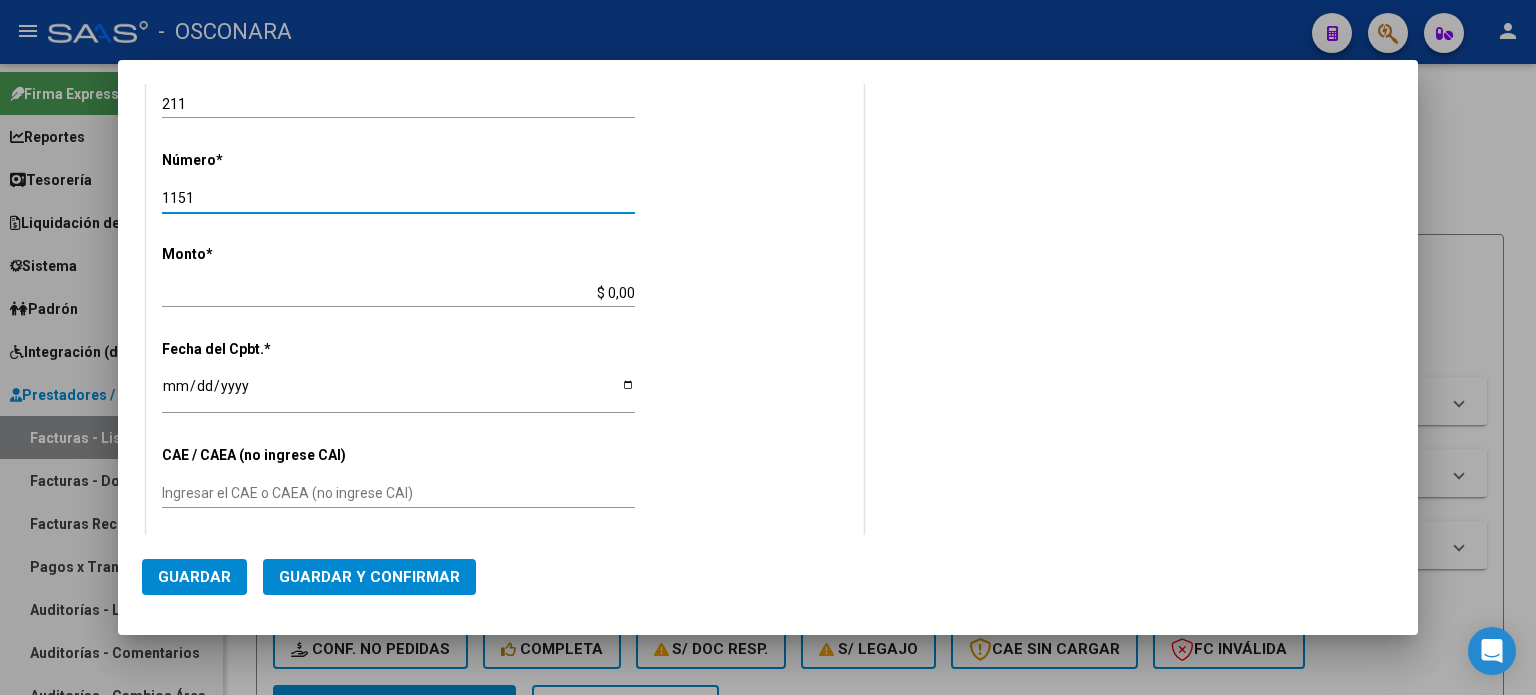 scroll, scrollTop: 600, scrollLeft: 0, axis: vertical 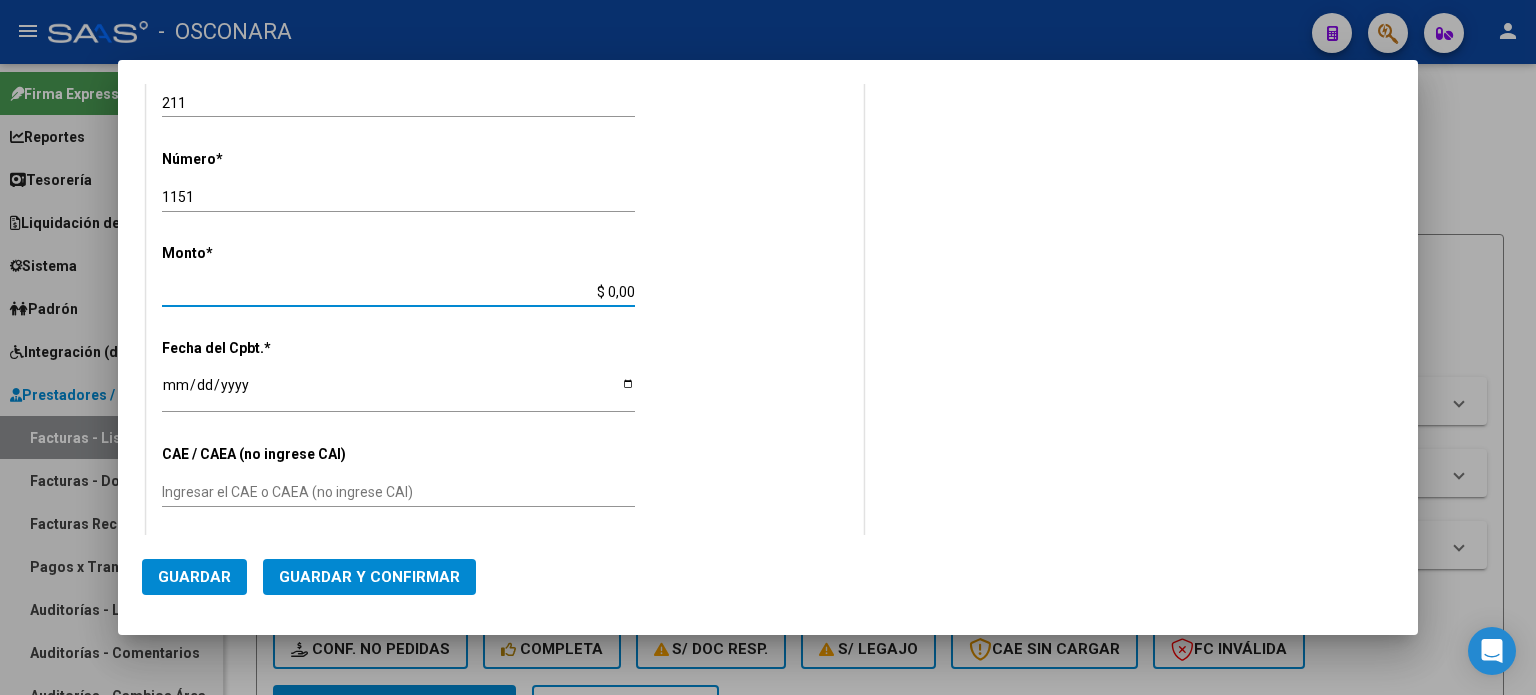 drag, startPoint x: 600, startPoint y: 287, endPoint x: 768, endPoint y: 287, distance: 168 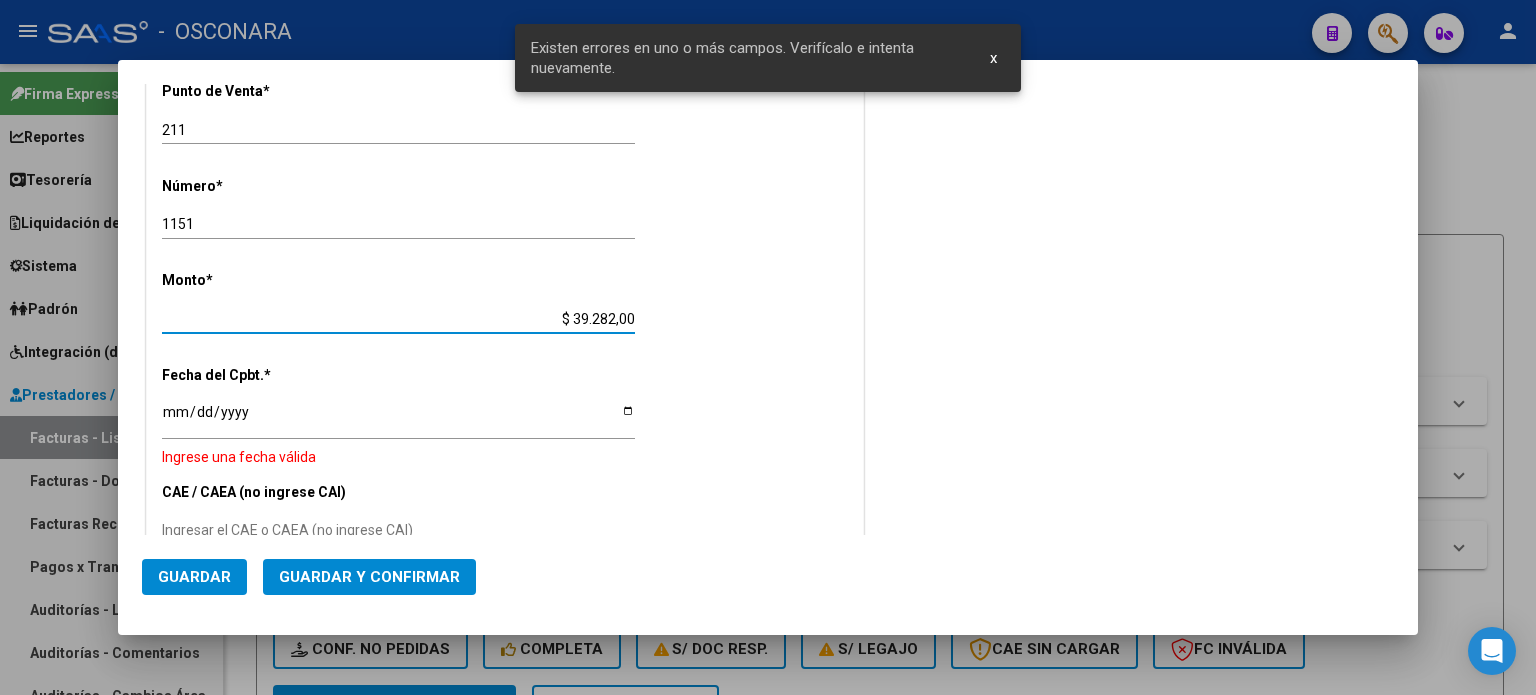 click on "Ingresar la fecha" at bounding box center (398, 419) 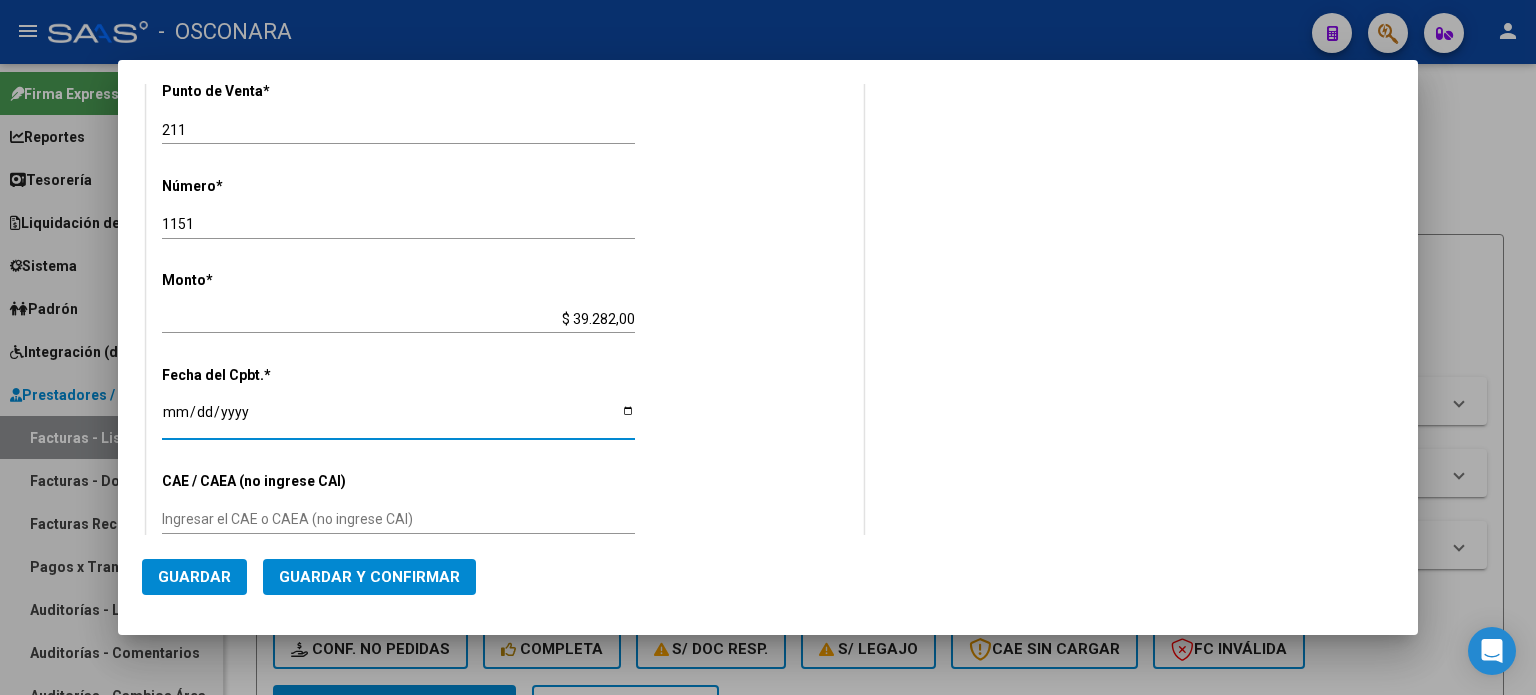click on "Guardar y Confirmar" 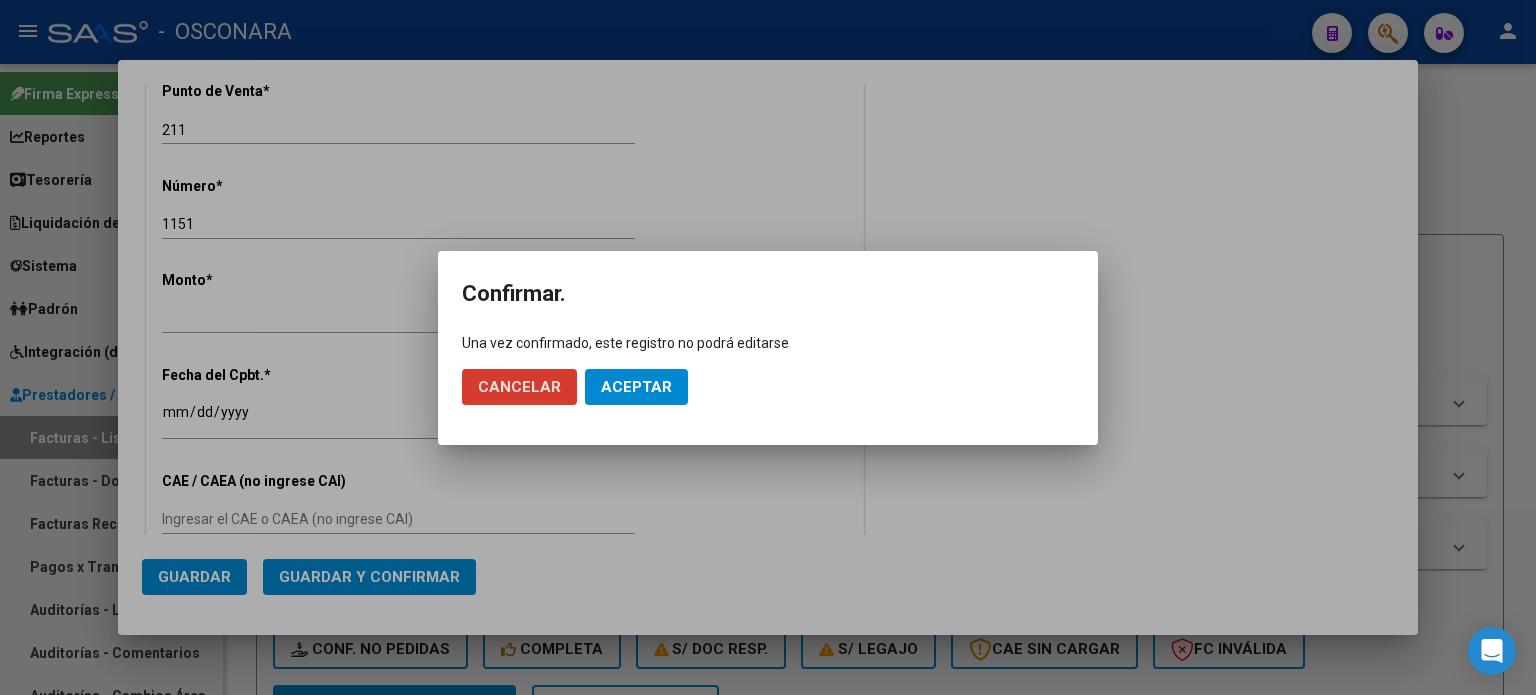 click on "Aceptar" 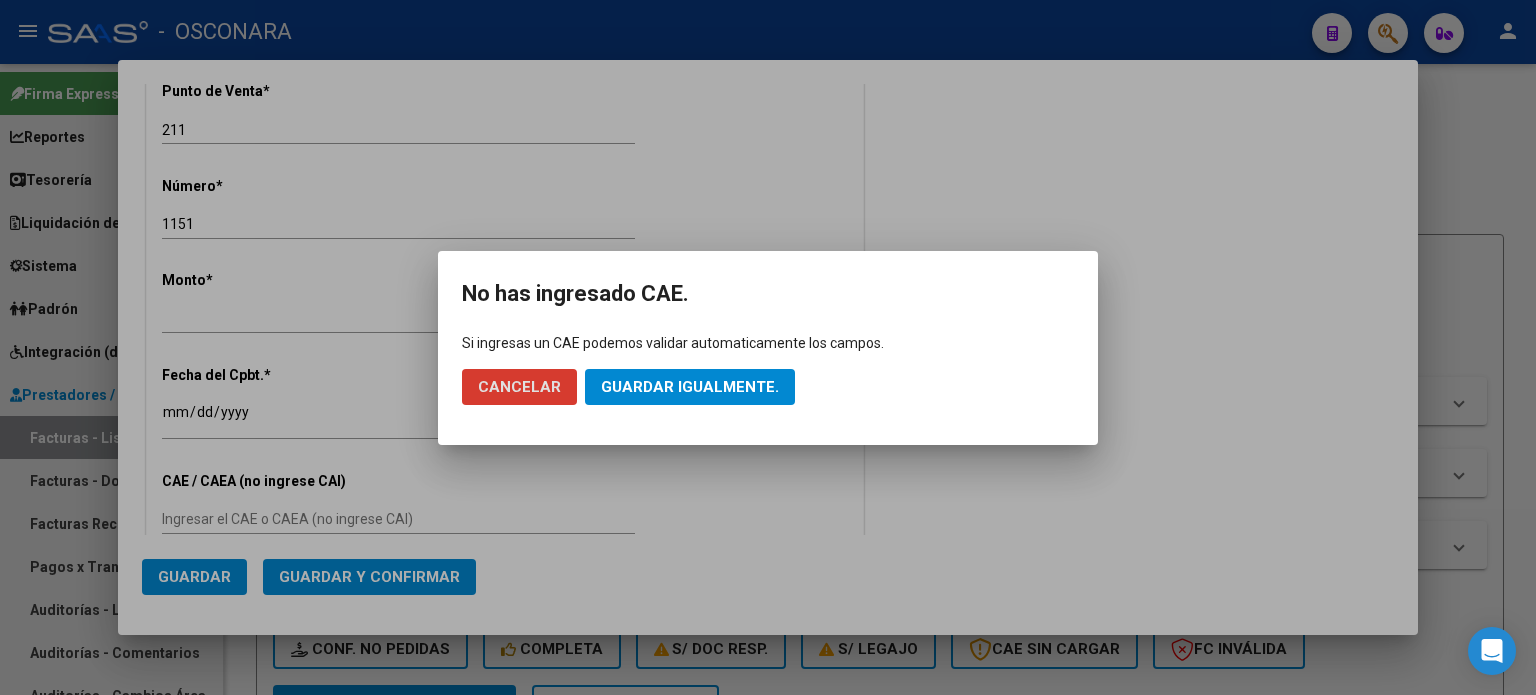 click on "Guardar igualmente." 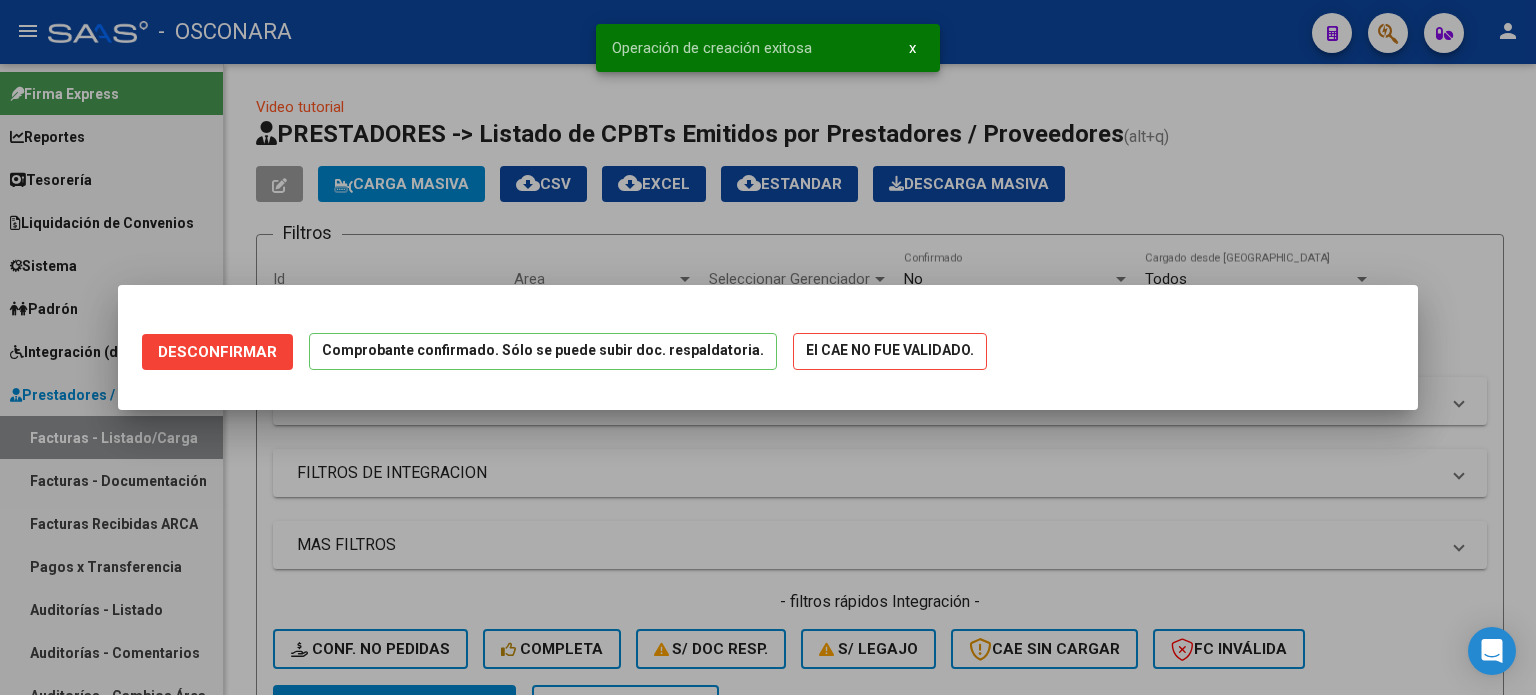 scroll, scrollTop: 0, scrollLeft: 0, axis: both 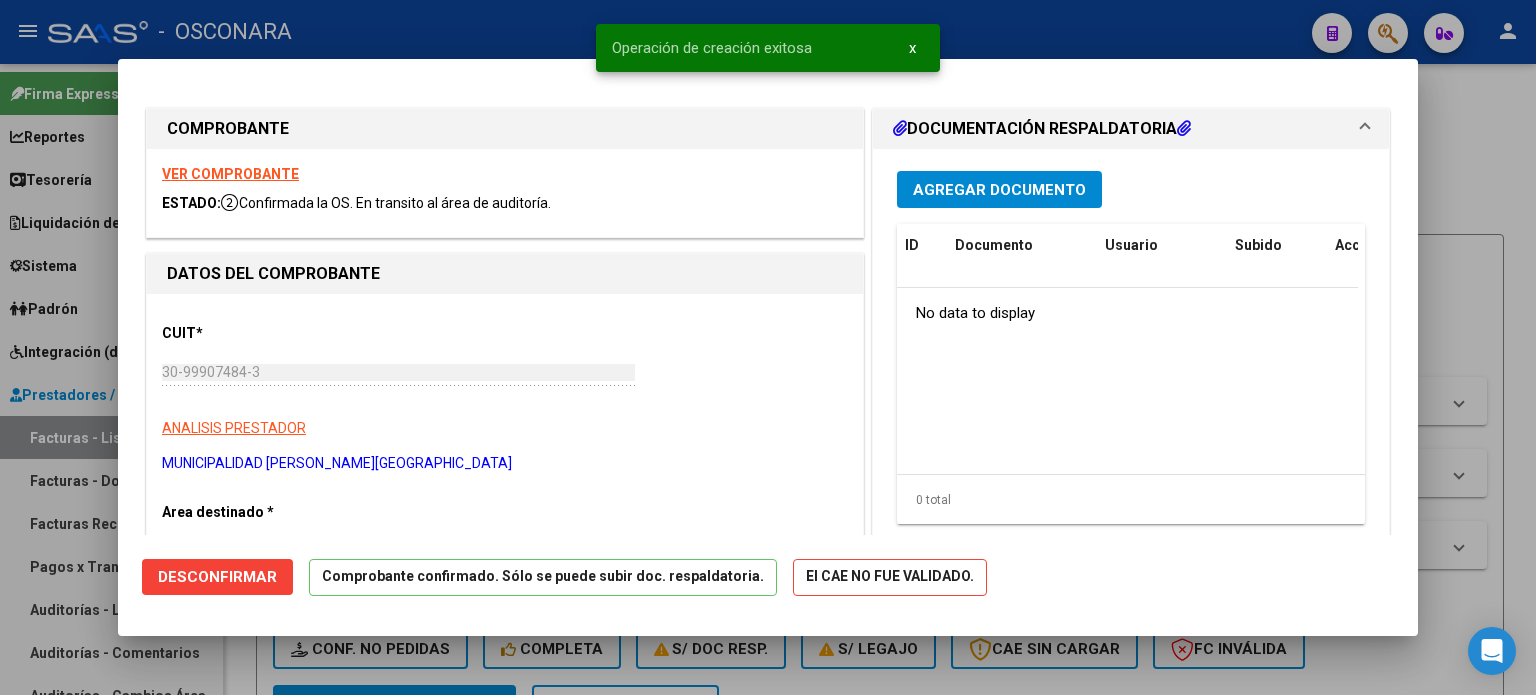 click at bounding box center (768, 347) 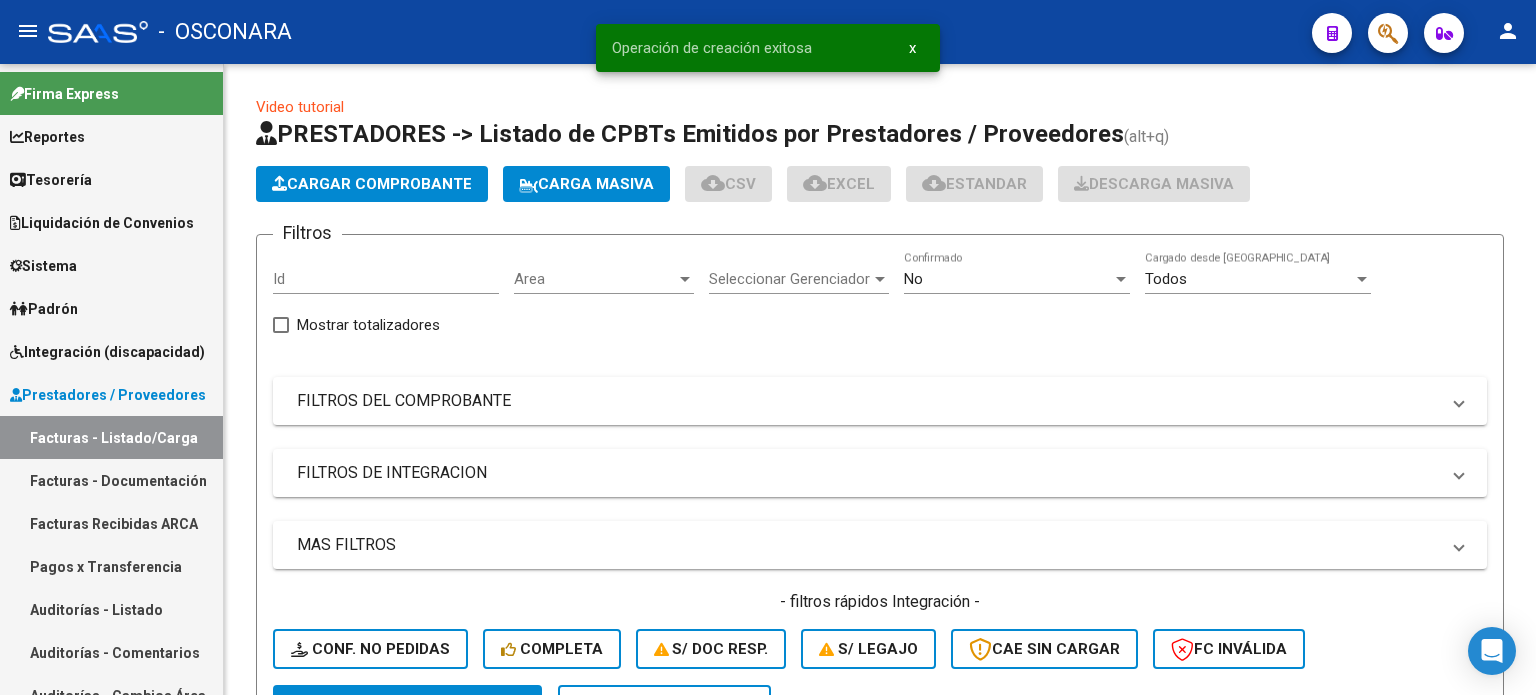 click on "Auditorías - Listado" at bounding box center [111, 609] 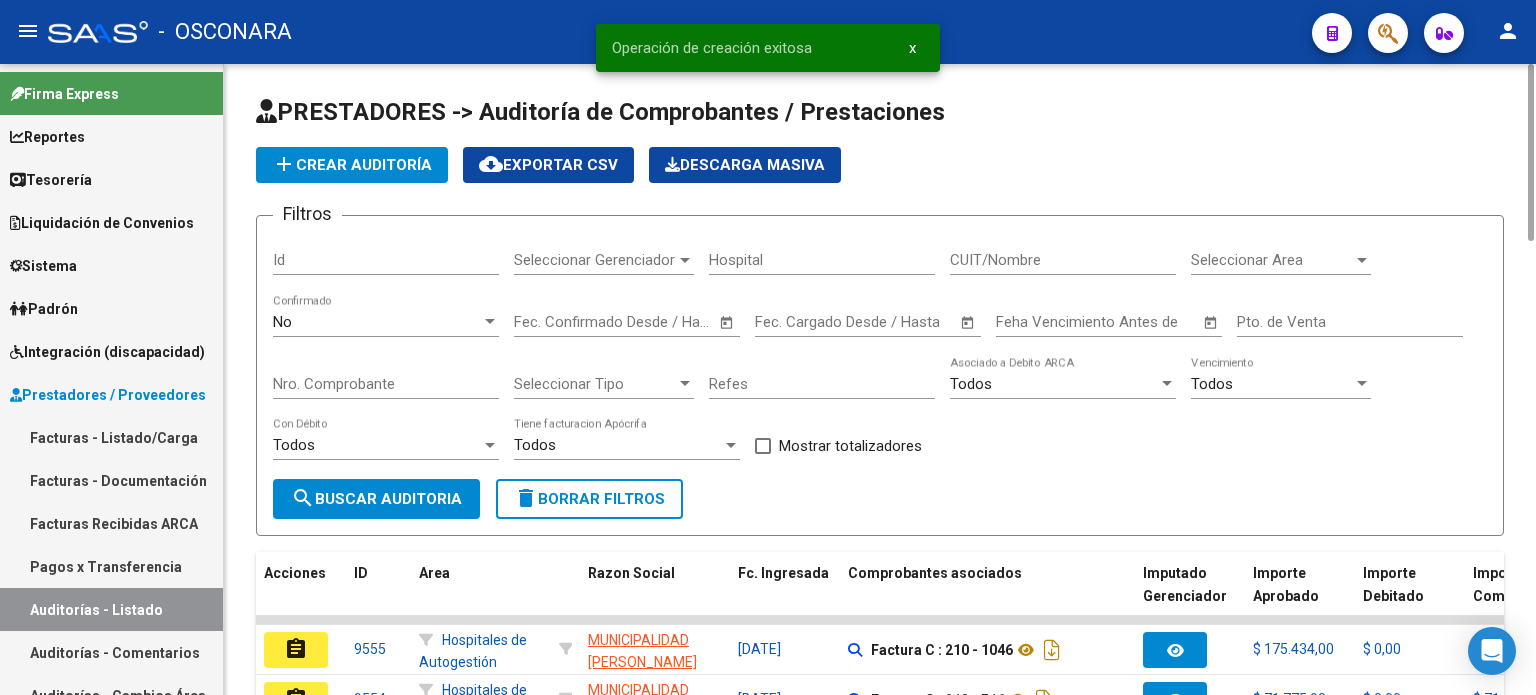click on "add  Crear Auditoría" 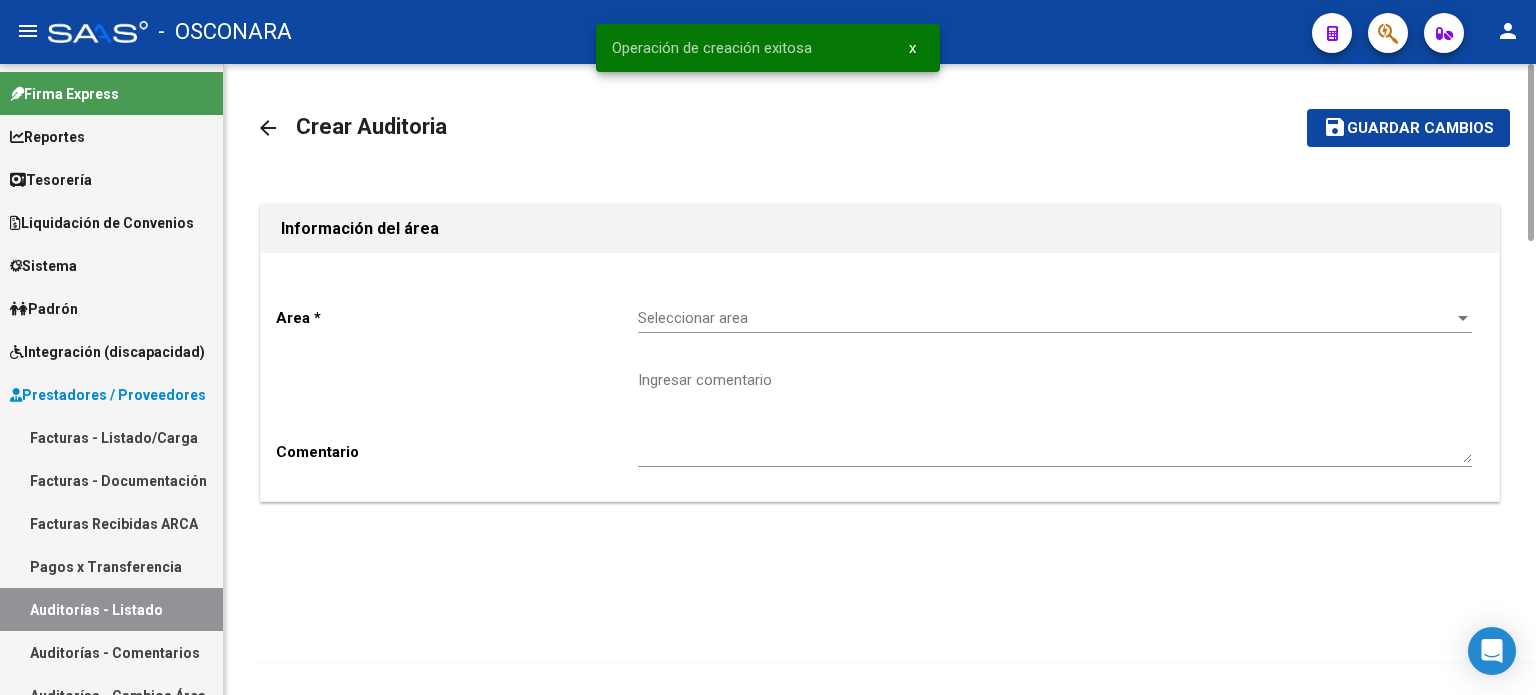 click on "Seleccionar area" at bounding box center [1046, 318] 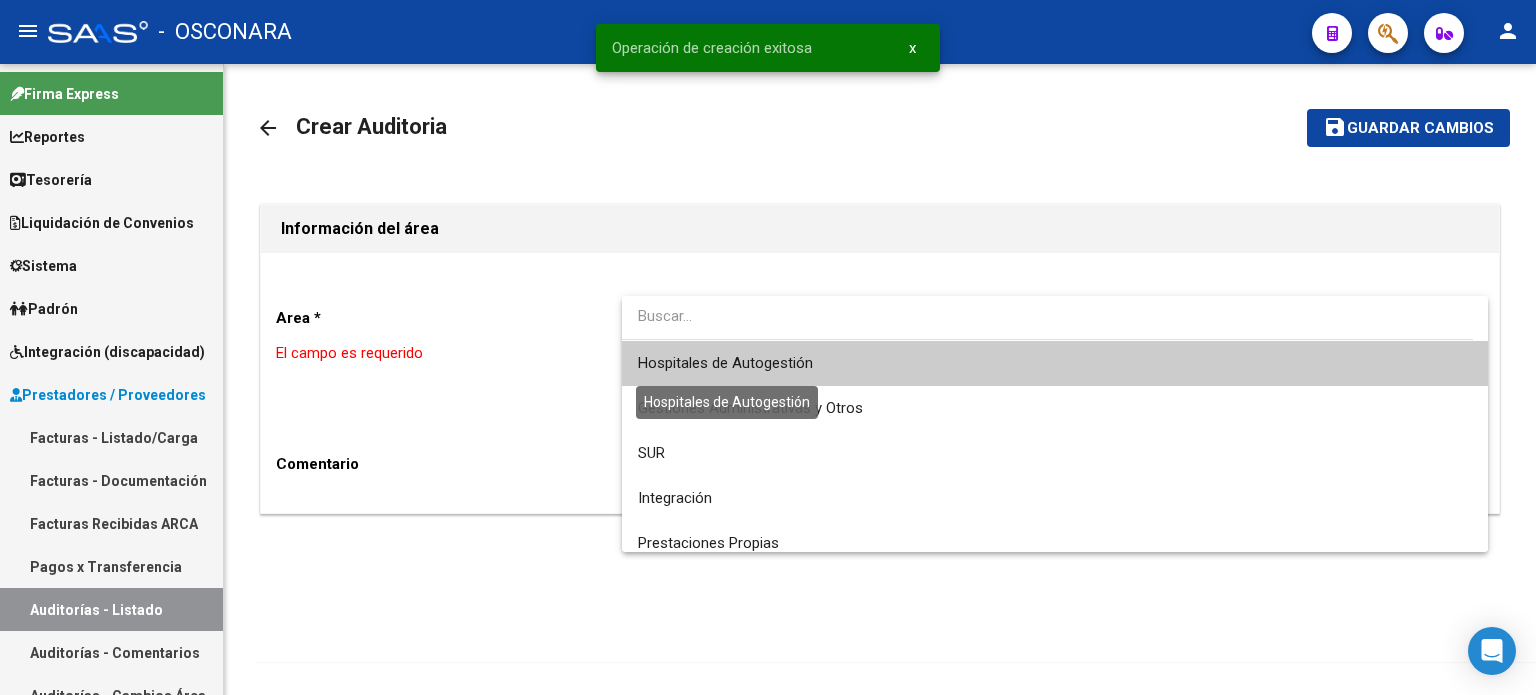 click on "Hospitales de Autogestión" at bounding box center [725, 363] 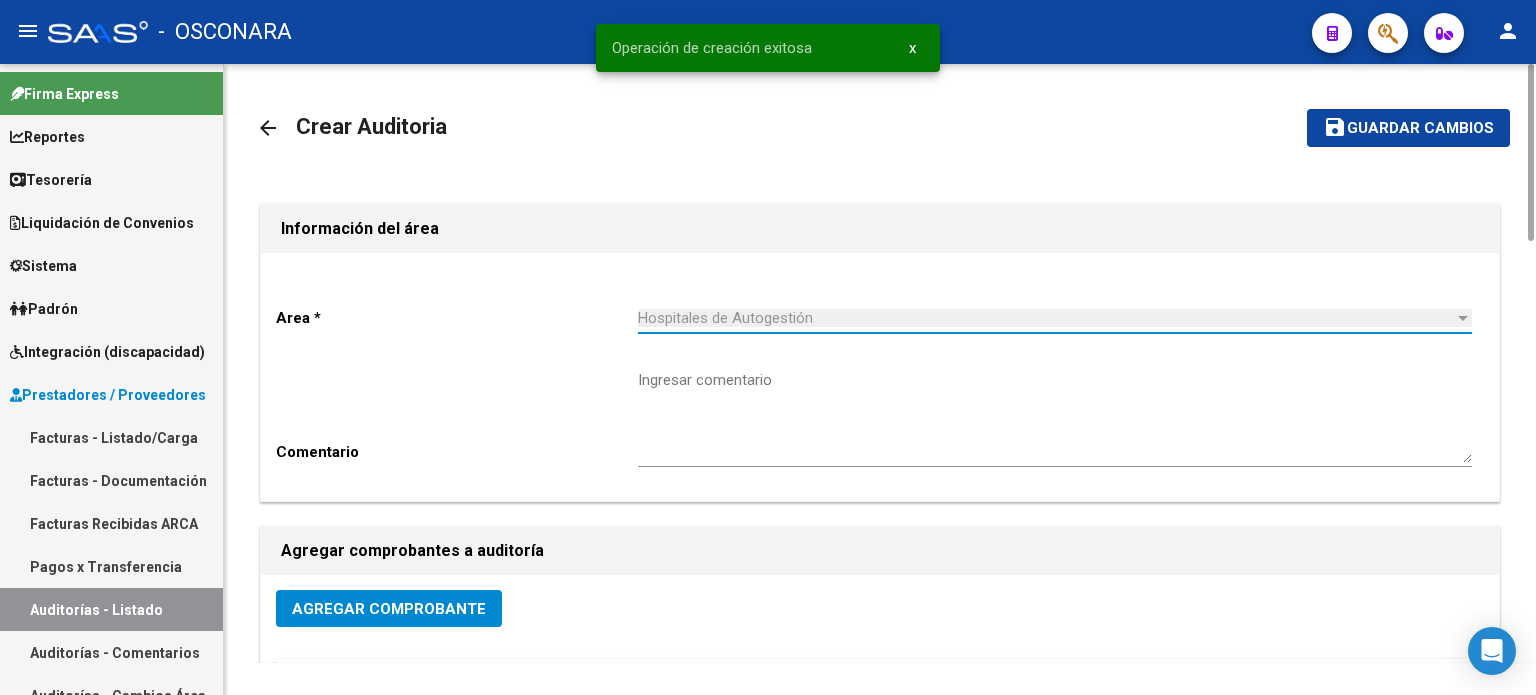 click on "Agregar Comprobante" 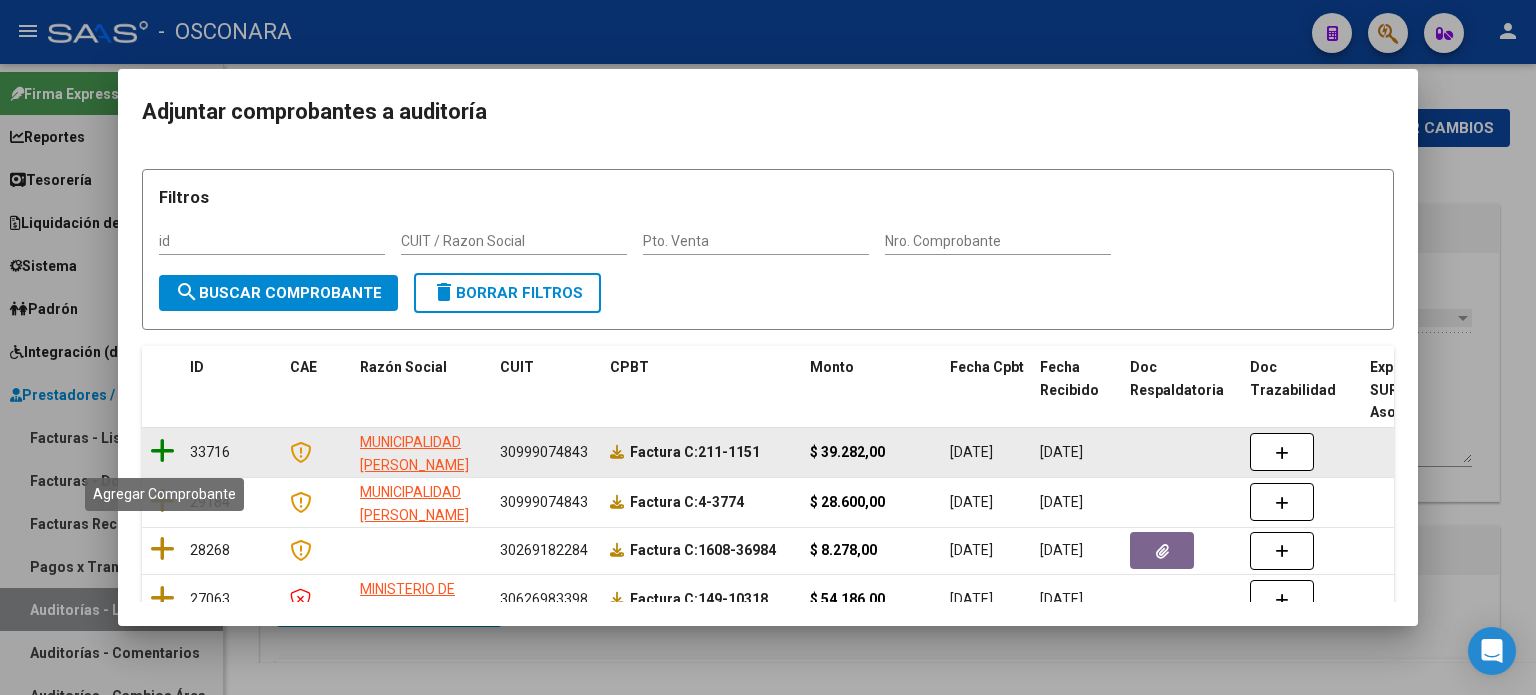 click 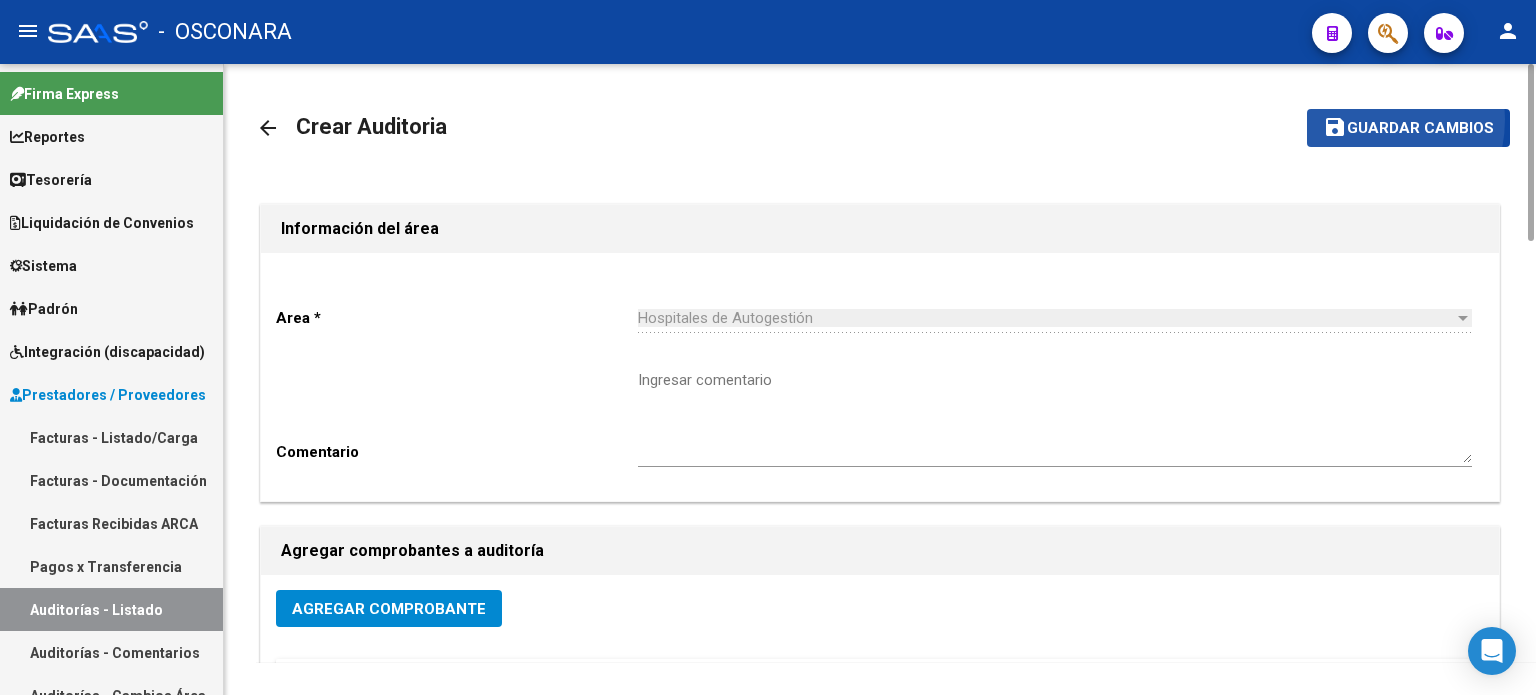 click on "Guardar cambios" 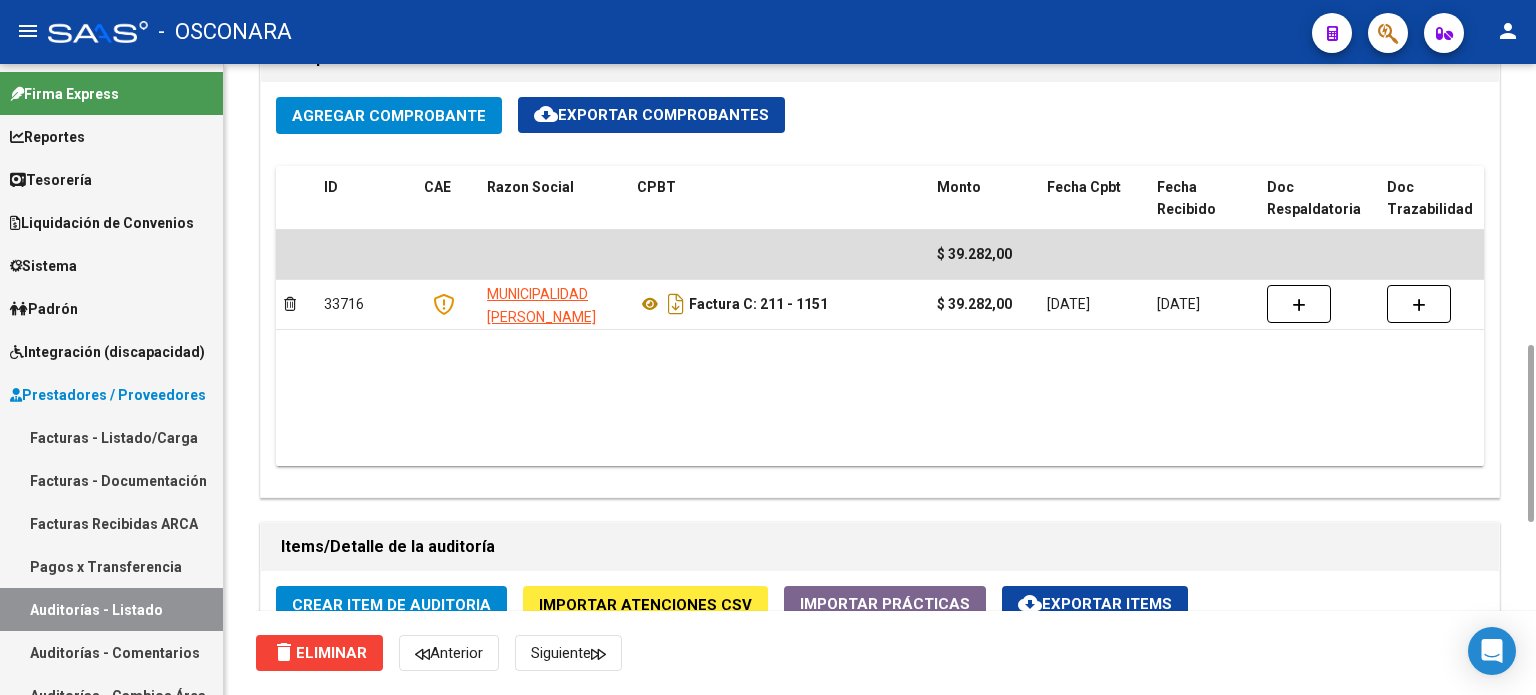 scroll, scrollTop: 1400, scrollLeft: 0, axis: vertical 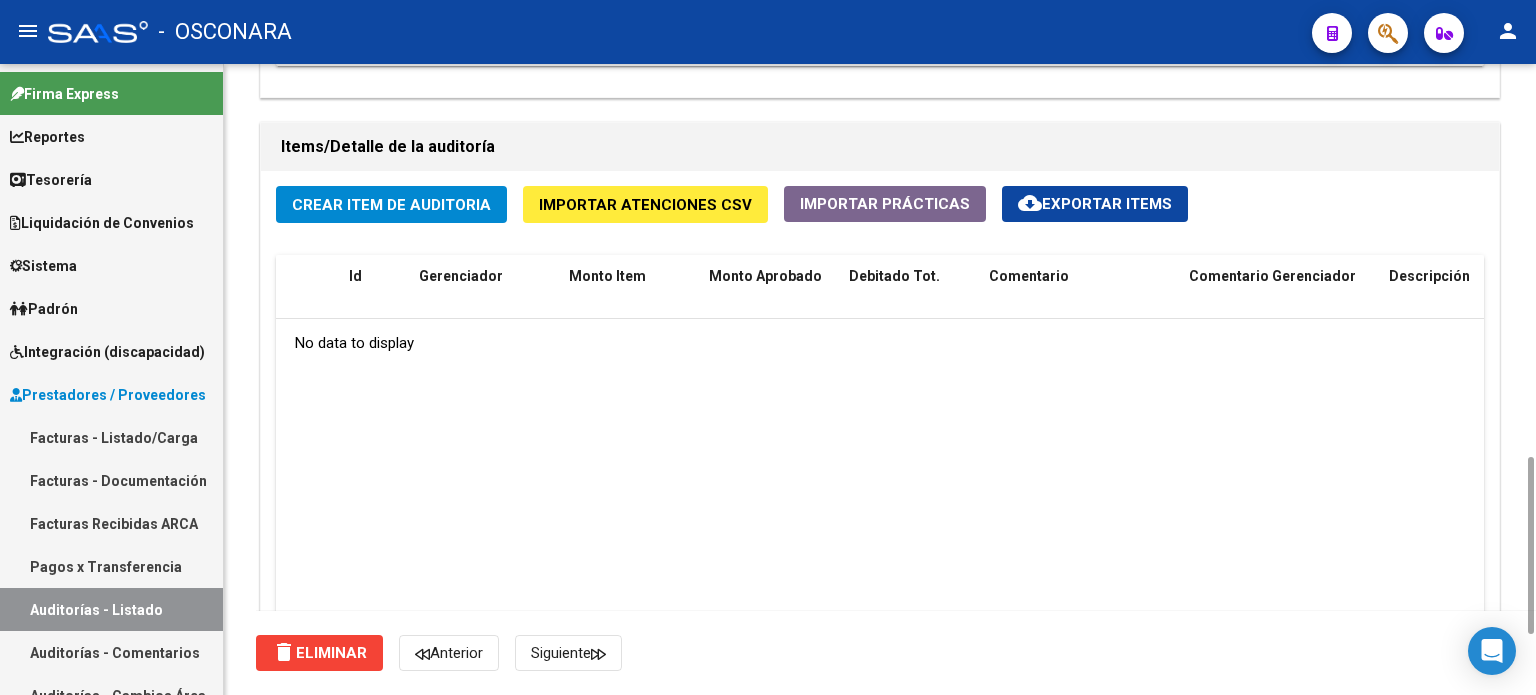 click on "Crear Item de Auditoria" 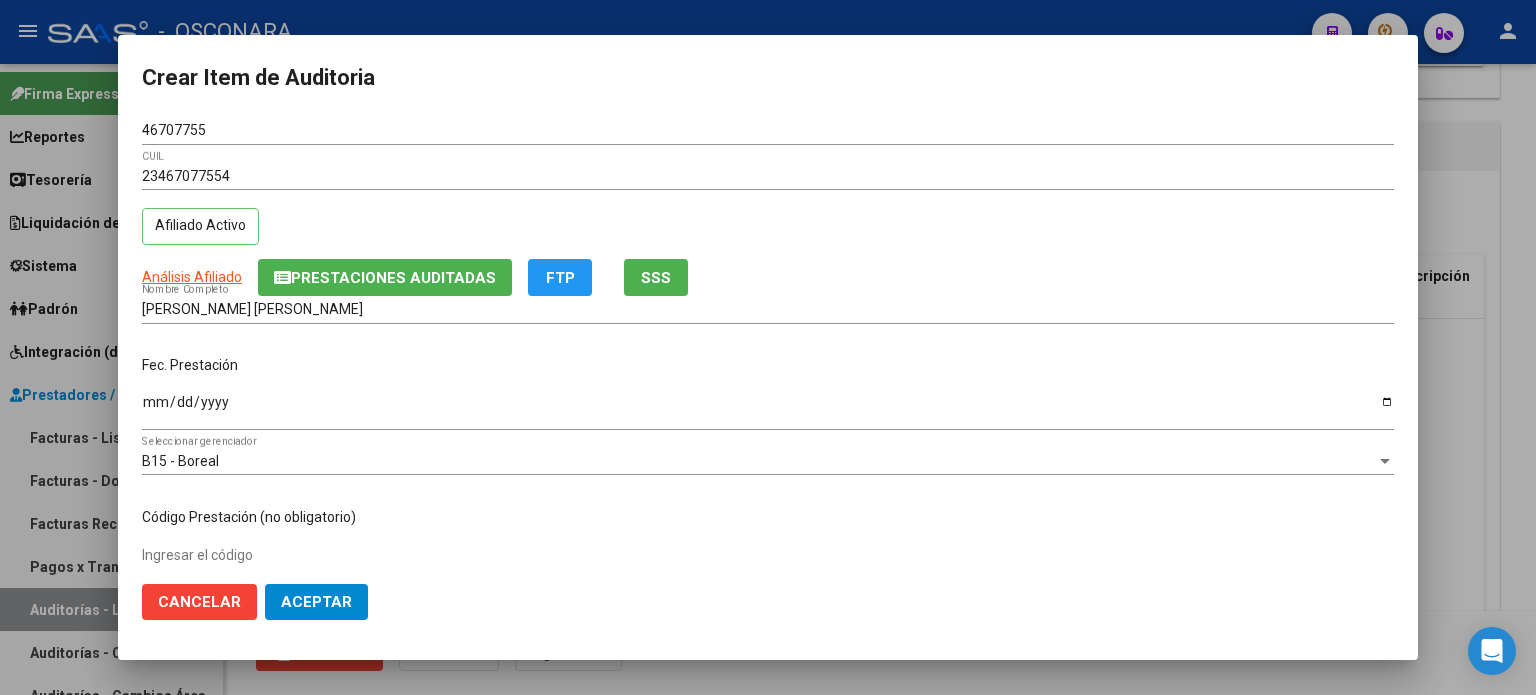 click on "46707755 Nro Documento    23467077554 CUIL   Afiliado Activo  Análisis Afiliado  Prestaciones Auditadas FTP SSS   [PERSON_NAME] [PERSON_NAME] Nombre Completo  Fec. Prestación    Ingresar la fecha  B15 - Boreal  Seleccionar gerenciador Código Prestación (no obligatorio)    Ingresar el código  Precio  *   $ 39.282,00 Ingresar el precio  Cantidad  *   1 Ingresar la cantidad  Monto Item  *   $ 39.282,00 Ingresar el monto  Monto Debitado    $ 0,00 Ingresar el monto  Comentario Operador    Ingresar el Comentario  Comentario Gerenciador    Ingresar el Comentario  Descripción    Ingresar el Descripción   Atencion Tipo  Seleccionar tipo Seleccionar tipo  Nomenclador  Seleccionar Nomenclador Seleccionar Nomenclador" at bounding box center (768, 343) 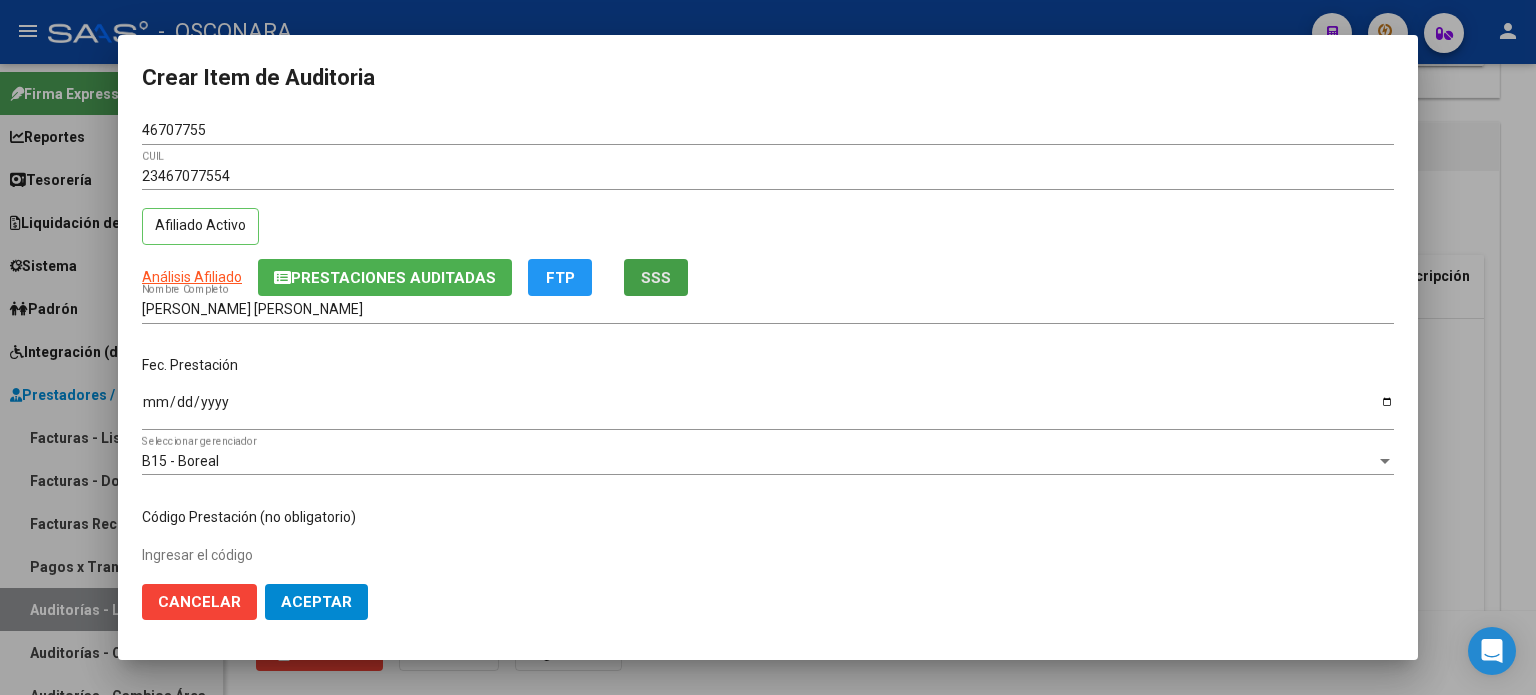 click on "SSS" 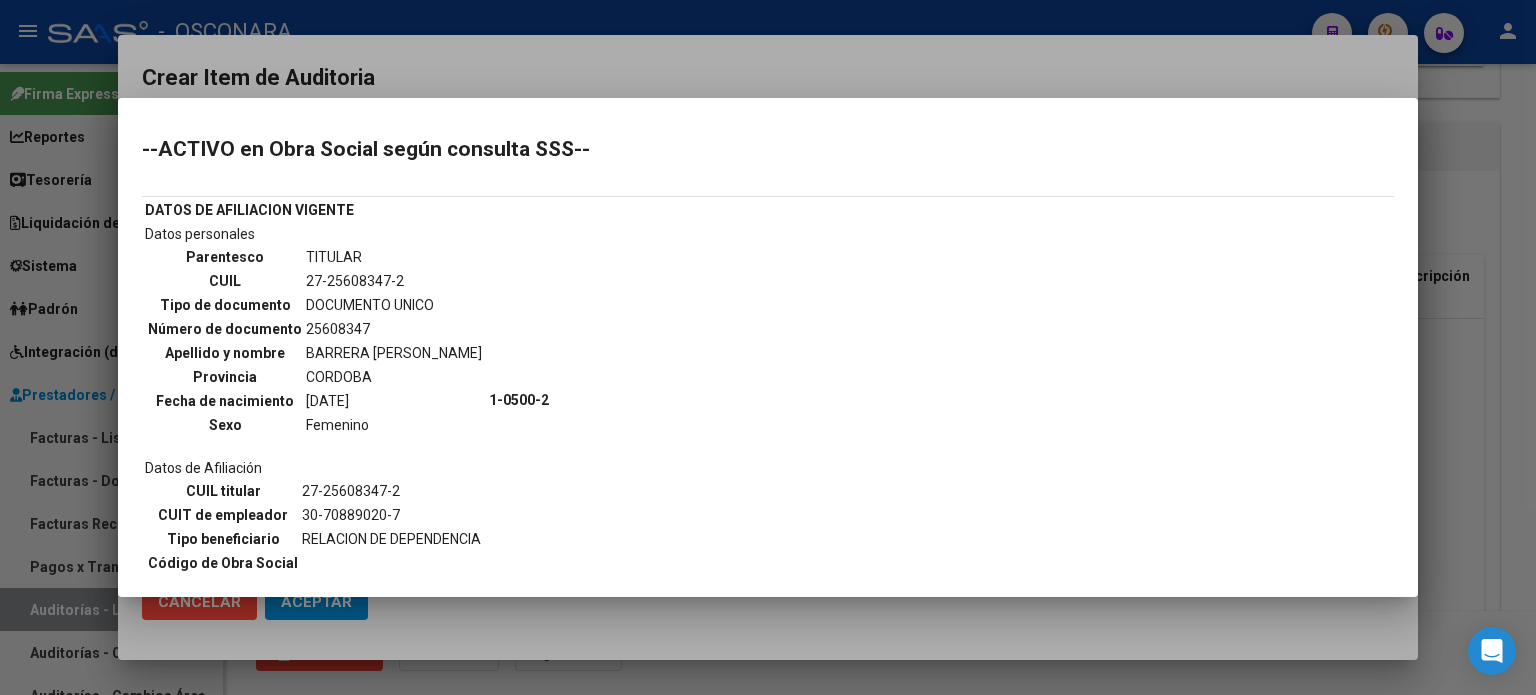 scroll, scrollTop: 200, scrollLeft: 0, axis: vertical 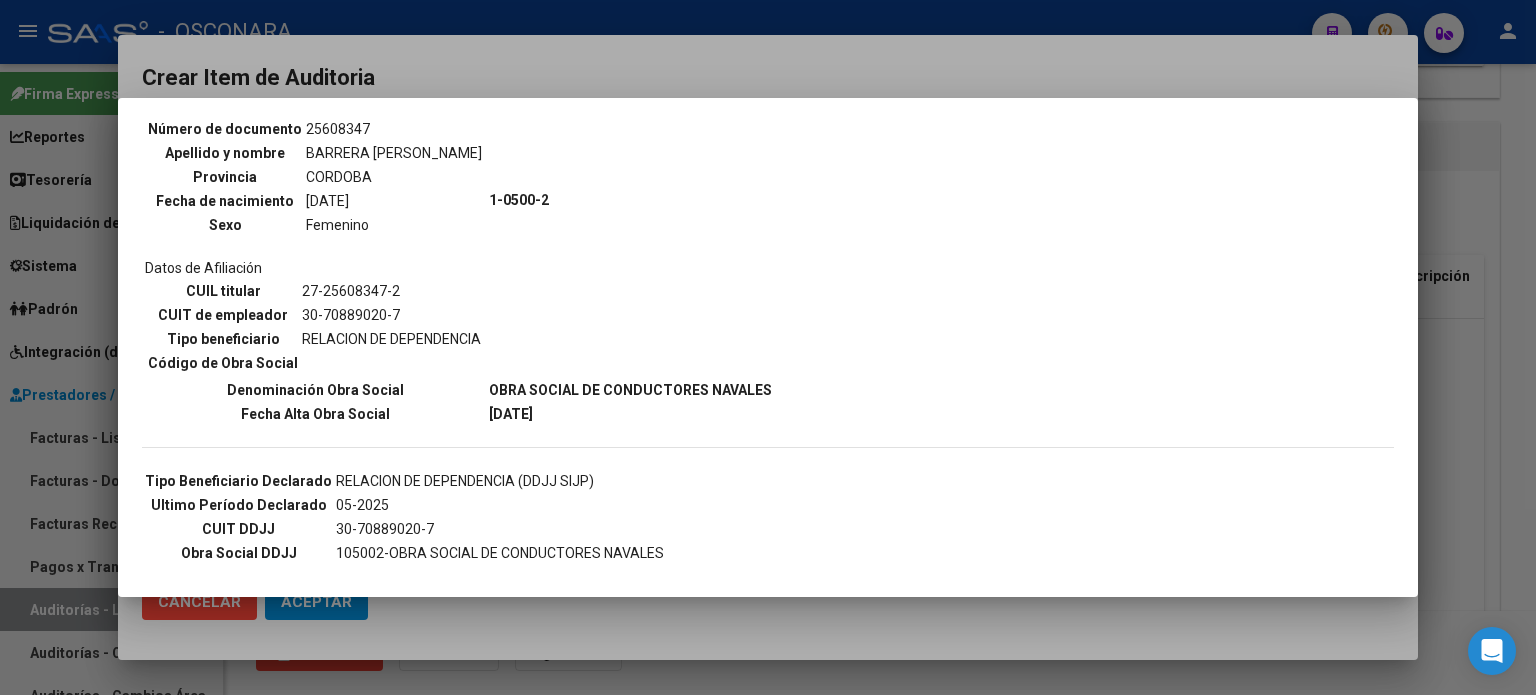 click at bounding box center (768, 347) 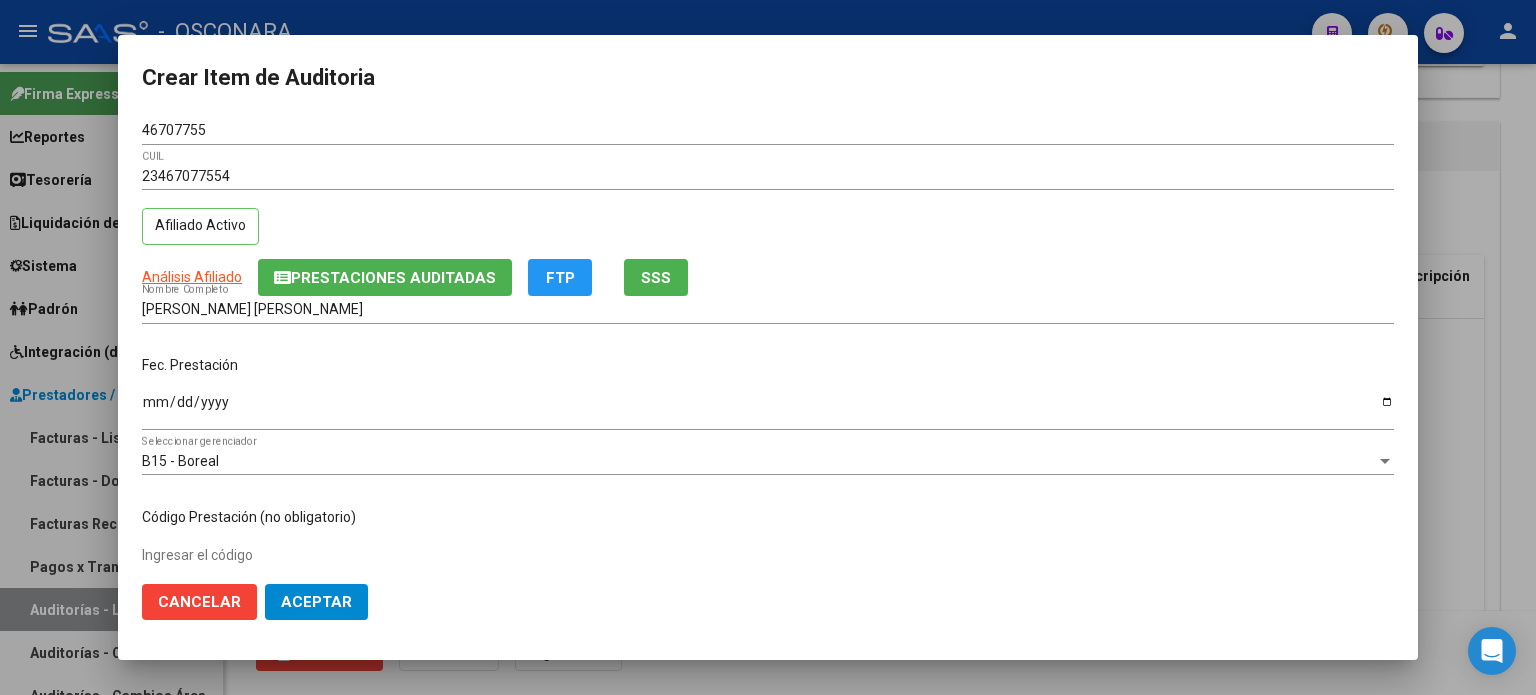 click on "Ingresar la fecha" at bounding box center [768, 409] 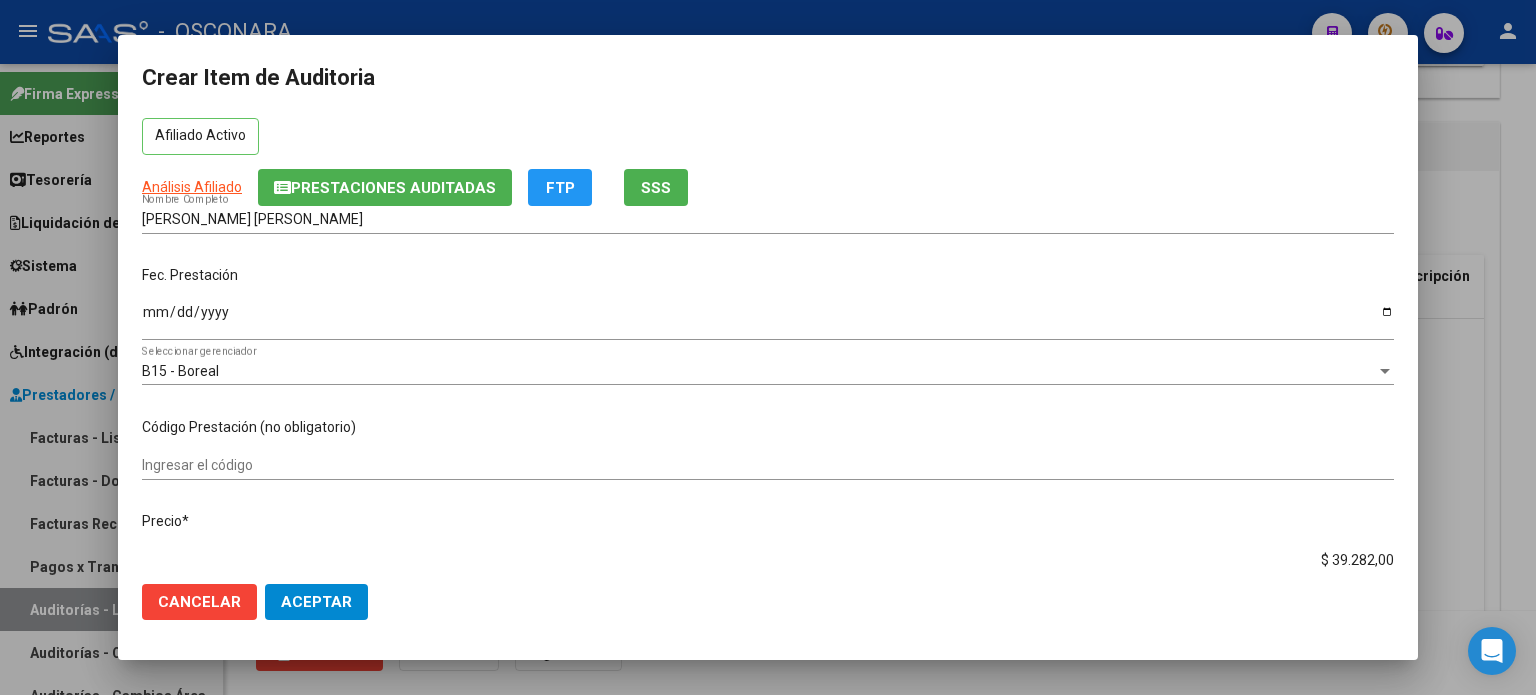 scroll, scrollTop: 300, scrollLeft: 0, axis: vertical 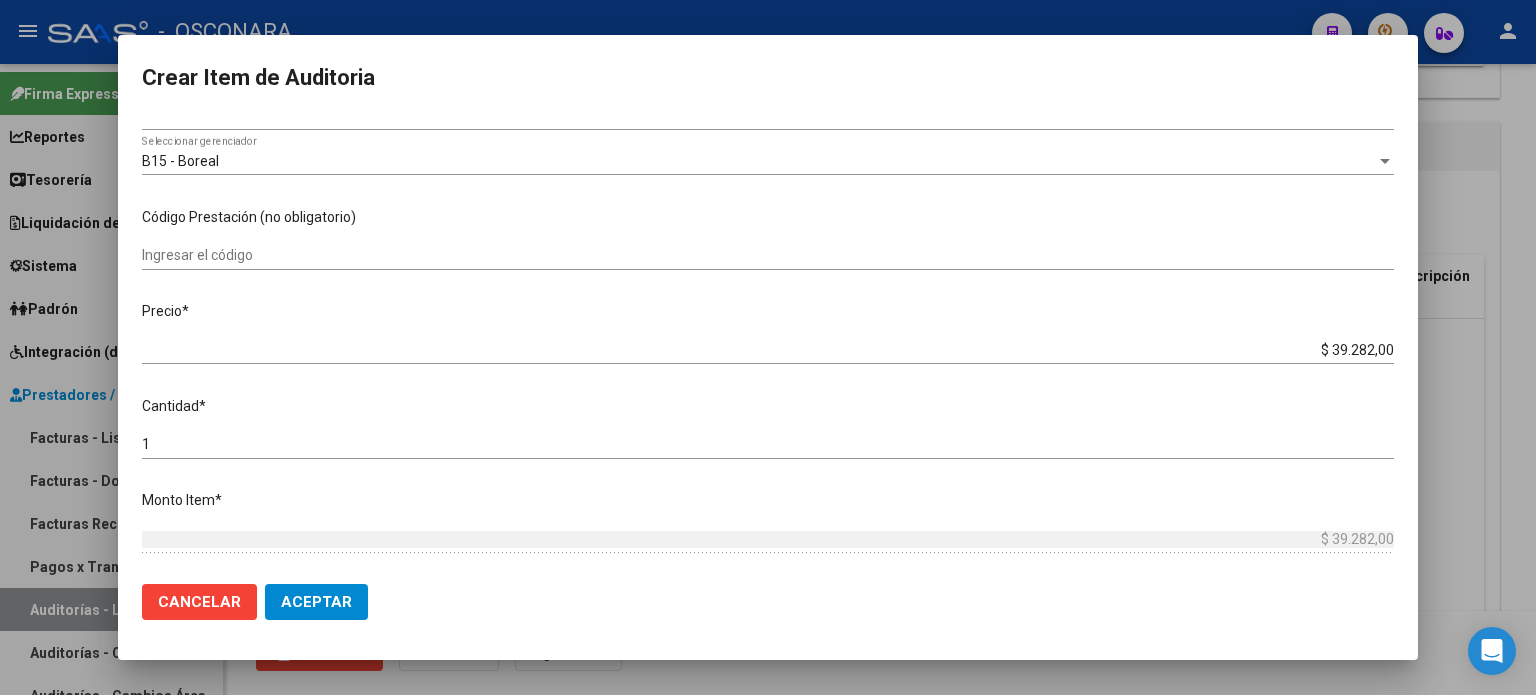 drag, startPoint x: 1318, startPoint y: 351, endPoint x: 1535, endPoint y: 325, distance: 218.55205 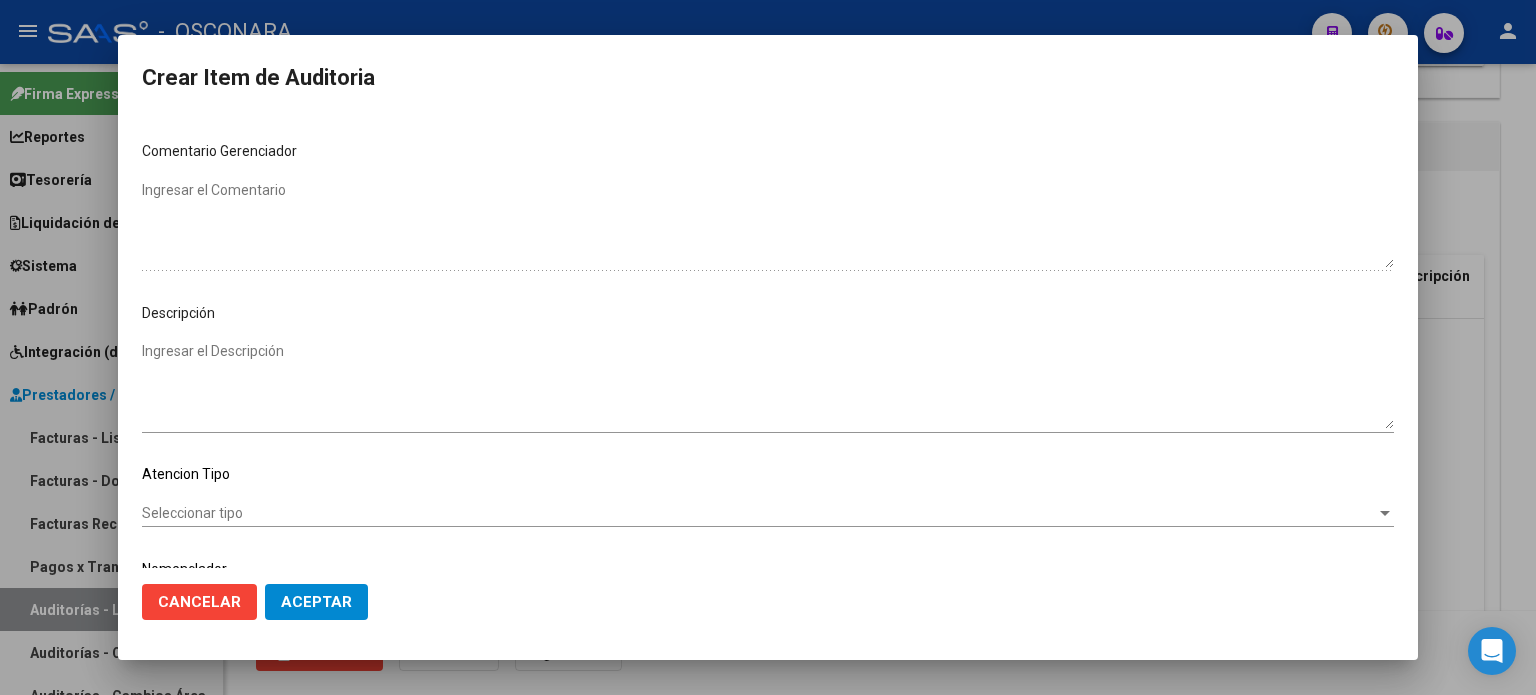 scroll, scrollTop: 970, scrollLeft: 0, axis: vertical 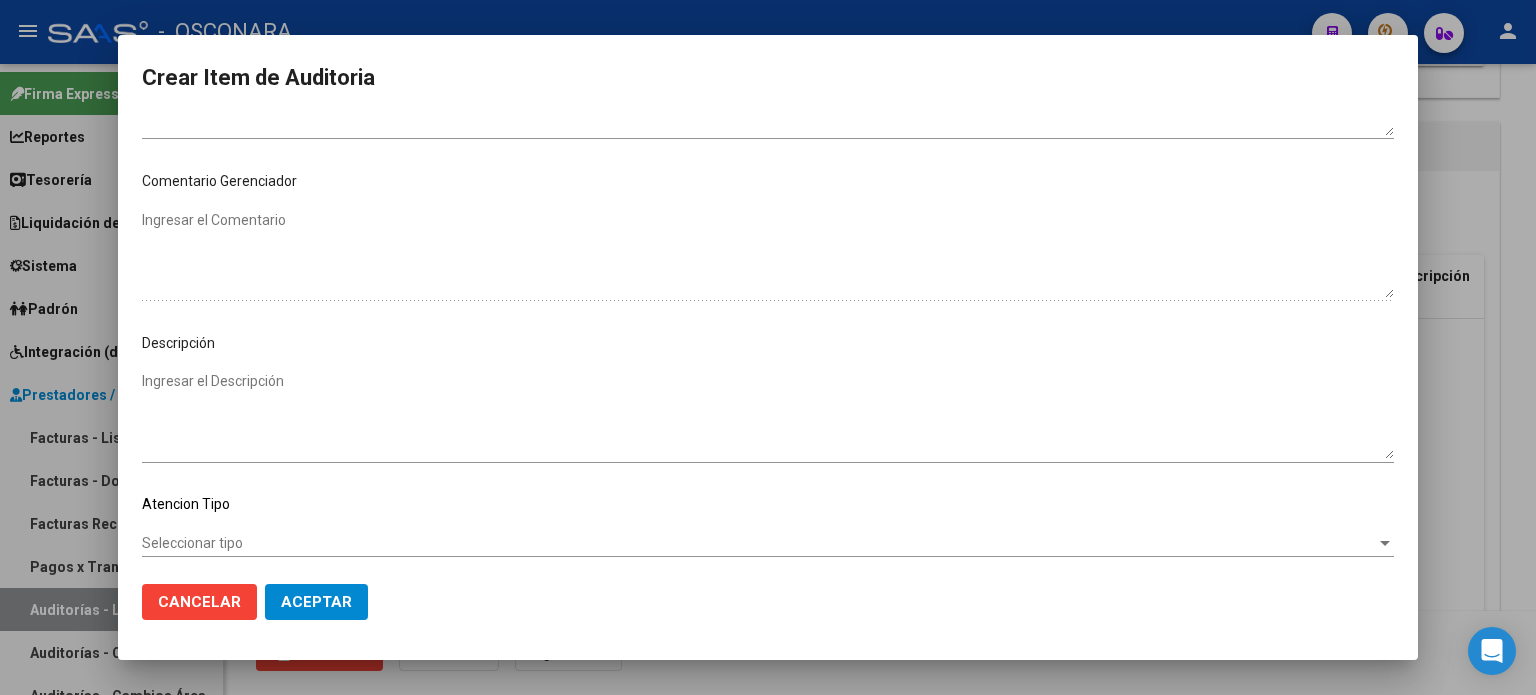 click on "Ingresar el Descripción" at bounding box center [768, 415] 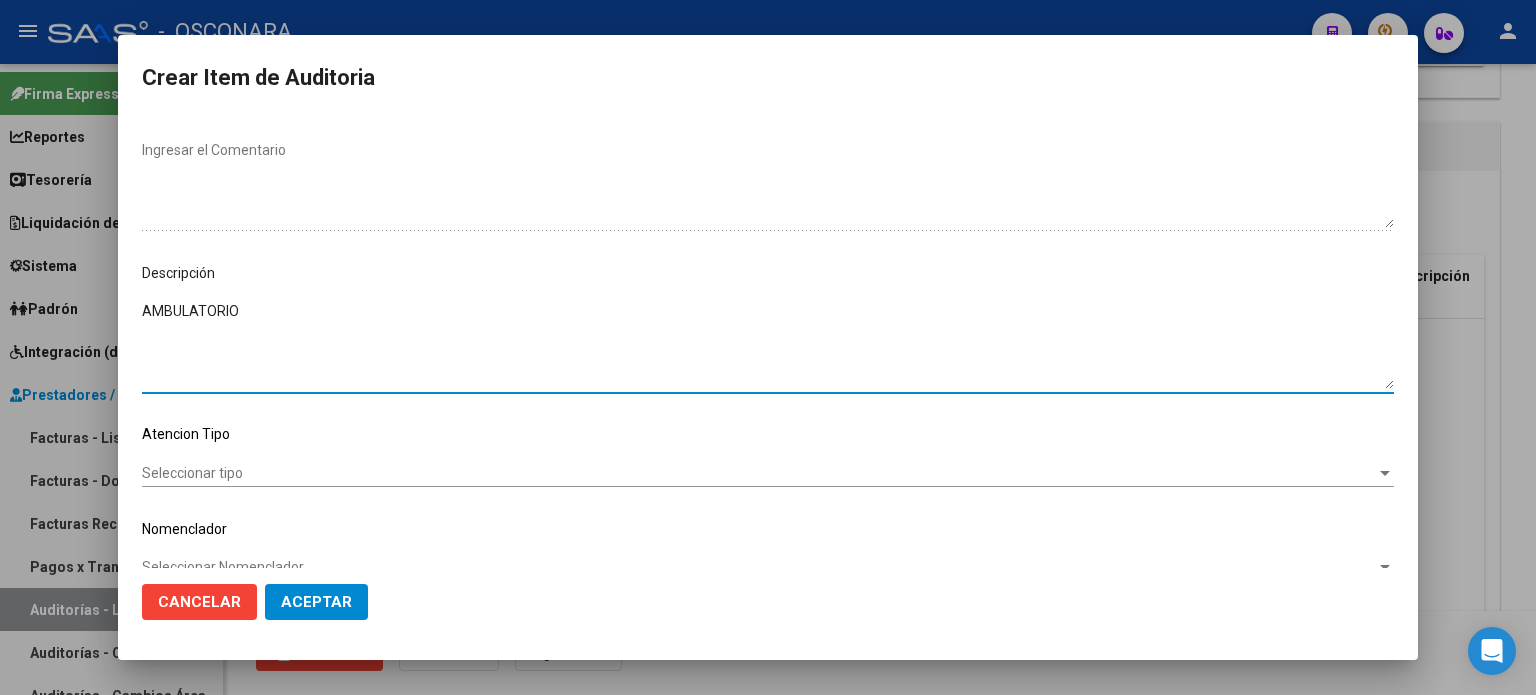 scroll, scrollTop: 1070, scrollLeft: 0, axis: vertical 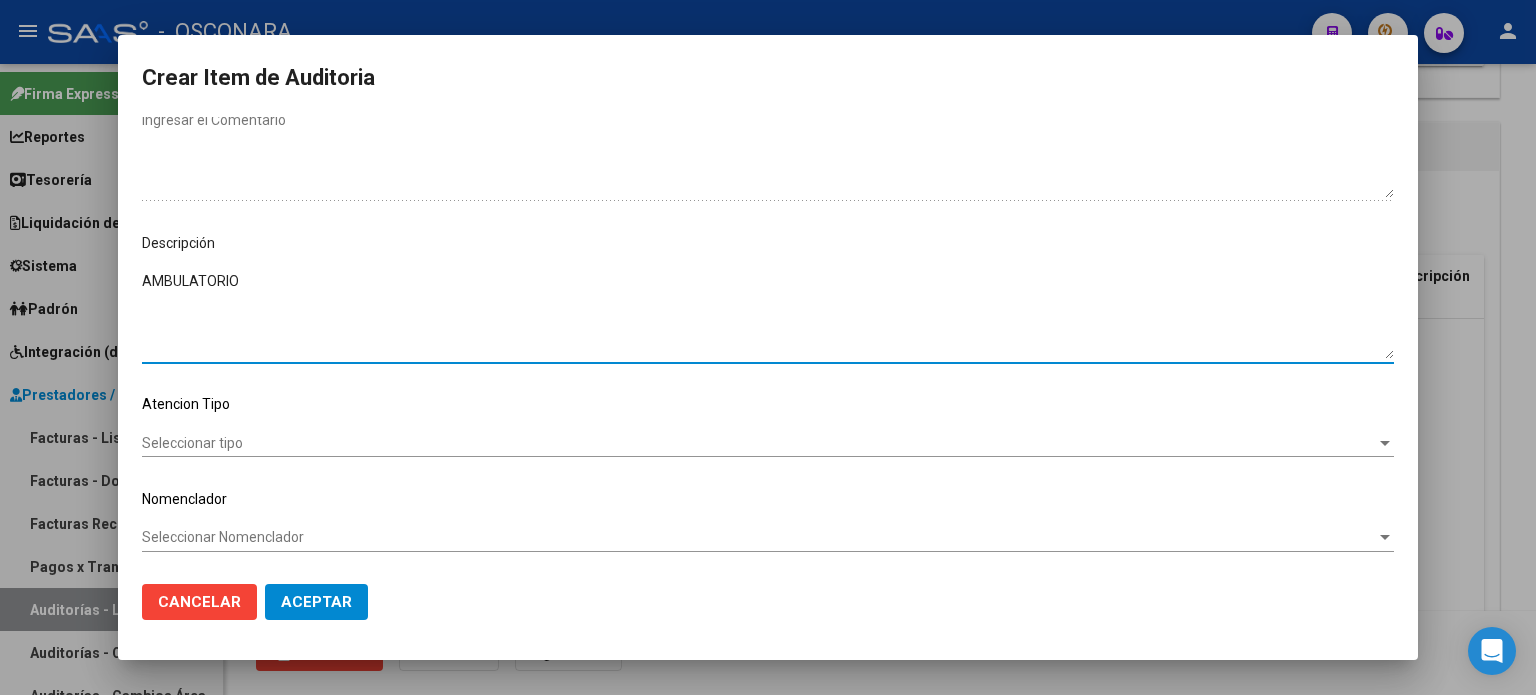 click on "Seleccionar tipo Seleccionar tipo" 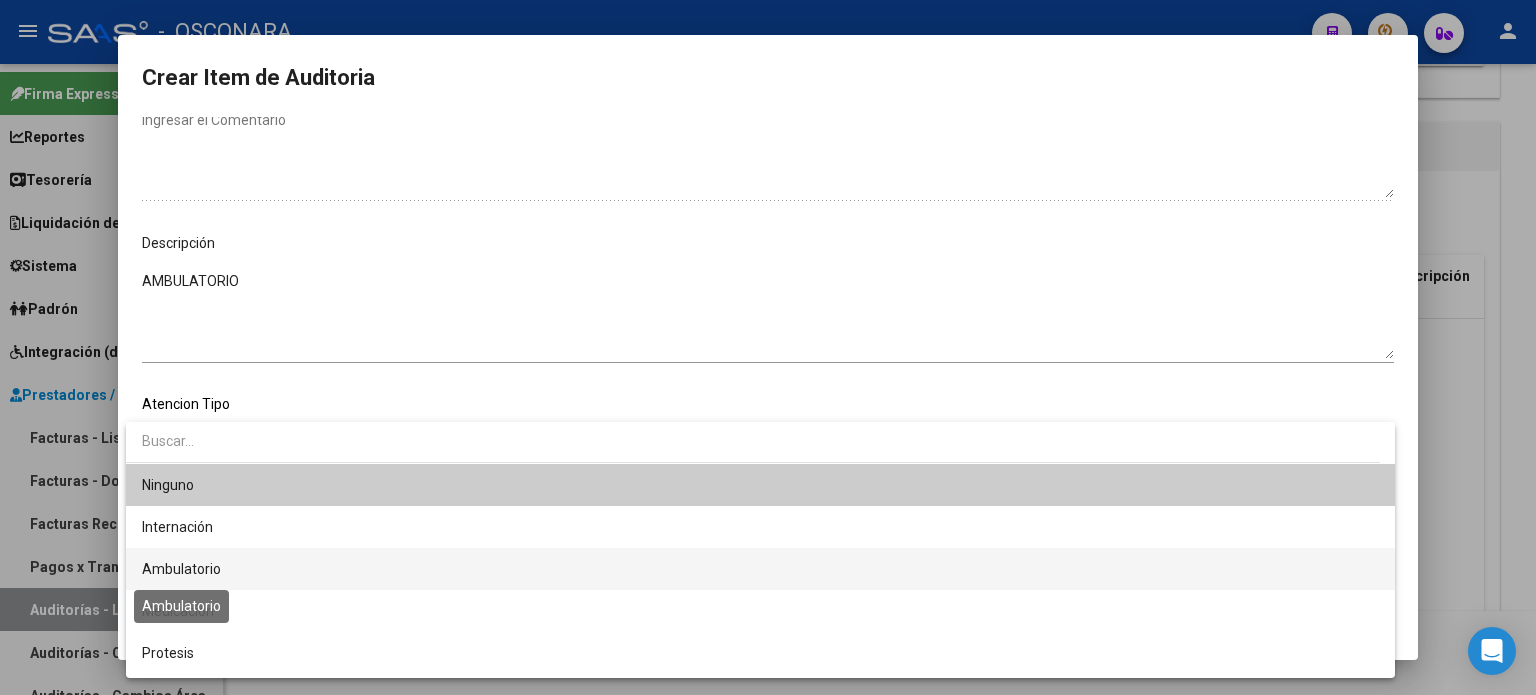 click on "Ambulatorio" at bounding box center [181, 569] 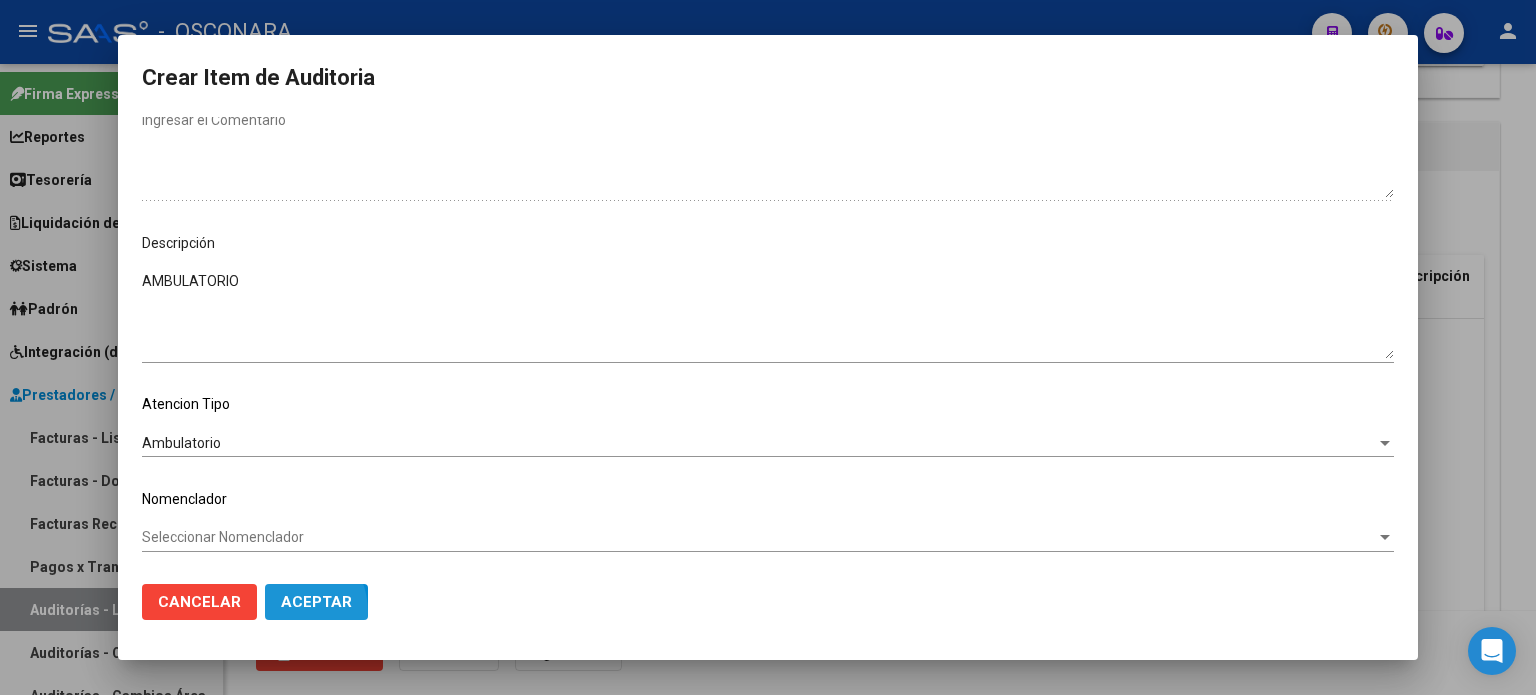 click on "Aceptar" 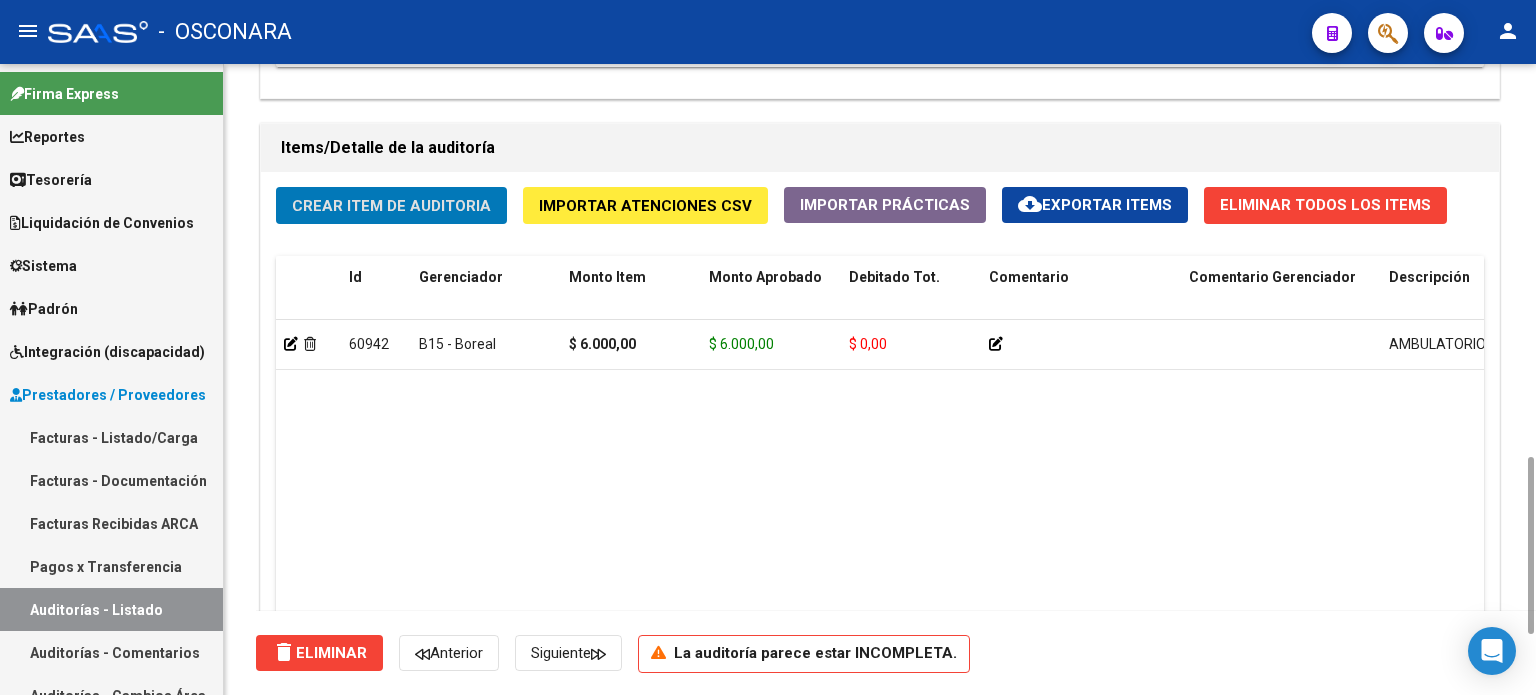 click on "Crear Item de Auditoria" 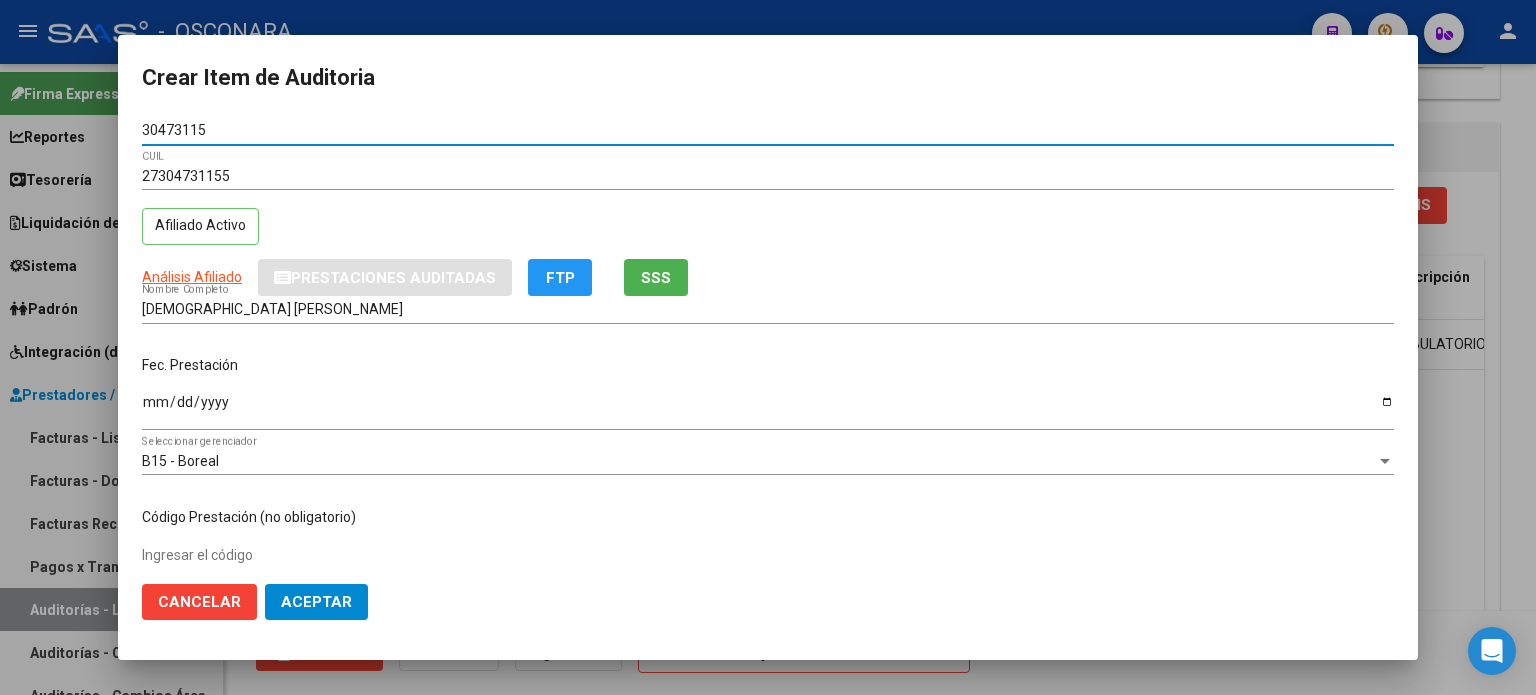 click on "Ingresar la fecha" at bounding box center [768, 409] 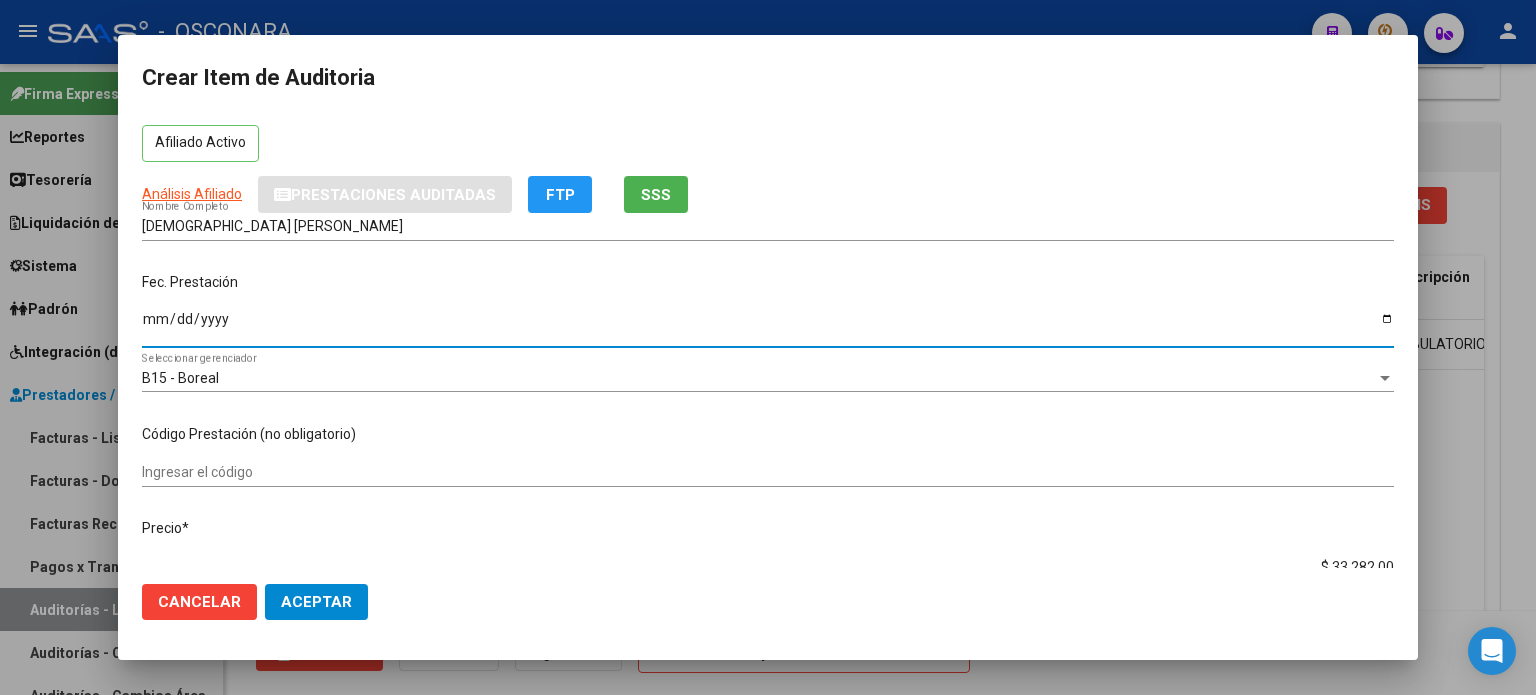 scroll, scrollTop: 200, scrollLeft: 0, axis: vertical 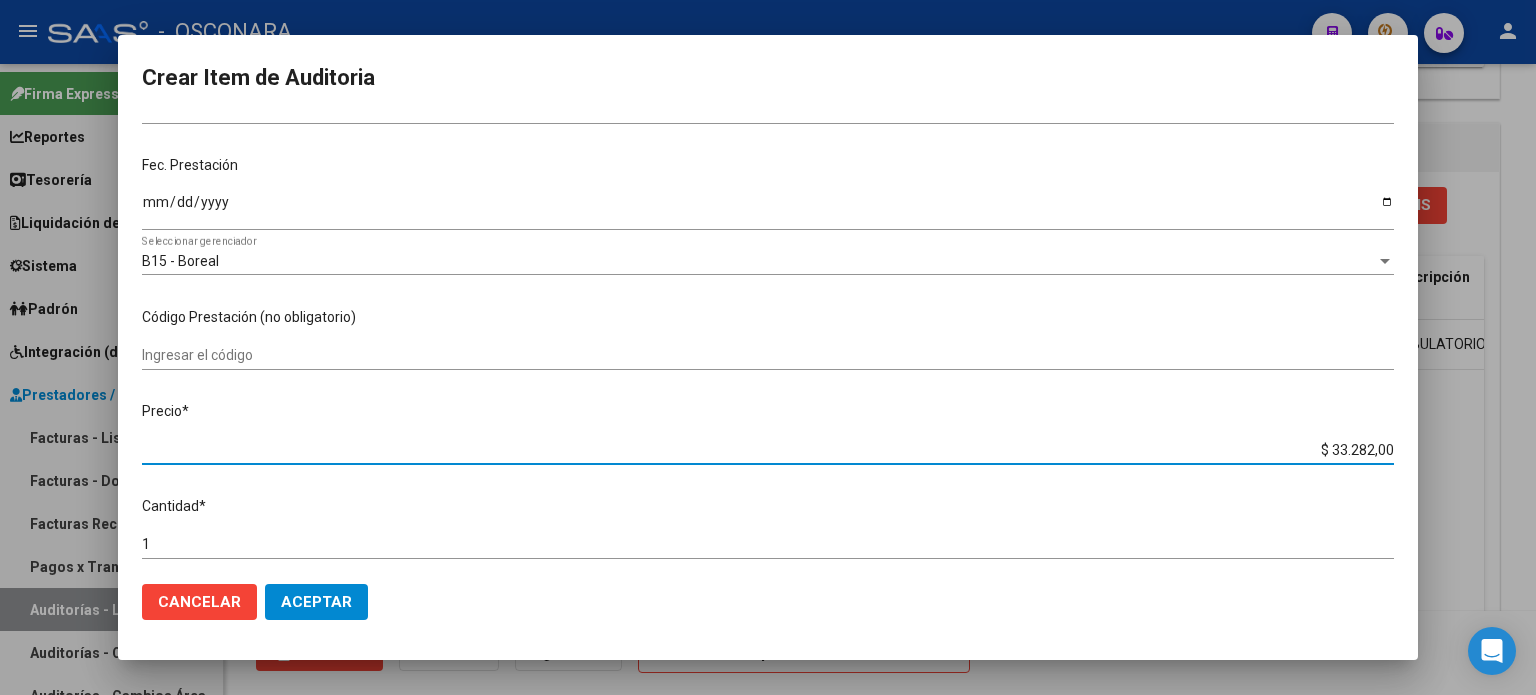 drag, startPoint x: 1312, startPoint y: 449, endPoint x: 1535, endPoint y: 451, distance: 223.00897 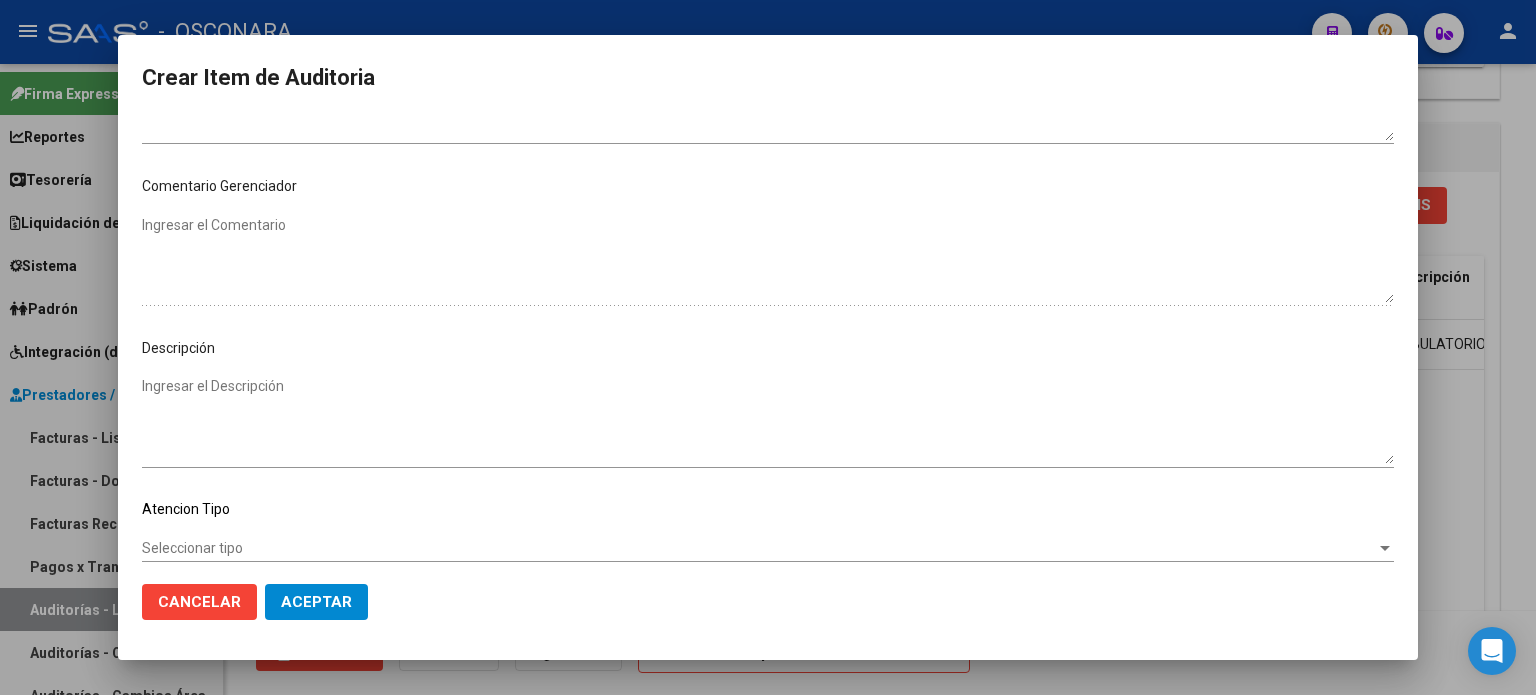 scroll, scrollTop: 1070, scrollLeft: 0, axis: vertical 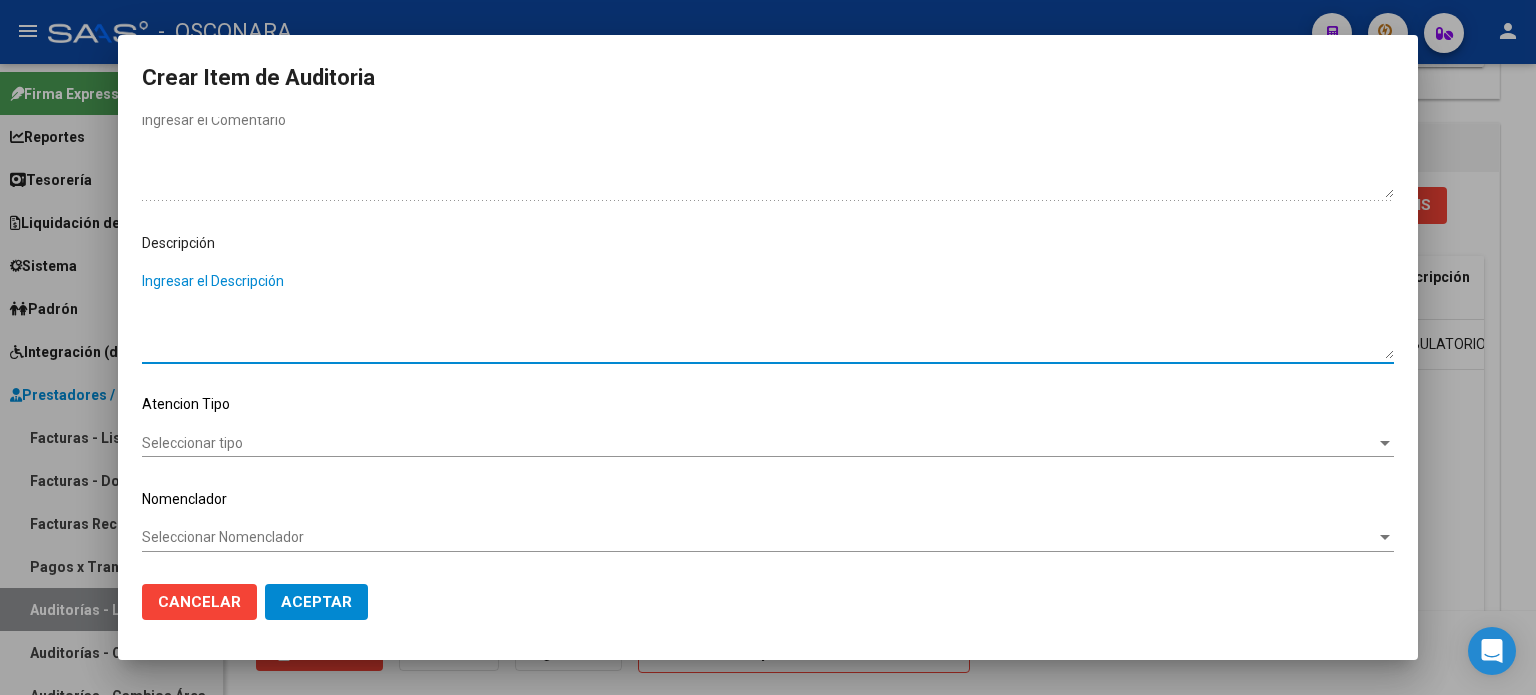 click on "Ingresar el Descripción" at bounding box center (768, 315) 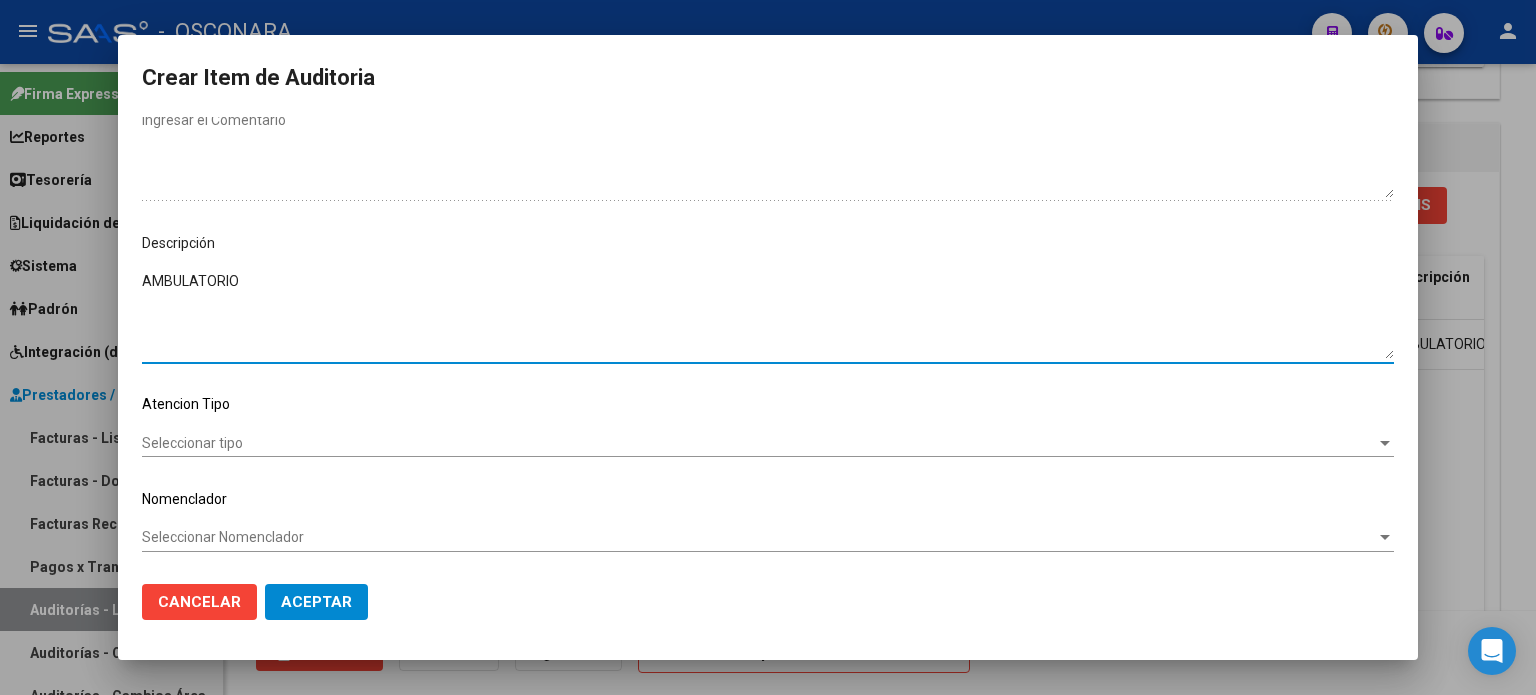 click on "Seleccionar tipo" at bounding box center (759, 443) 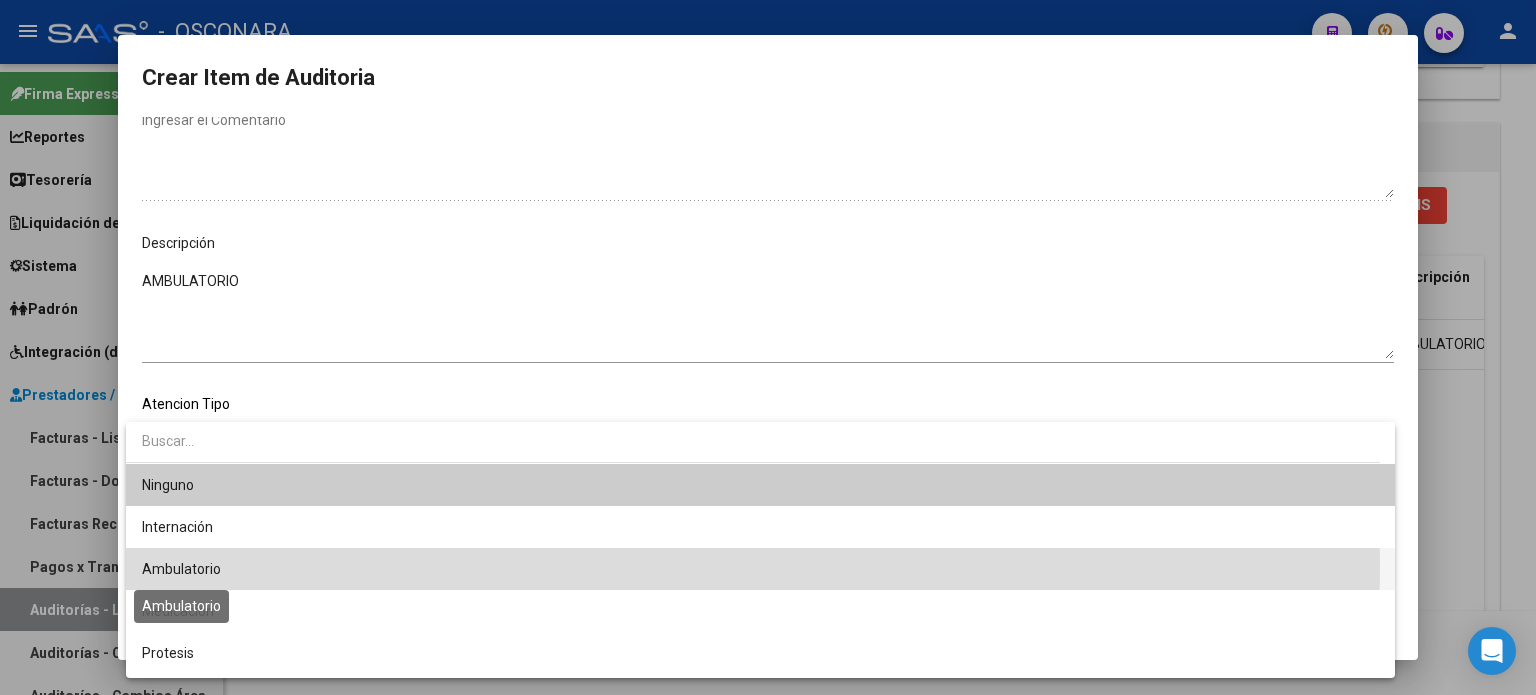 click on "Ambulatorio" at bounding box center (181, 569) 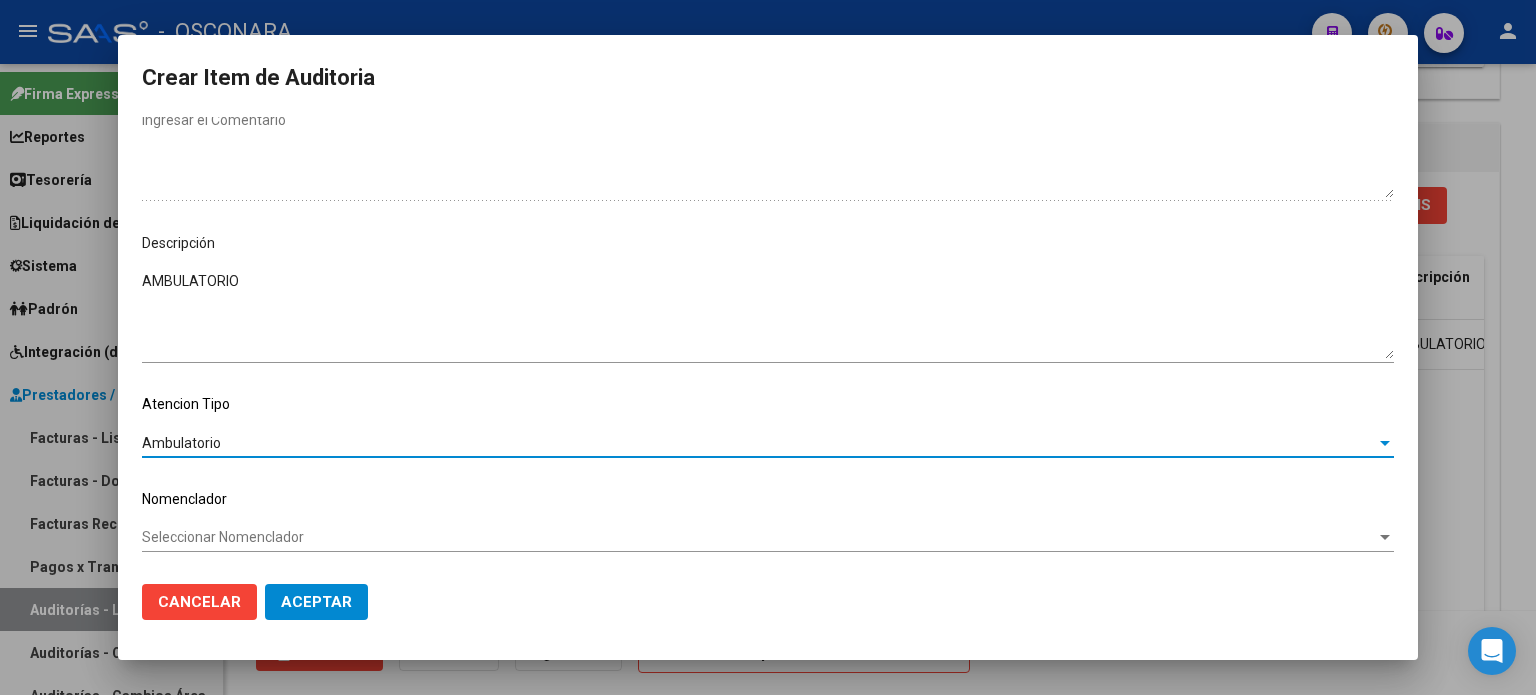 click on "Aceptar" 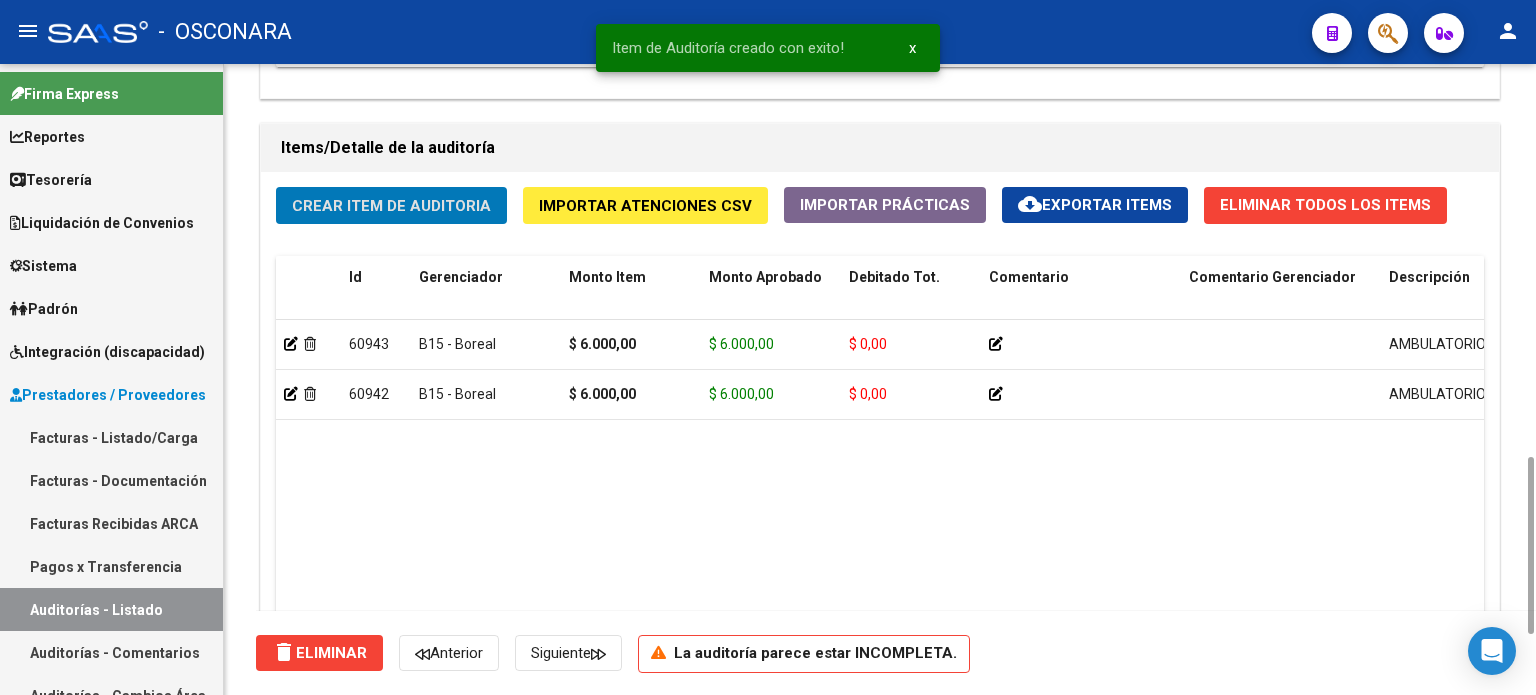click on "Crear Item de Auditoria" 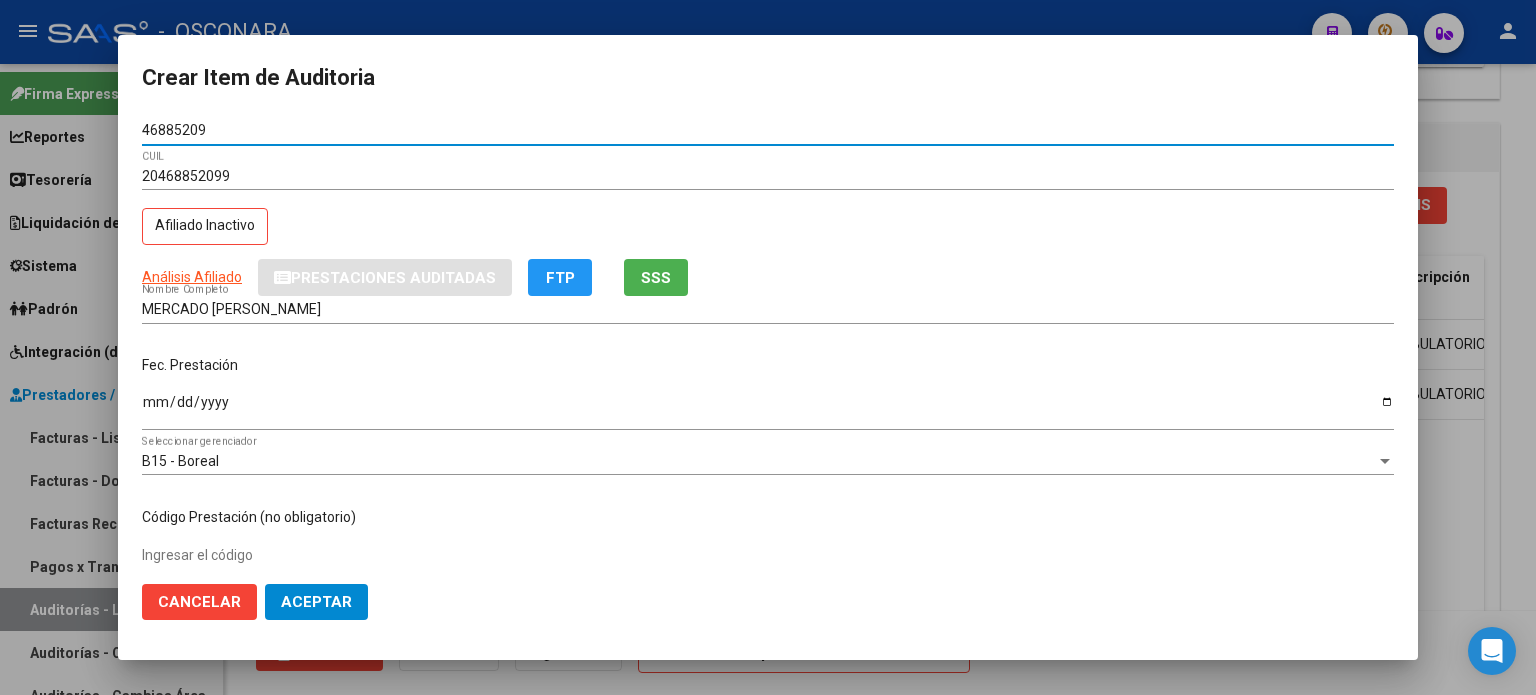 click on "SSS" 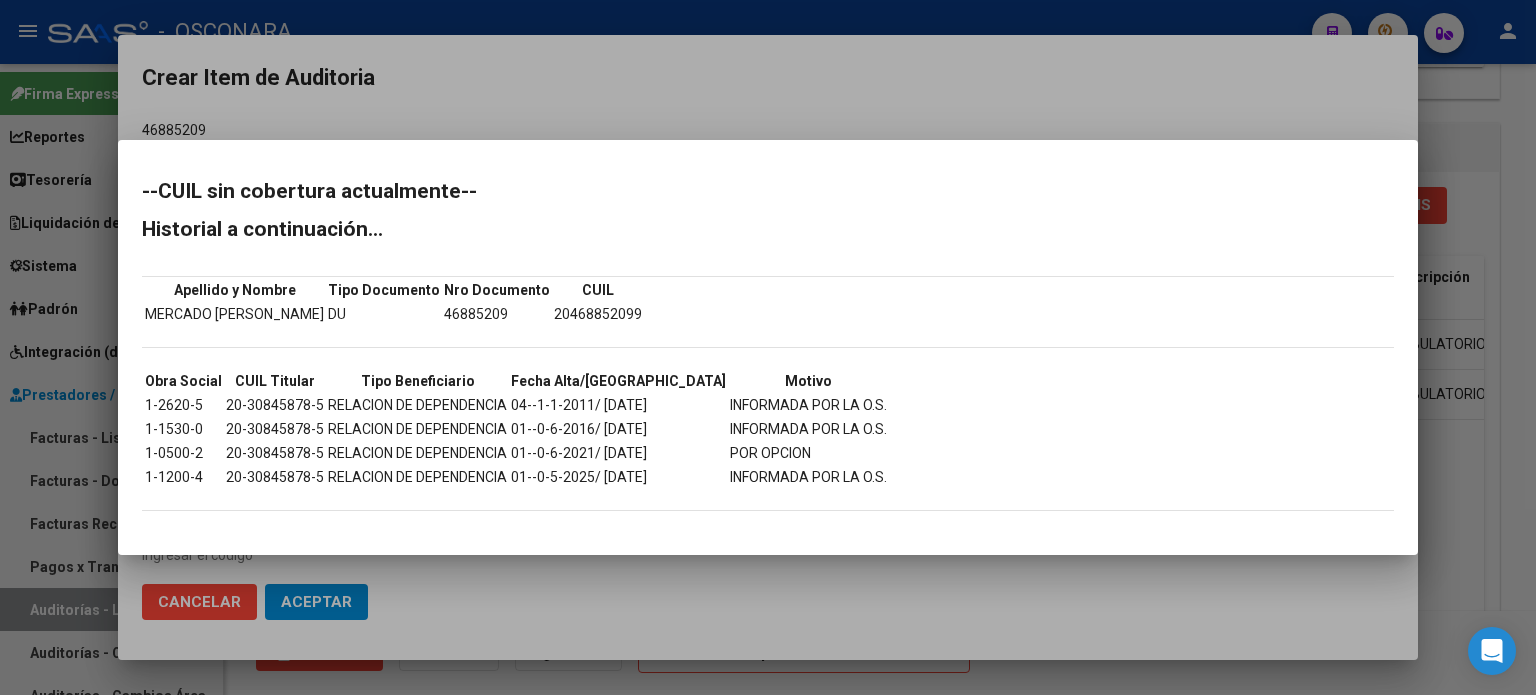 click at bounding box center (768, 347) 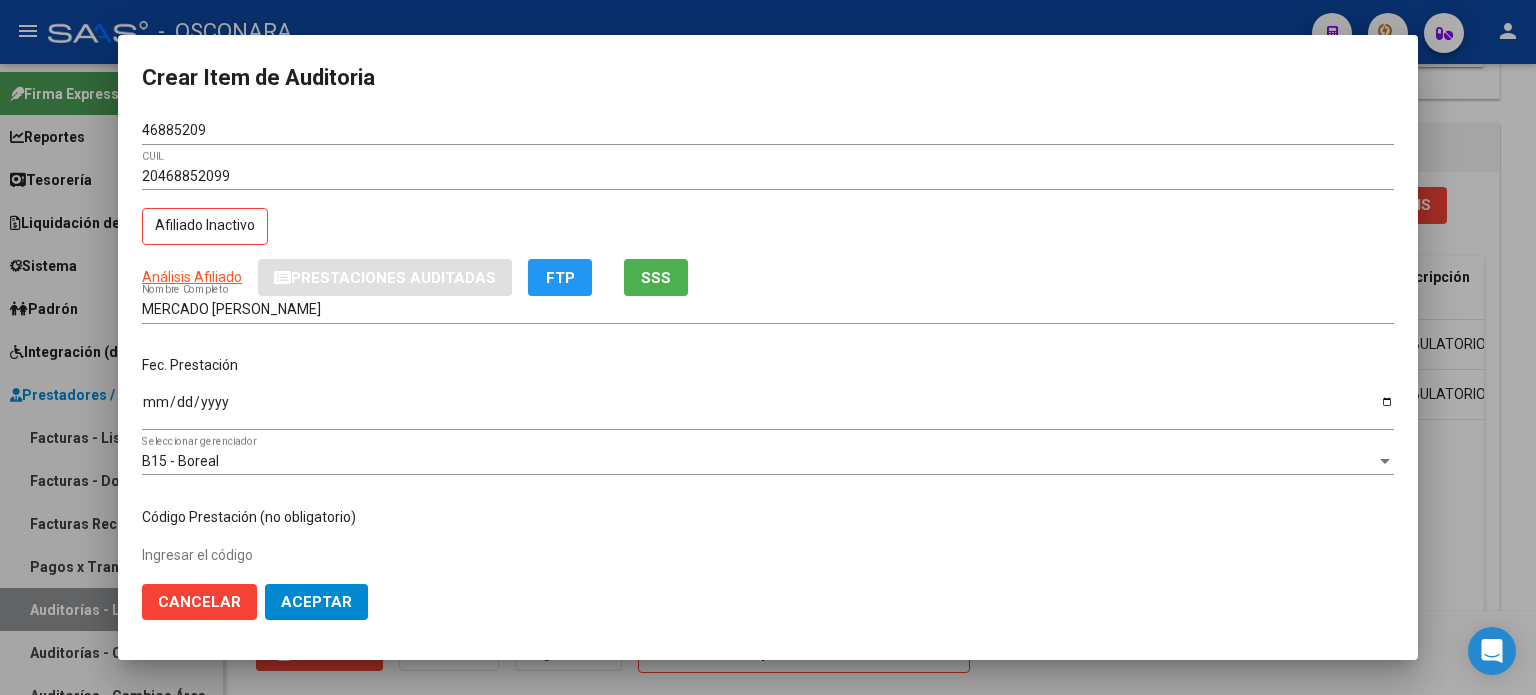 click on "Ingresar la fecha" at bounding box center [768, 409] 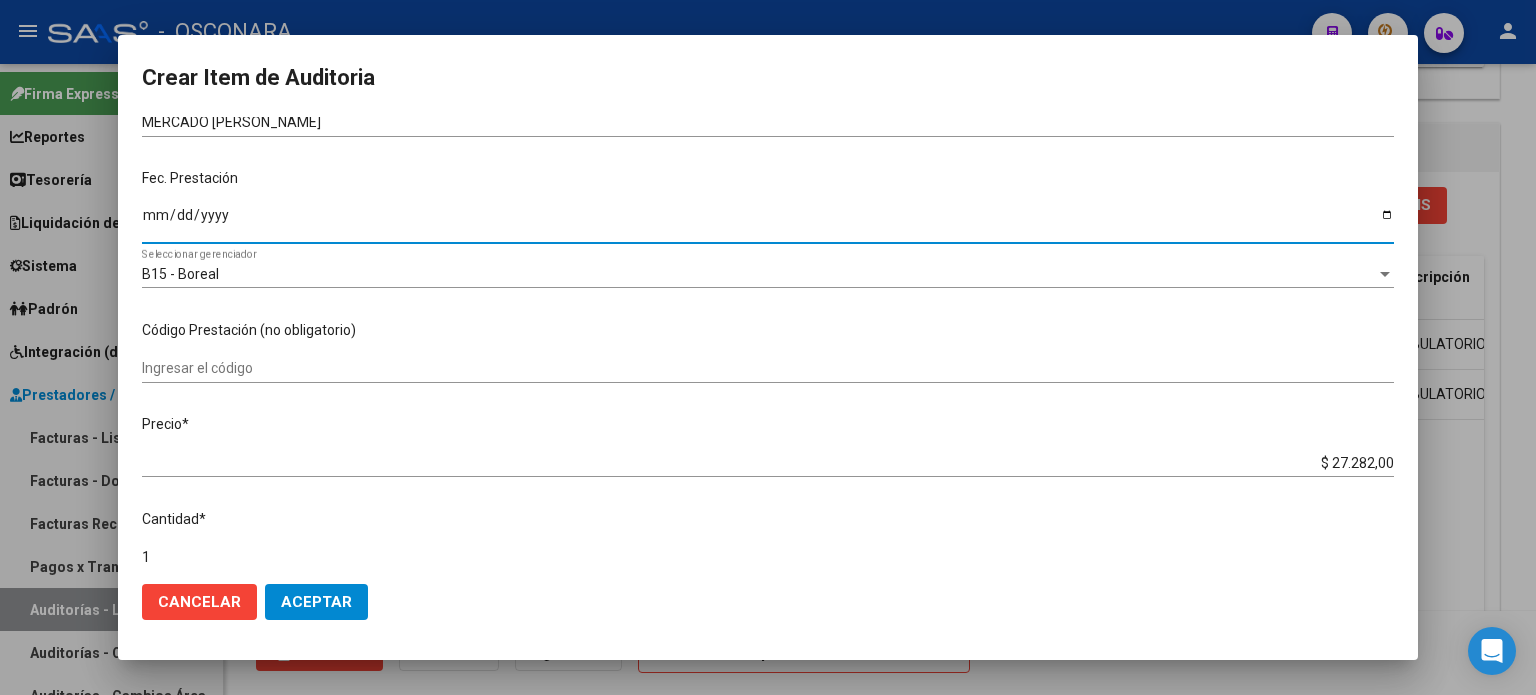 scroll, scrollTop: 200, scrollLeft: 0, axis: vertical 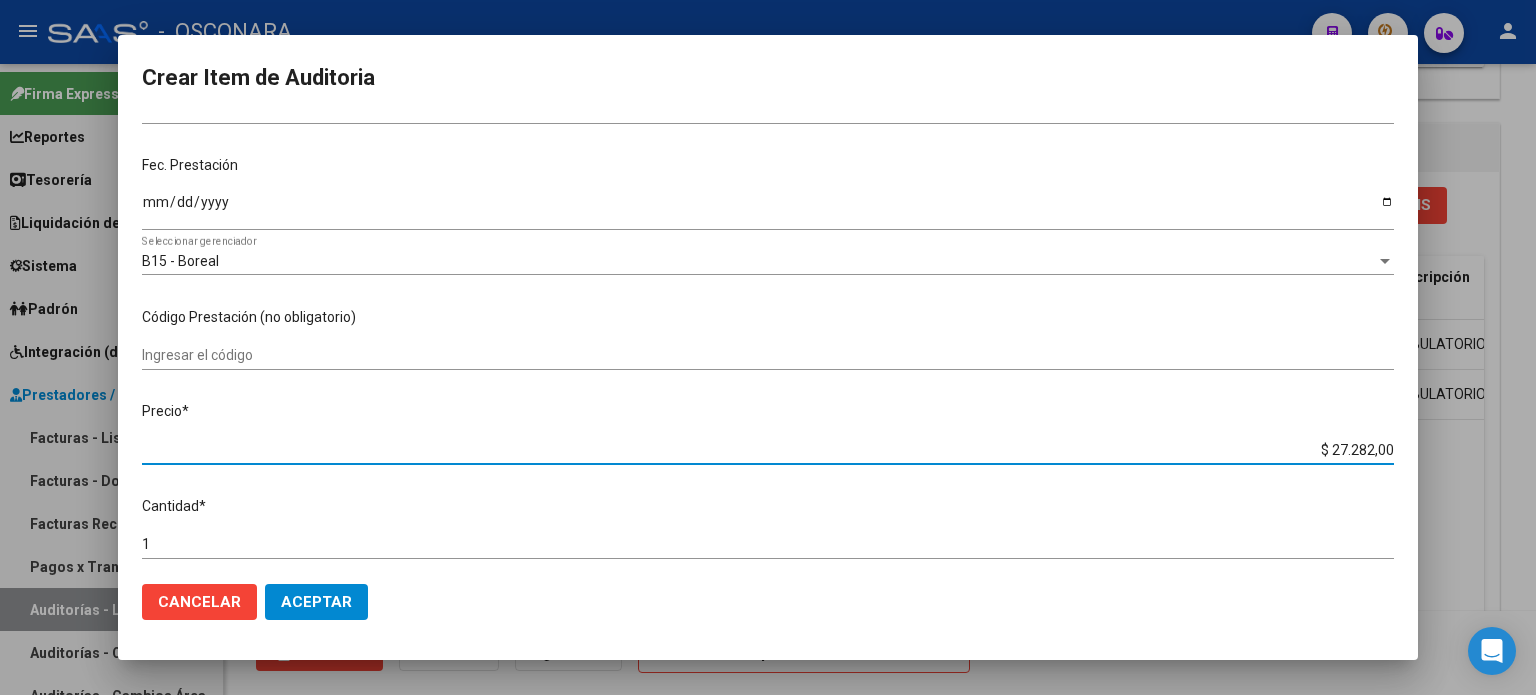 drag, startPoint x: 1317, startPoint y: 447, endPoint x: 1521, endPoint y: 437, distance: 204.24495 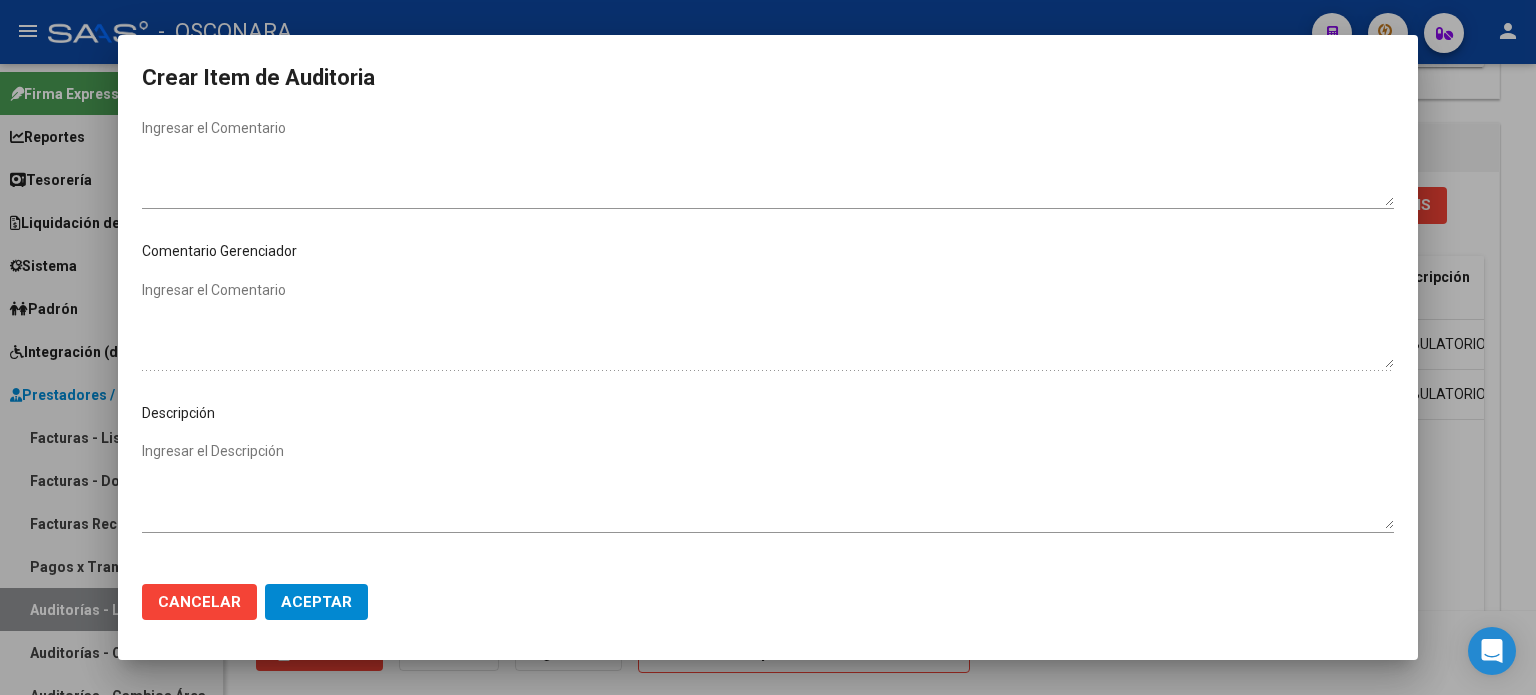 scroll, scrollTop: 1070, scrollLeft: 0, axis: vertical 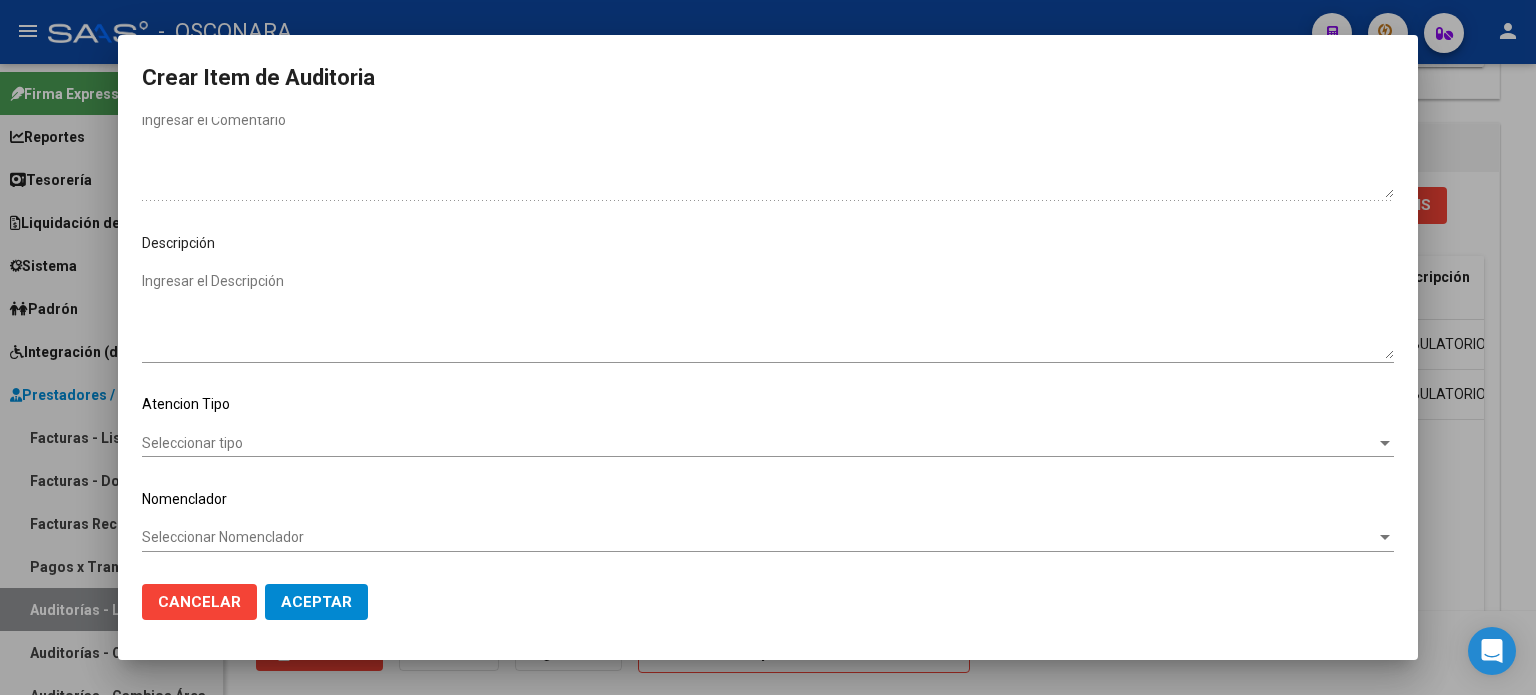 click on "Ingresar el Descripción" at bounding box center [768, 315] 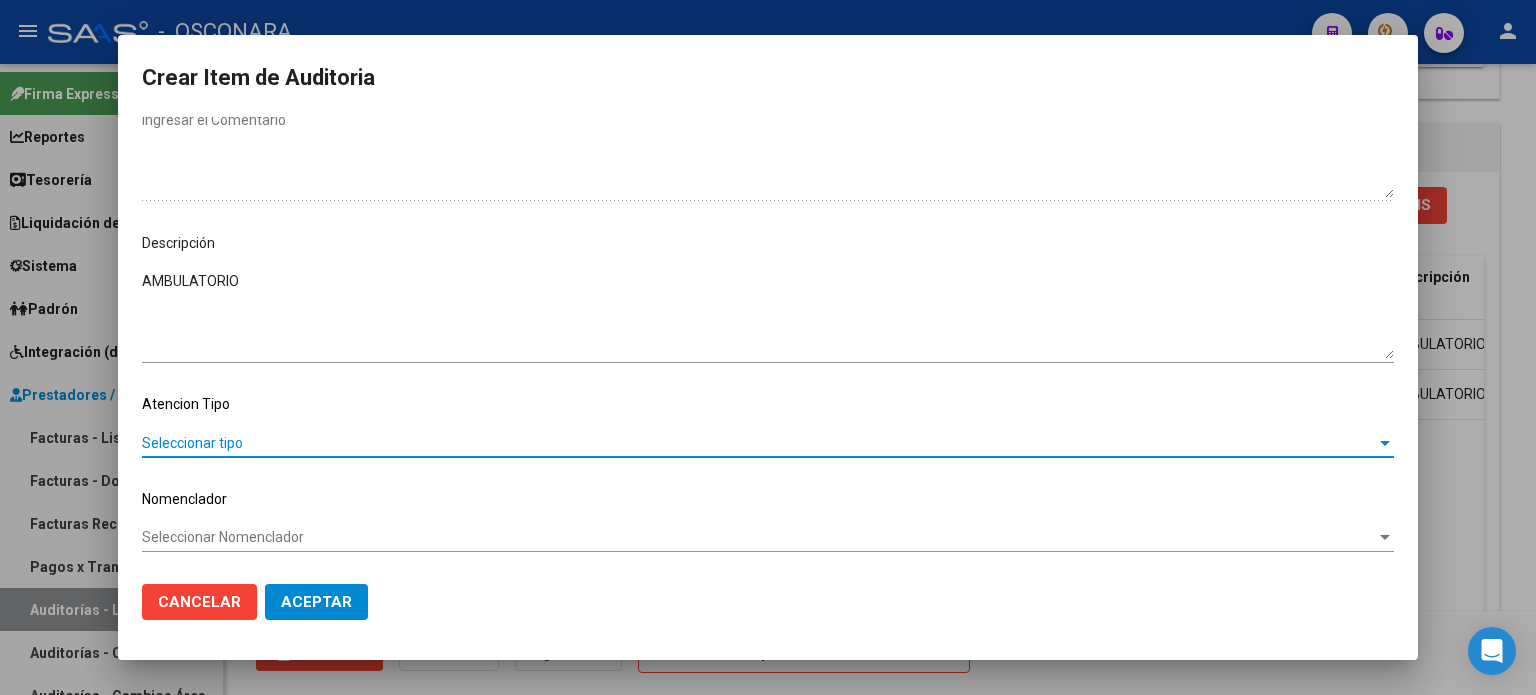 click on "Seleccionar tipo" at bounding box center [759, 443] 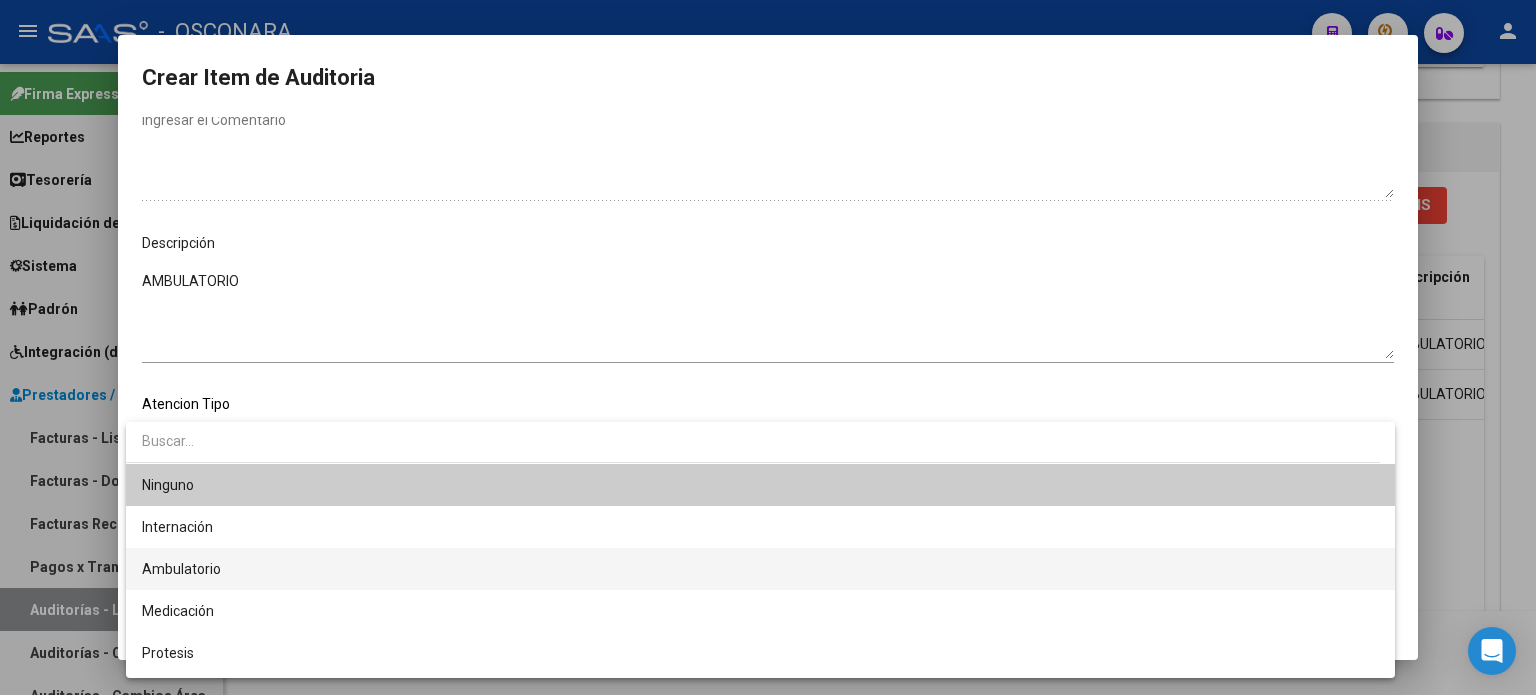 click on "Ambulatorio" at bounding box center [181, 569] 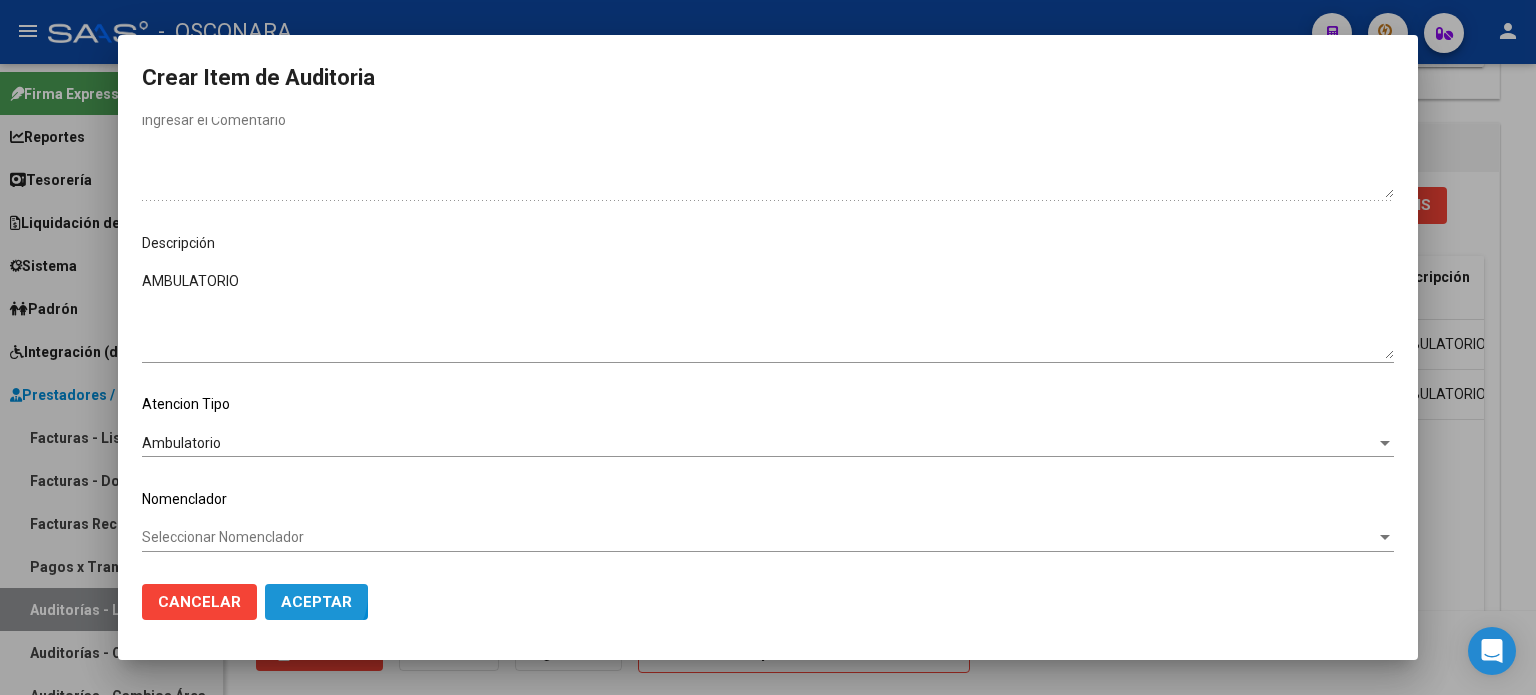 click on "Aceptar" 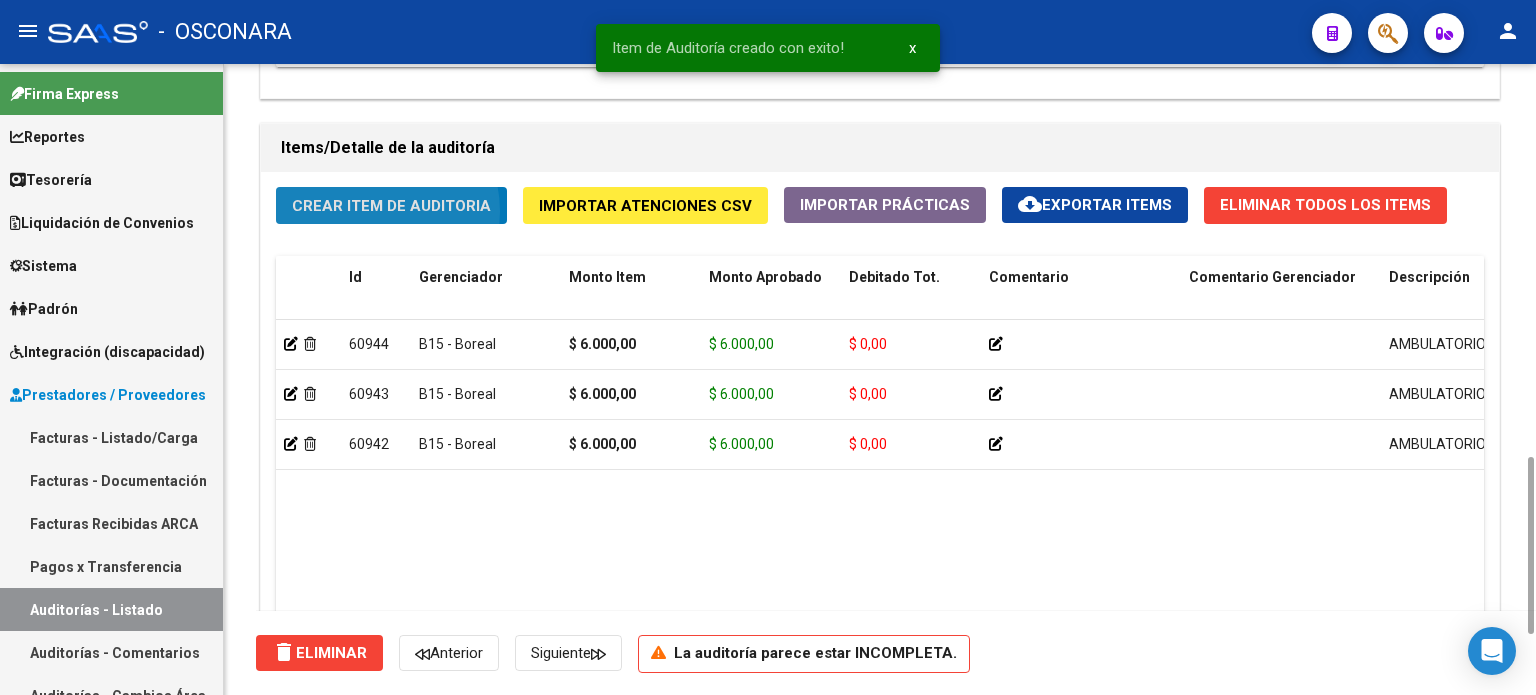 click on "Crear Item de Auditoria" 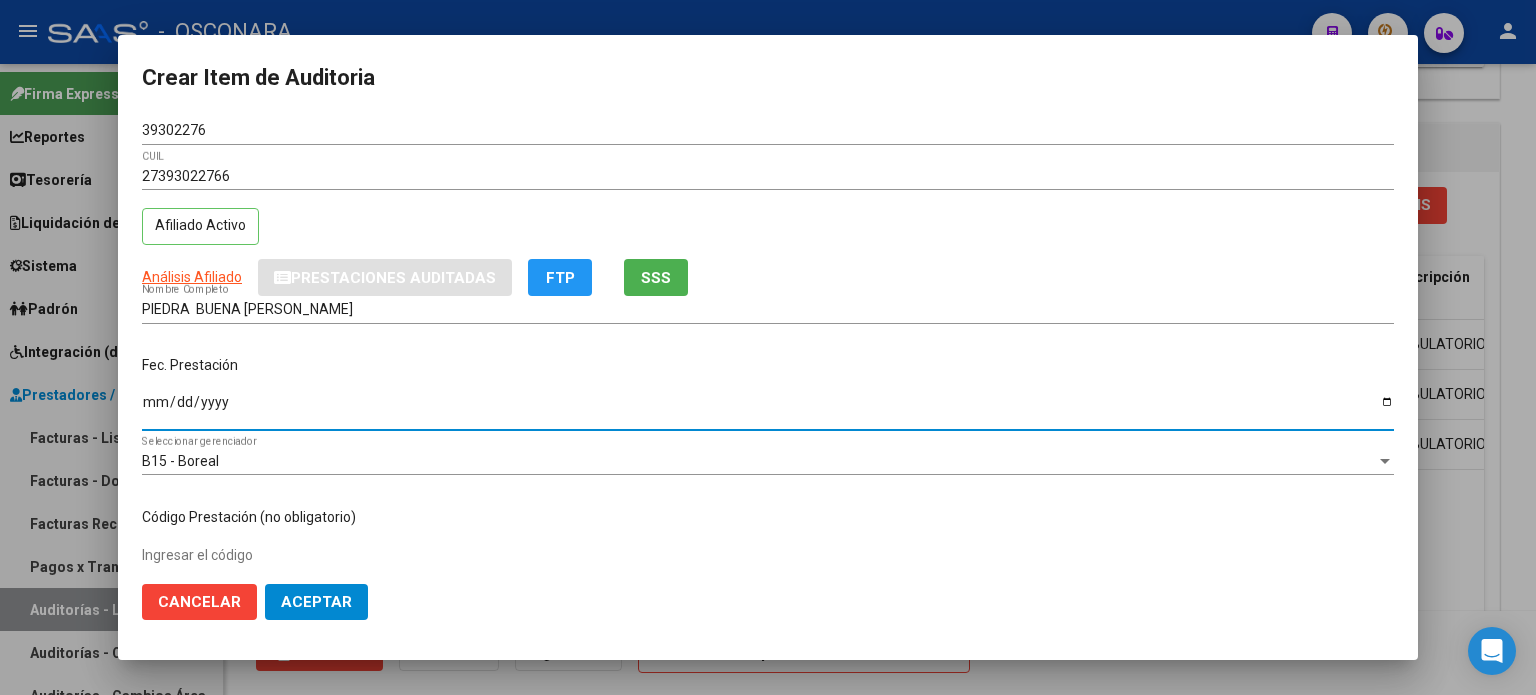 click on "Ingresar la fecha" at bounding box center [768, 409] 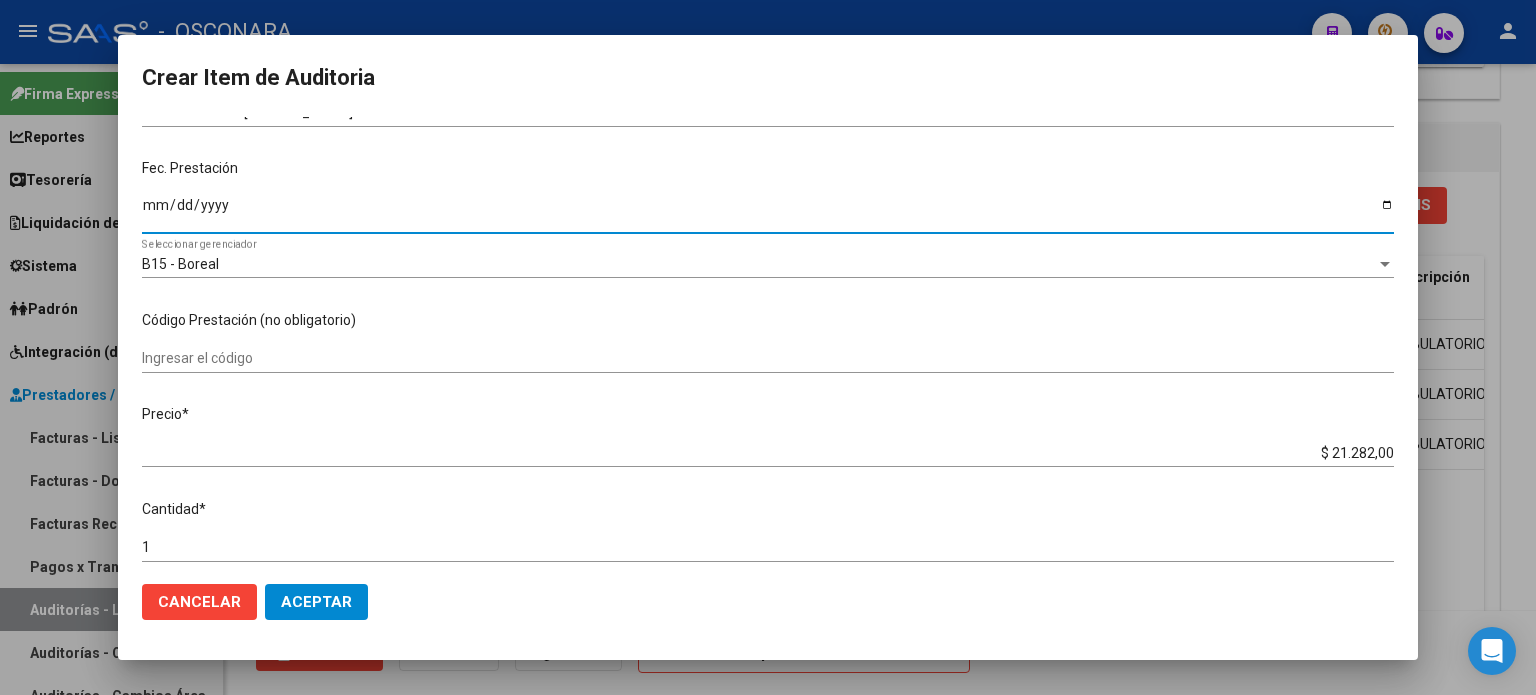 scroll, scrollTop: 200, scrollLeft: 0, axis: vertical 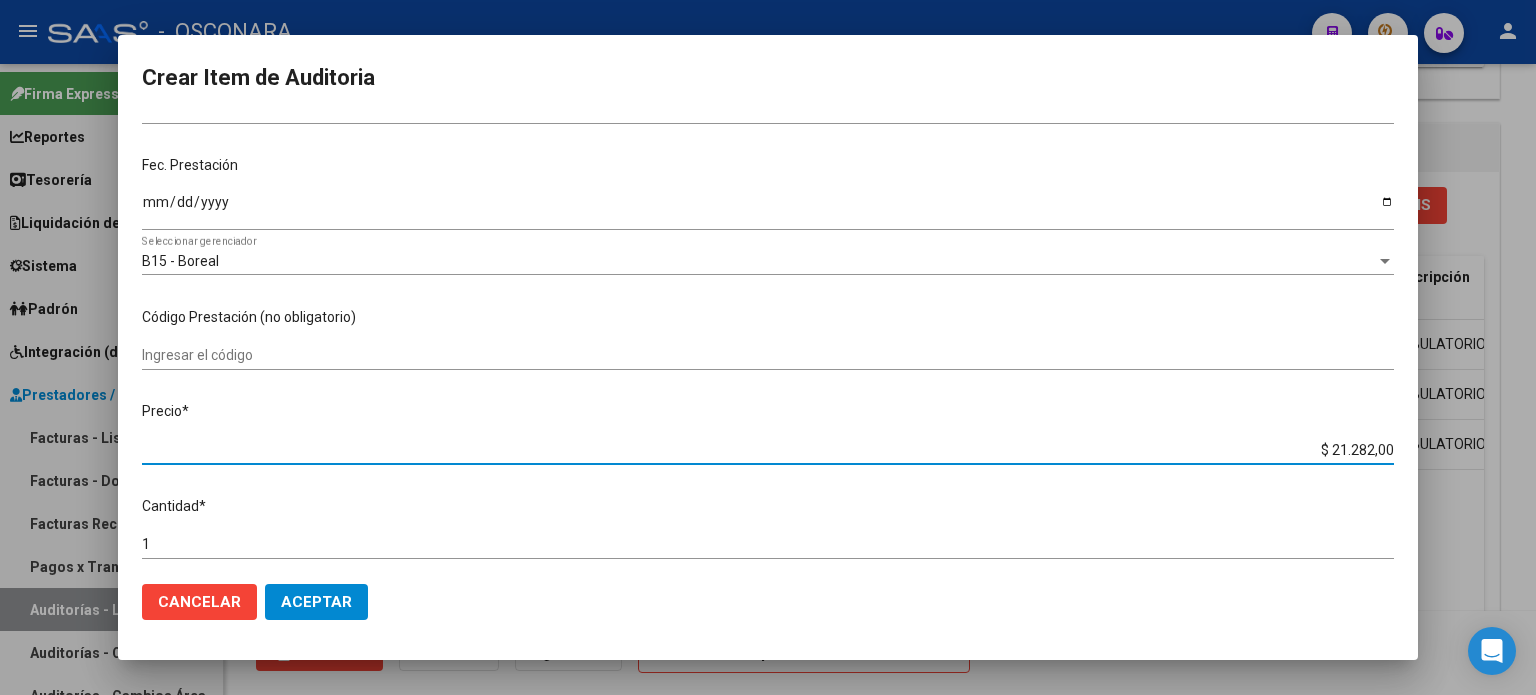 drag, startPoint x: 1318, startPoint y: 450, endPoint x: 1535, endPoint y: 431, distance: 217.83022 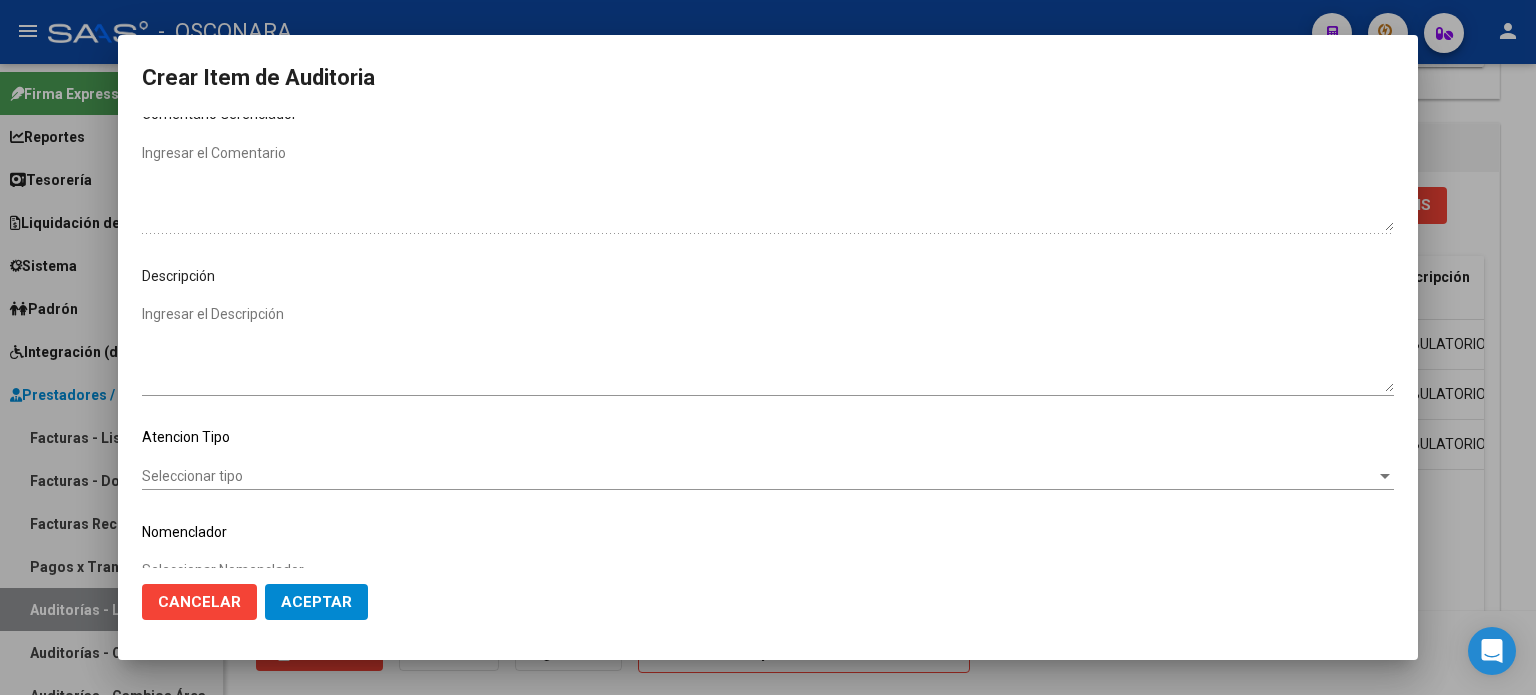 scroll, scrollTop: 1070, scrollLeft: 0, axis: vertical 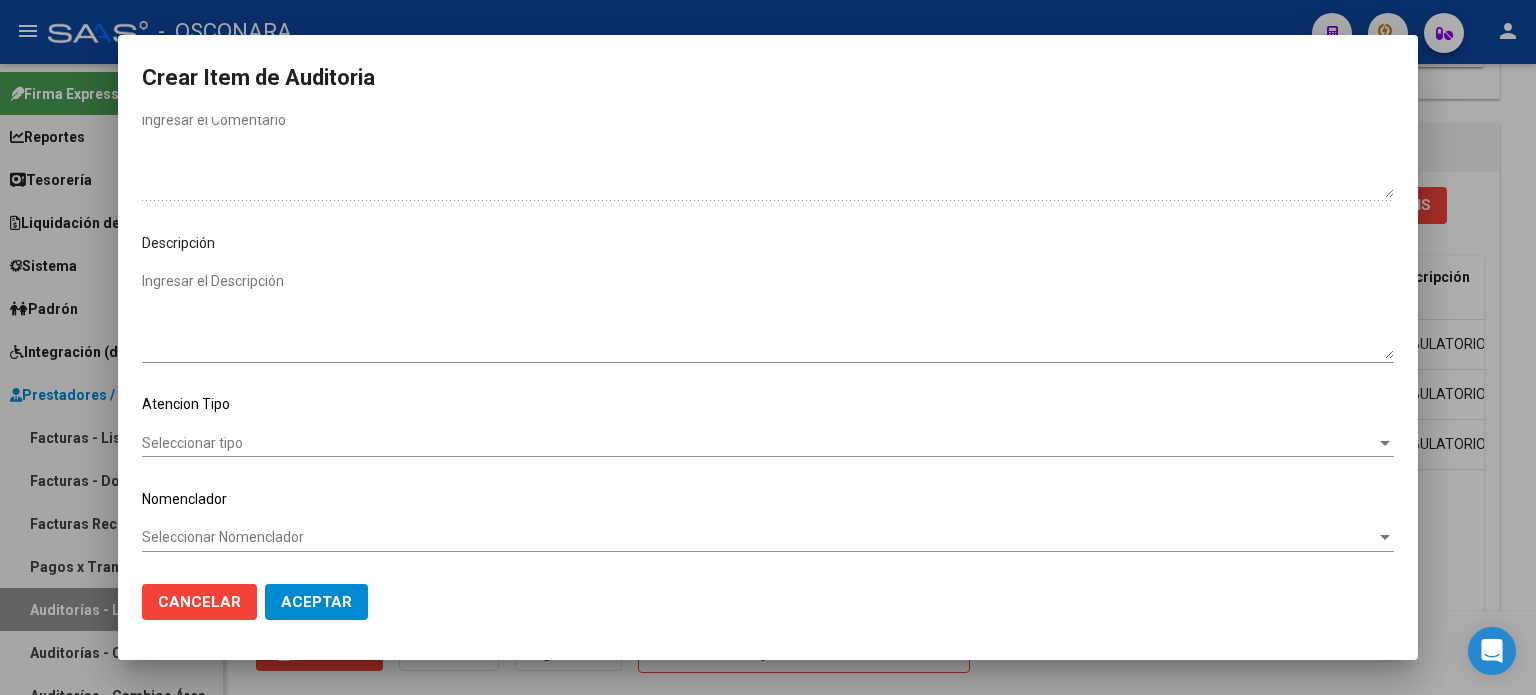click on "Ingresar el Descripción" at bounding box center (768, 315) 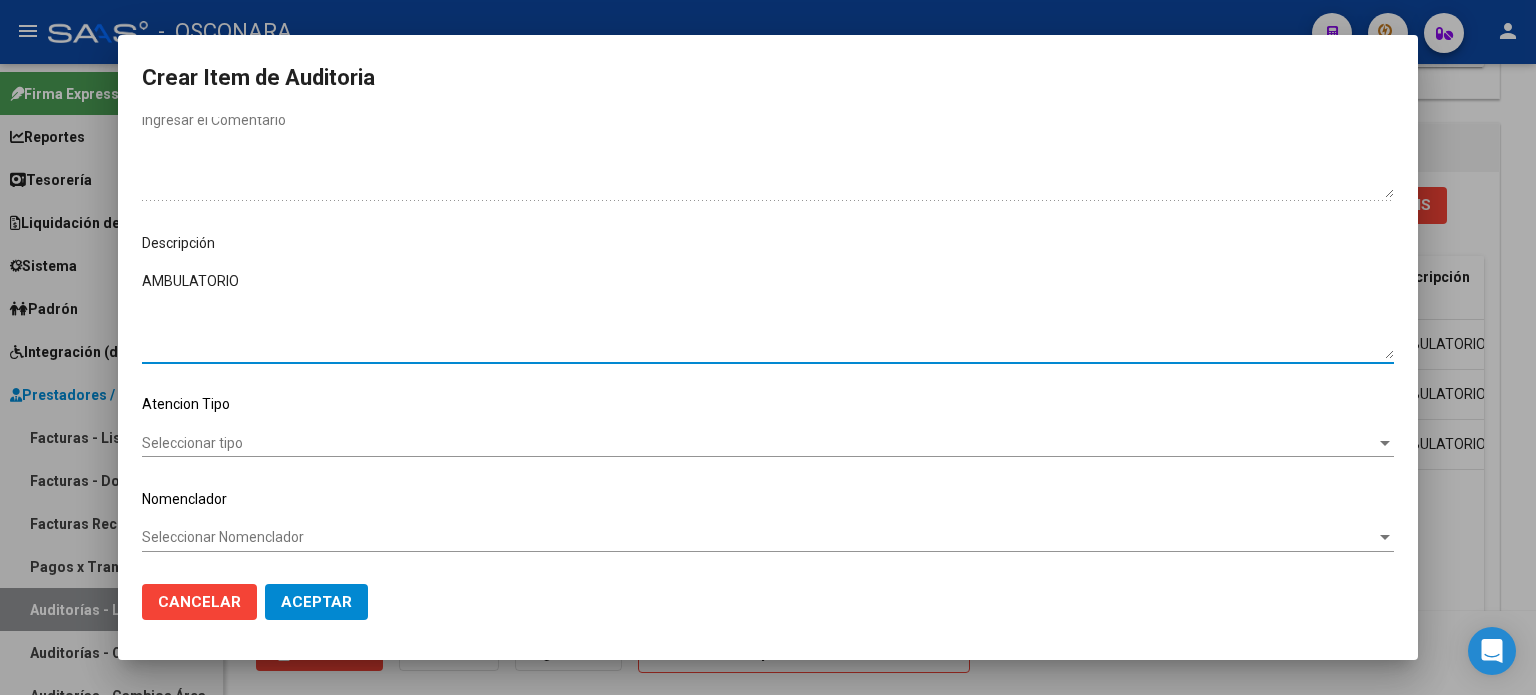 click on "Seleccionar tipo" at bounding box center [759, 443] 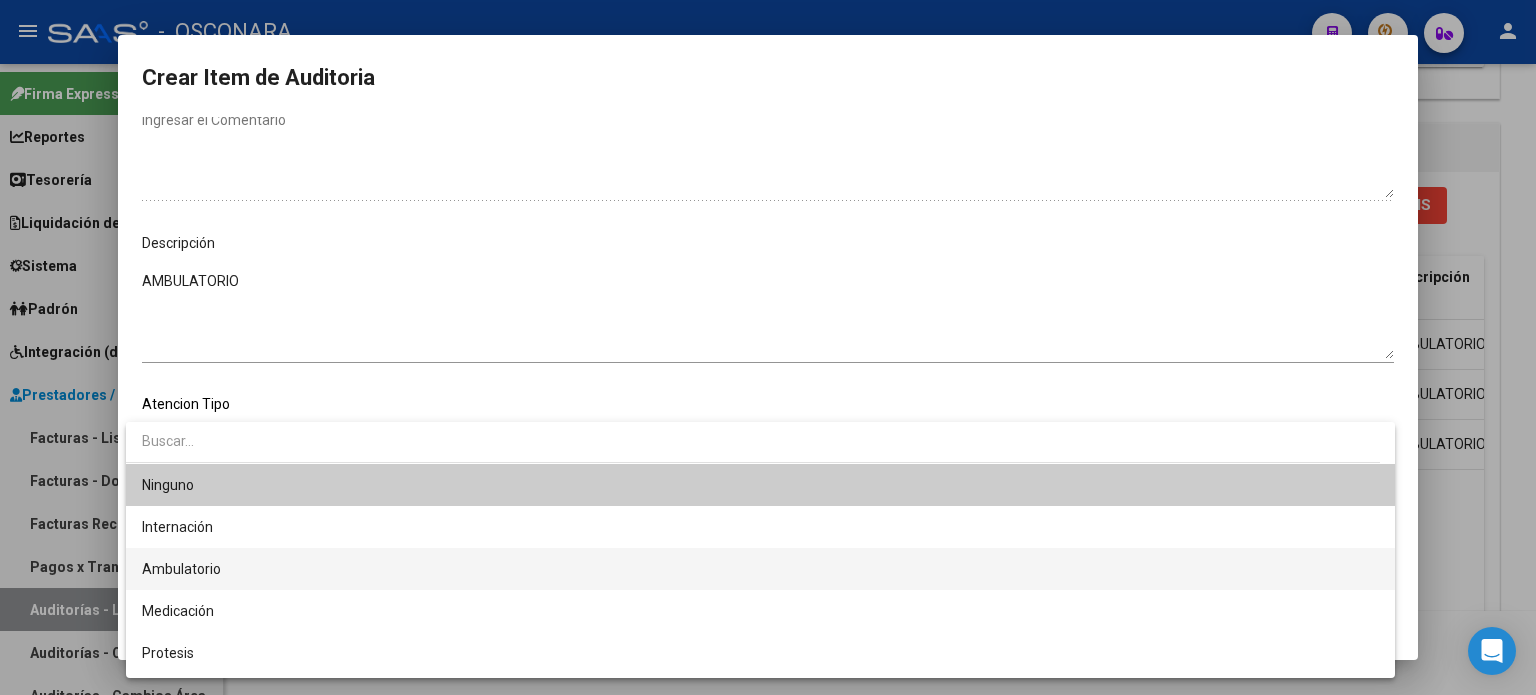 click on "Ambulatorio" at bounding box center (181, 569) 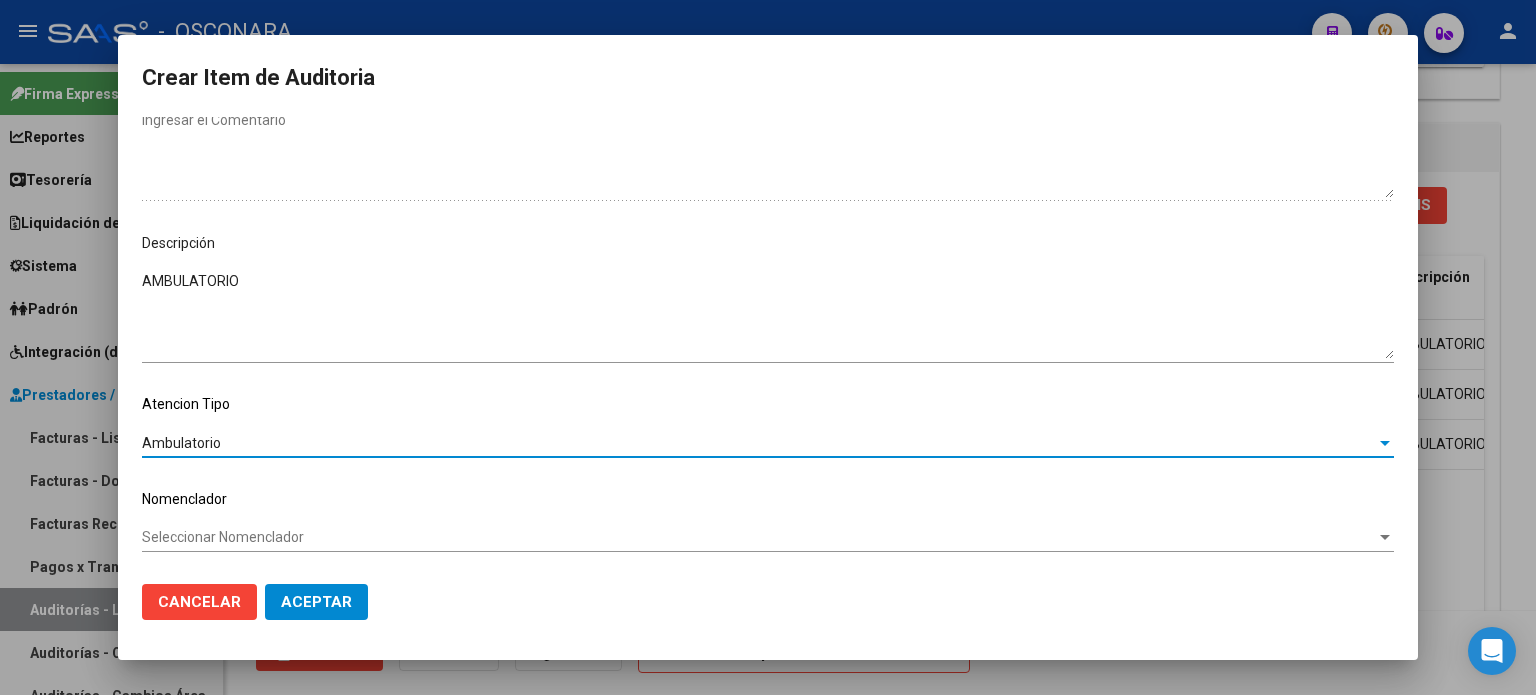 click on "Aceptar" 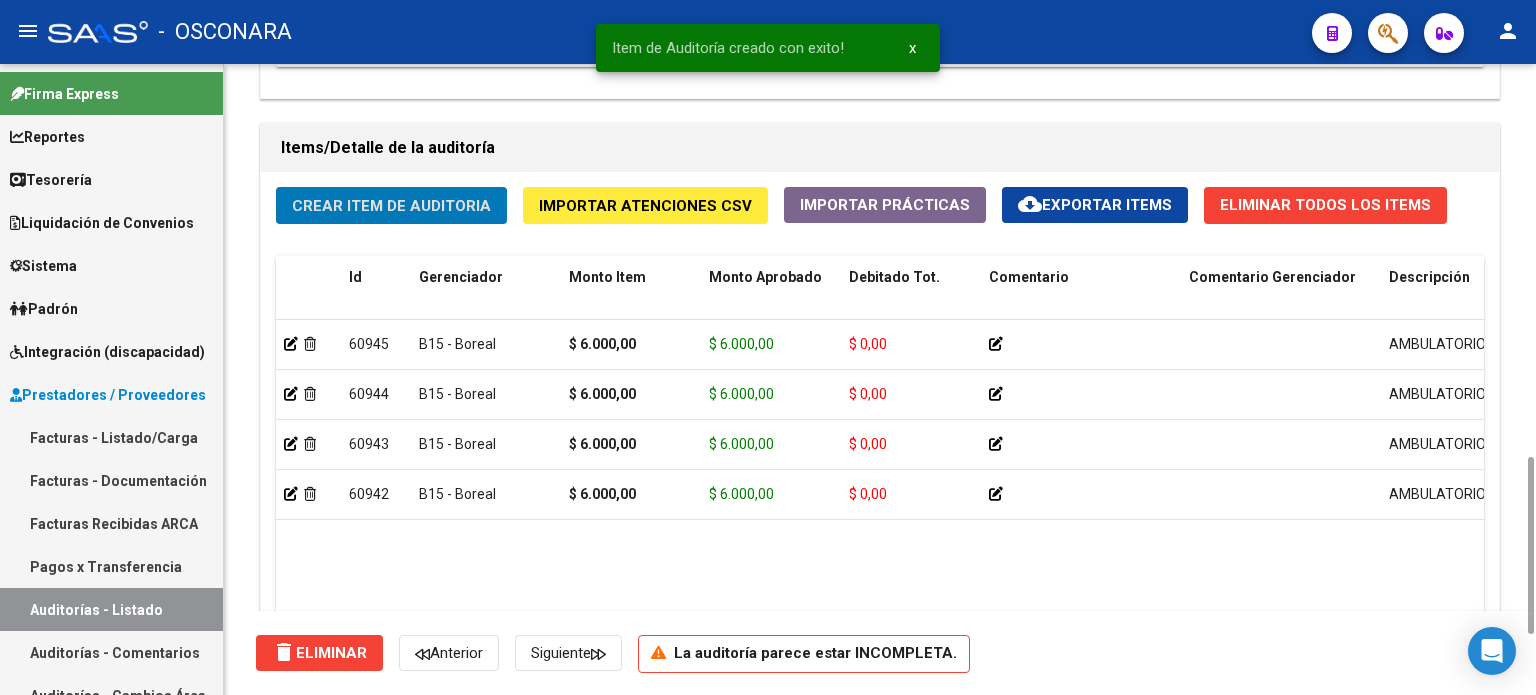 click on "Crear Item de Auditoria" 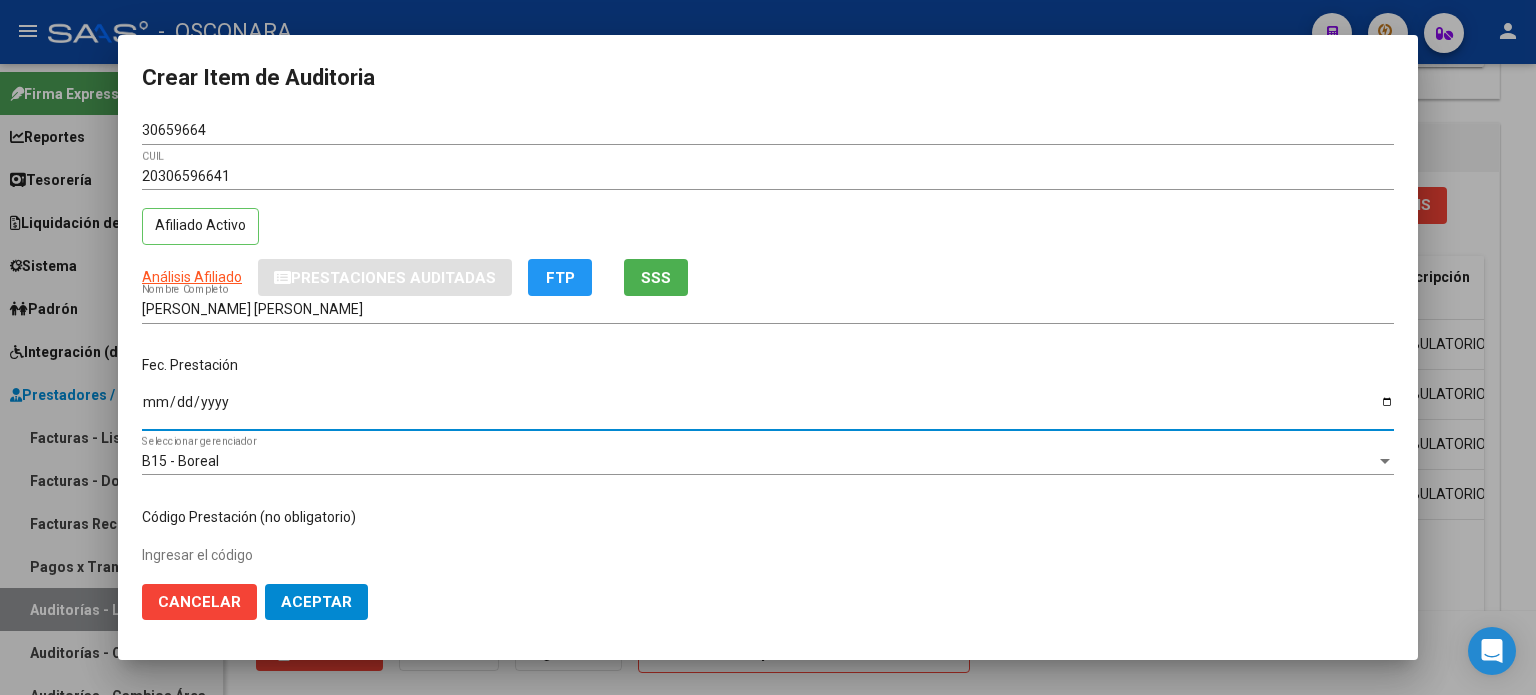 click on "Ingresar la fecha" at bounding box center (768, 409) 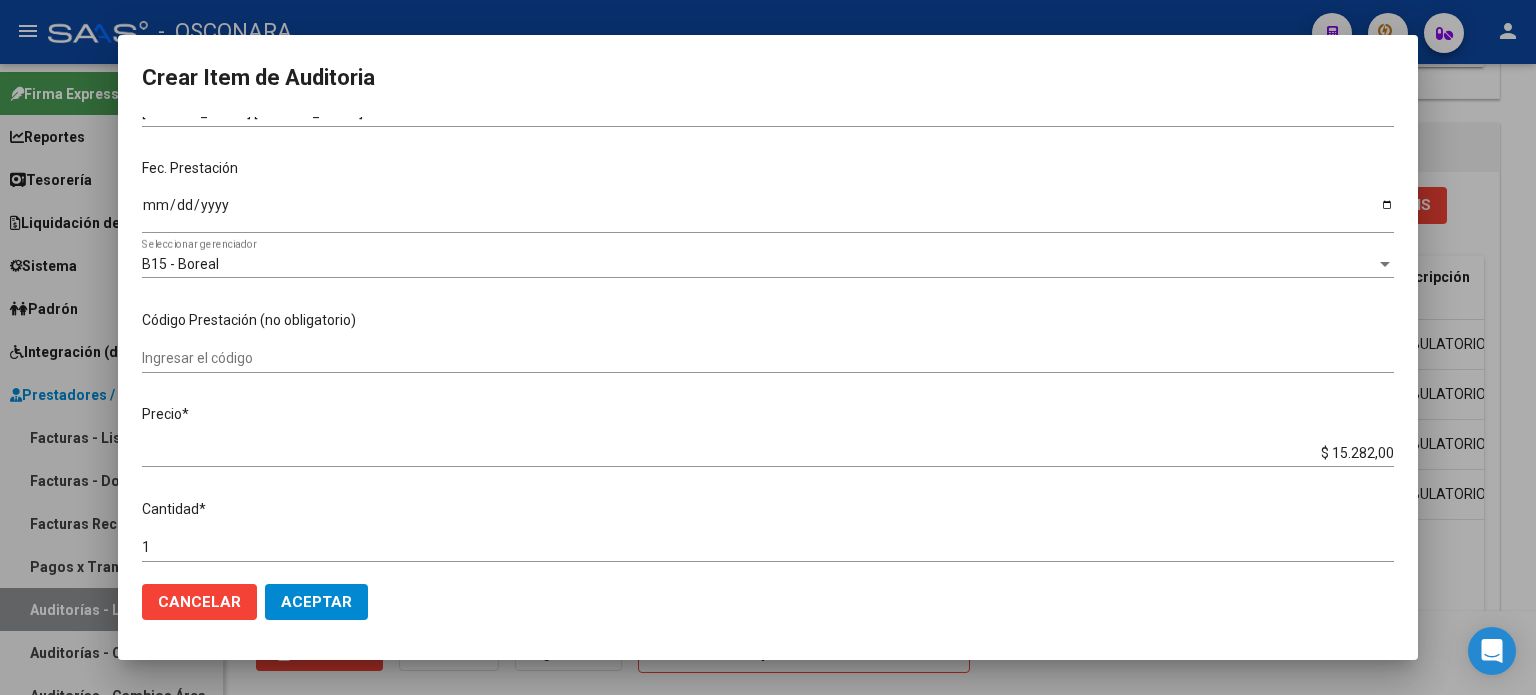 scroll, scrollTop: 200, scrollLeft: 0, axis: vertical 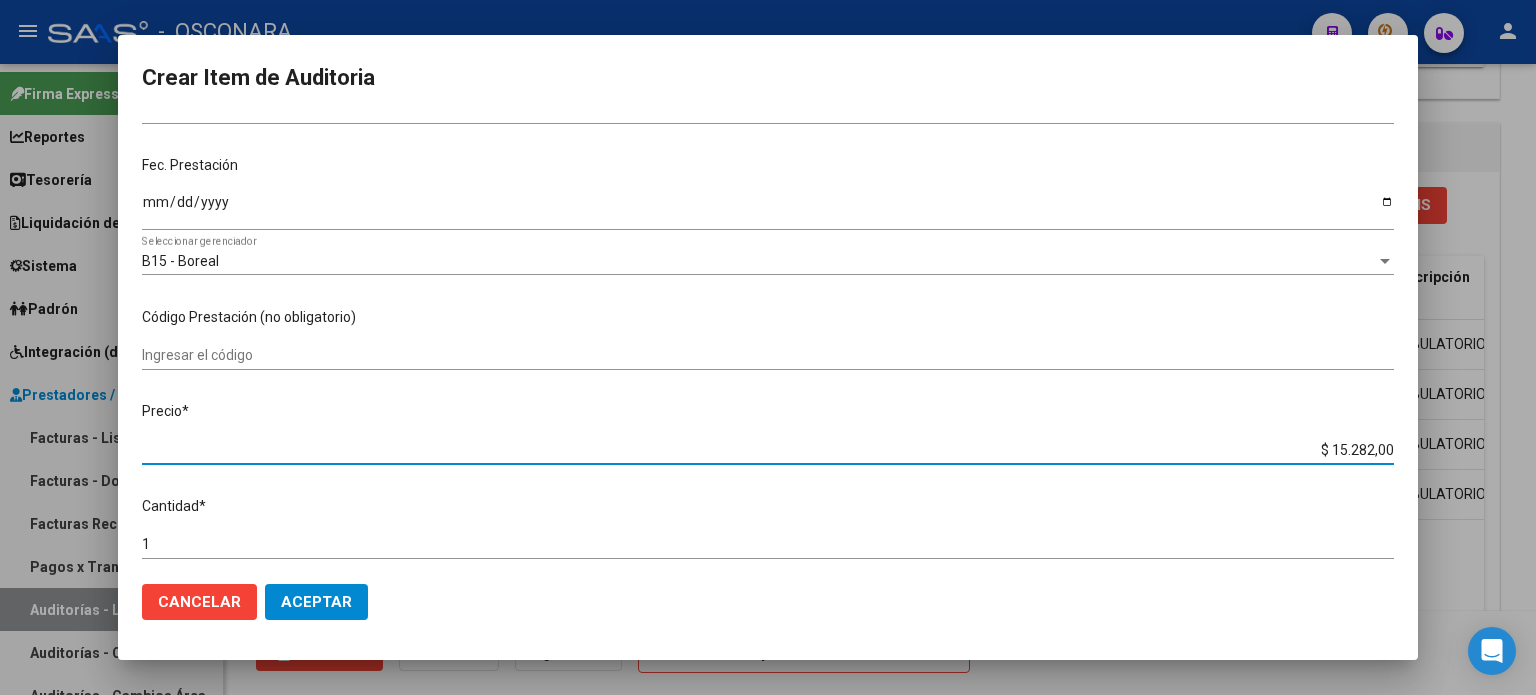 drag, startPoint x: 1320, startPoint y: 451, endPoint x: 1457, endPoint y: 419, distance: 140.68759 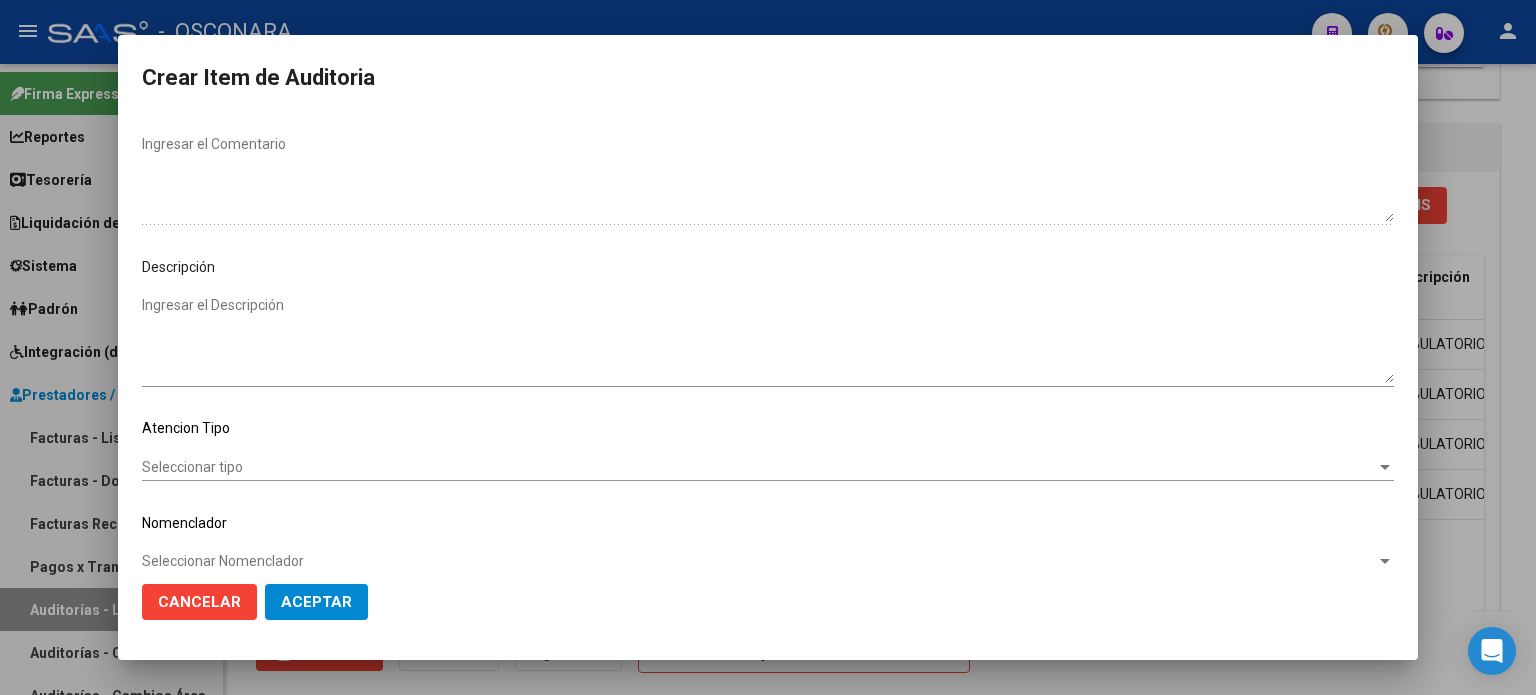 scroll, scrollTop: 1070, scrollLeft: 0, axis: vertical 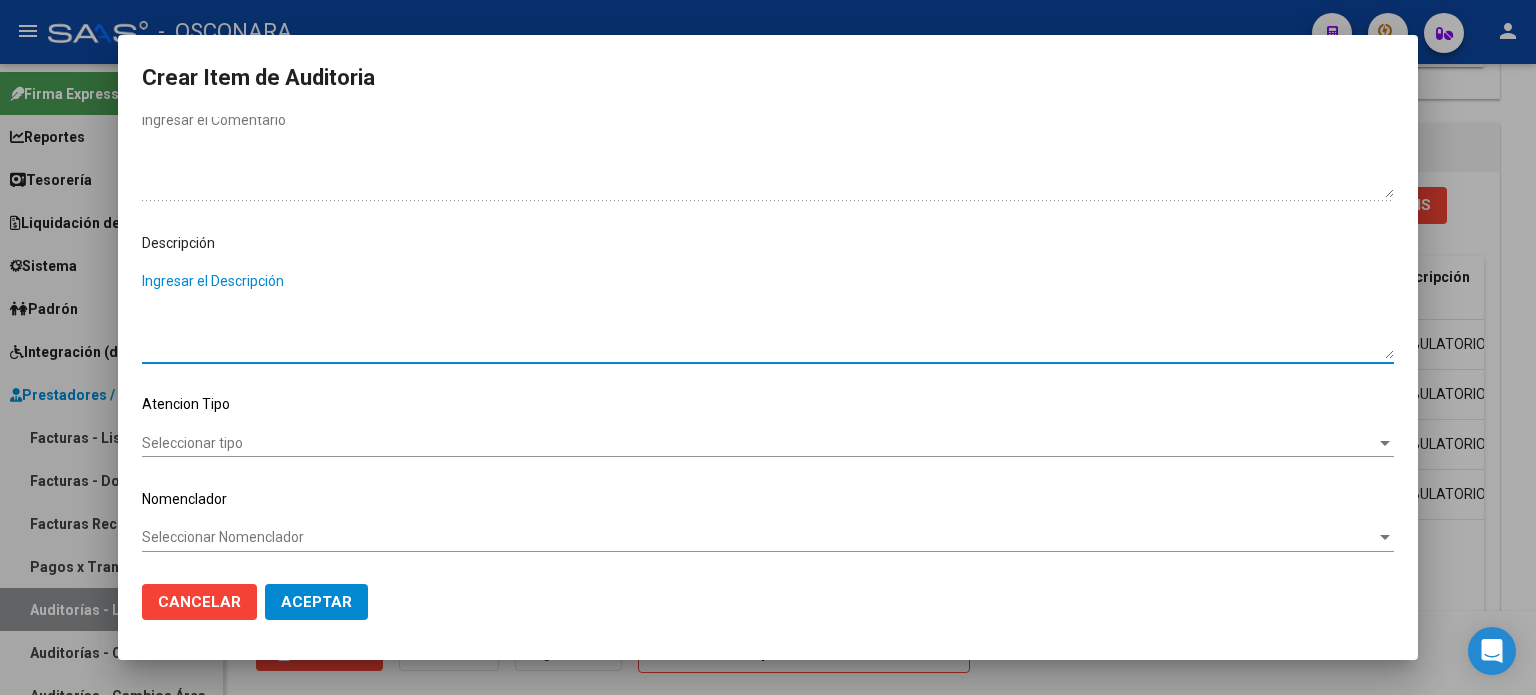 click on "Ingresar el Descripción" at bounding box center [768, 315] 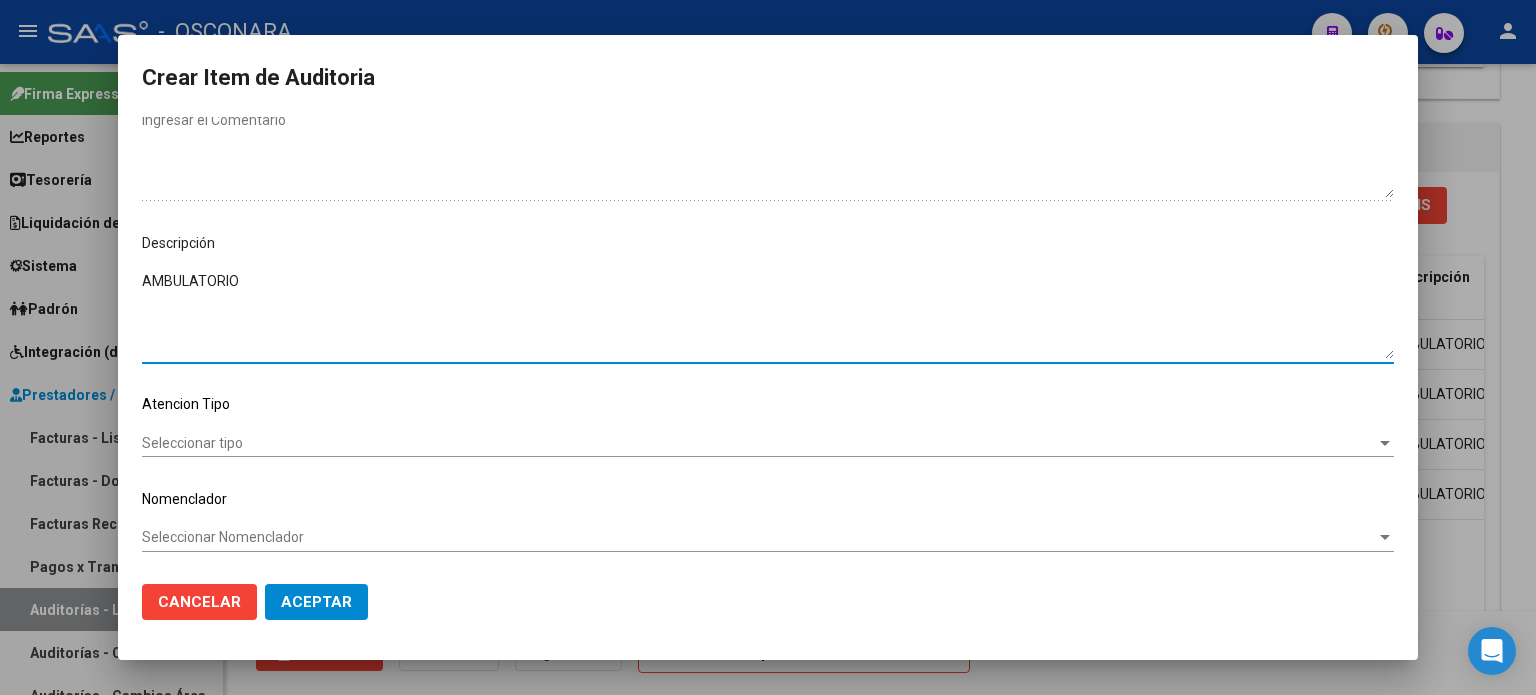 click on "Seleccionar tipo" at bounding box center (759, 443) 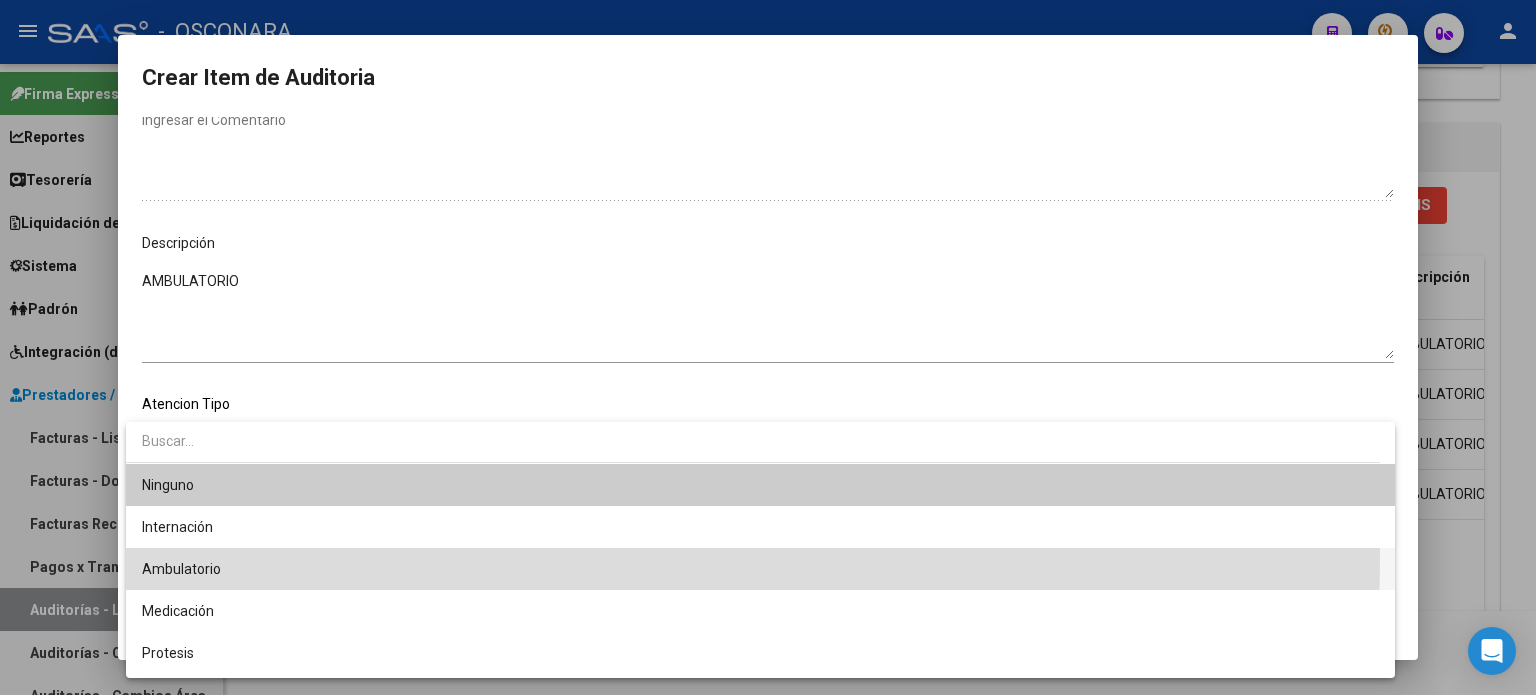 drag, startPoint x: 164, startPoint y: 556, endPoint x: 260, endPoint y: 590, distance: 101.84302 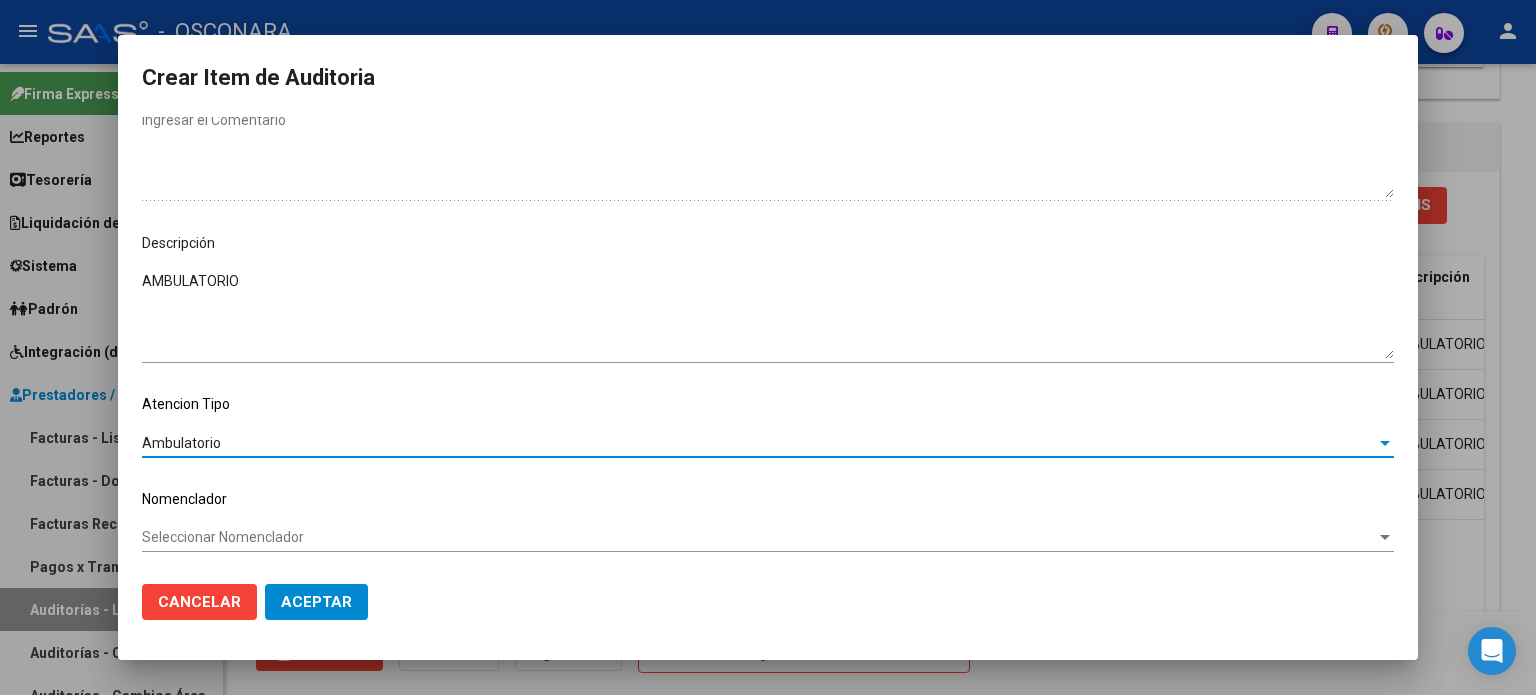 click on "Aceptar" 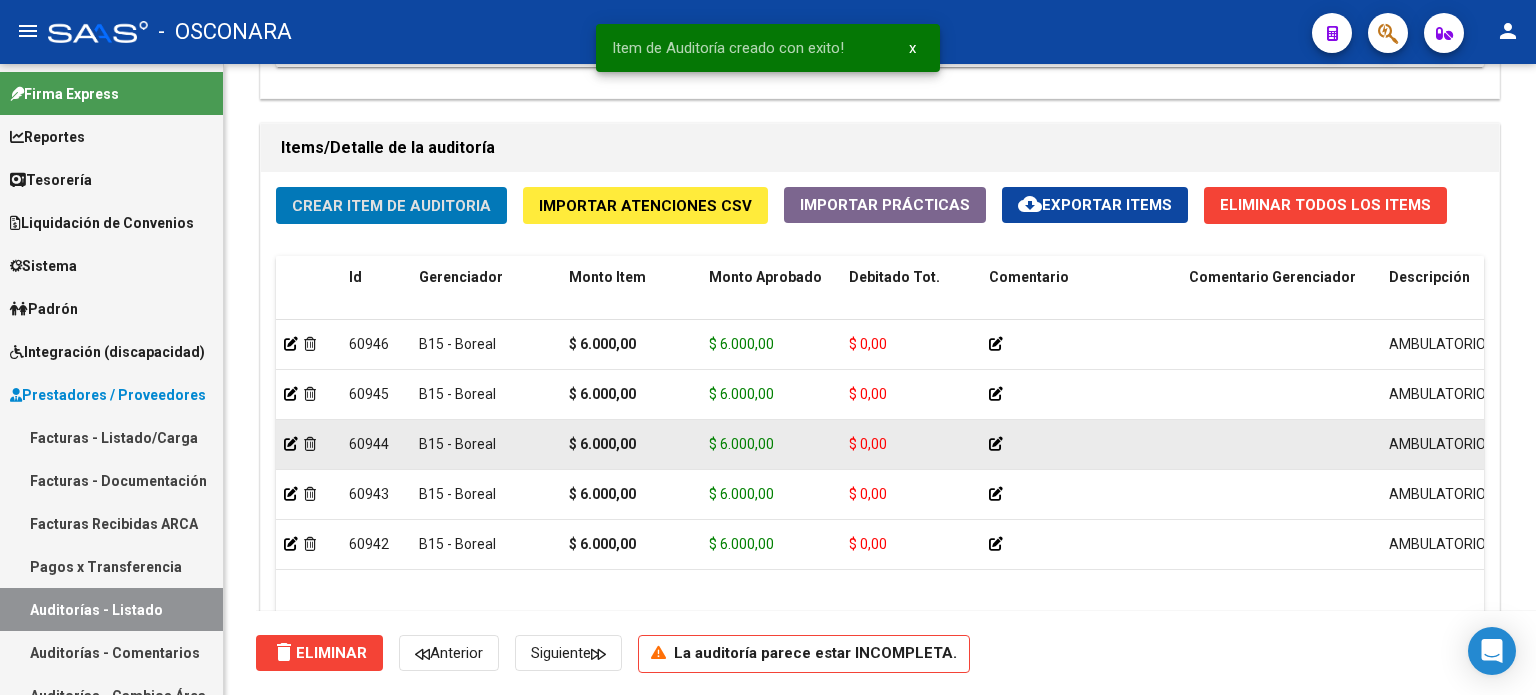 scroll, scrollTop: 1600, scrollLeft: 0, axis: vertical 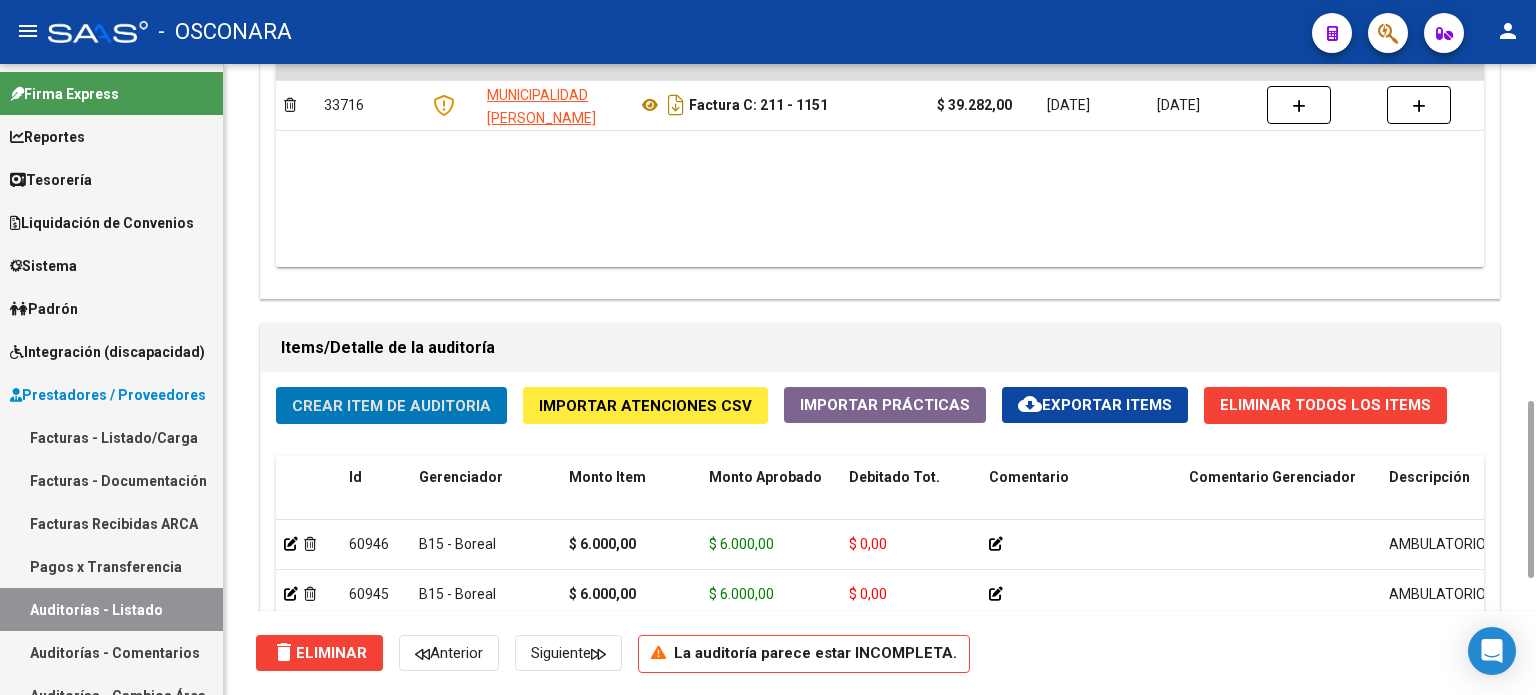 click on "Crear Item de Auditoria" 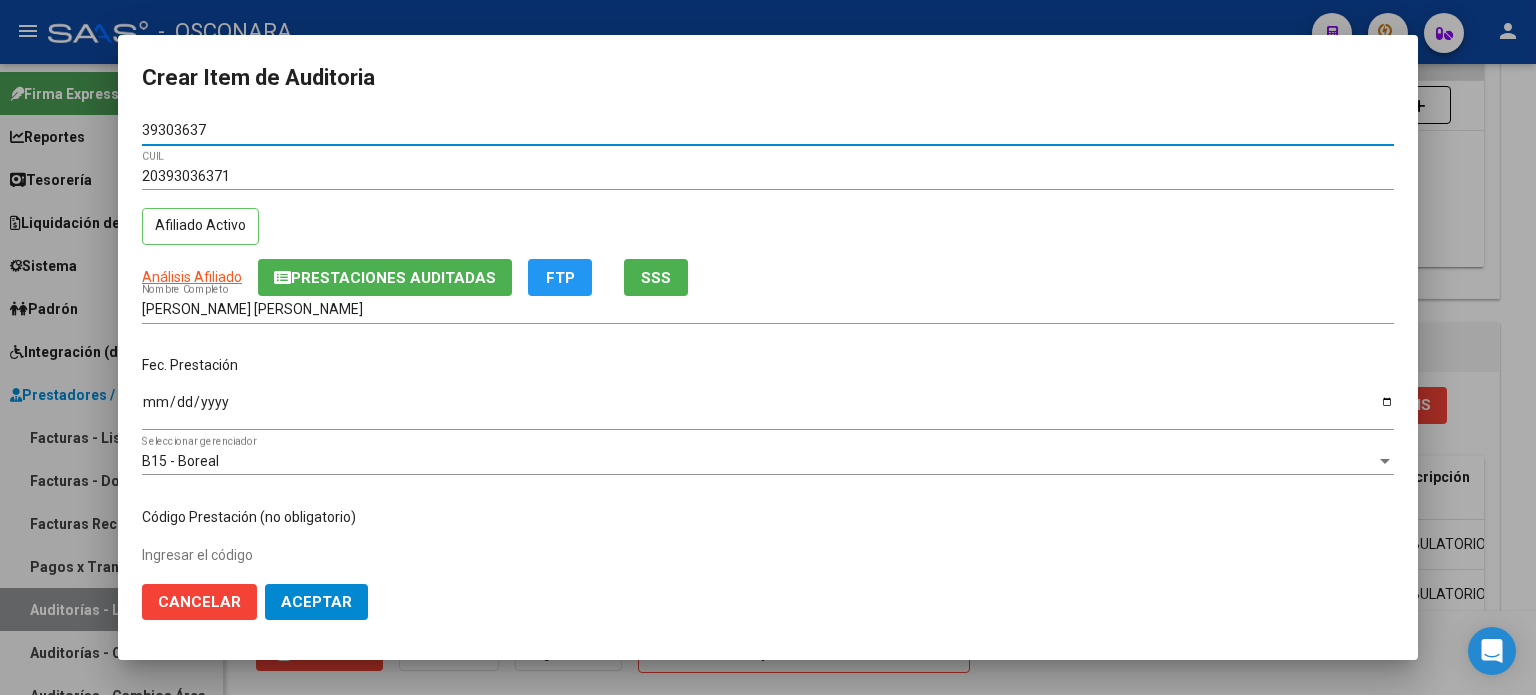 click on "Ingresar la fecha" at bounding box center (768, 409) 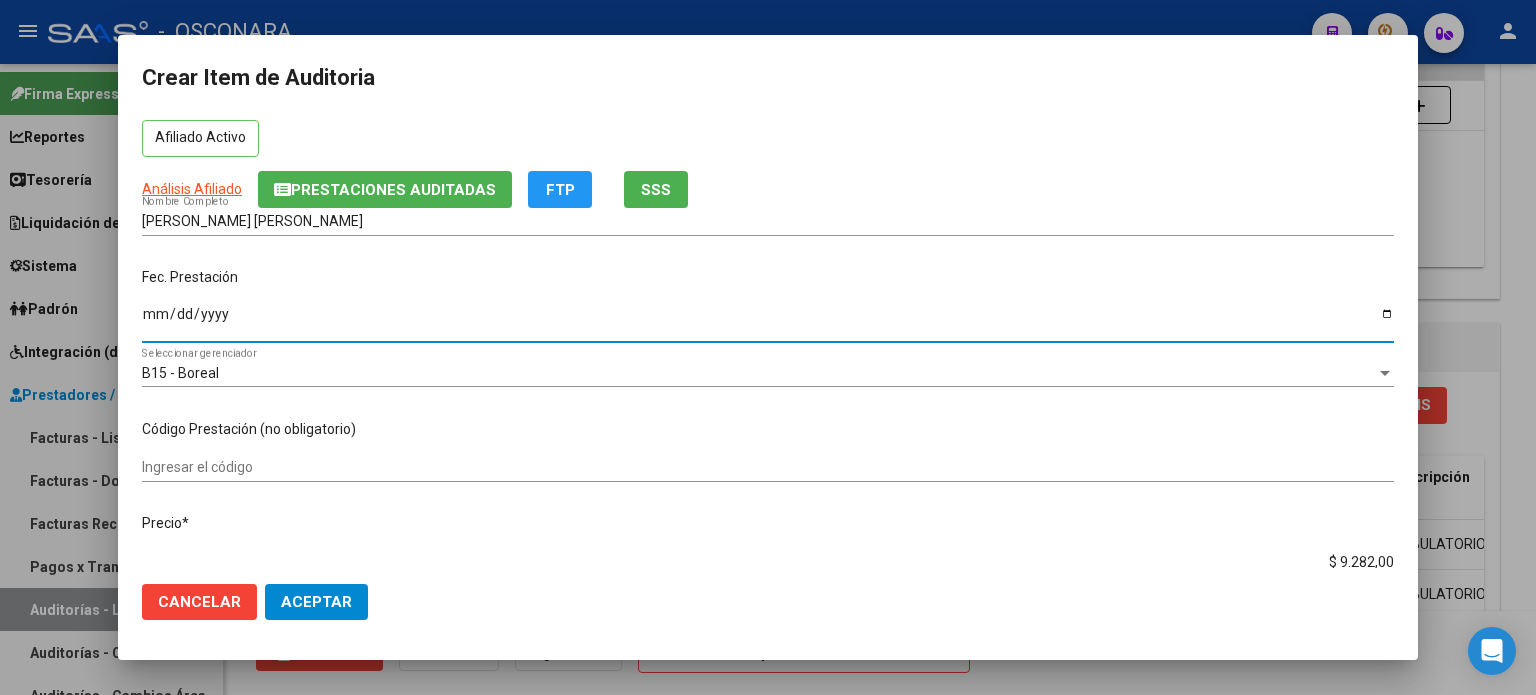 scroll, scrollTop: 200, scrollLeft: 0, axis: vertical 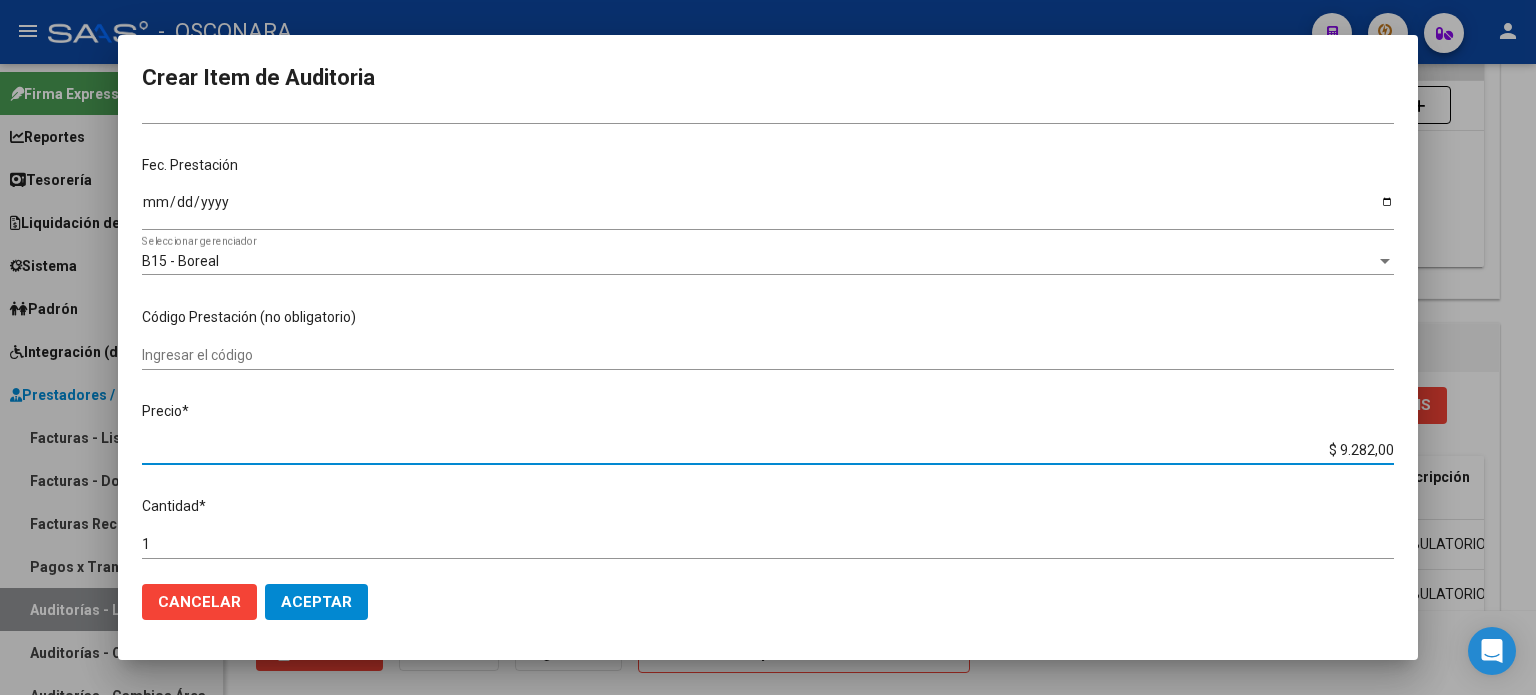 drag, startPoint x: 1324, startPoint y: 447, endPoint x: 1535, endPoint y: 433, distance: 211.46394 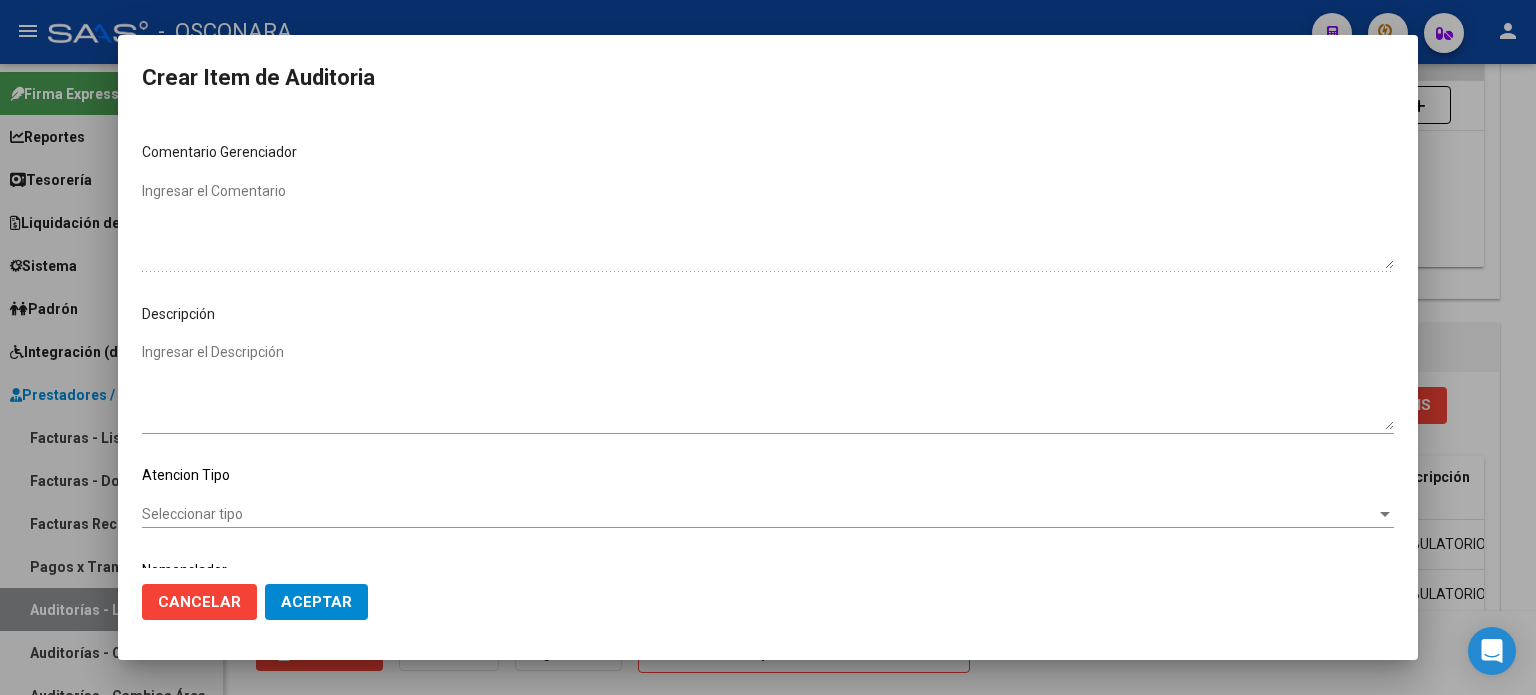 scroll, scrollTop: 1000, scrollLeft: 0, axis: vertical 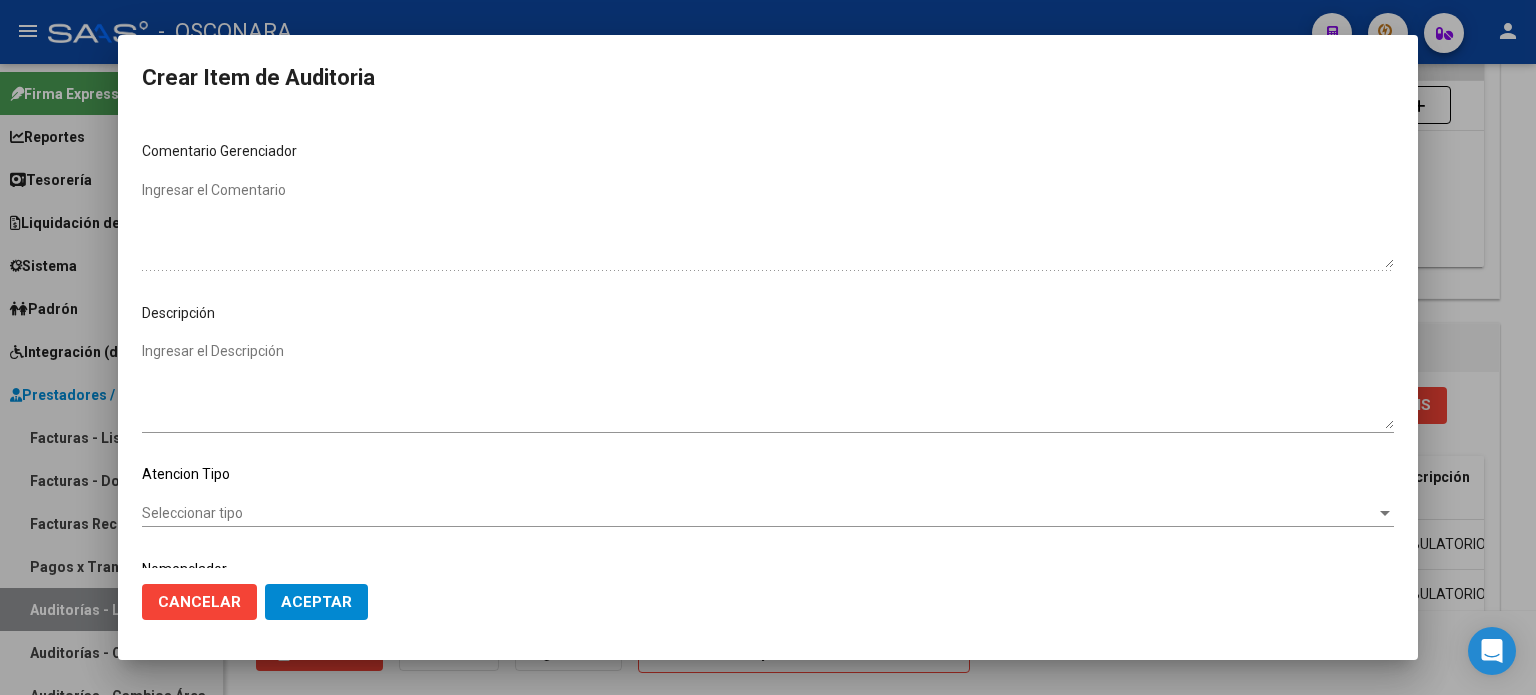 click on "Ingresar el Descripción" at bounding box center (768, 385) 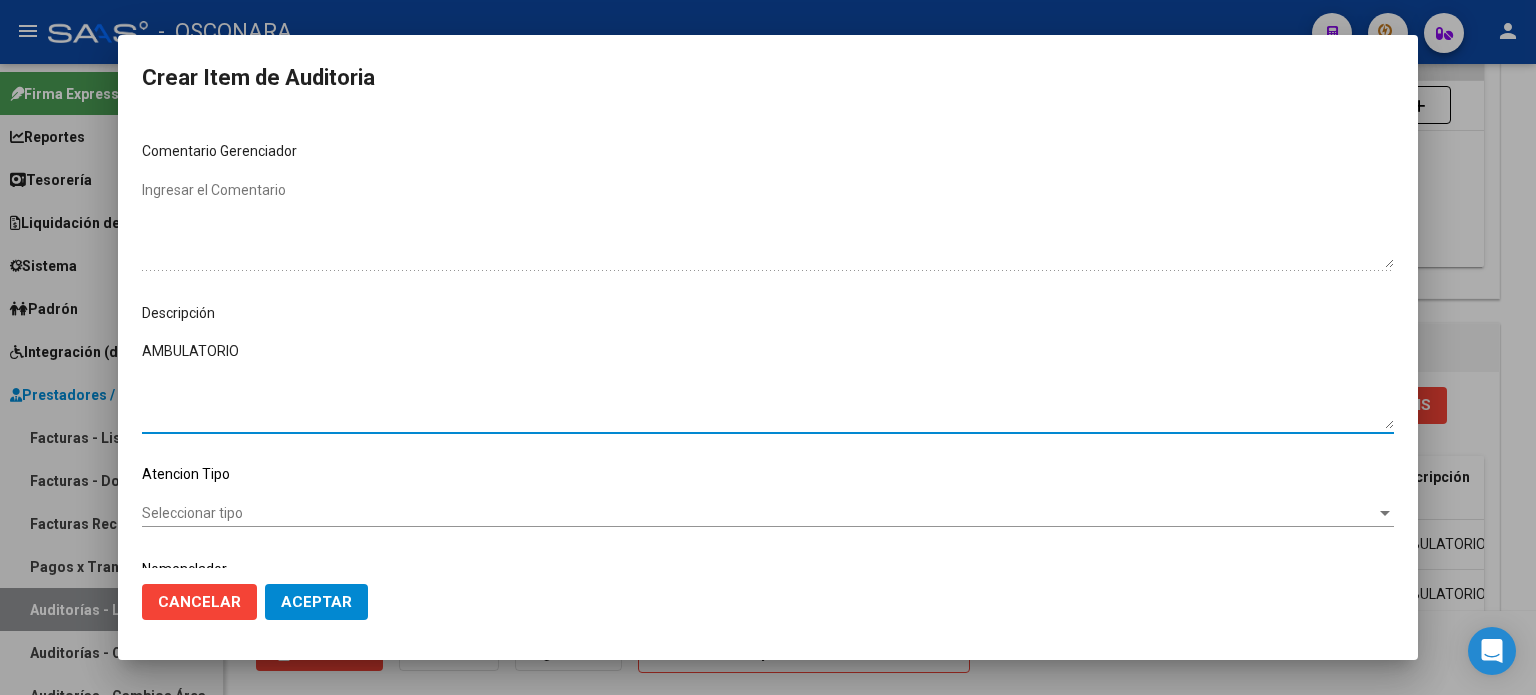 click on "Seleccionar tipo Seleccionar tipo" 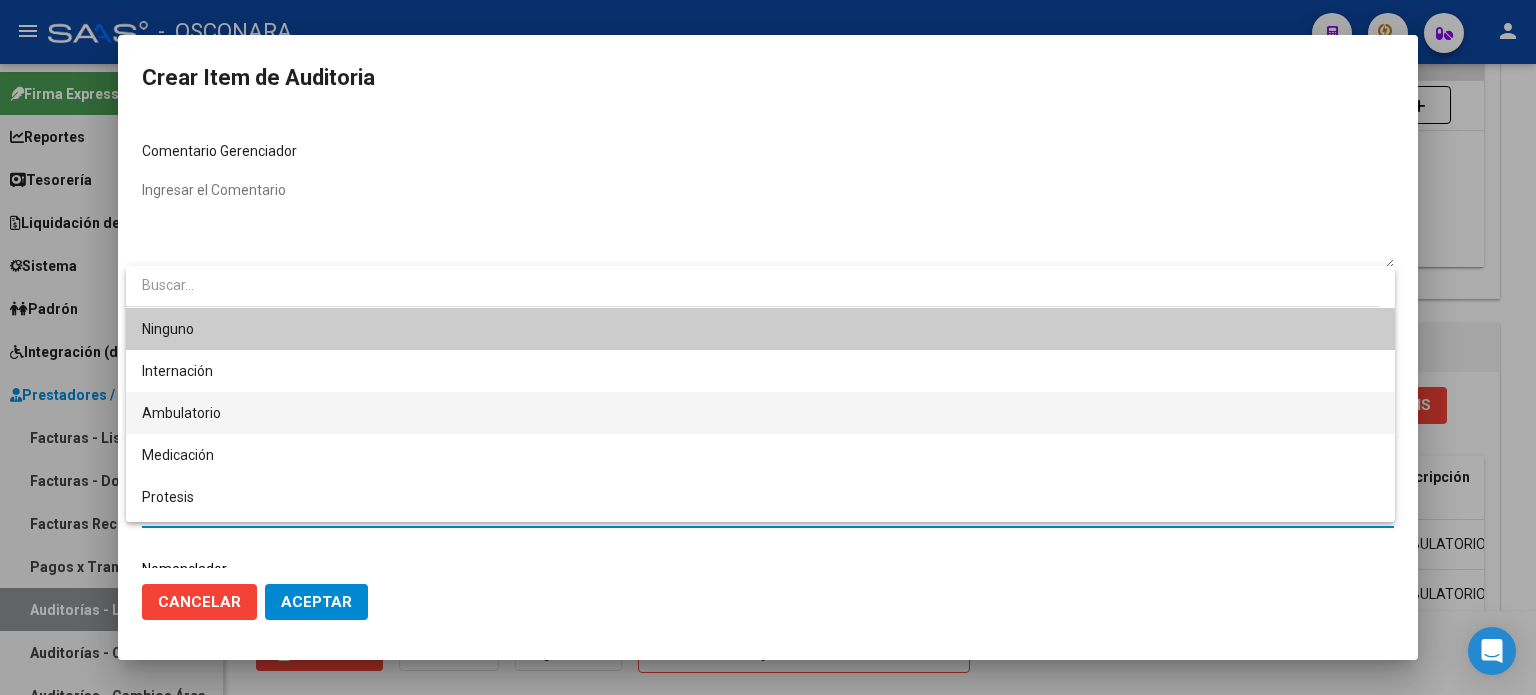 click on "Ambulatorio" at bounding box center [760, 413] 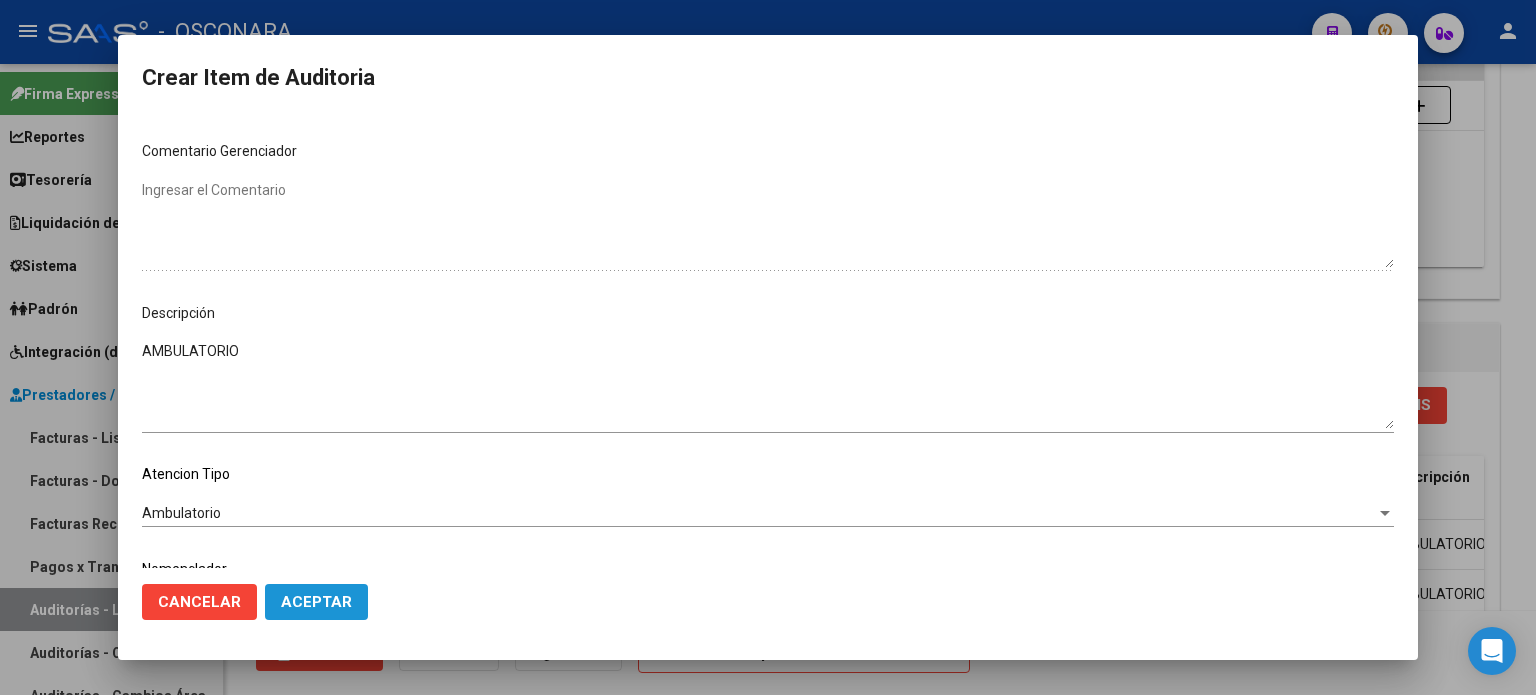 click on "Aceptar" 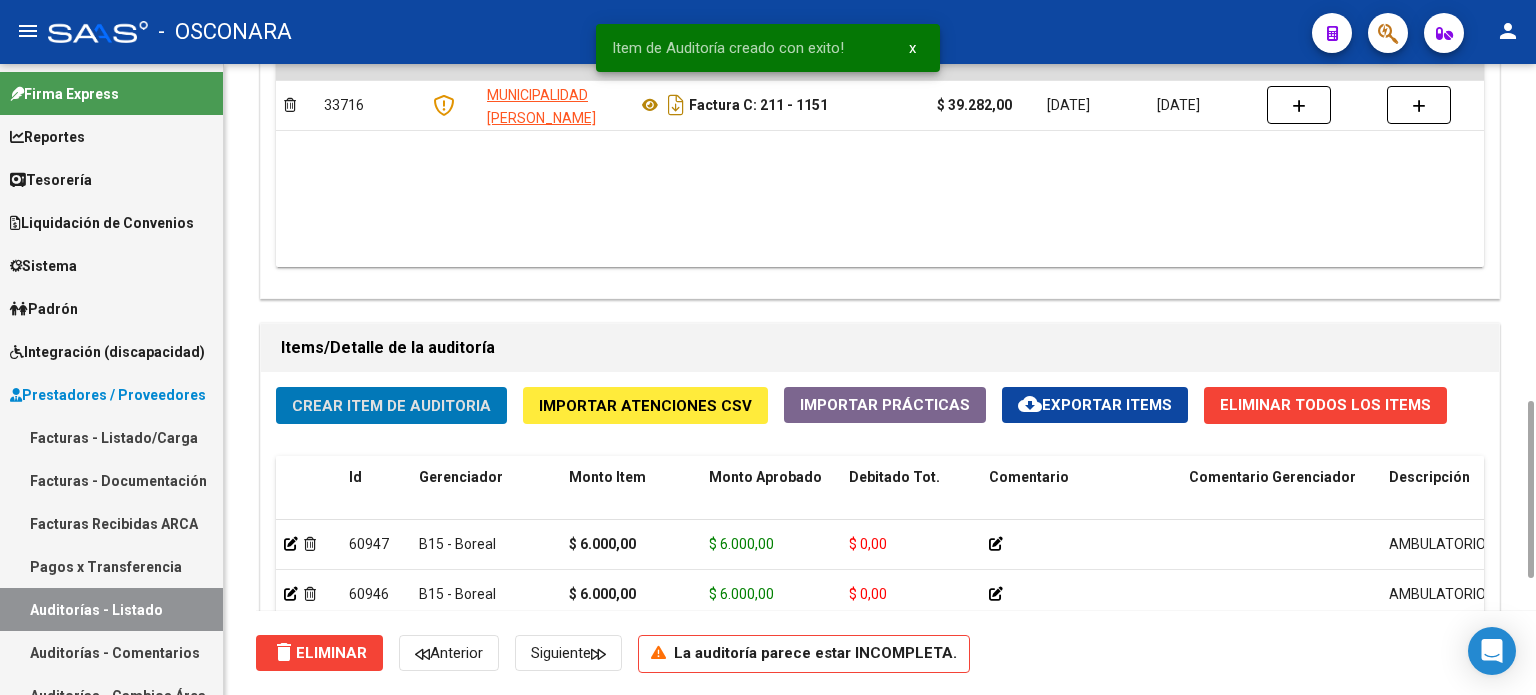 click on "Crear Item de Auditoria" 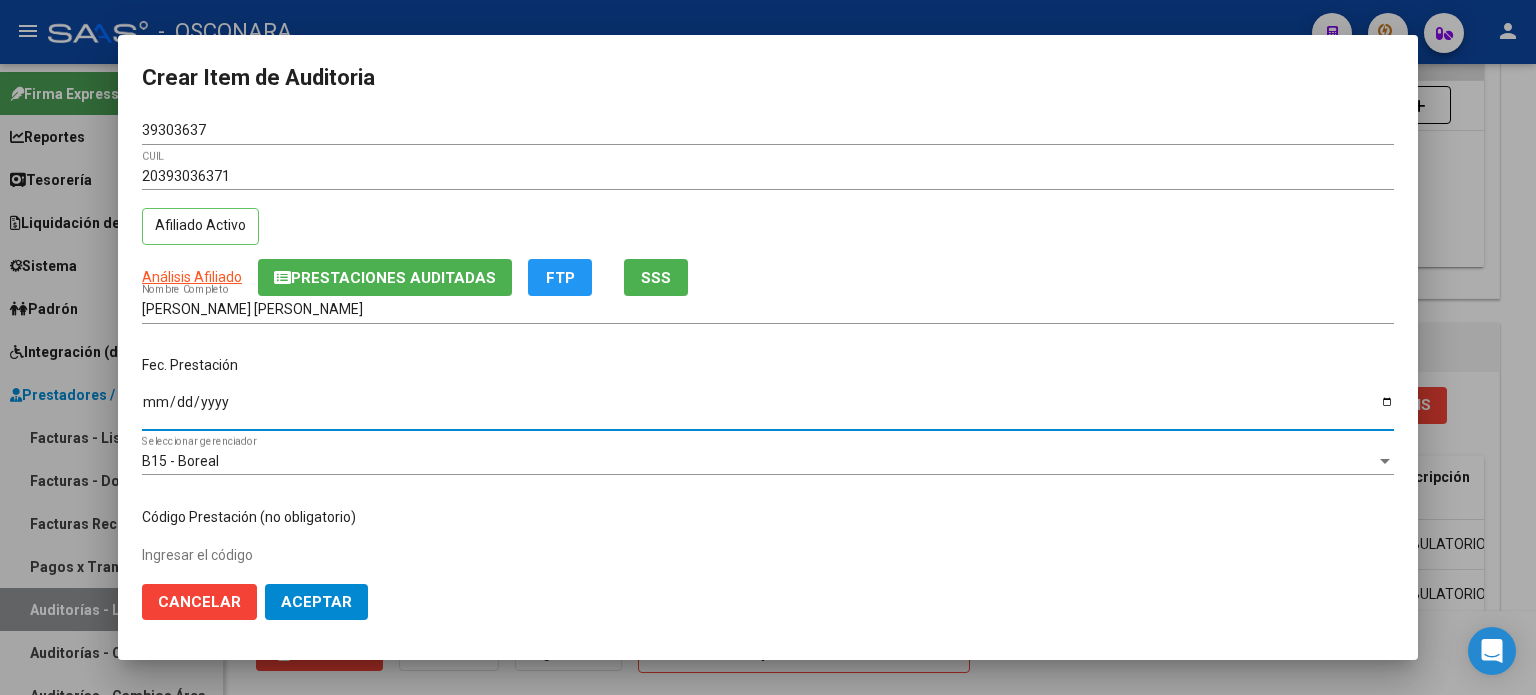 click on "Ingresar la fecha" at bounding box center [768, 409] 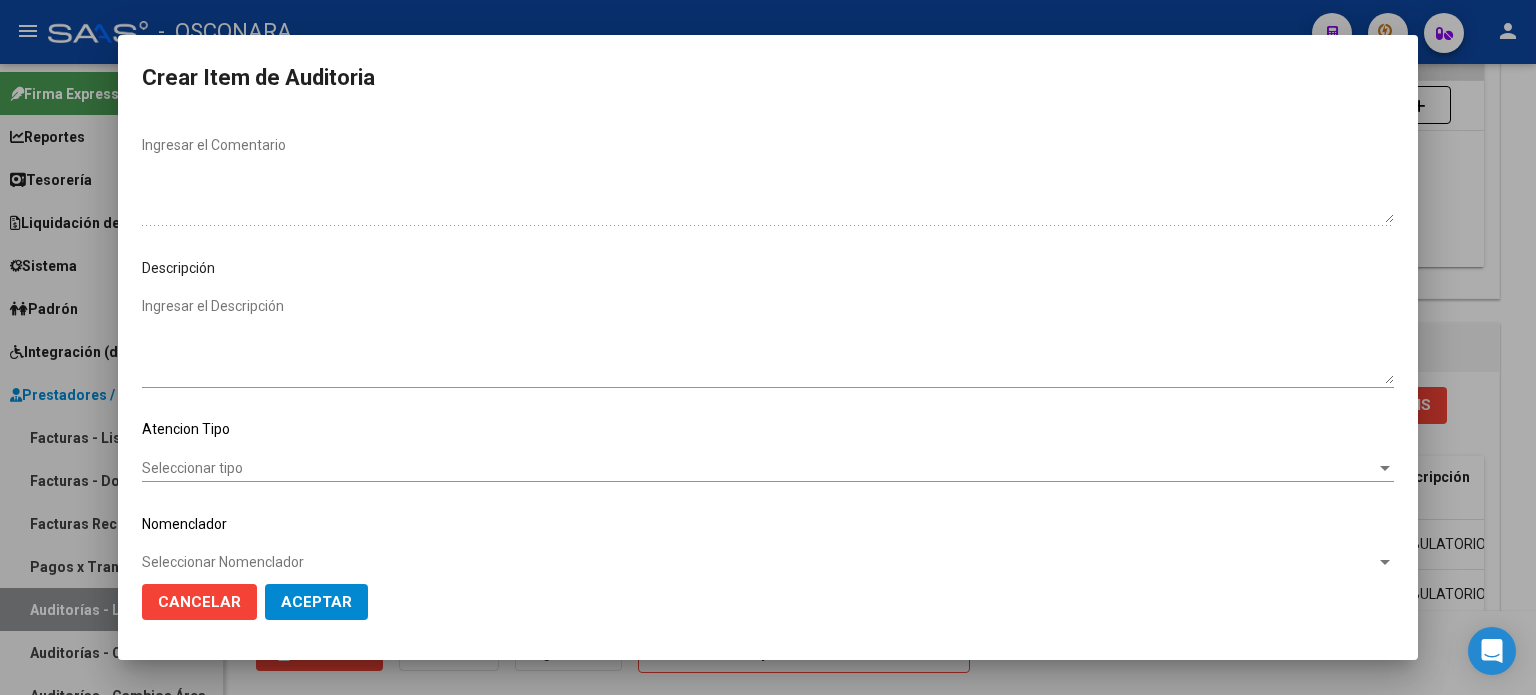 scroll, scrollTop: 1070, scrollLeft: 0, axis: vertical 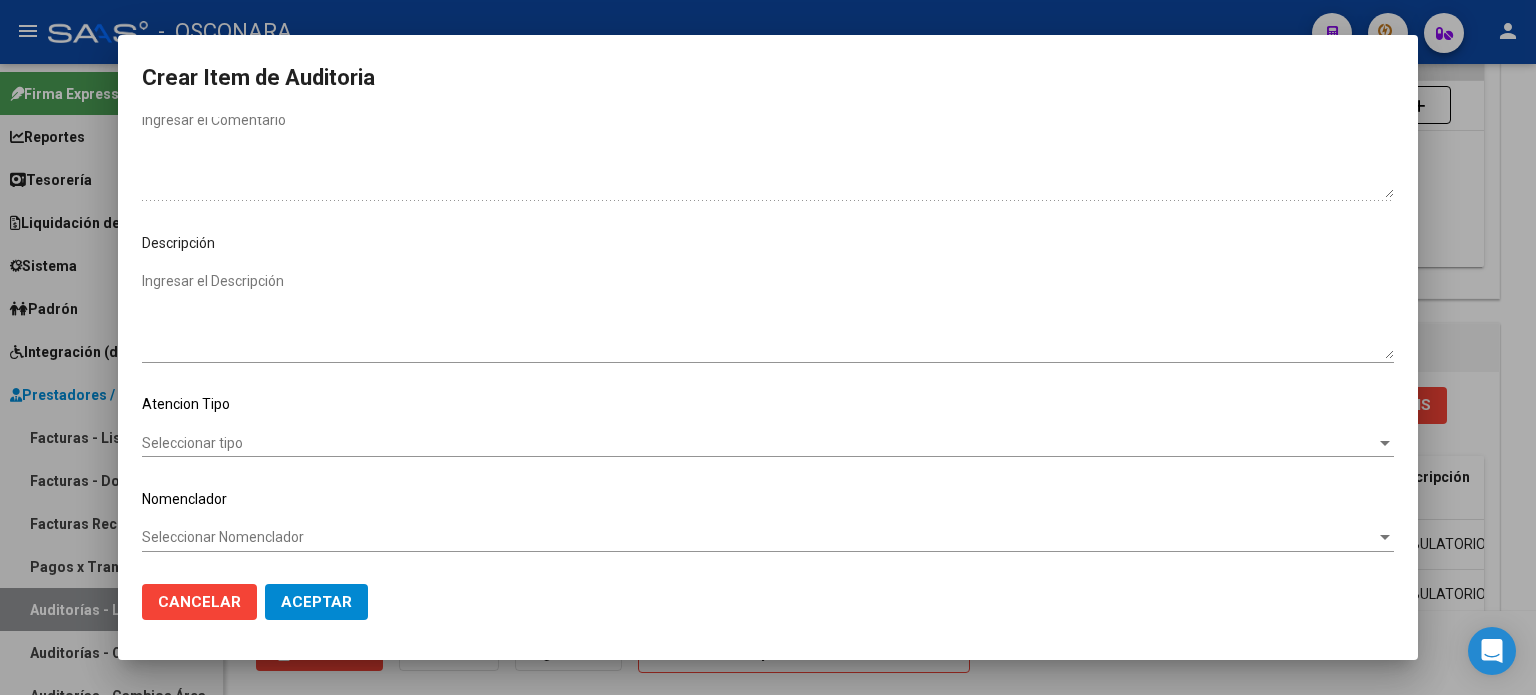 click on "Ingresar el Descripción" at bounding box center [768, 315] 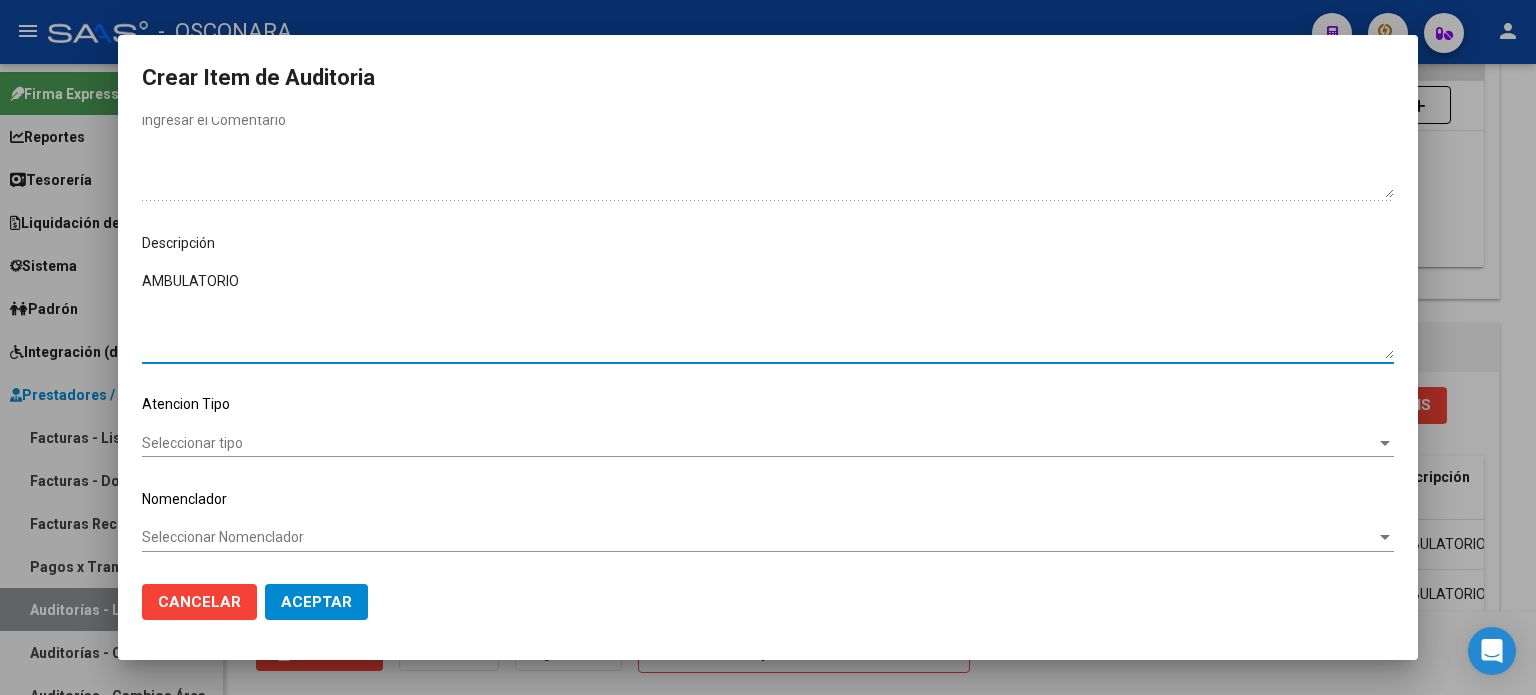 click on "Seleccionar tipo Seleccionar tipo" 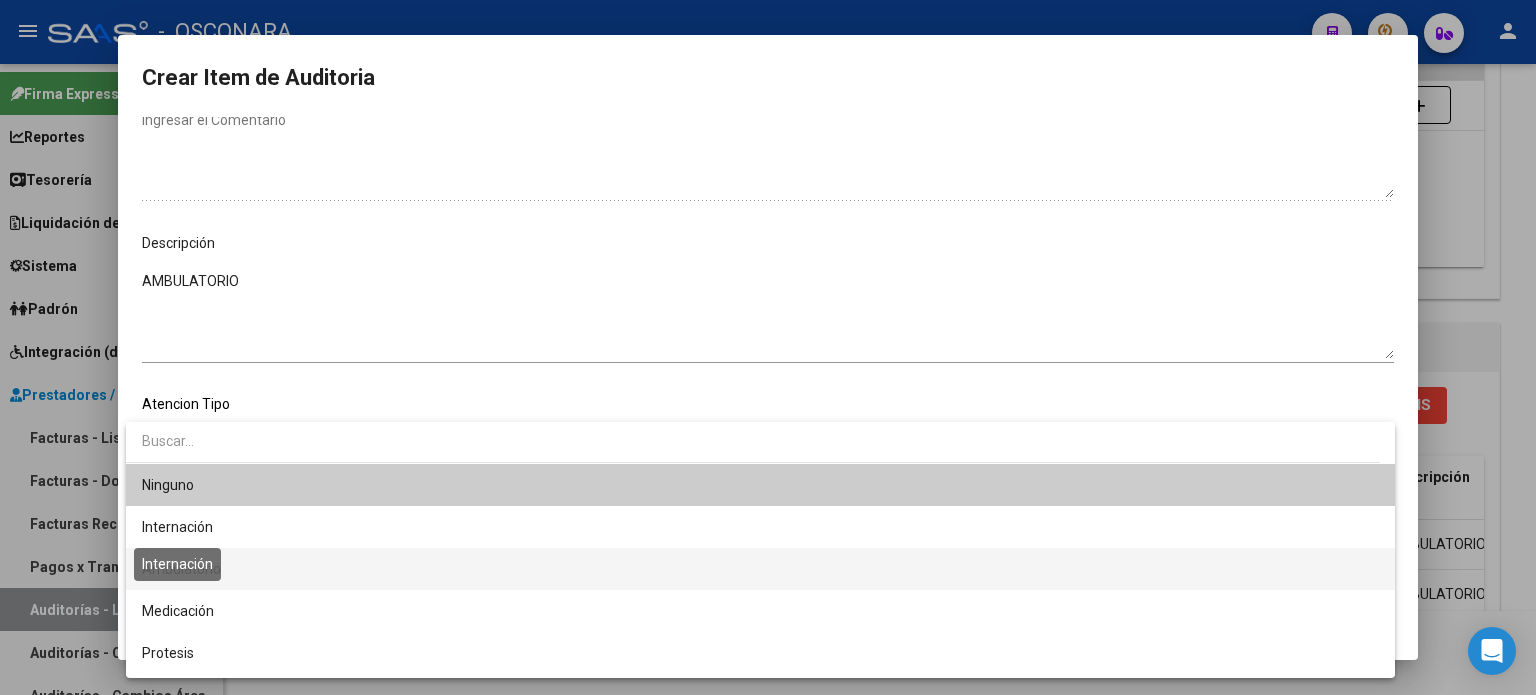 click on "Ambulatorio" at bounding box center [181, 569] 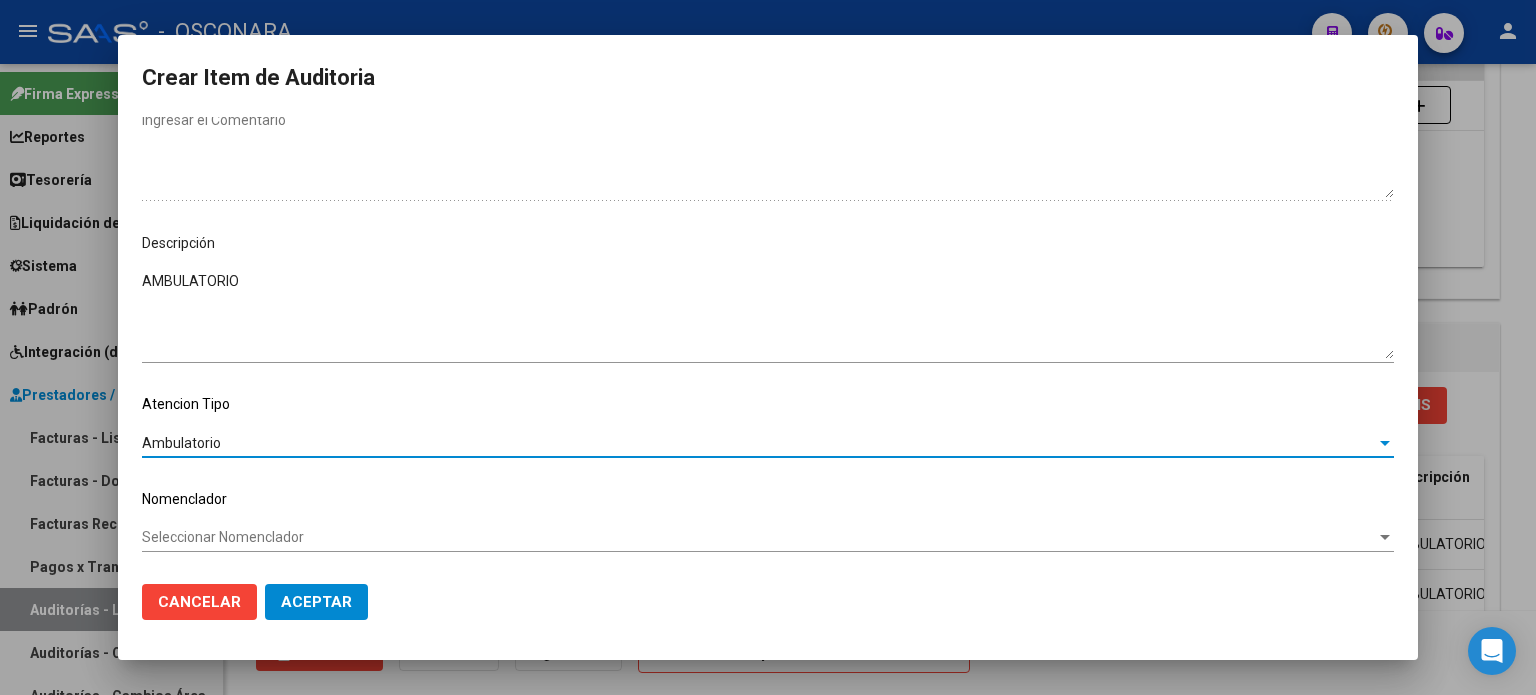 click on "Cancelar Aceptar" 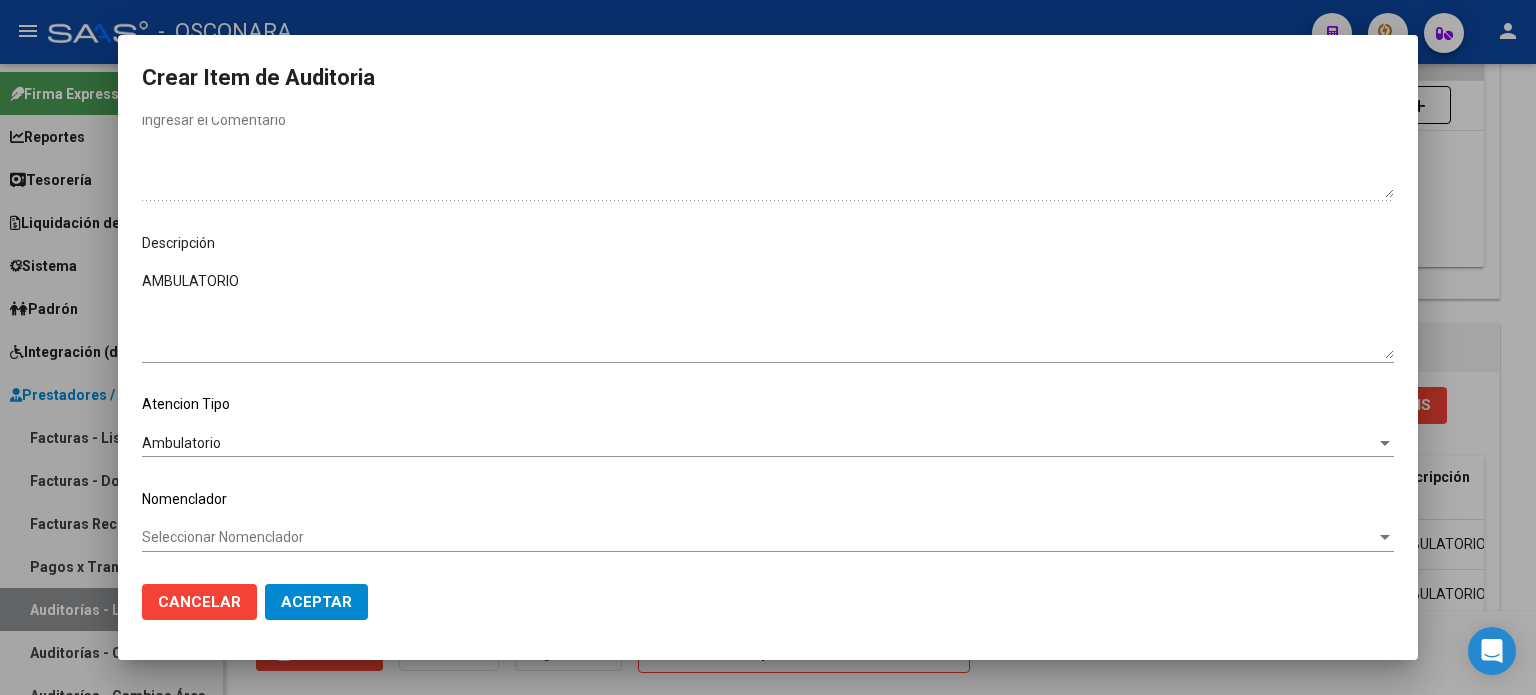 click on "Aceptar" 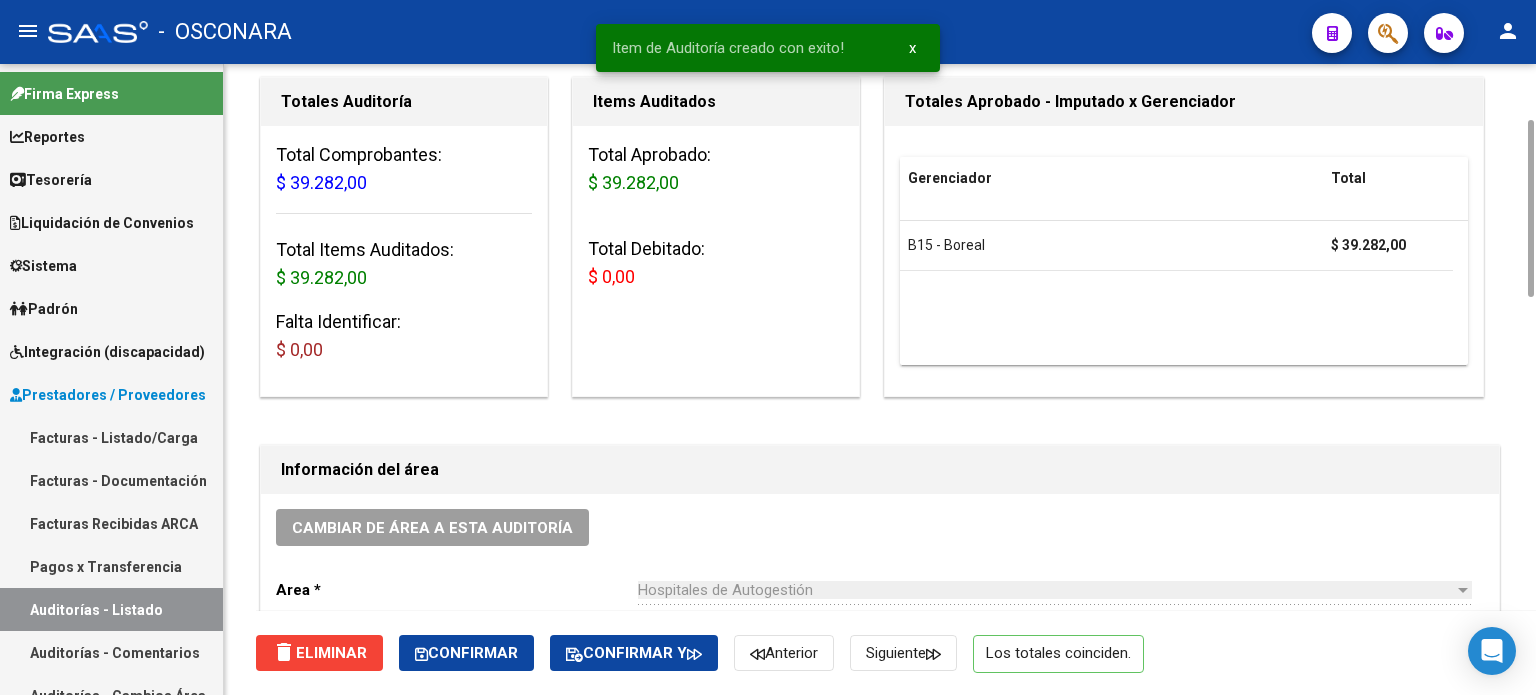 scroll, scrollTop: 0, scrollLeft: 0, axis: both 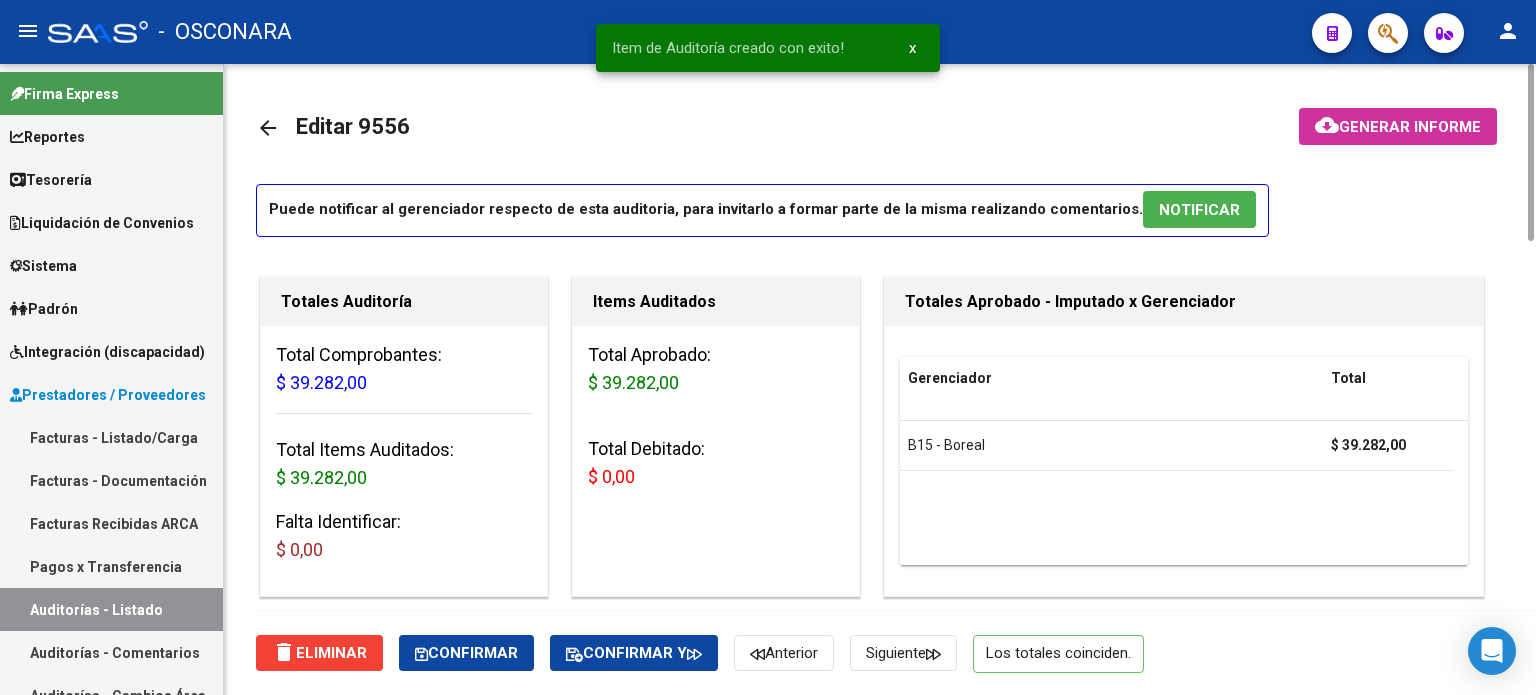 click on "NOTIFICAR" at bounding box center [1199, 209] 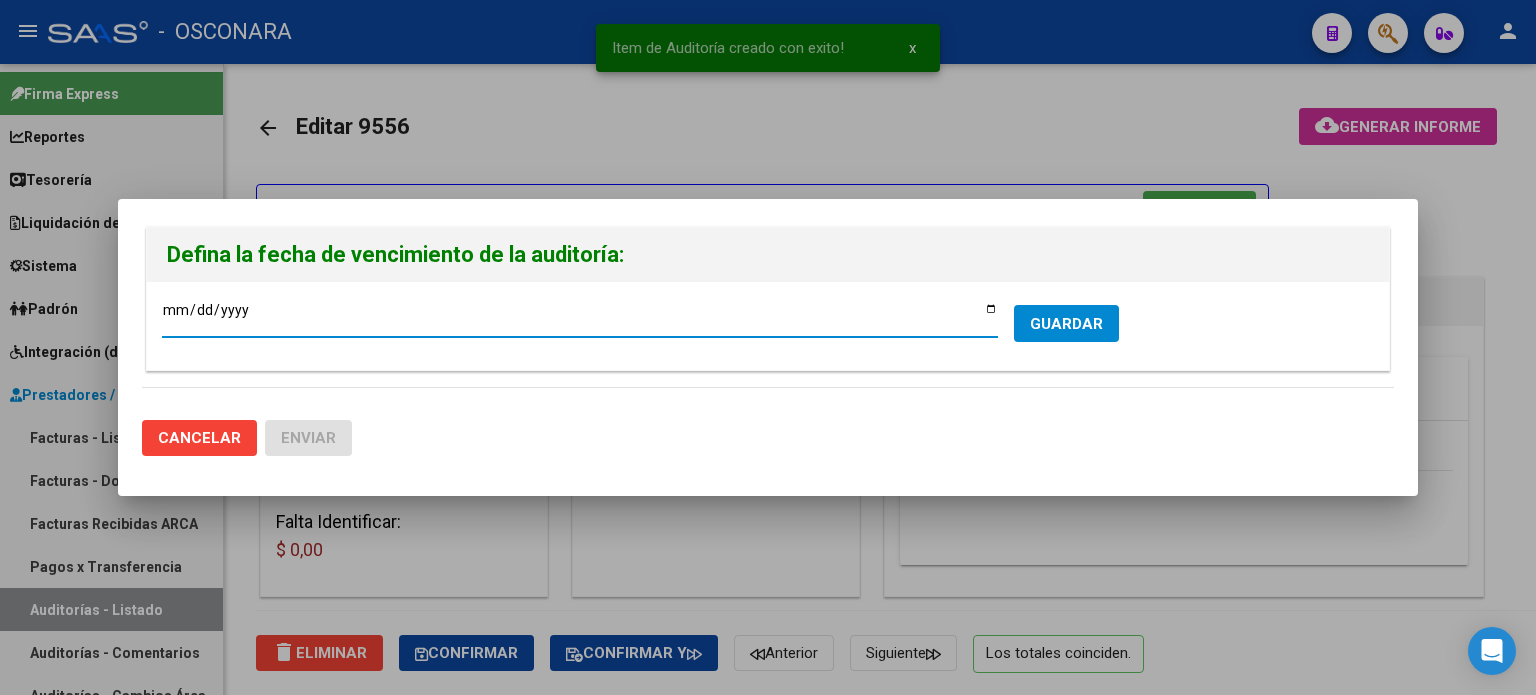click on "[DATE]" at bounding box center (580, 317) 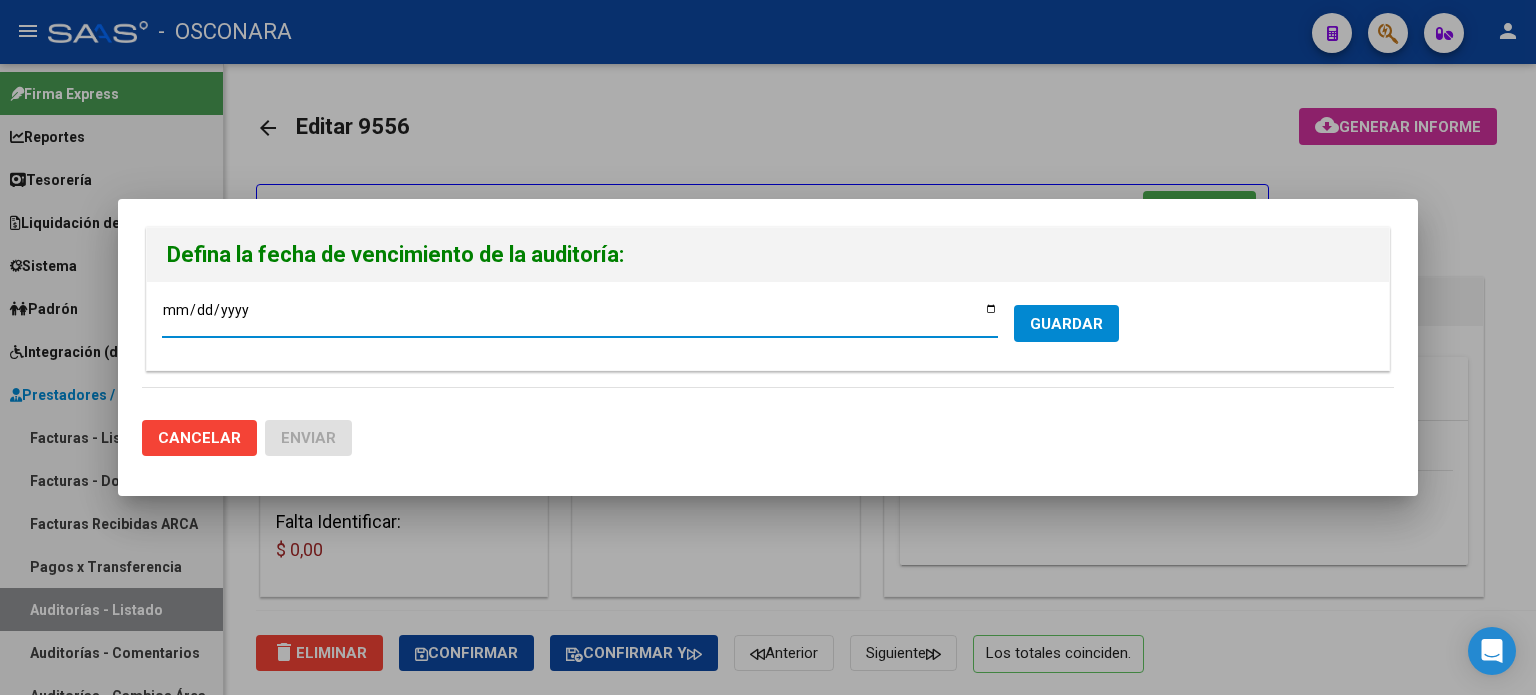 click on "GUARDAR" at bounding box center (1066, 324) 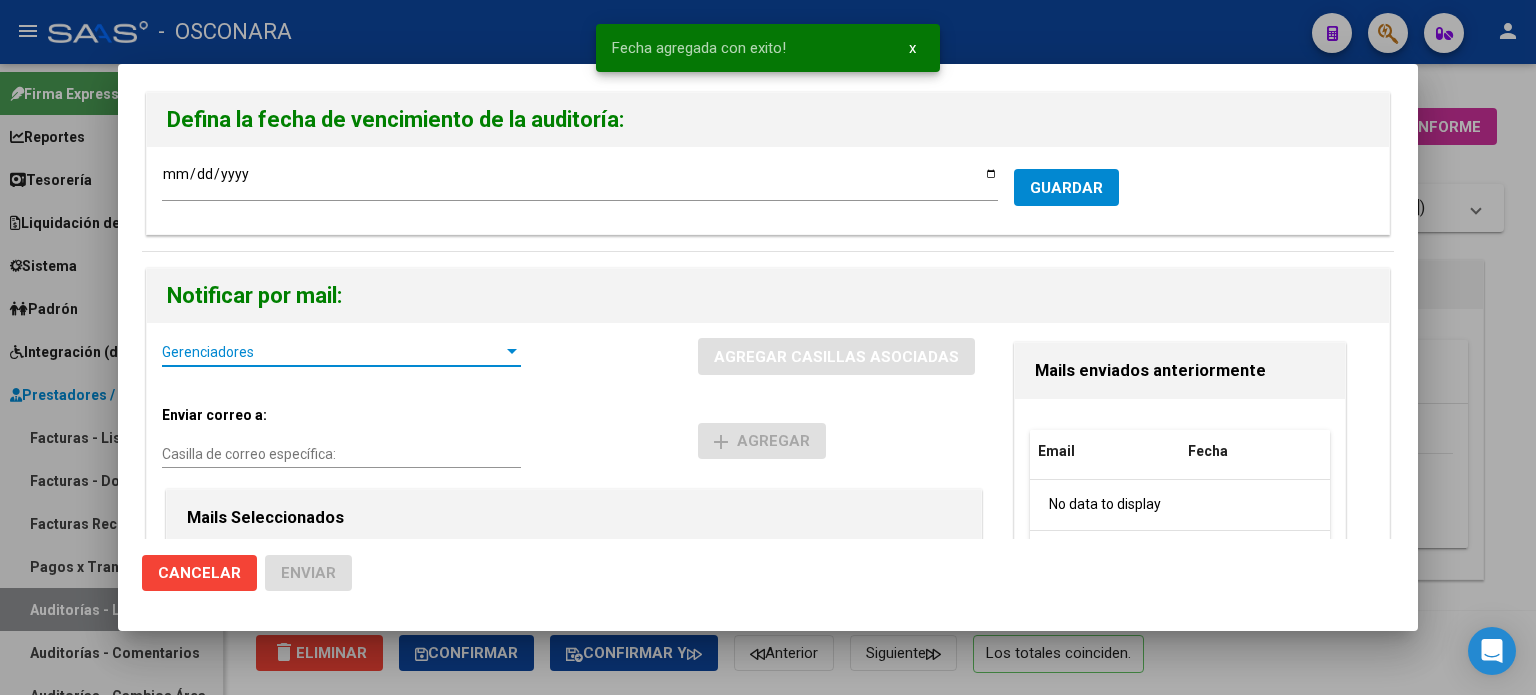 click on "Gerenciadores" at bounding box center [332, 352] 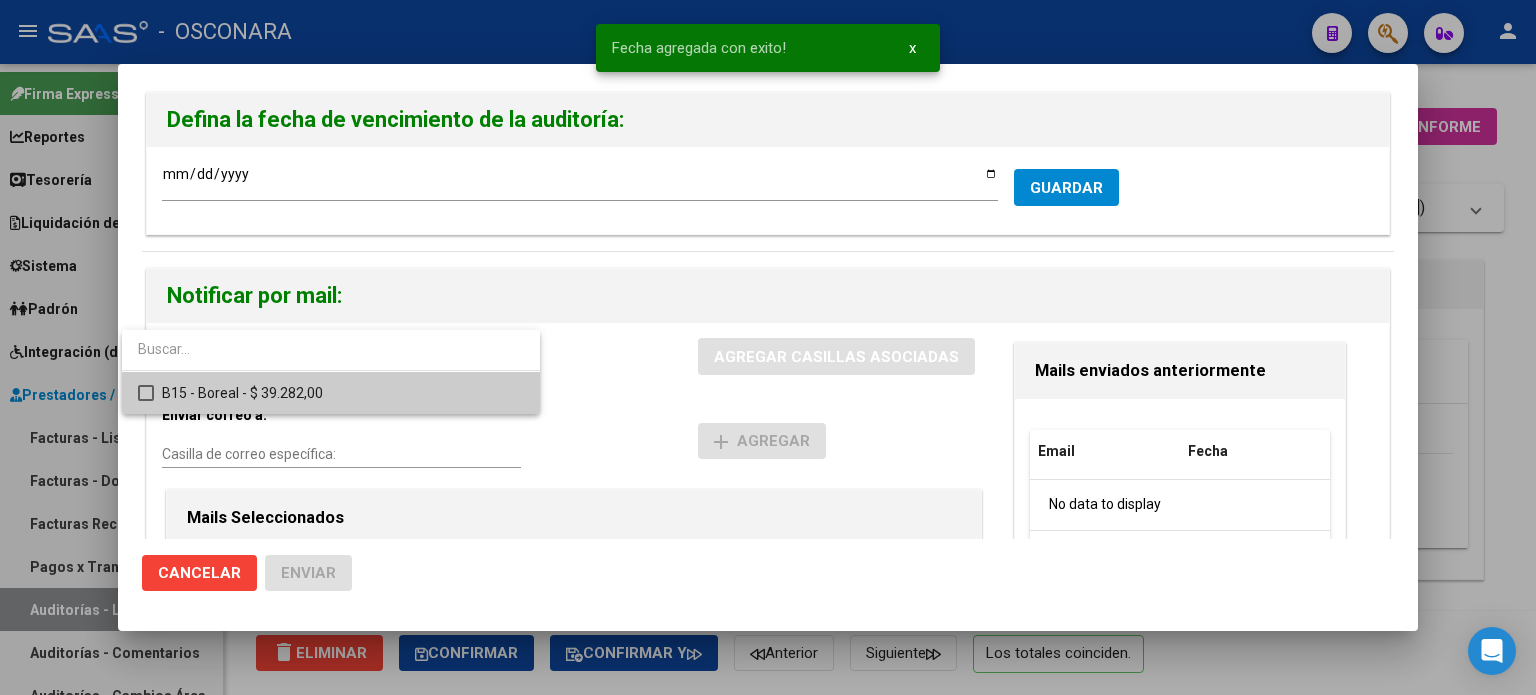 click on "B15 - Boreal - $ 39.282,00" at bounding box center [343, 393] 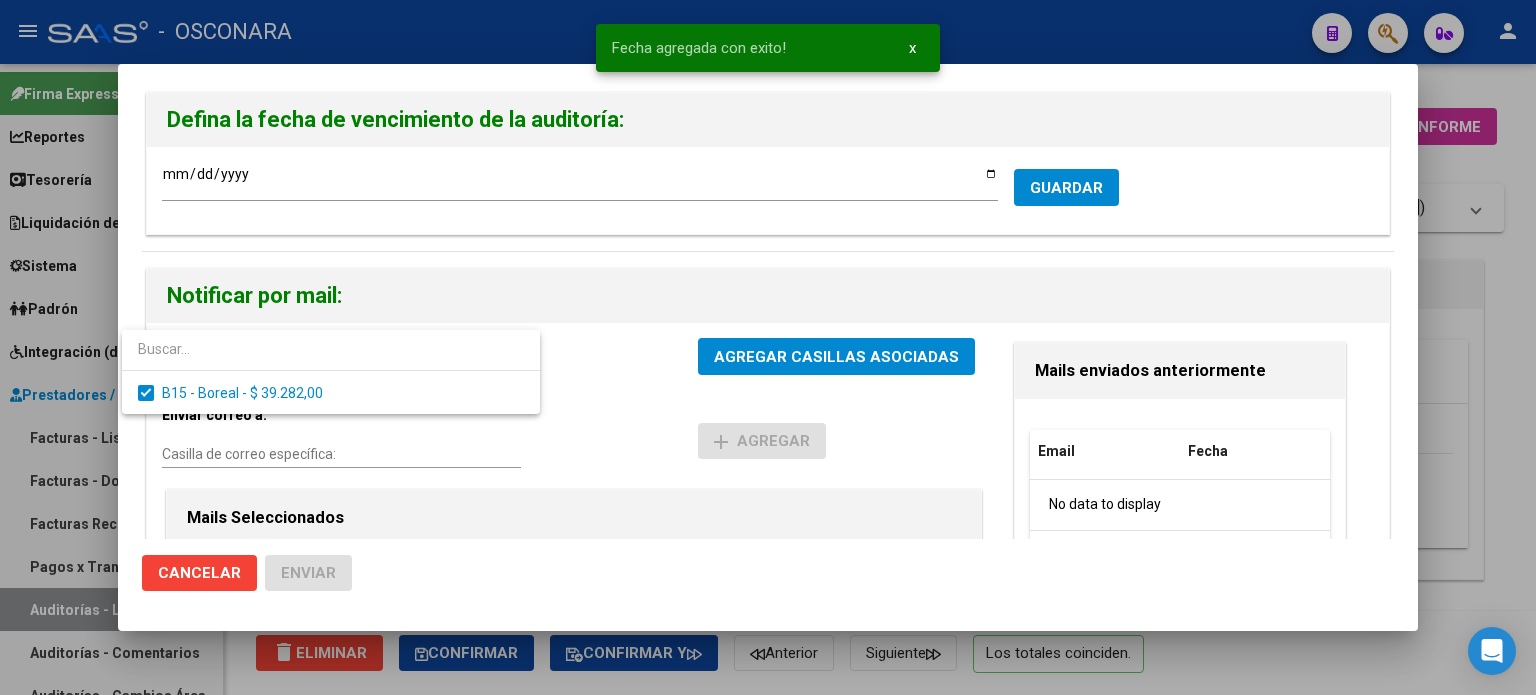 click at bounding box center [768, 347] 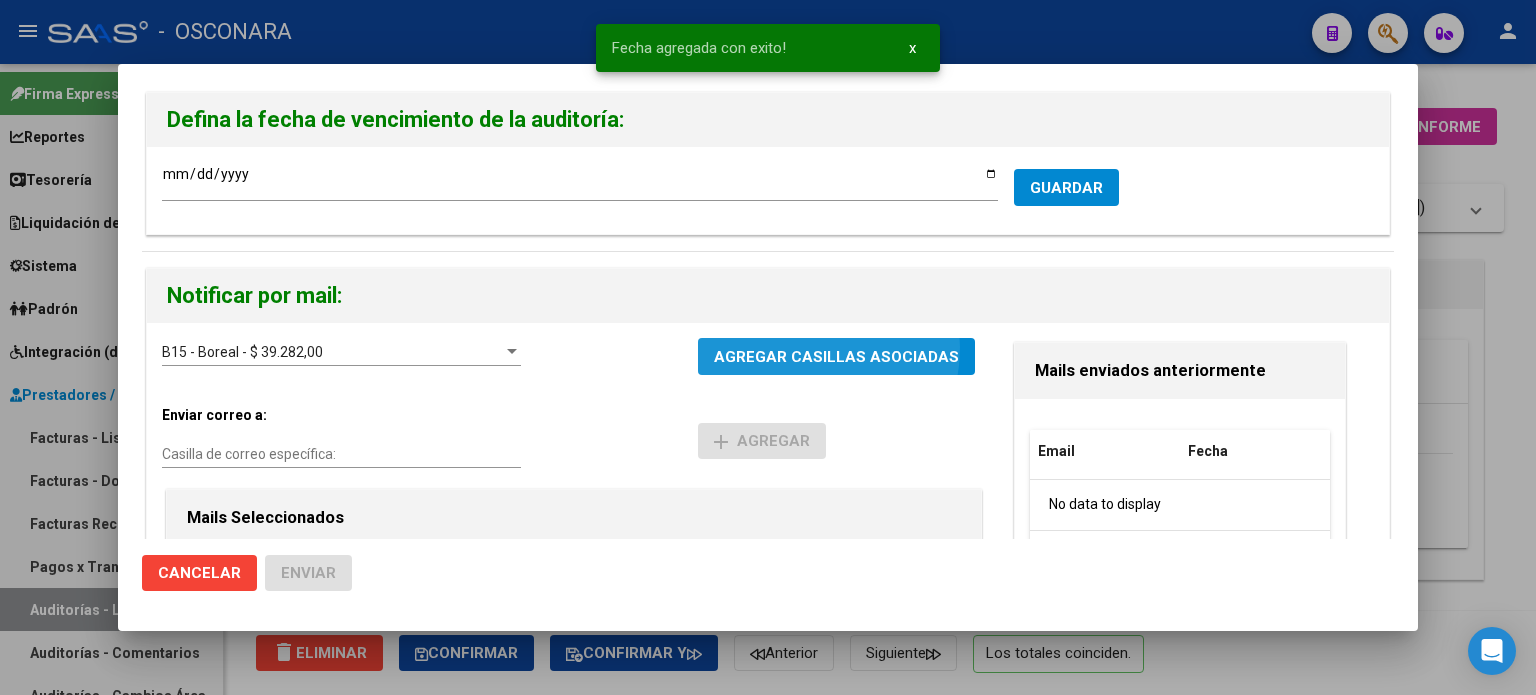 click on "AGREGAR CASILLAS ASOCIADAS" at bounding box center (836, 356) 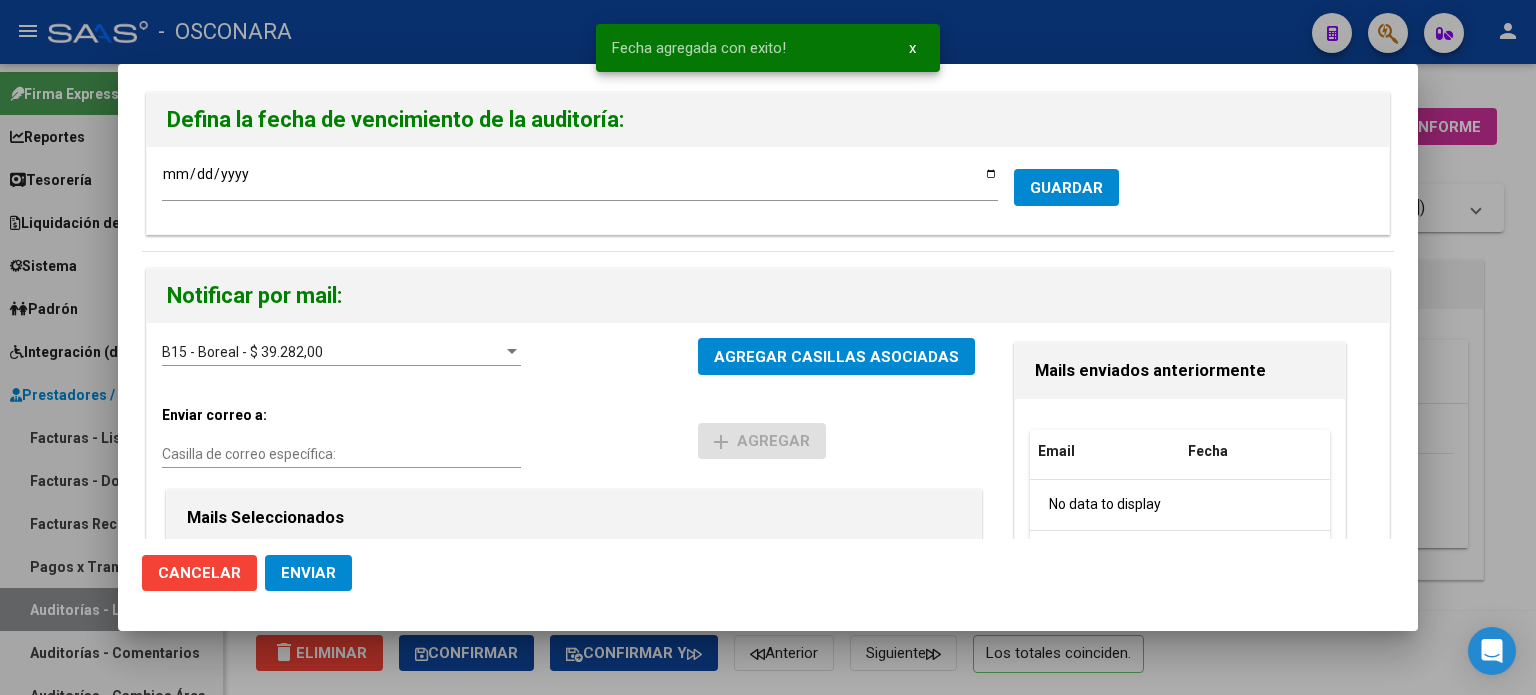 click on "Enviar" 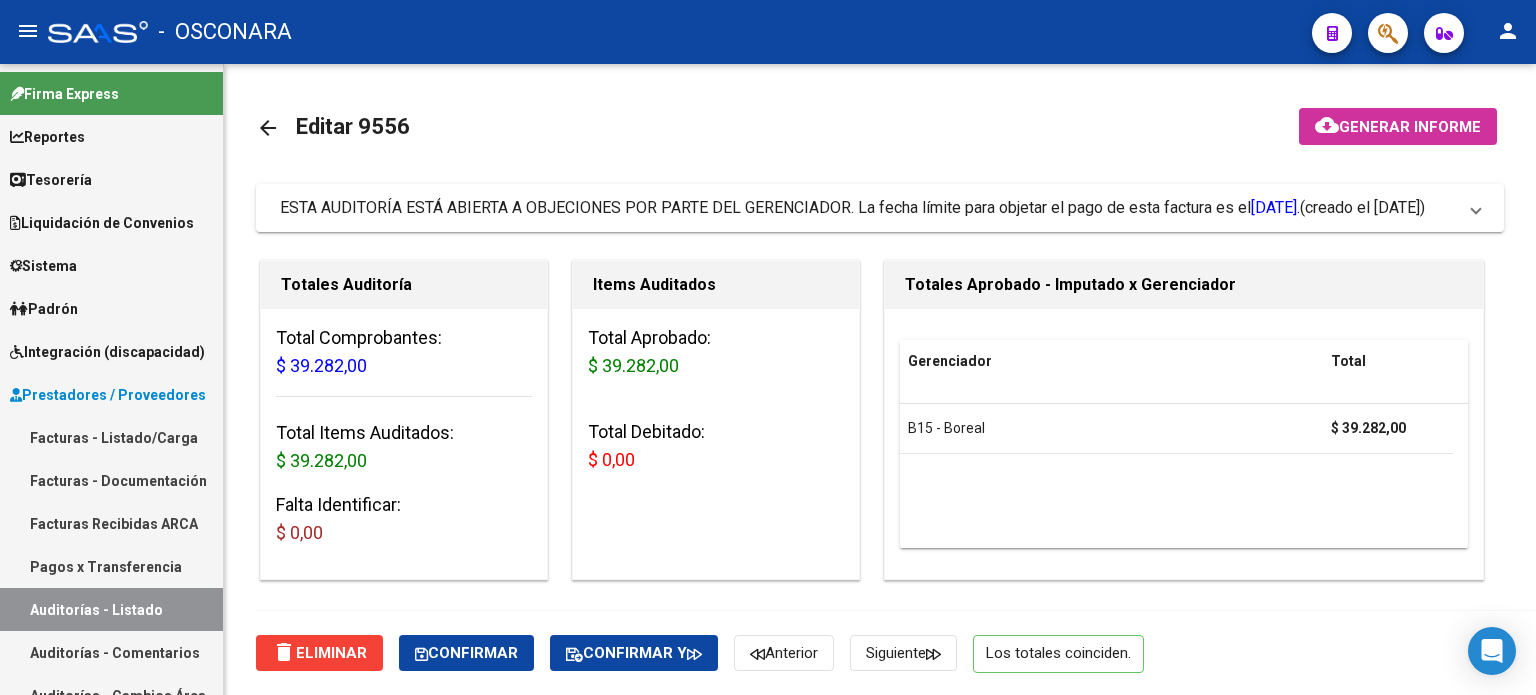 click on "Facturas - Listado/Carga" at bounding box center [111, 437] 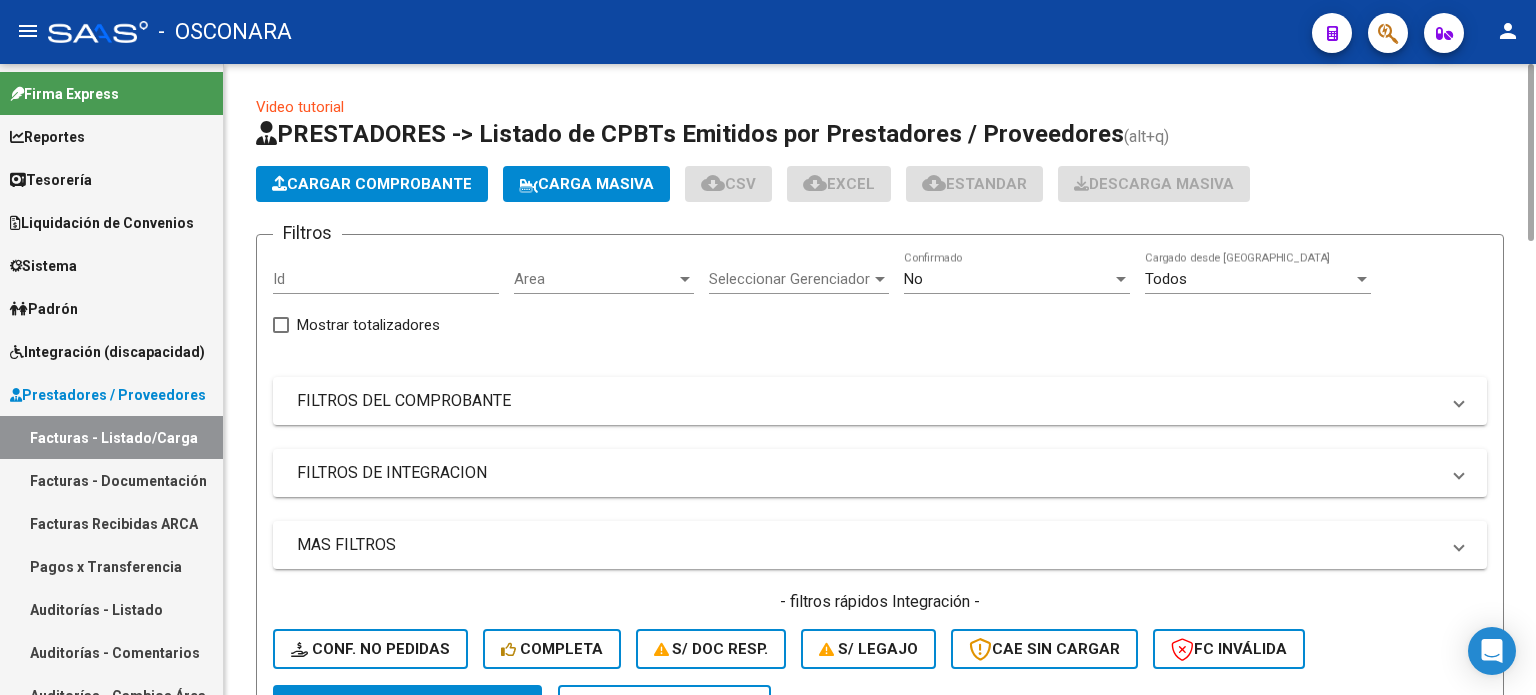 click on "Cargar Comprobante" 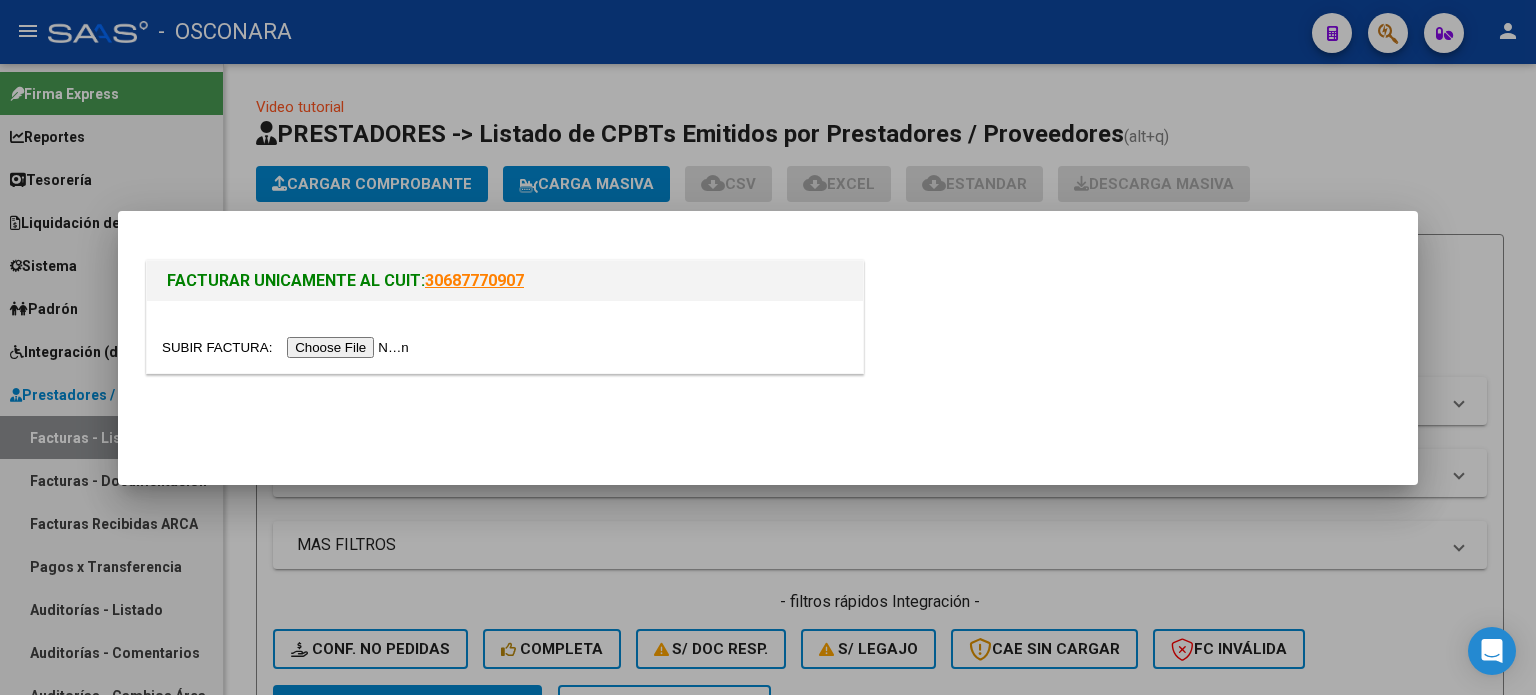 click at bounding box center [288, 347] 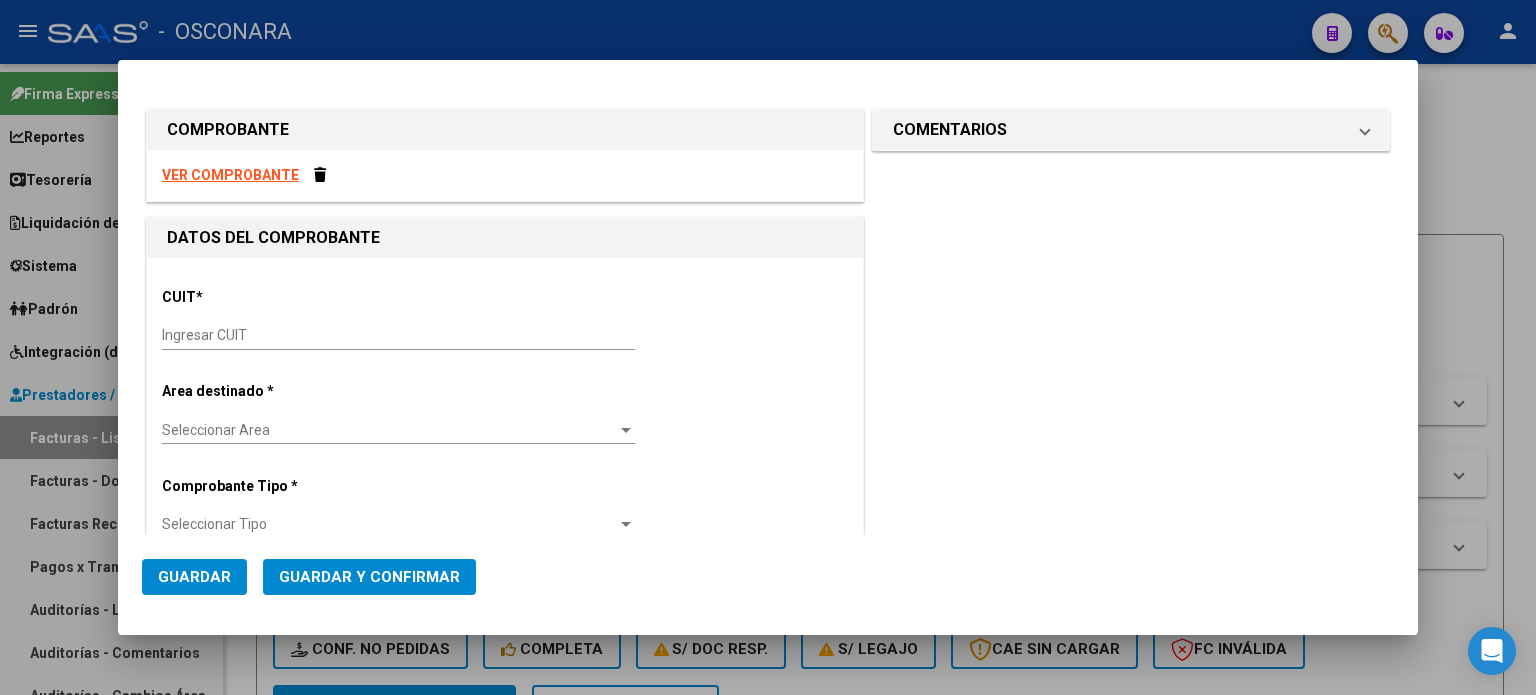 click on "Ingresar CUIT" at bounding box center (398, 335) 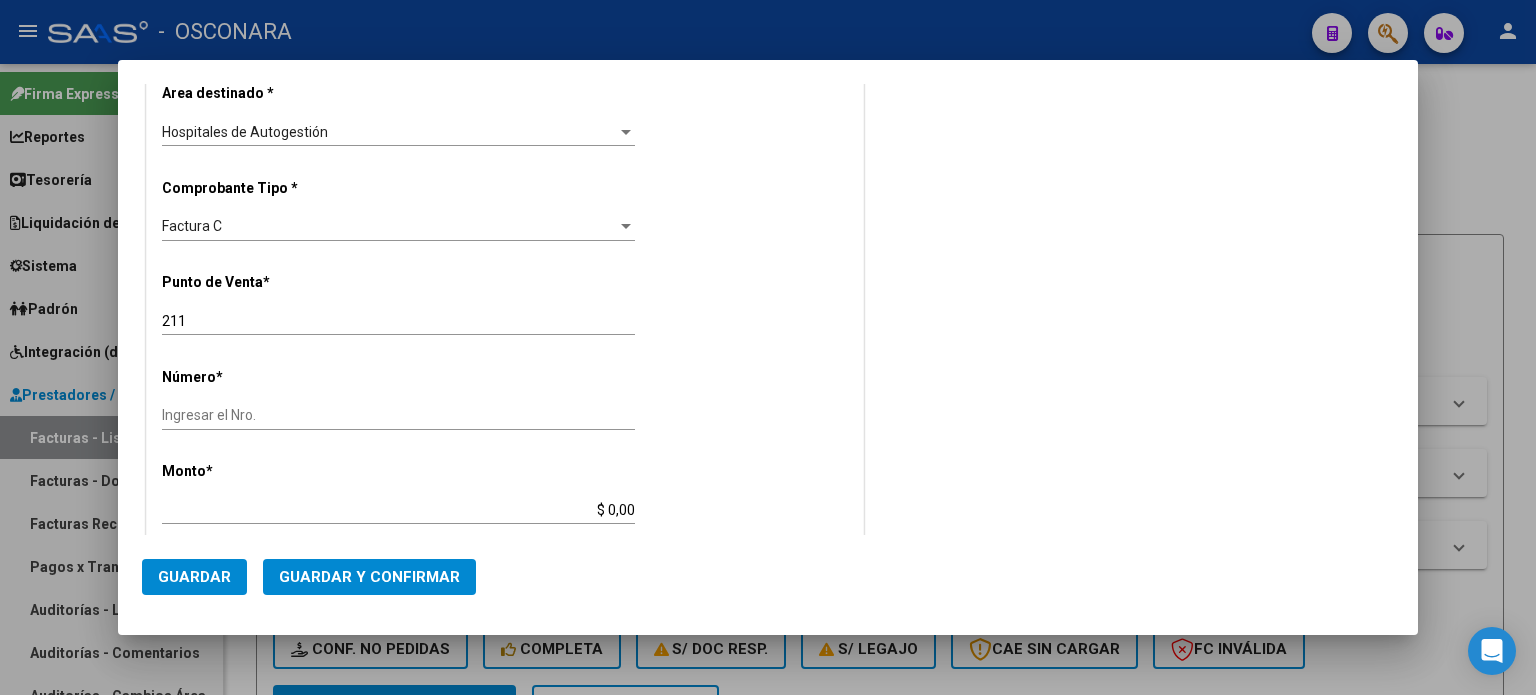 scroll, scrollTop: 400, scrollLeft: 0, axis: vertical 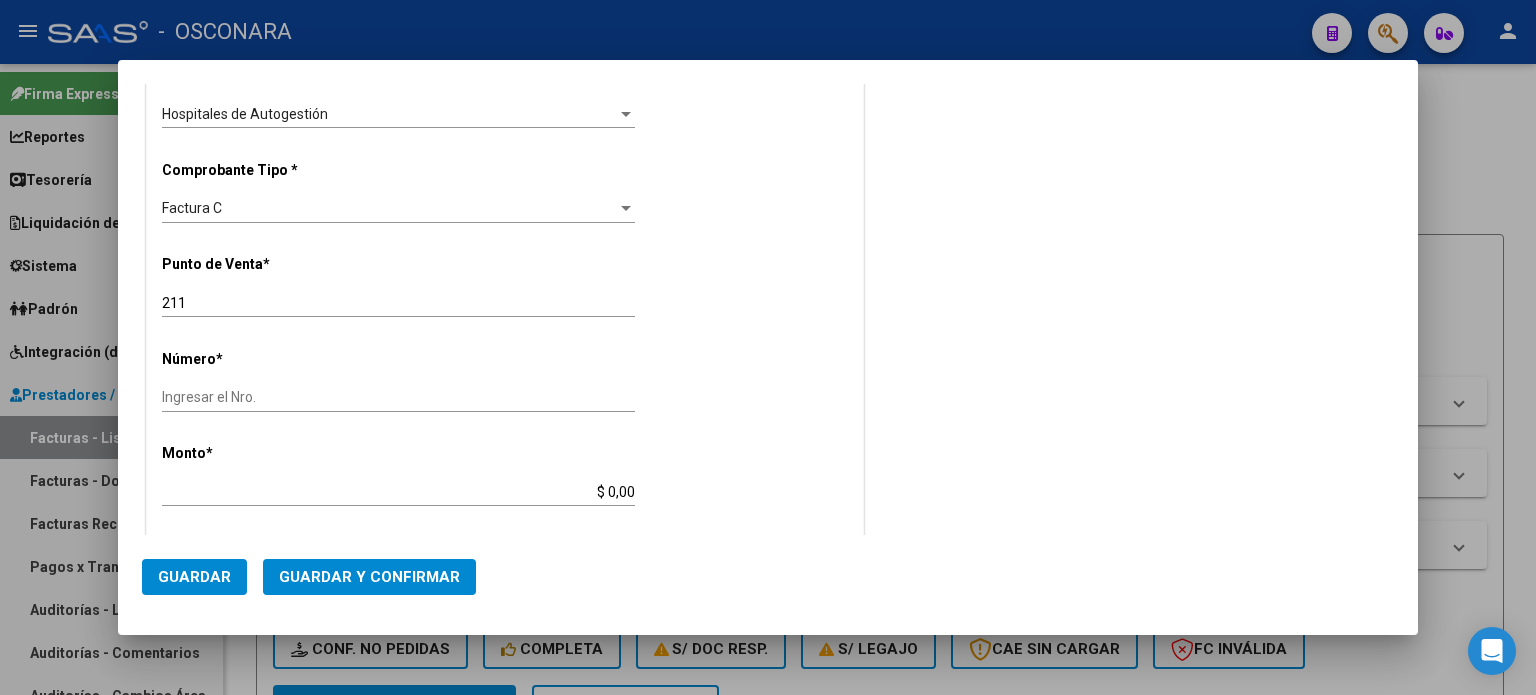 click on "211" at bounding box center [398, 303] 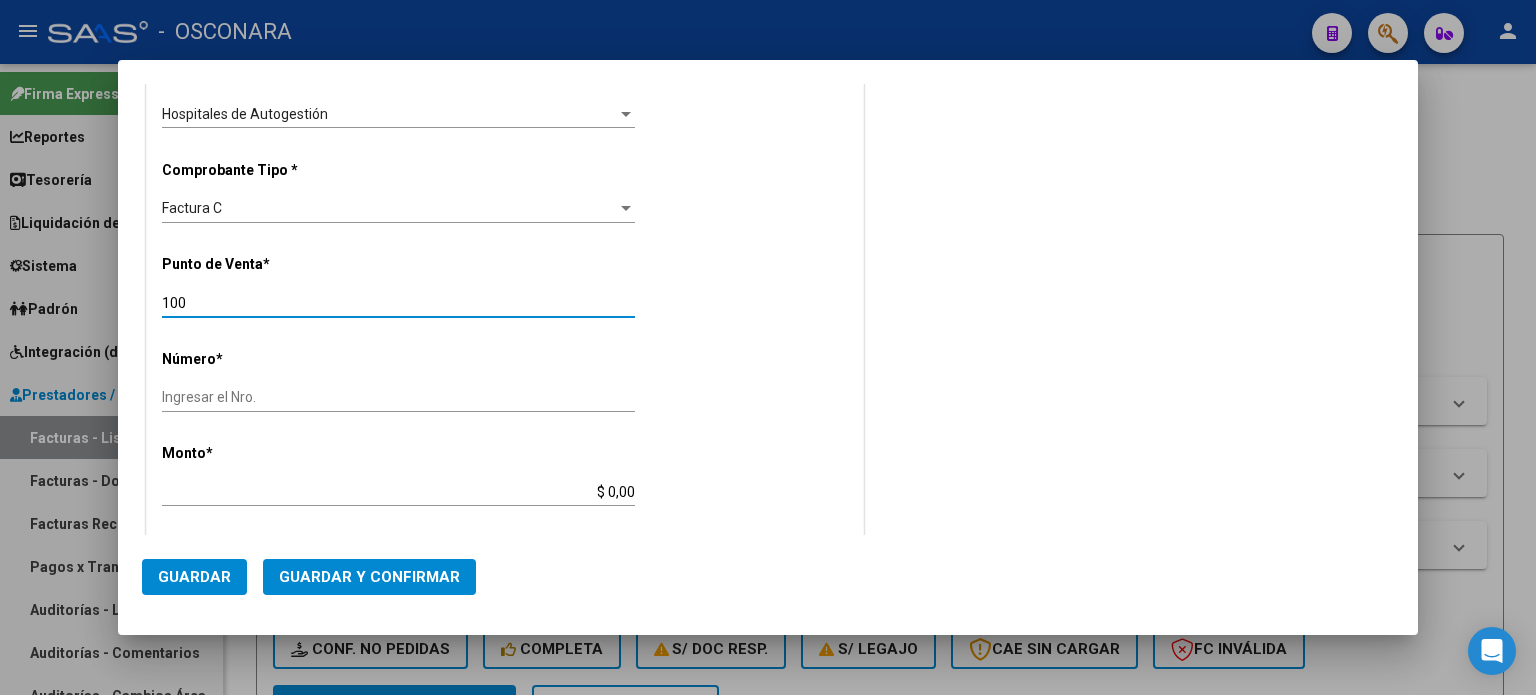 click on "Ingresar el Nro." at bounding box center [398, 397] 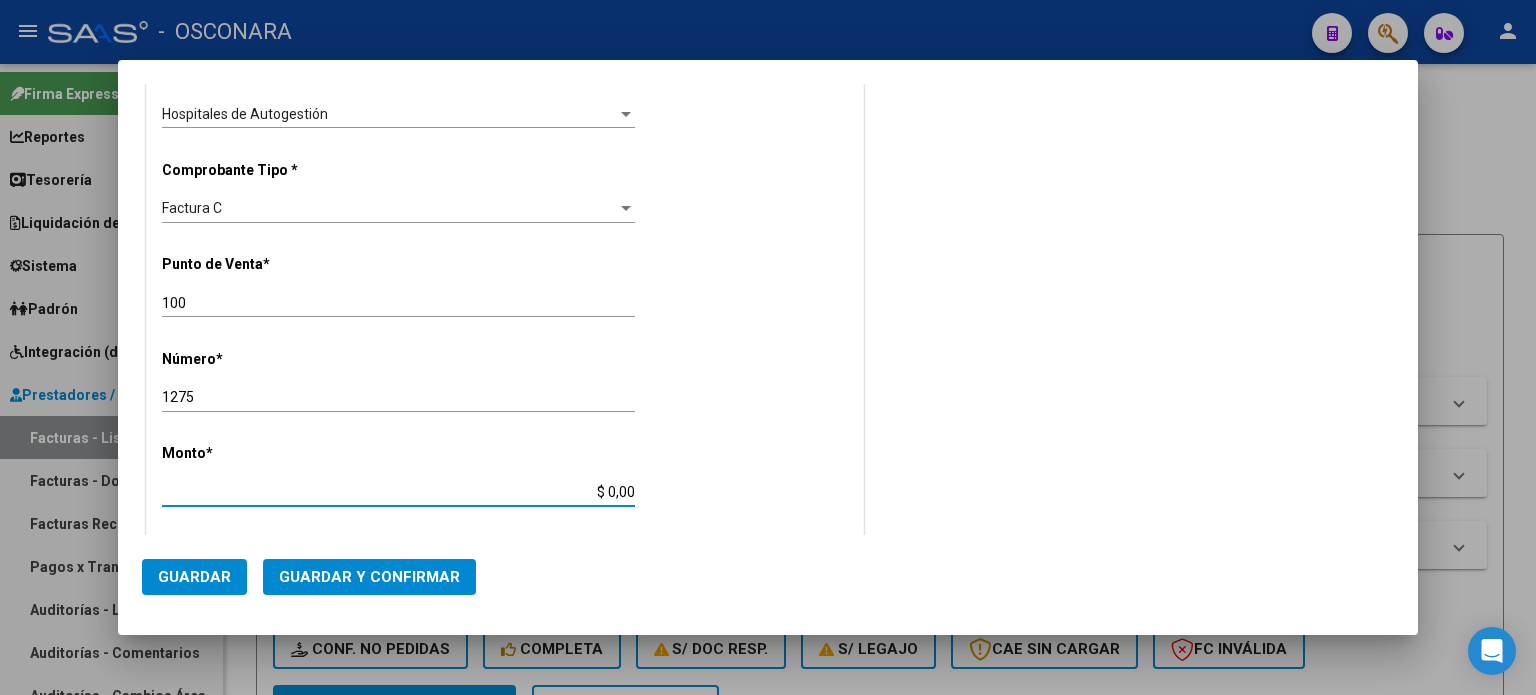 drag, startPoint x: 604, startPoint y: 484, endPoint x: 731, endPoint y: 486, distance: 127.01575 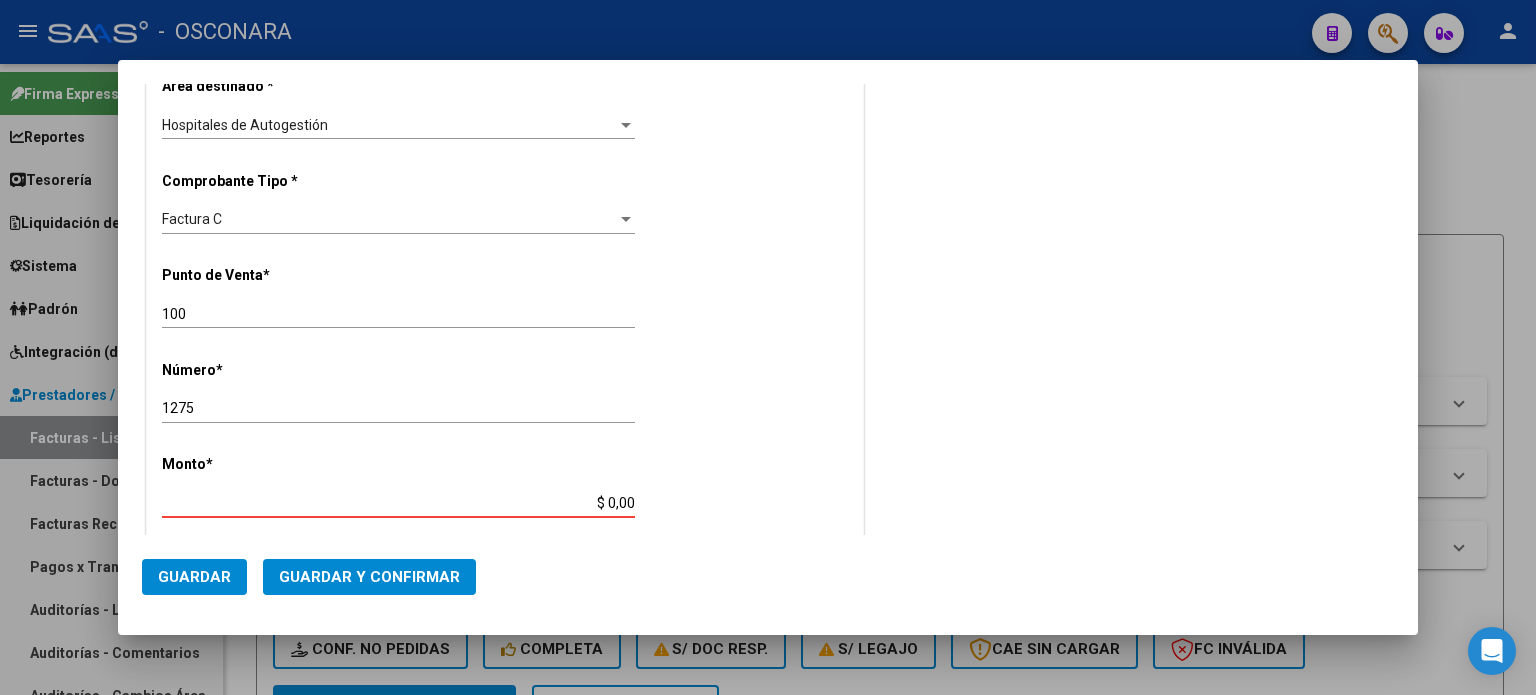 scroll, scrollTop: 411, scrollLeft: 0, axis: vertical 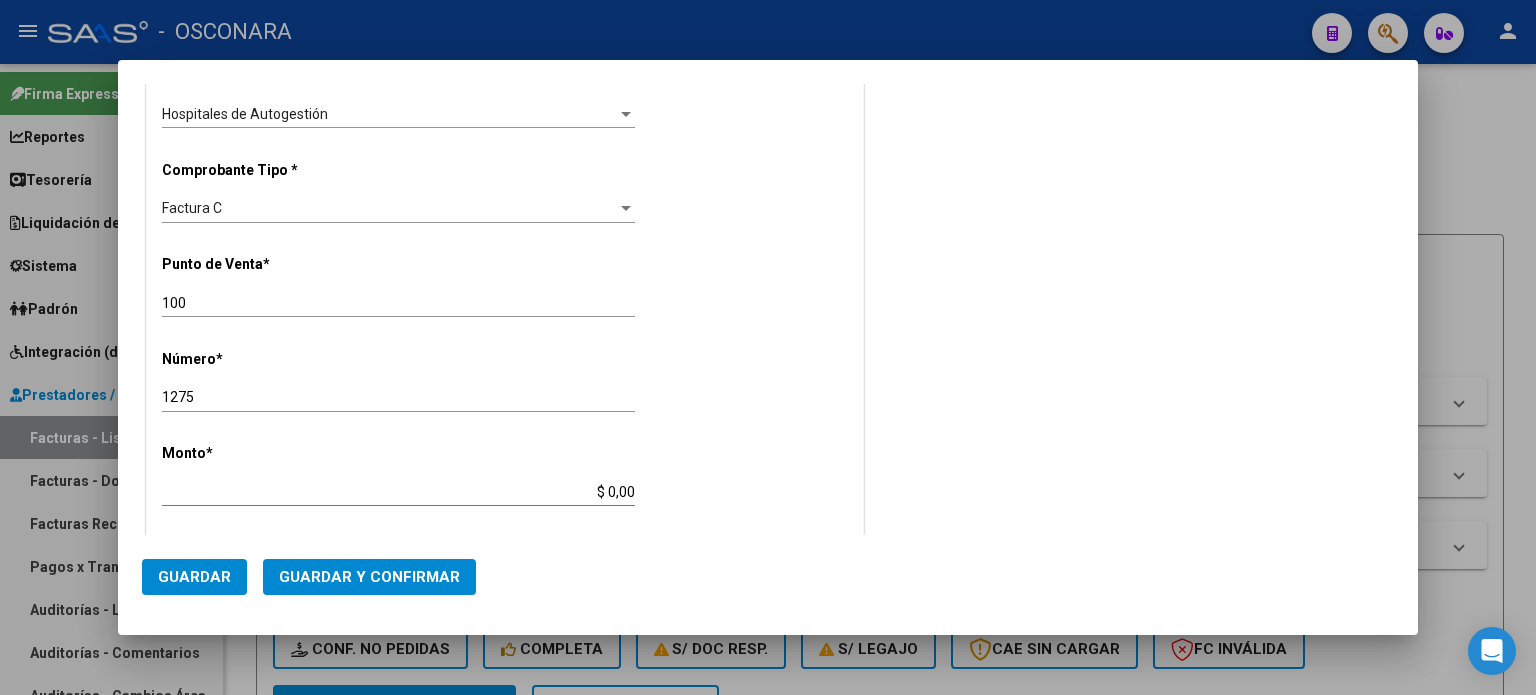 click at bounding box center (768, 347) 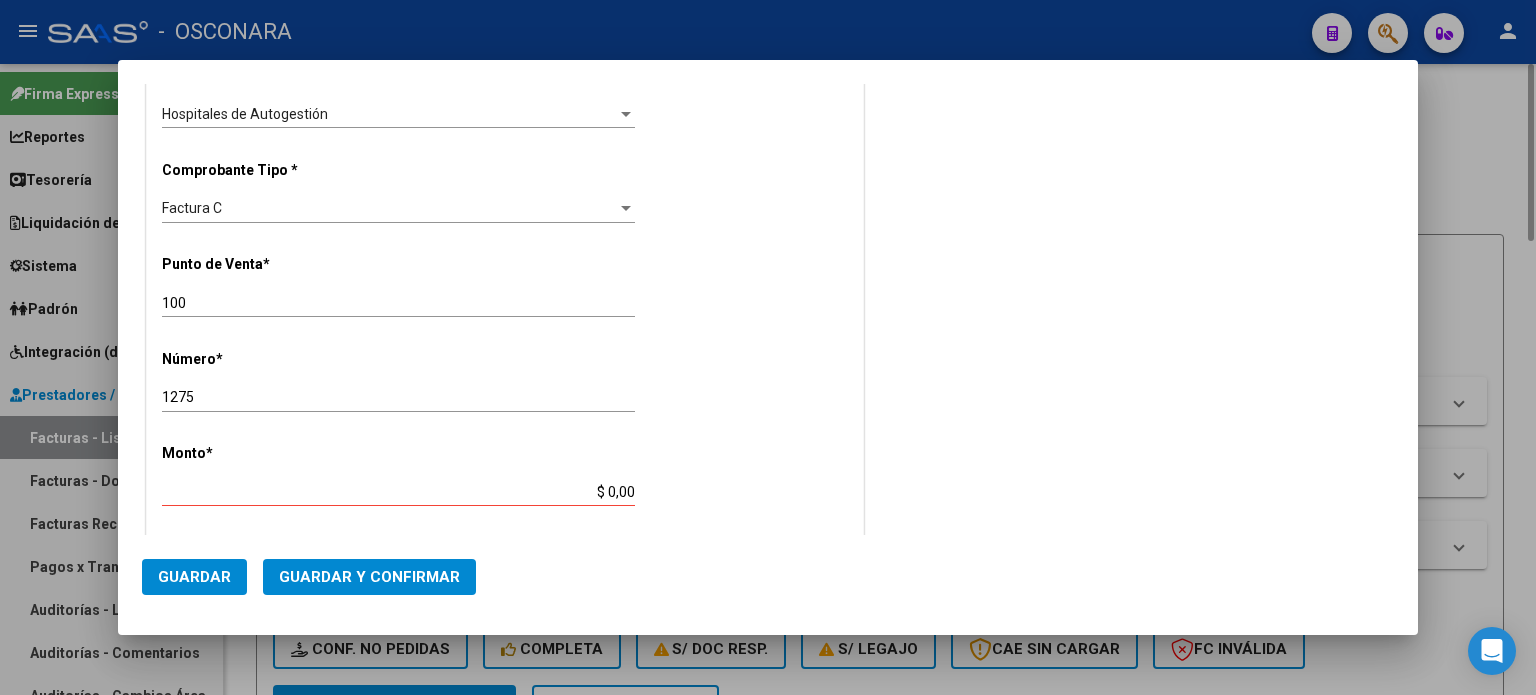 scroll, scrollTop: 0, scrollLeft: 0, axis: both 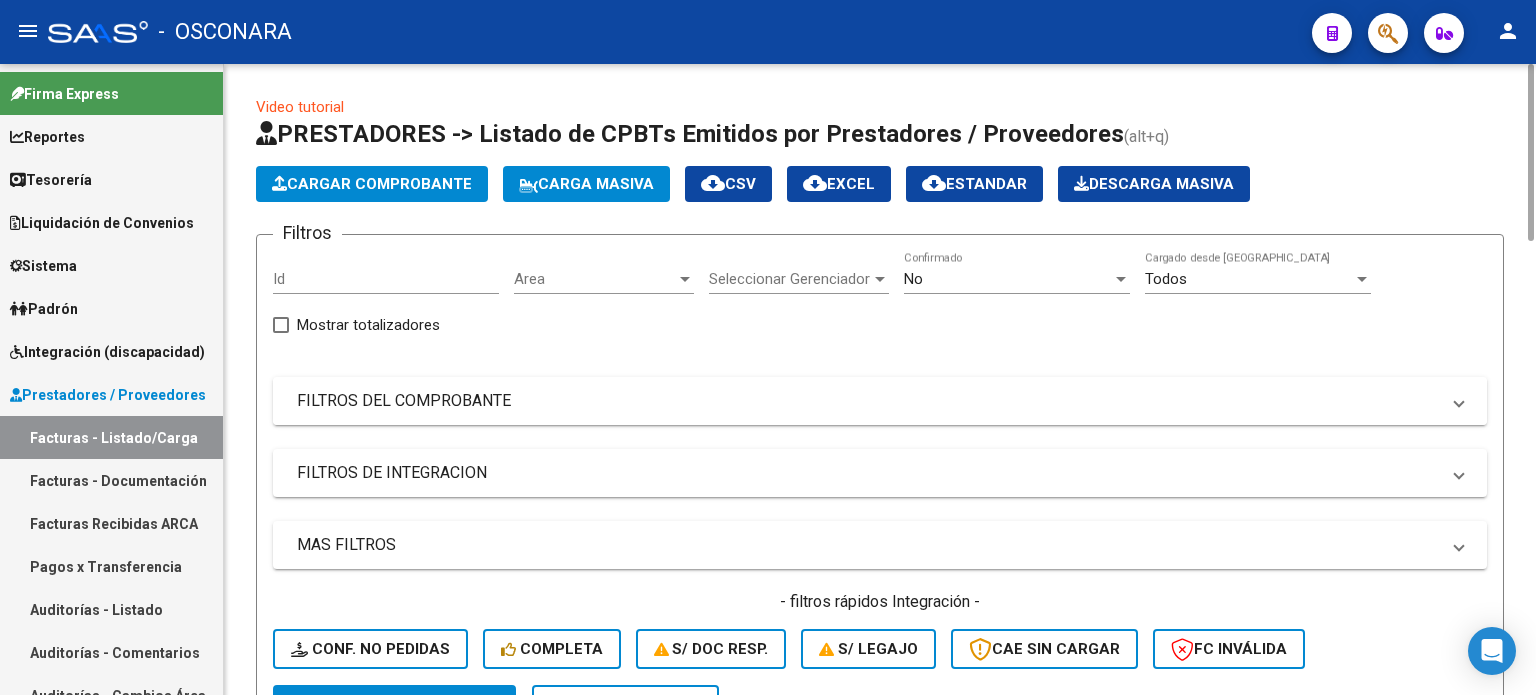 click on "FILTROS DEL COMPROBANTE" at bounding box center (868, 401) 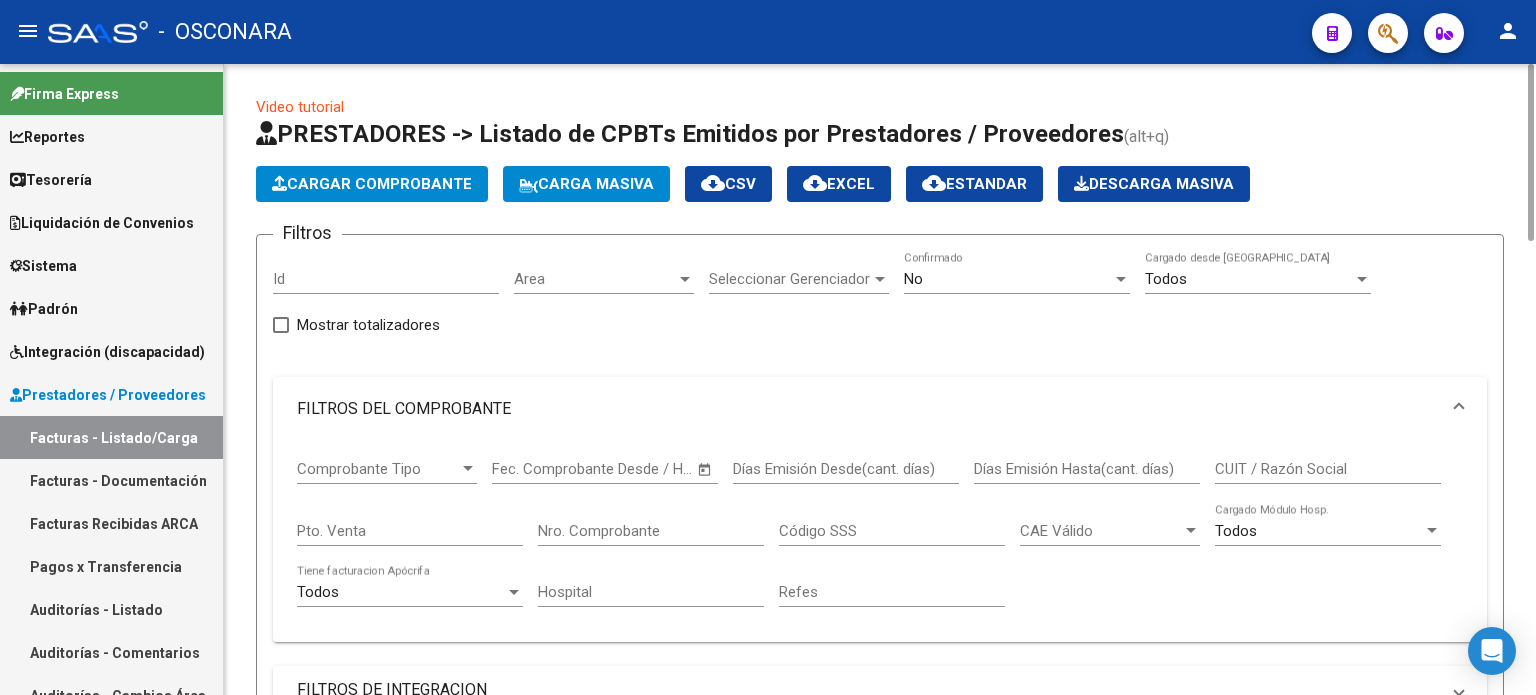 click on "Pto. Venta" at bounding box center [410, 531] 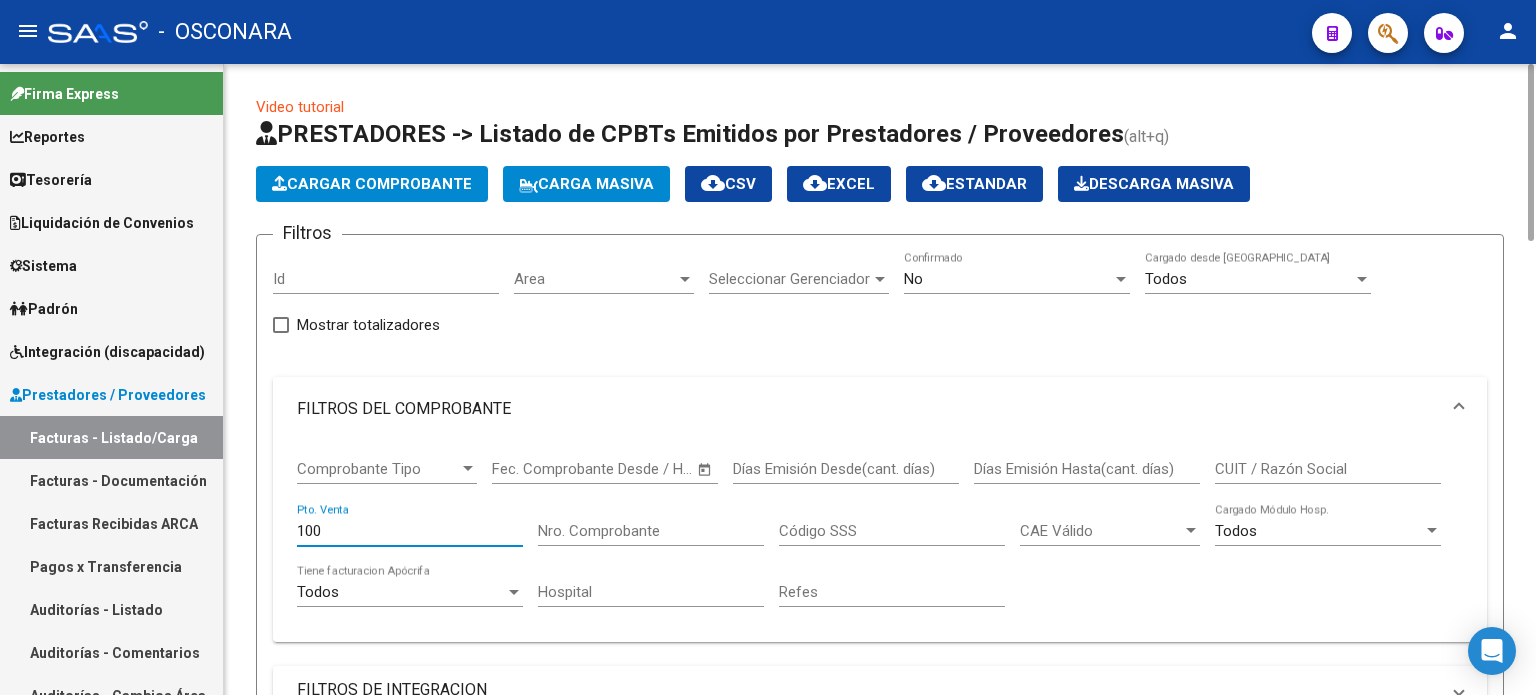 click on "Nro. Comprobante" at bounding box center [651, 531] 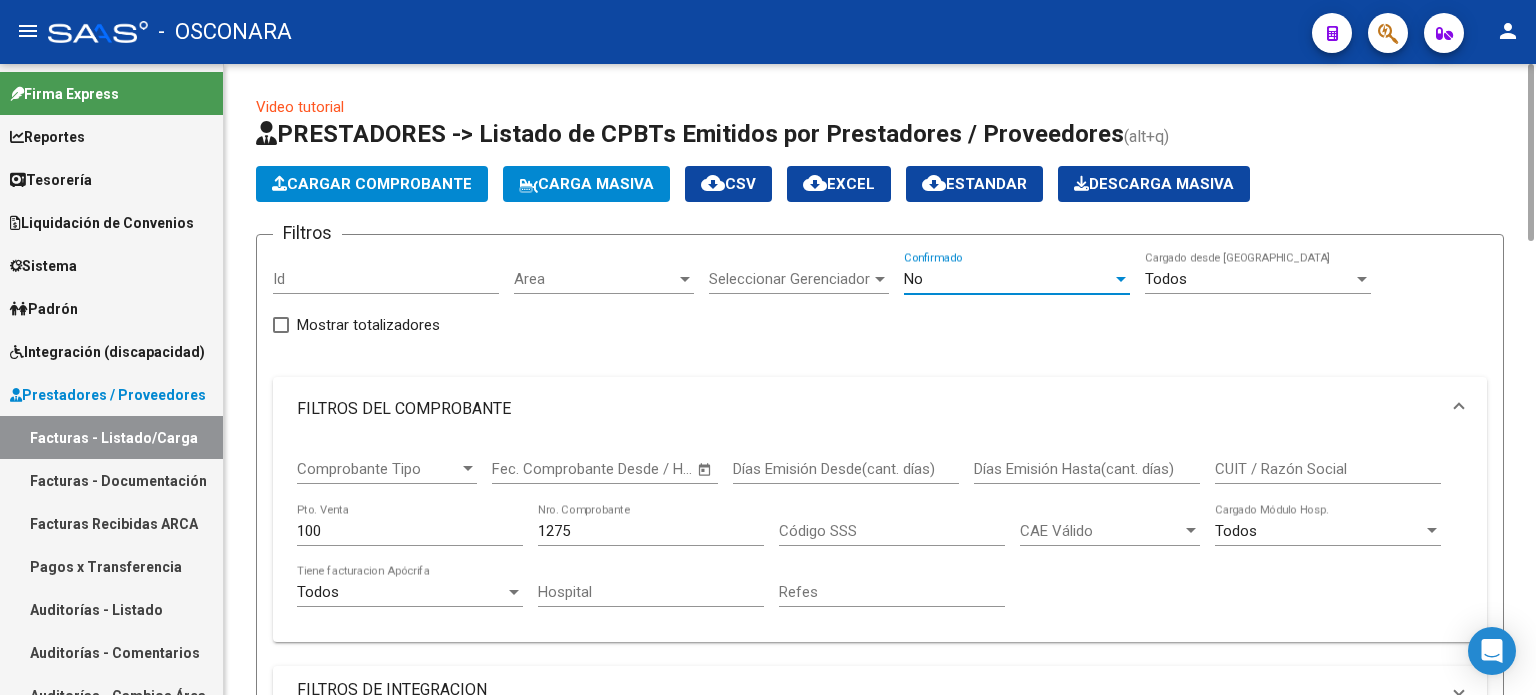 click on "No" at bounding box center (1008, 279) 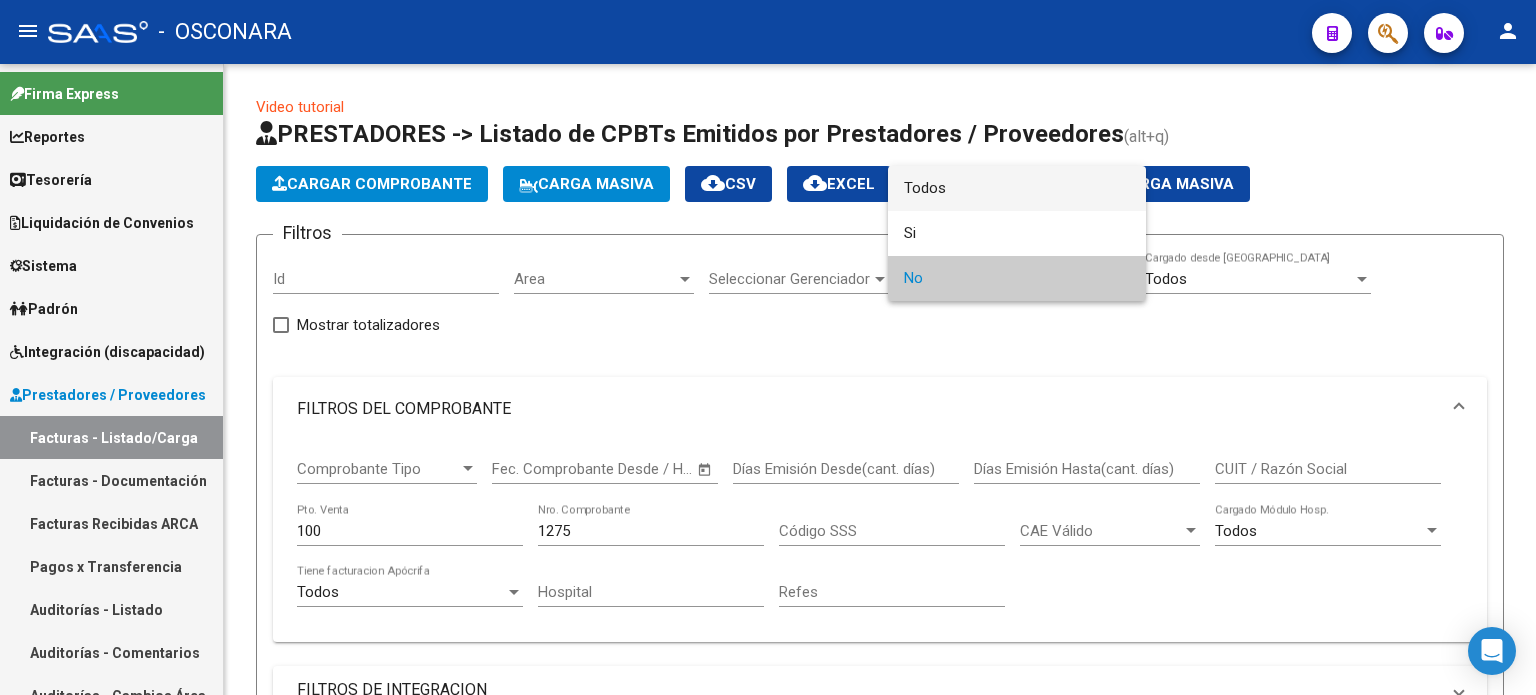 click on "Todos" at bounding box center [1017, 188] 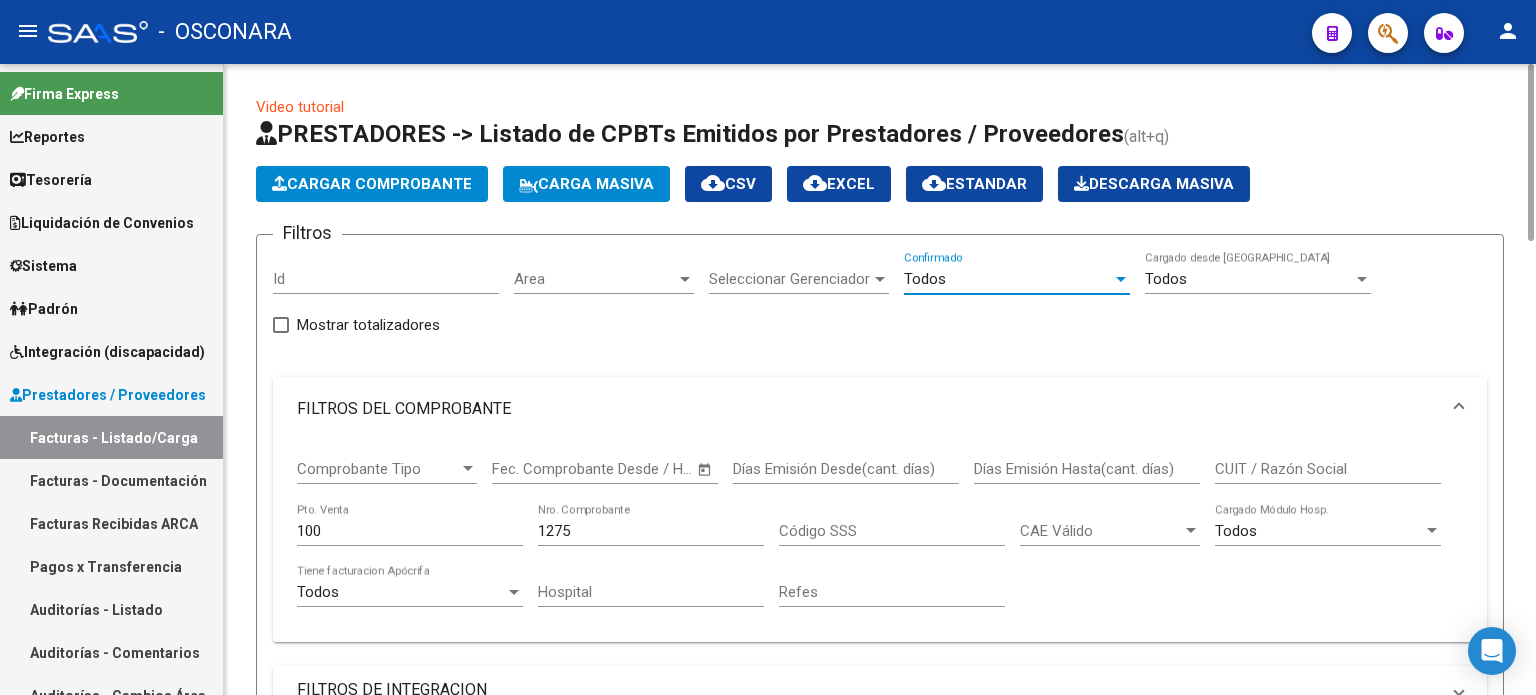 click on "1275 Nro. Comprobante" 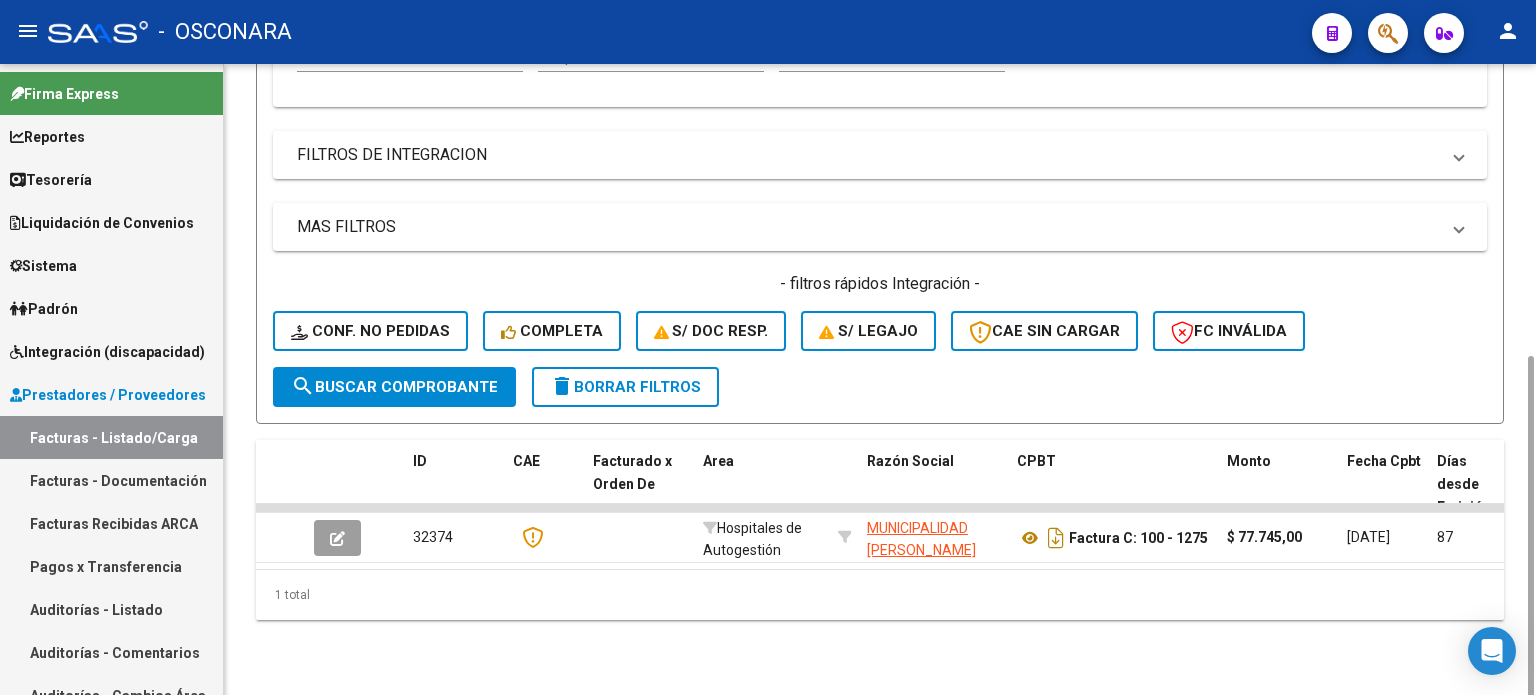 scroll, scrollTop: 536, scrollLeft: 0, axis: vertical 